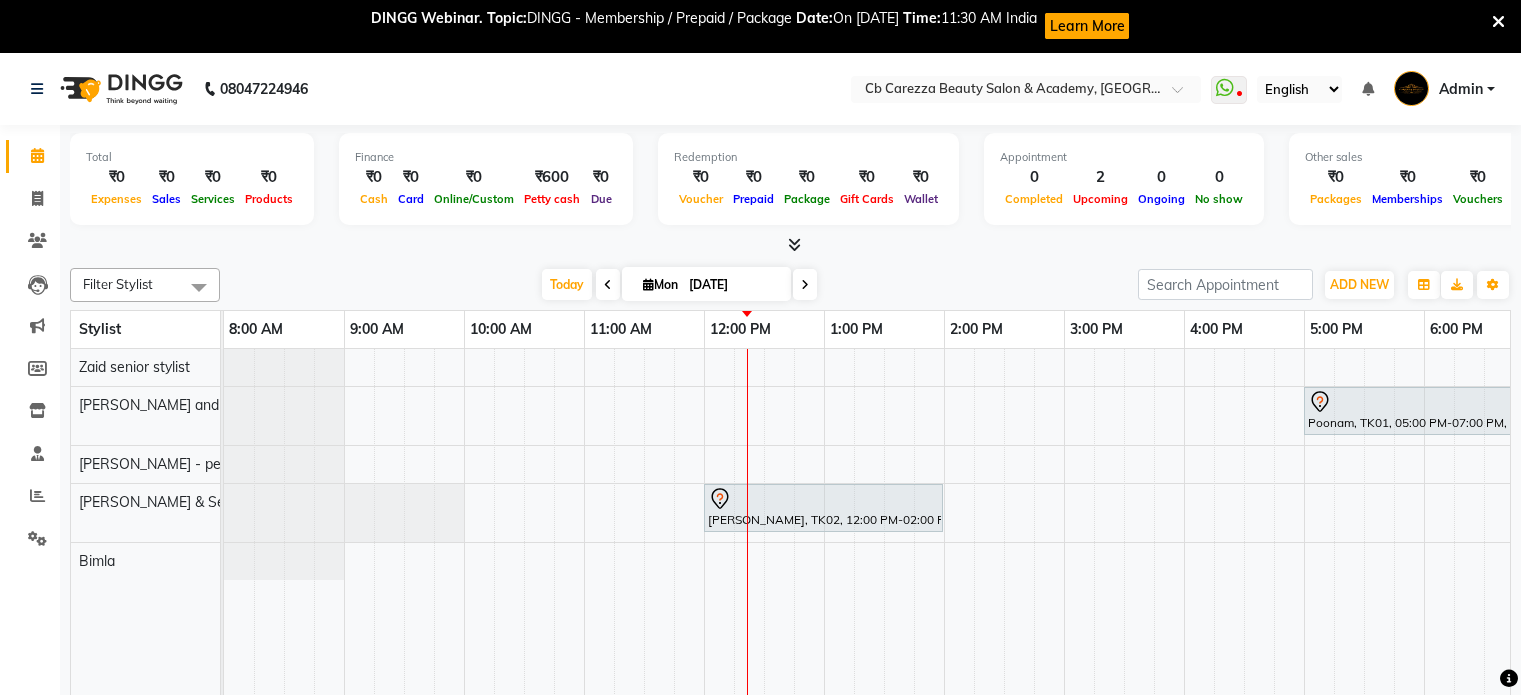 scroll, scrollTop: 0, scrollLeft: 0, axis: both 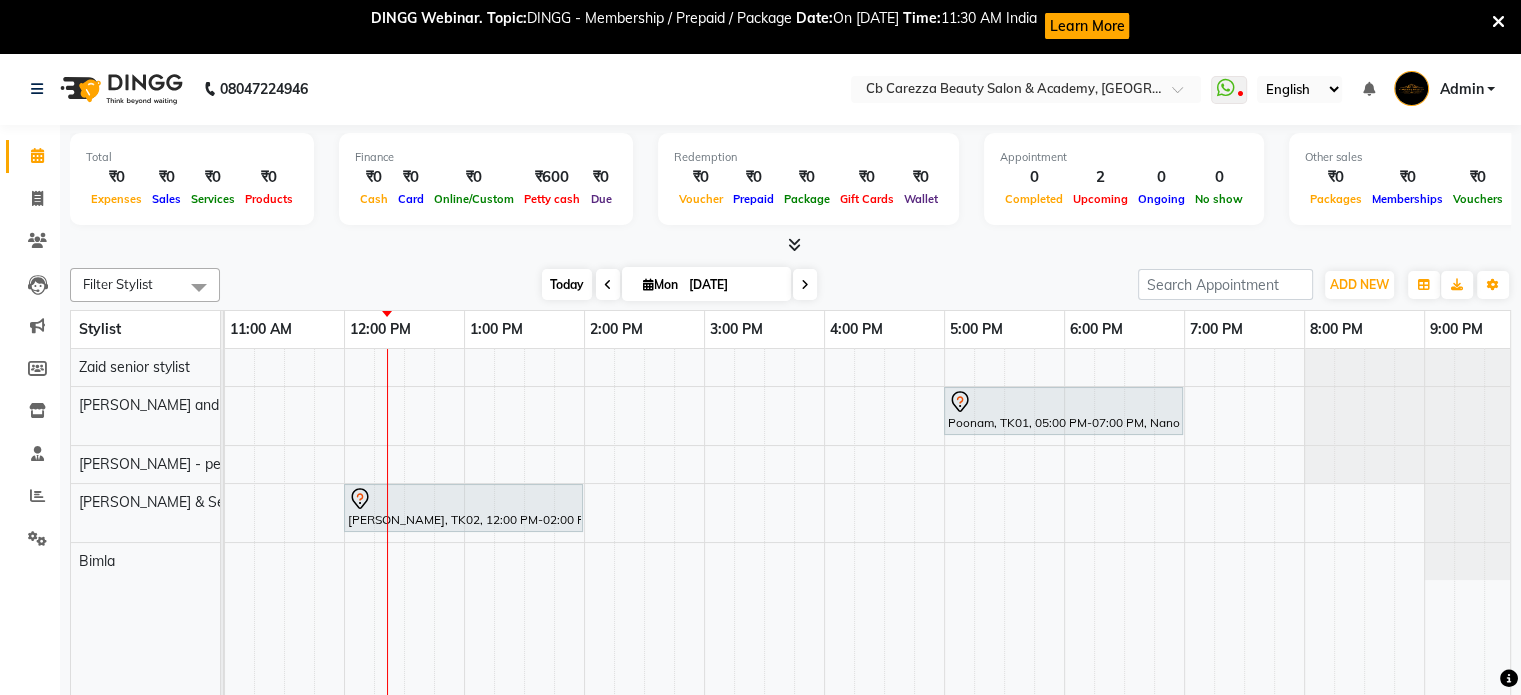 click on "Today" at bounding box center [567, 284] 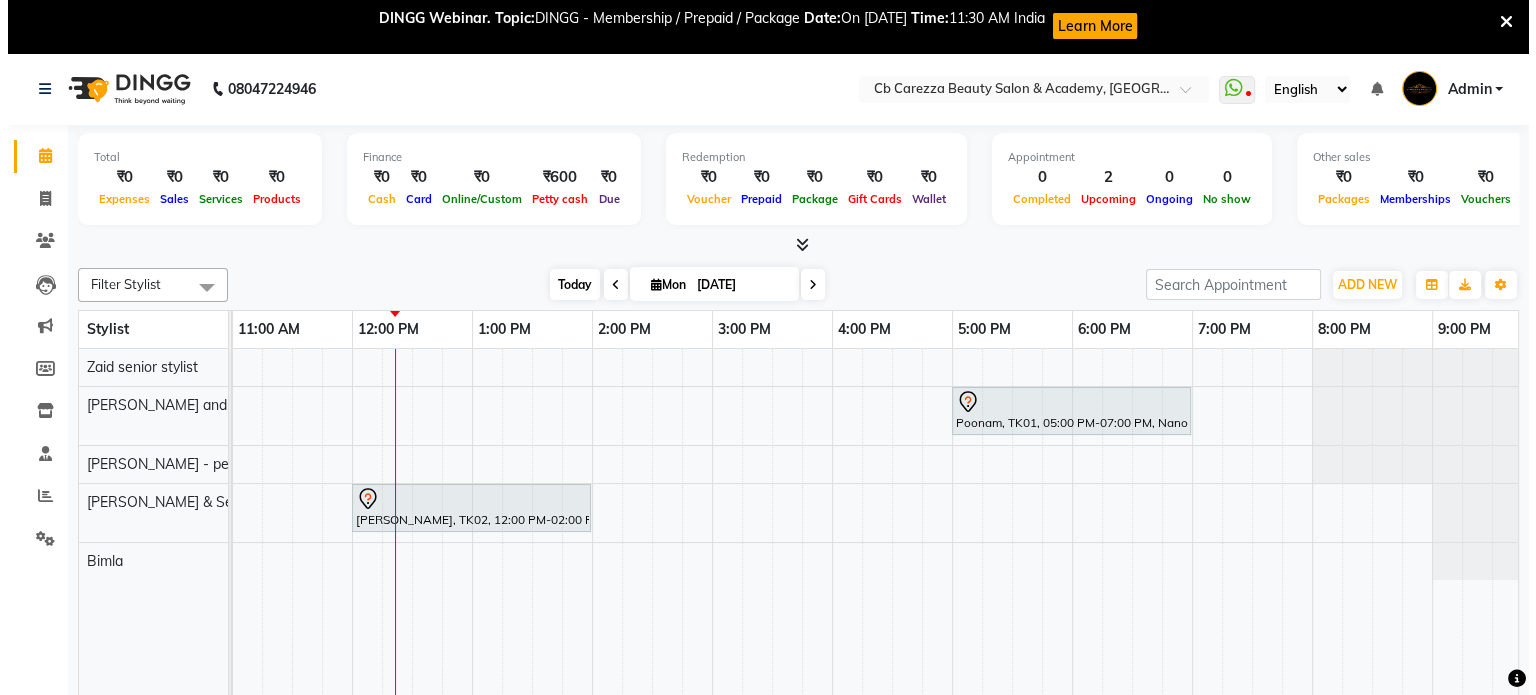 scroll, scrollTop: 0, scrollLeft: 393, axis: horizontal 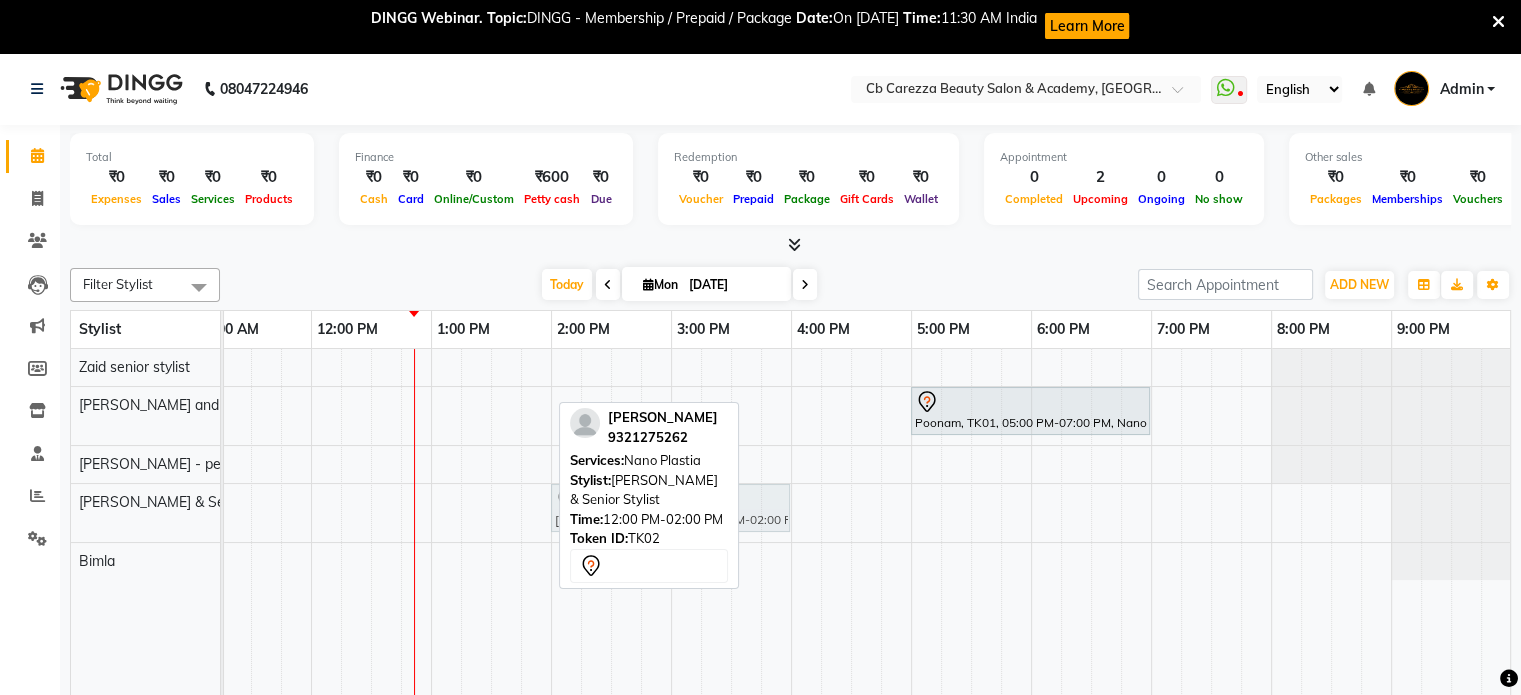 drag, startPoint x: 344, startPoint y: 519, endPoint x: 592, endPoint y: 518, distance: 248.00201 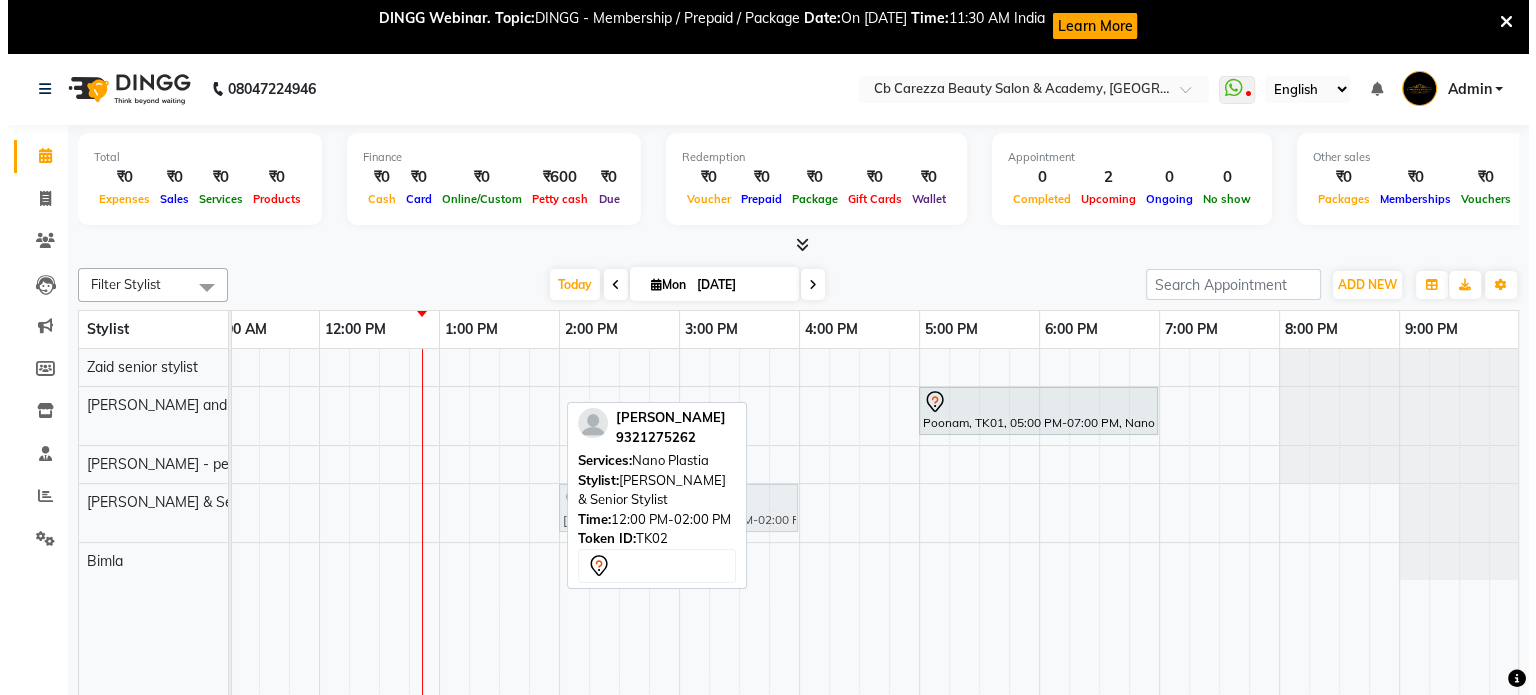 scroll, scrollTop: 0, scrollLeft: 378, axis: horizontal 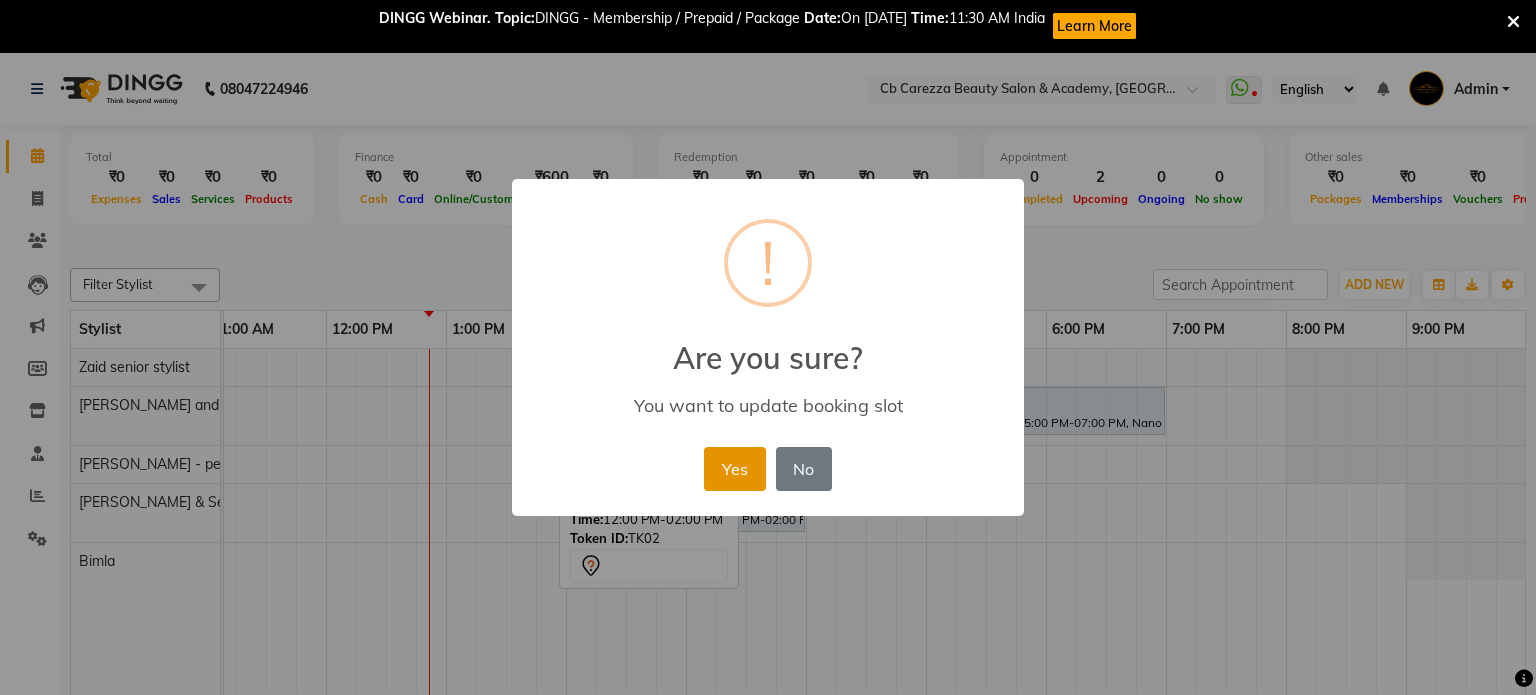 click on "Yes" at bounding box center (734, 469) 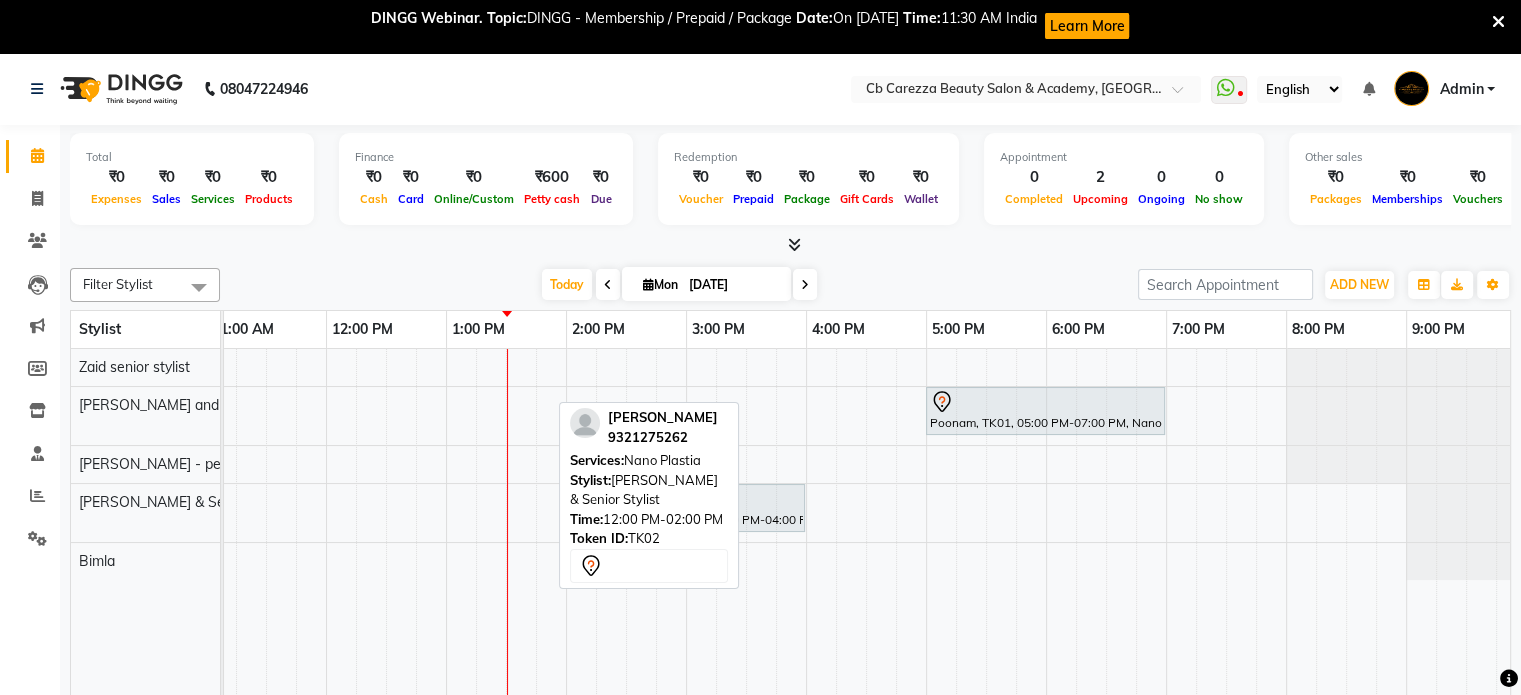 click on "[DATE]" at bounding box center (733, 285) 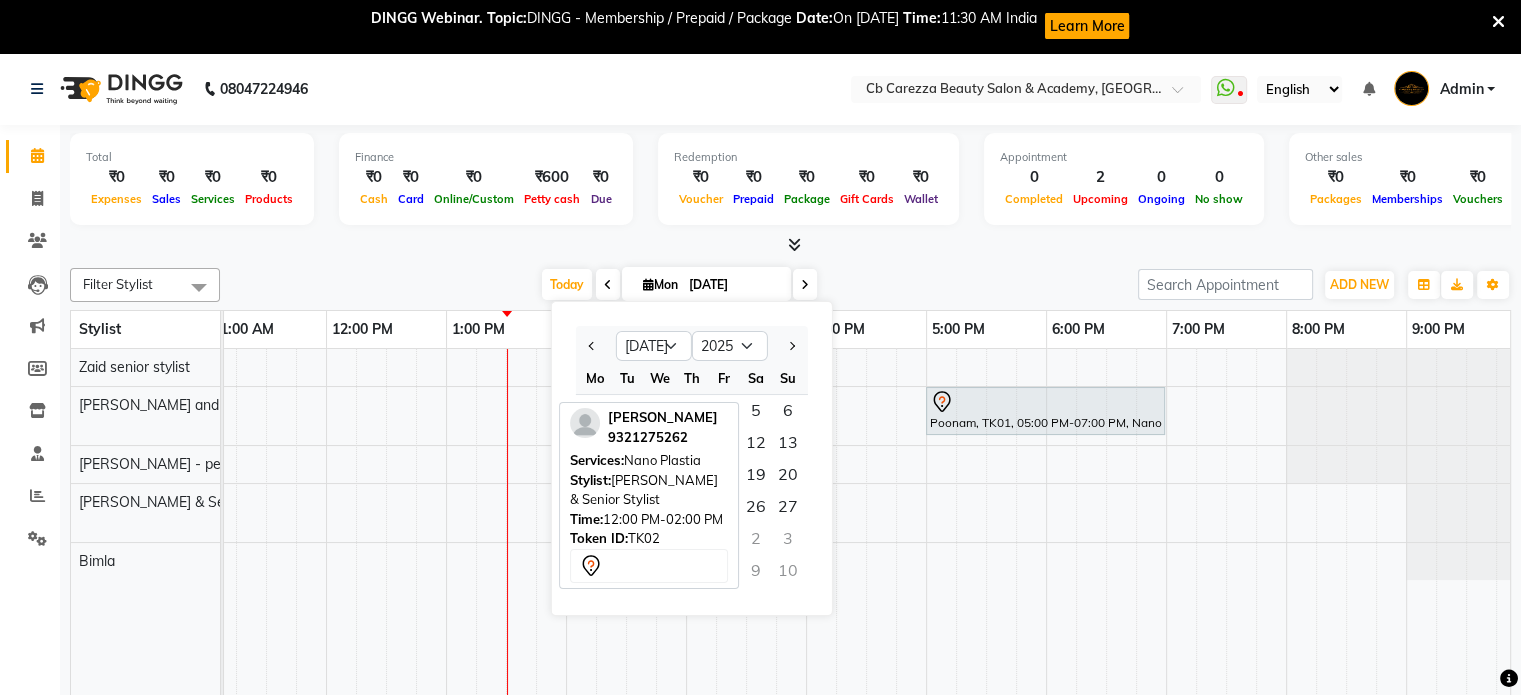 click on "Jan Feb Mar Apr May Jun Jul Aug Sep Oct Nov Dec 2015 2016 2017 2018 2019 2020 2021 2022 2023 2024 2025 2026 2027 2028 2029 2030 2031 2032 2033 2034 2035 Mo Tu We Th Fr Sa Su  30   1   2   3   4   5   6   7   8   9   10   11   12   13   14   15   16   17   18   19   20   21   22   23   24   25   26   27   28   29   30   31   1   2   3   4   5   6   7   8   9   10" at bounding box center (692, 458) 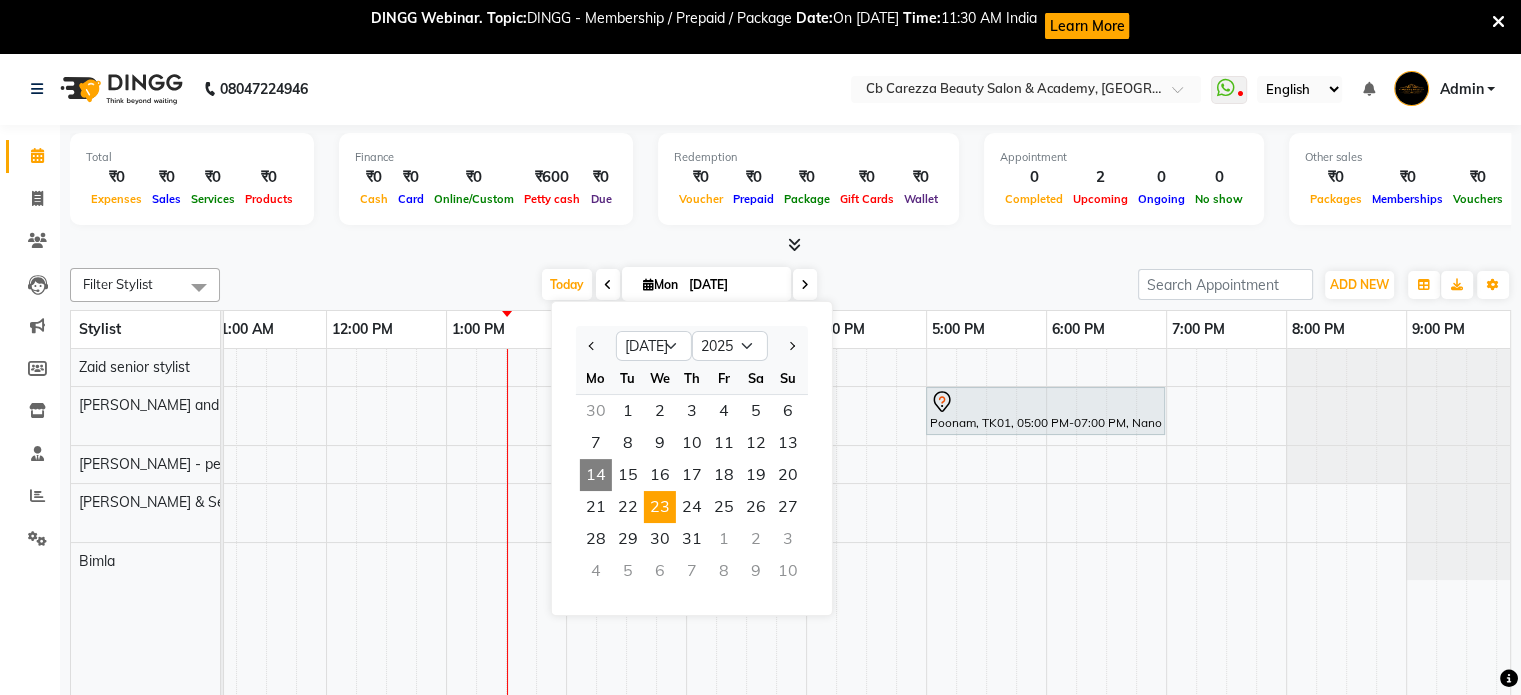 click on "23" at bounding box center (660, 507) 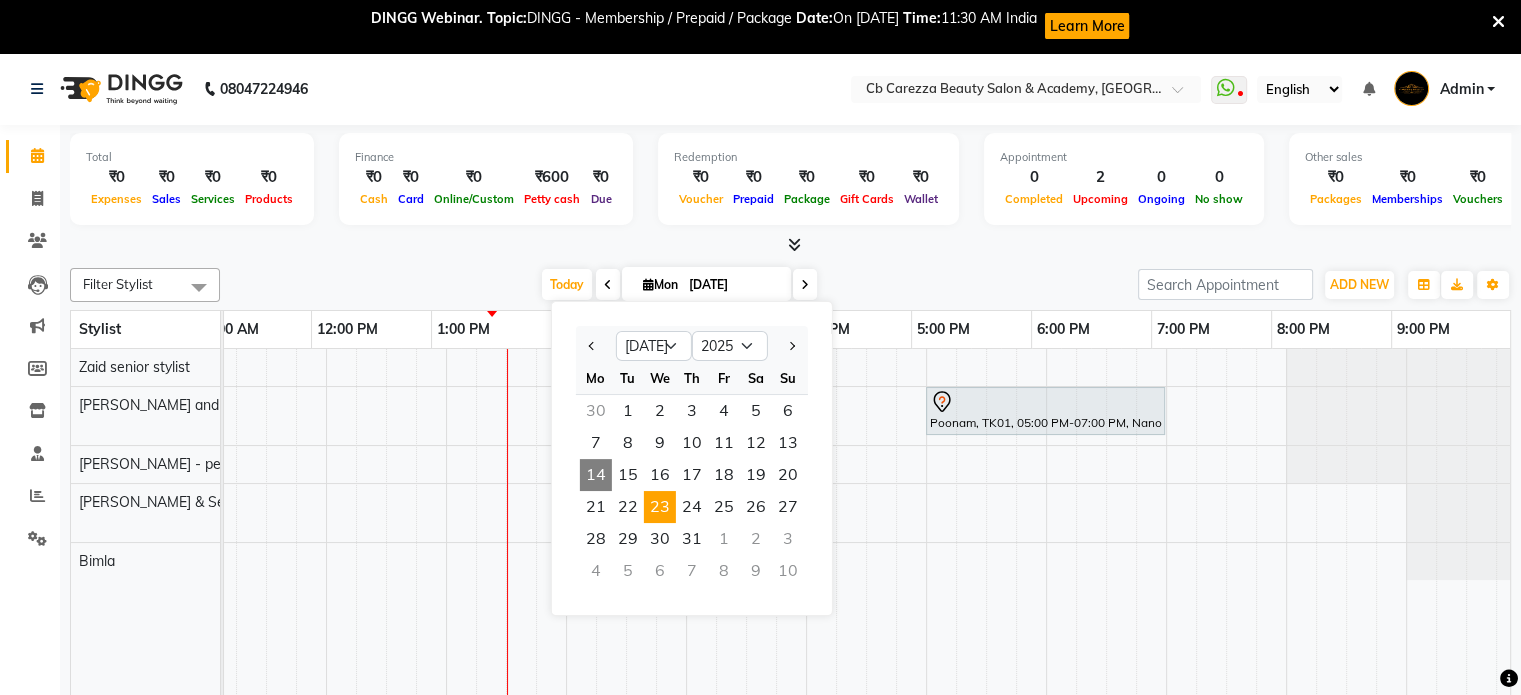 scroll, scrollTop: 0, scrollLeft: 393, axis: horizontal 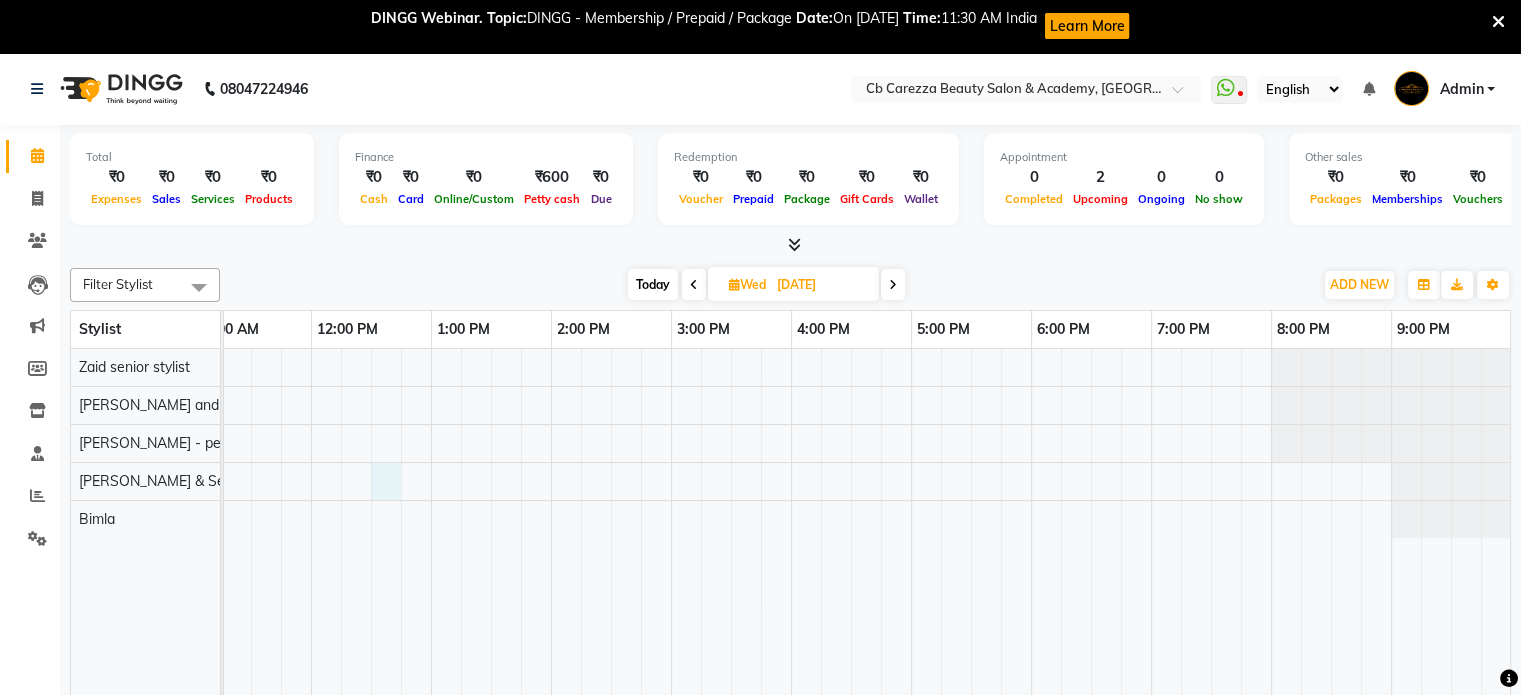 click at bounding box center (671, 539) 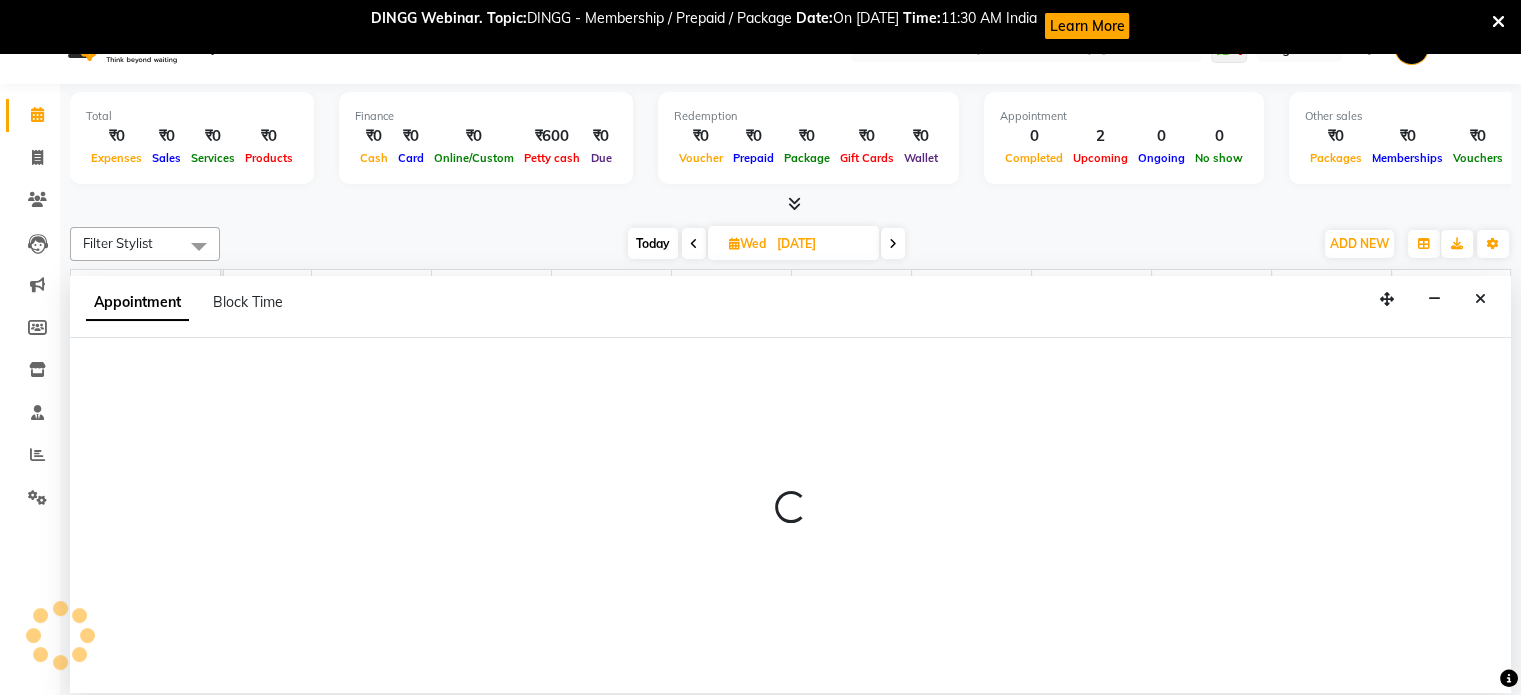 select on "80349" 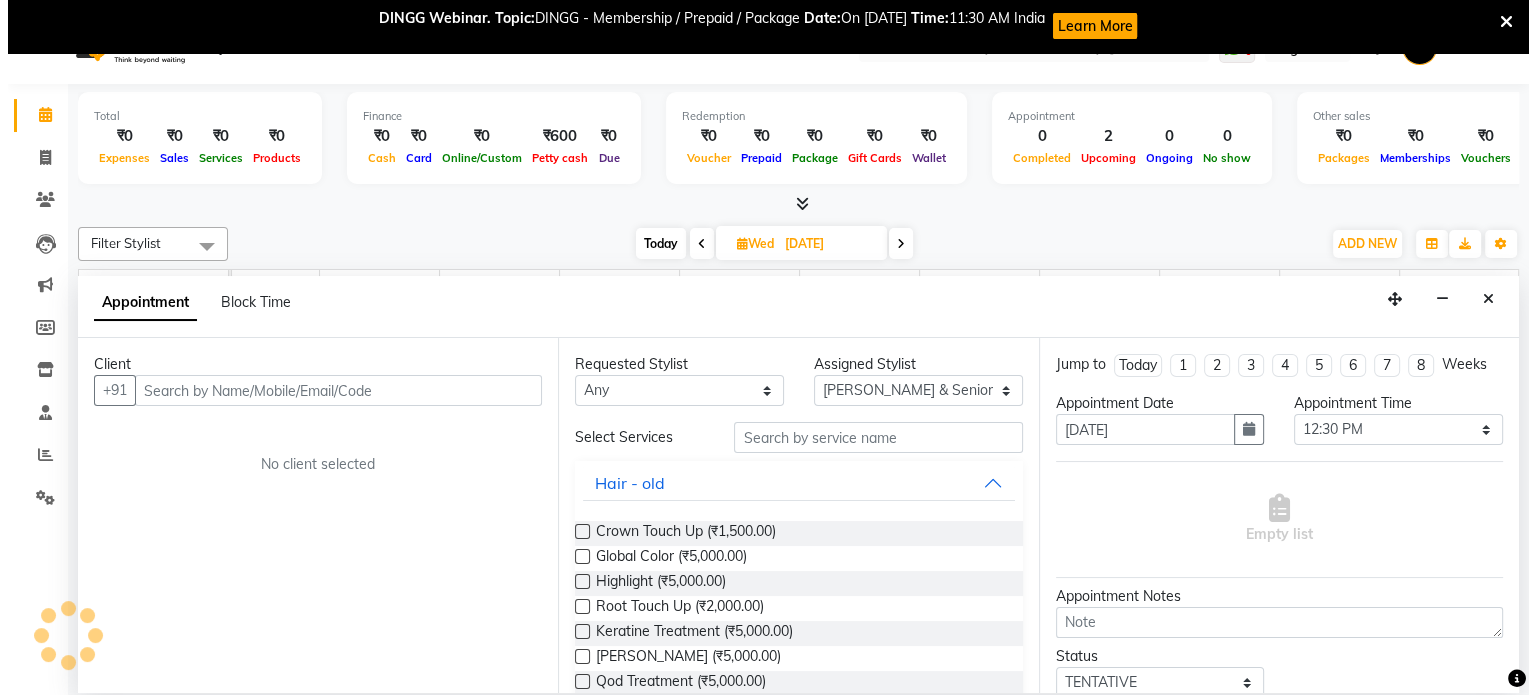scroll, scrollTop: 52, scrollLeft: 0, axis: vertical 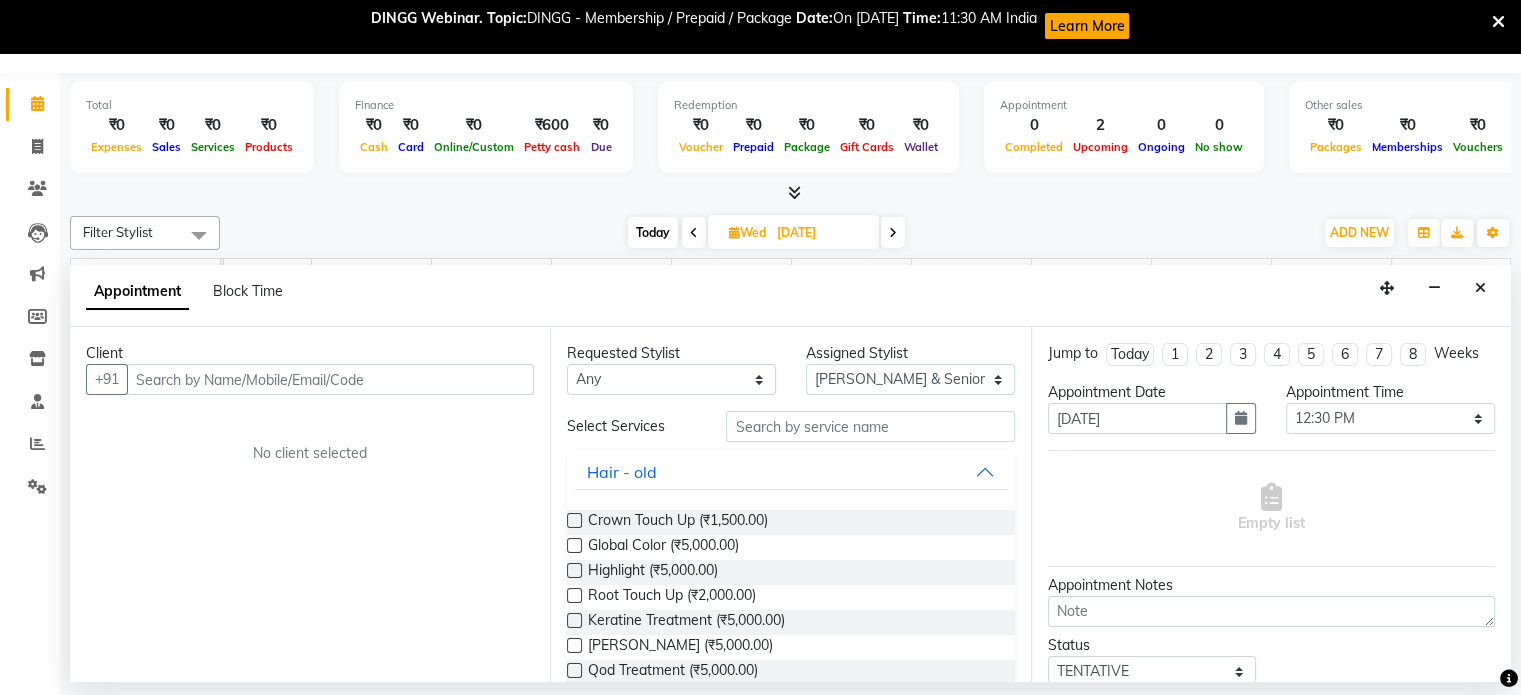 click at bounding box center [330, 379] 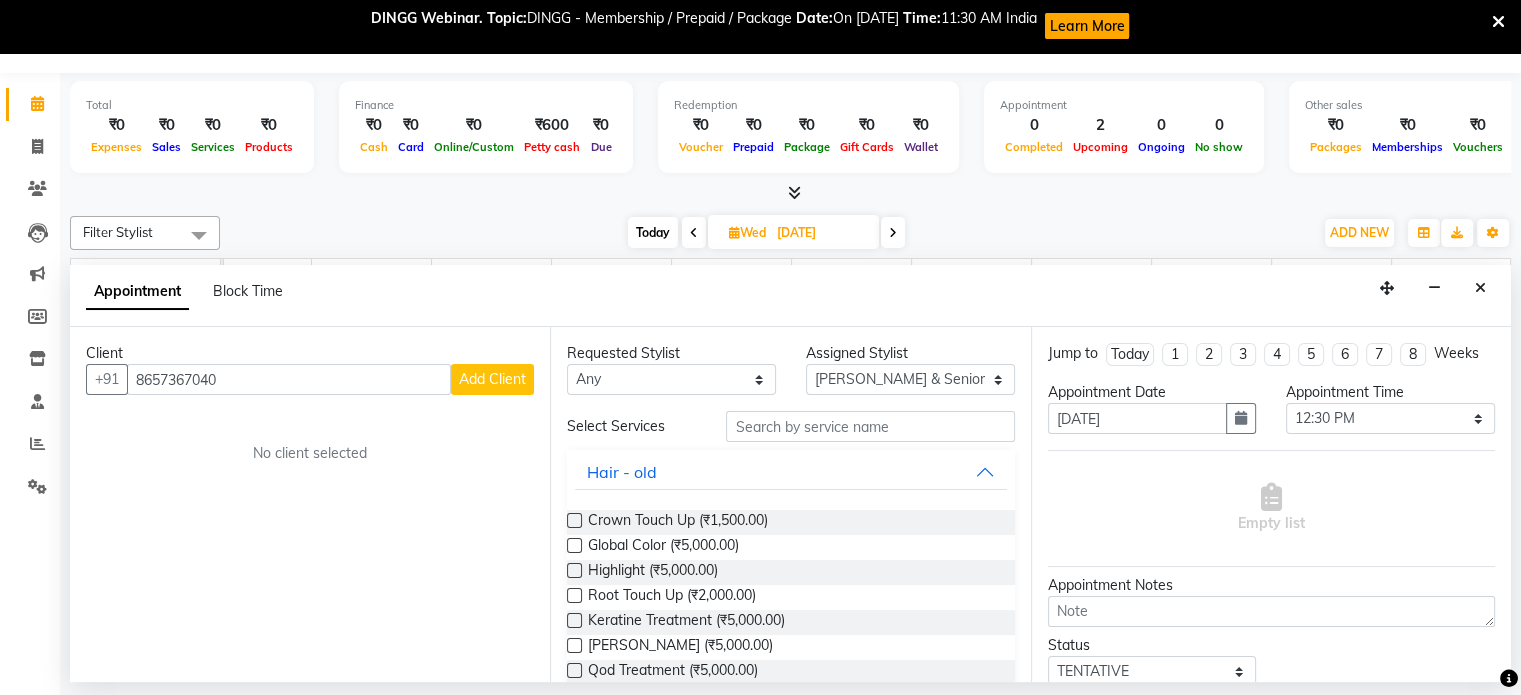 type on "8657367040" 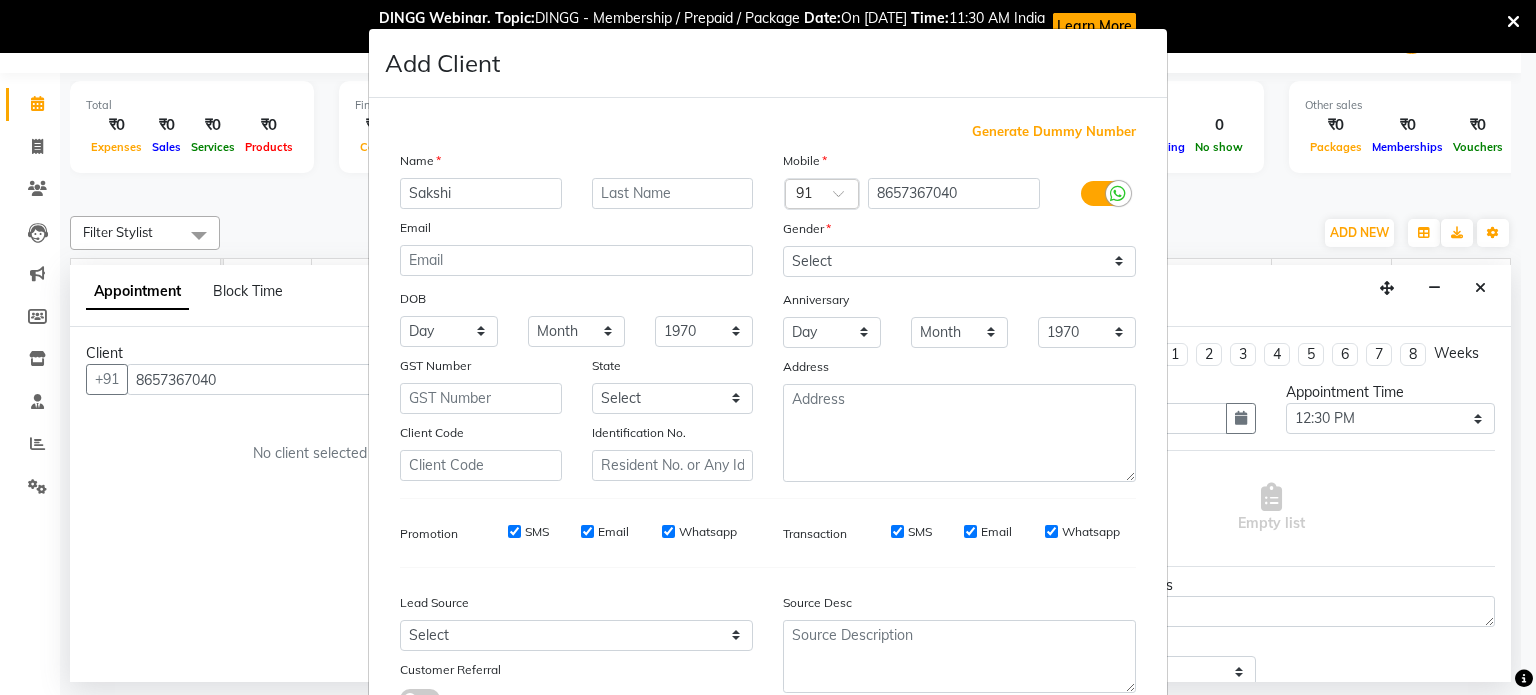 type on "Sakshi" 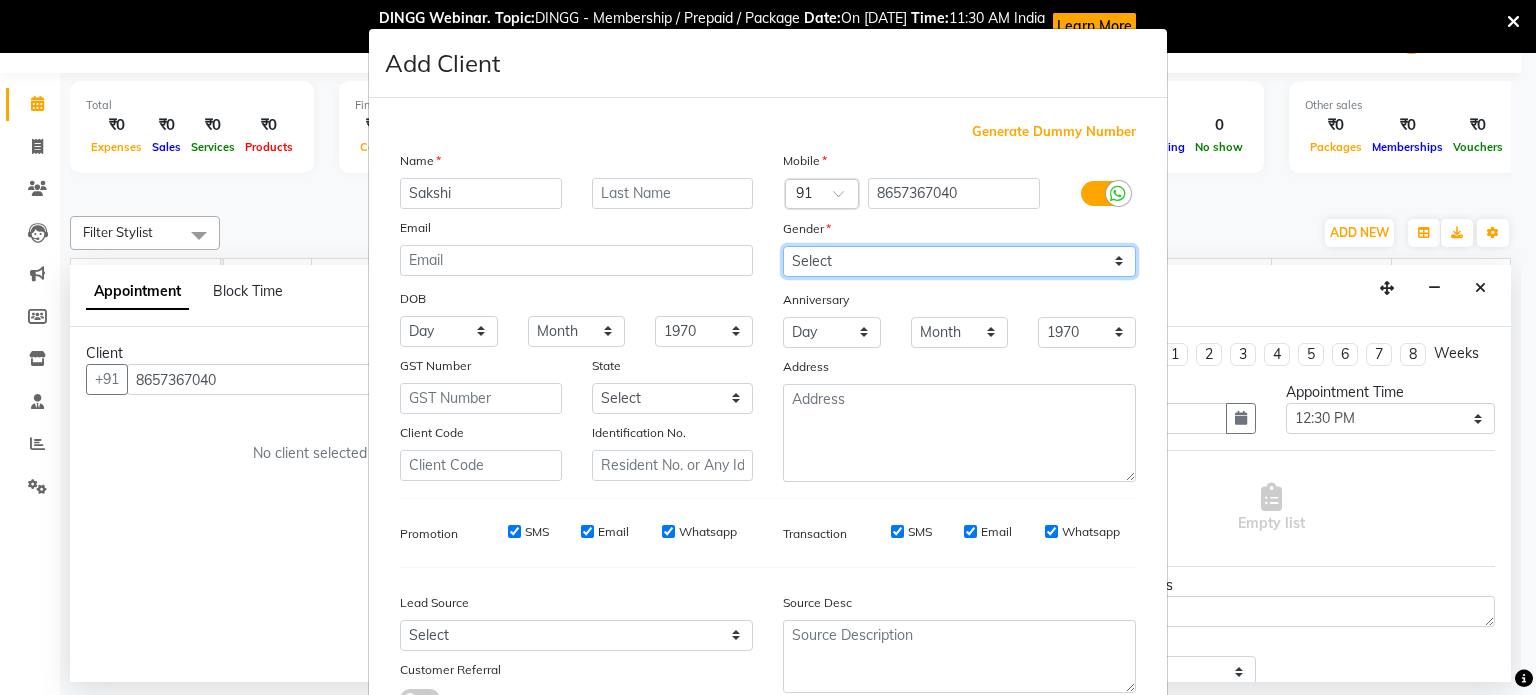 click on "Select Male Female Other Prefer Not To Say" at bounding box center (959, 261) 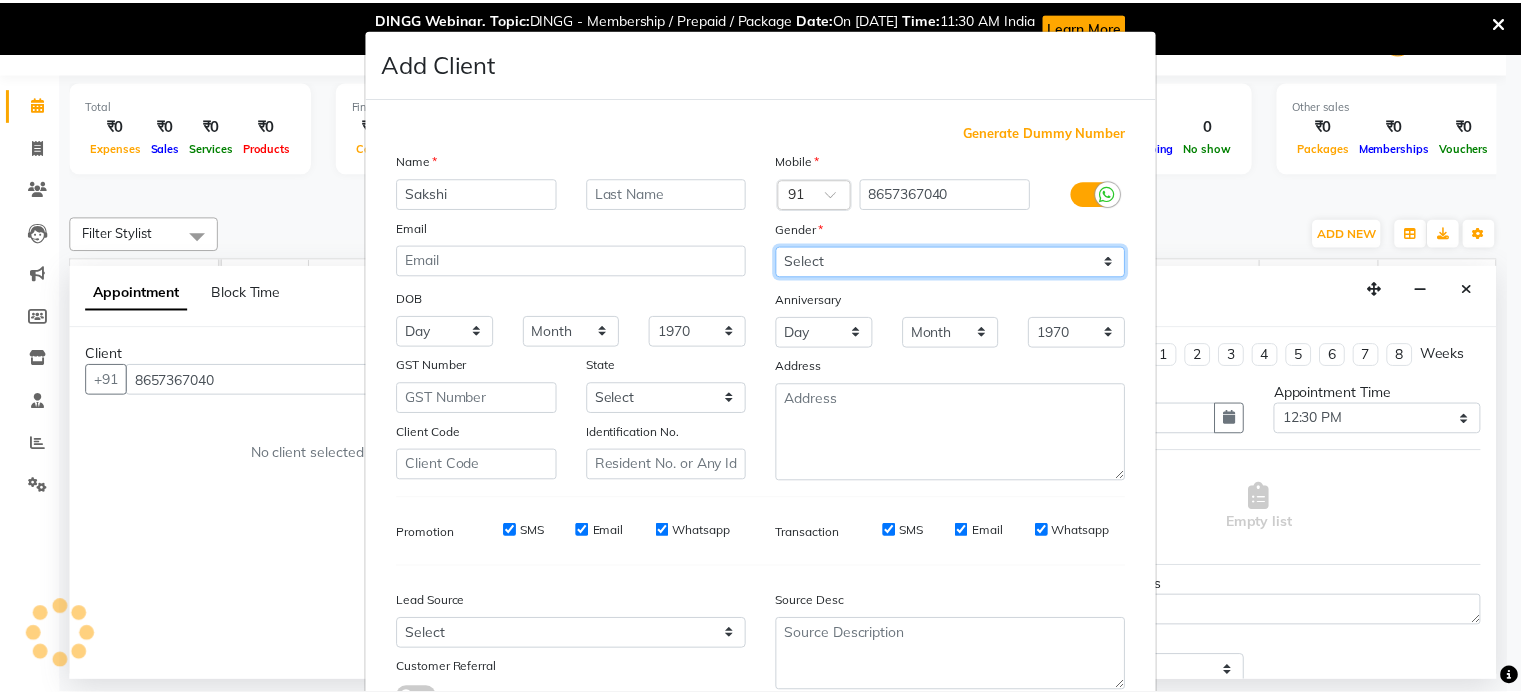 scroll, scrollTop: 161, scrollLeft: 0, axis: vertical 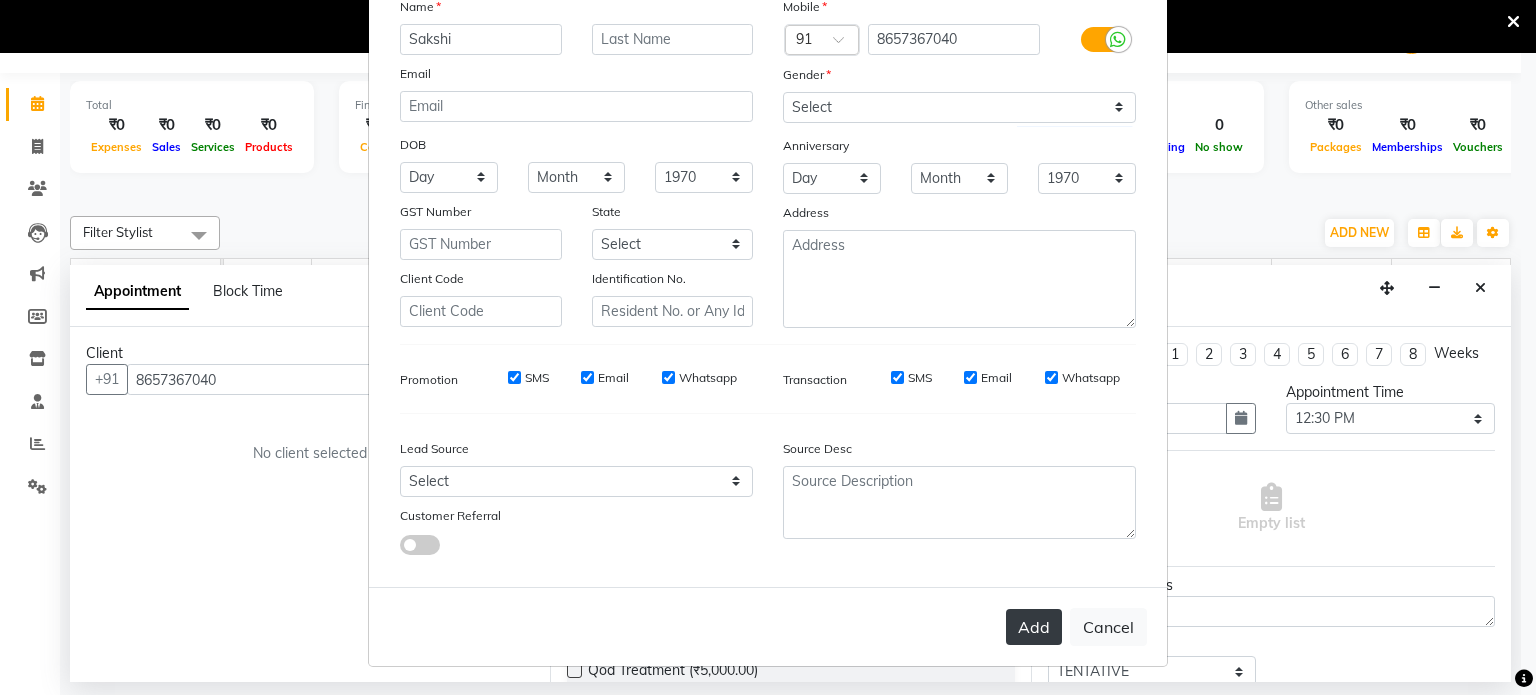 click on "Add" at bounding box center (1034, 627) 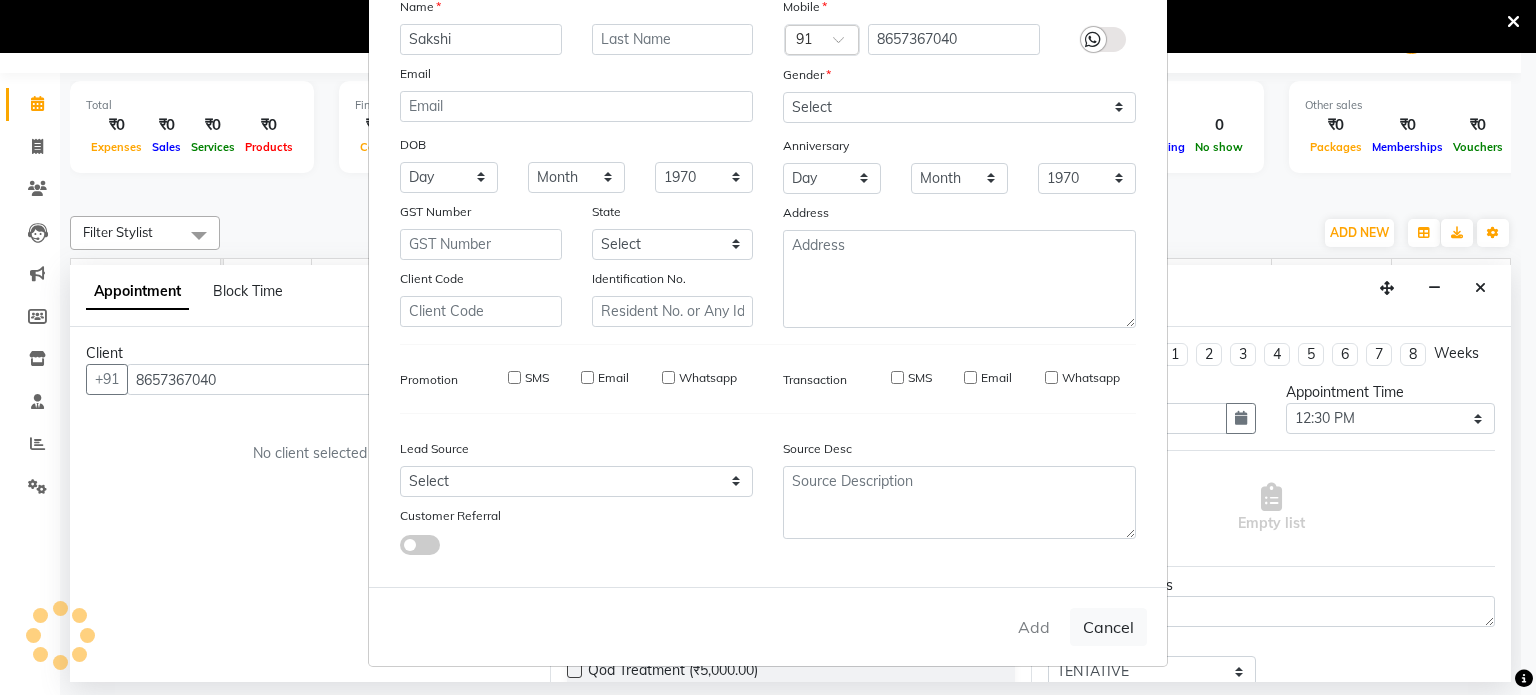 type 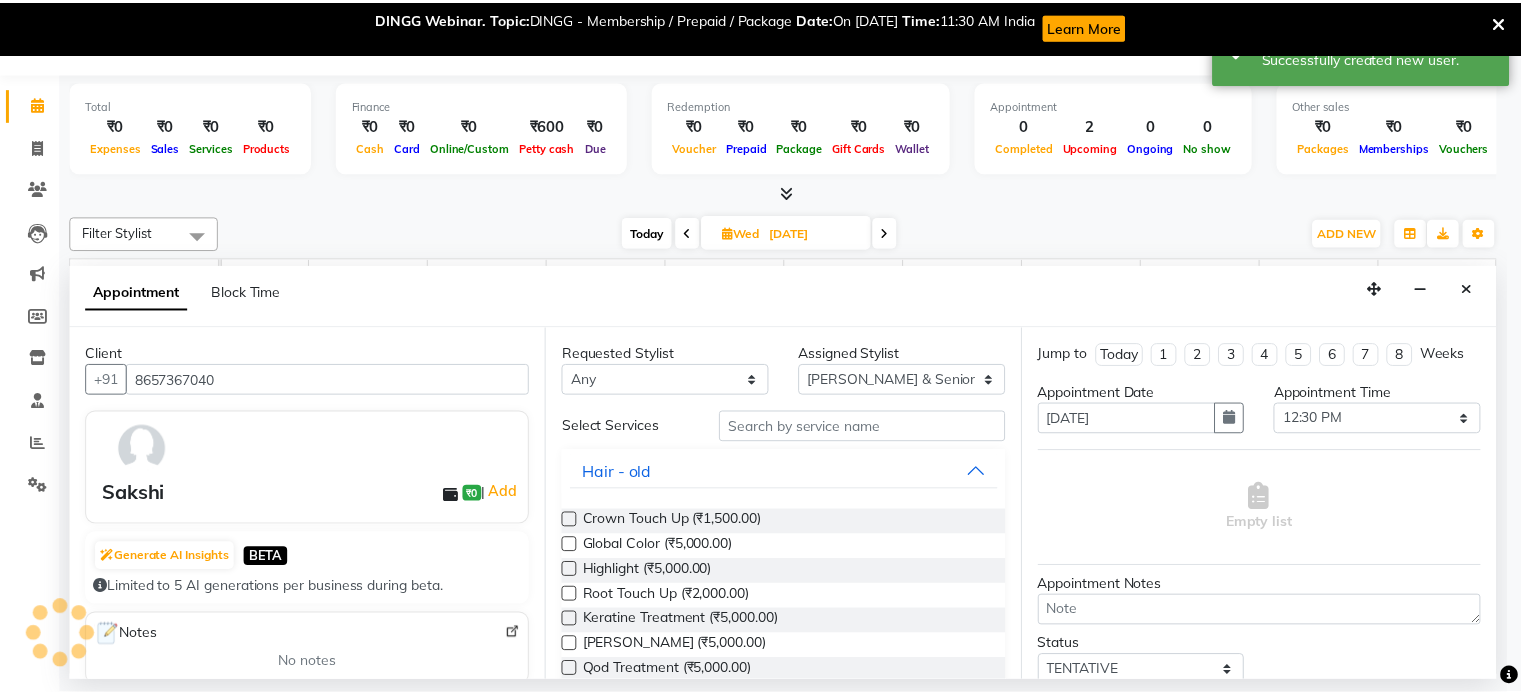 scroll, scrollTop: 0, scrollLeft: 378, axis: horizontal 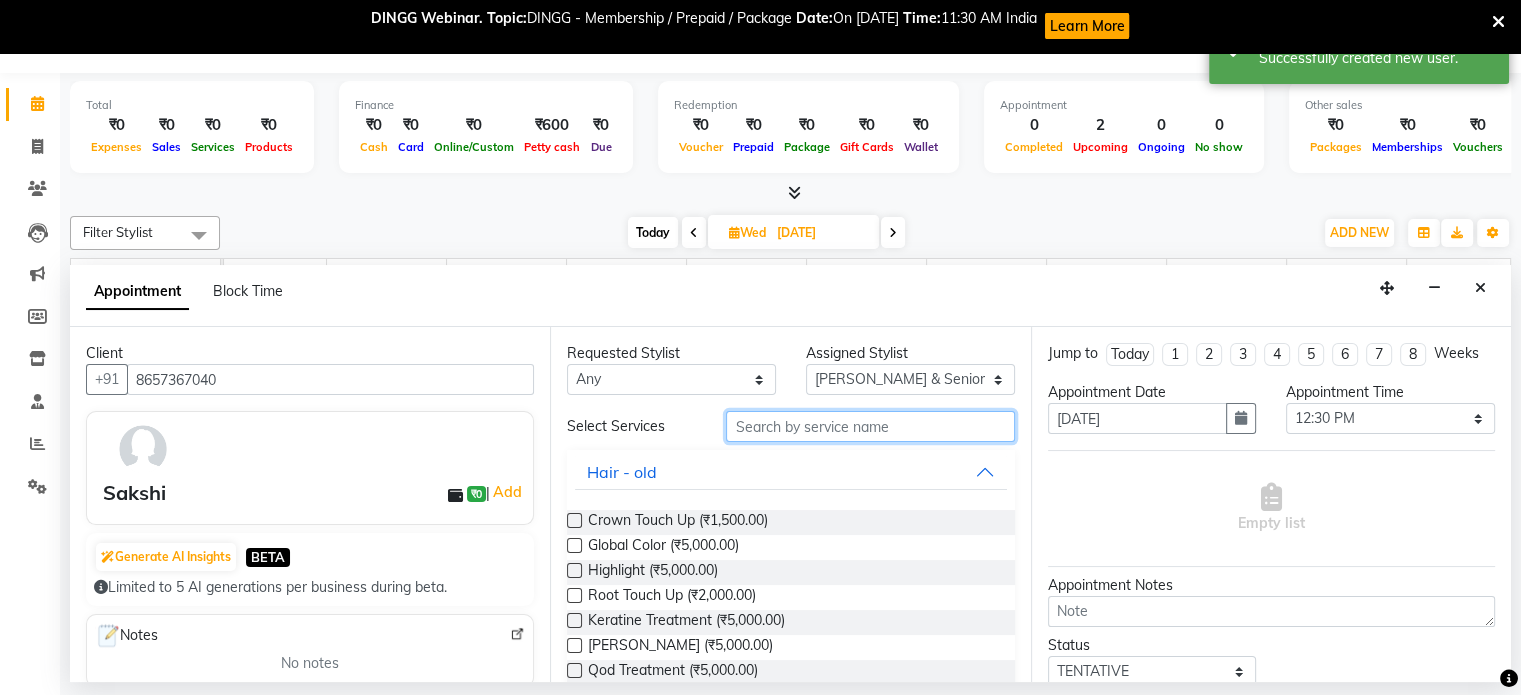 click at bounding box center [870, 426] 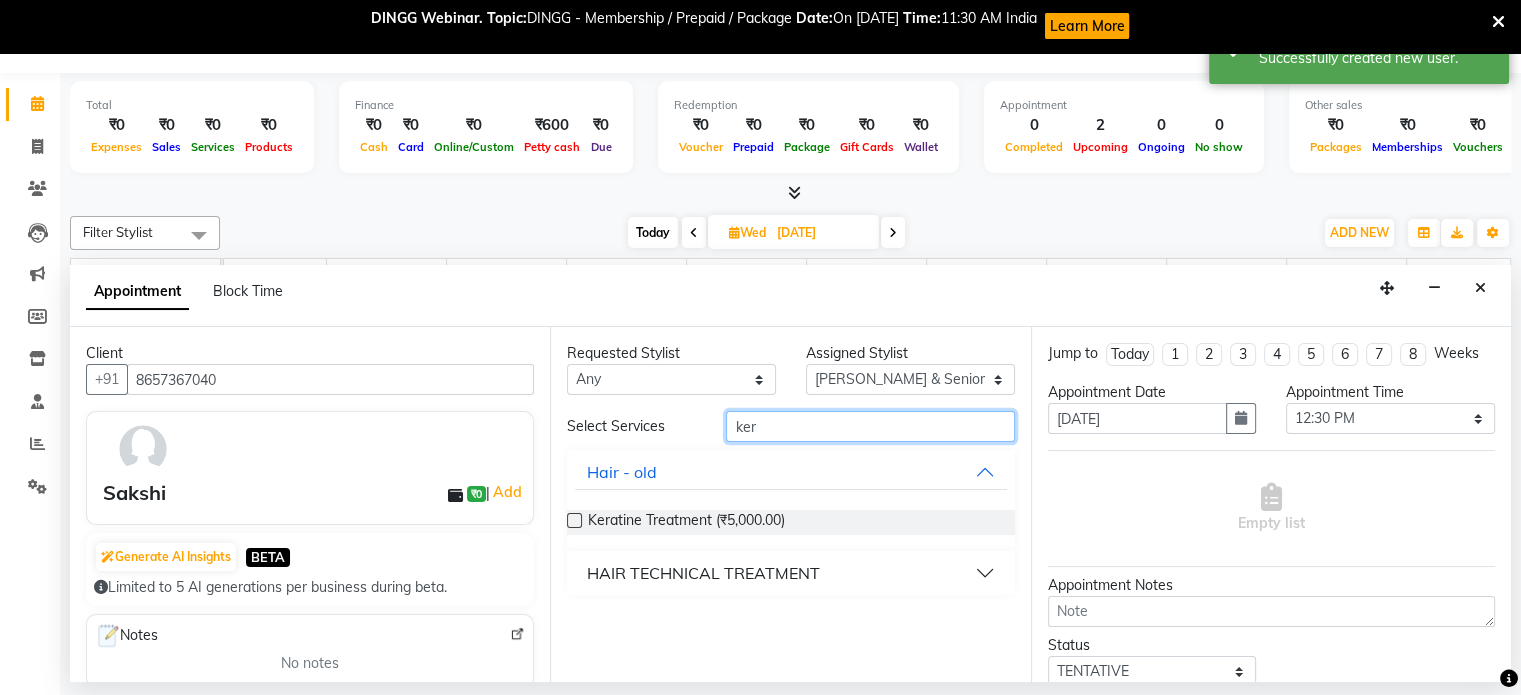 type on "ker" 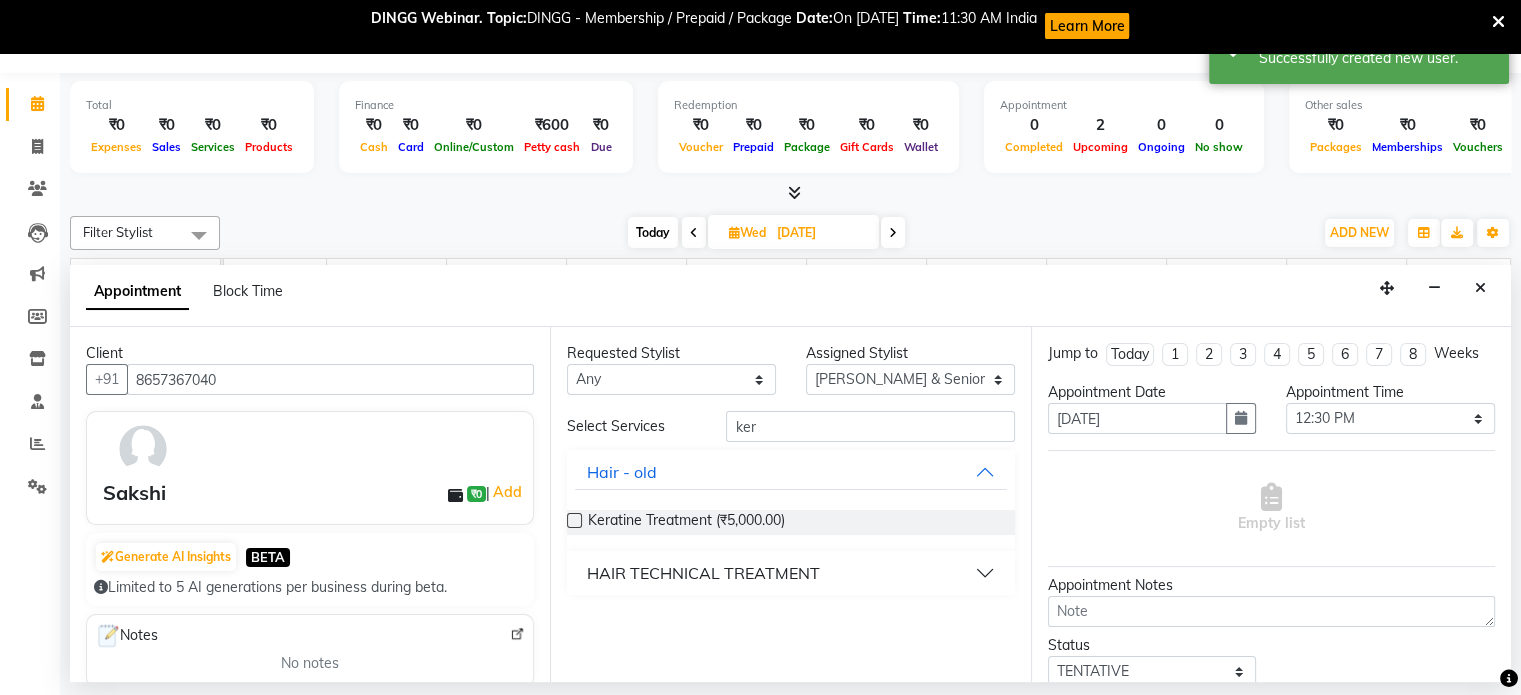 click at bounding box center (574, 520) 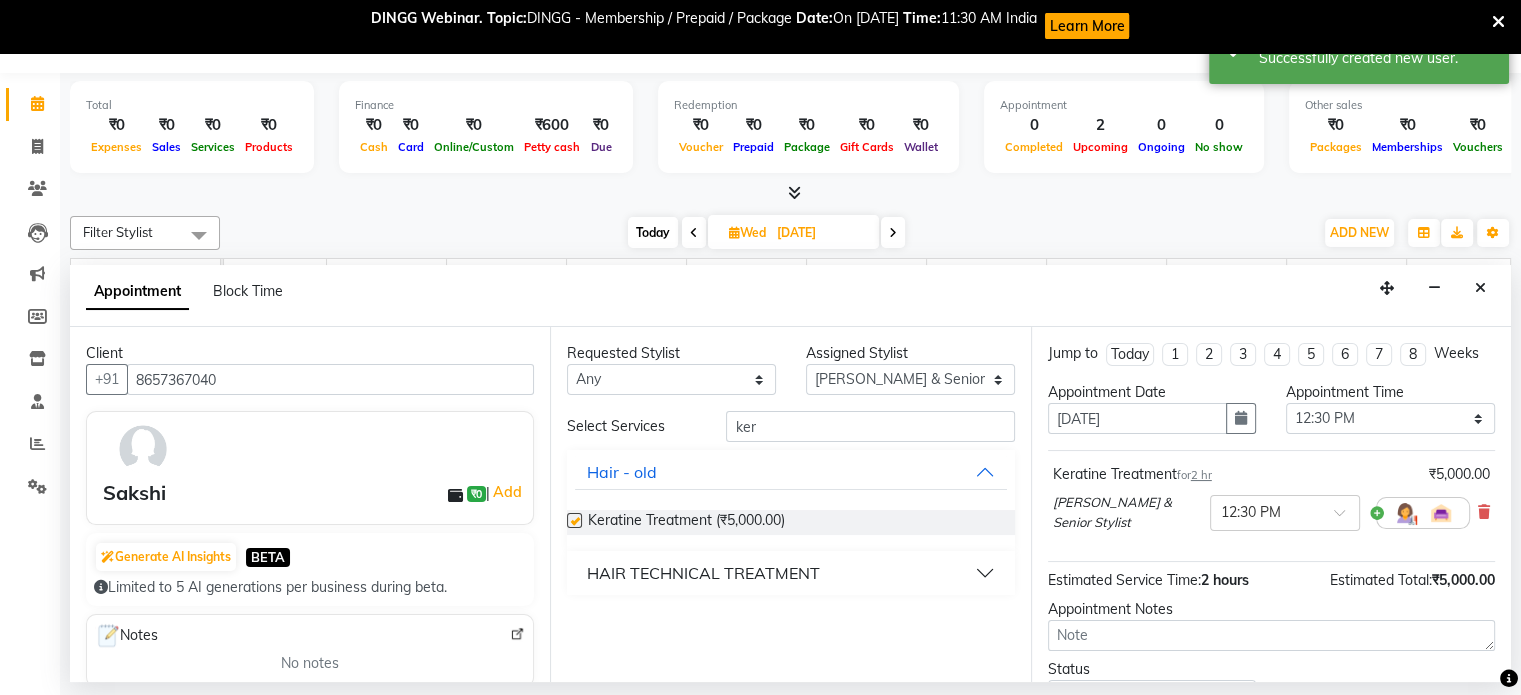 checkbox on "false" 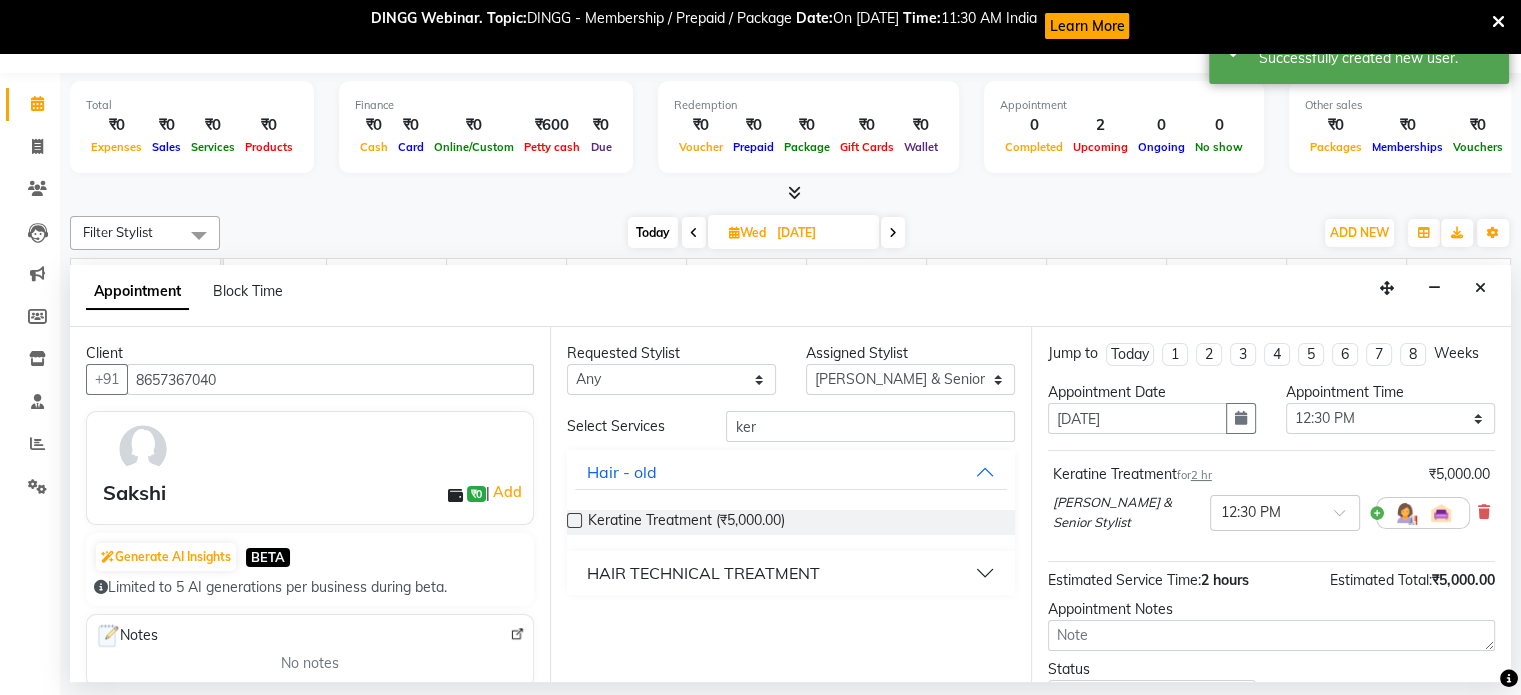 scroll, scrollTop: 154, scrollLeft: 0, axis: vertical 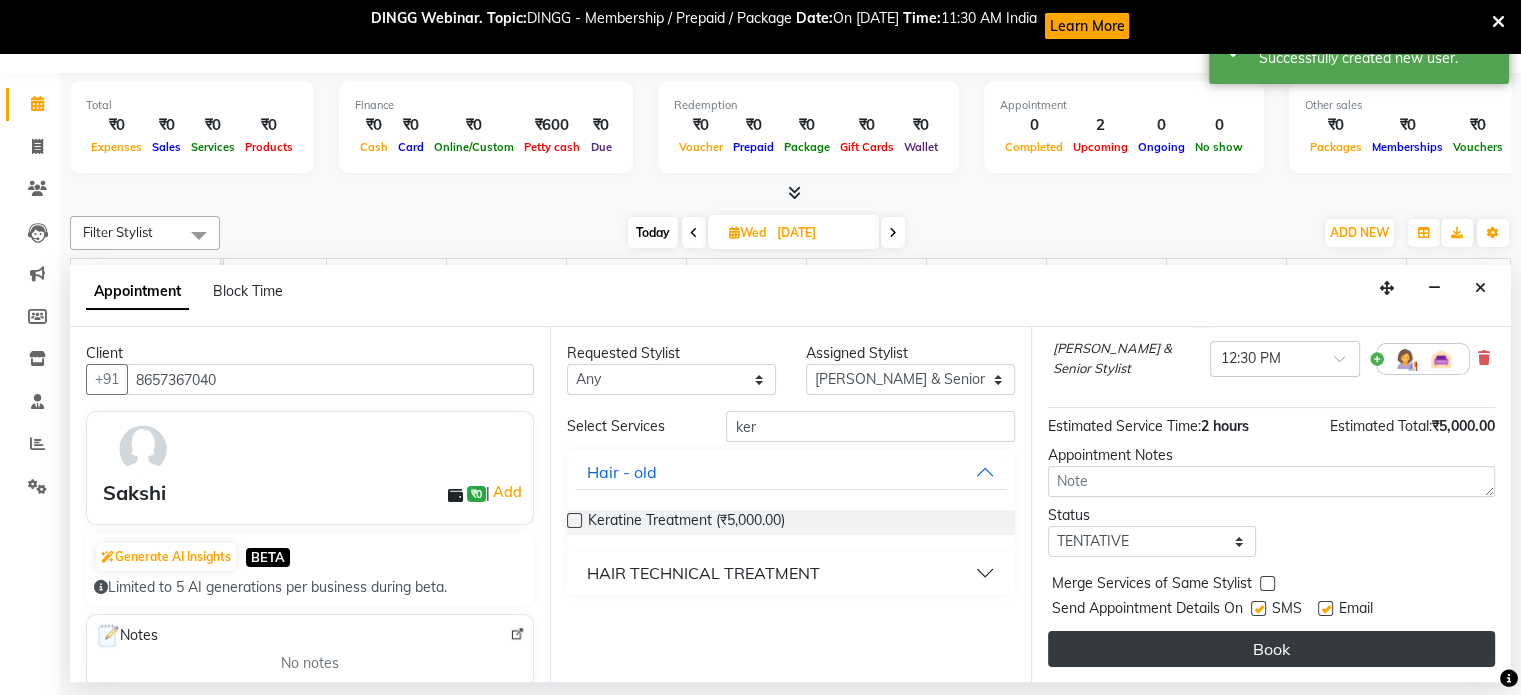 click on "Book" at bounding box center [1271, 649] 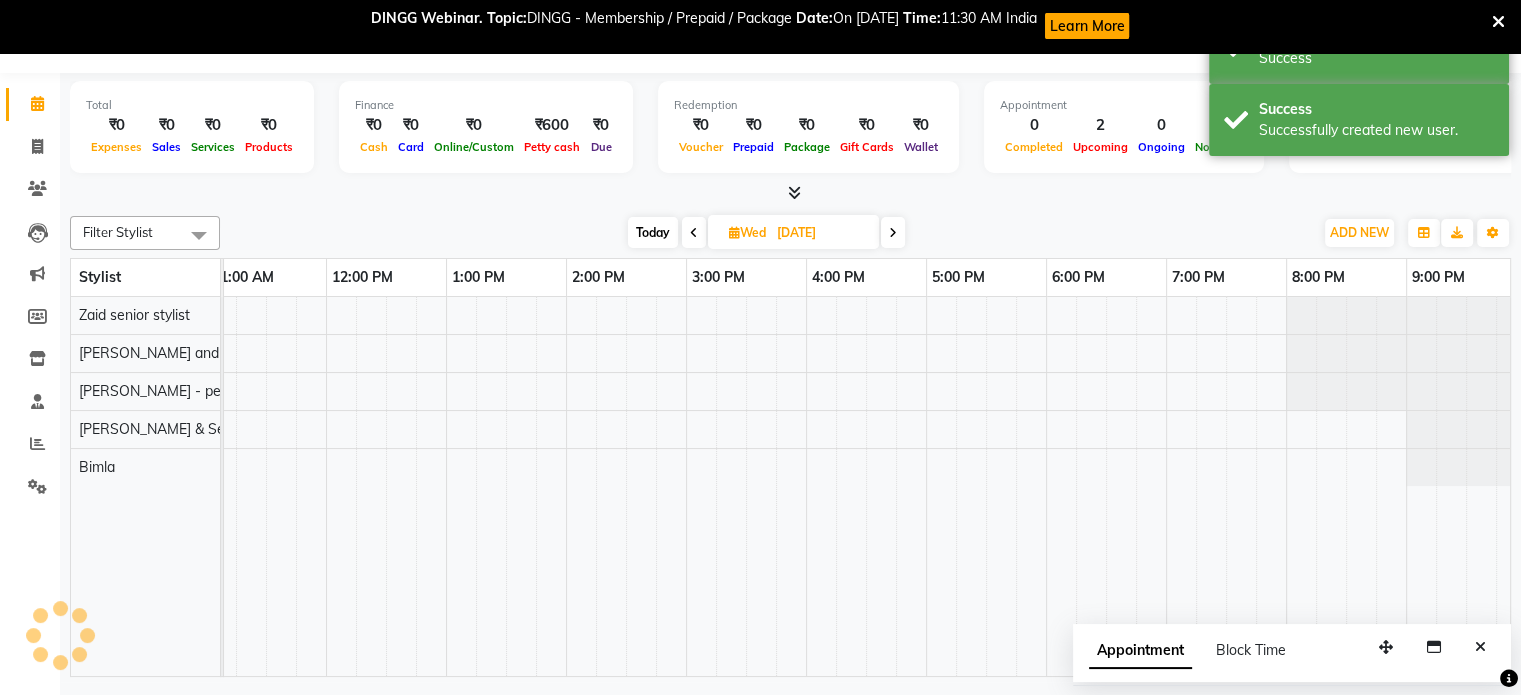 scroll, scrollTop: 0, scrollLeft: 0, axis: both 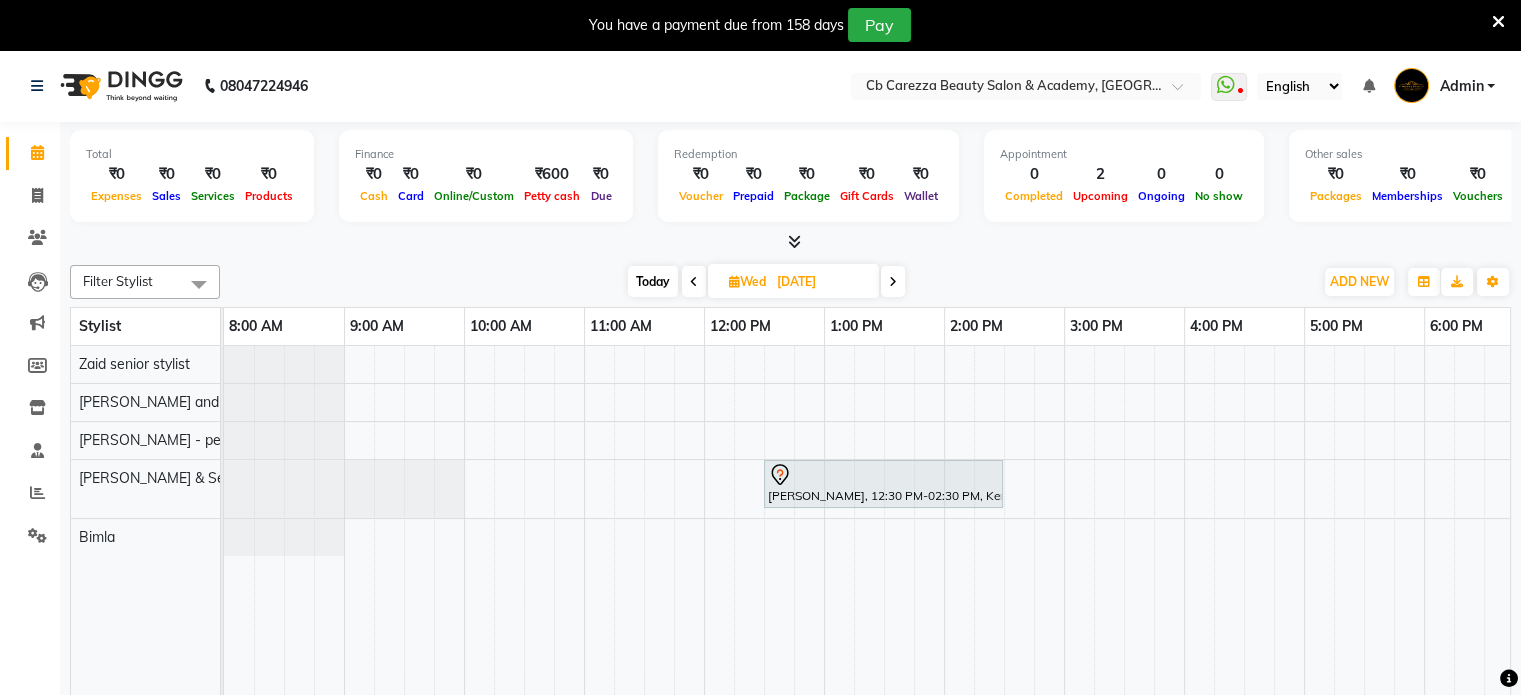 click on "Today" at bounding box center [653, 281] 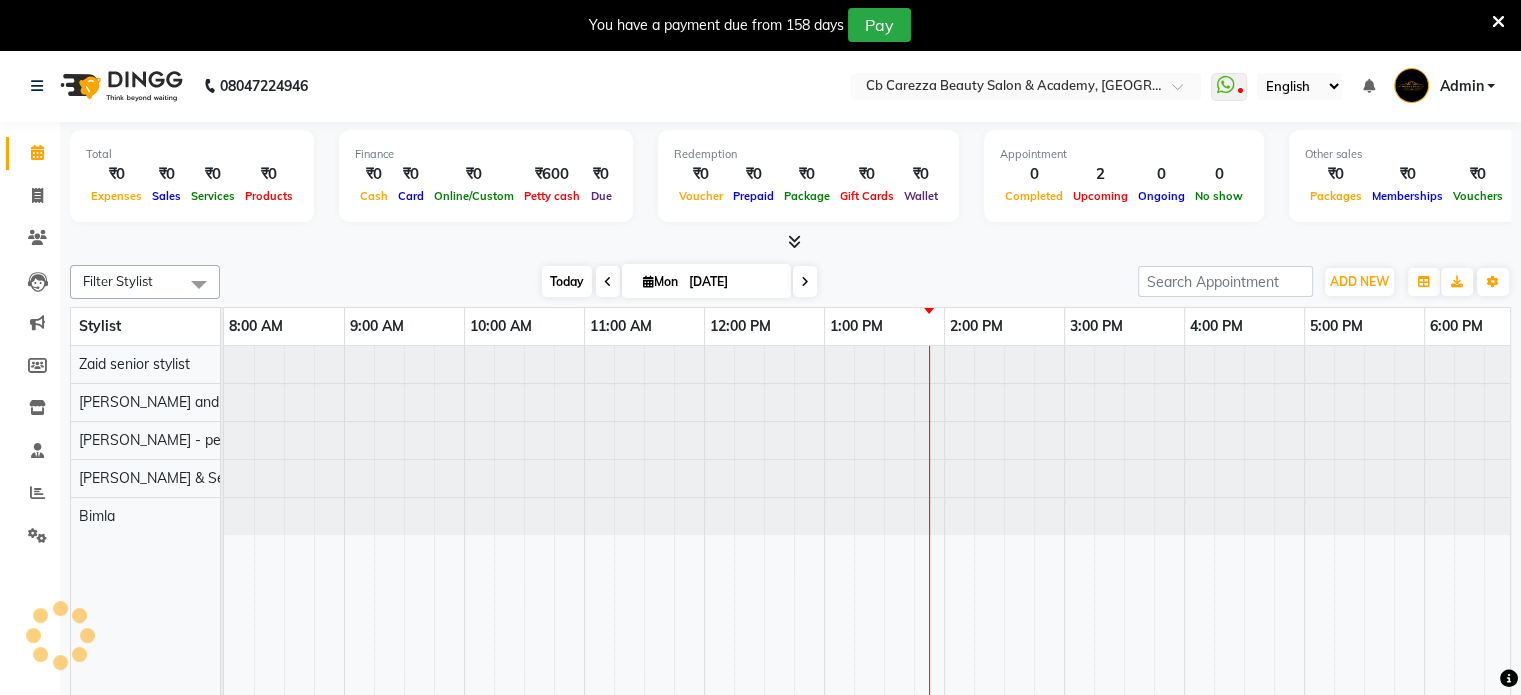 type on "[DATE]" 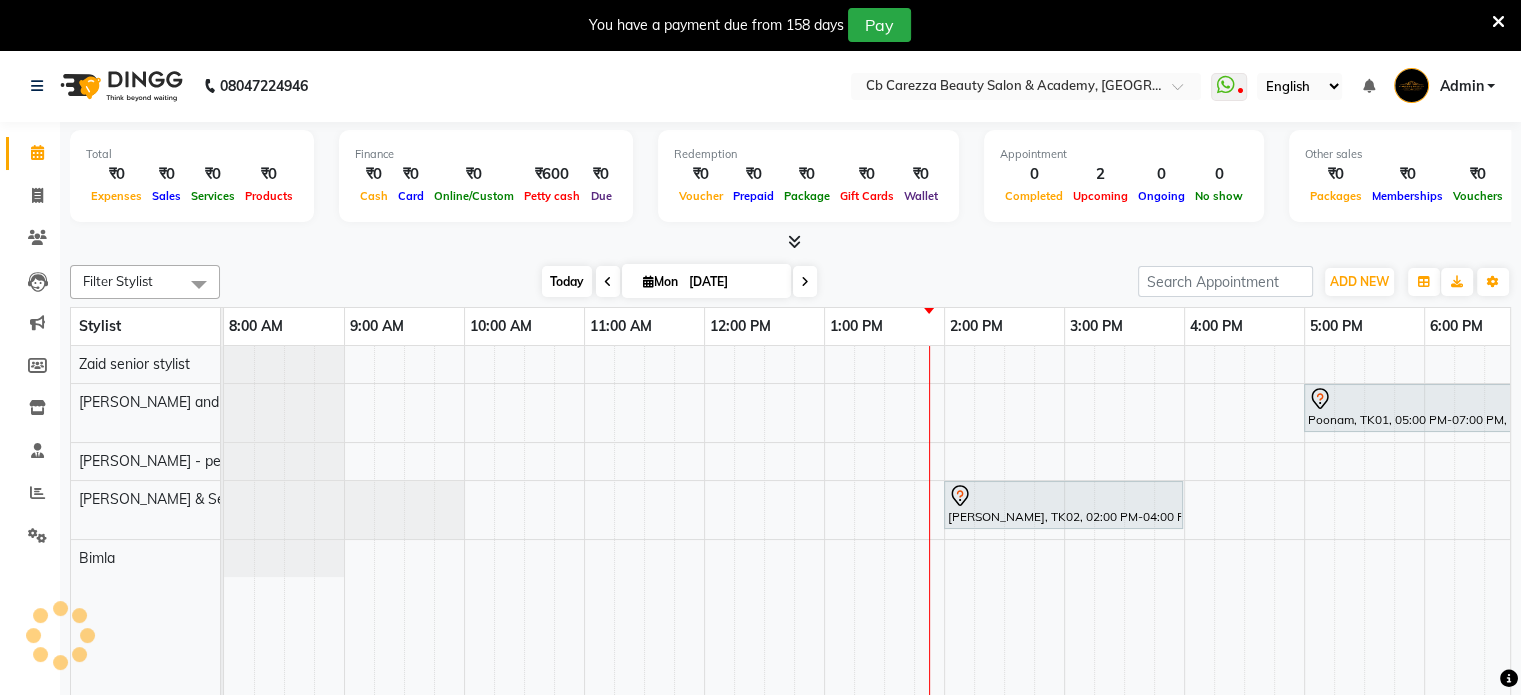 scroll, scrollTop: 0, scrollLeft: 393, axis: horizontal 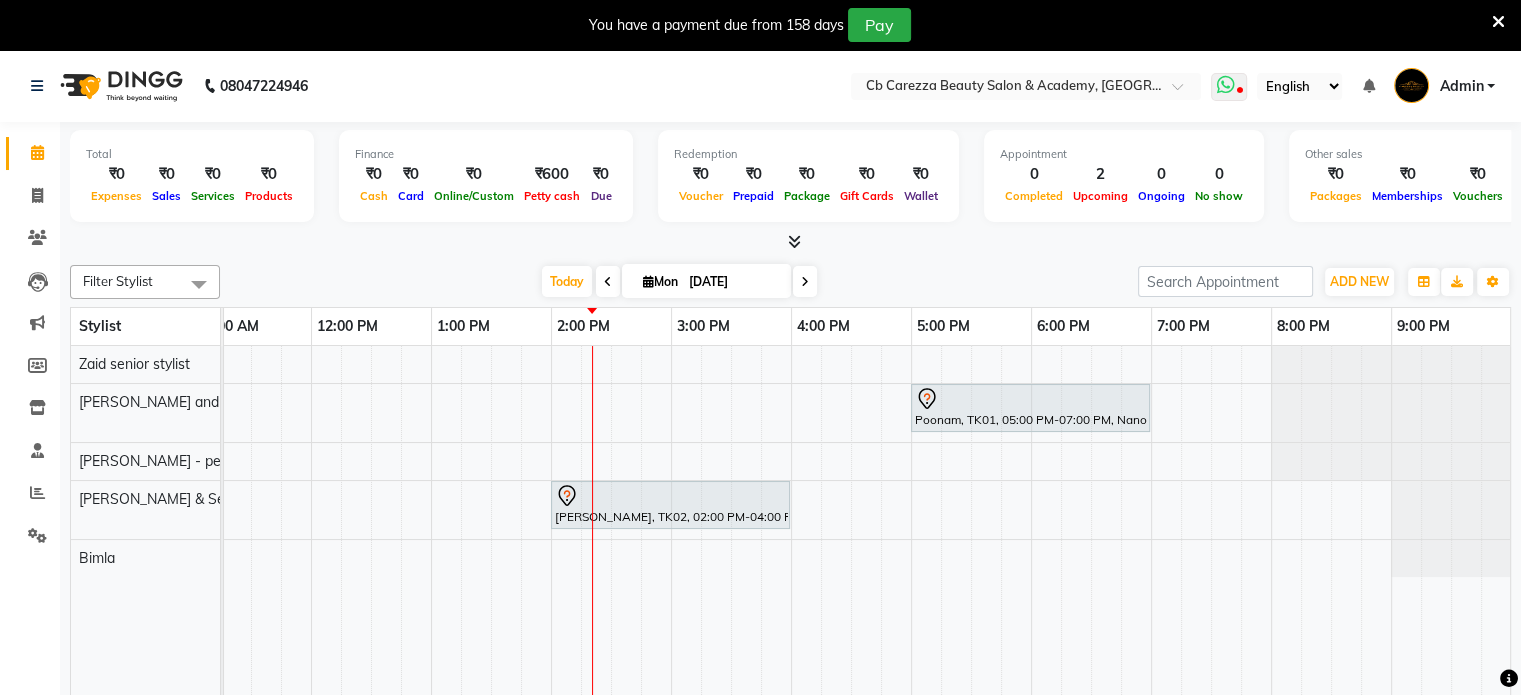 click at bounding box center (1225, 85) 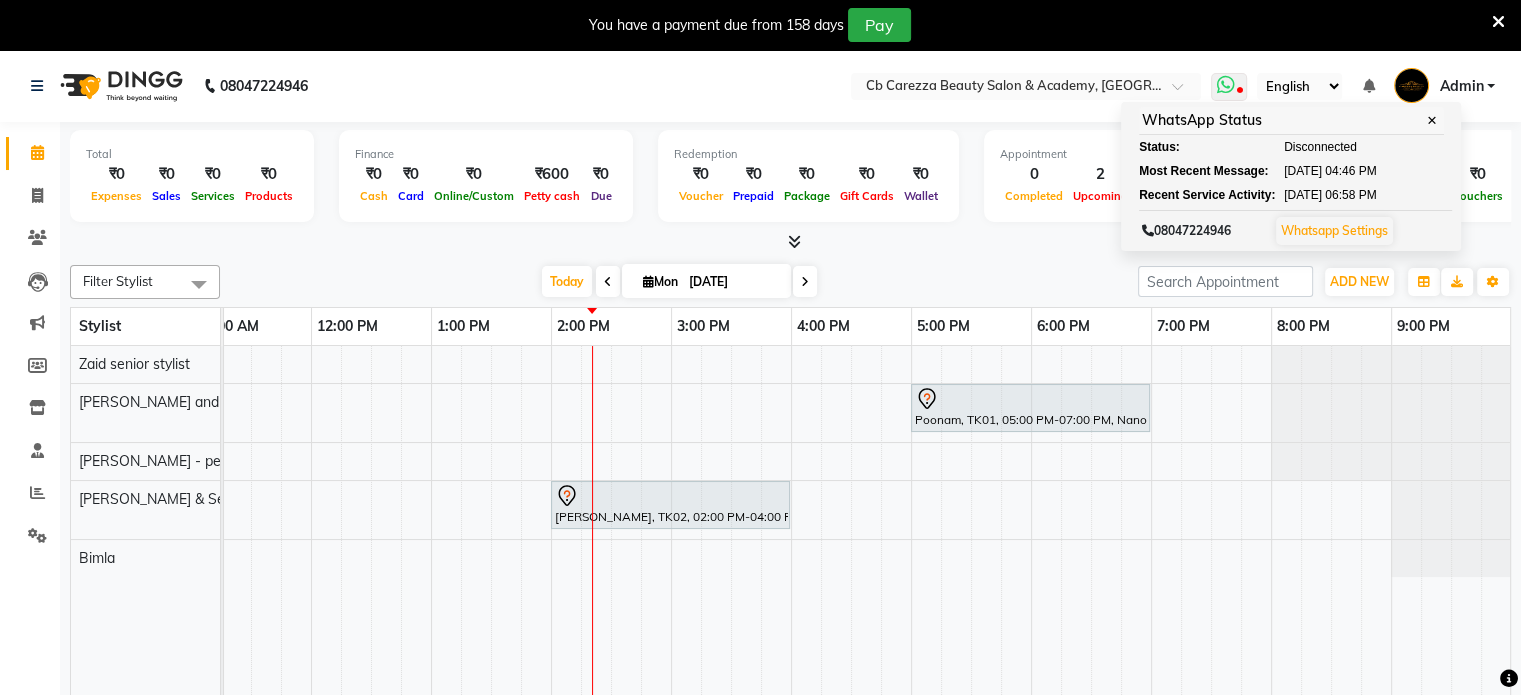 click on "Whatsapp Settings" at bounding box center (1334, 230) 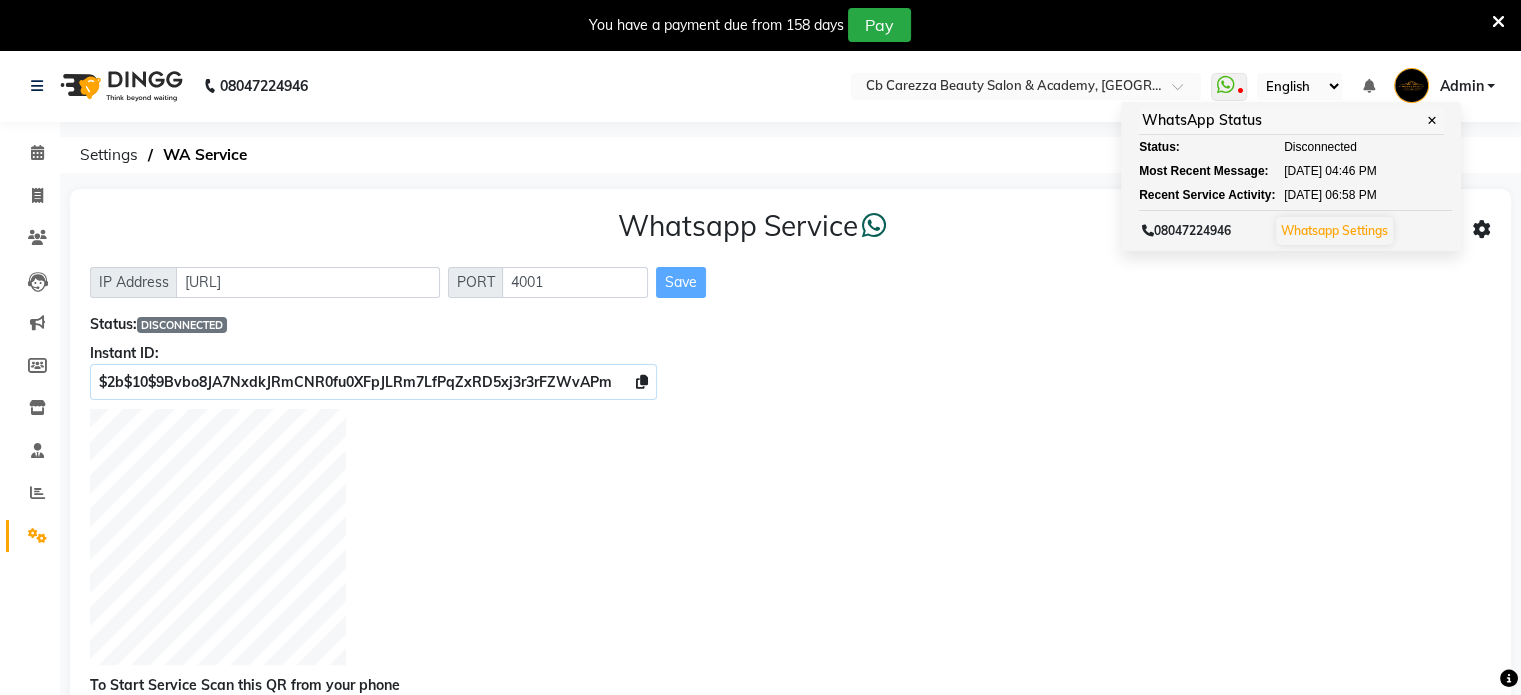 click 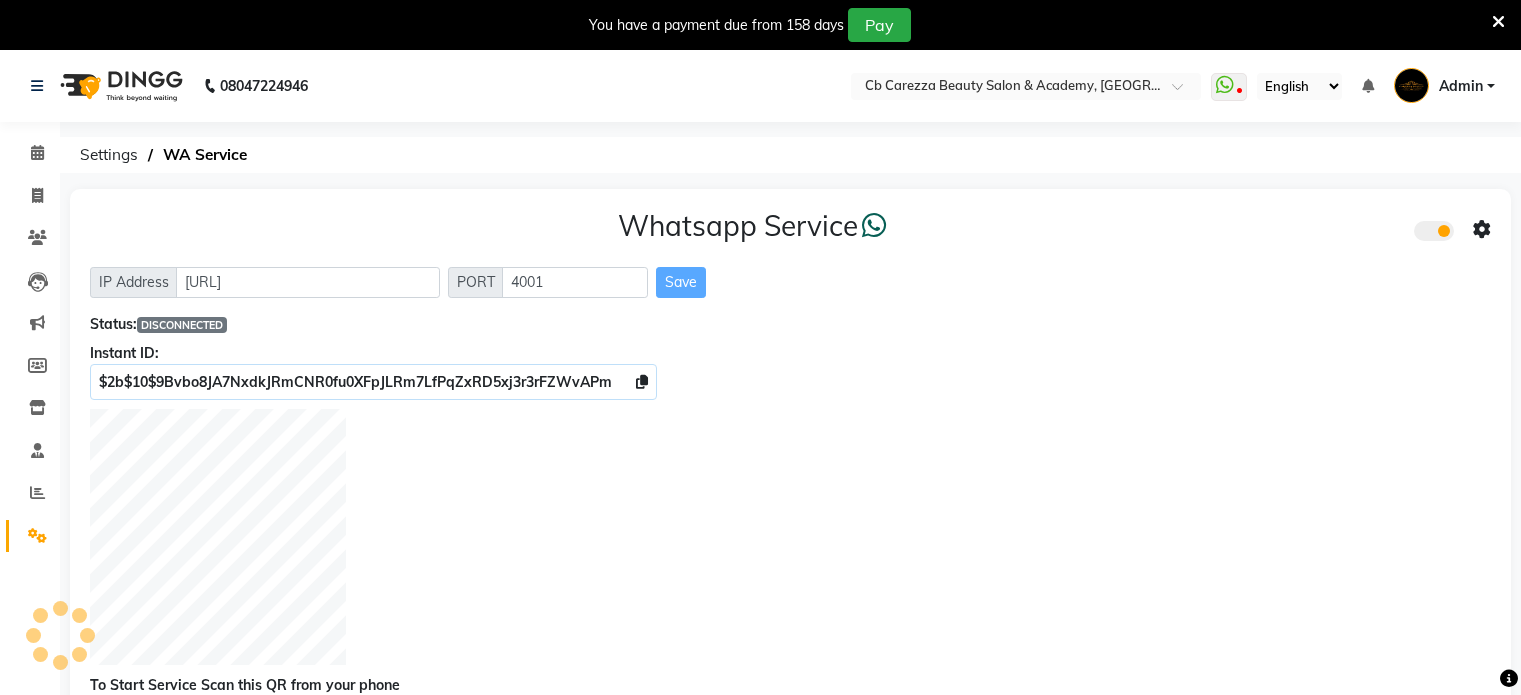 scroll, scrollTop: 0, scrollLeft: 0, axis: both 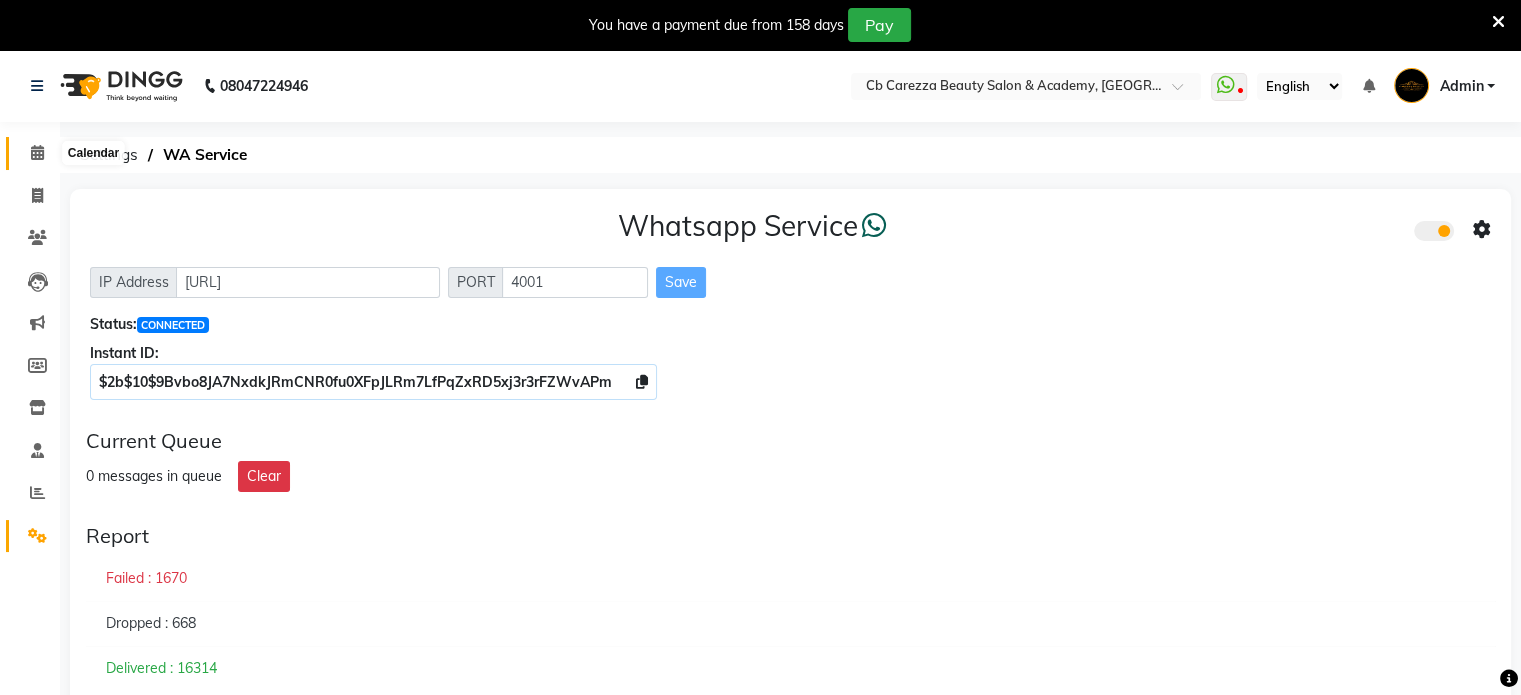 click 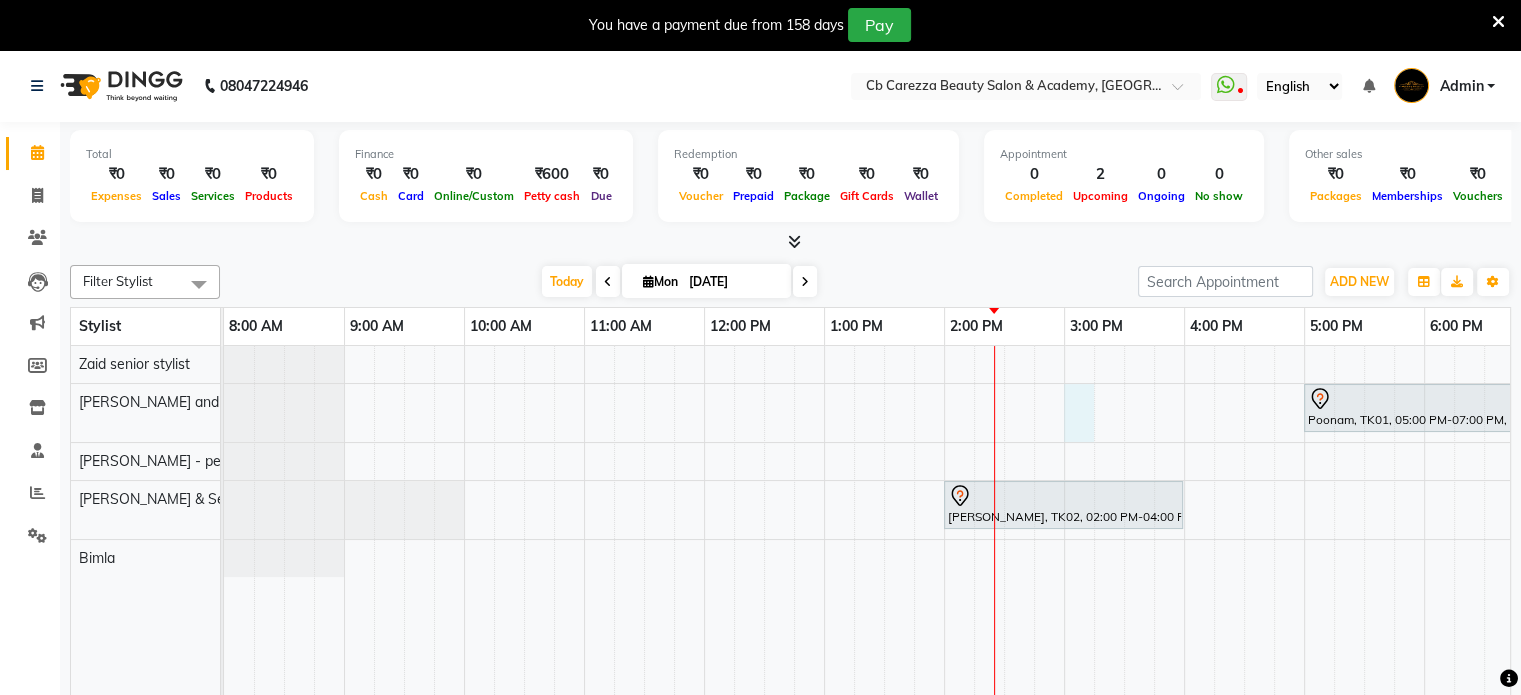 click on "Poonam, TK01, 05:00 PM-07:00 PM, Nano Plastia             [PERSON_NAME], TK02, 02:00 PM-04:00 PM, Nano Plastia" at bounding box center [1064, 536] 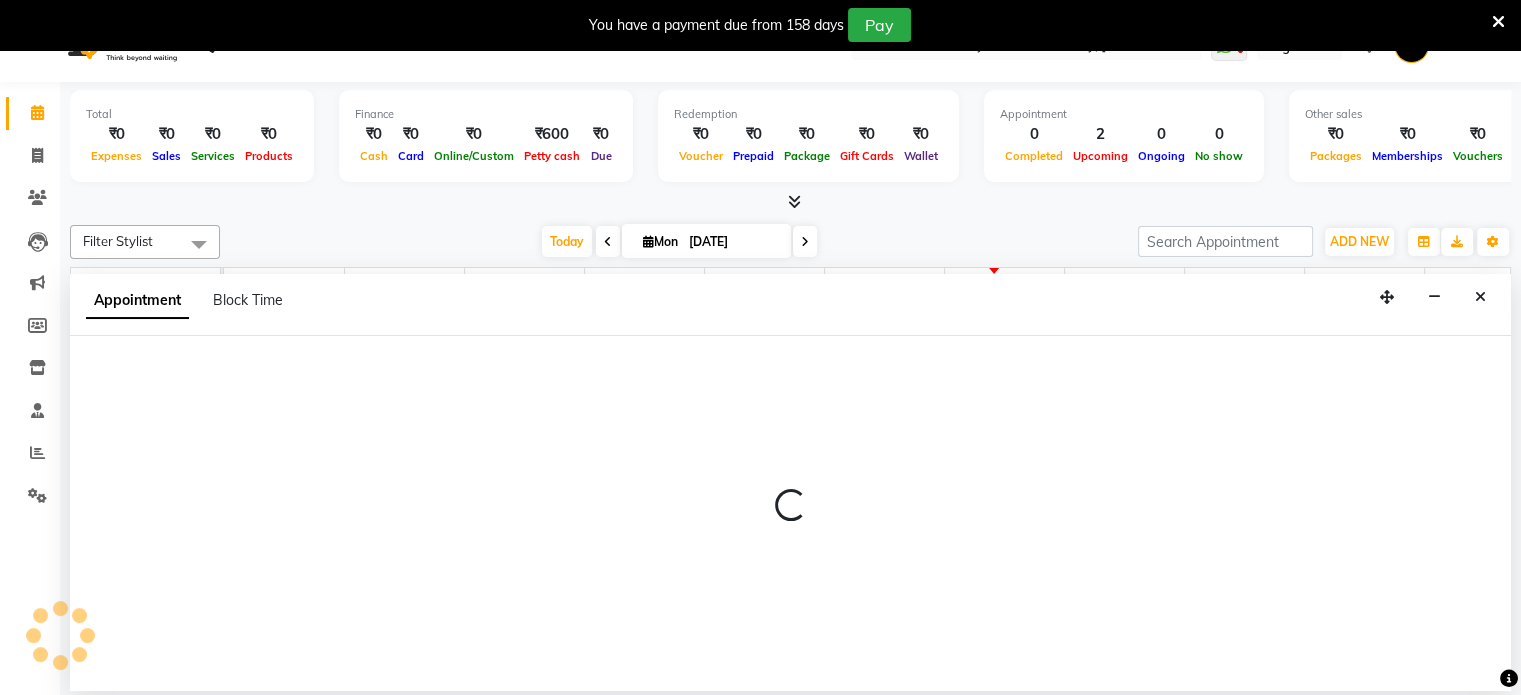 select on "60223" 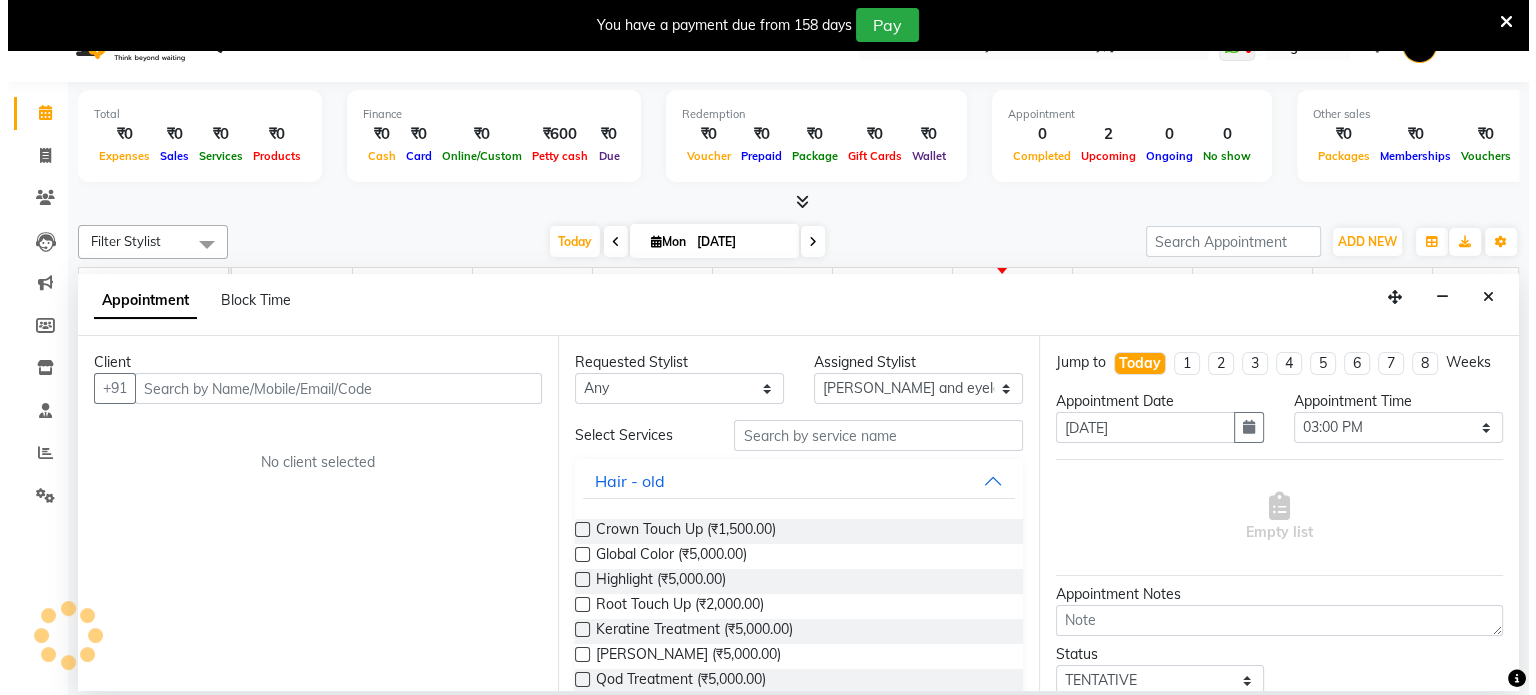 scroll, scrollTop: 50, scrollLeft: 0, axis: vertical 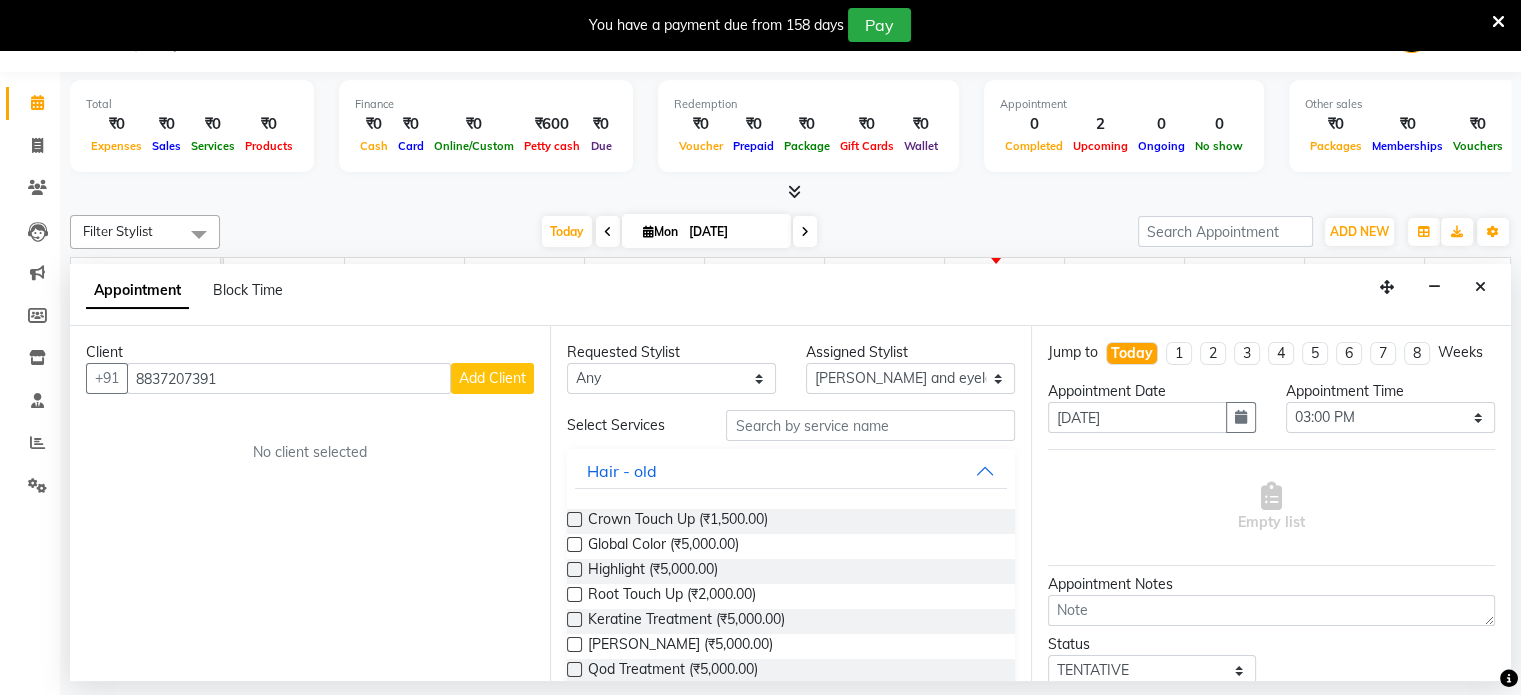 type on "8837207391" 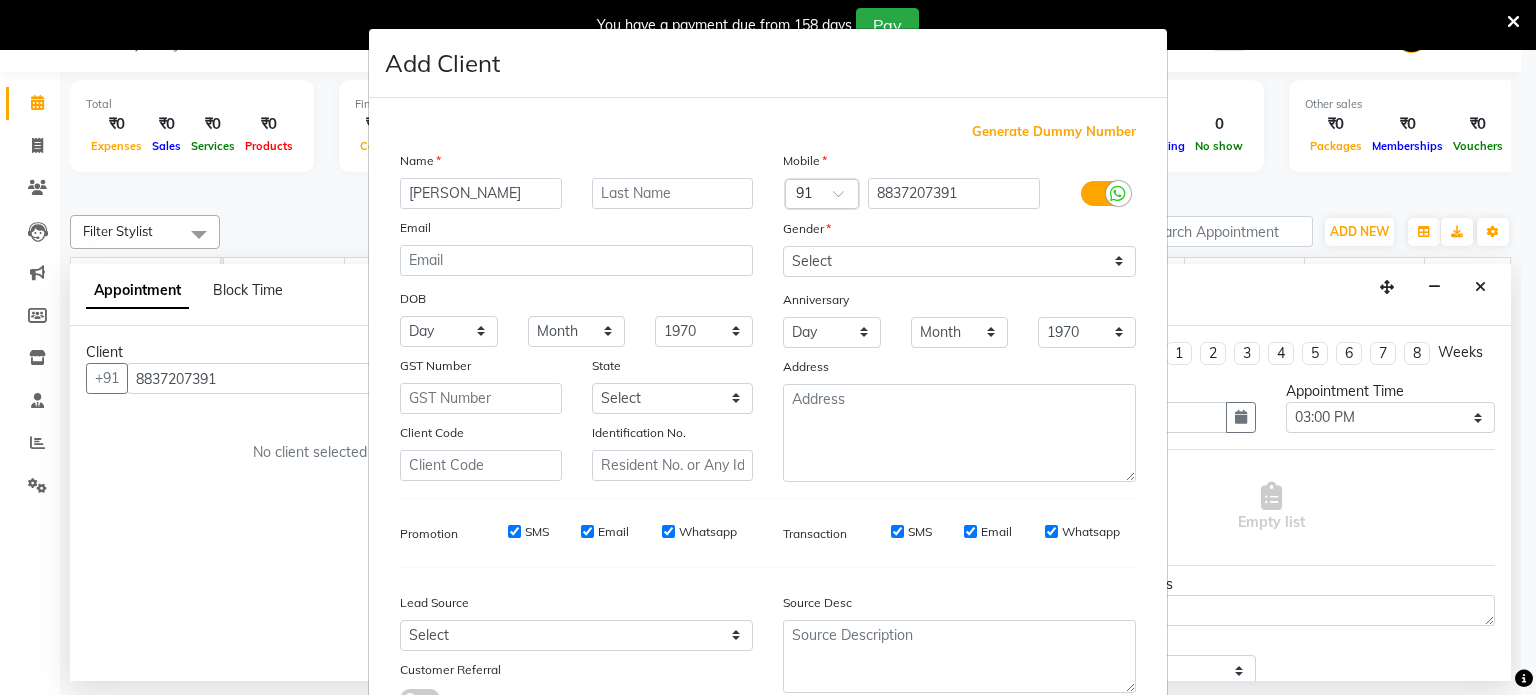 type on "Molly" 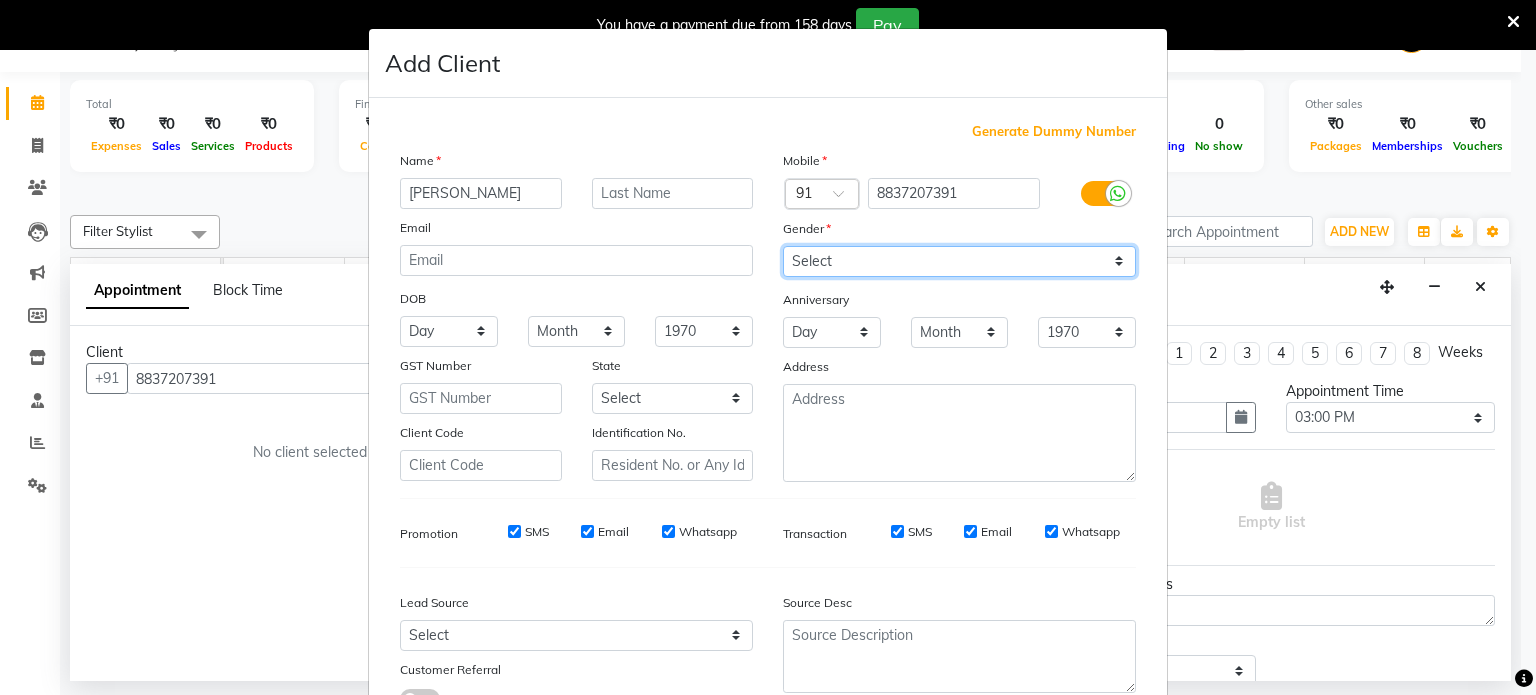 click on "Select Male Female Other Prefer Not To Say" at bounding box center (959, 261) 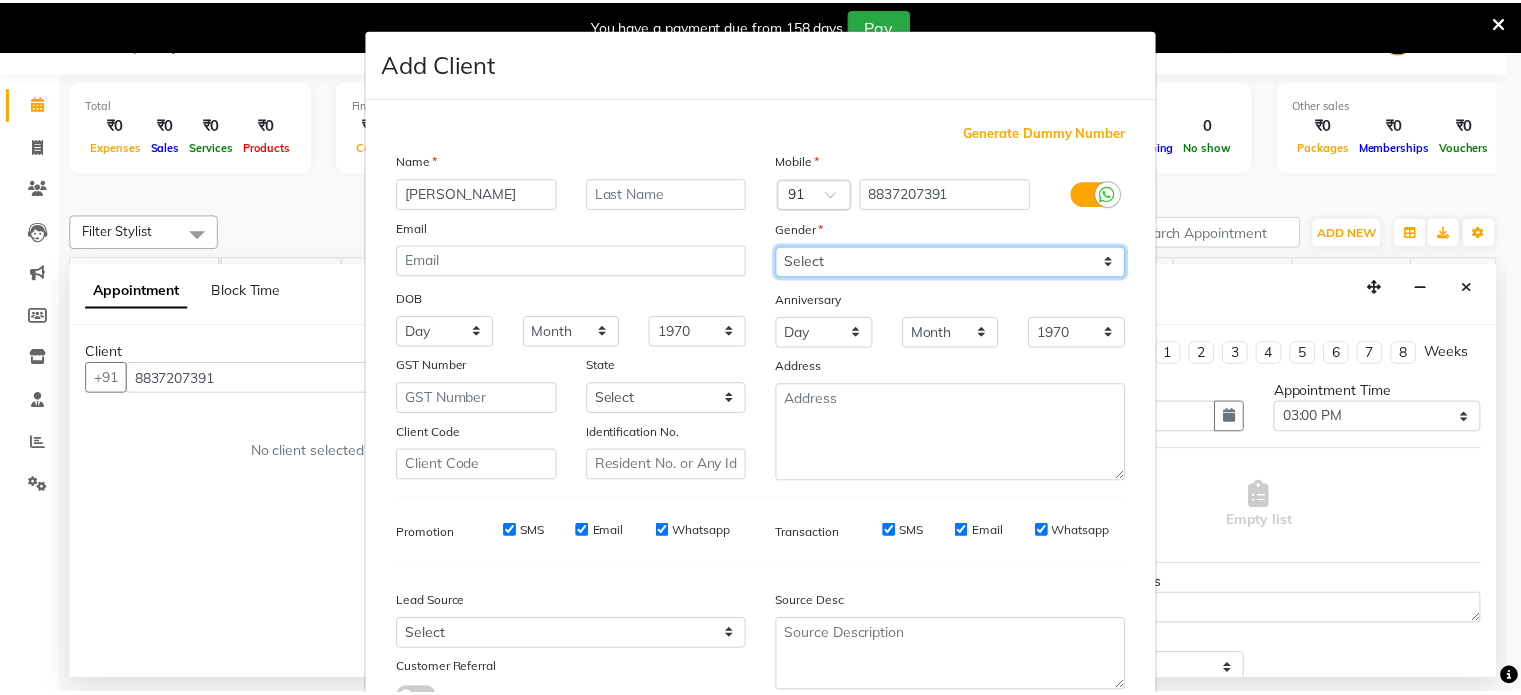 scroll, scrollTop: 161, scrollLeft: 0, axis: vertical 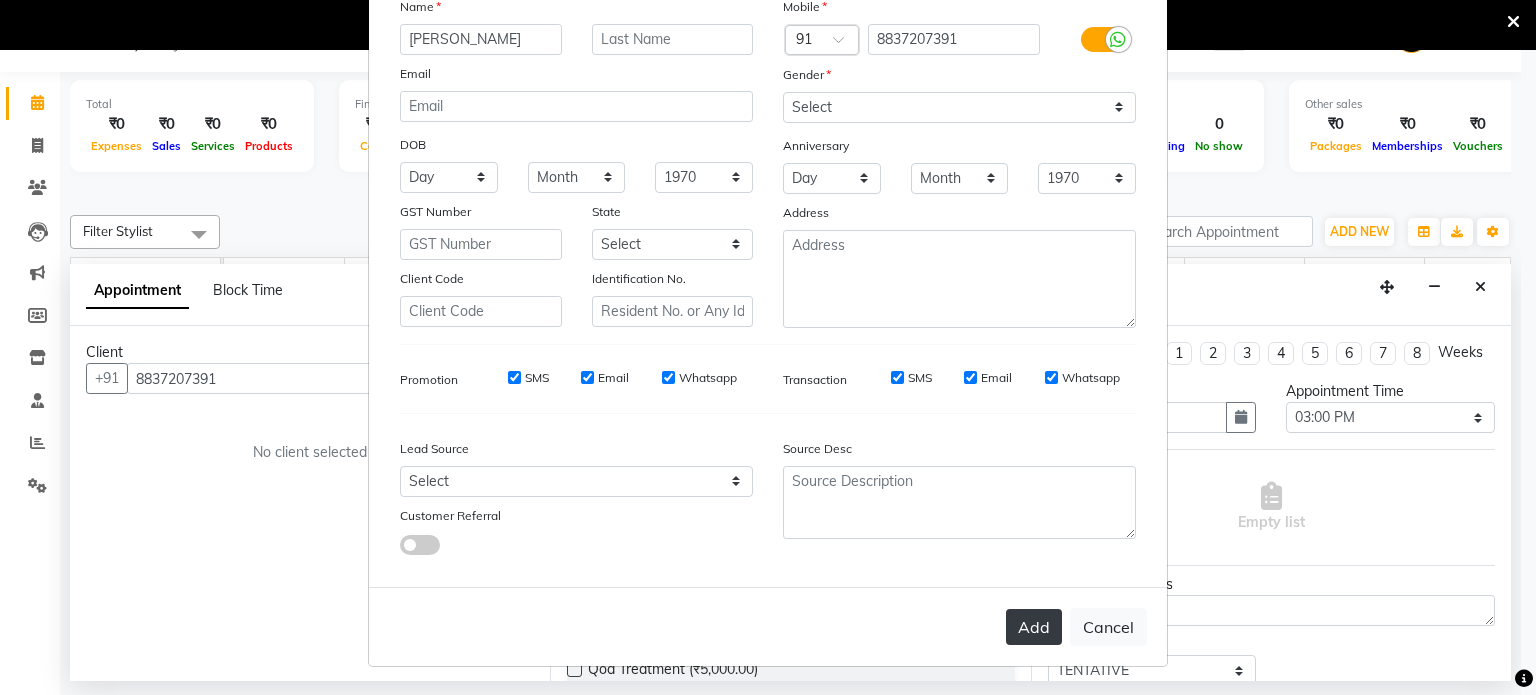 click on "Add" at bounding box center (1034, 627) 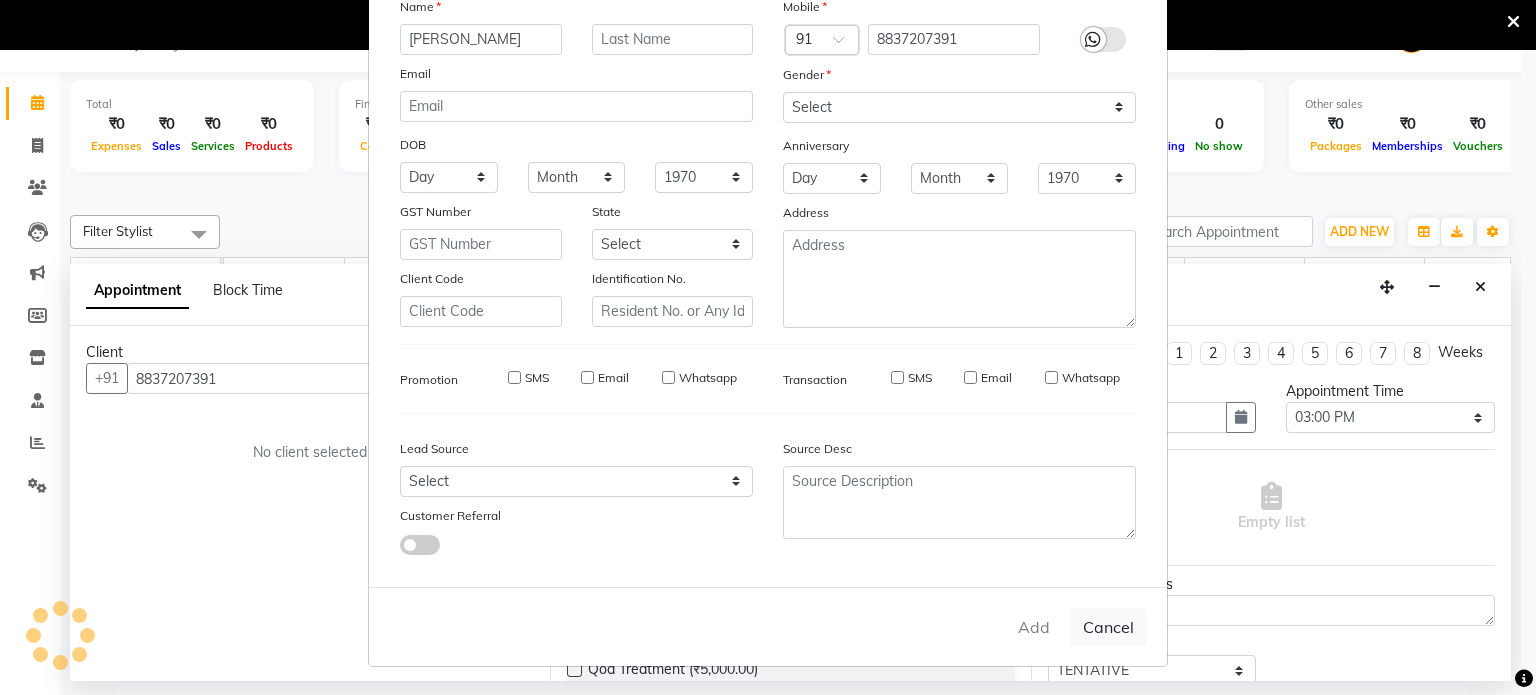 type 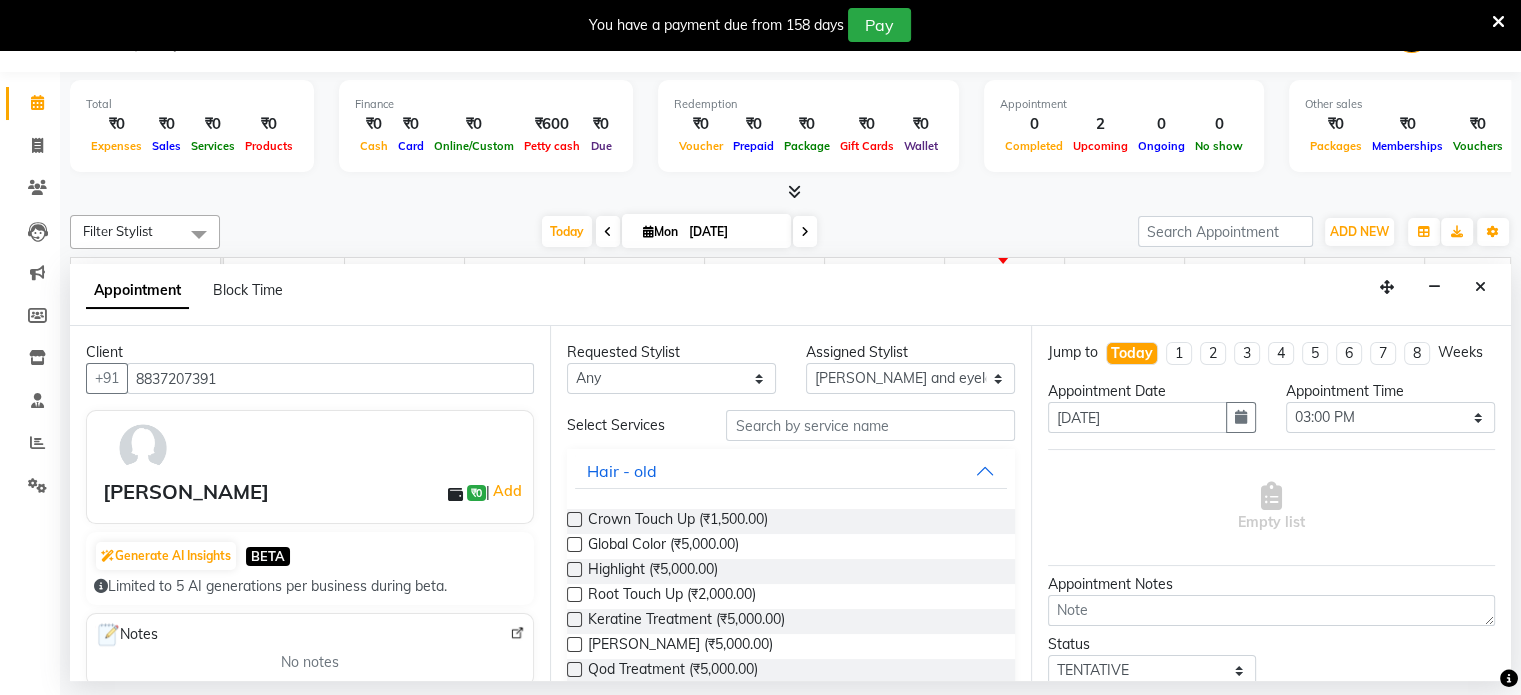 scroll, scrollTop: 0, scrollLeft: 0, axis: both 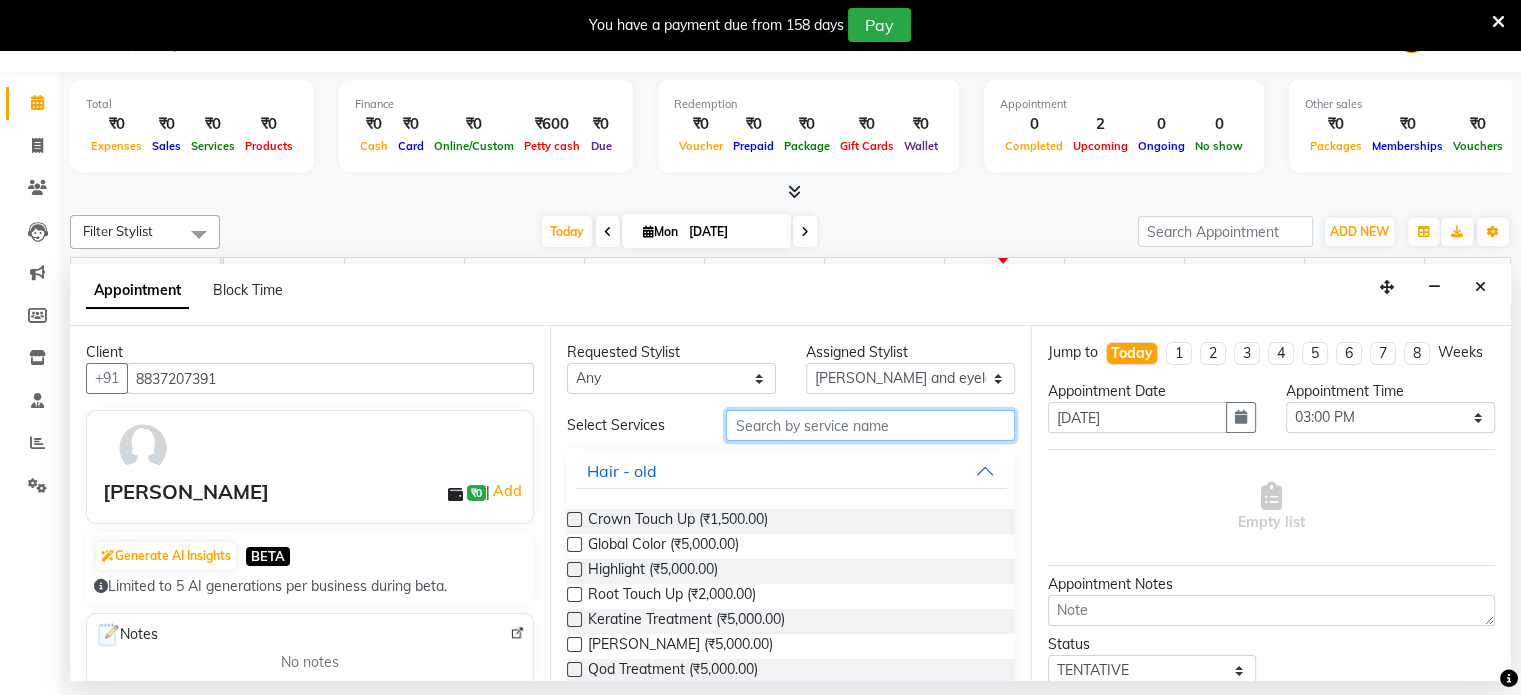 click at bounding box center (870, 425) 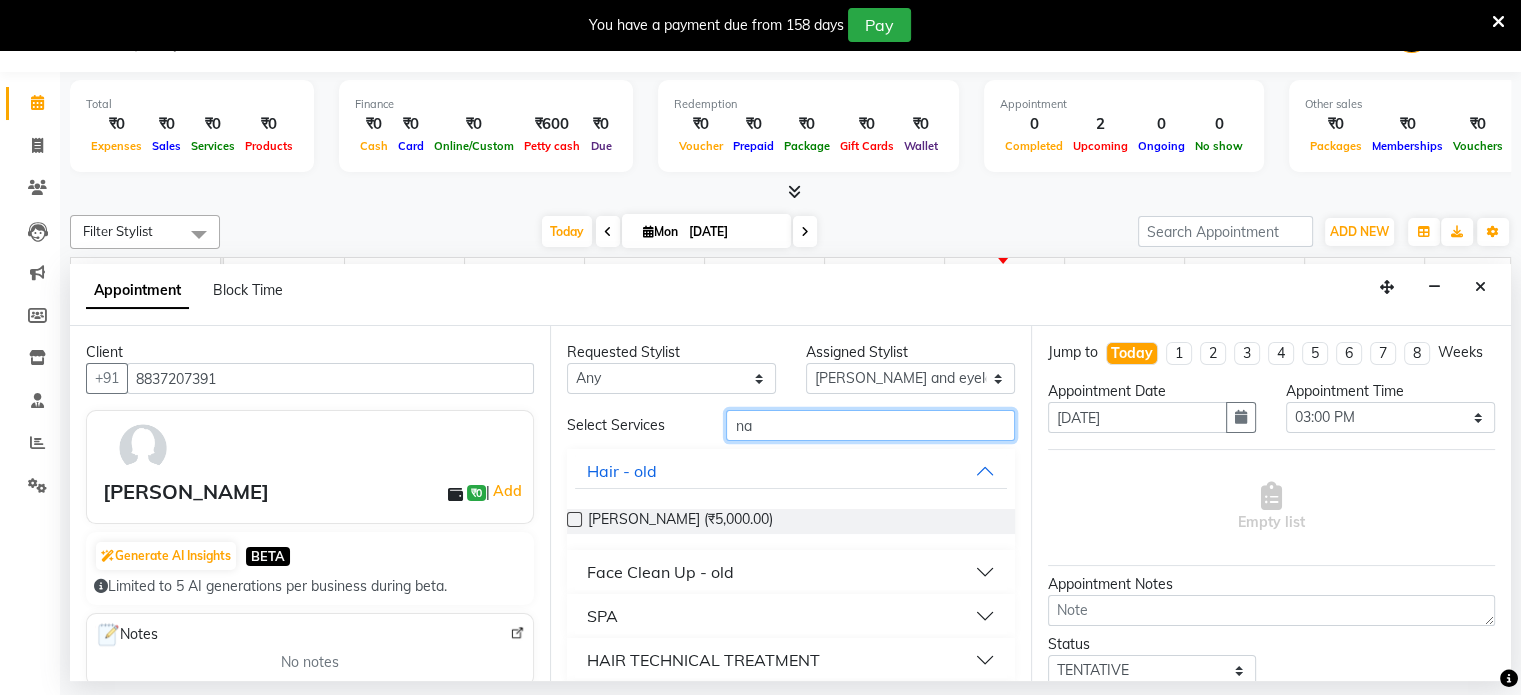 type on "na" 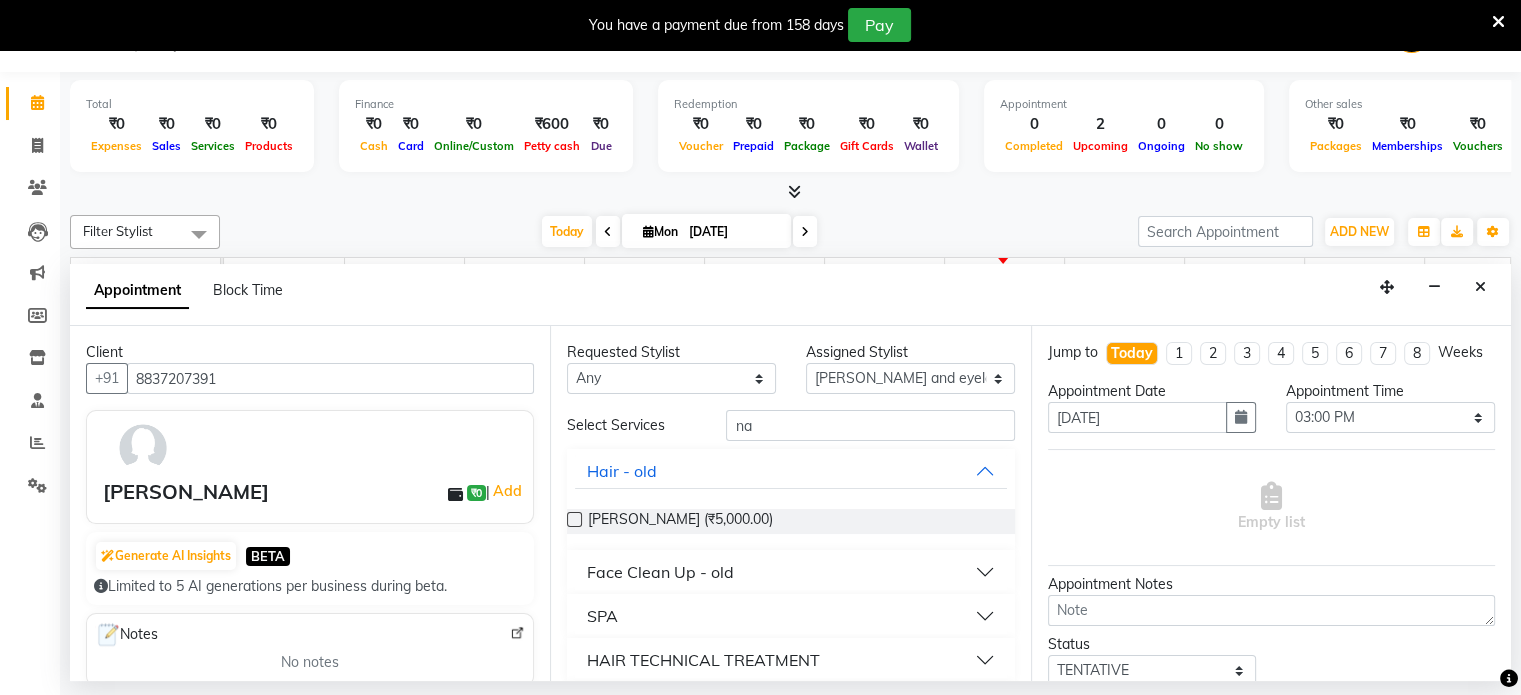 click at bounding box center [574, 519] 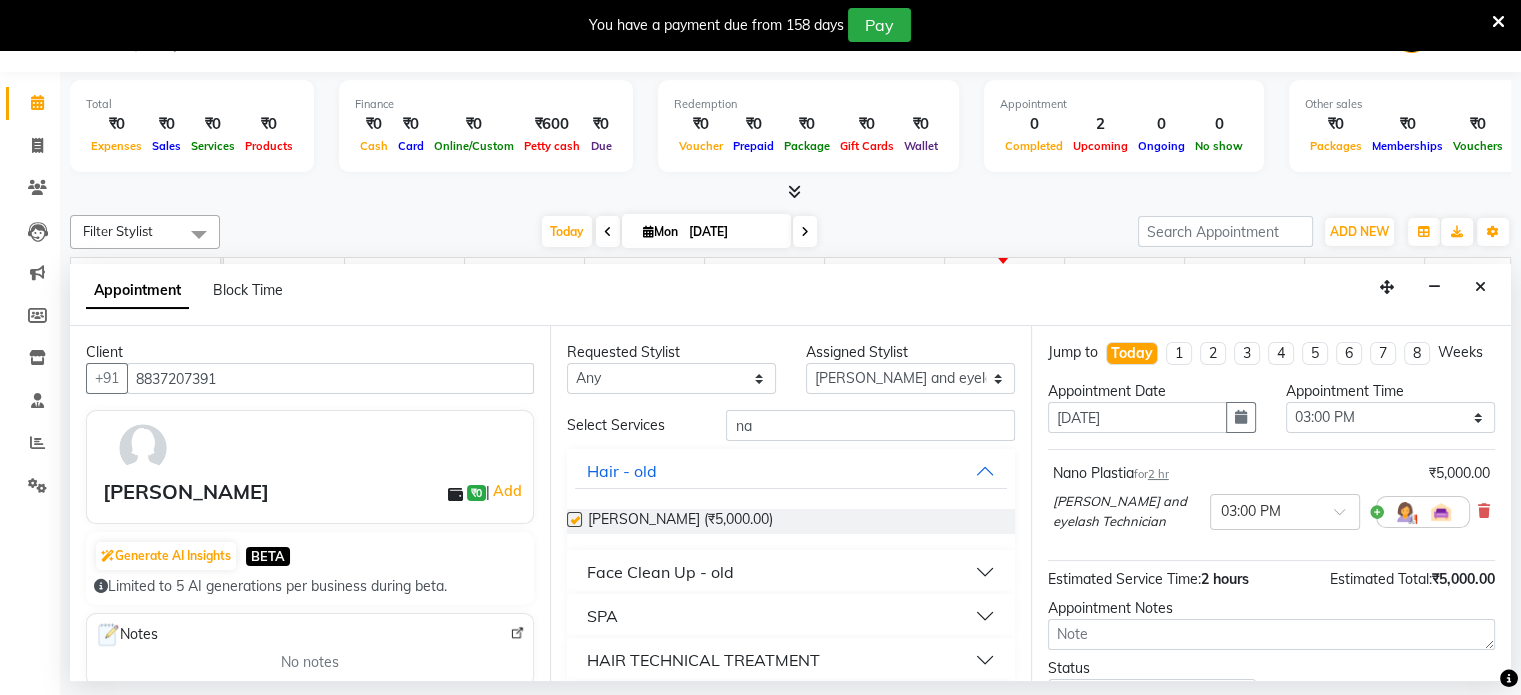 checkbox on "false" 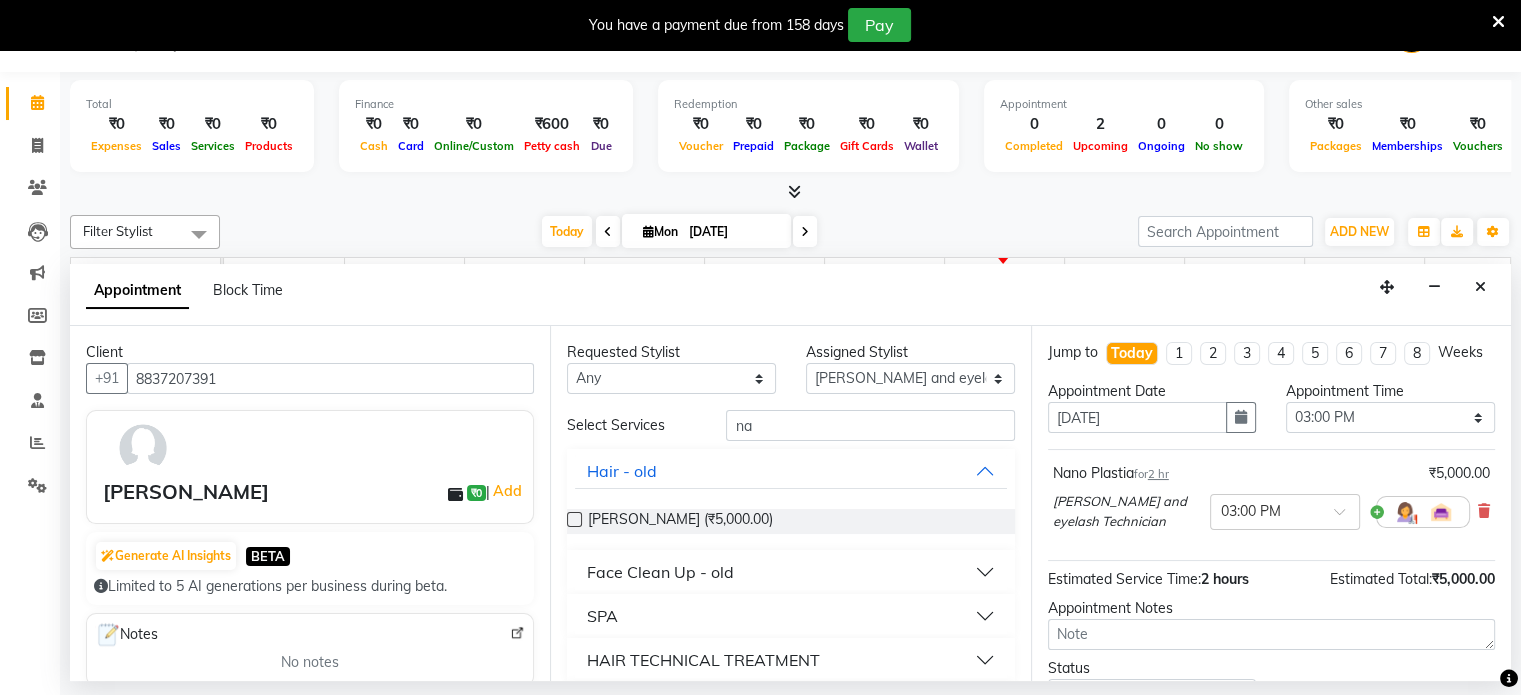scroll, scrollTop: 172, scrollLeft: 0, axis: vertical 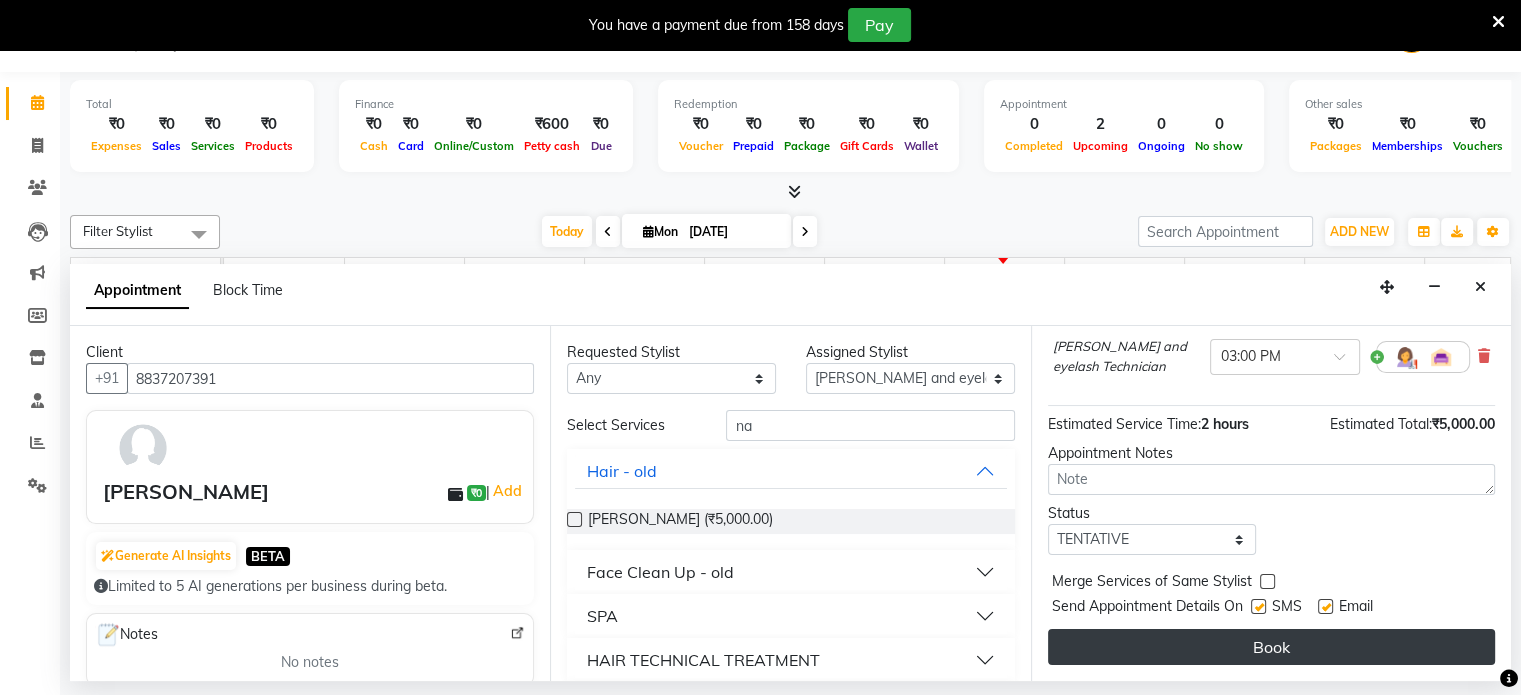 click on "Book" at bounding box center [1271, 647] 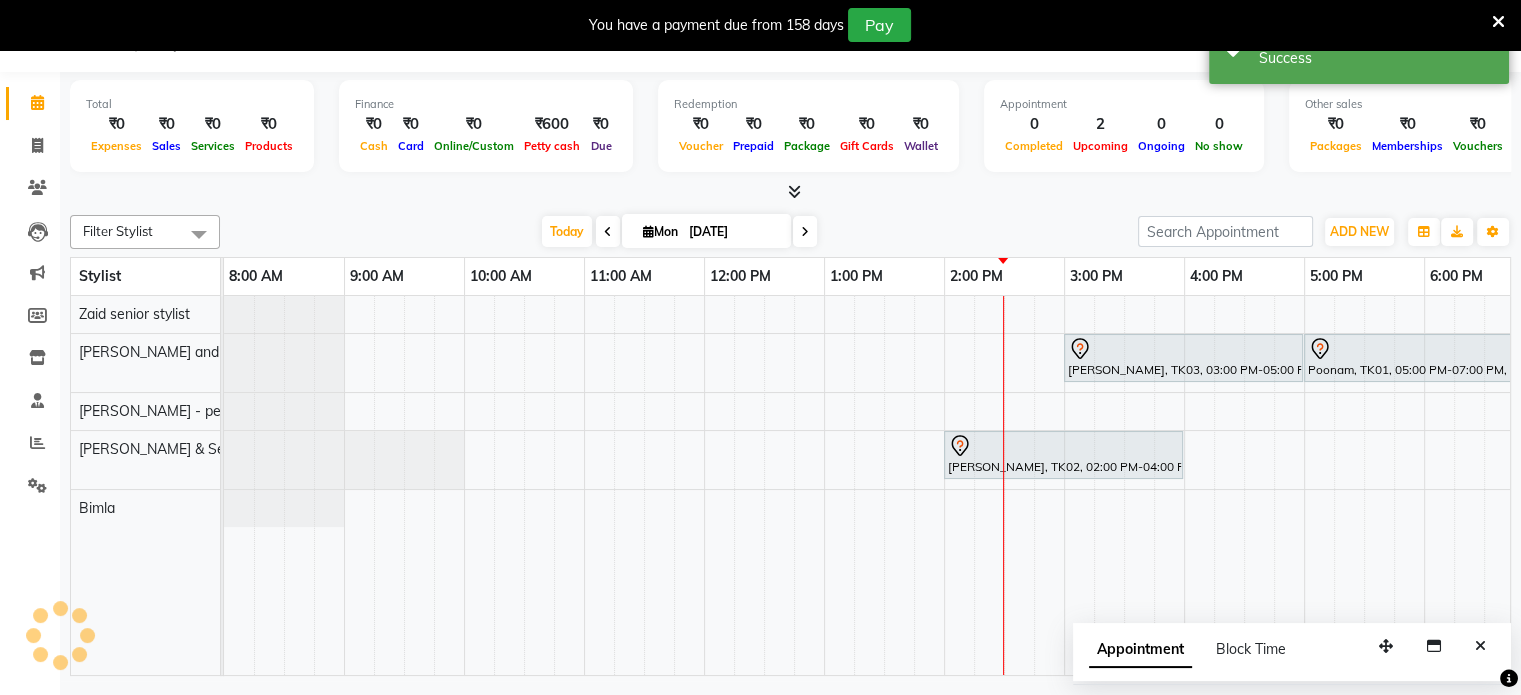 scroll, scrollTop: 0, scrollLeft: 0, axis: both 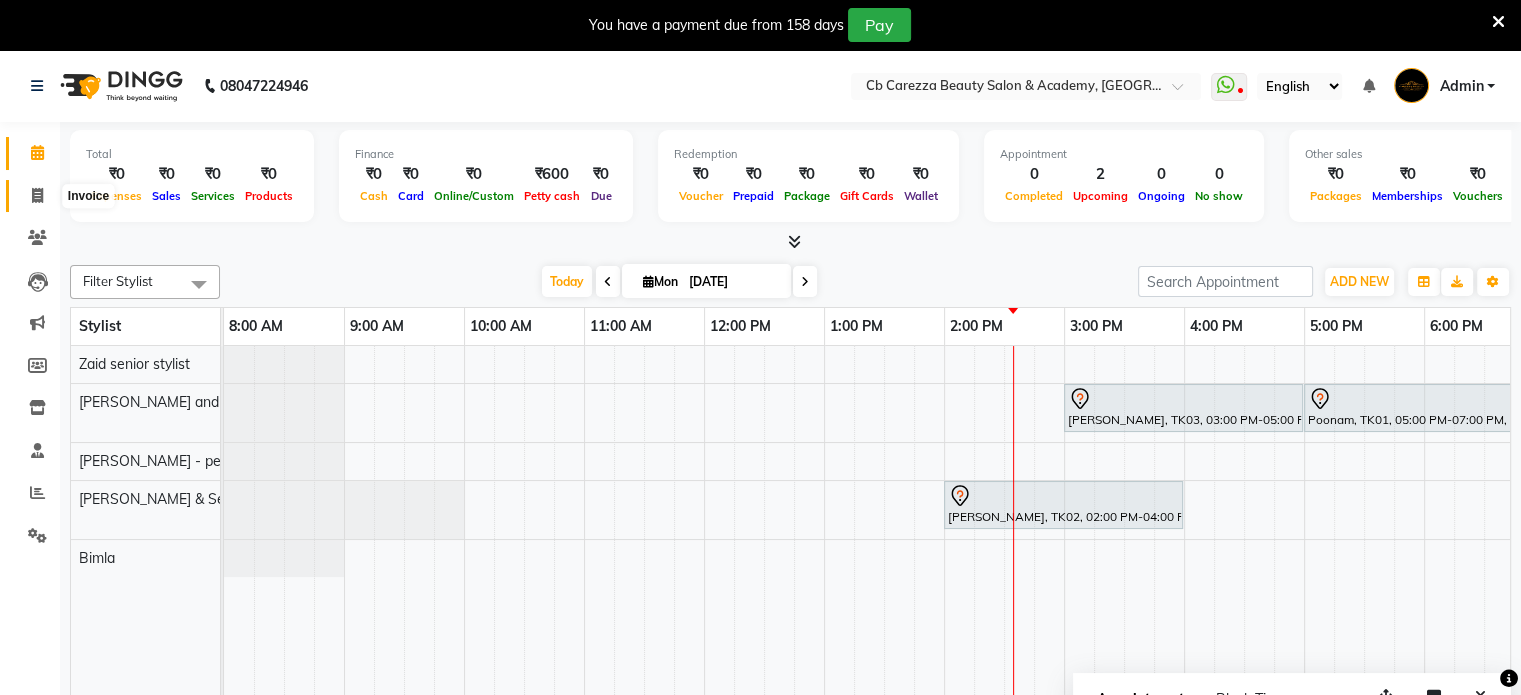 click 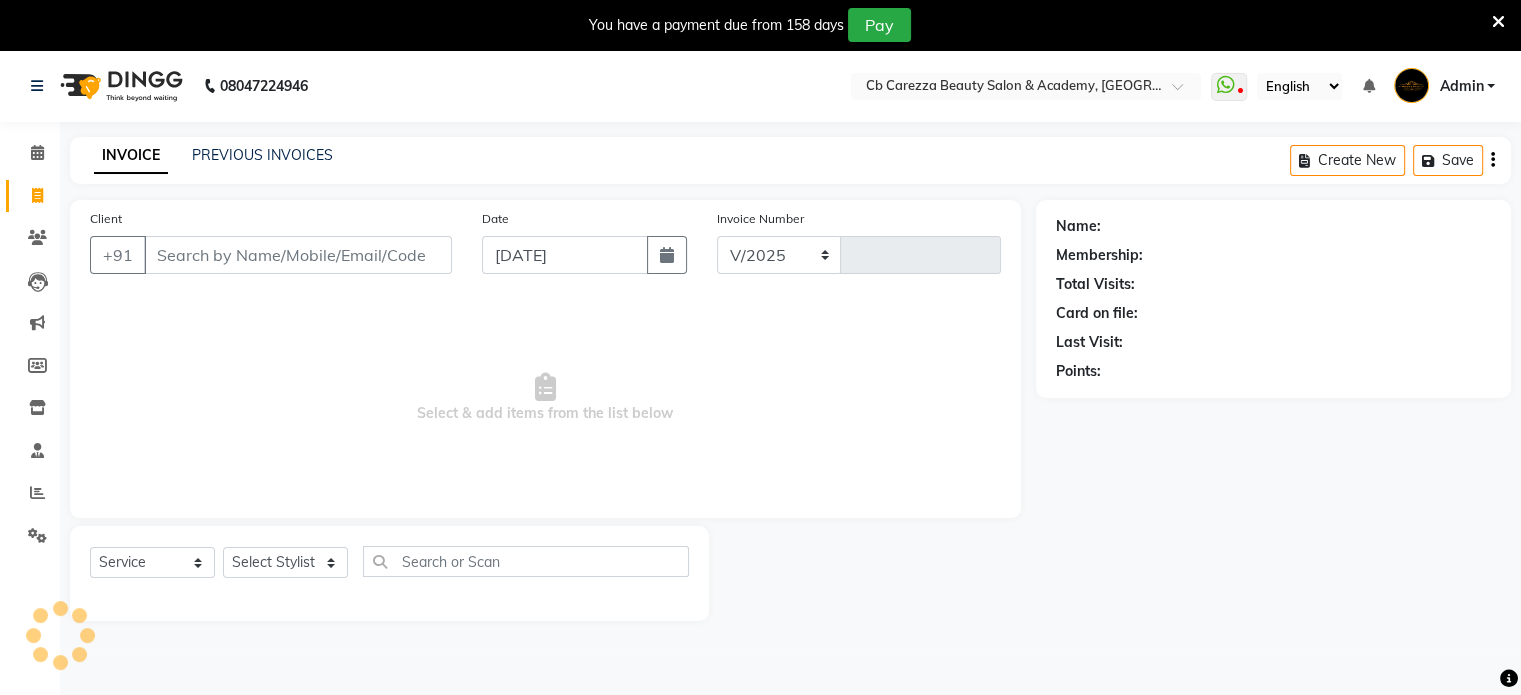 select on "7159" 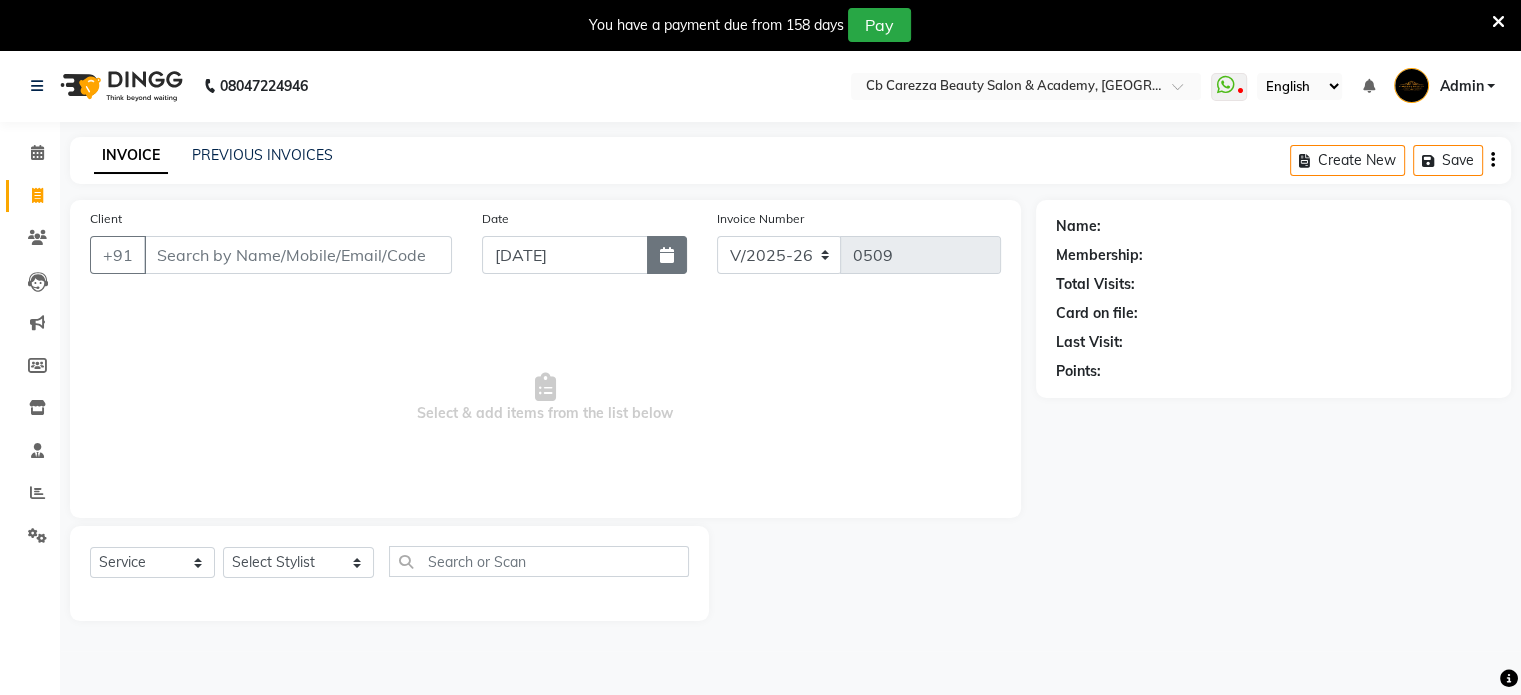 click 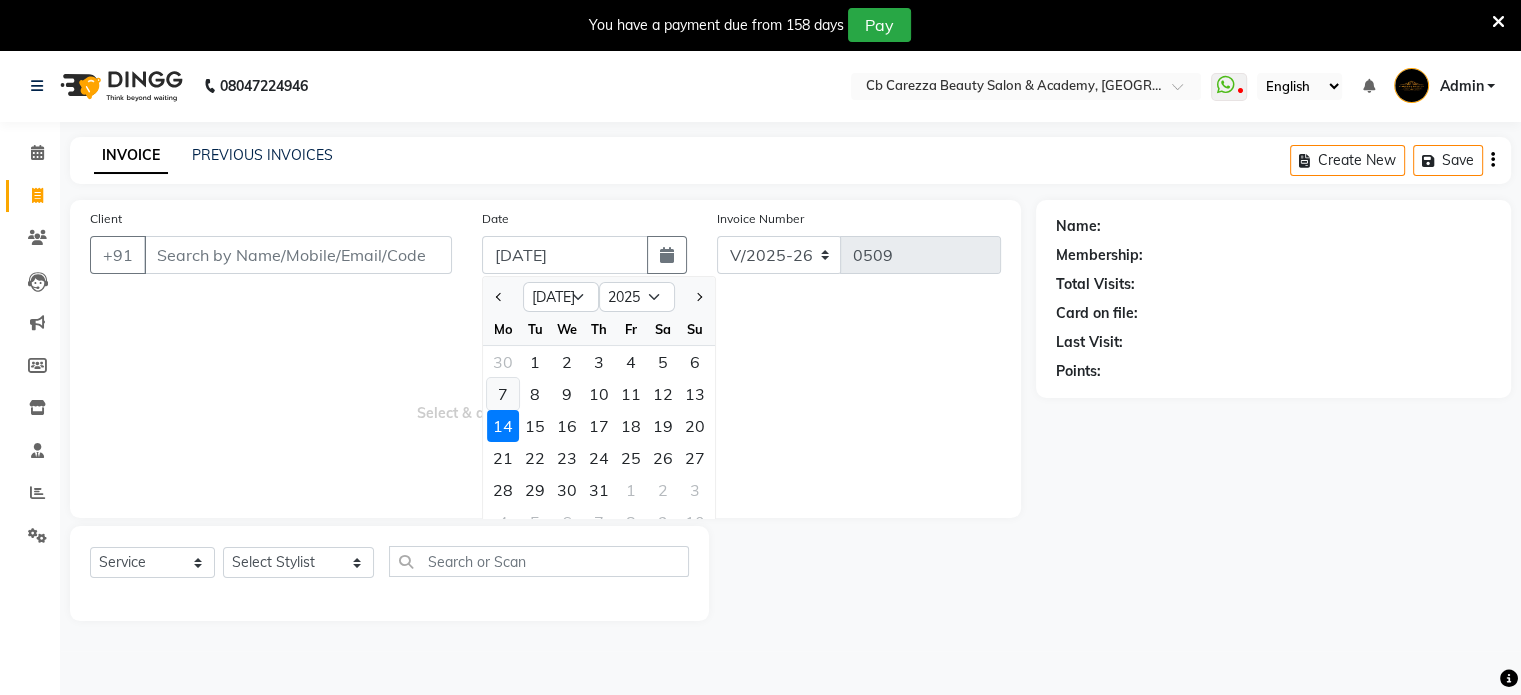 click on "7" 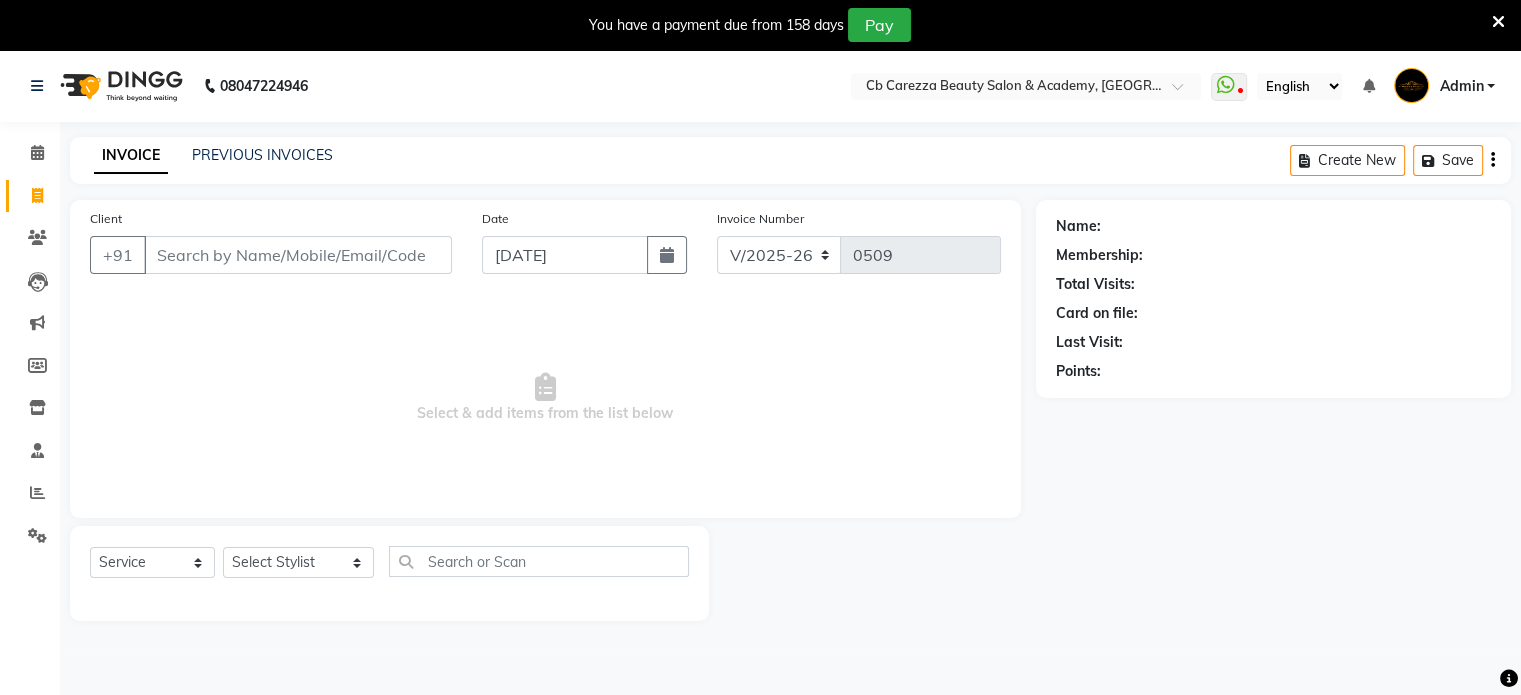 type on "07-07-2025" 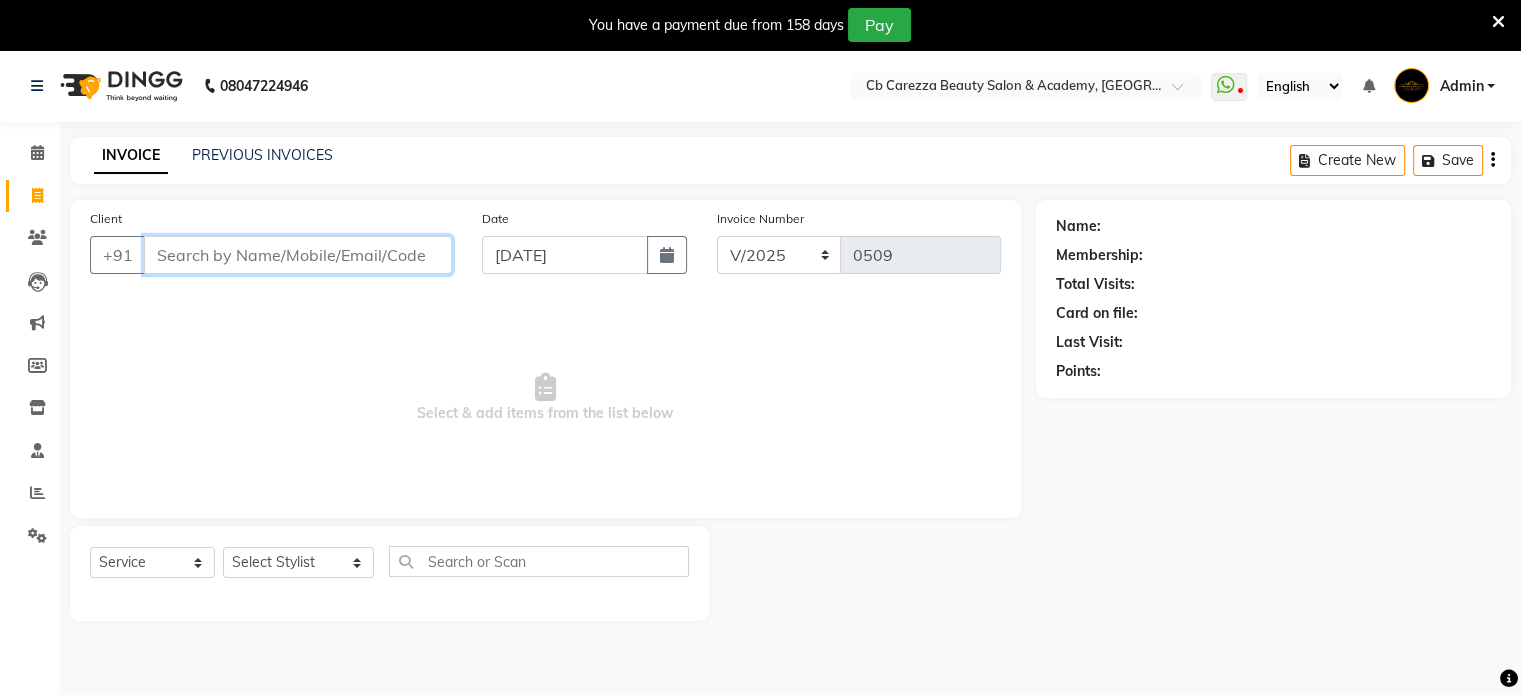 click on "Client" at bounding box center (298, 255) 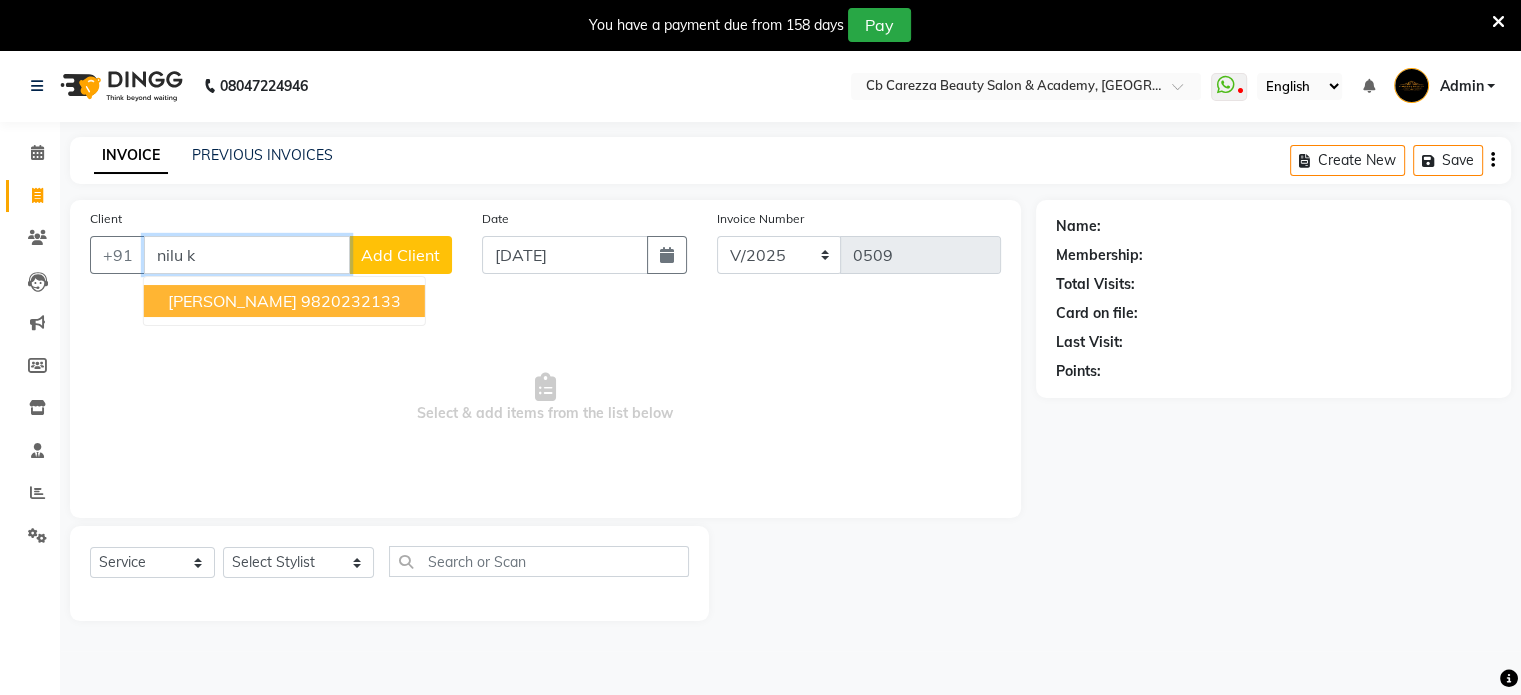 click on "Nilu Kumar" at bounding box center (232, 301) 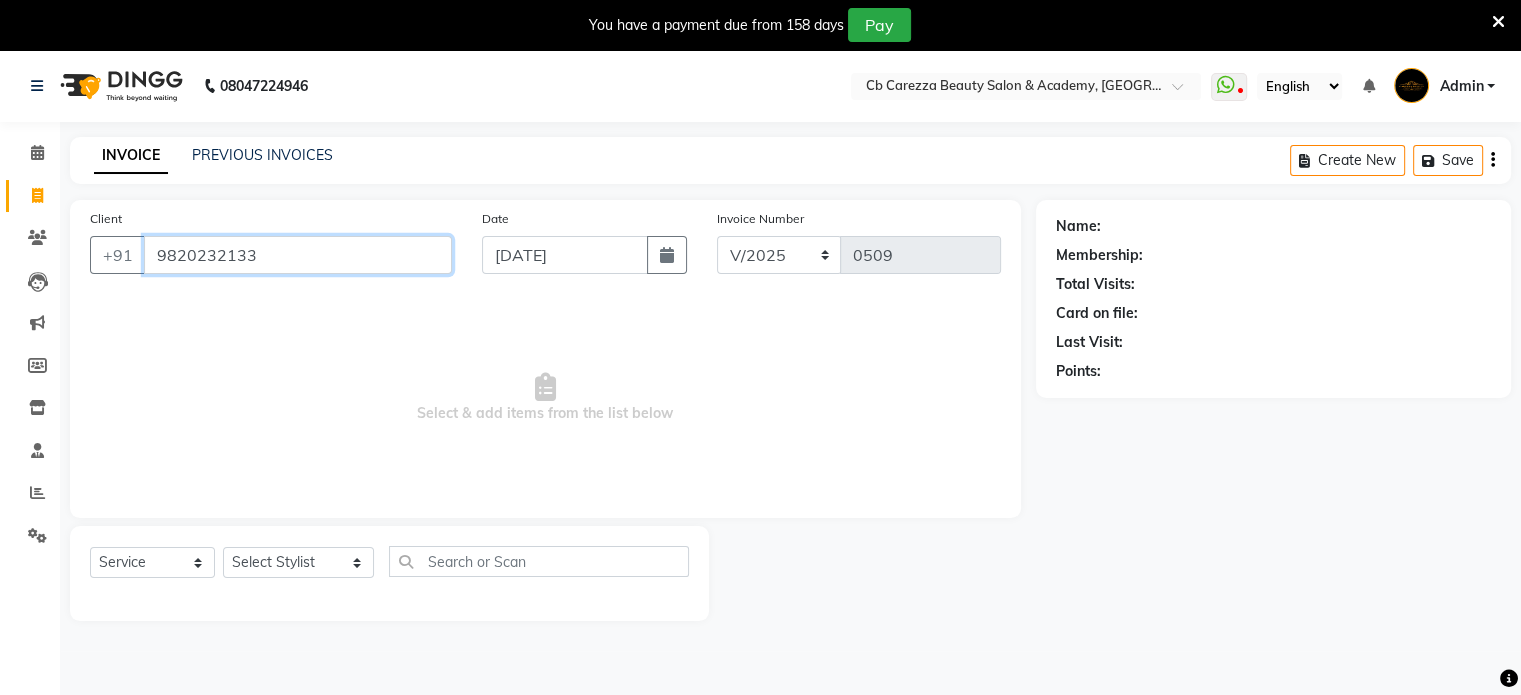 type on "9820232133" 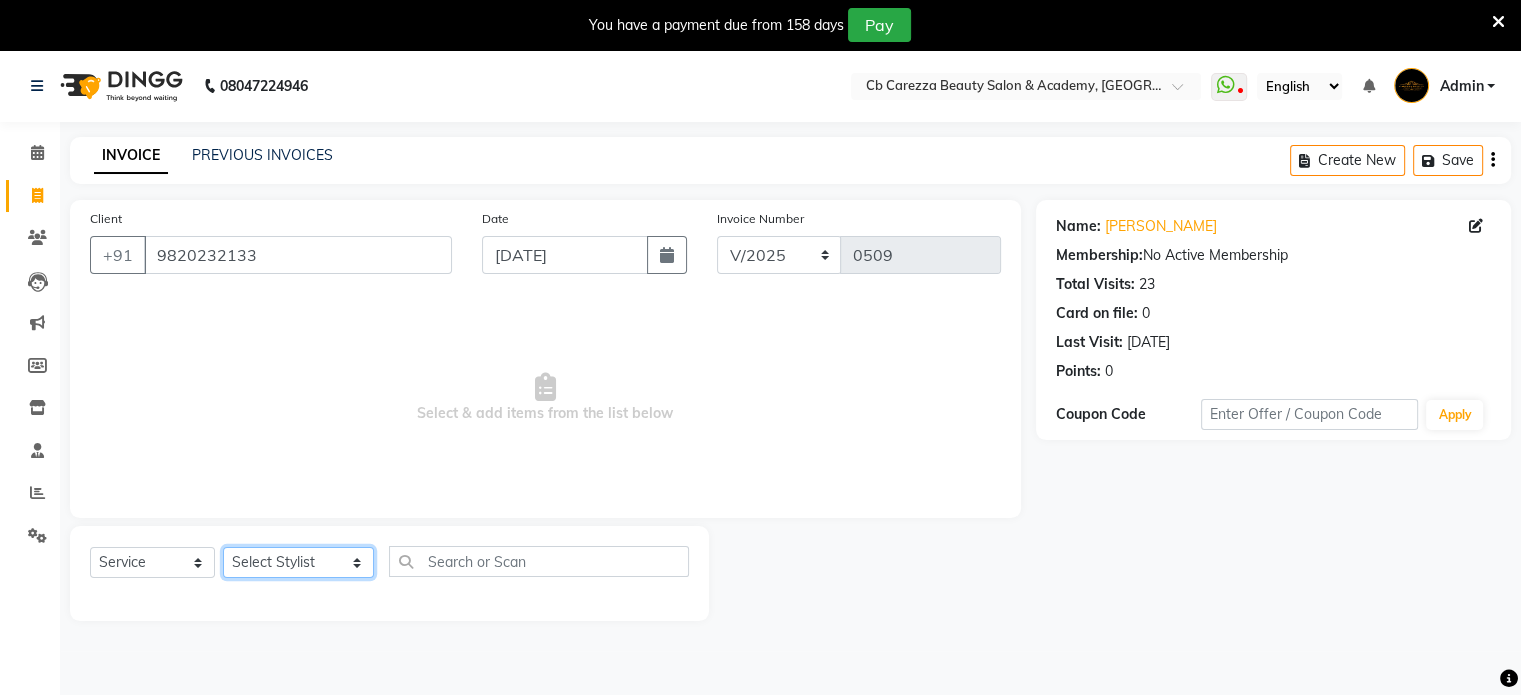 click on "Select Stylist Abulhasan Bimla Jyoti mani - pedi Meena Nail and eyelash Technician Sonia Beautician & Senior Stylist Zaid senior stylist" 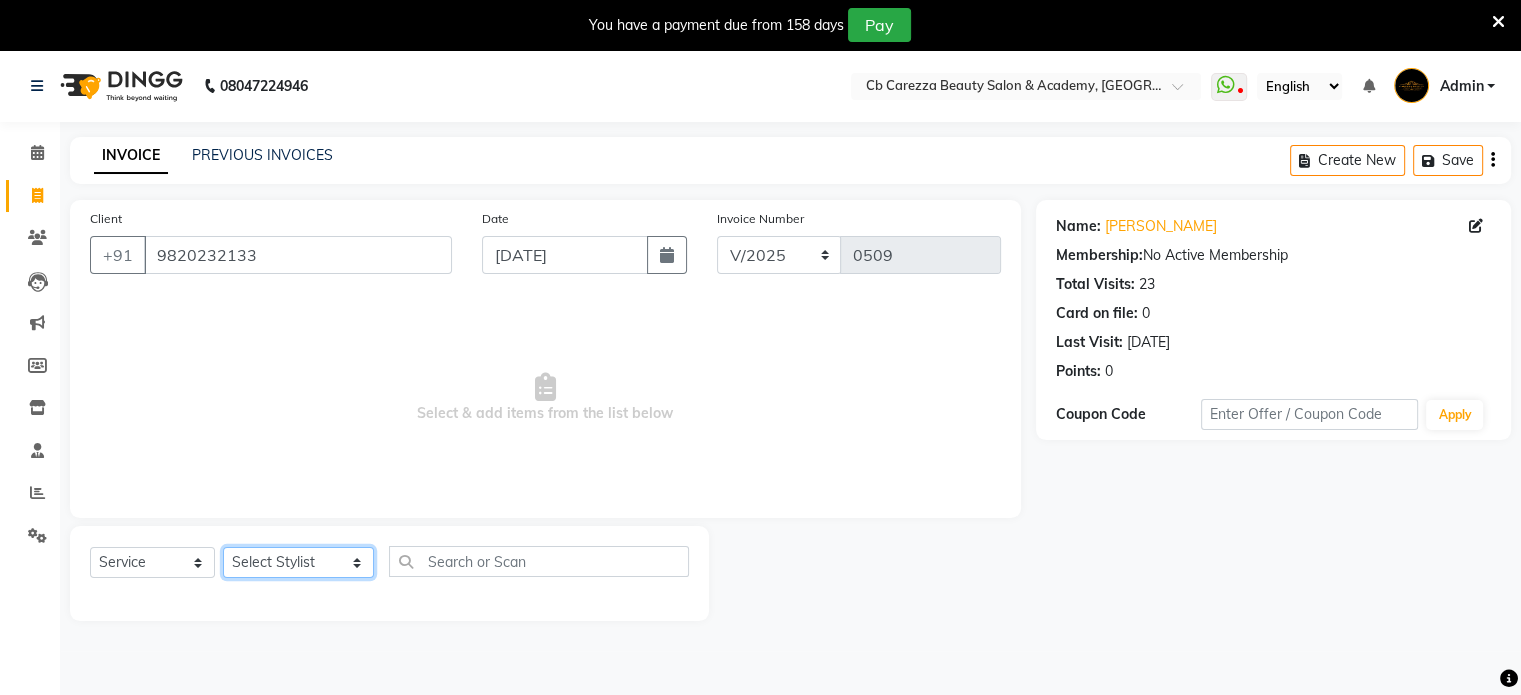 select on "60225" 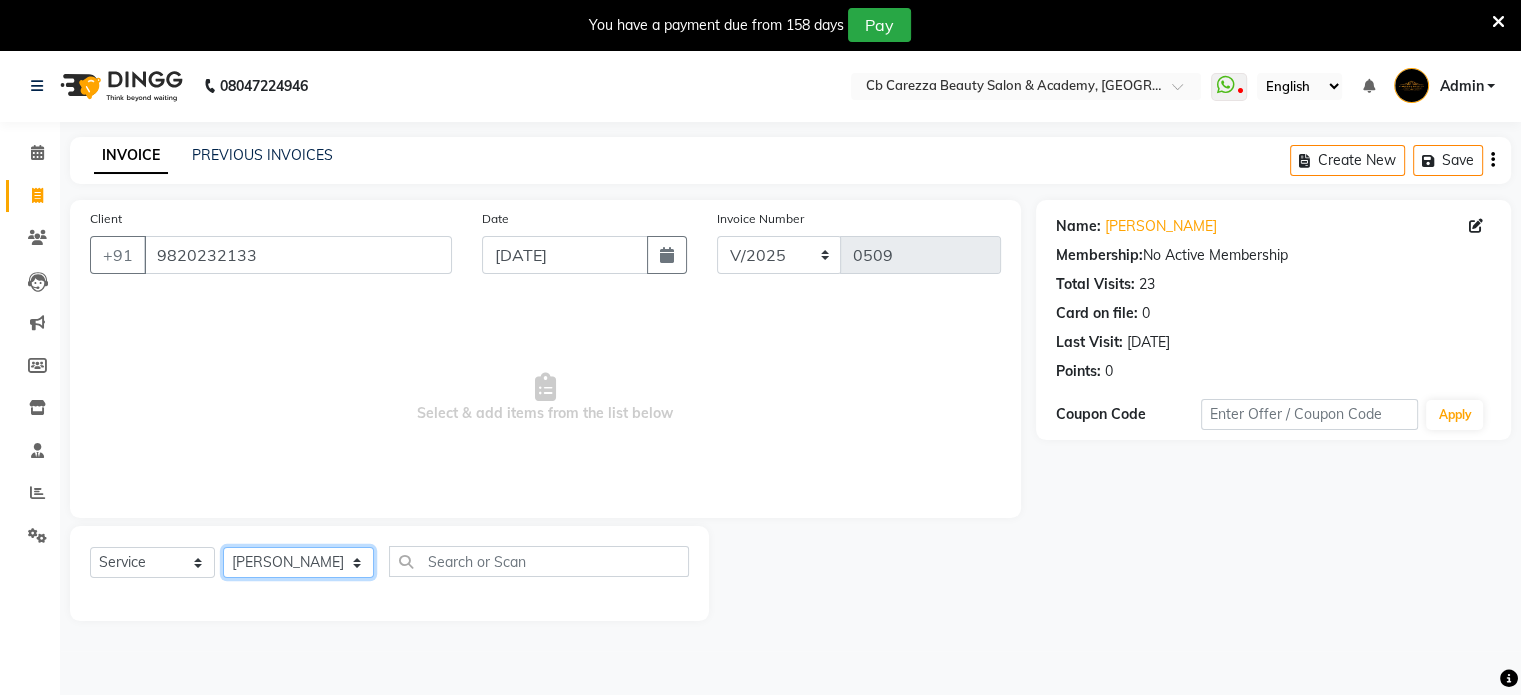 click on "Select Stylist Abulhasan Bimla Jyoti mani - pedi Meena Nail and eyelash Technician Sonia Beautician & Senior Stylist Zaid senior stylist" 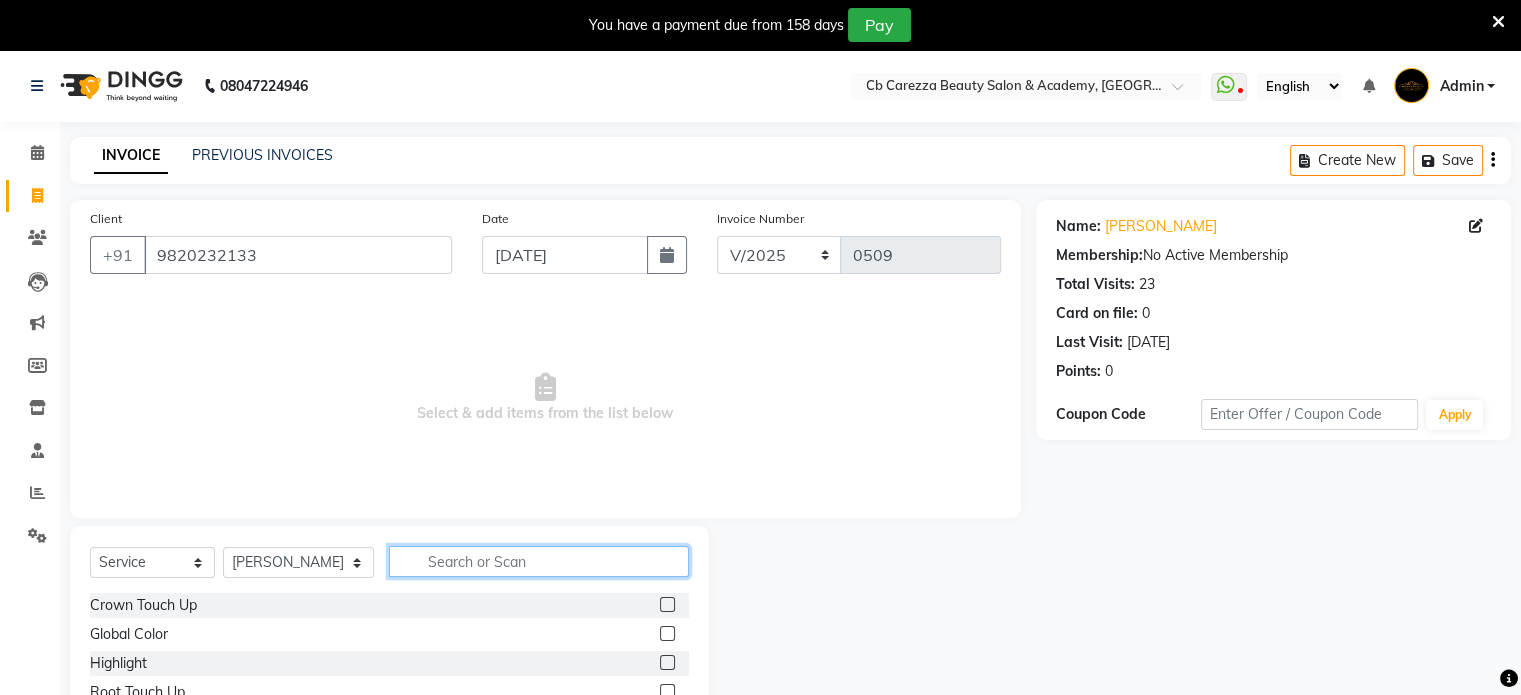 click 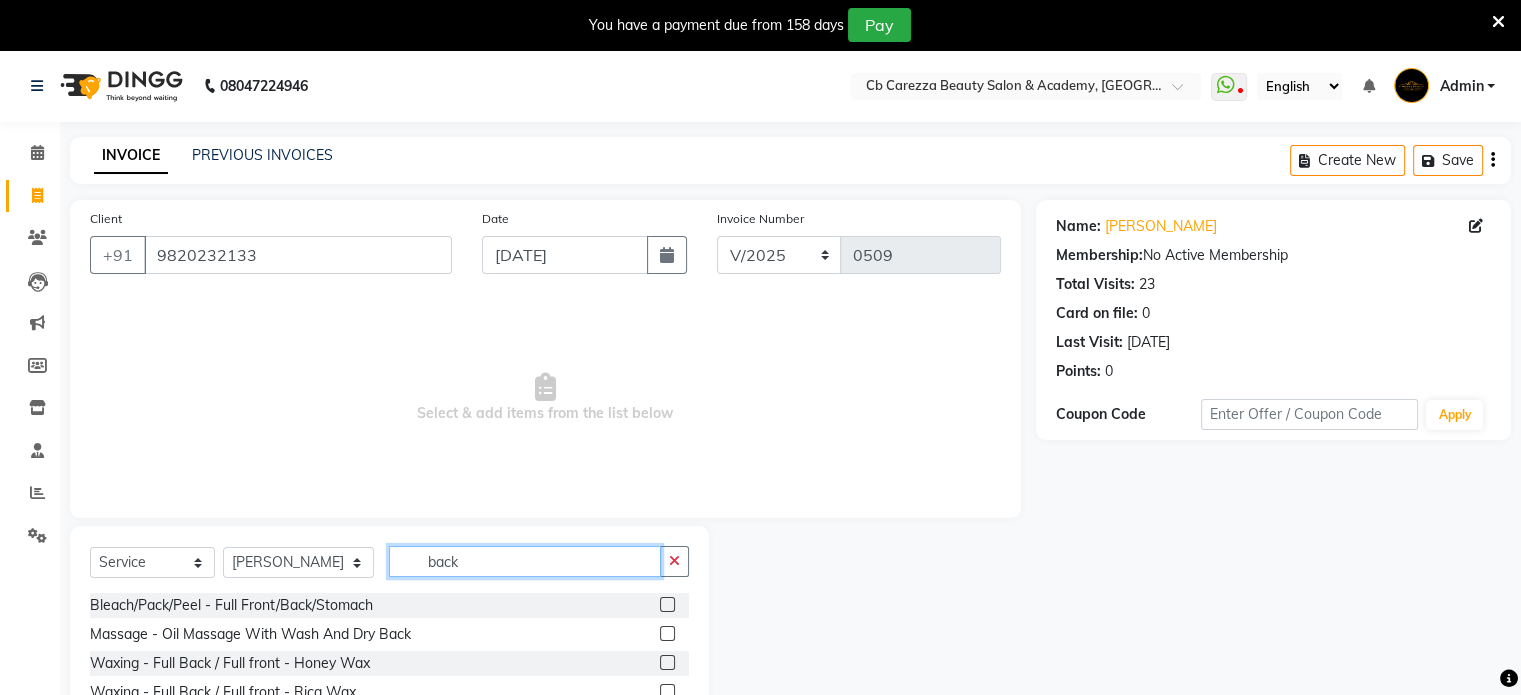 type on "back" 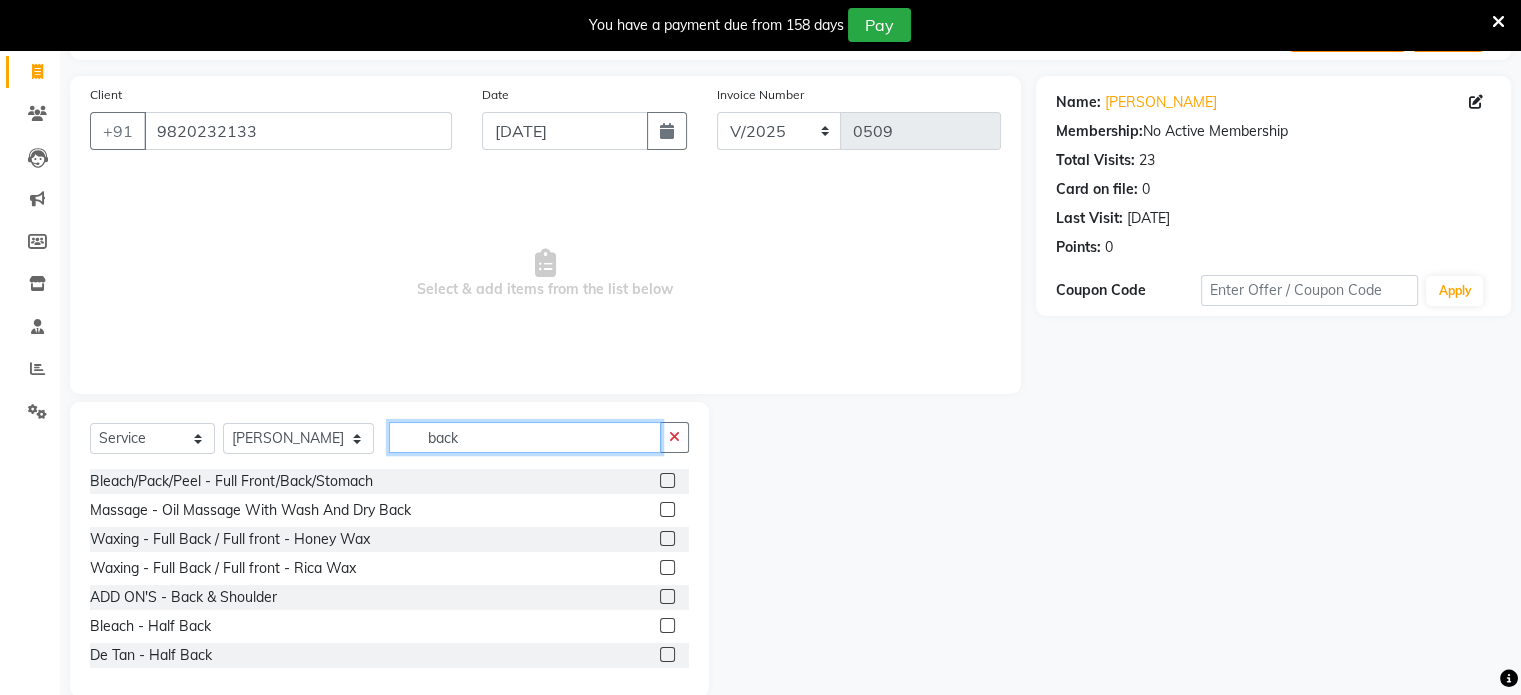 scroll, scrollTop: 124, scrollLeft: 0, axis: vertical 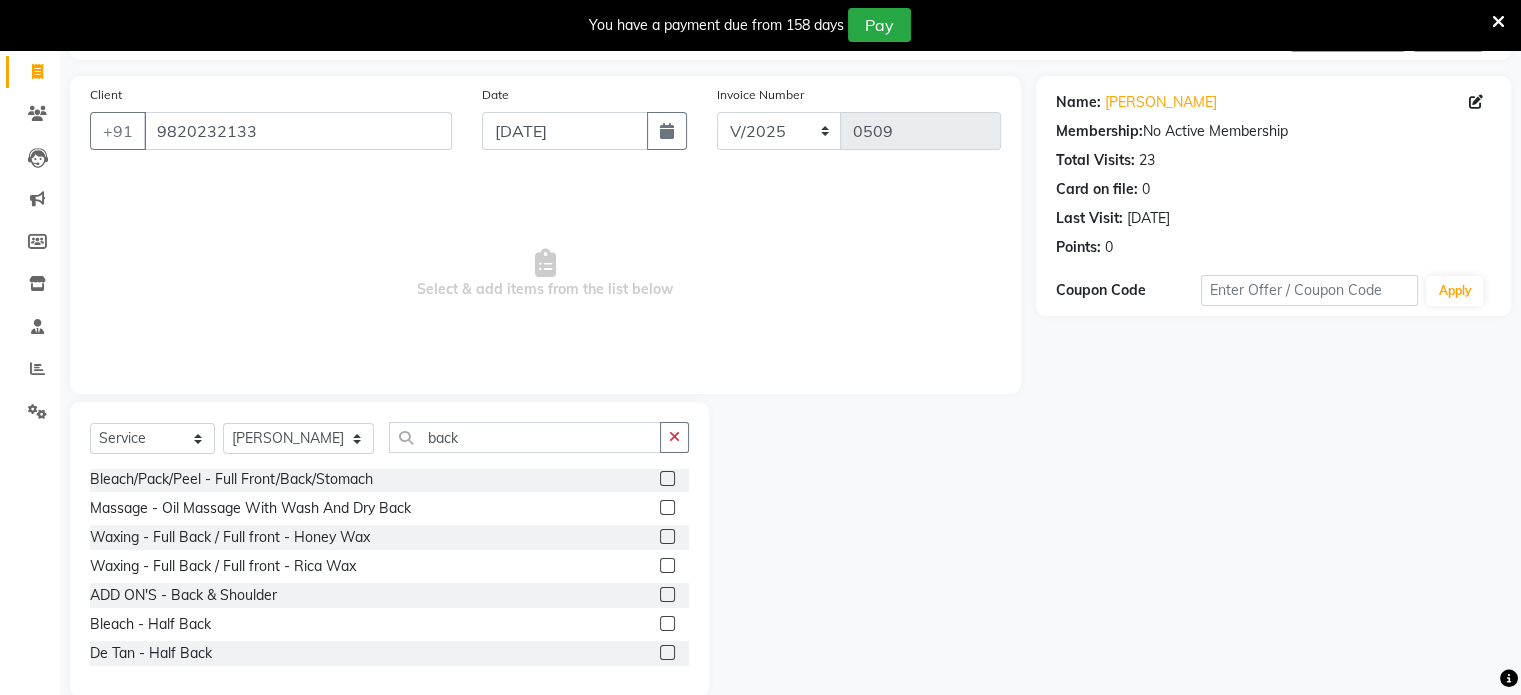 click 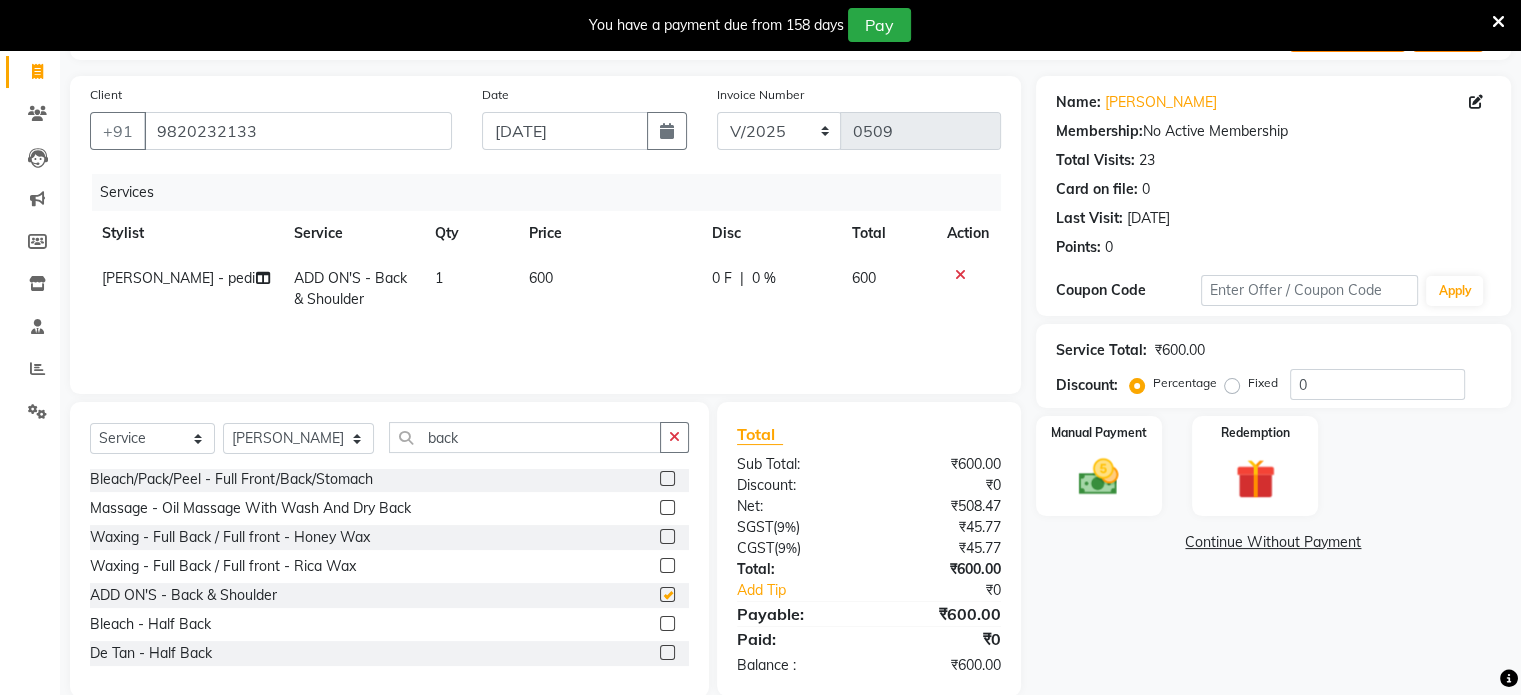 checkbox on "false" 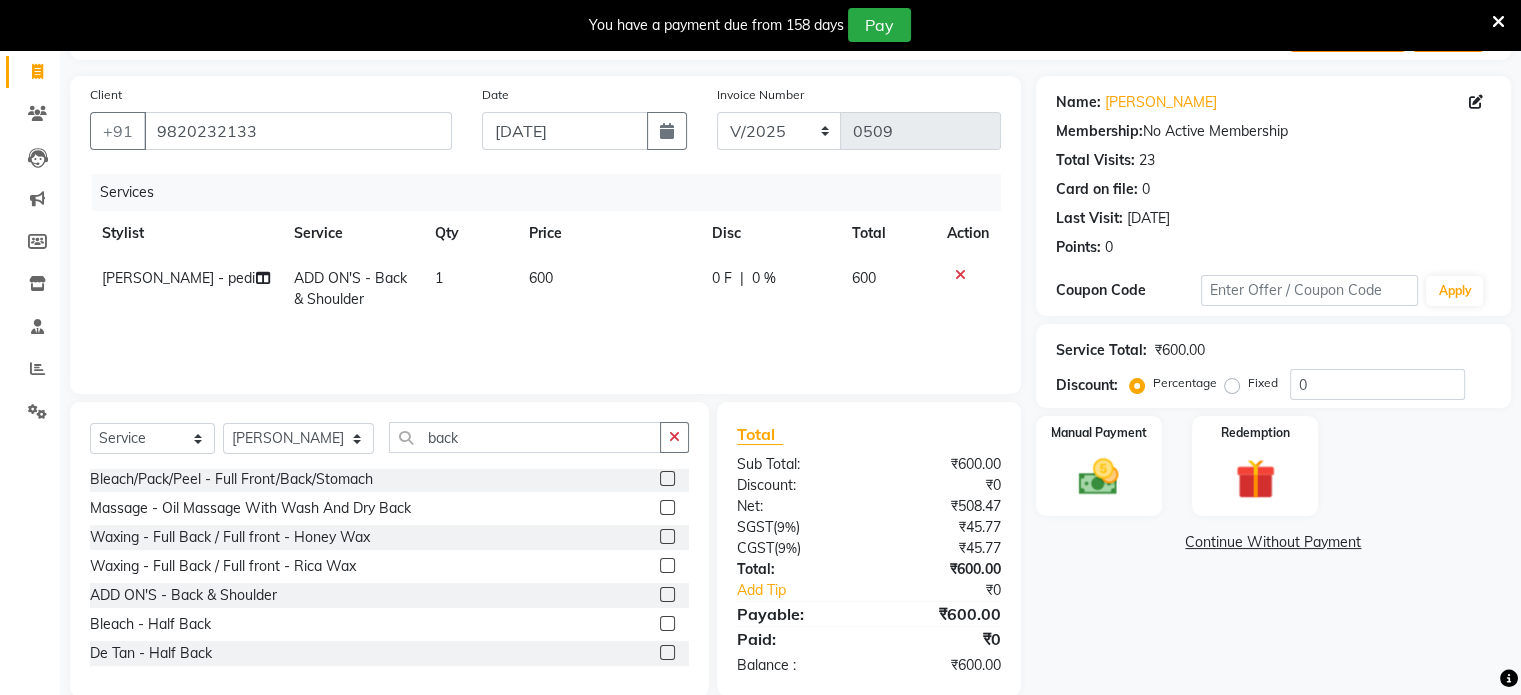 click on "600" 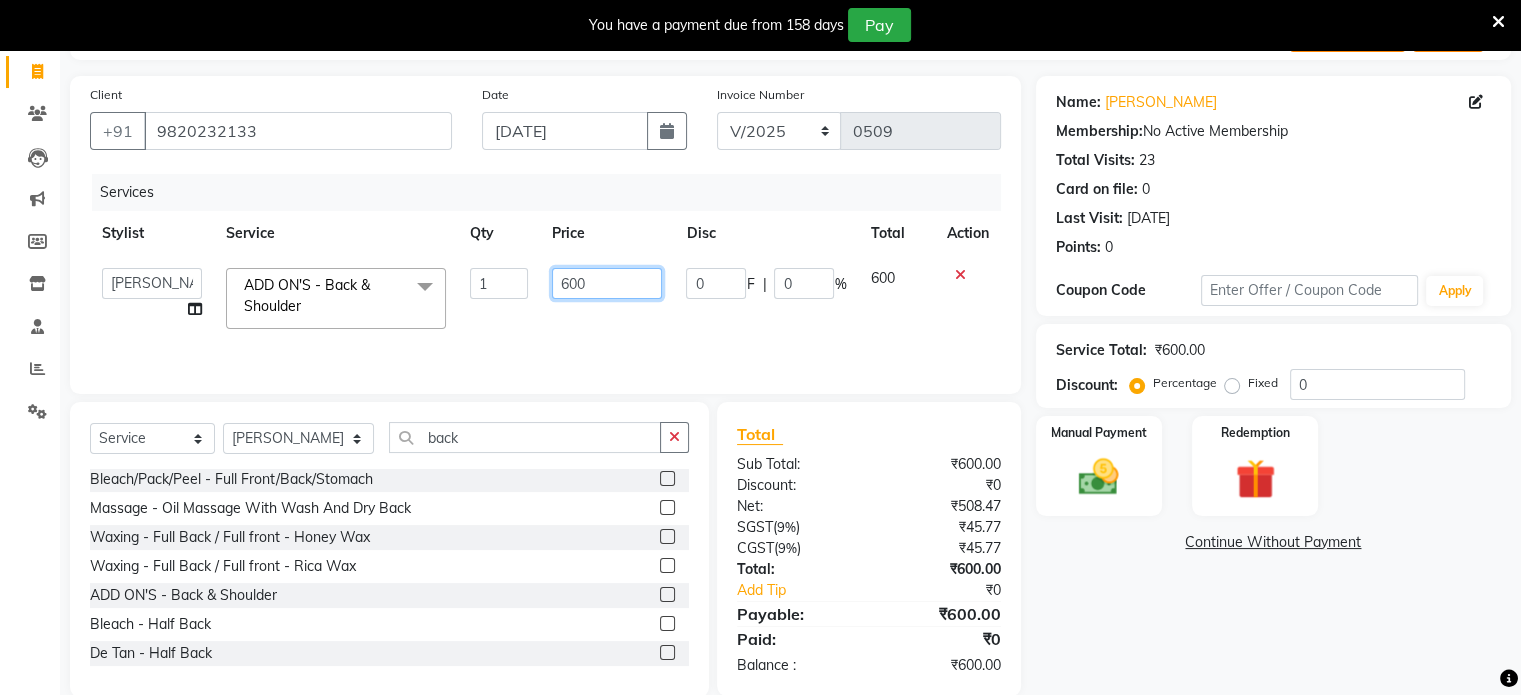 click on "600" 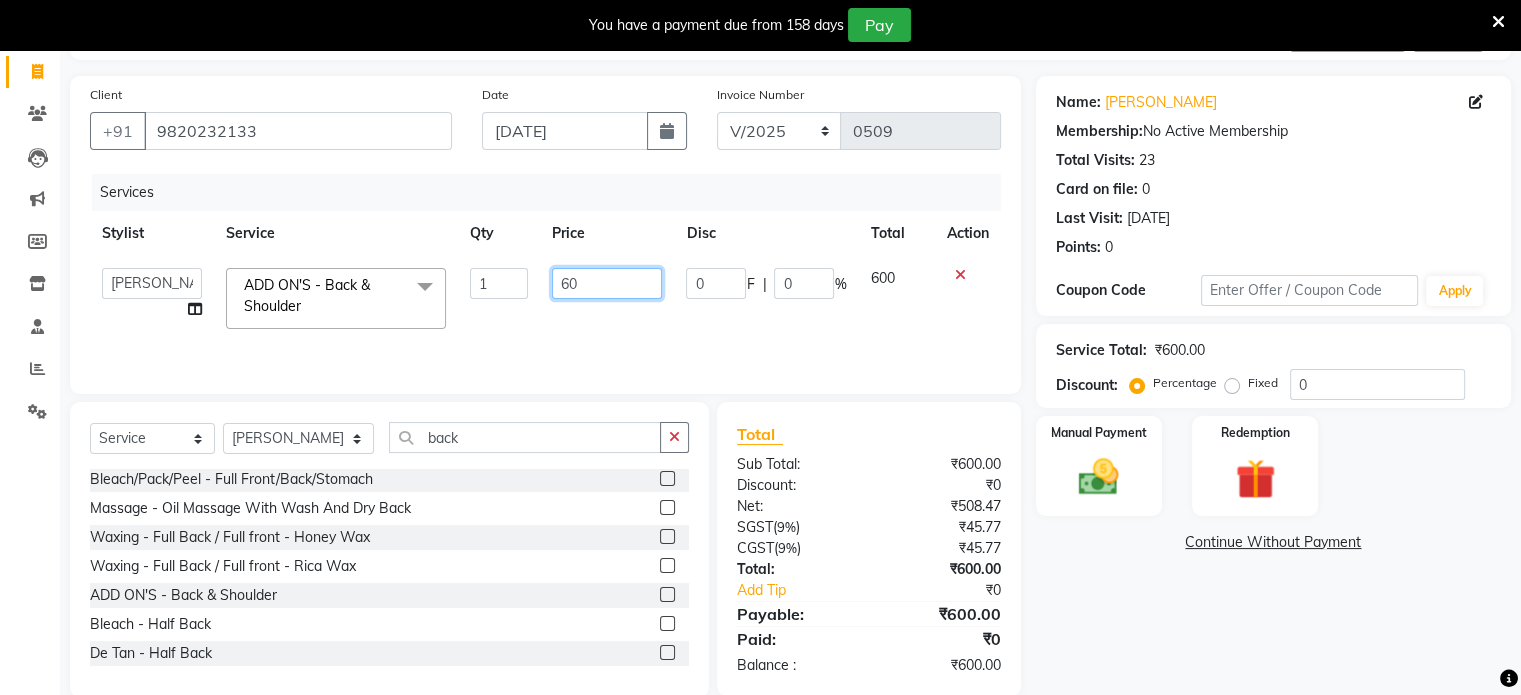 type on "6" 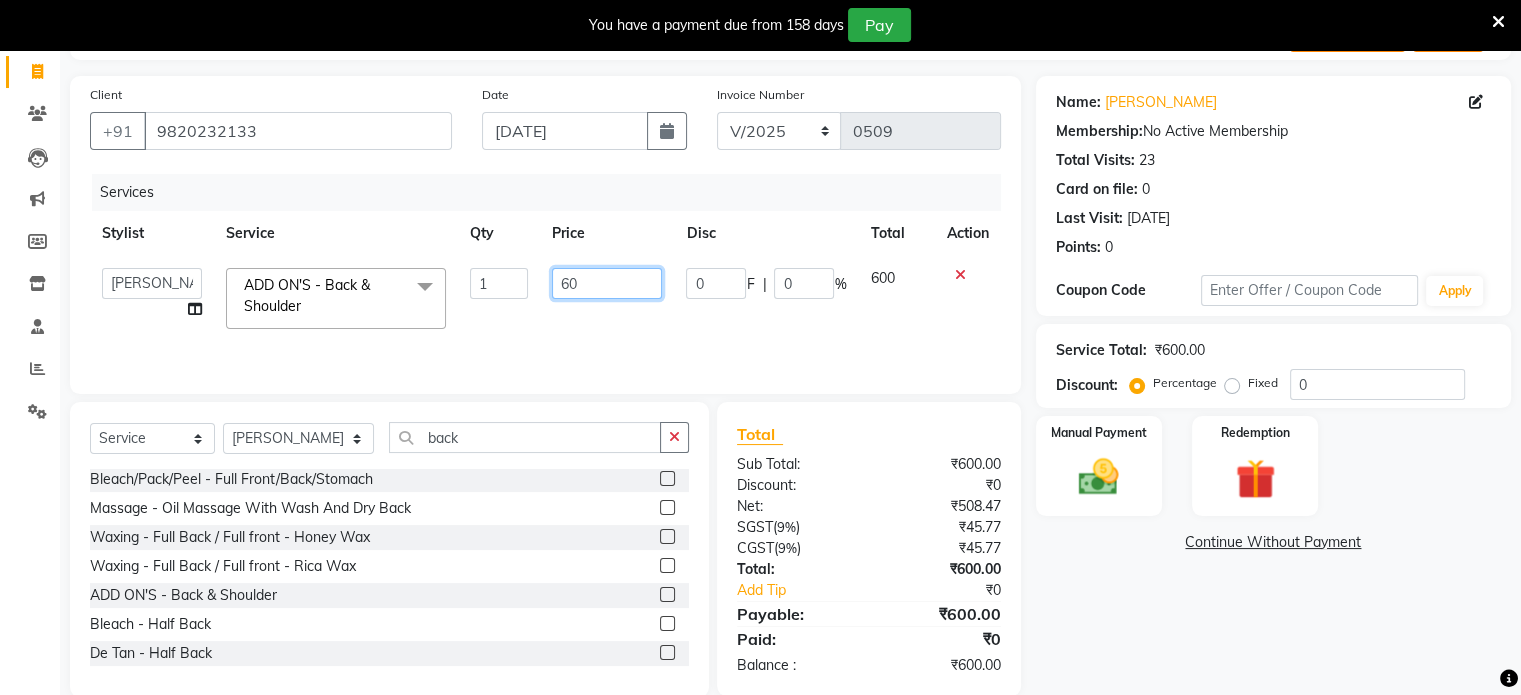 type on "600" 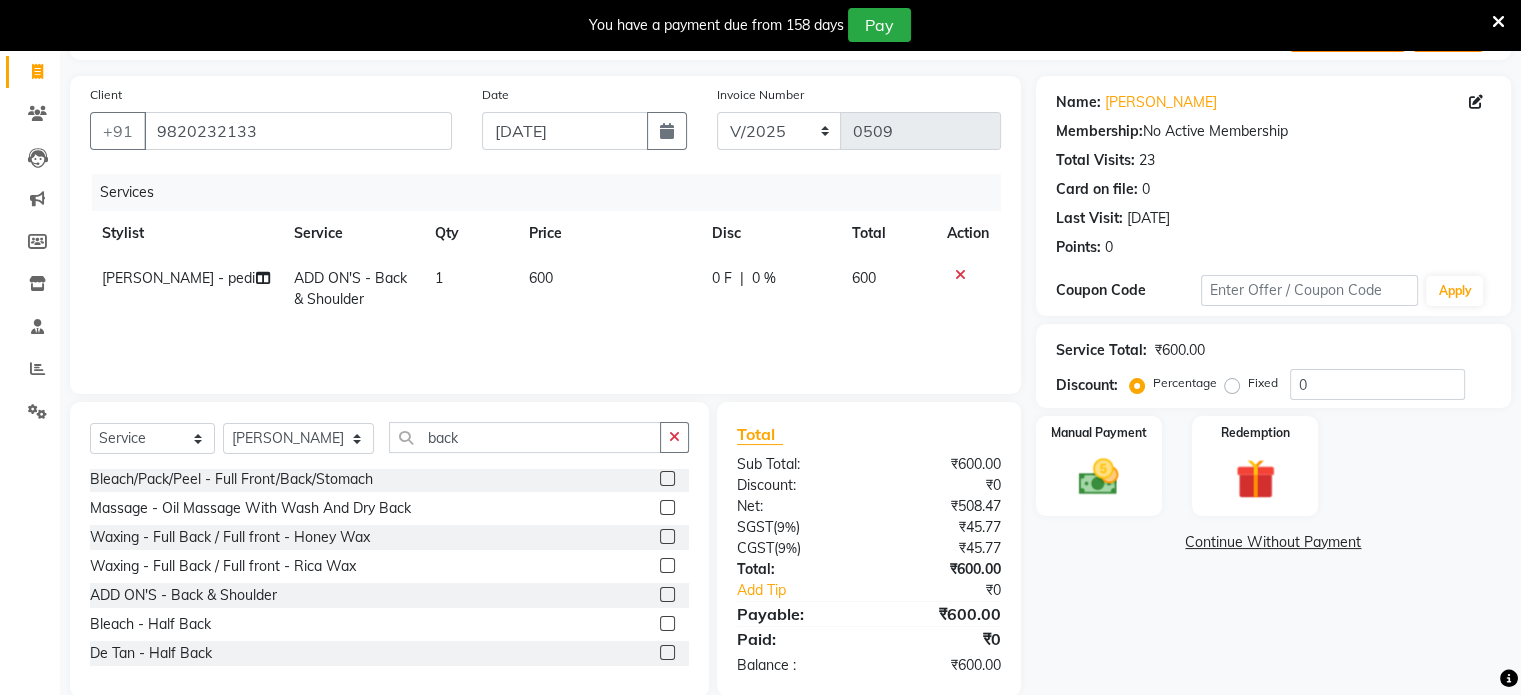 click on "0 F" 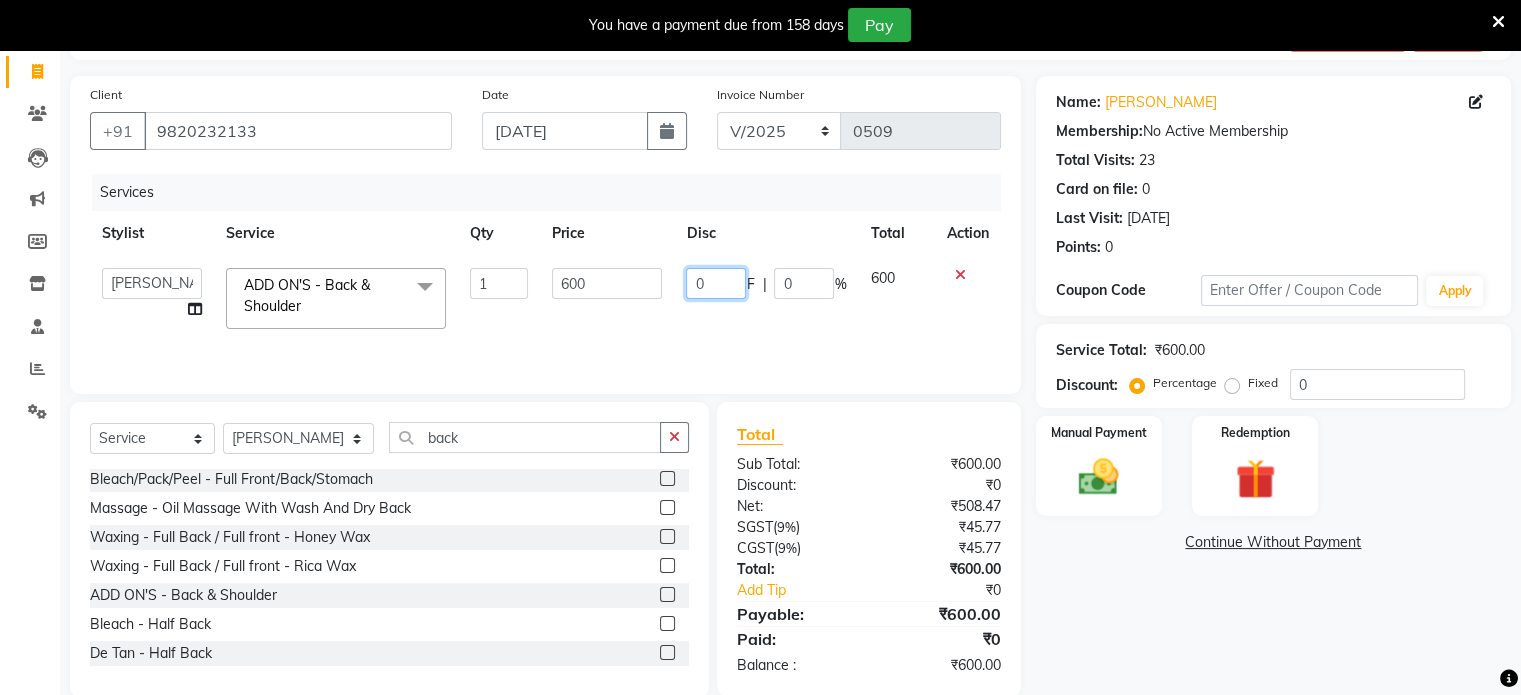 click on "0" 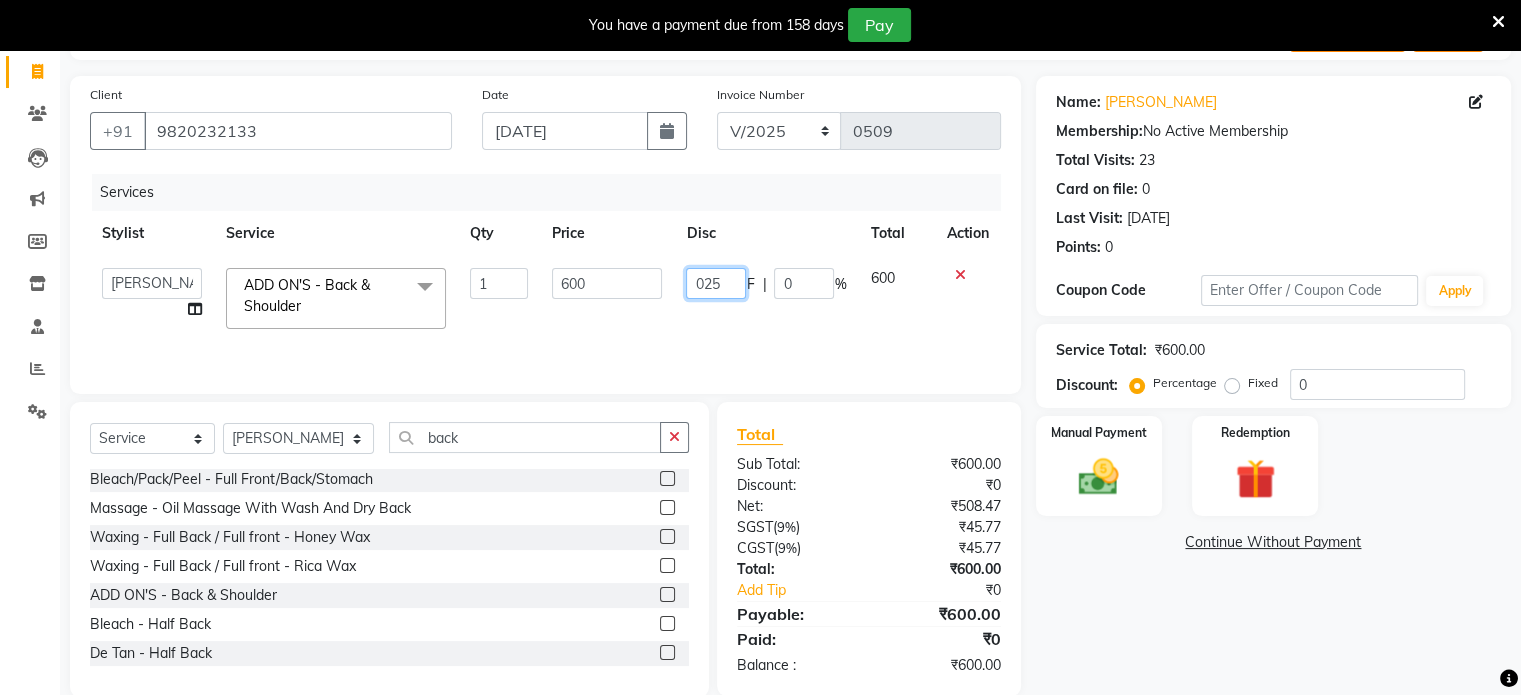 type on "0250" 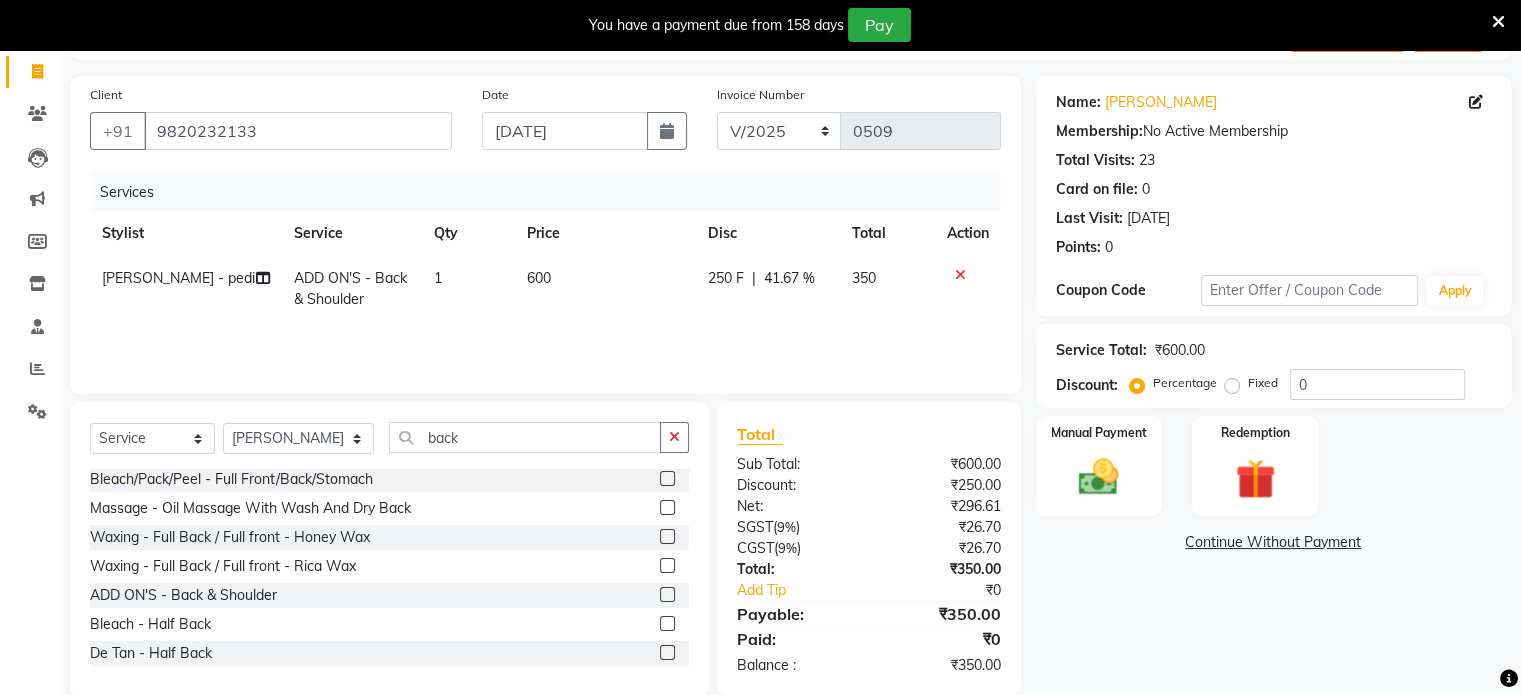 click on "Services Stylist Service Qty Price Disc Total Action Jyoti mani - pedi ADD ON'S - Back & Shoulder 1 600 250 F | 41.67 % 350" 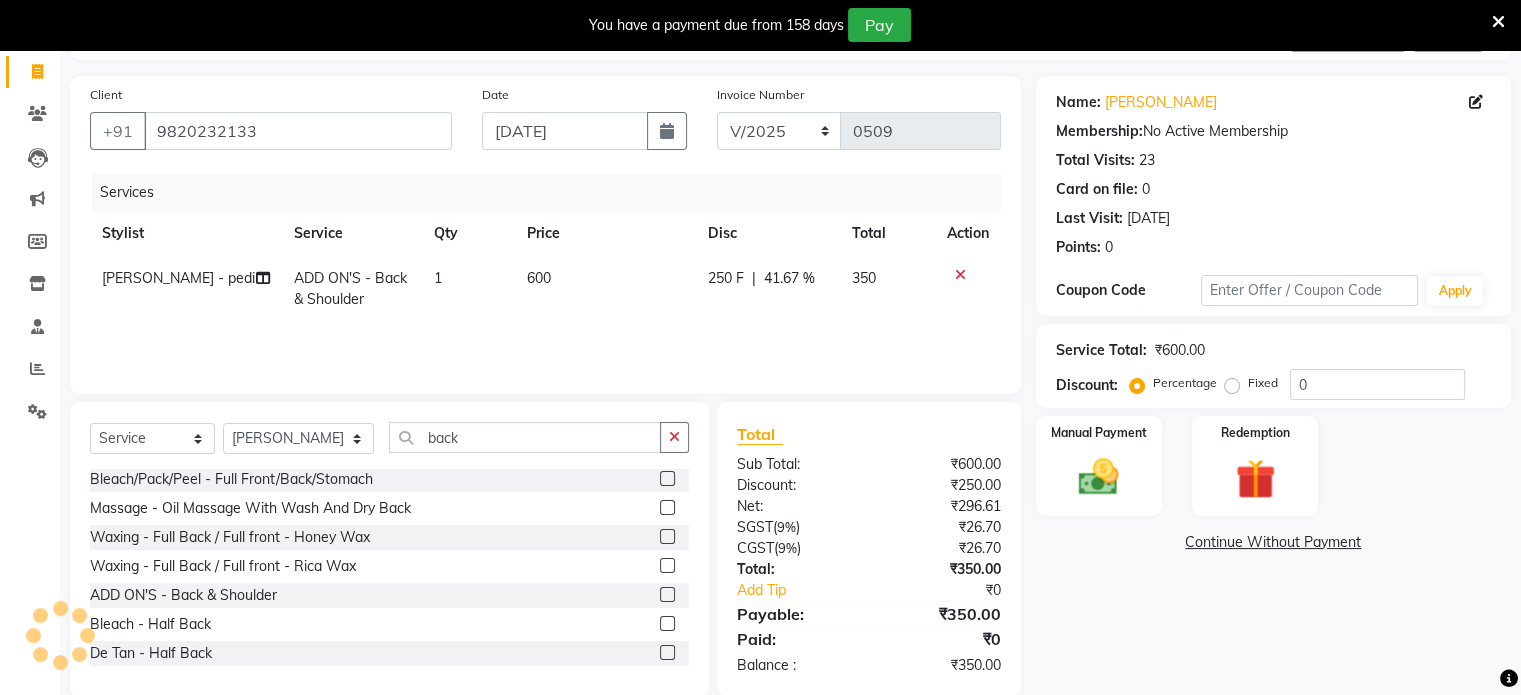 scroll, scrollTop: 156, scrollLeft: 0, axis: vertical 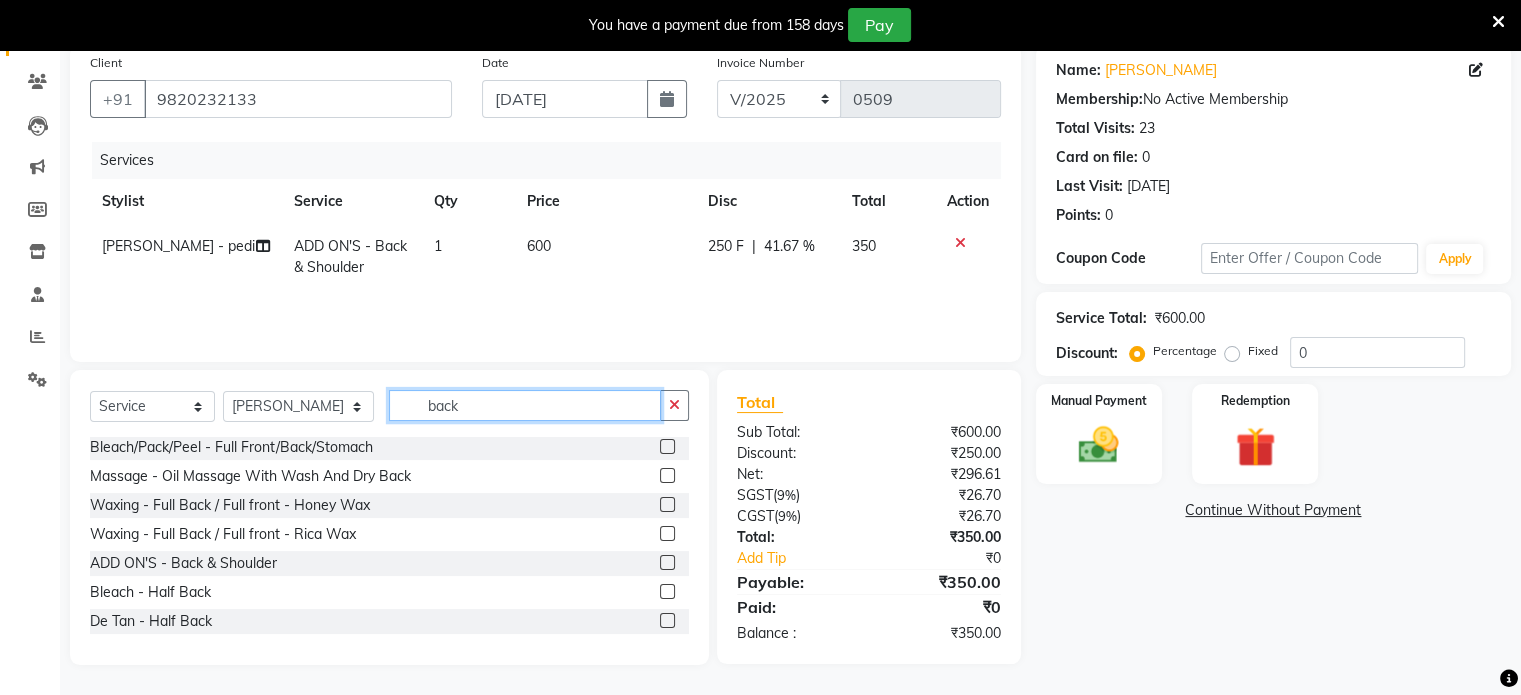 click on "back" 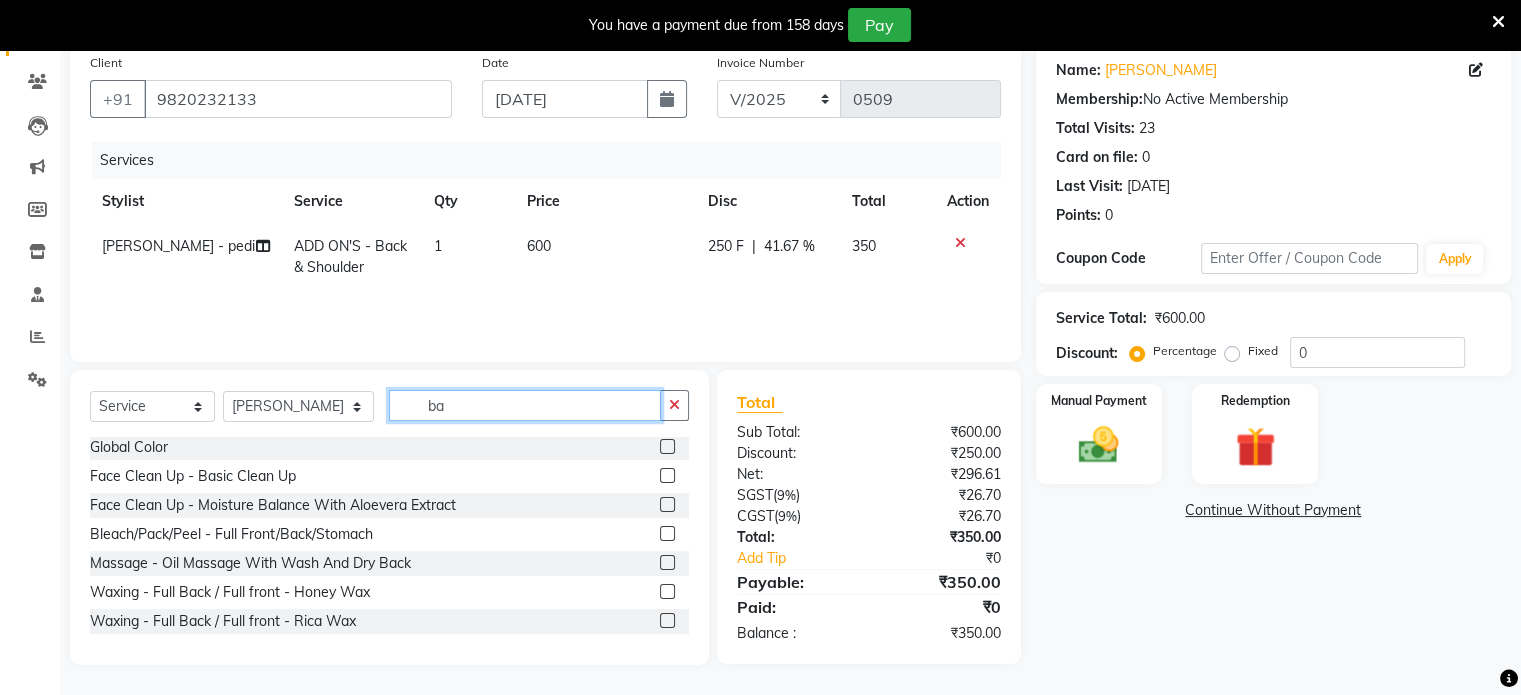 scroll, scrollTop: 552, scrollLeft: 0, axis: vertical 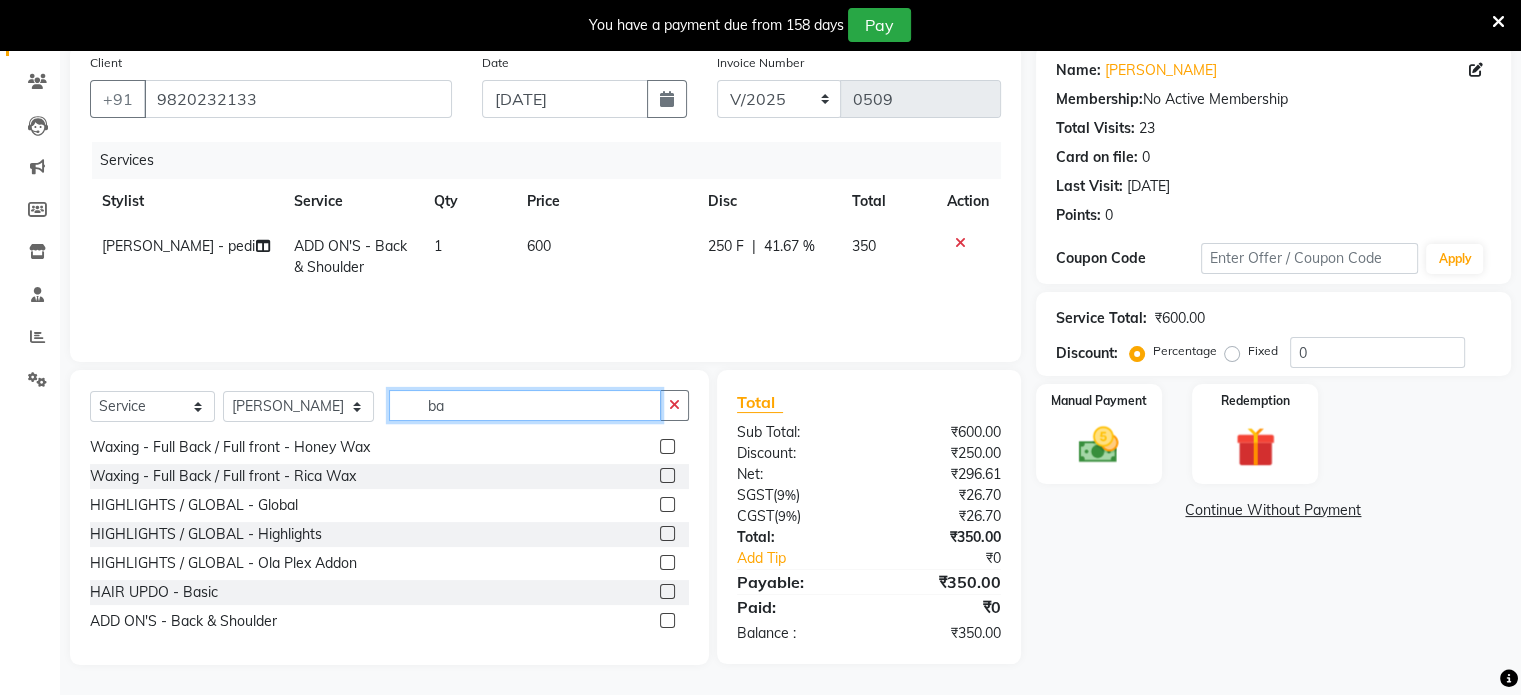 type on "b" 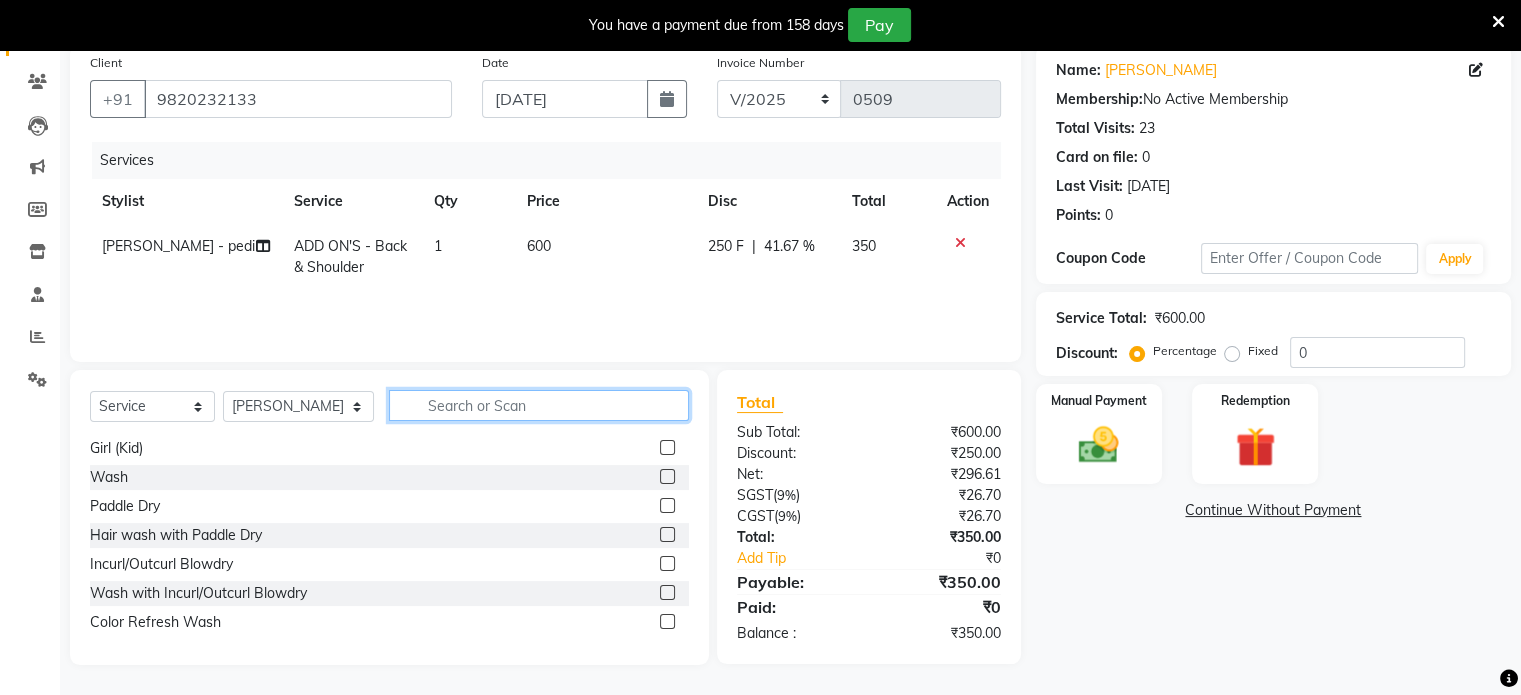 type 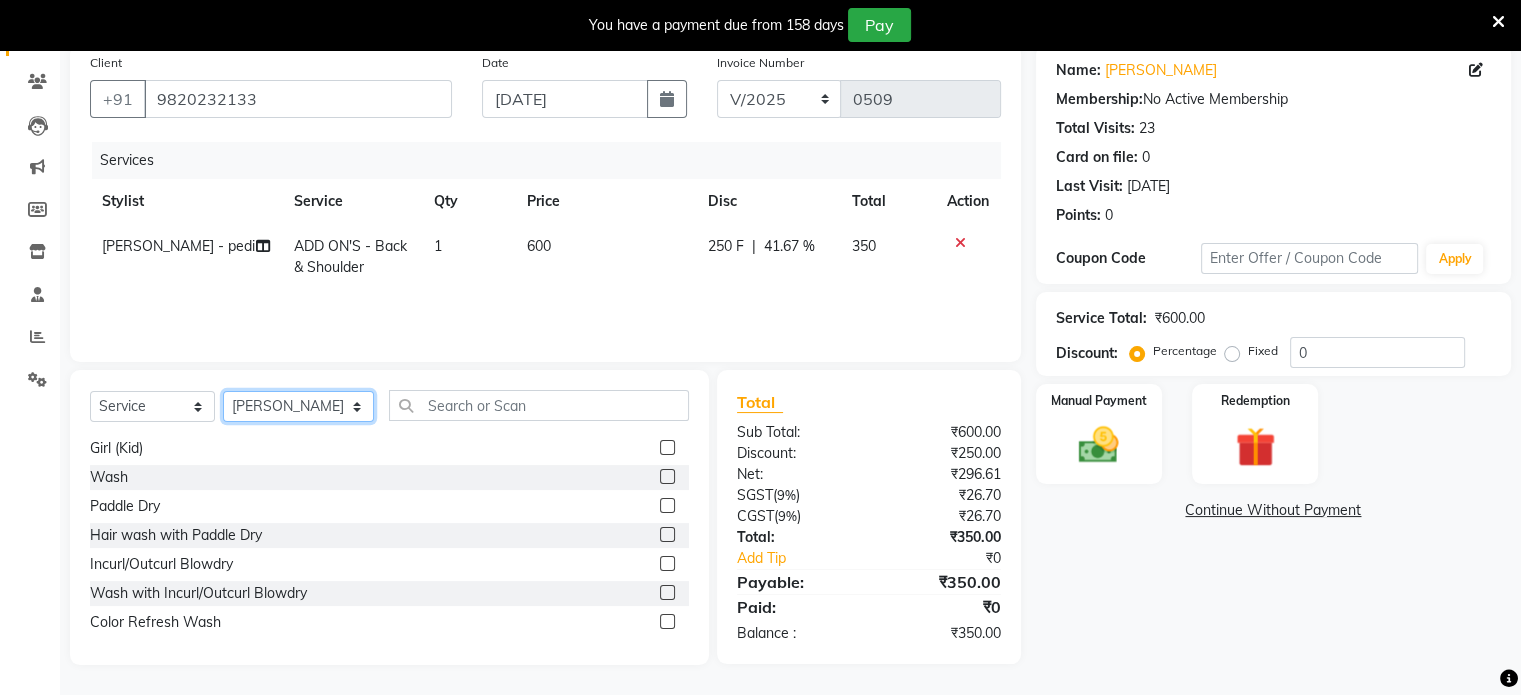 click on "Select Stylist Abulhasan Bimla Jyoti mani - pedi Meena Nail and eyelash Technician Sonia Beautician & Senior Stylist Zaid senior stylist" 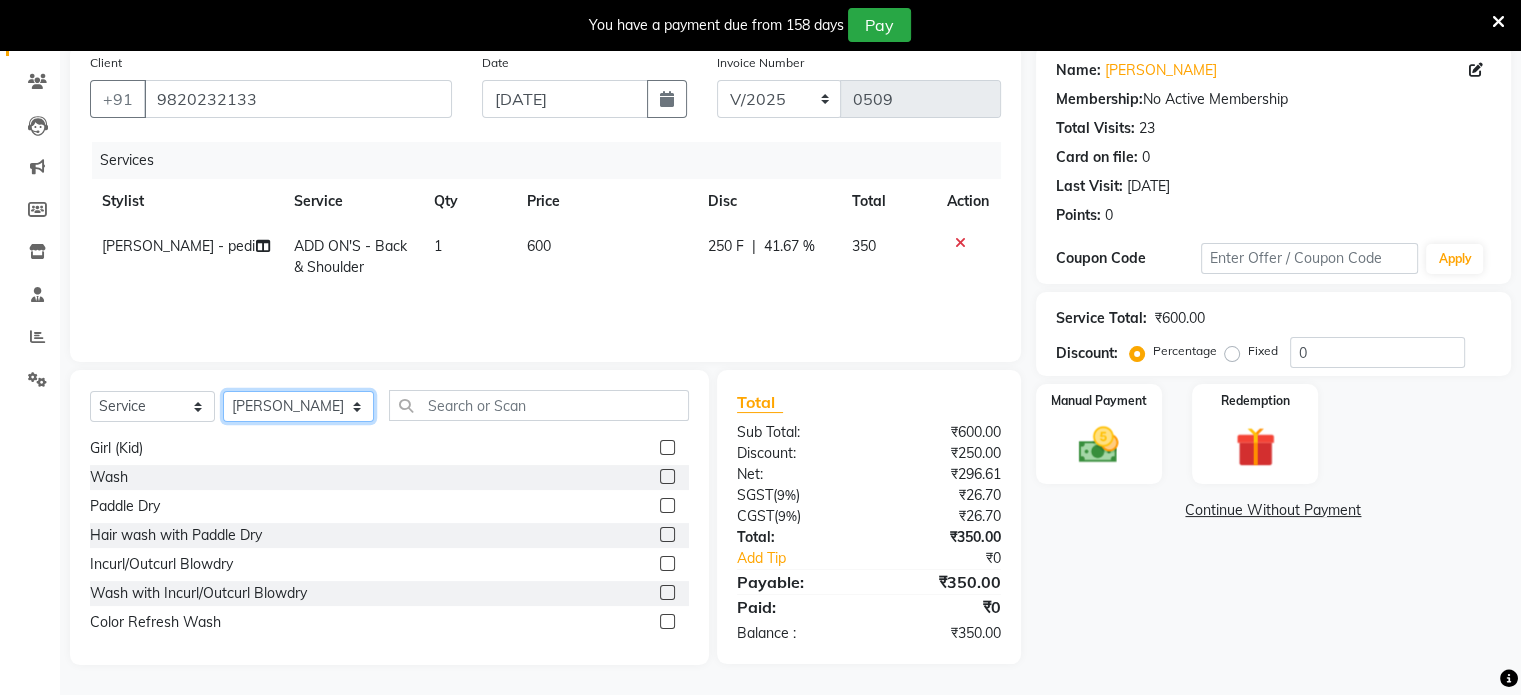 select on "81430" 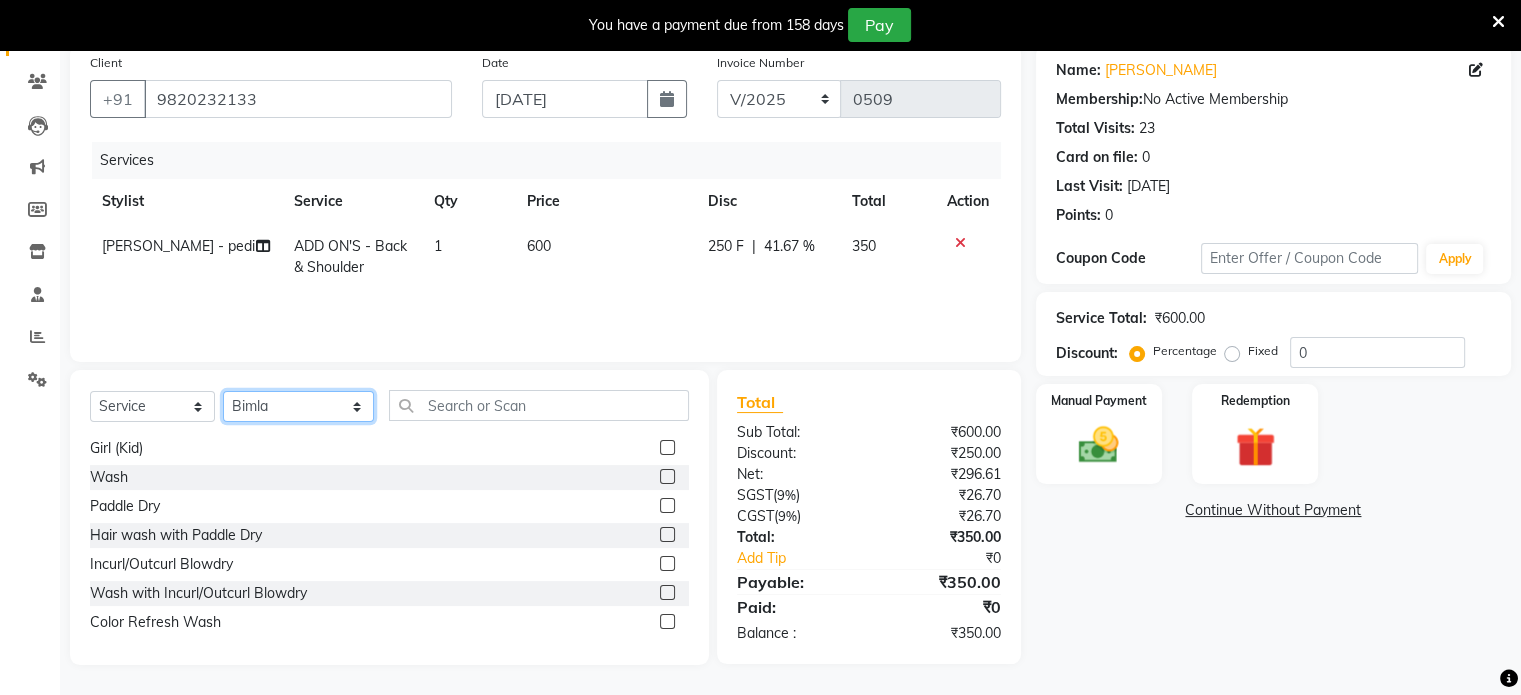 click on "Select Stylist Abulhasan Bimla Jyoti mani - pedi Meena Nail and eyelash Technician Sonia Beautician & Senior Stylist Zaid senior stylist" 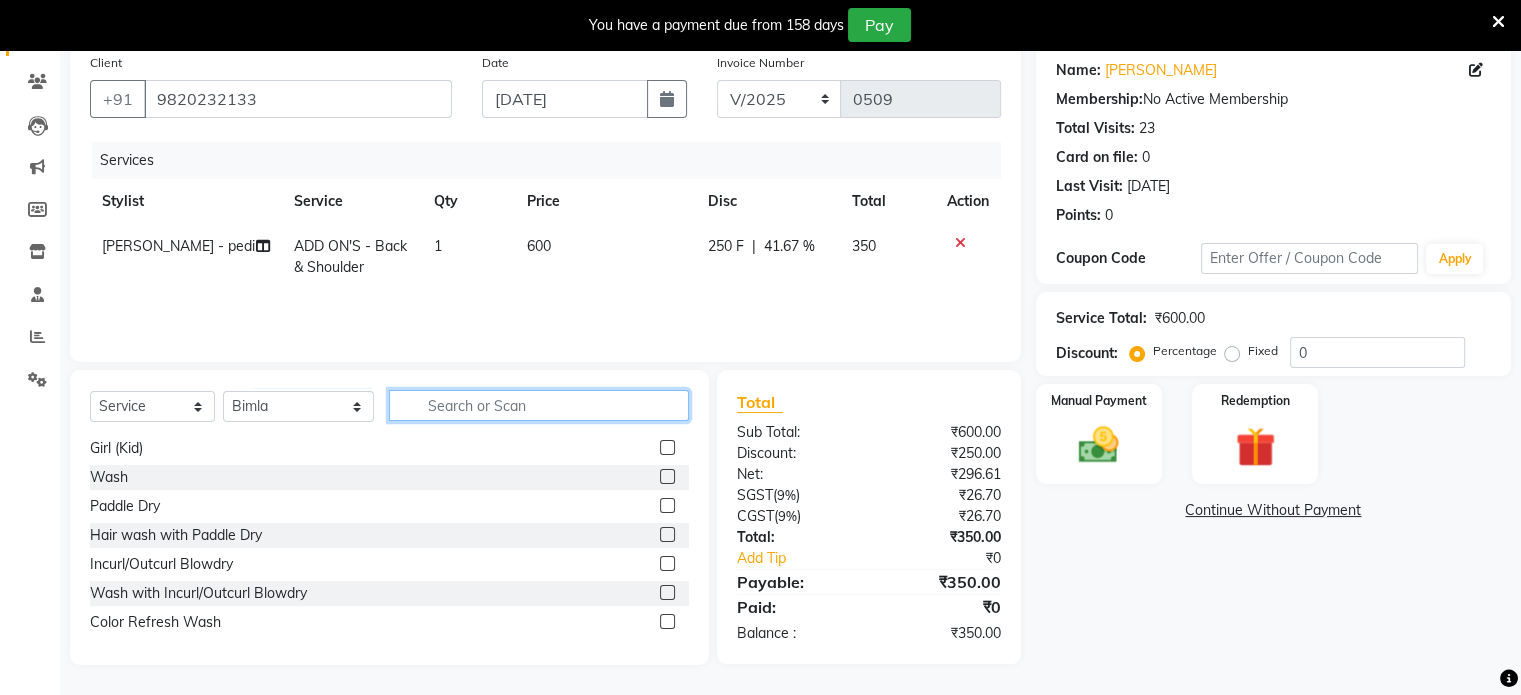 click 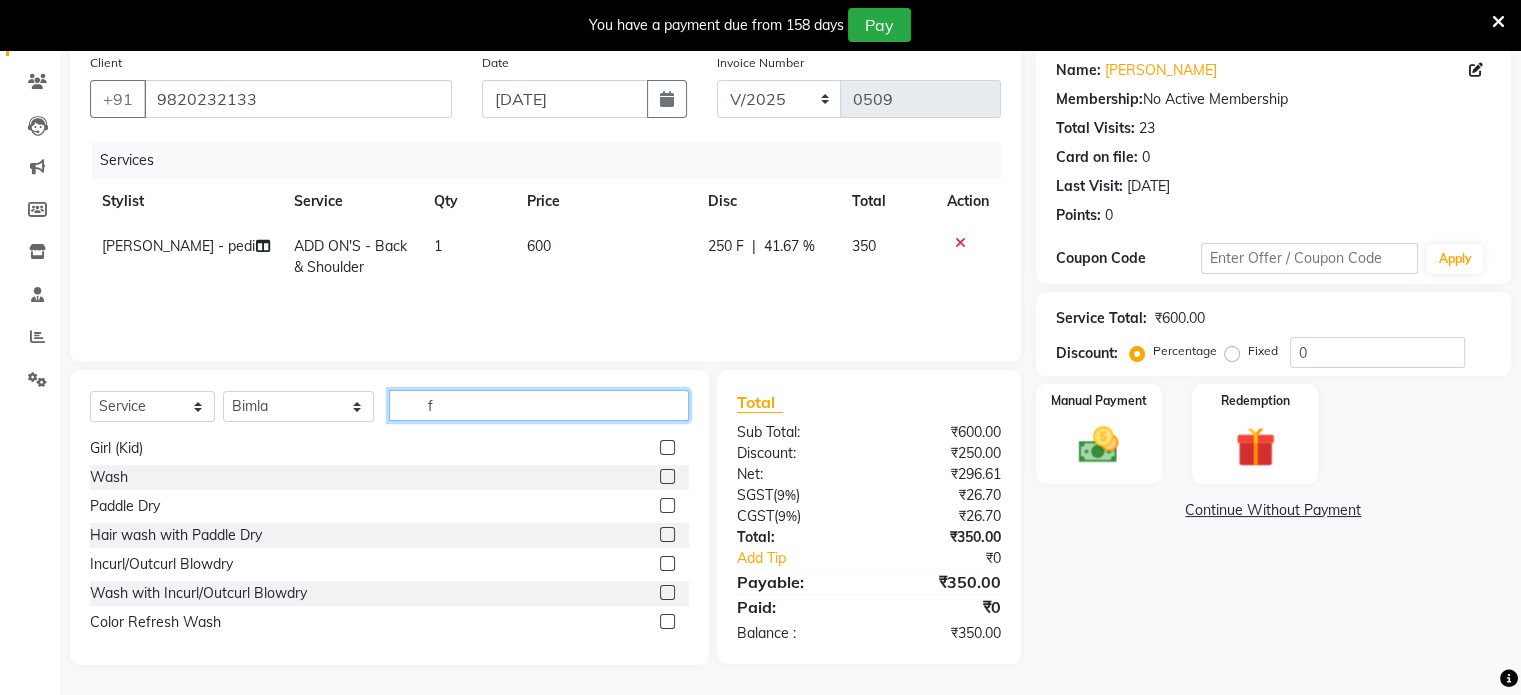 scroll, scrollTop: 0, scrollLeft: 0, axis: both 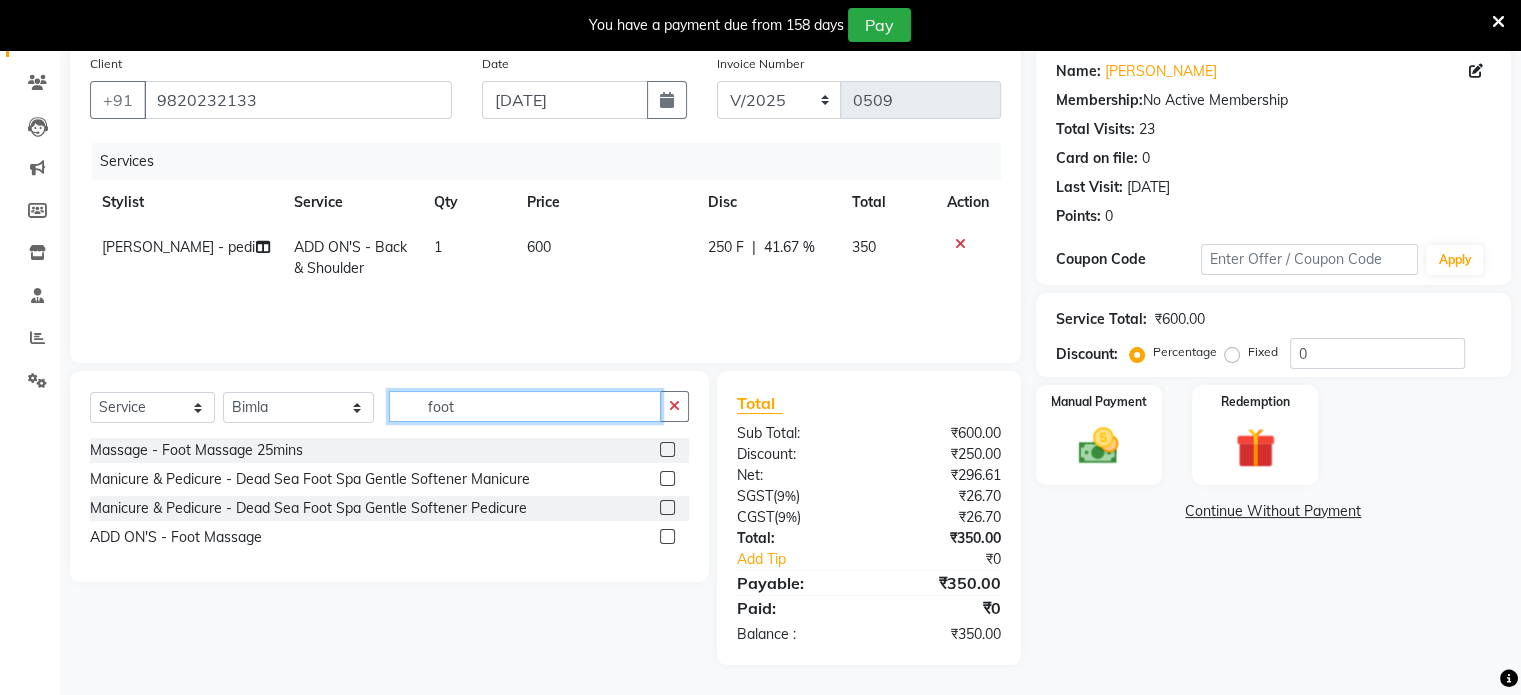 type on "foot" 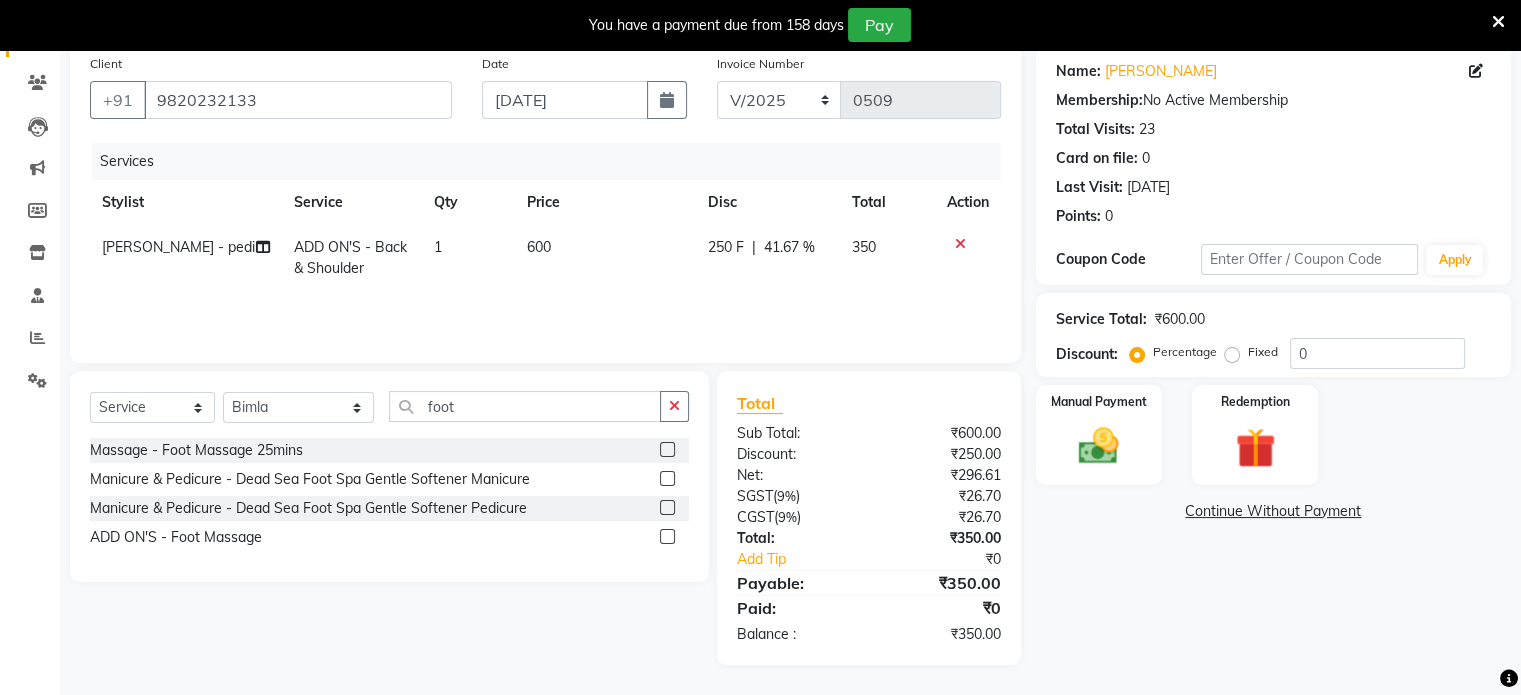 click 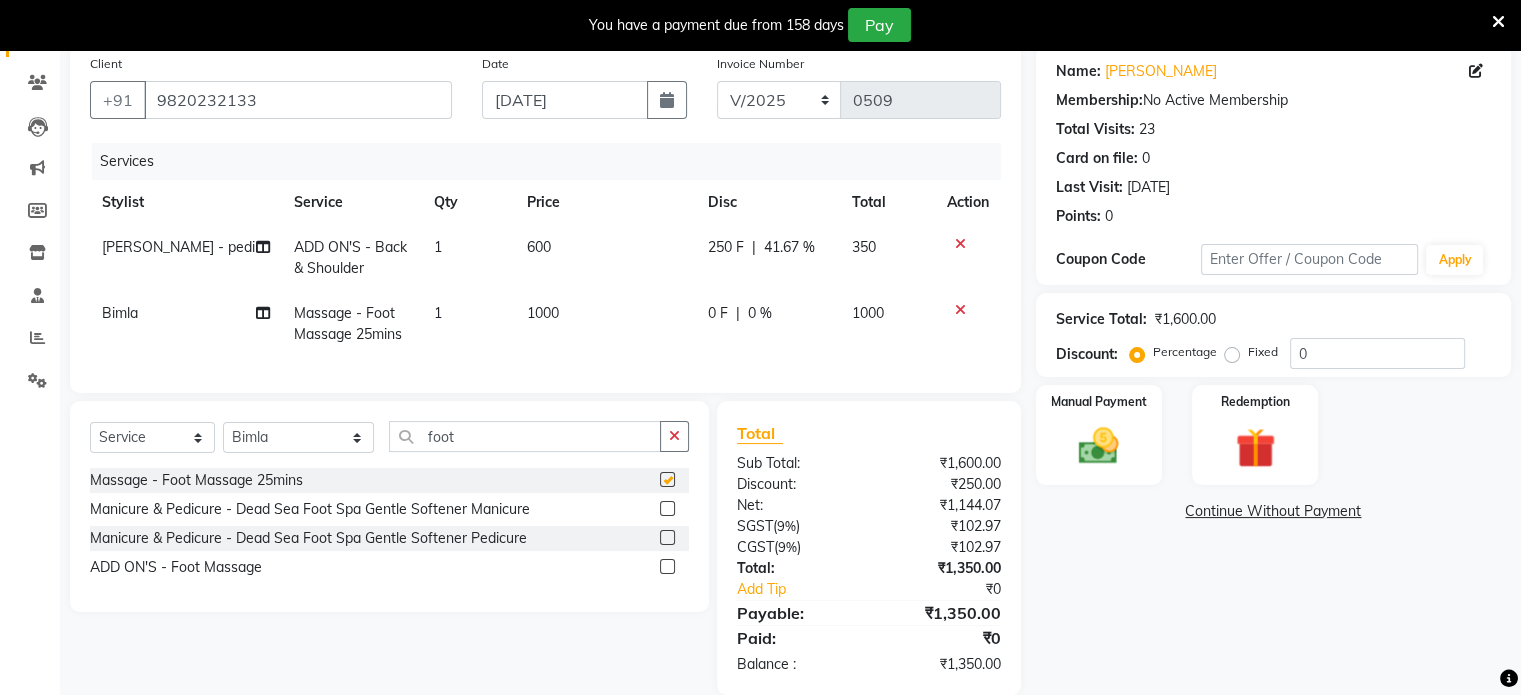 checkbox on "false" 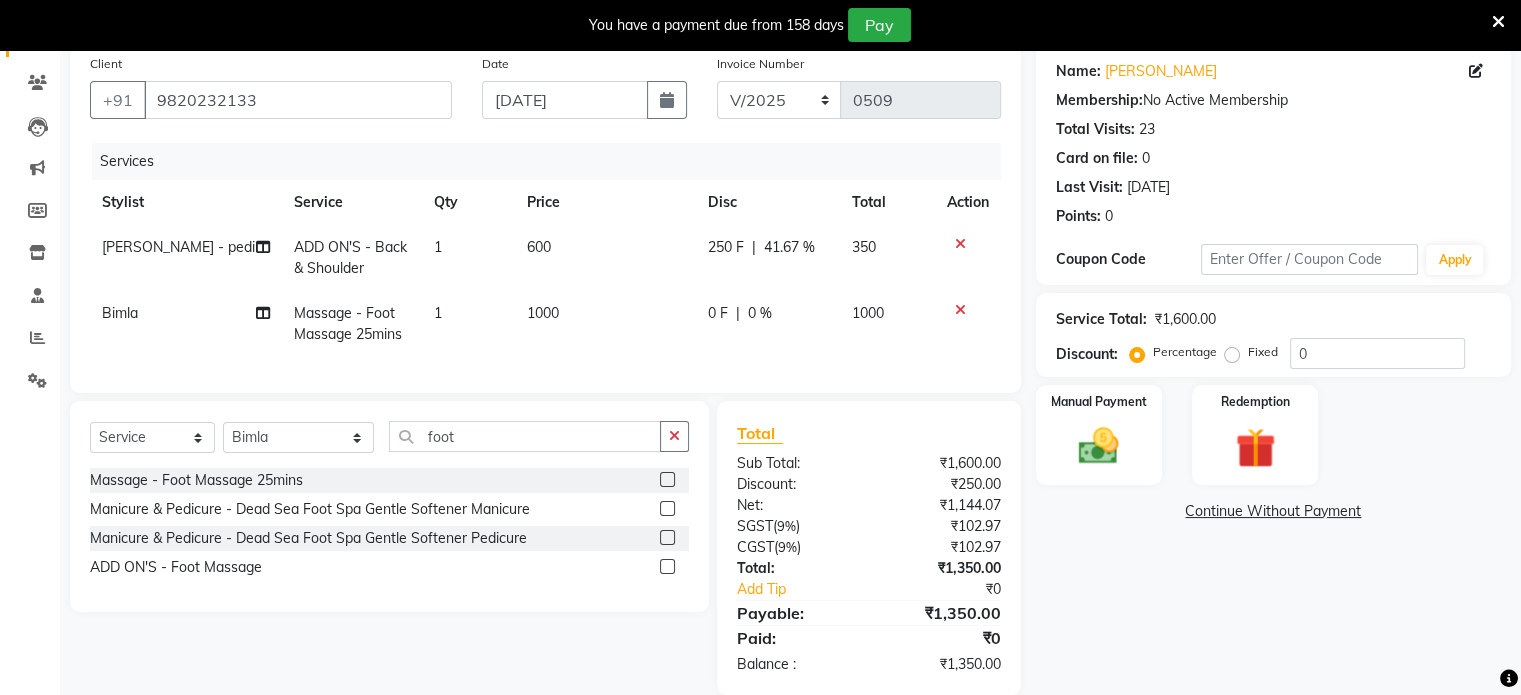 click on "0 F | 0 %" 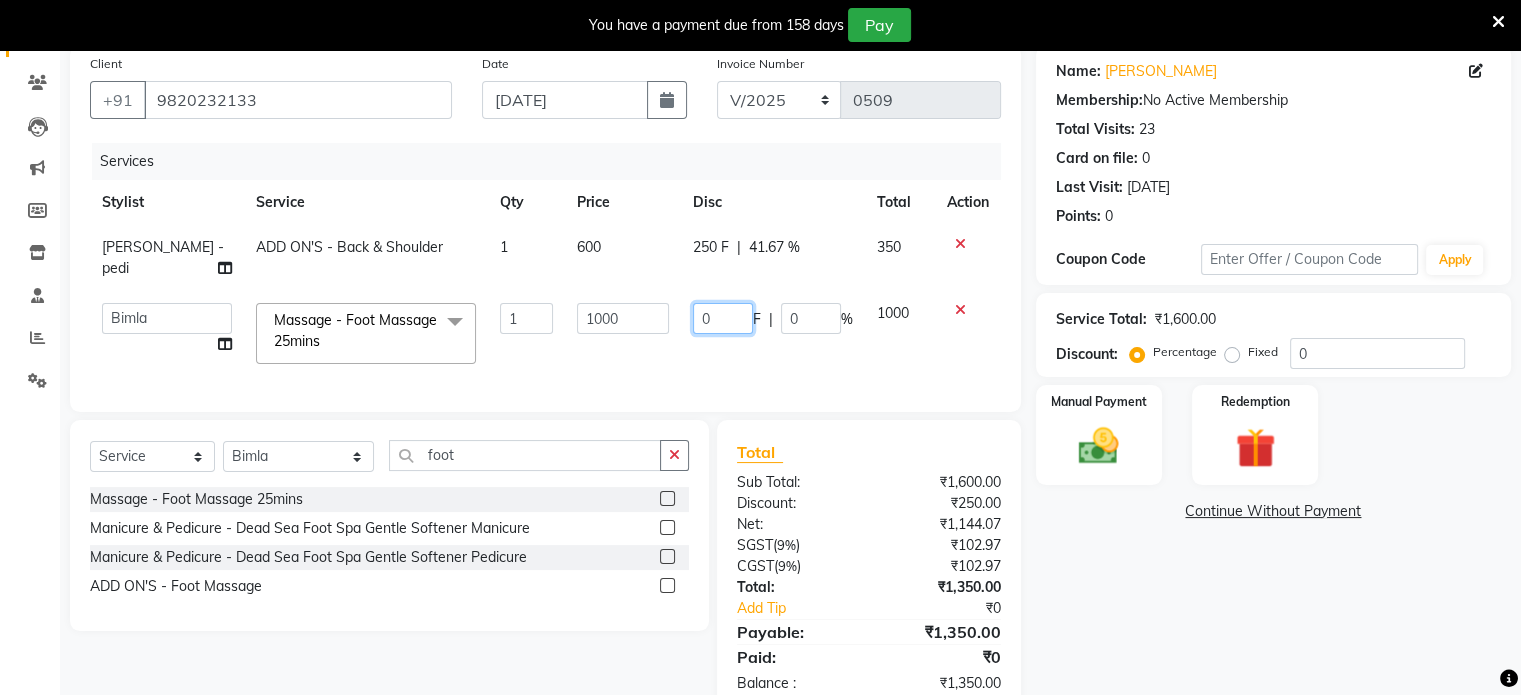 click on "0" 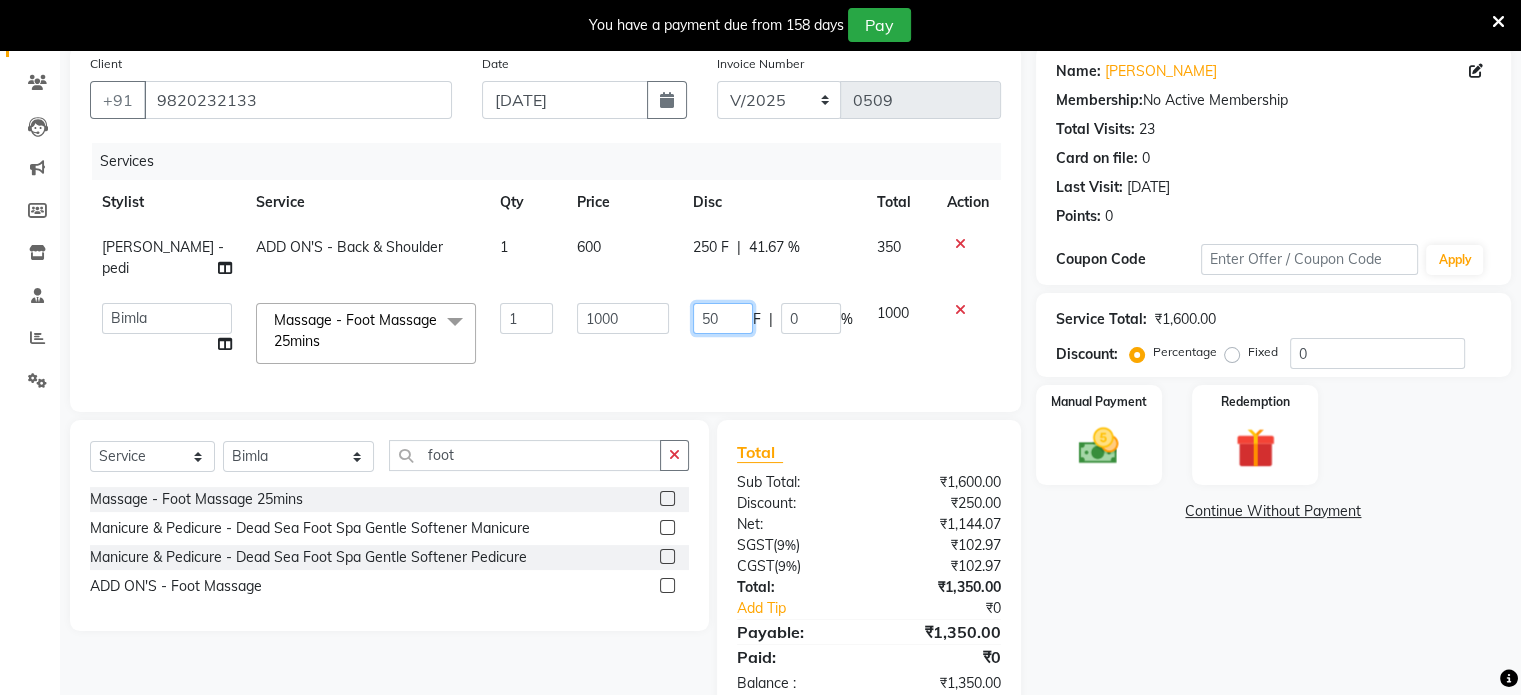 type on "500" 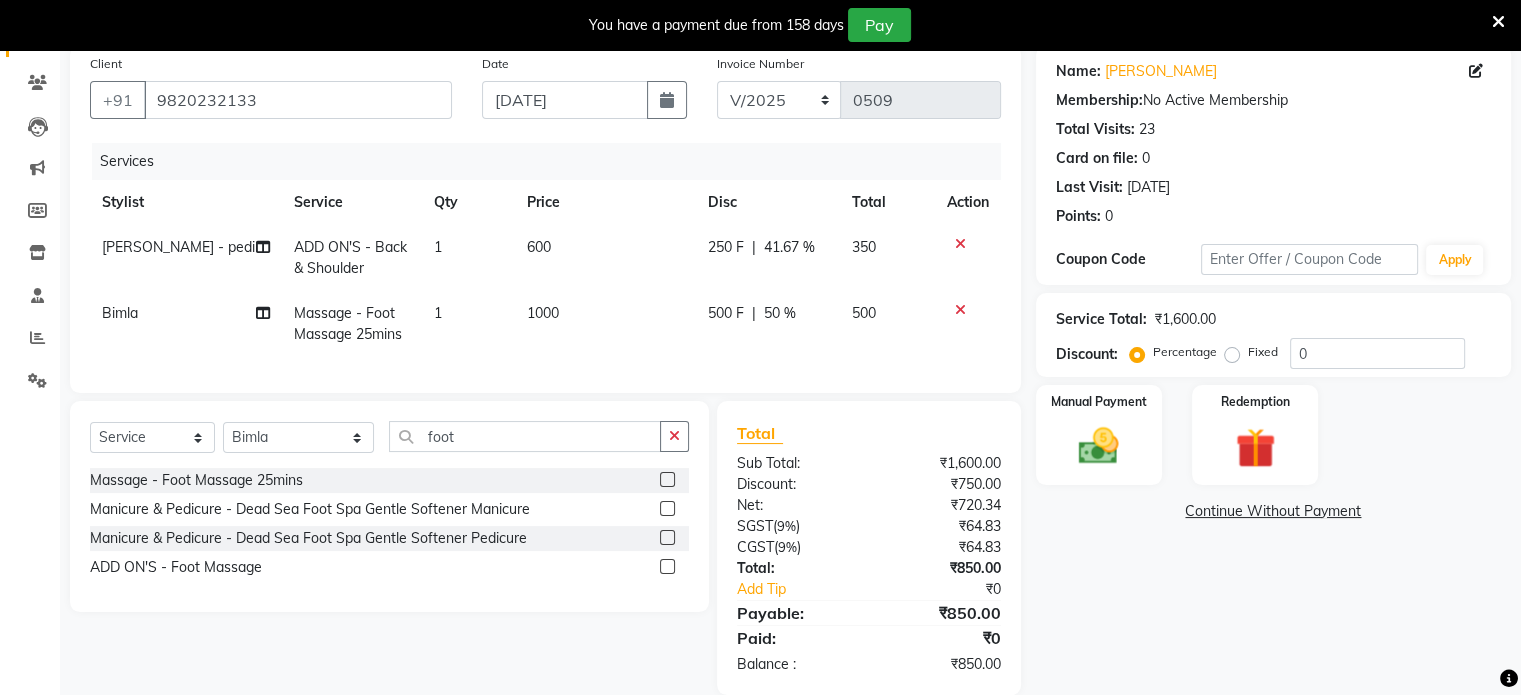 click on "Services Stylist Service Qty Price Disc Total Action Jyoti mani - pedi ADD ON'S - Back & Shoulder 1 600 250 F | 41.67 % 350 Bimla Massage - Foot Massage 25mins 1 1000 500 F | 50 % 500" 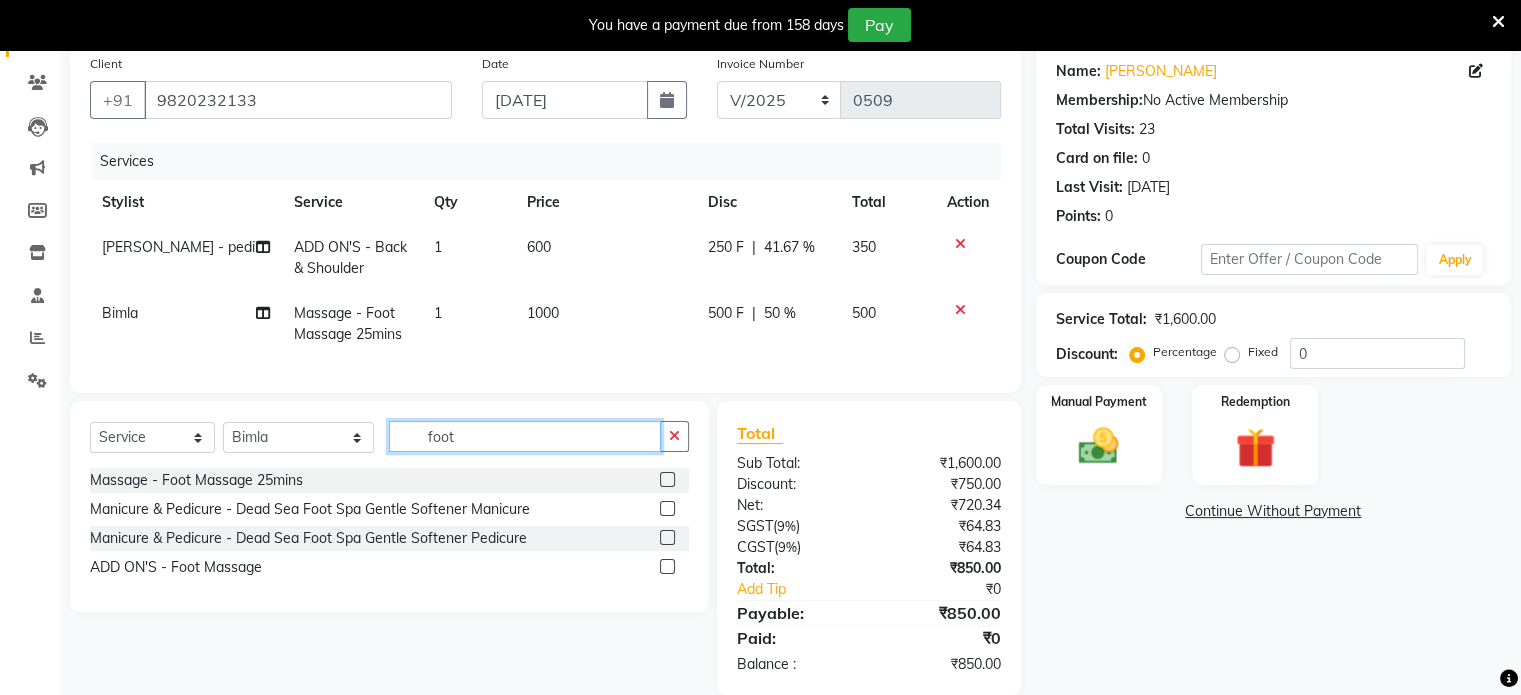 click on "foot" 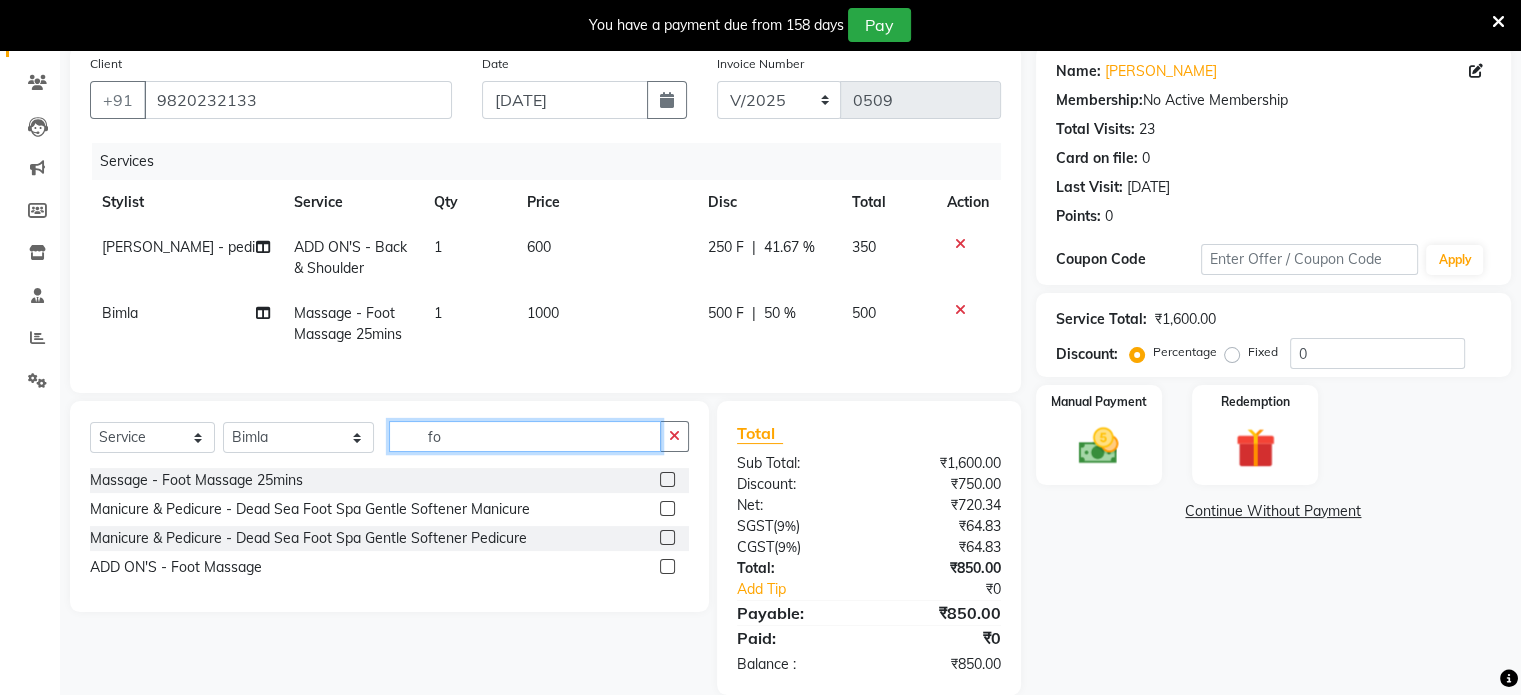 type on "f" 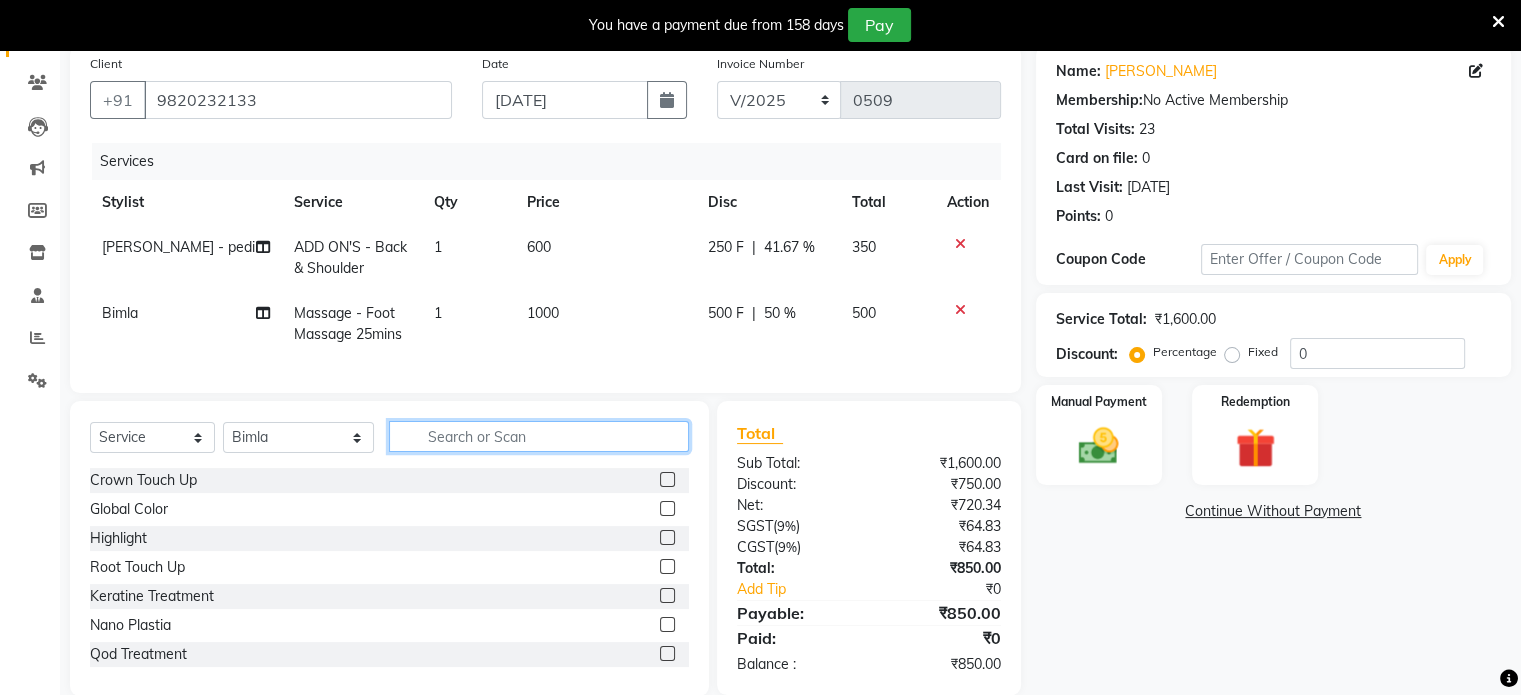 type 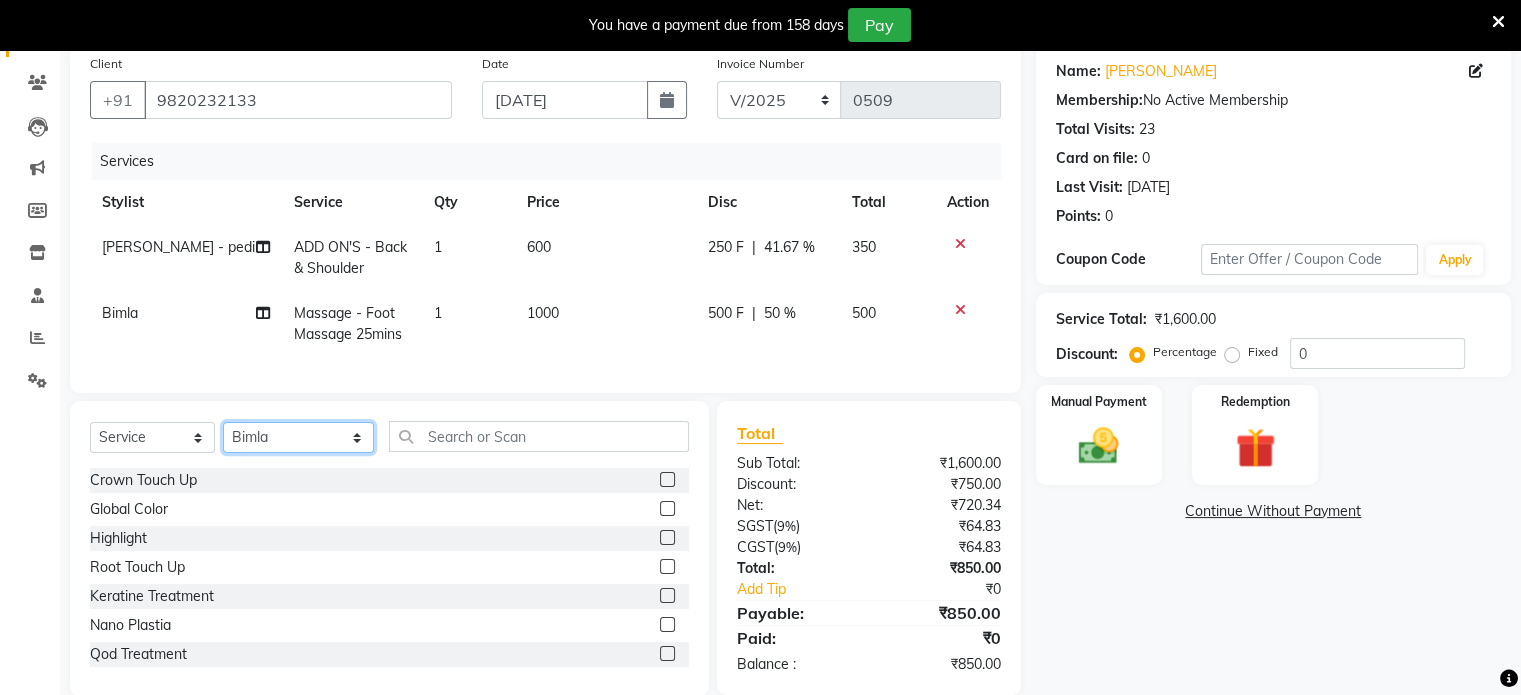 click on "Select Stylist Abulhasan Bimla Jyoti mani - pedi Meena Nail and eyelash Technician Sonia Beautician & Senior Stylist Zaid senior stylist" 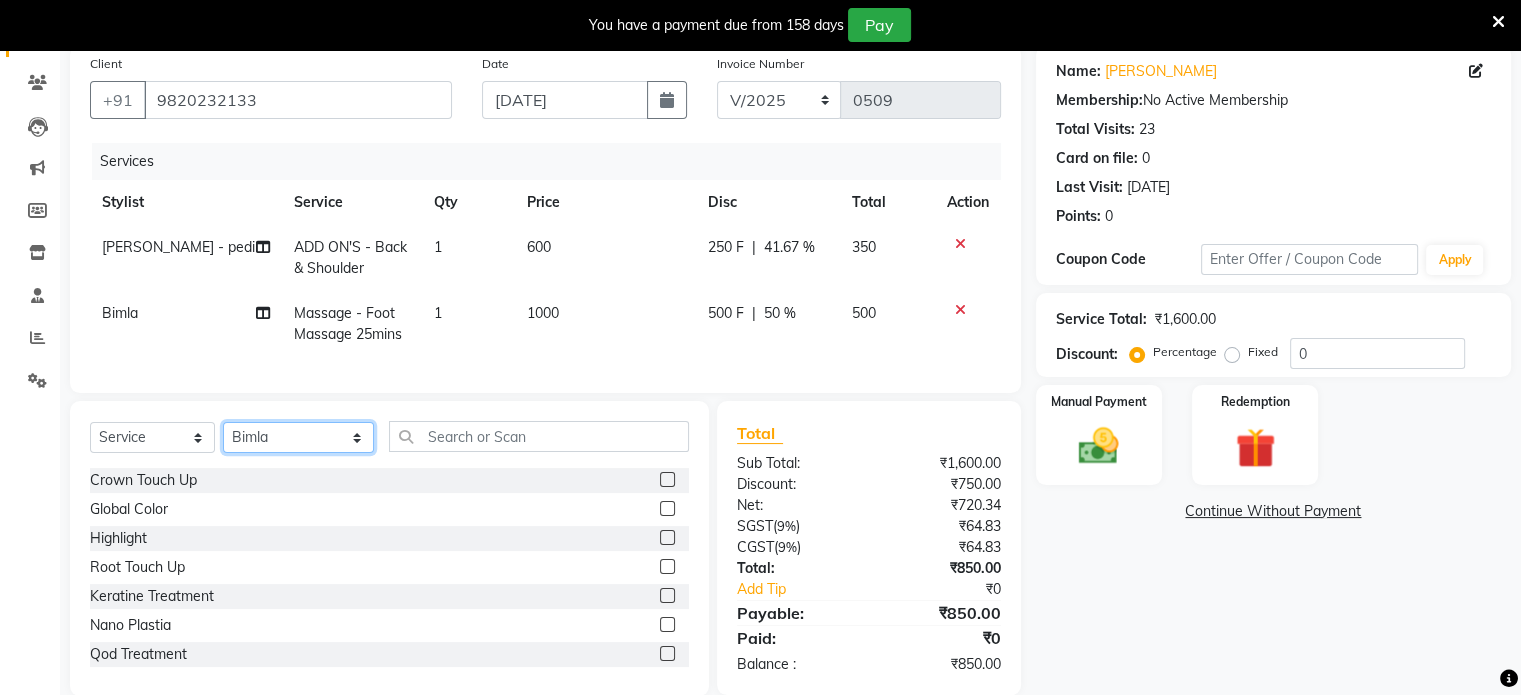 select on "80349" 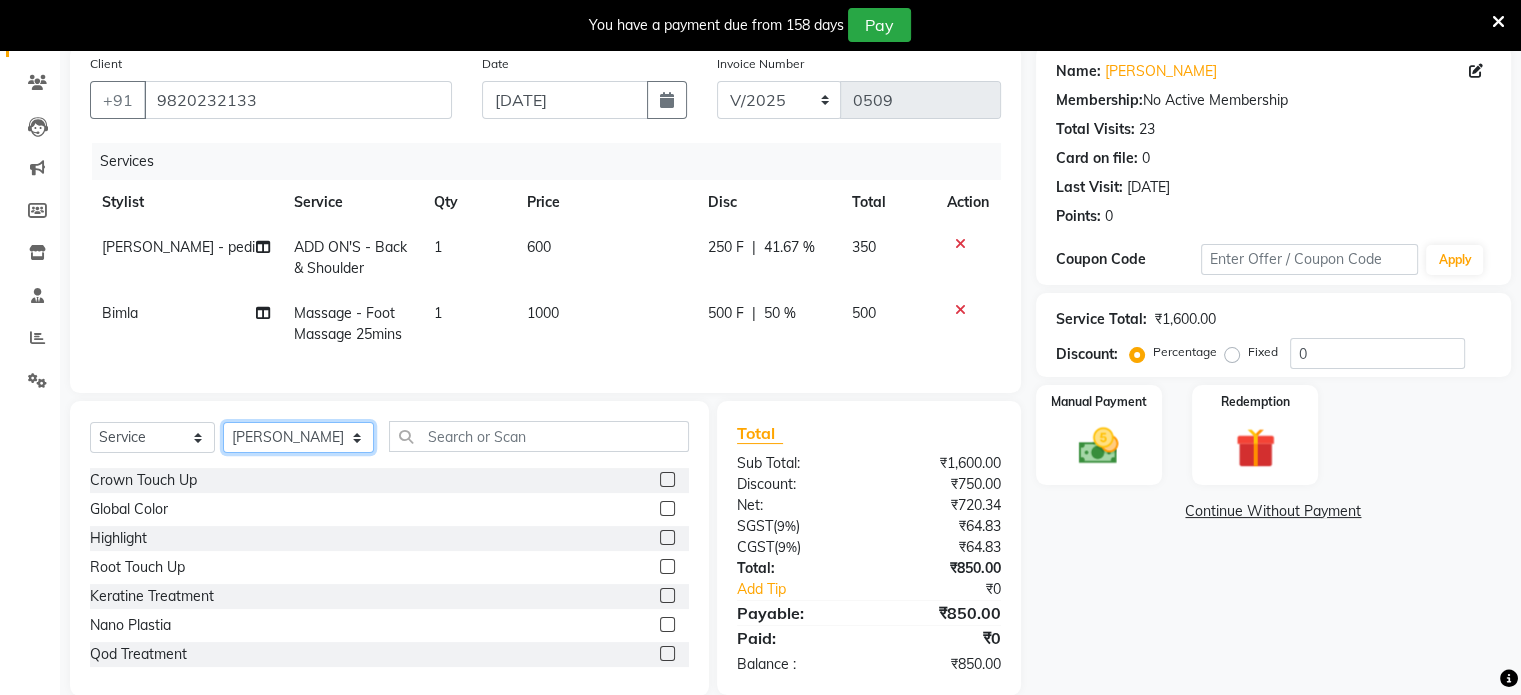click on "Select Stylist Abulhasan Bimla Jyoti mani - pedi Meena Nail and eyelash Technician Sonia Beautician & Senior Stylist Zaid senior stylist" 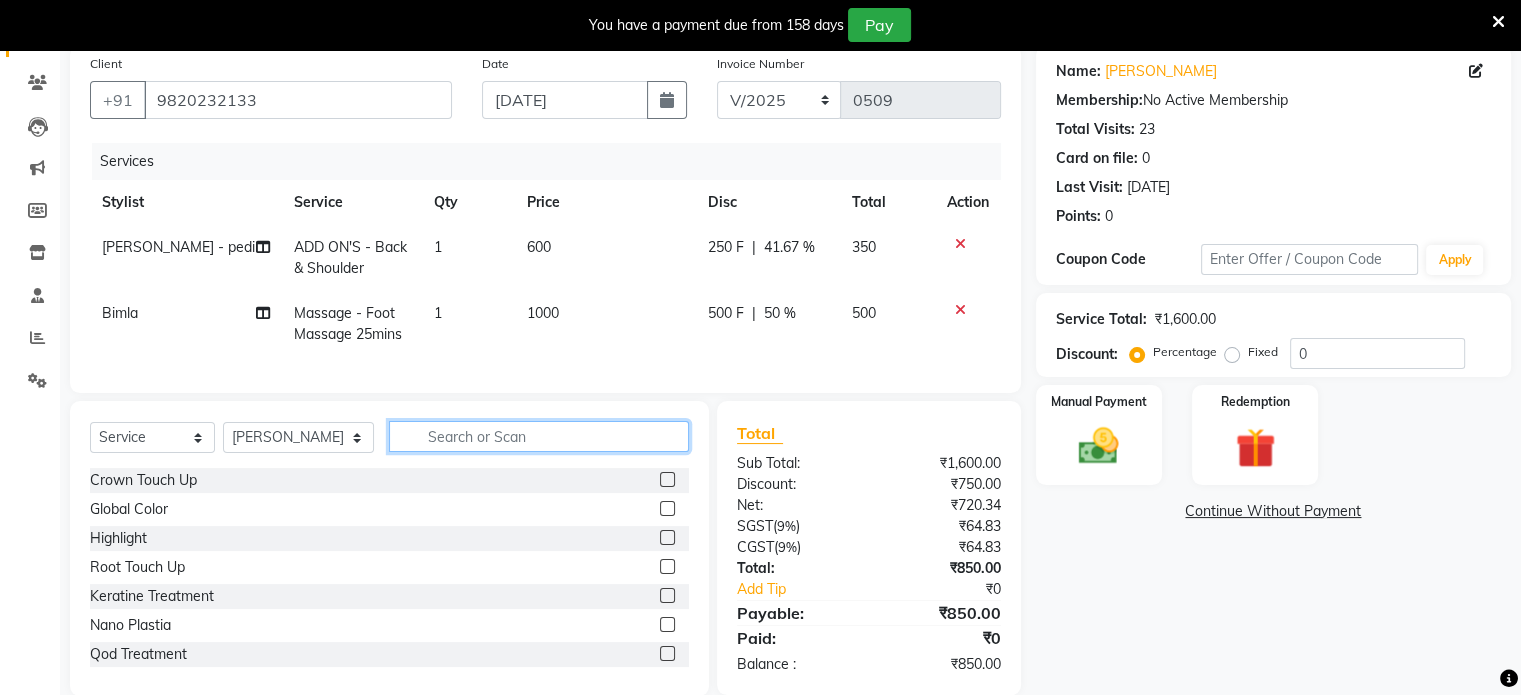 click 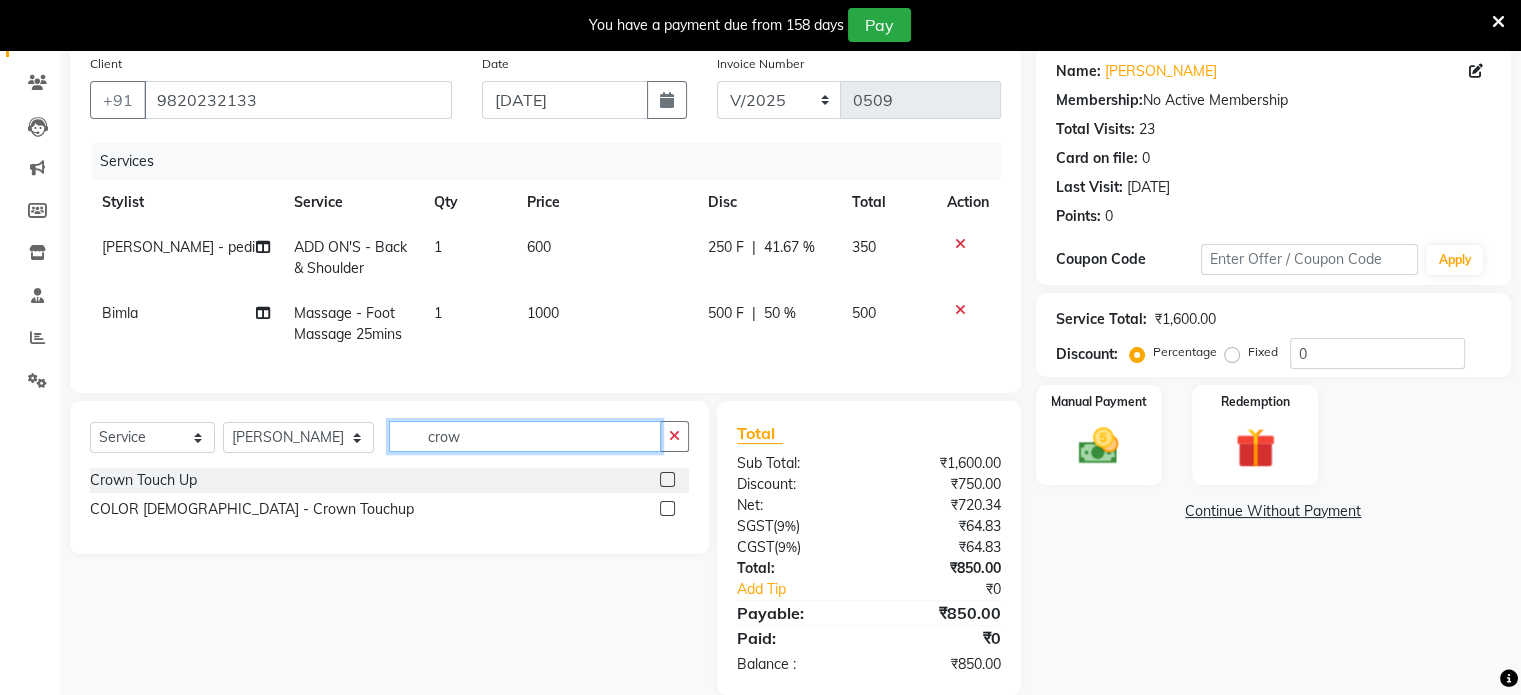 type on "crow" 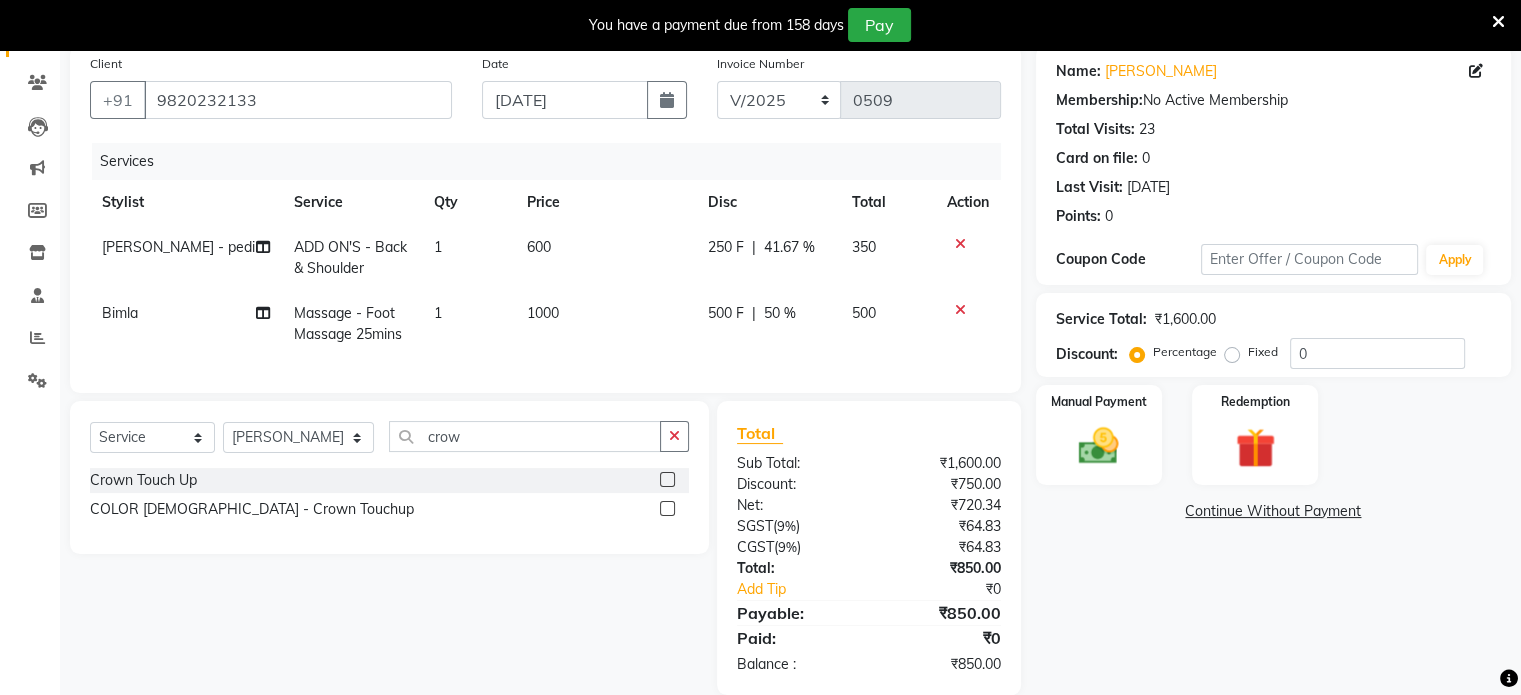 click 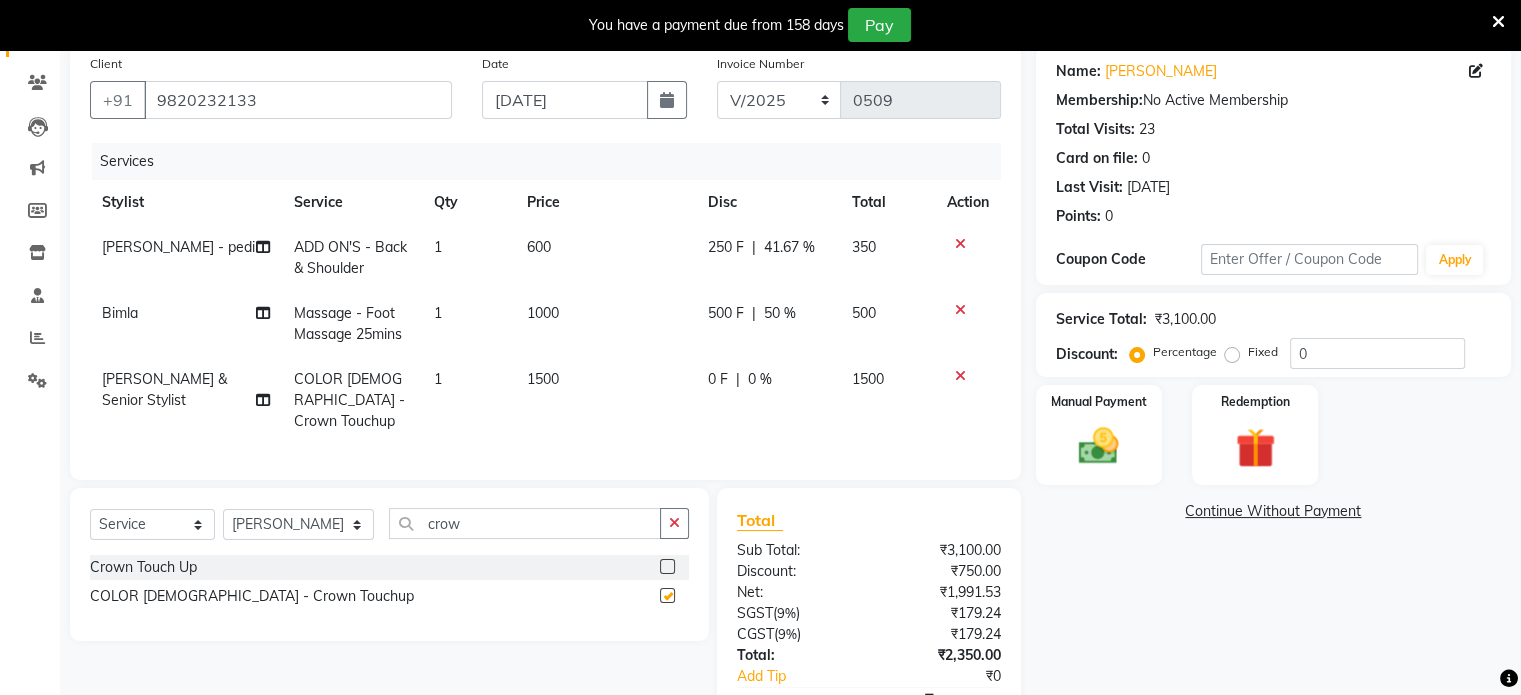 checkbox on "false" 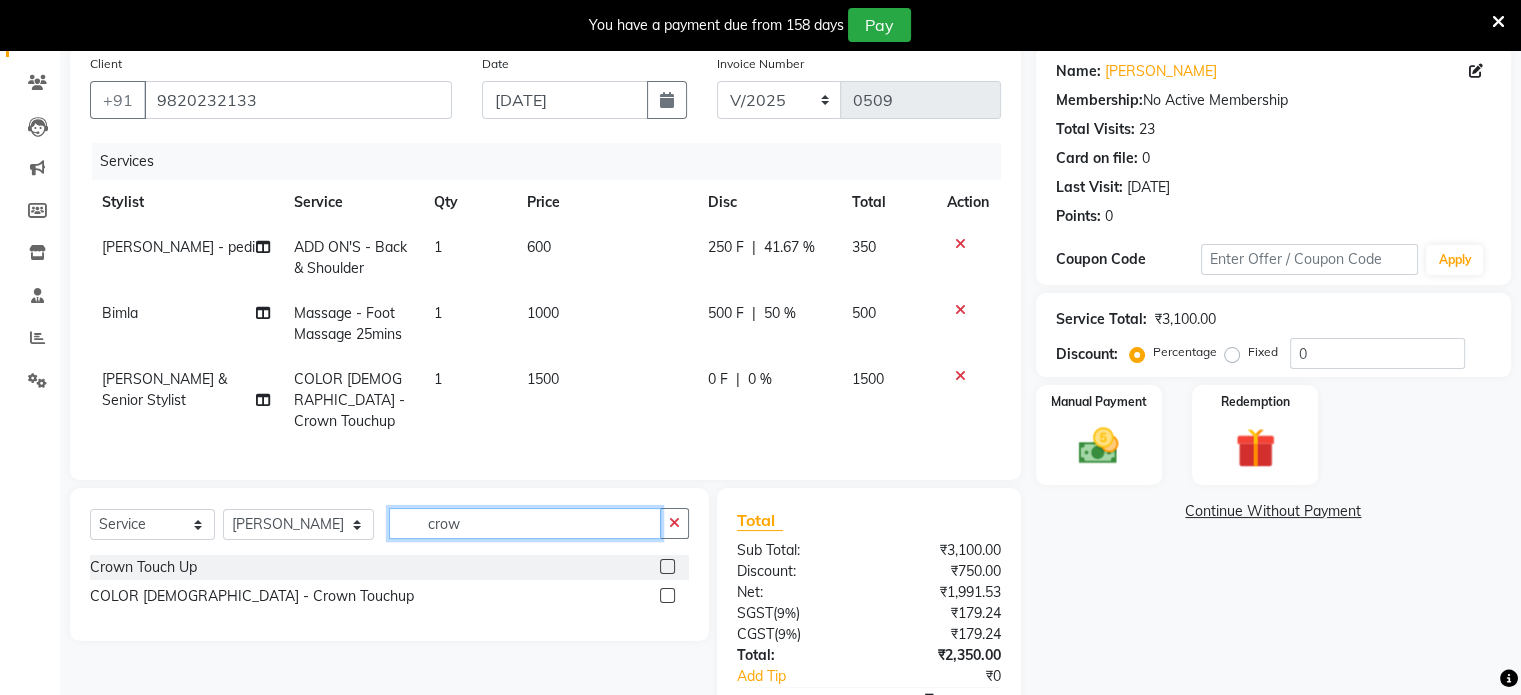click on "crow" 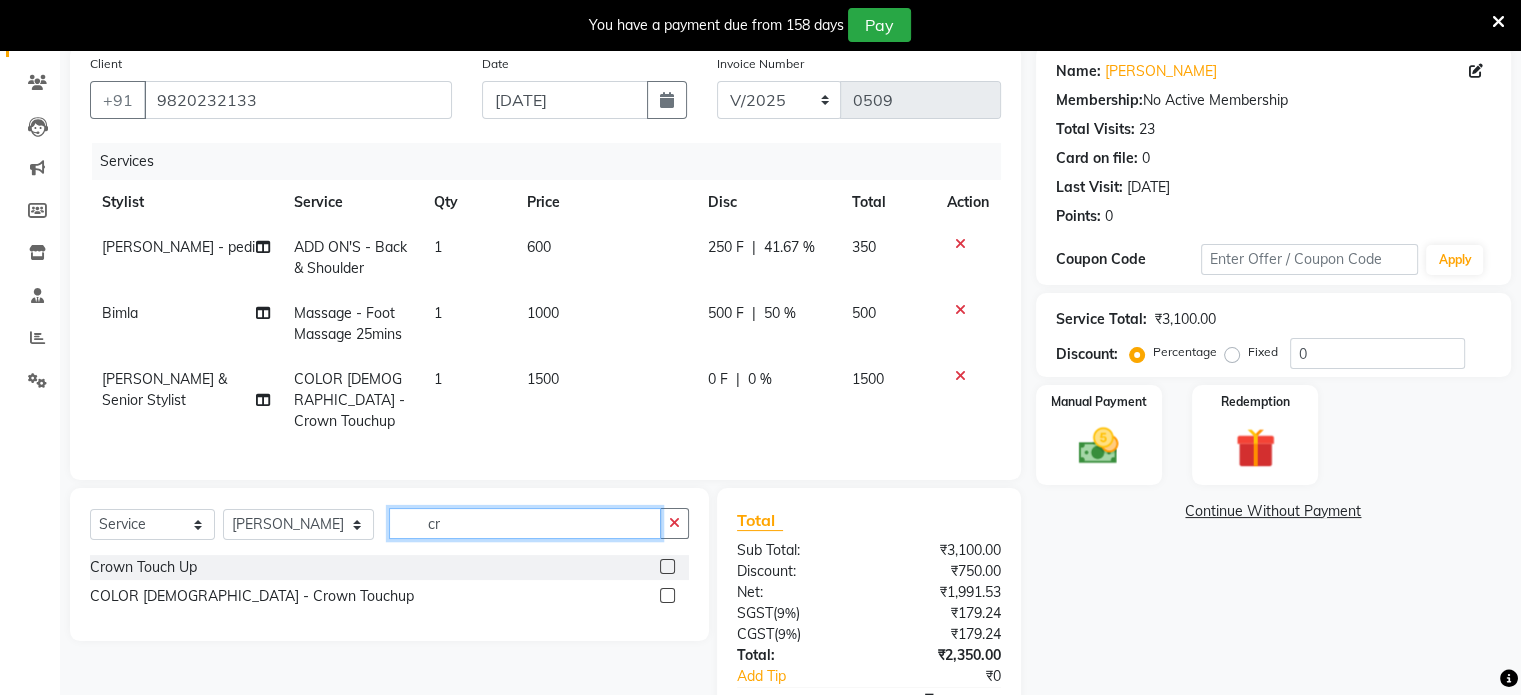 type on "c" 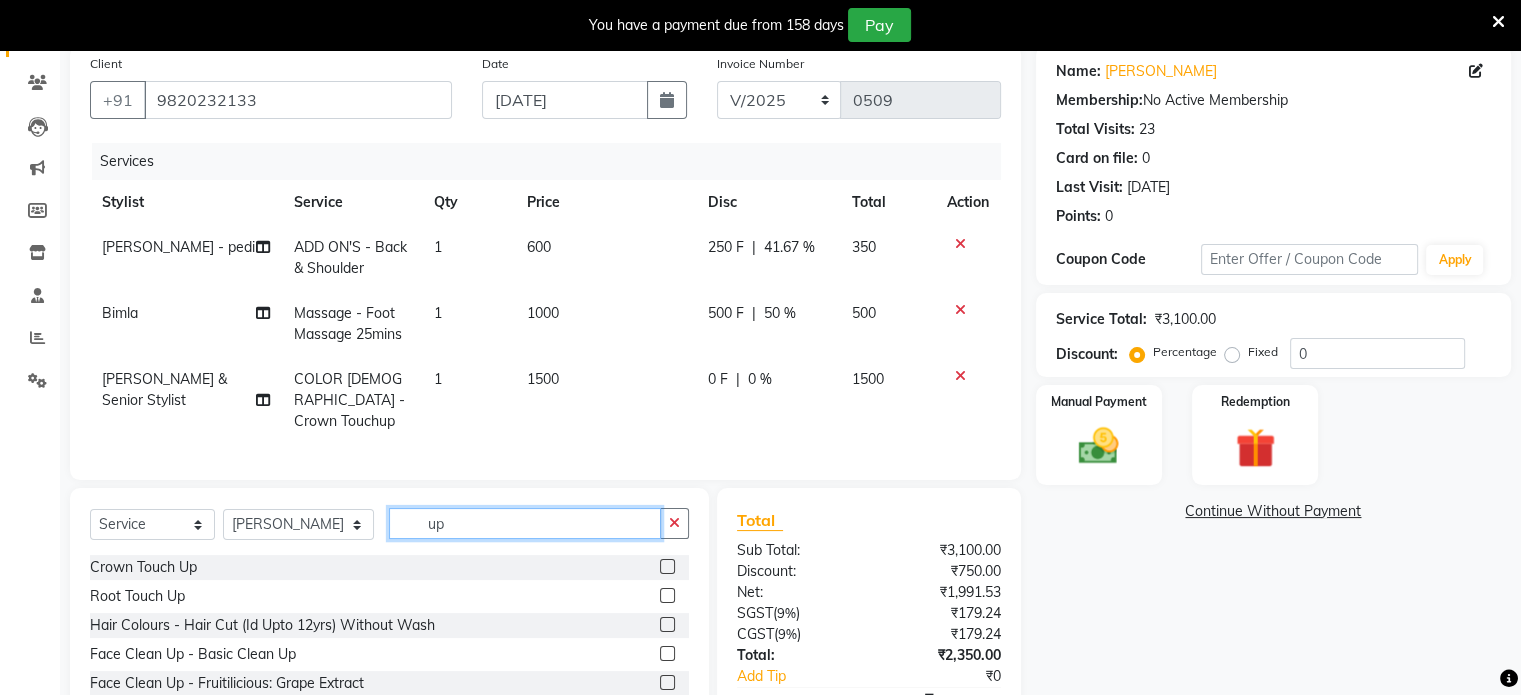 type on "u" 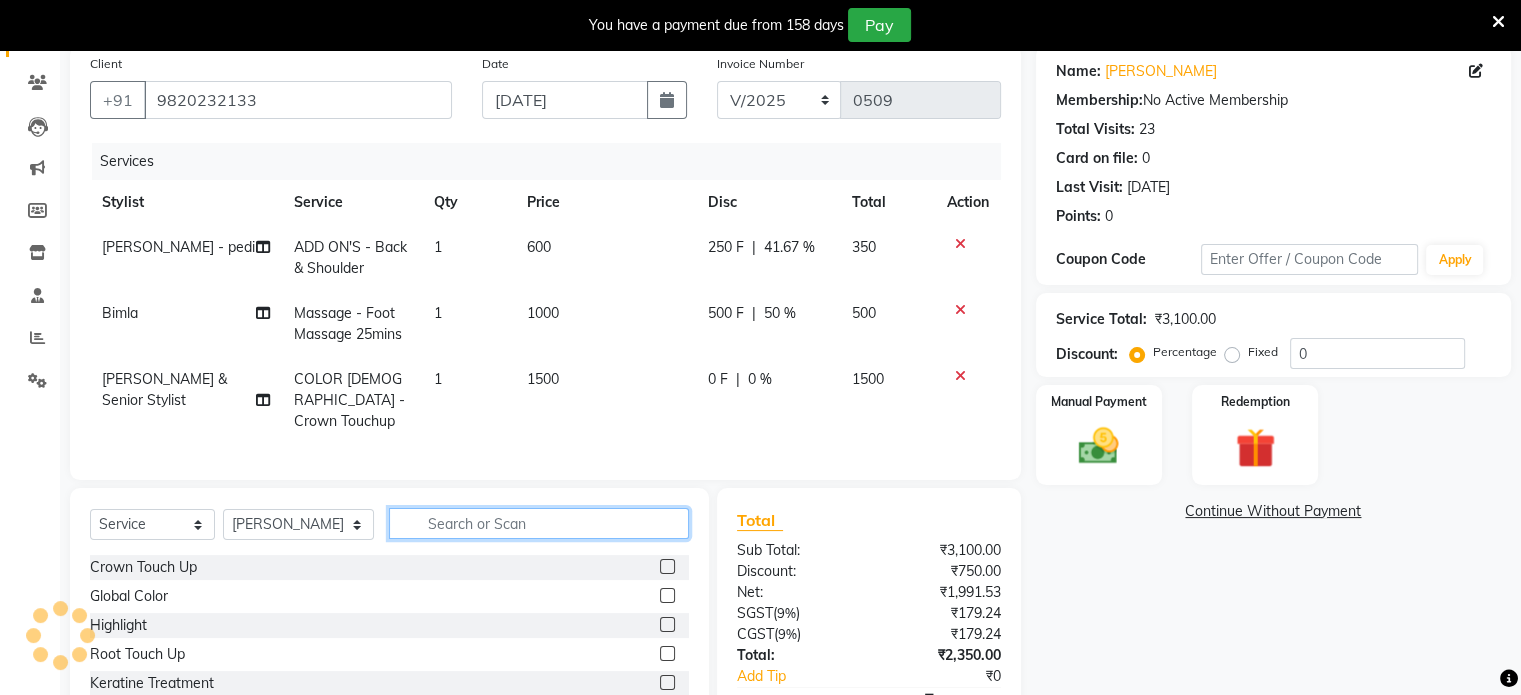 type 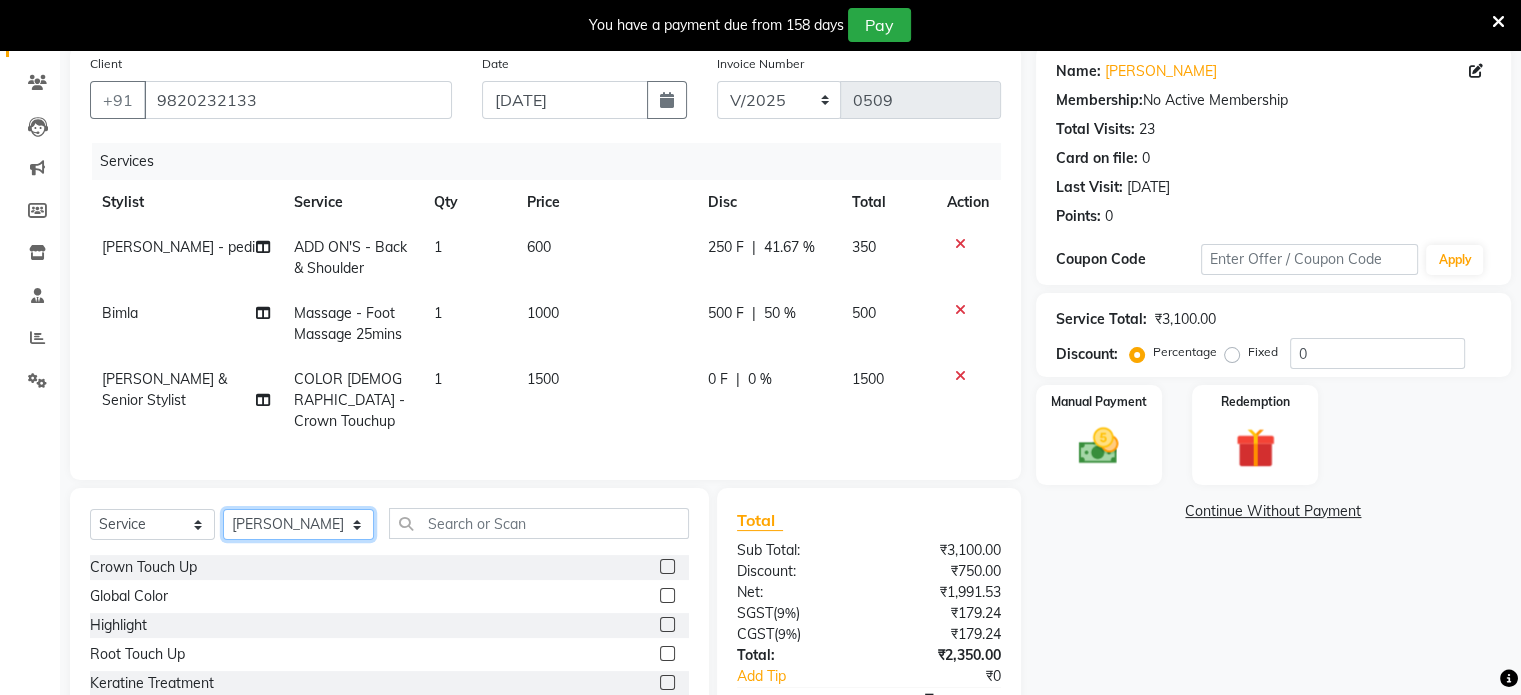 click on "Select Stylist Abulhasan Bimla Jyoti mani - pedi Meena Nail and eyelash Technician Sonia Beautician & Senior Stylist Zaid senior stylist" 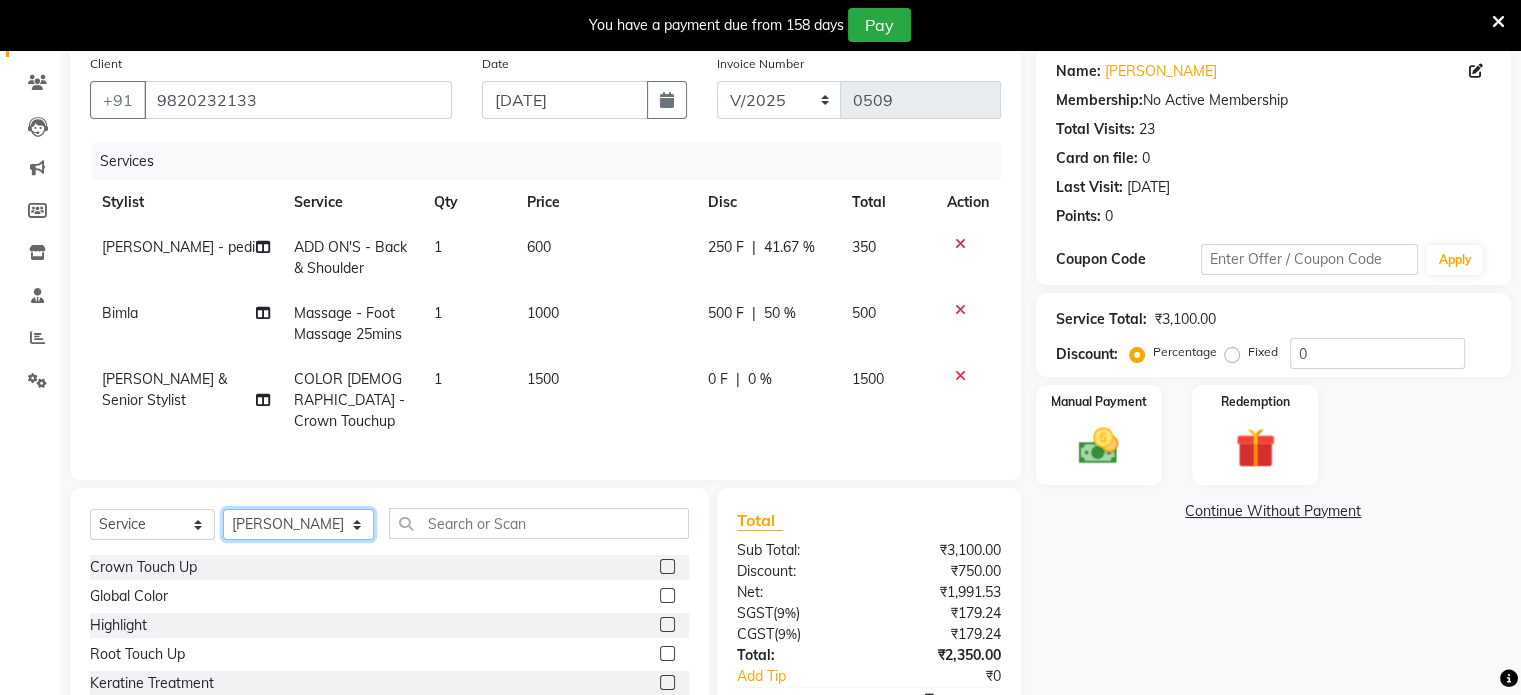 select on "60225" 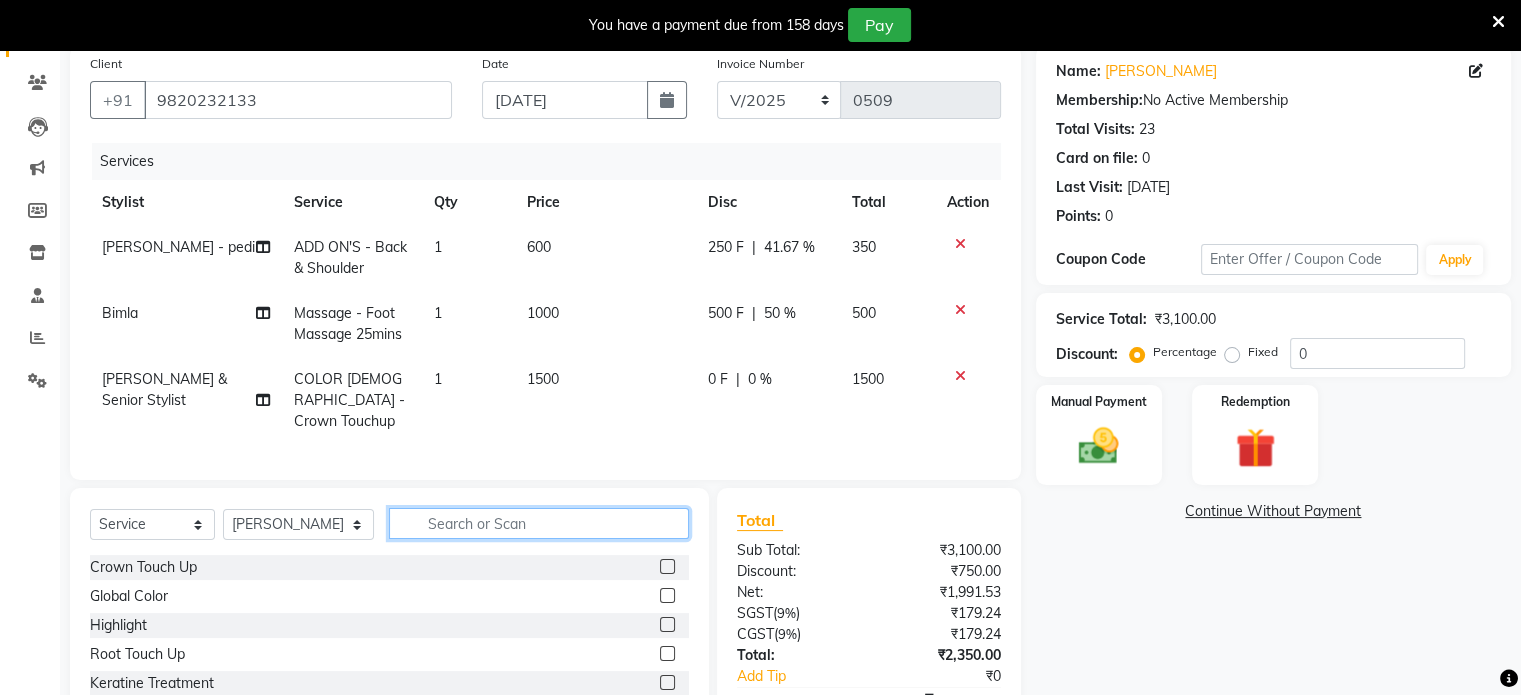 click 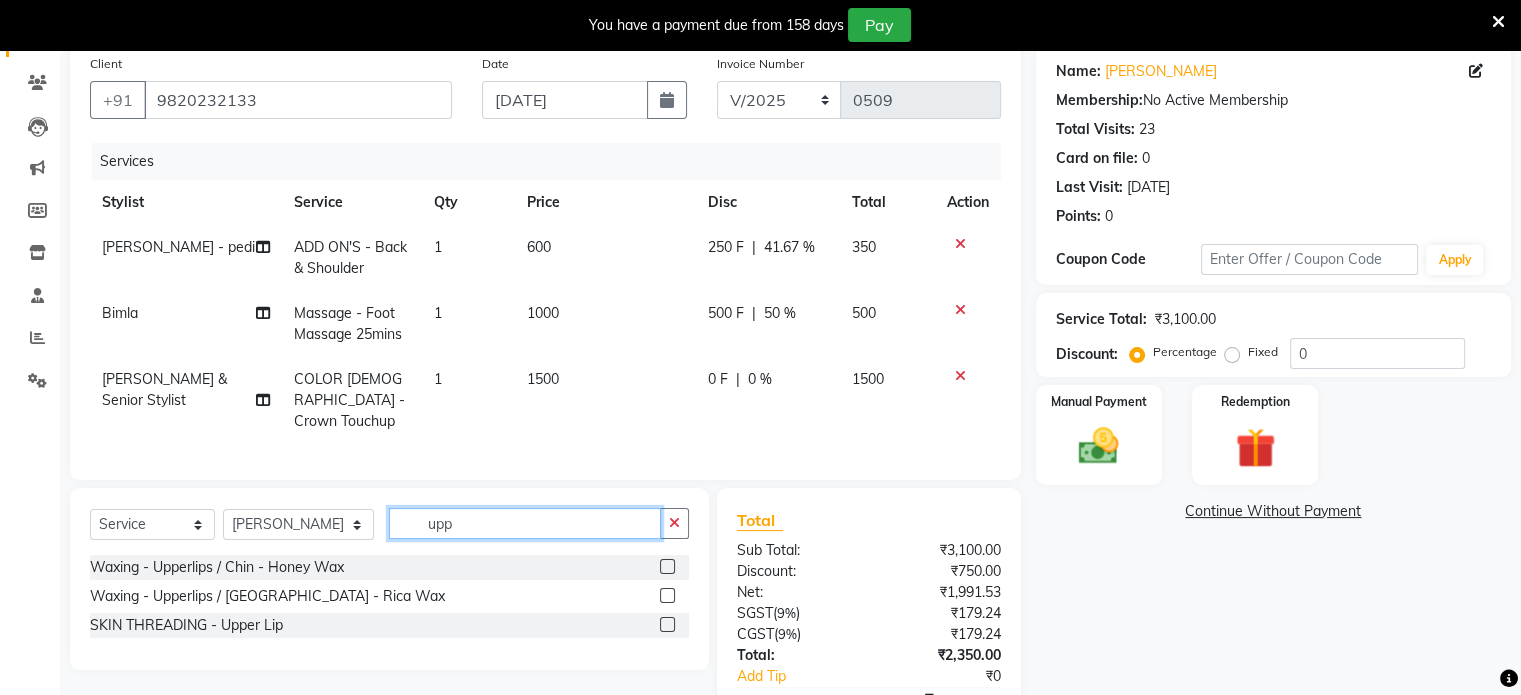 type on "upp" 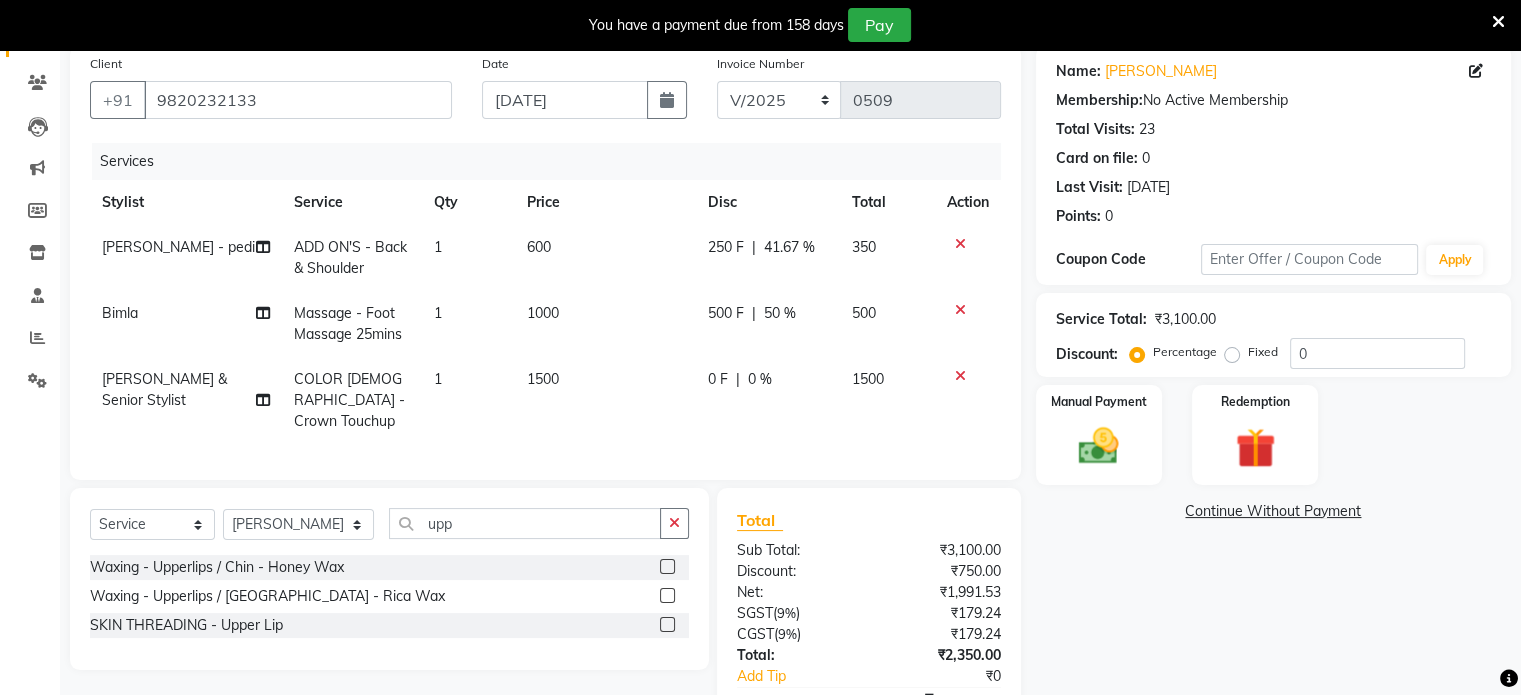click 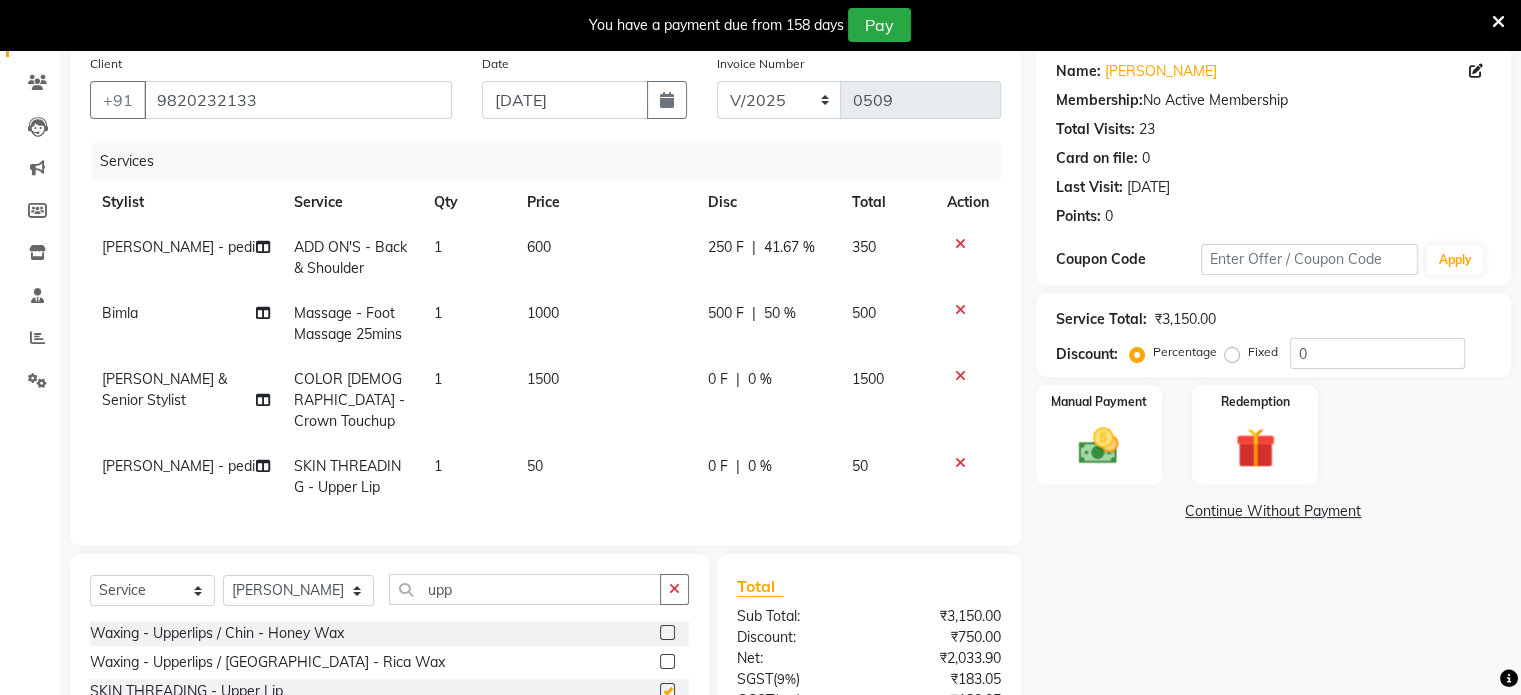 checkbox on "false" 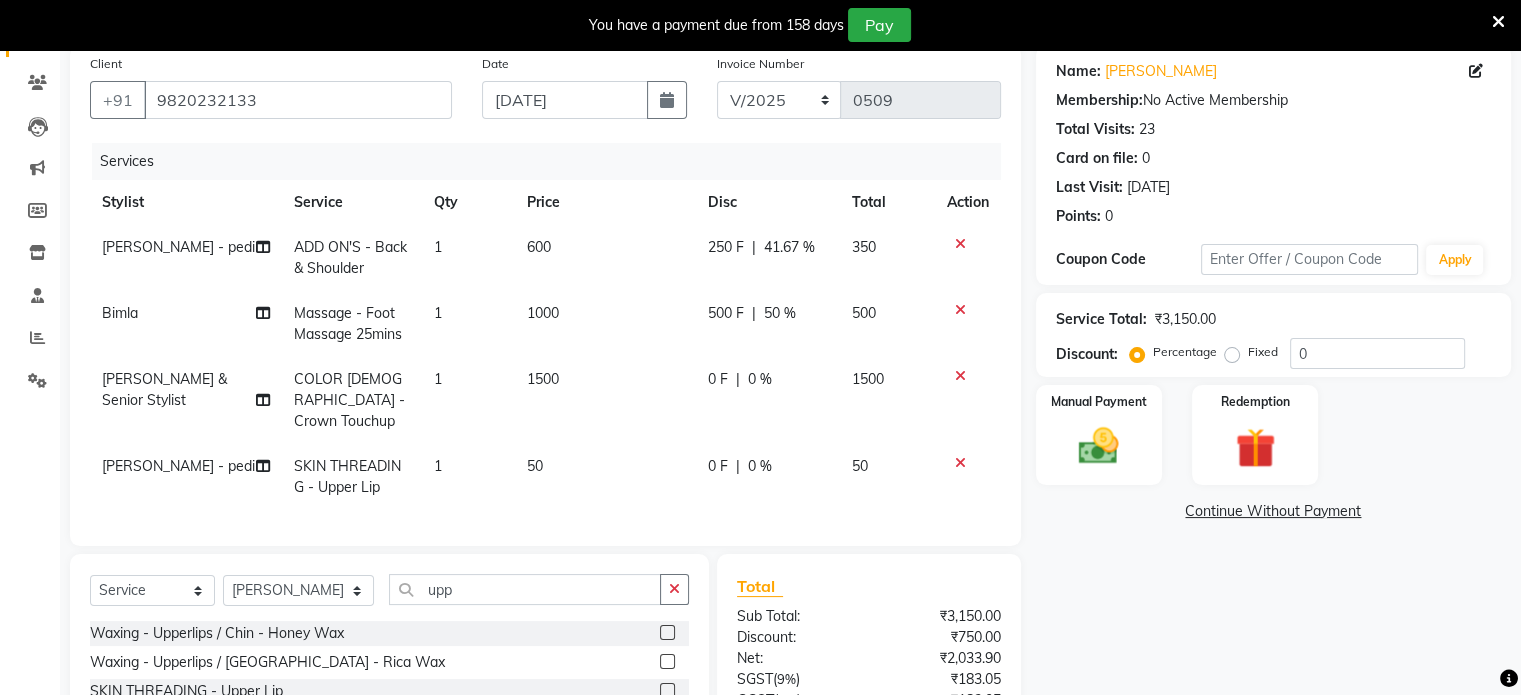 scroll, scrollTop: 332, scrollLeft: 0, axis: vertical 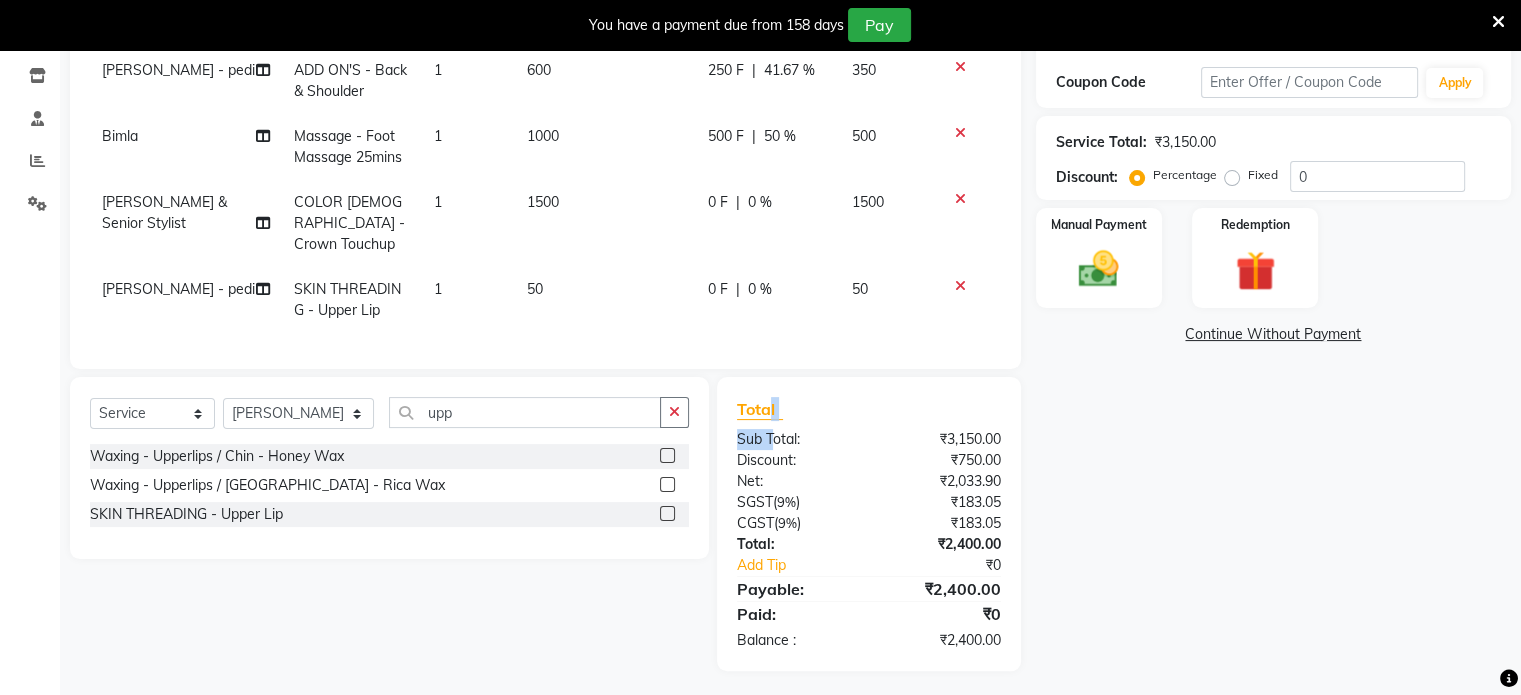 drag, startPoint x: 769, startPoint y: 408, endPoint x: 769, endPoint y: 419, distance: 11 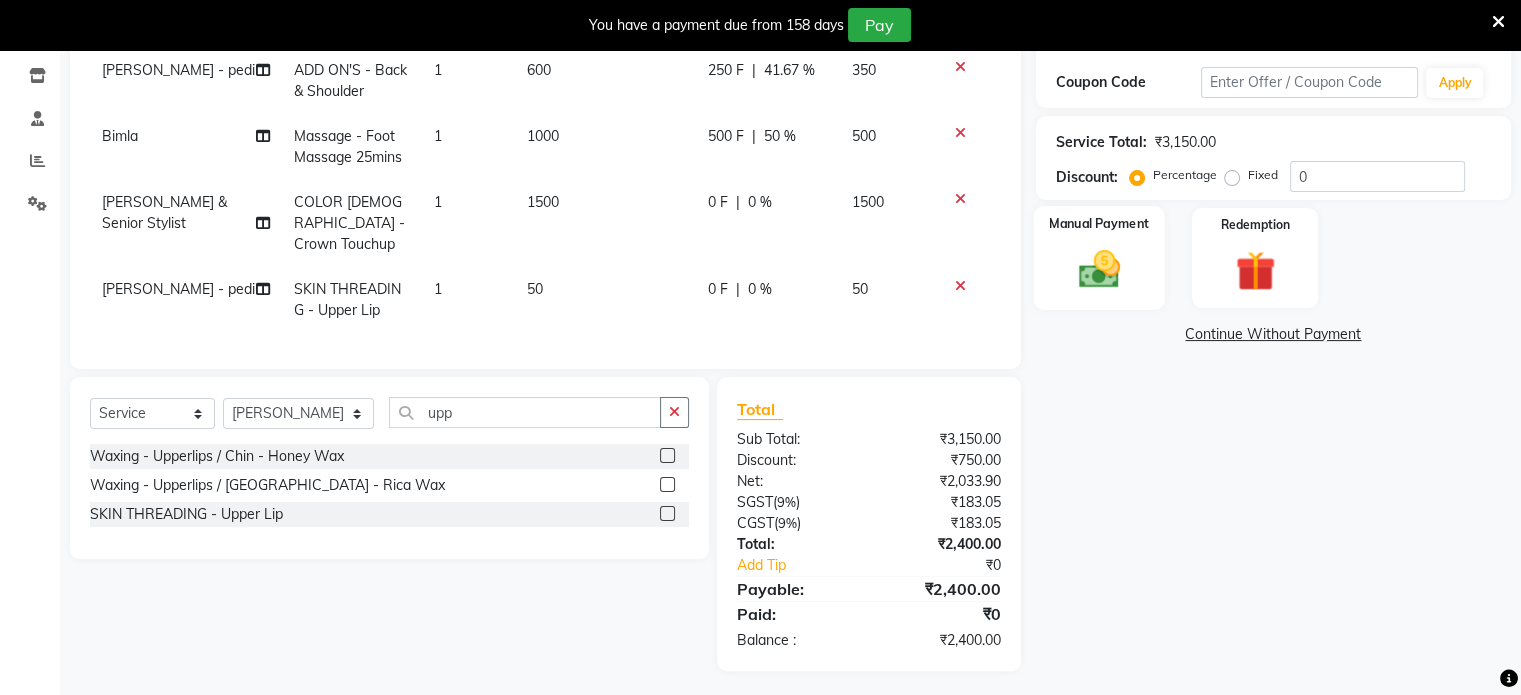 click 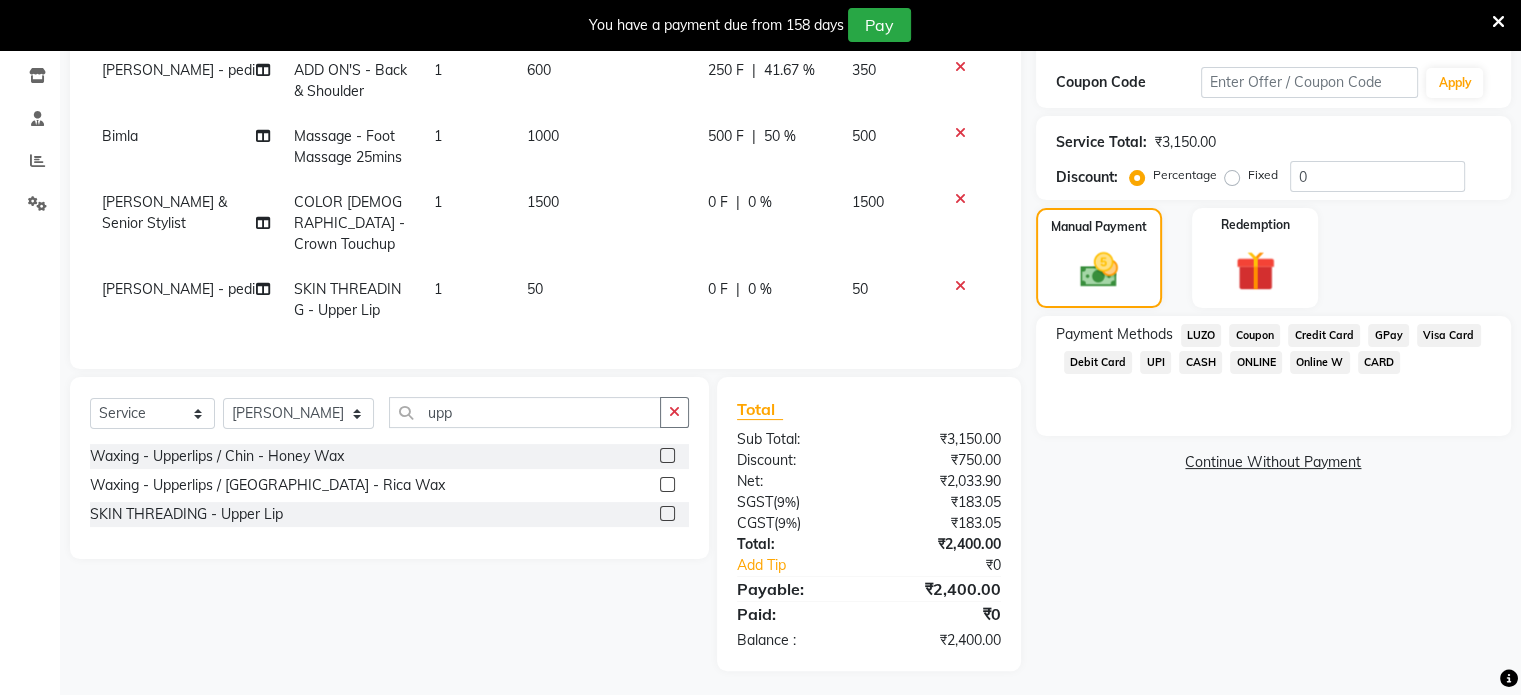 click on "CARD" 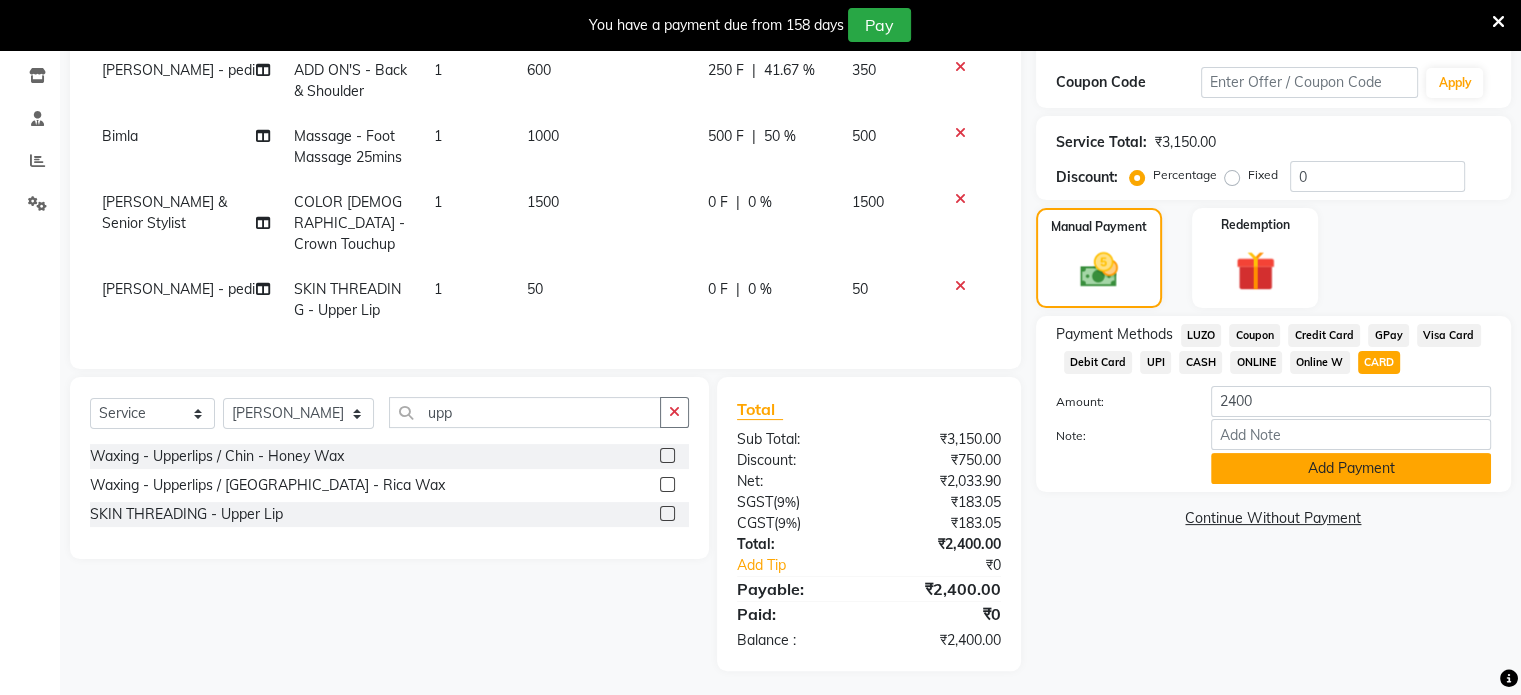 click on "Add Payment" 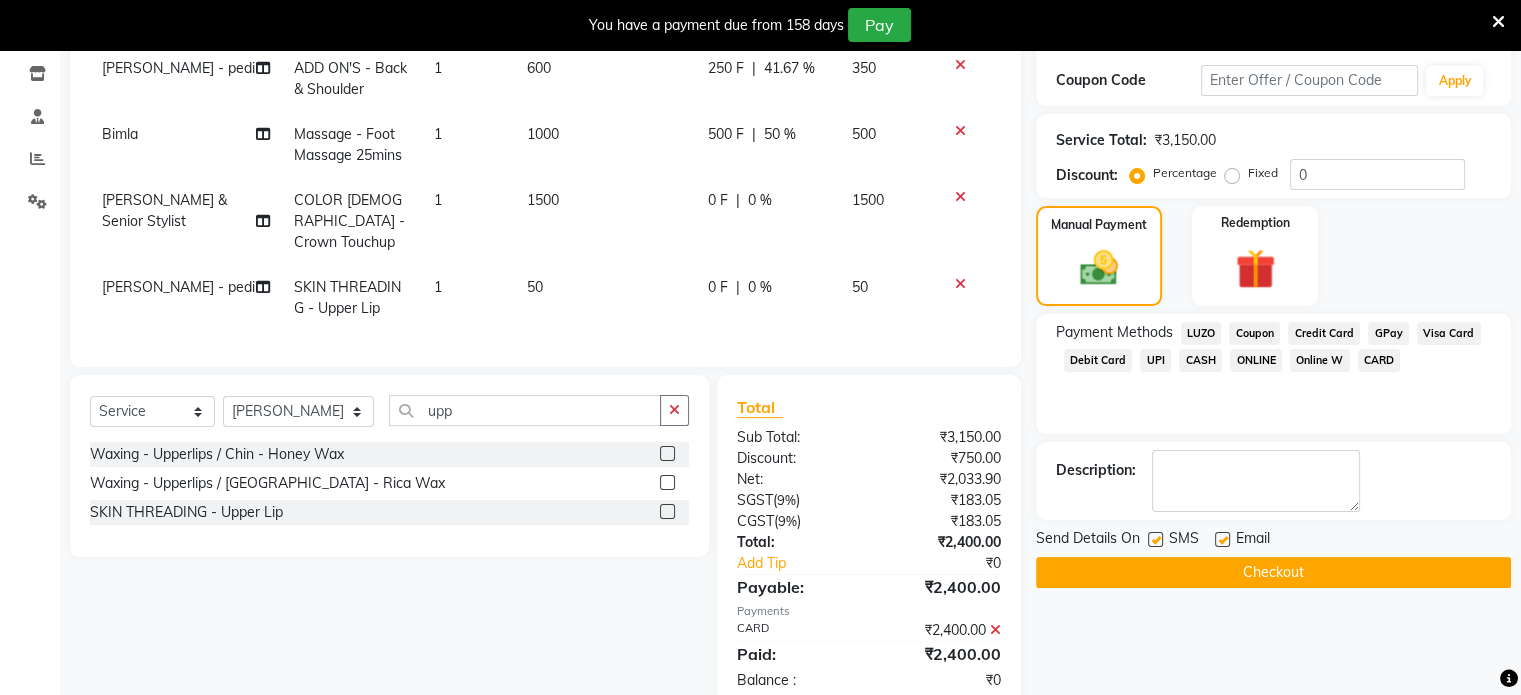 scroll, scrollTop: 332, scrollLeft: 0, axis: vertical 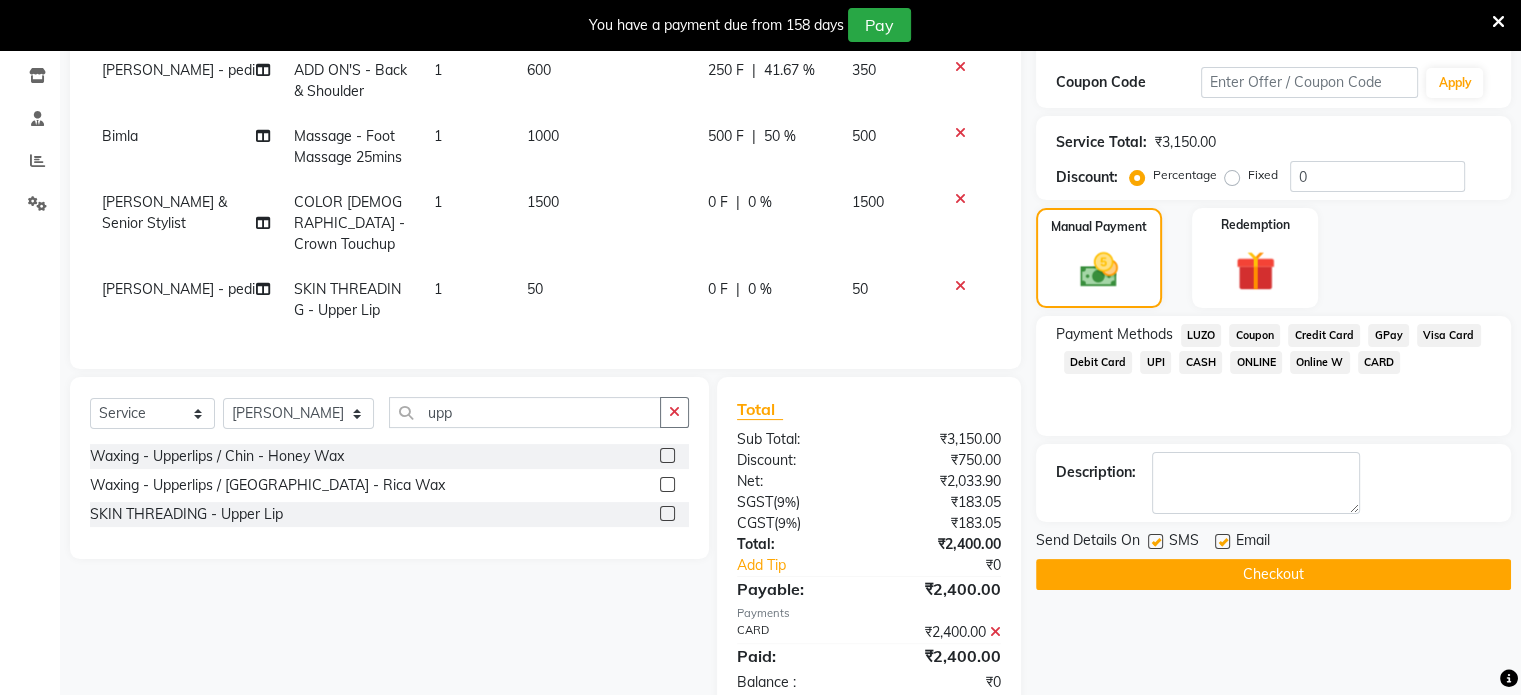 click on "Checkout" 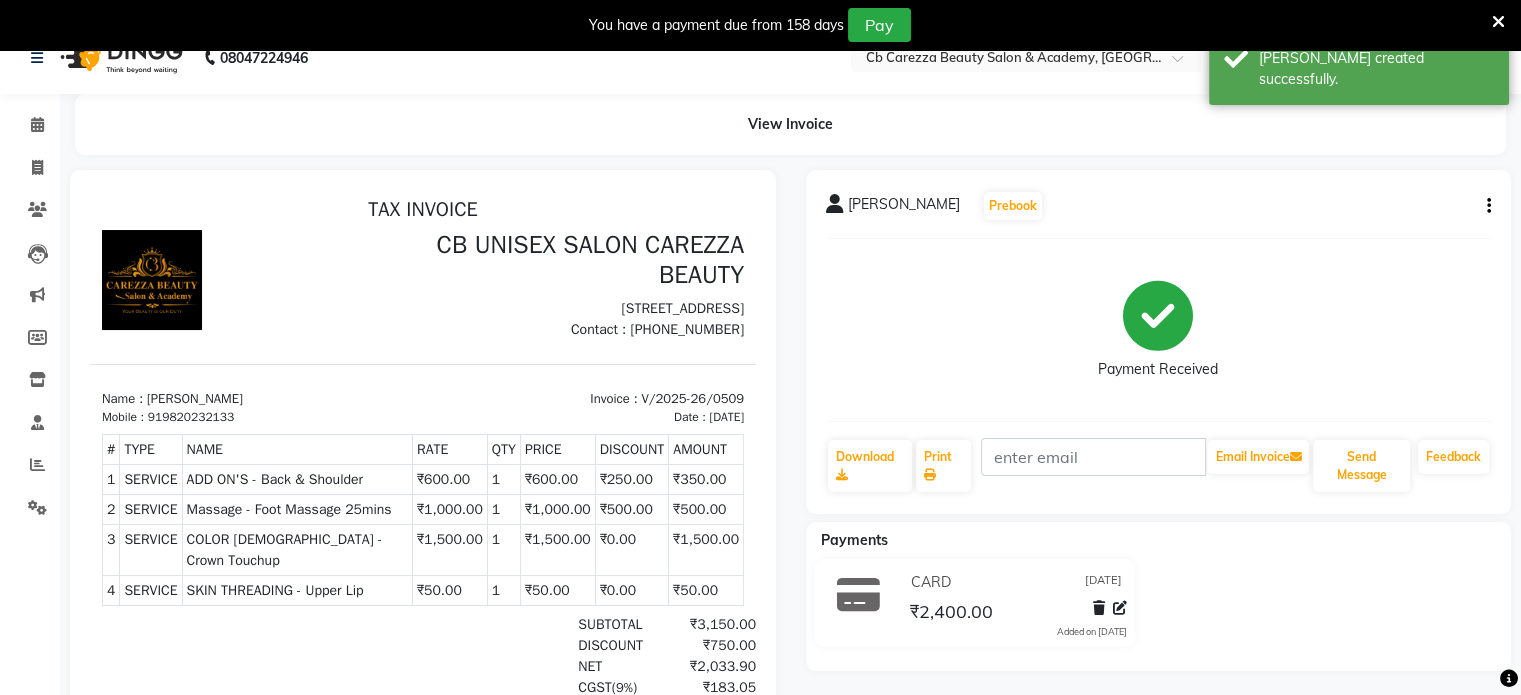 scroll, scrollTop: 0, scrollLeft: 0, axis: both 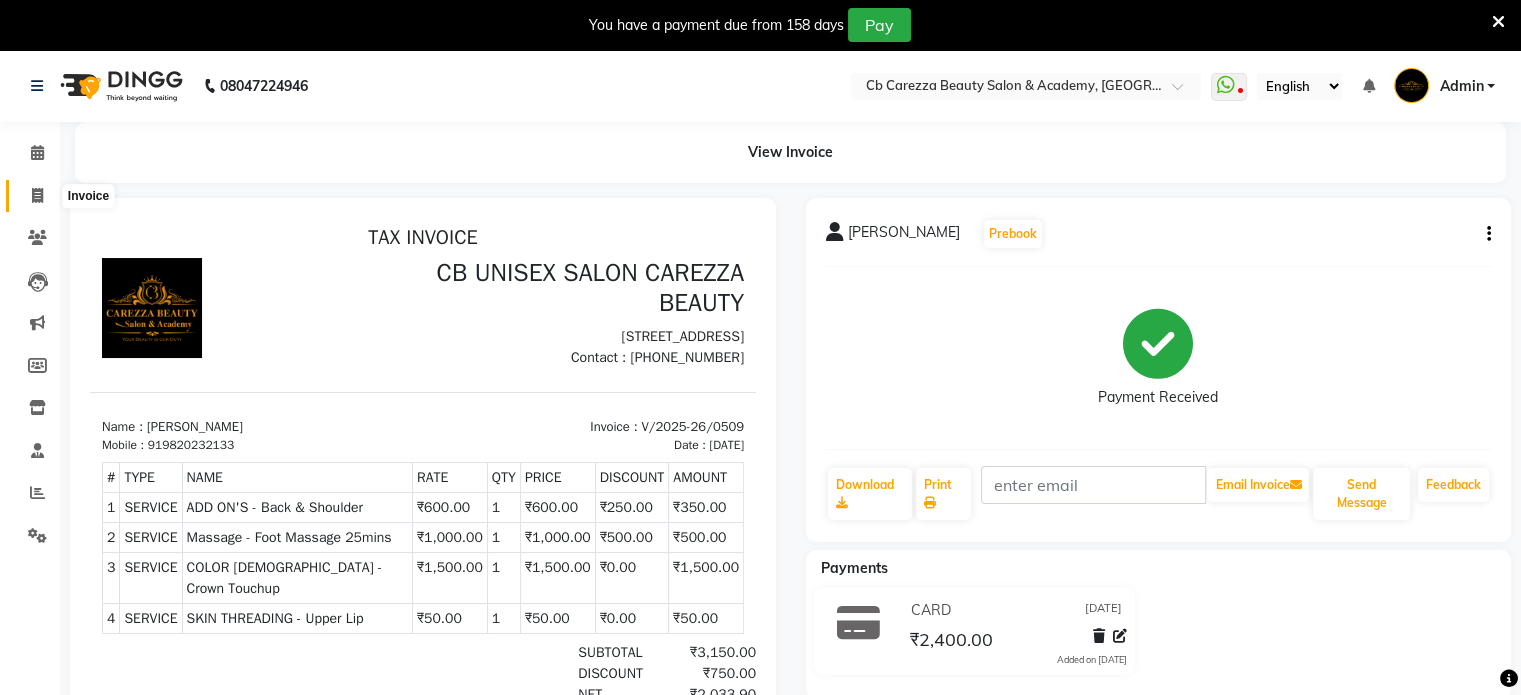 click 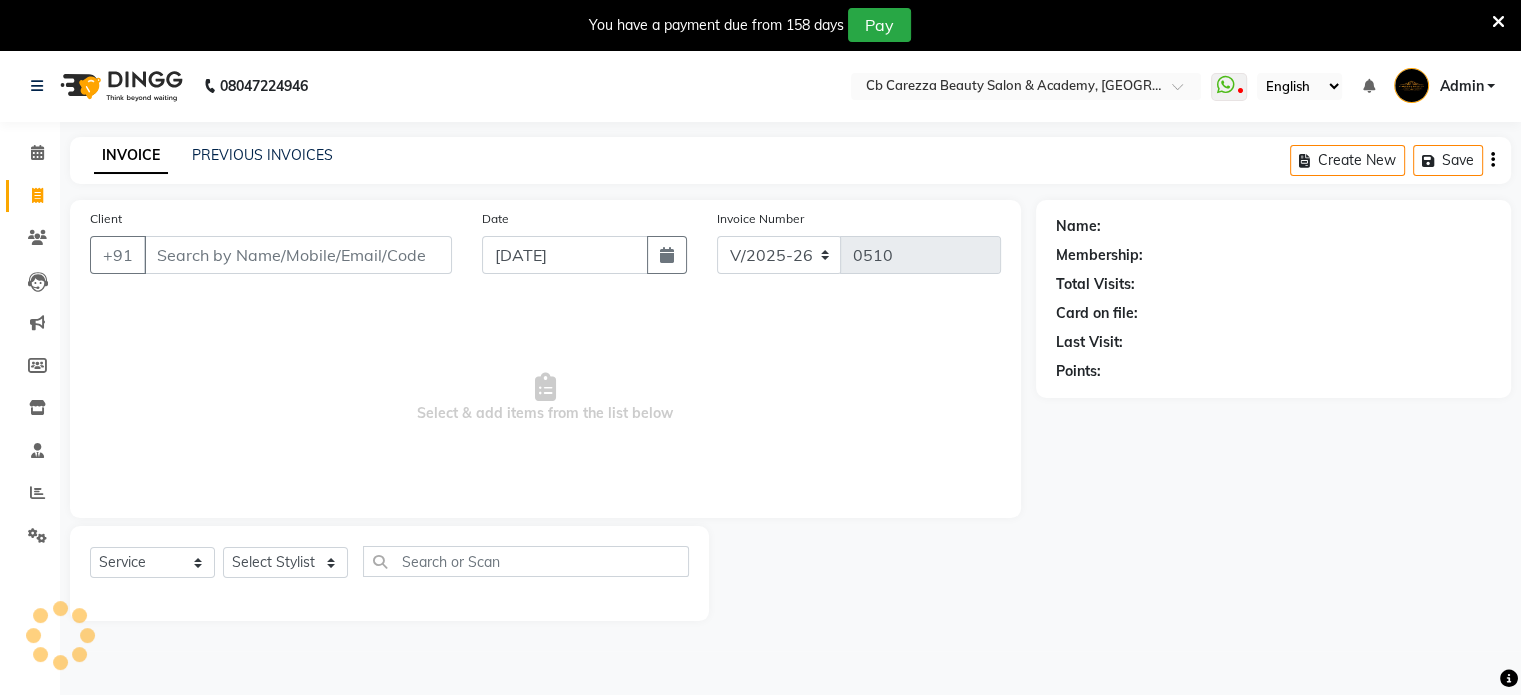 scroll, scrollTop: 50, scrollLeft: 0, axis: vertical 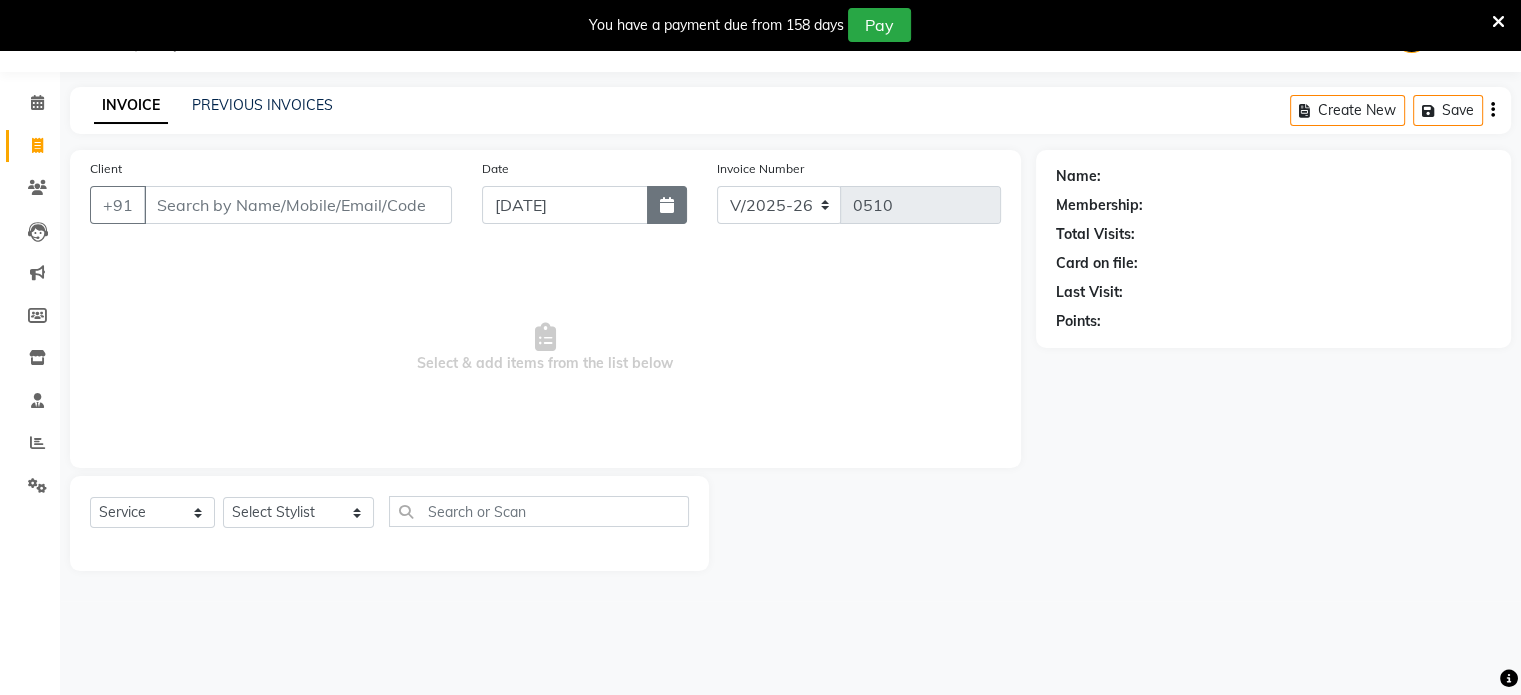 click 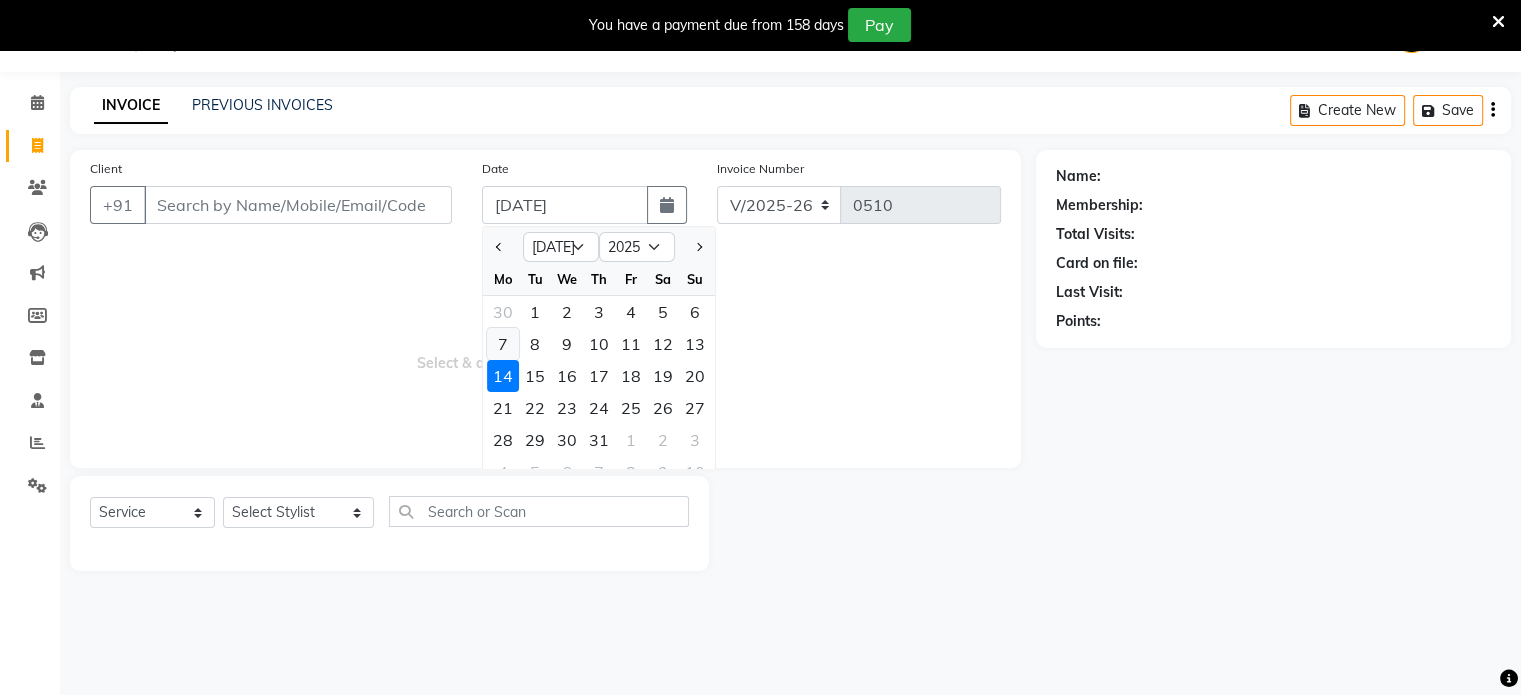 click on "7" 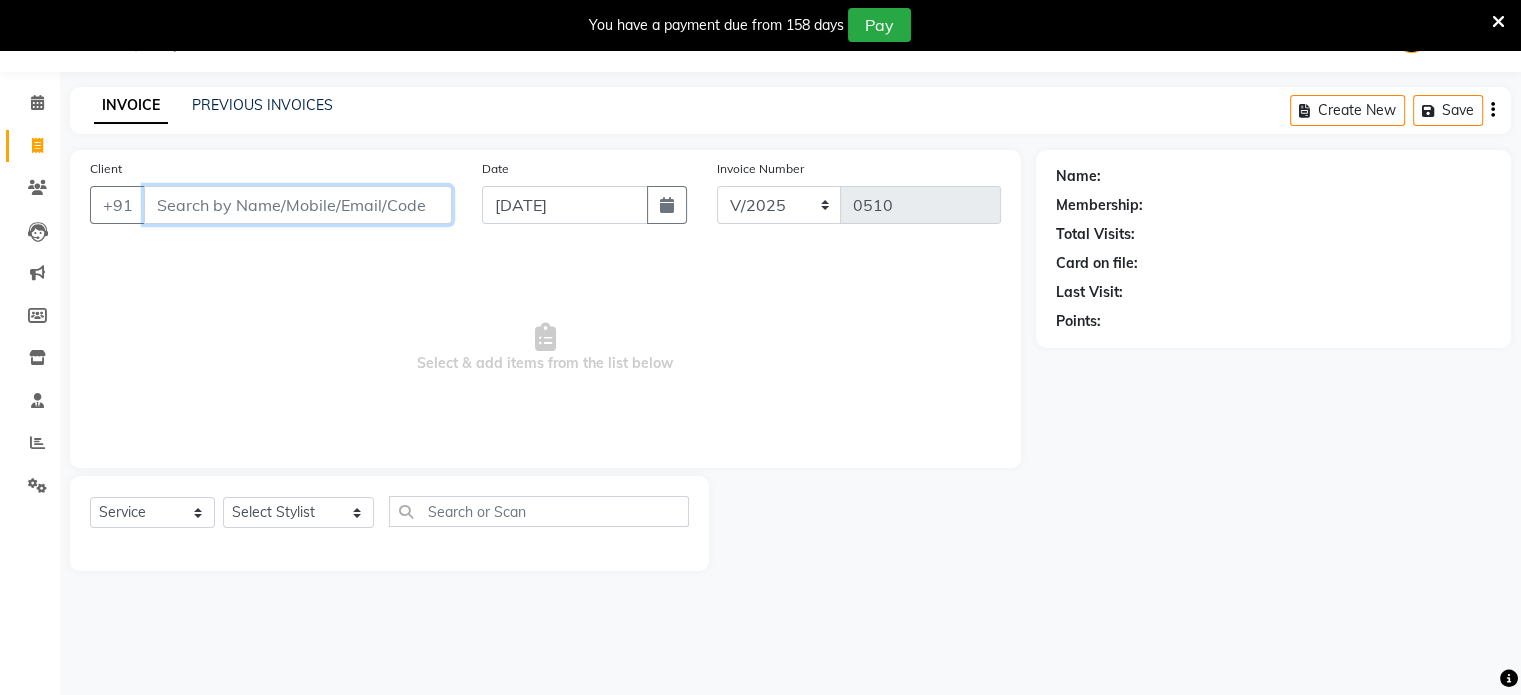 click on "Client" at bounding box center (298, 205) 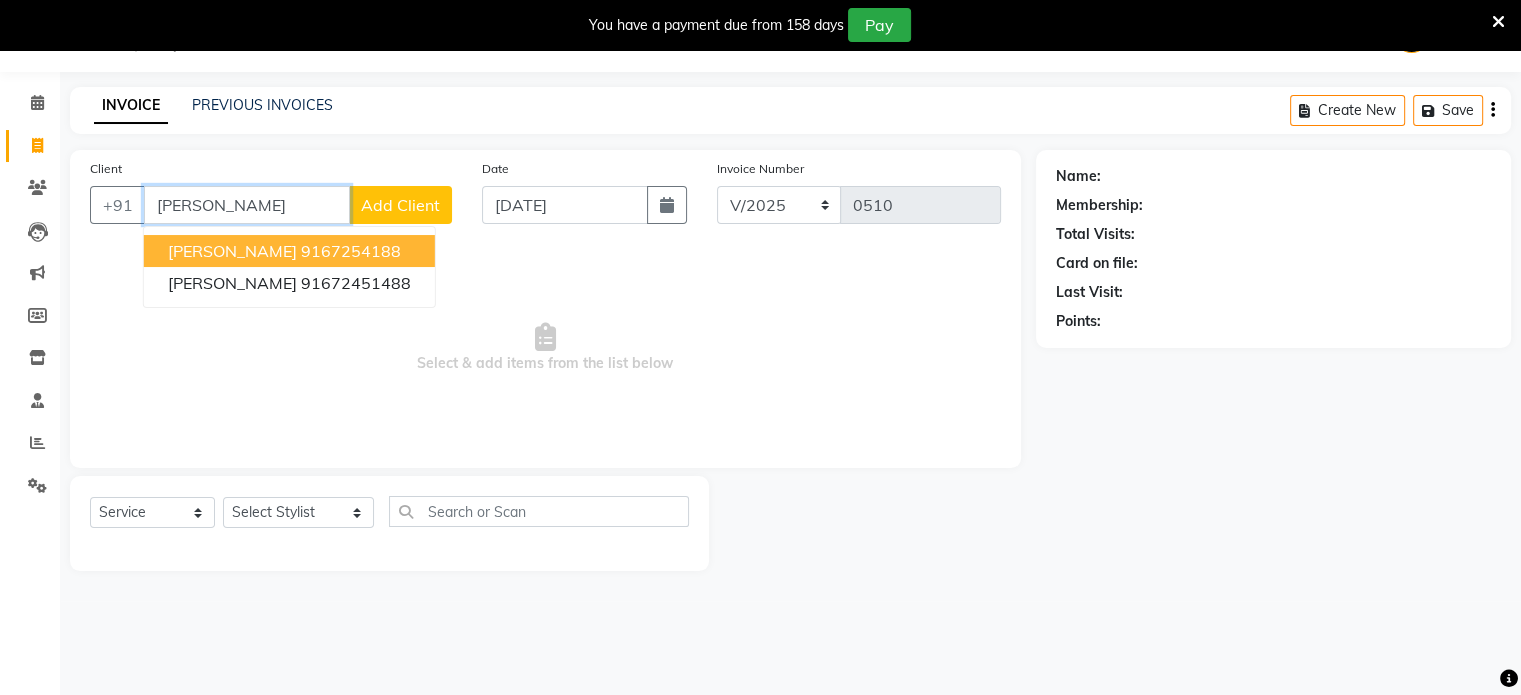 click on "9167254188" at bounding box center [351, 251] 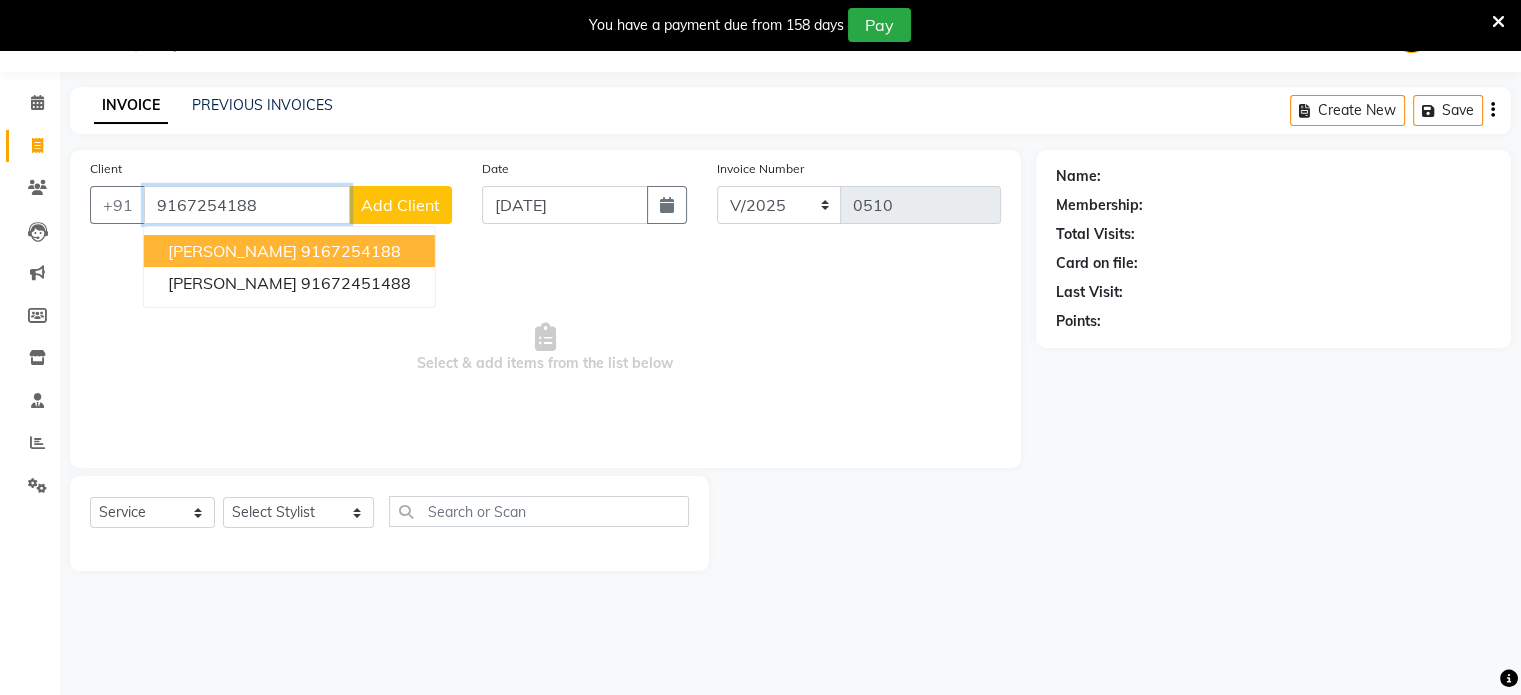 type on "9167254188" 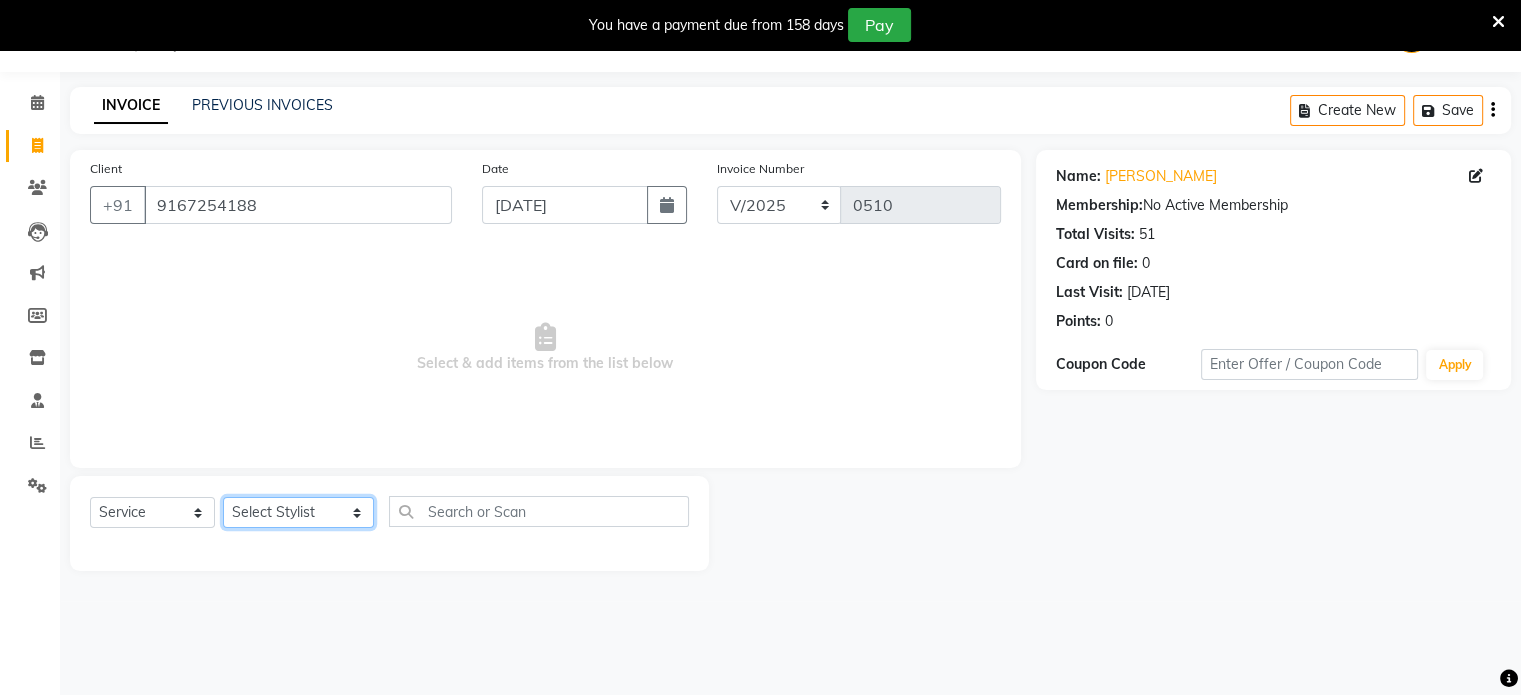 click on "Select Stylist Abulhasan Bimla Jyoti mani - pedi Meena Nail and eyelash Technician Sonia Beautician & Senior Stylist Zaid senior stylist" 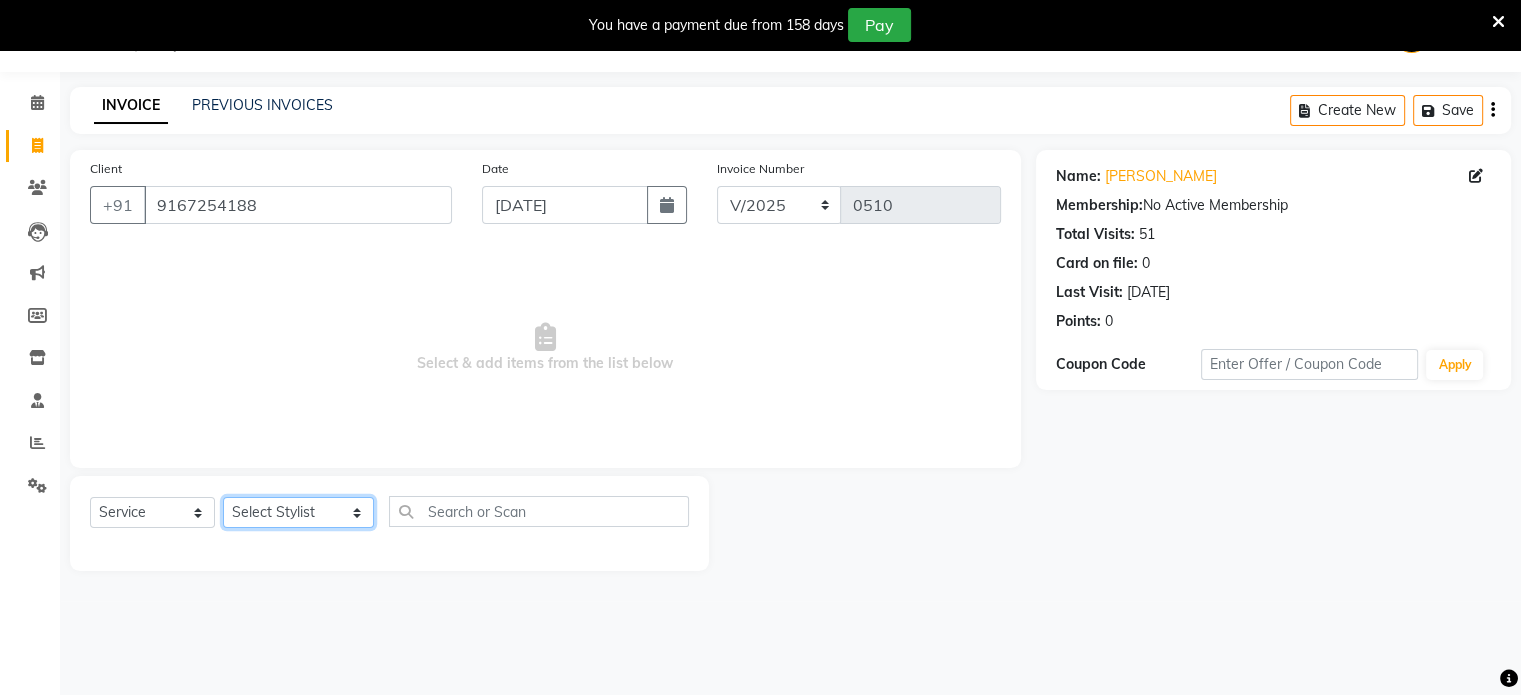 select on "80349" 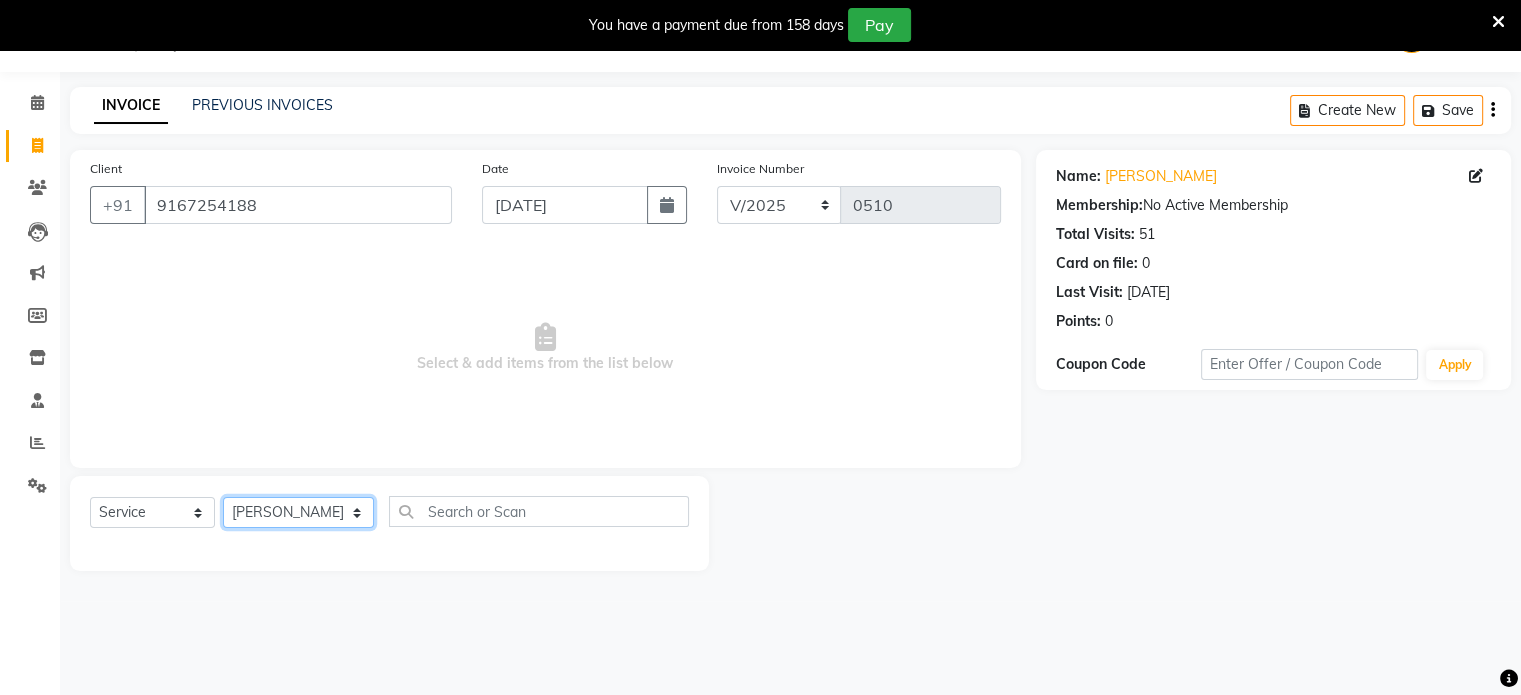 click on "Select Stylist Abulhasan Bimla Jyoti mani - pedi Meena Nail and eyelash Technician Sonia Beautician & Senior Stylist Zaid senior stylist" 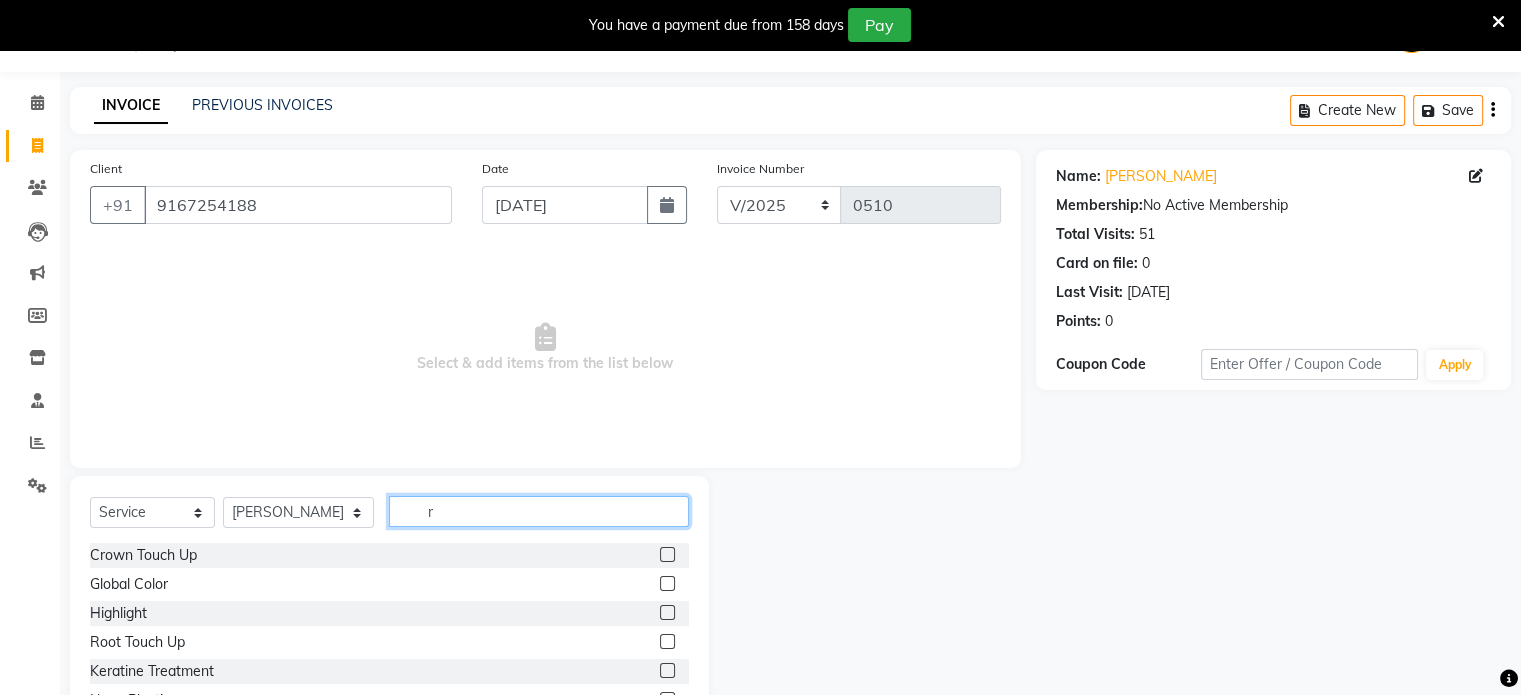 click on "r" 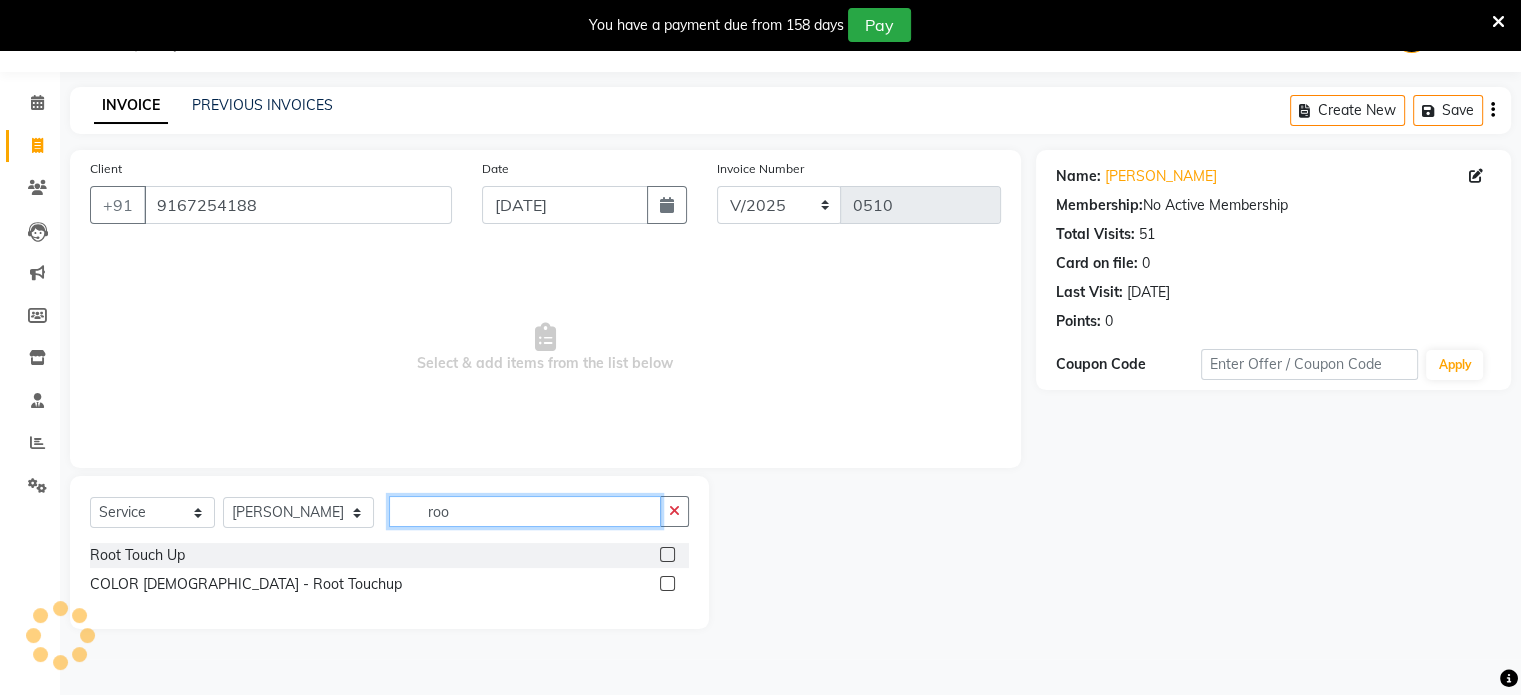 type on "roo" 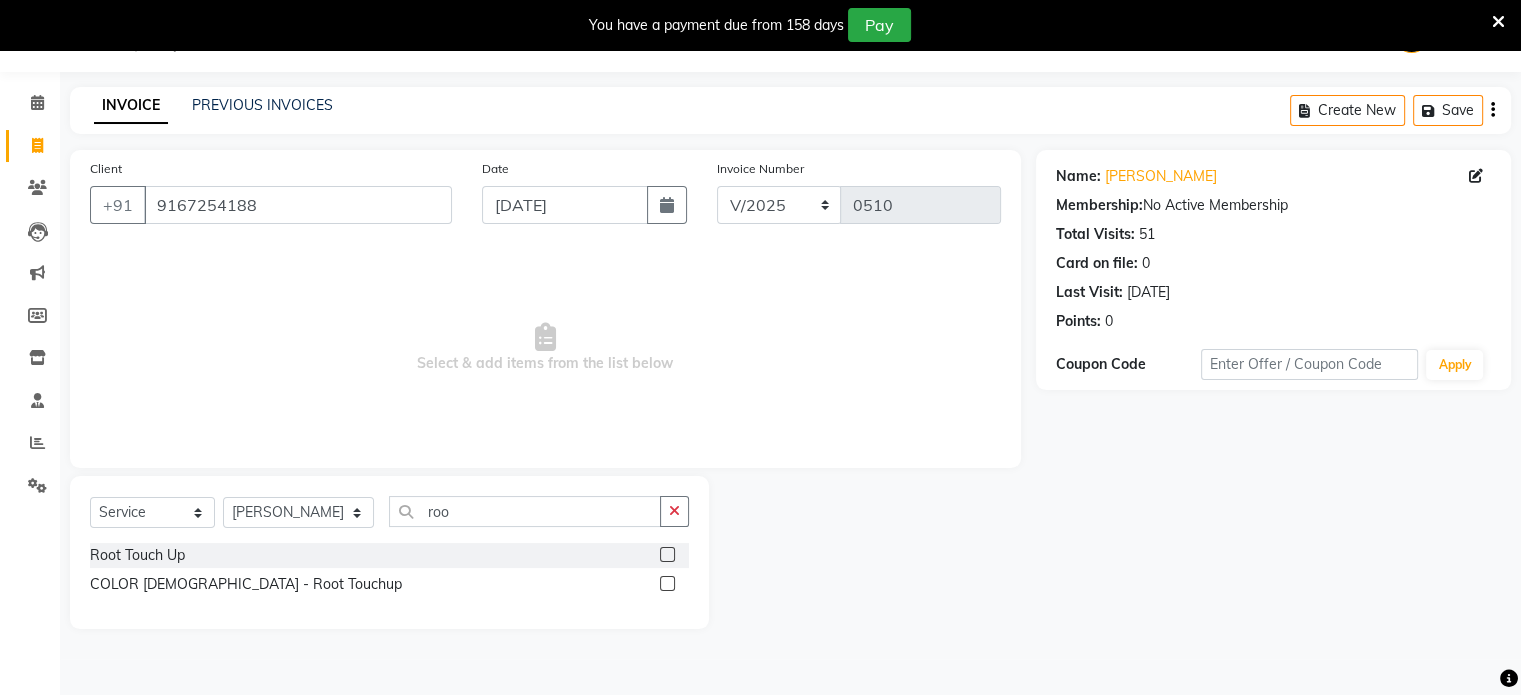 click 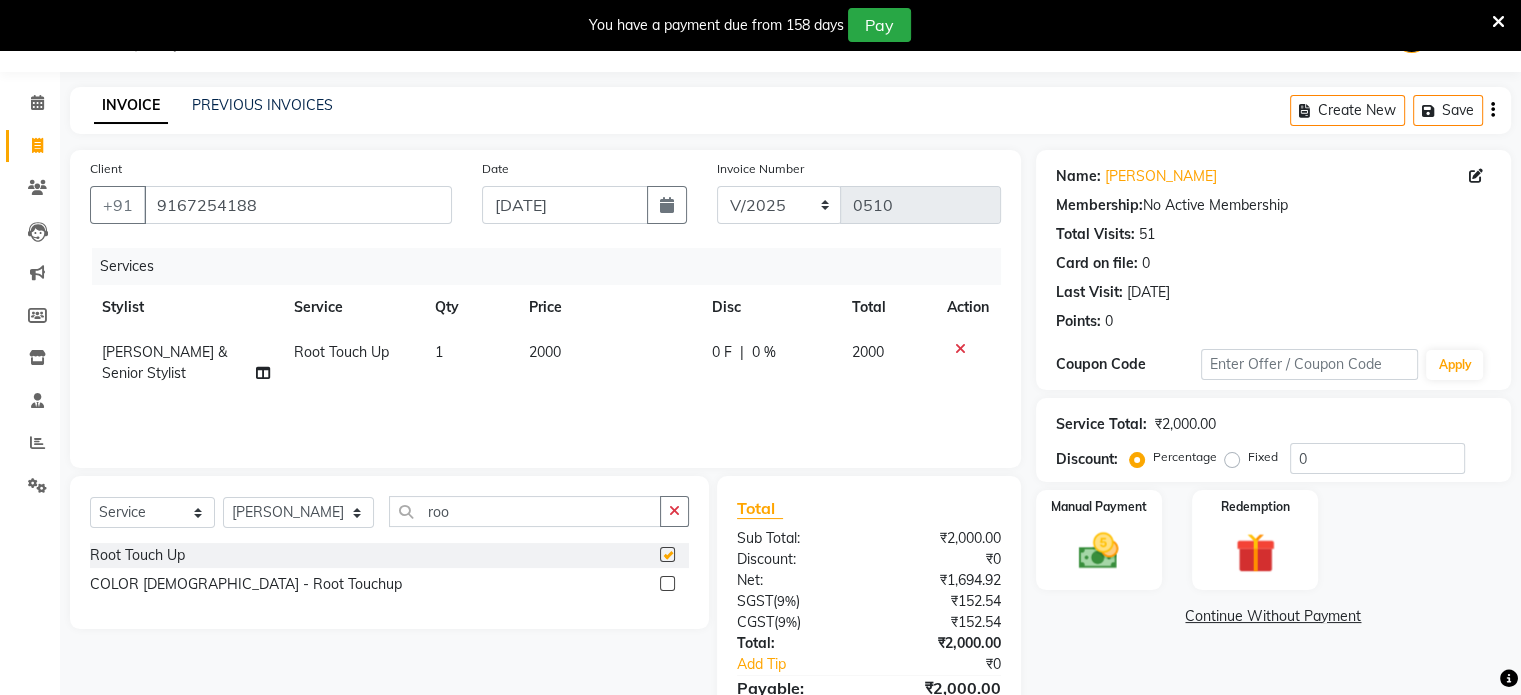 checkbox on "false" 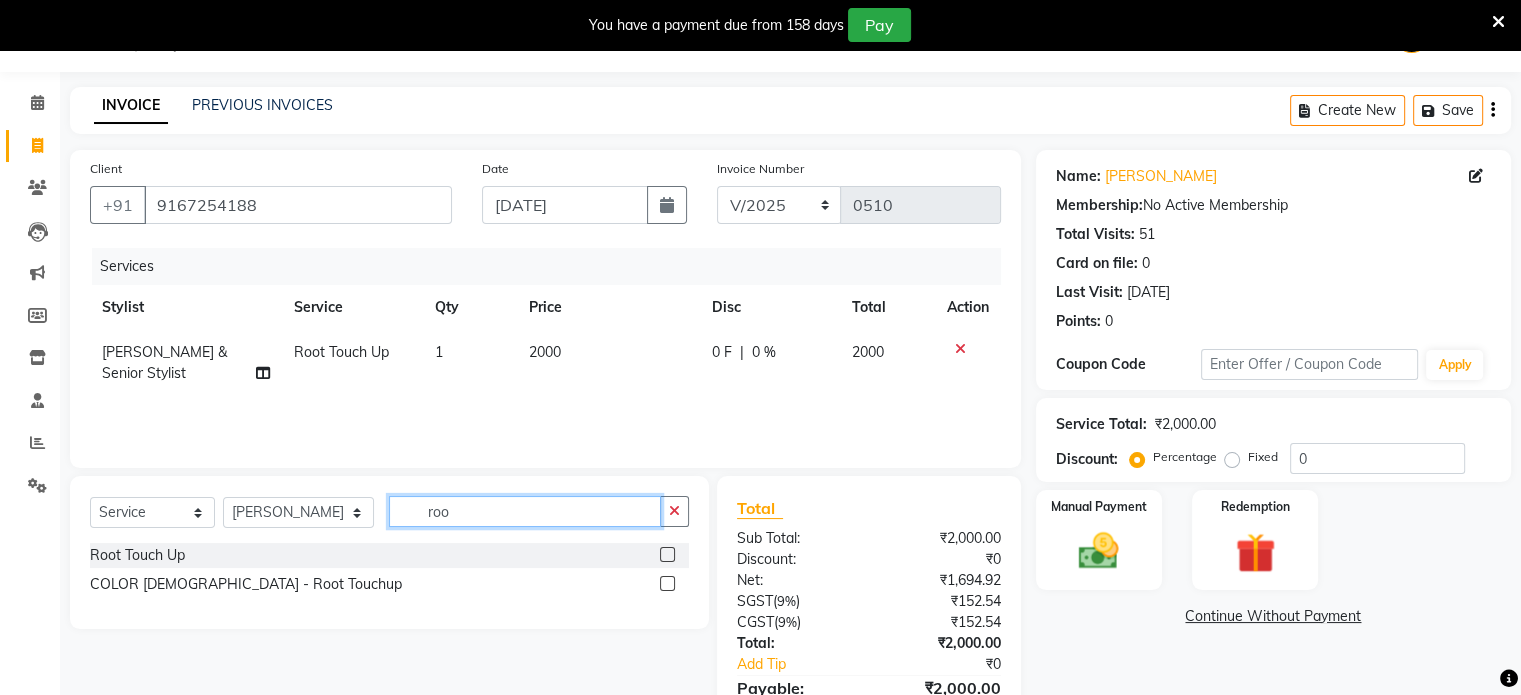 click on "roo" 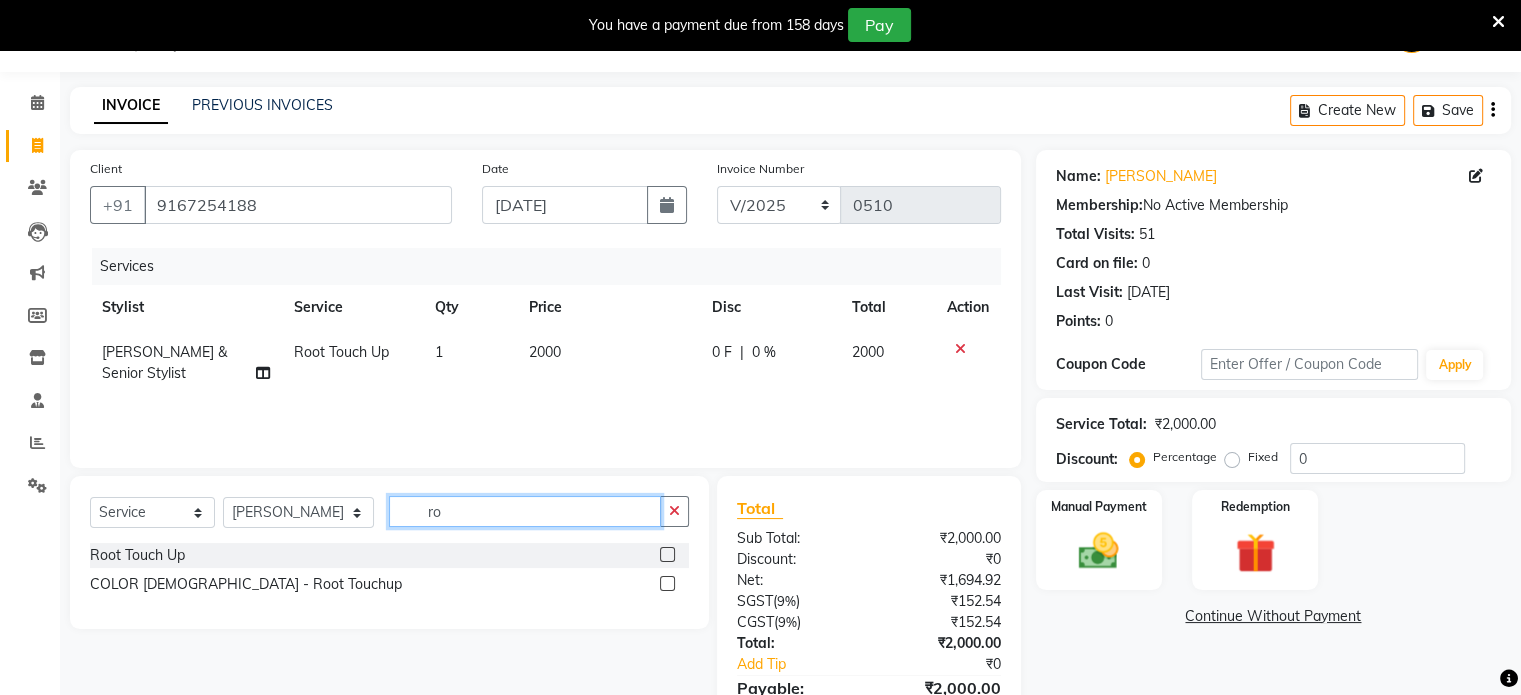 type on "r" 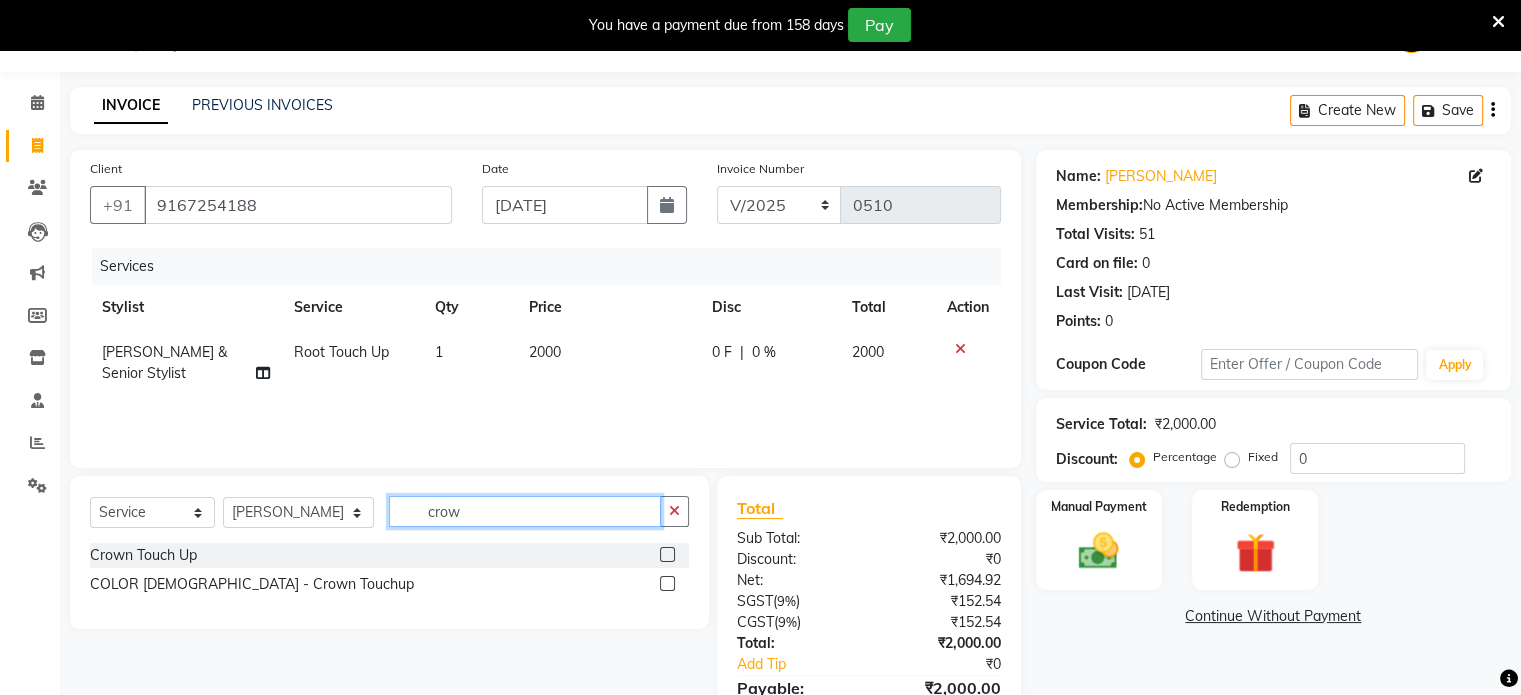 type on "crow" 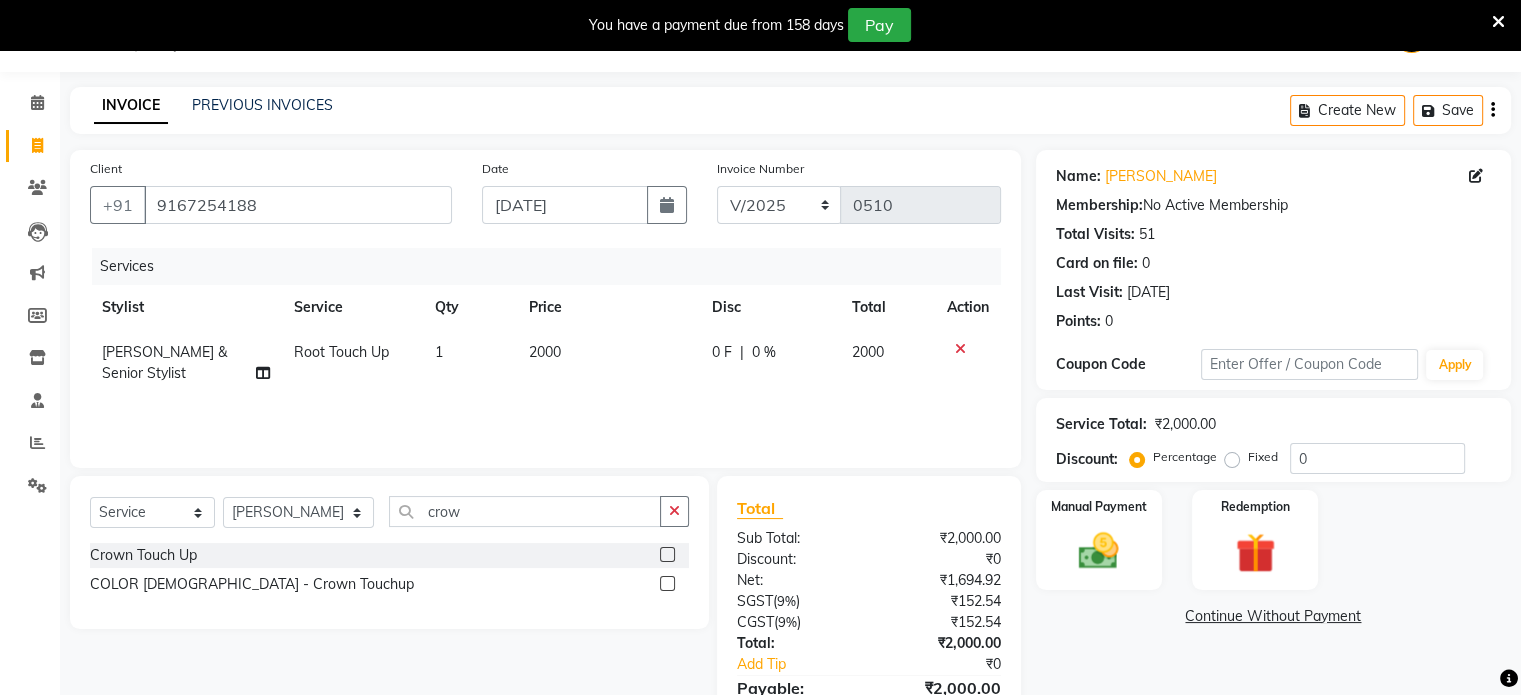 click 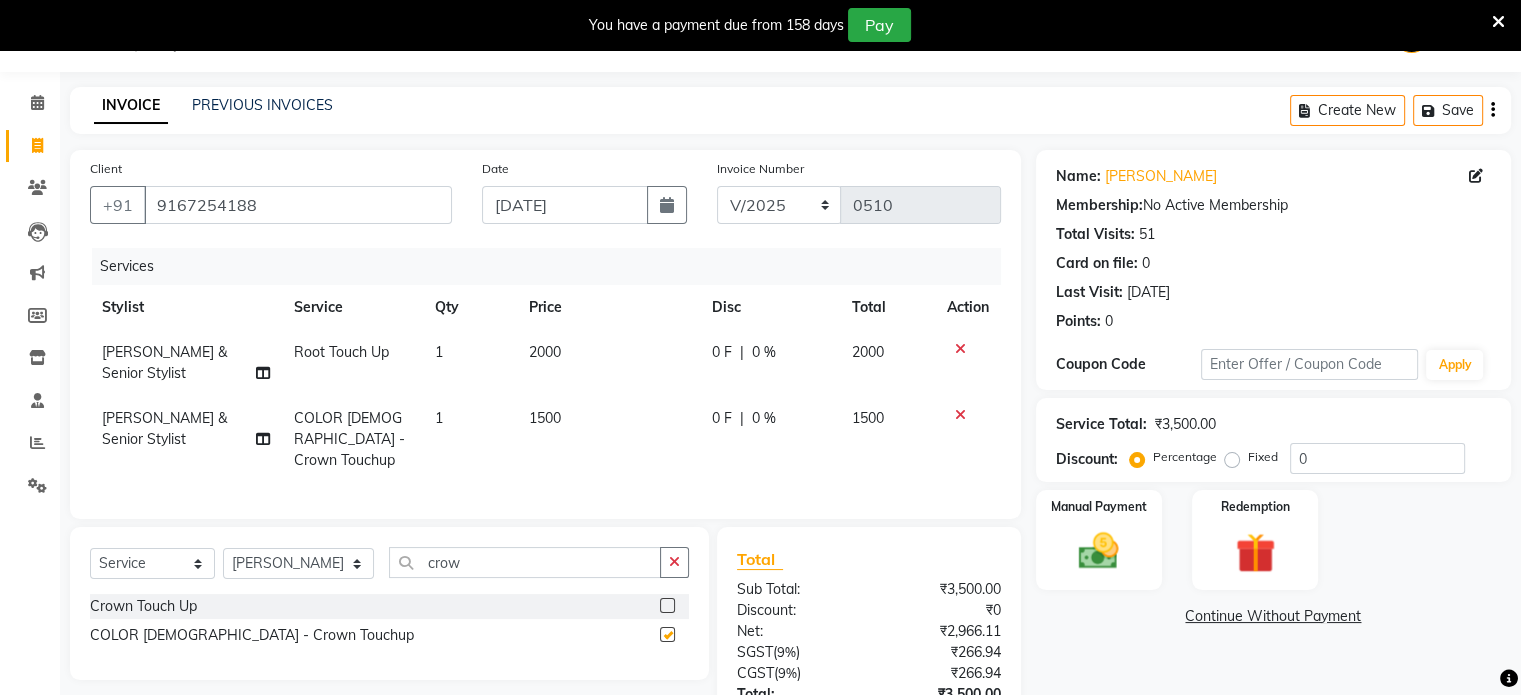 checkbox on "false" 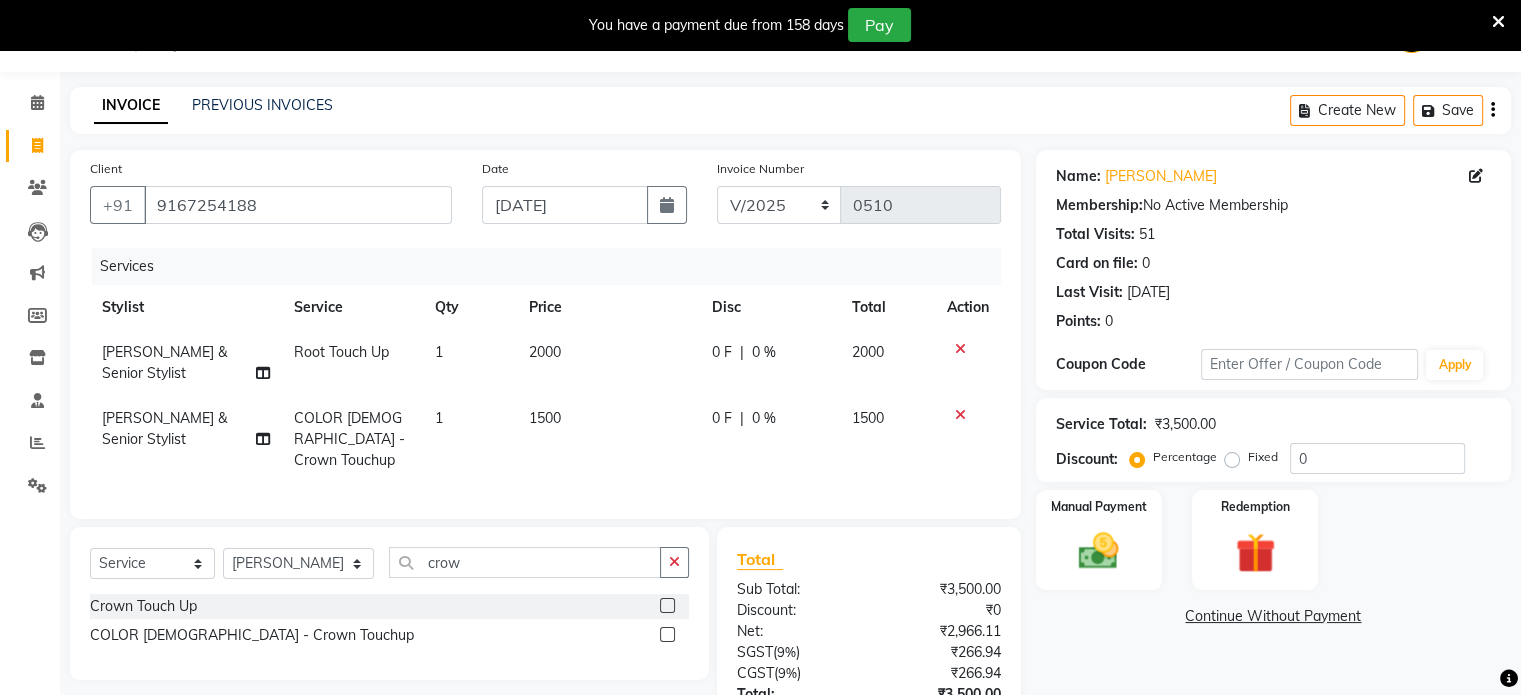click 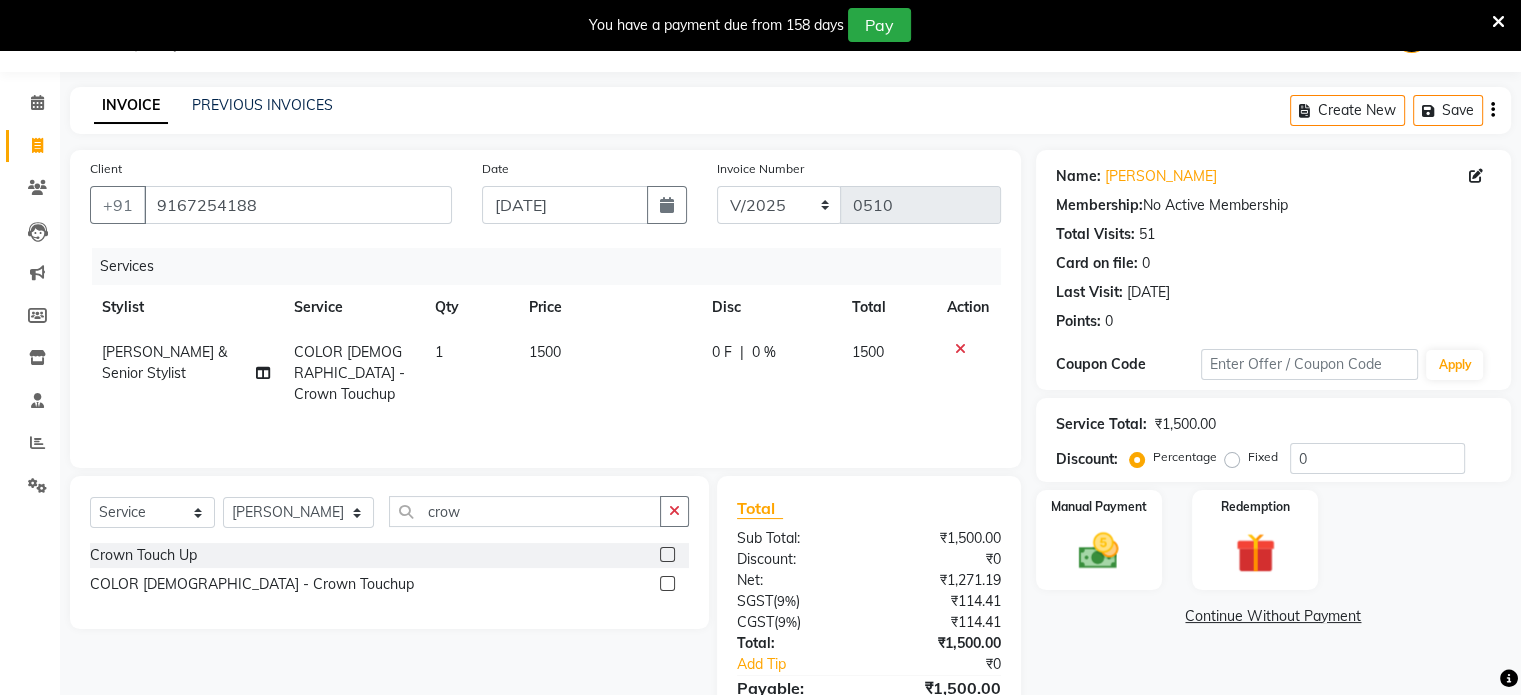 click on "0 F" 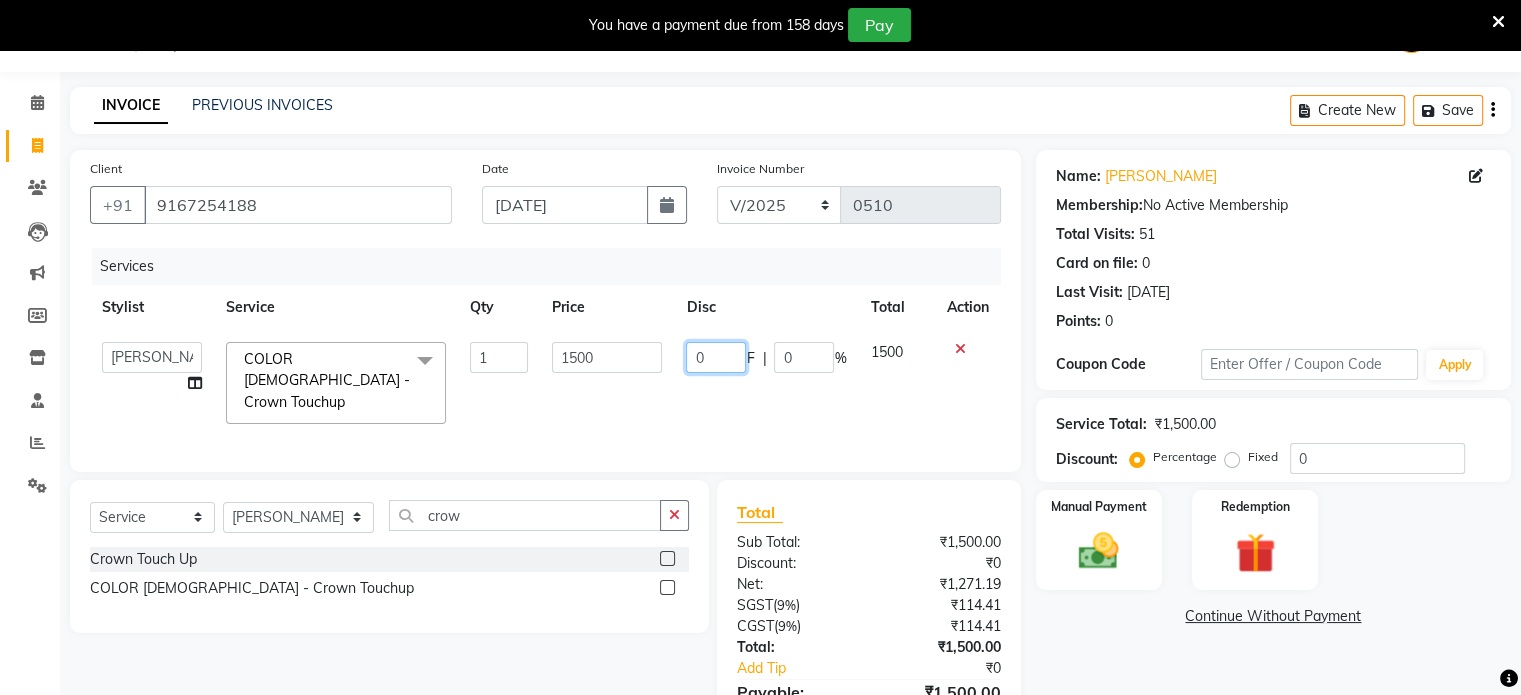 click on "0" 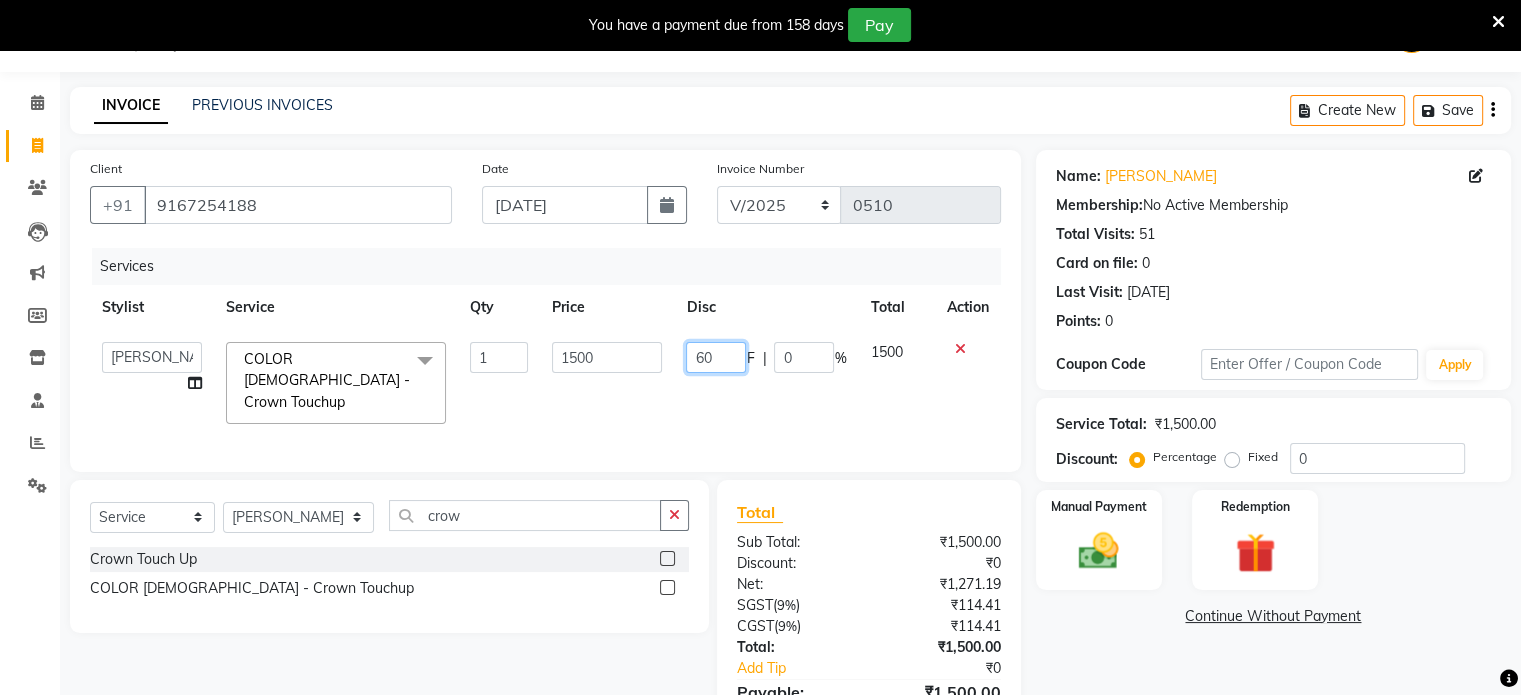type on "600" 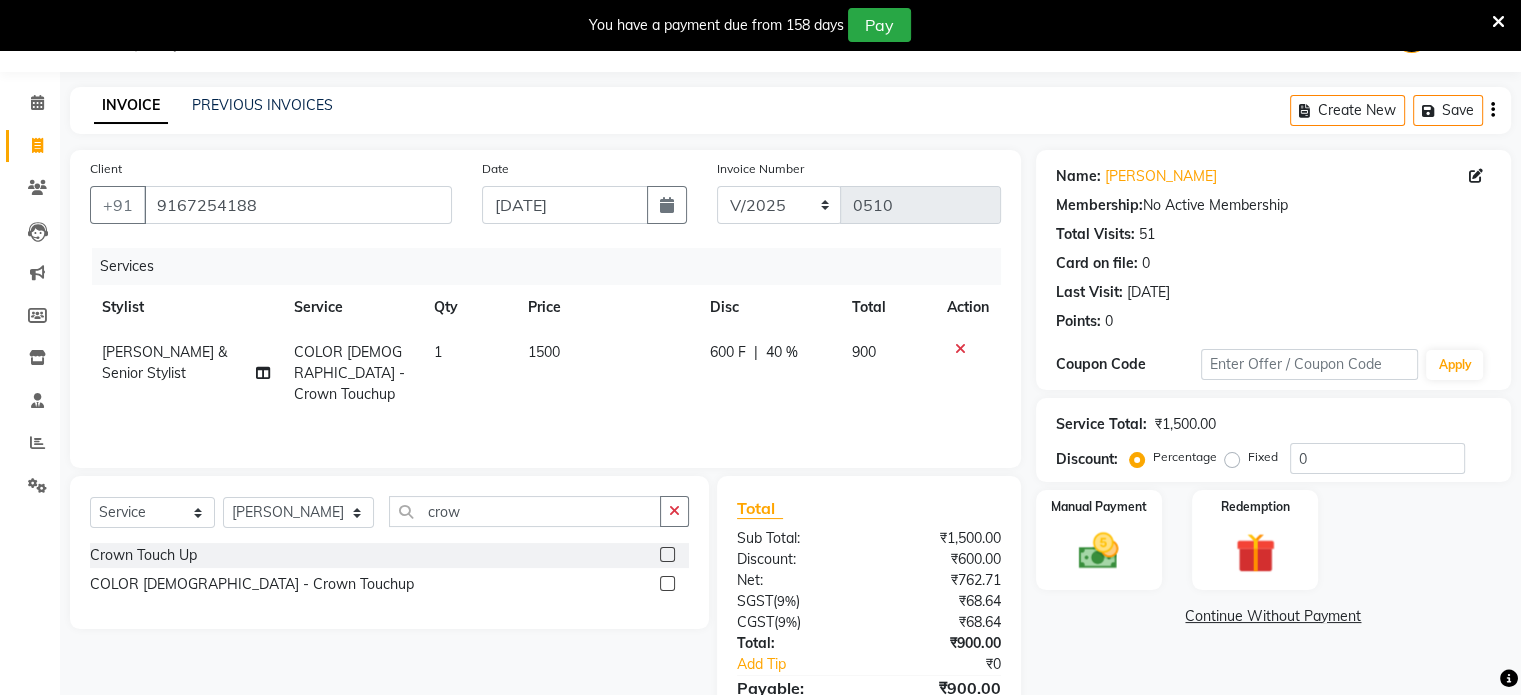 click on "Services Stylist Service Qty Price Disc Total Action Sonia Beautician & Senior Stylist COLOR FEMALE - Crown Touchup 1 1500 600 F | 40 % 900" 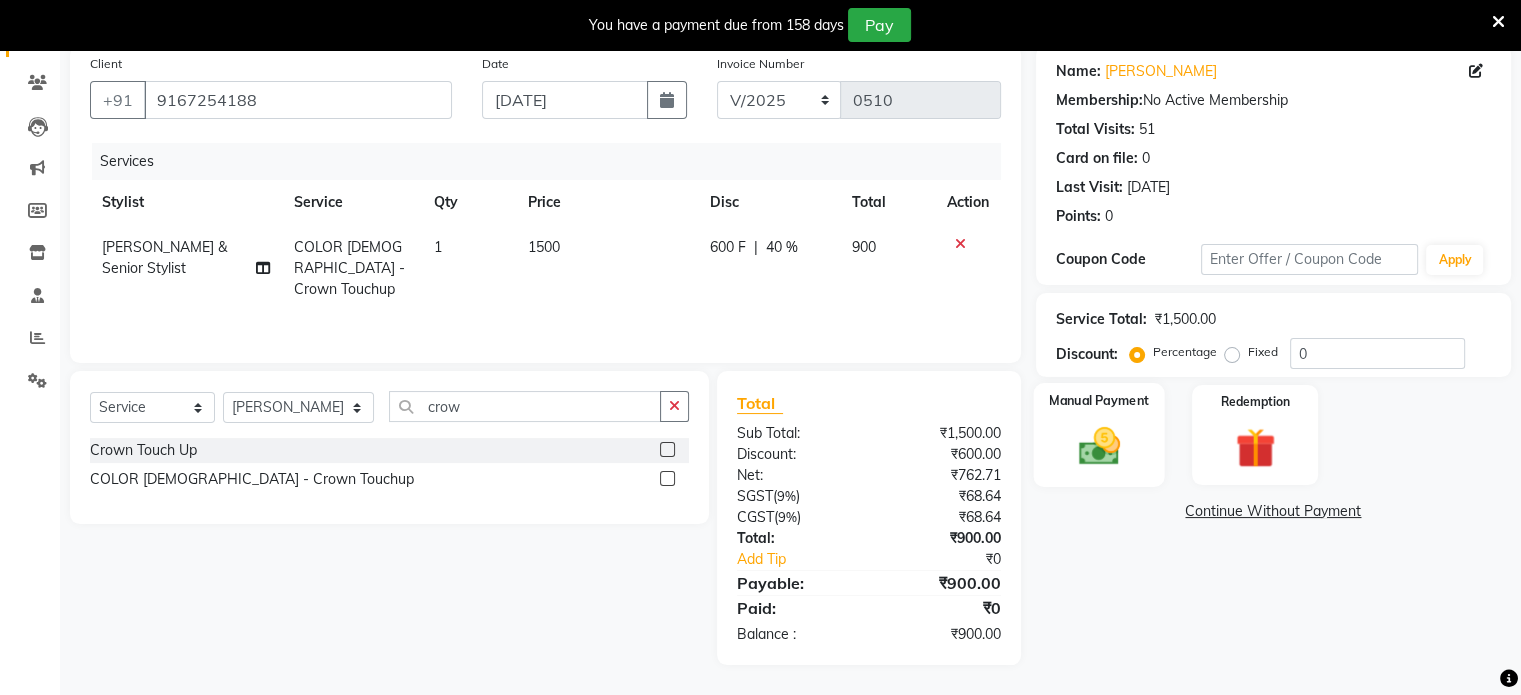 click 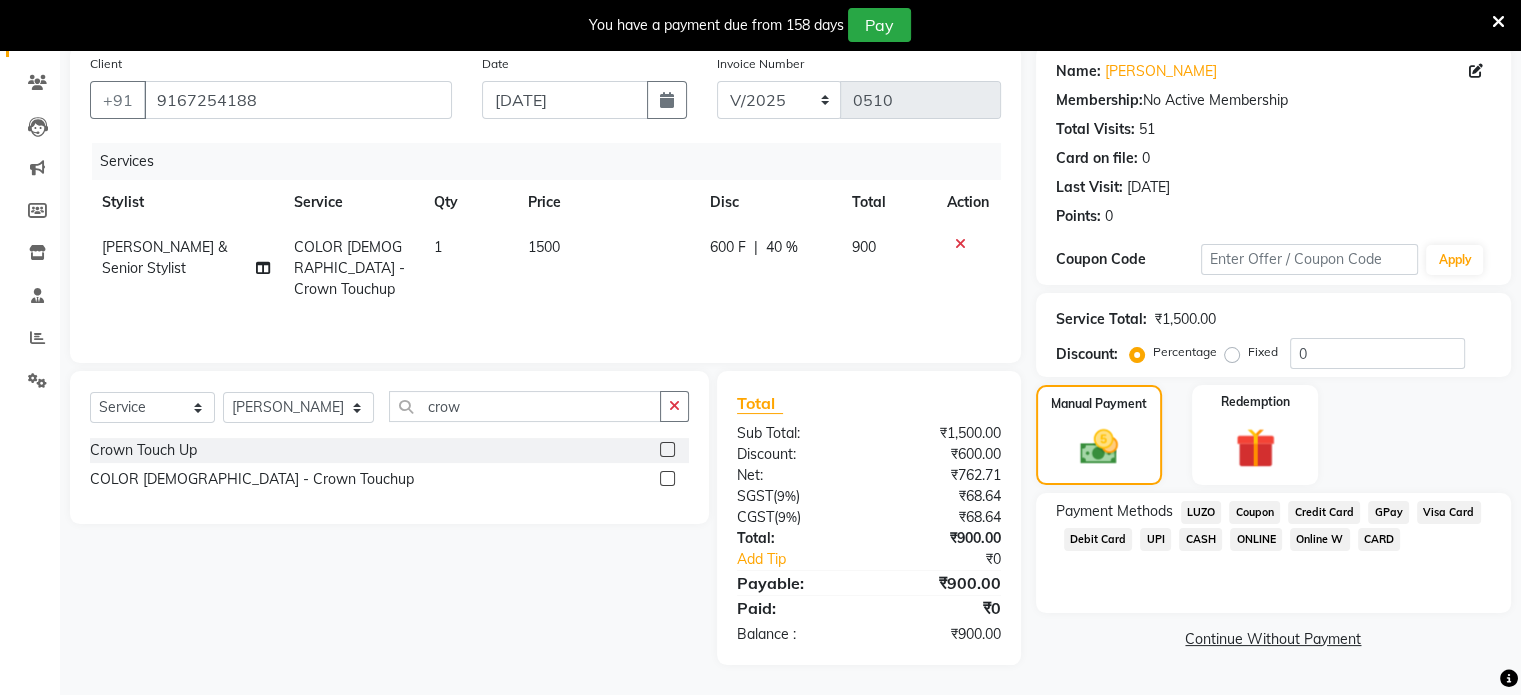 click on "GPay" 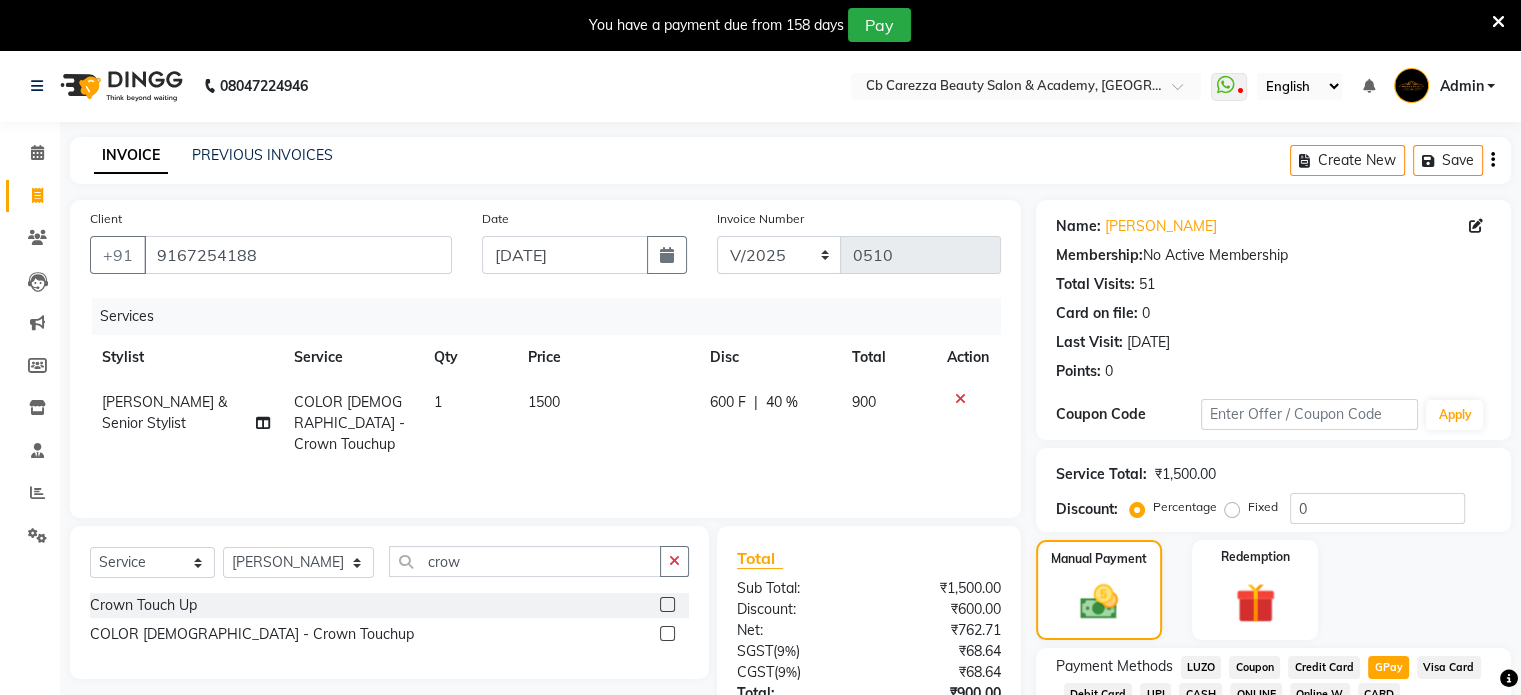 scroll, scrollTop: 201, scrollLeft: 0, axis: vertical 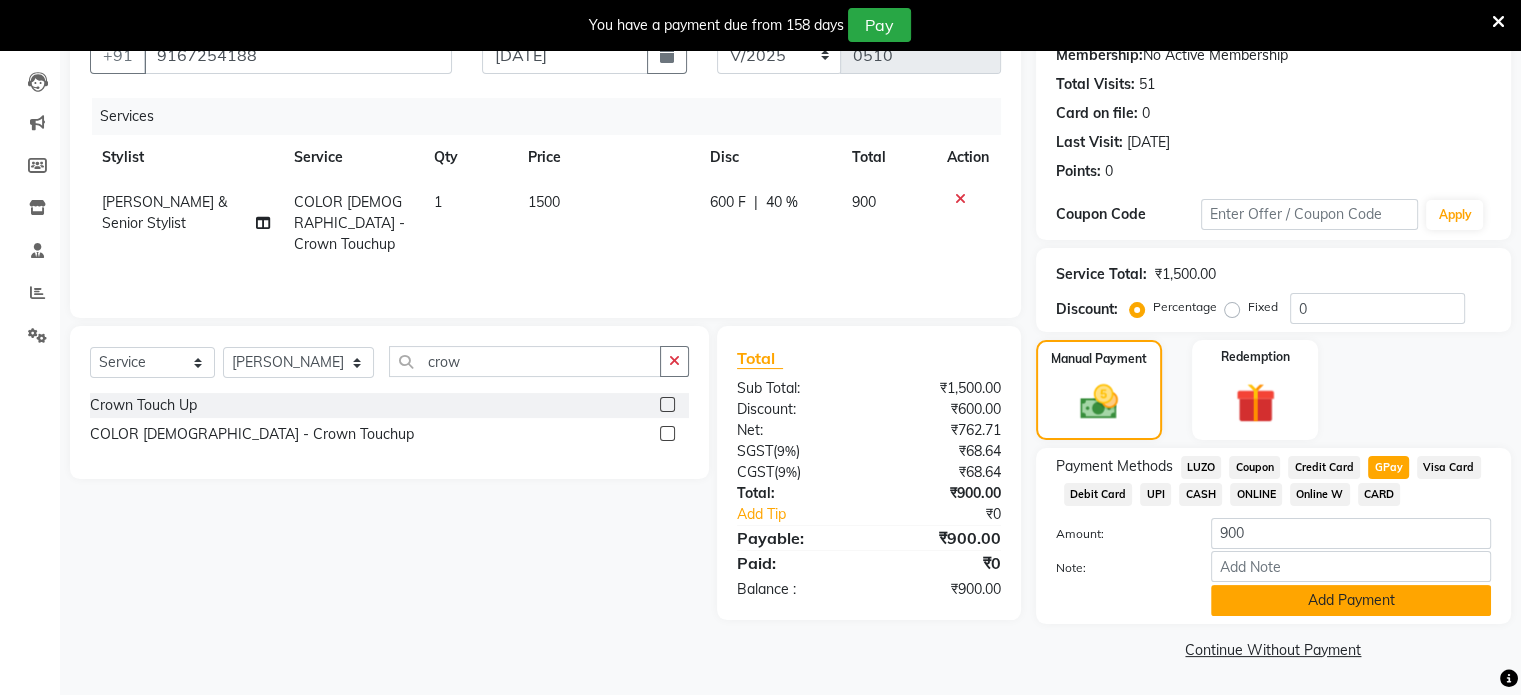 click on "Add Payment" 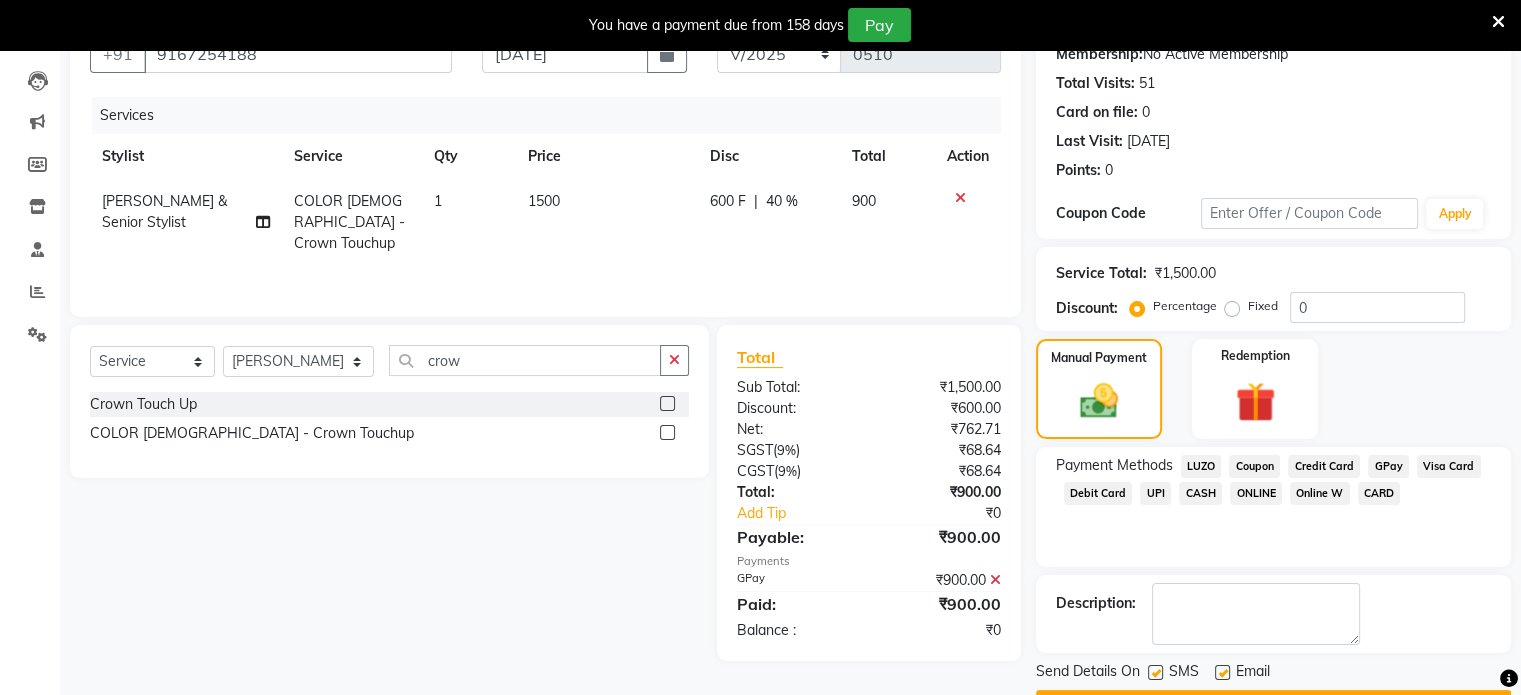 scroll, scrollTop: 255, scrollLeft: 0, axis: vertical 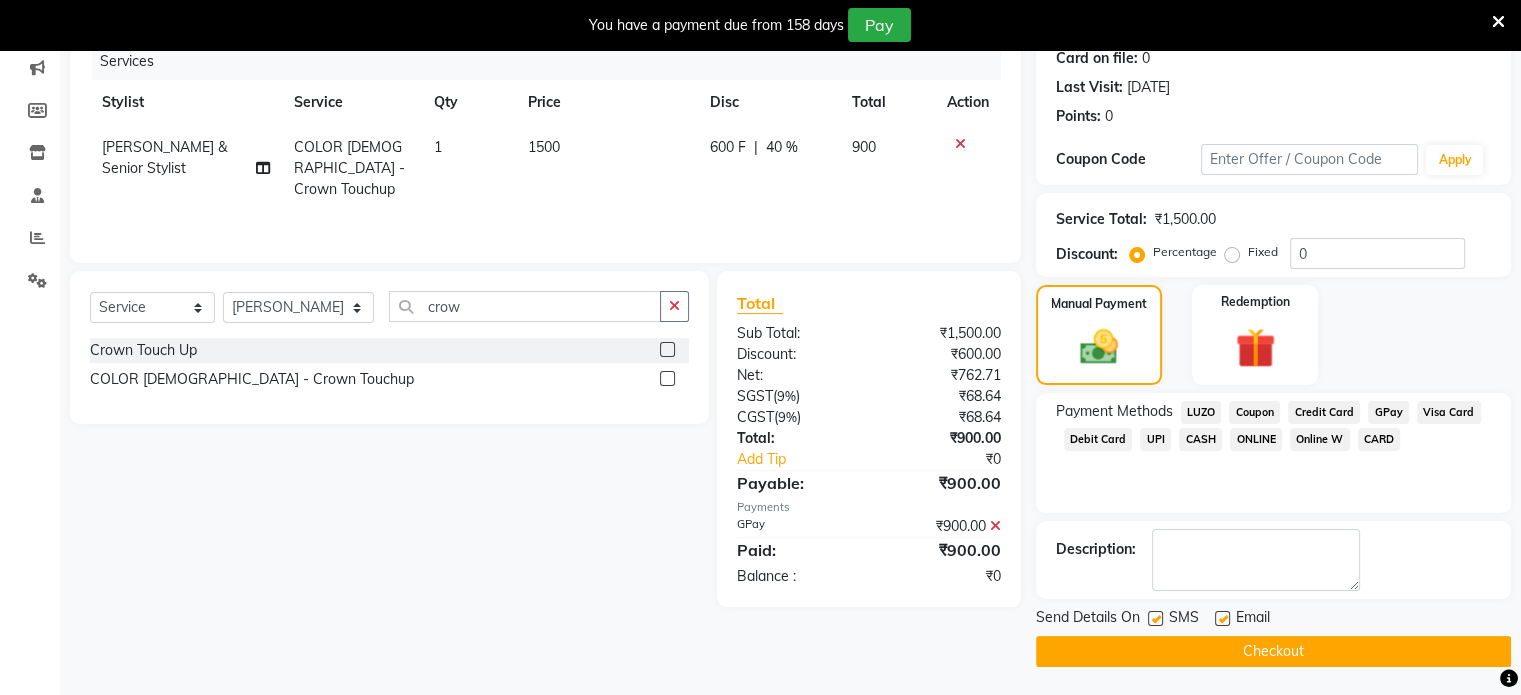 click on "Checkout" 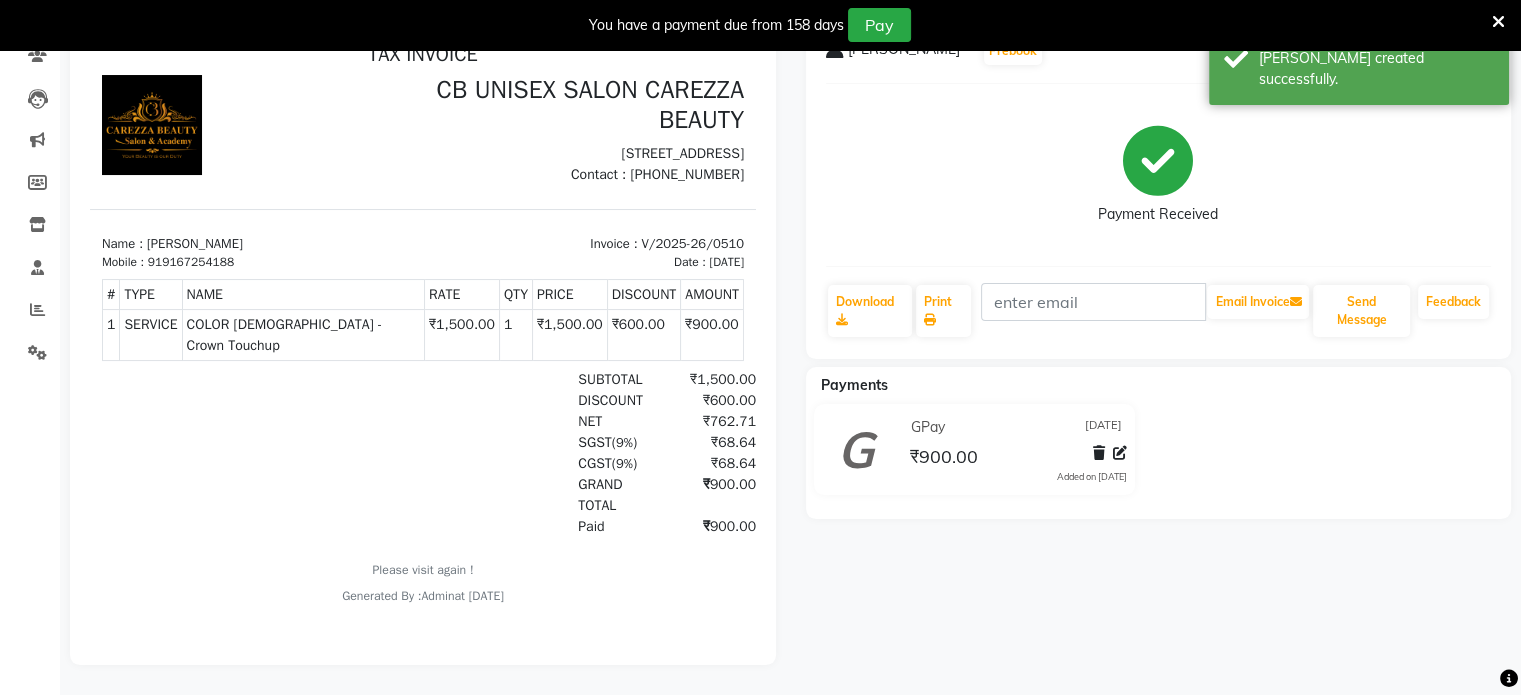 scroll, scrollTop: 0, scrollLeft: 0, axis: both 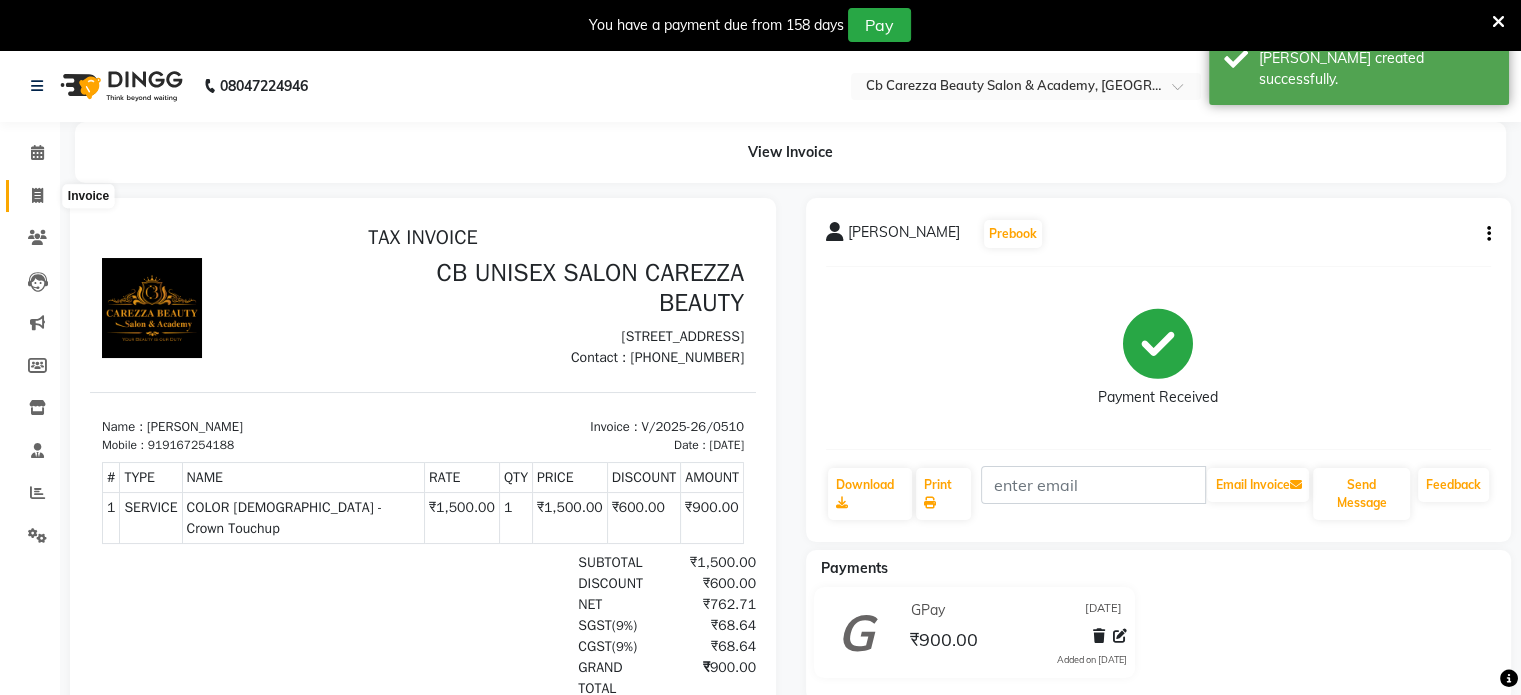 click 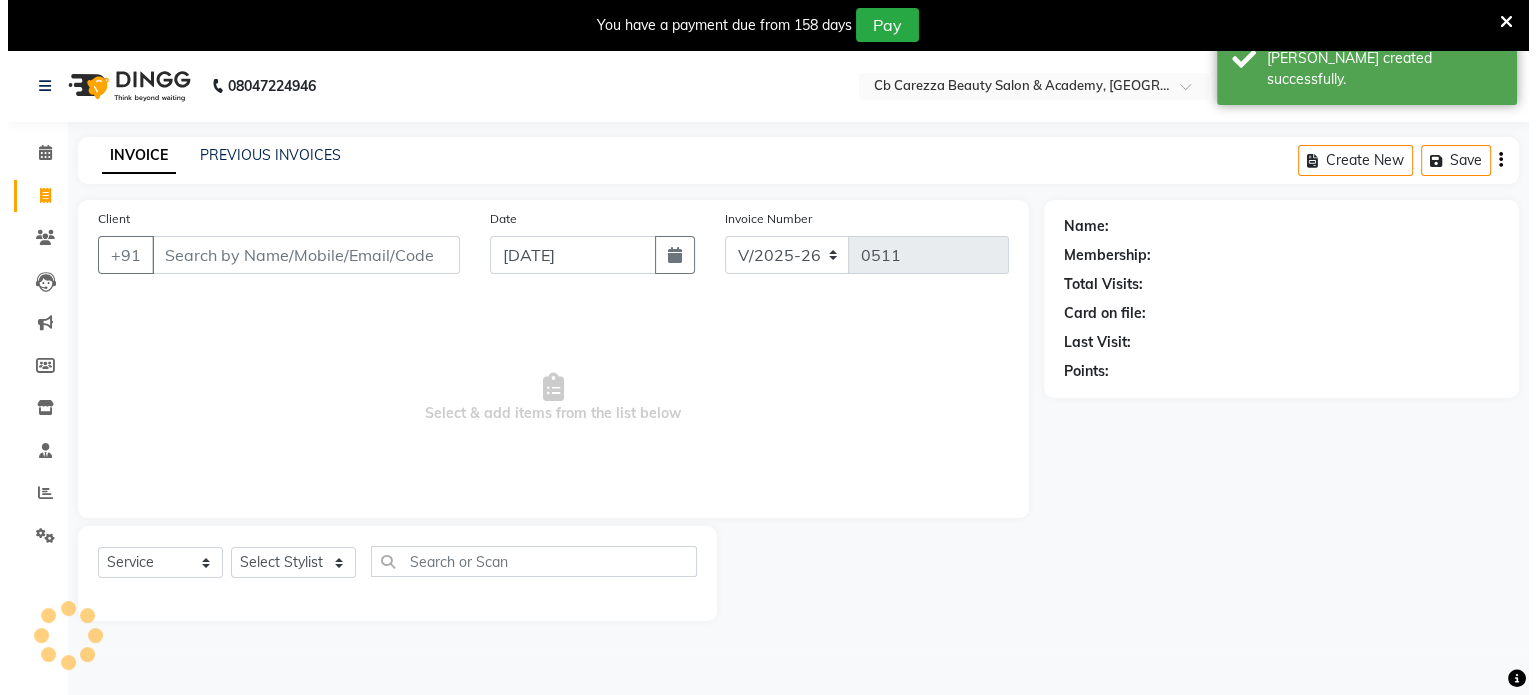 scroll, scrollTop: 50, scrollLeft: 0, axis: vertical 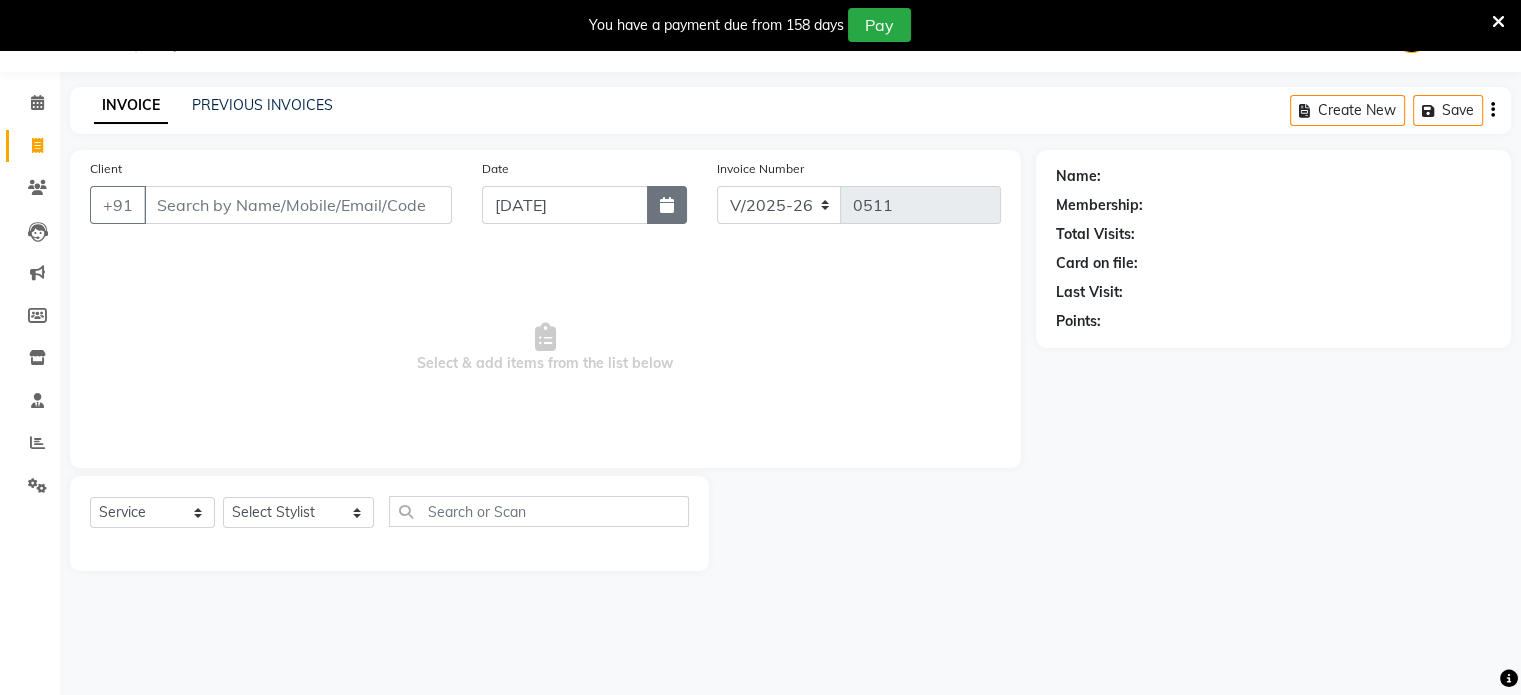 click 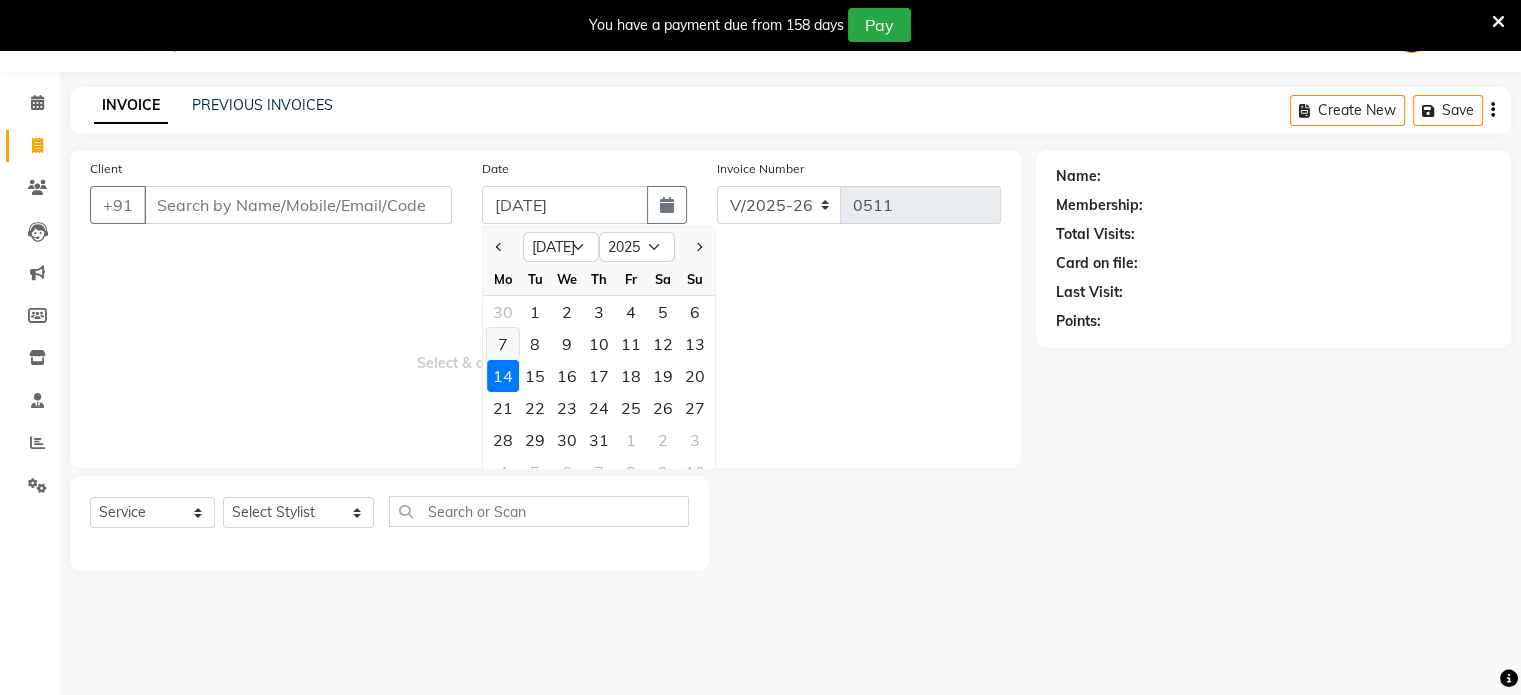 click on "7" 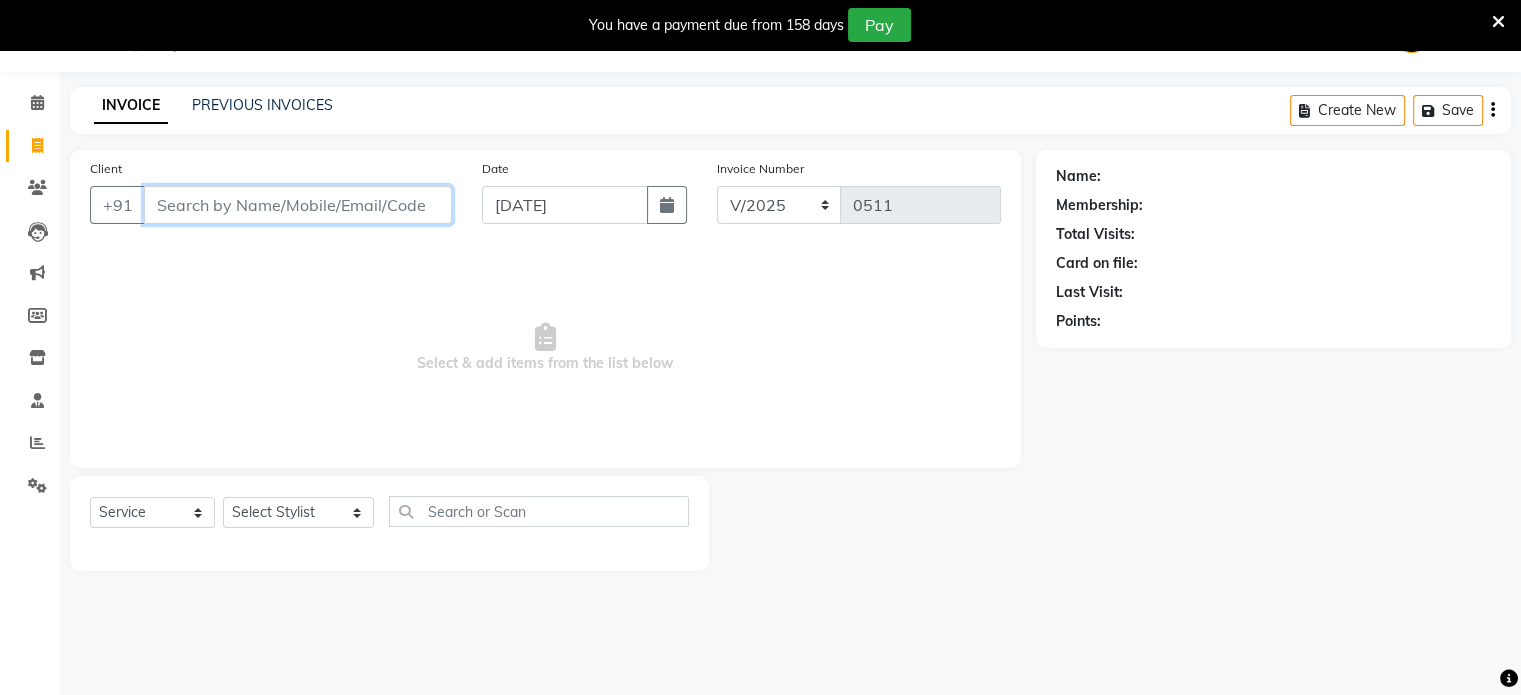 click on "Client" at bounding box center [298, 205] 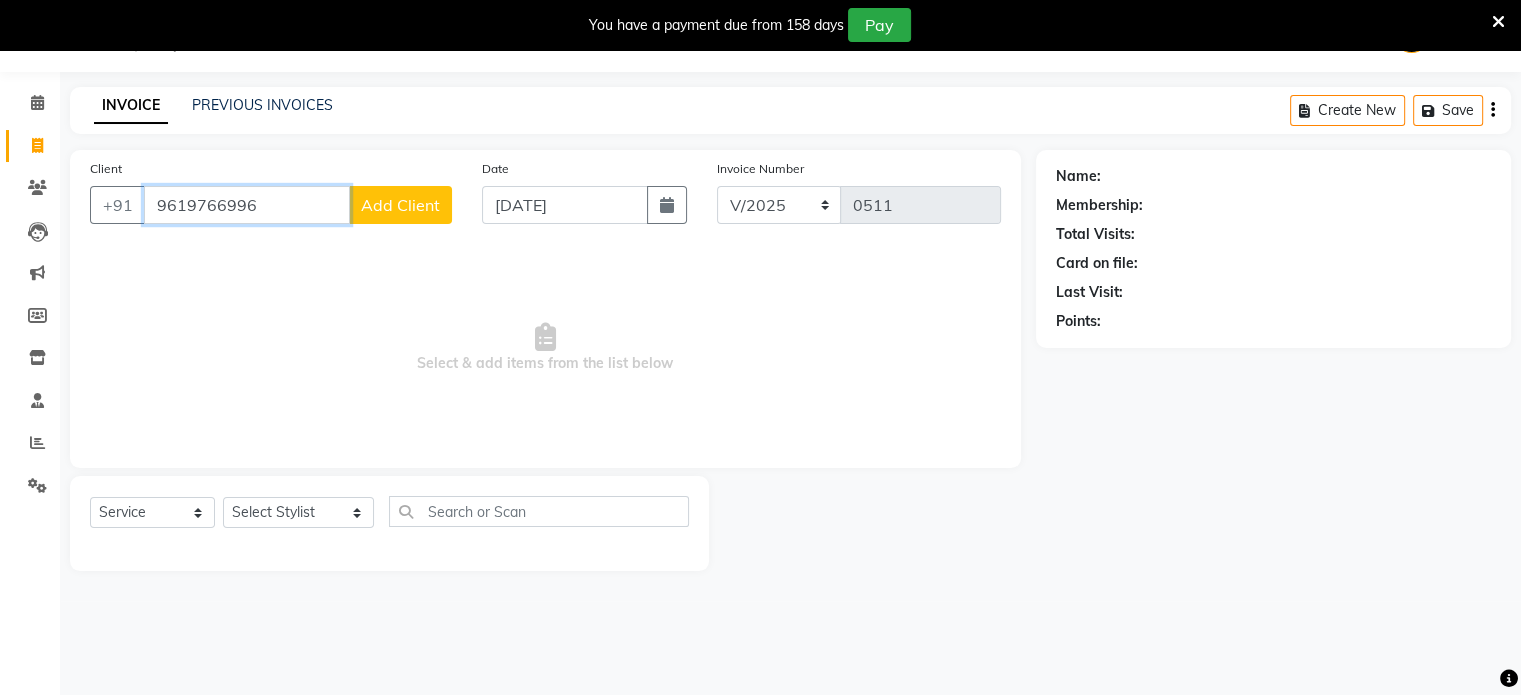 type on "9619766996" 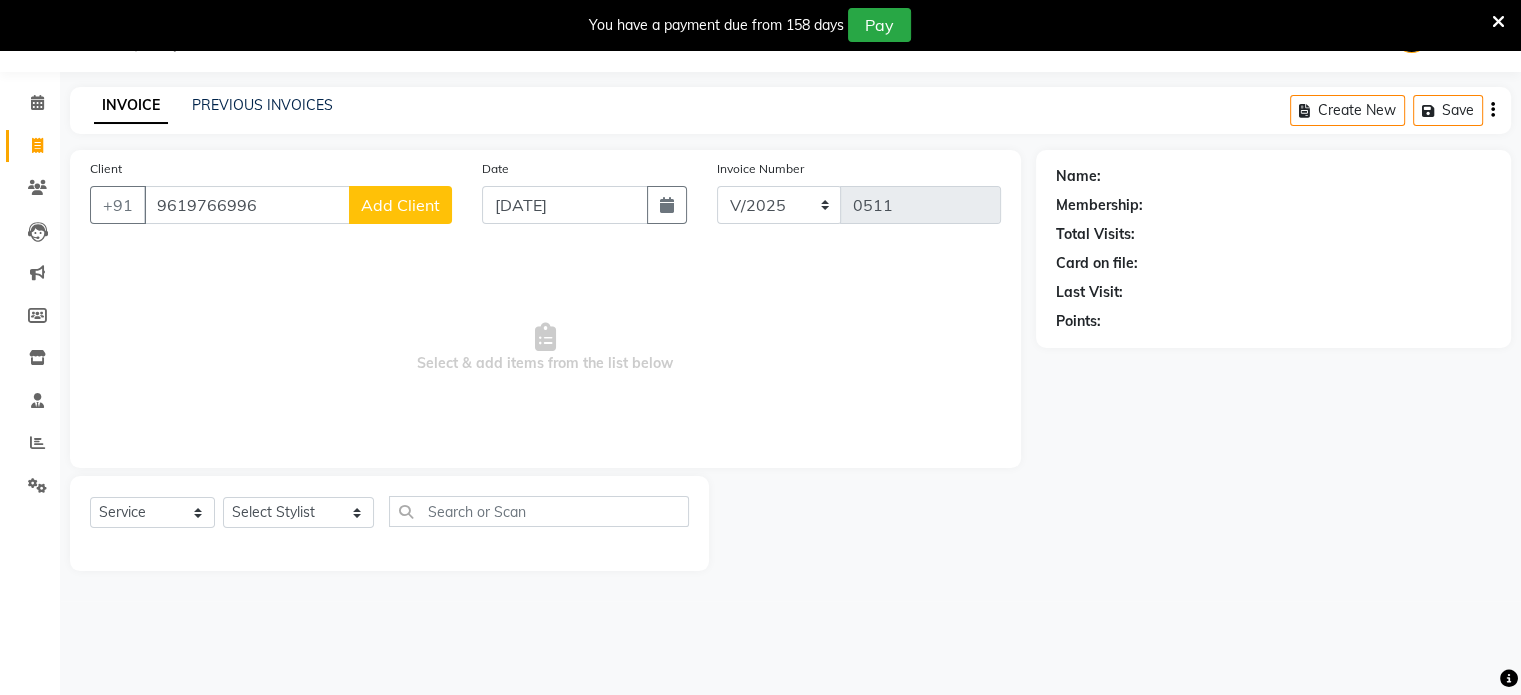 click on "Add Client" 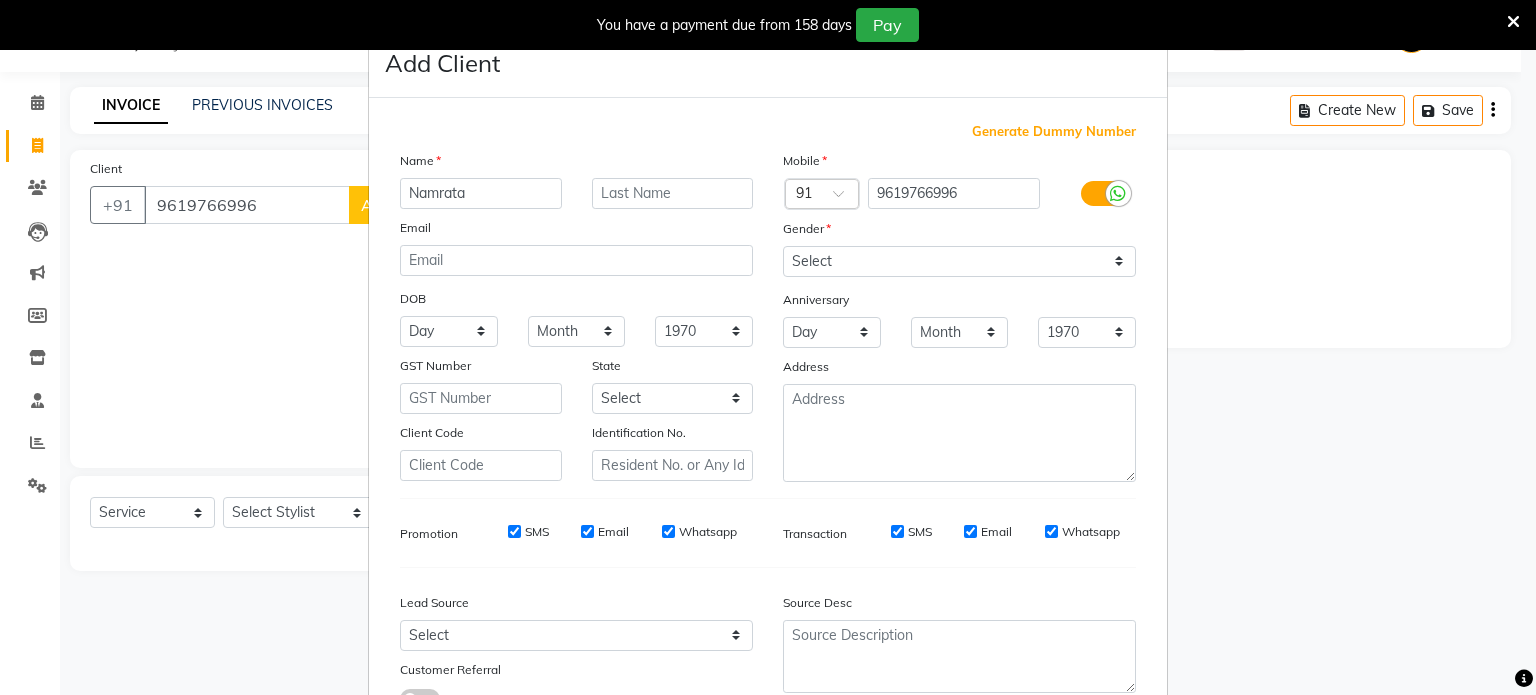 type on "Namrata" 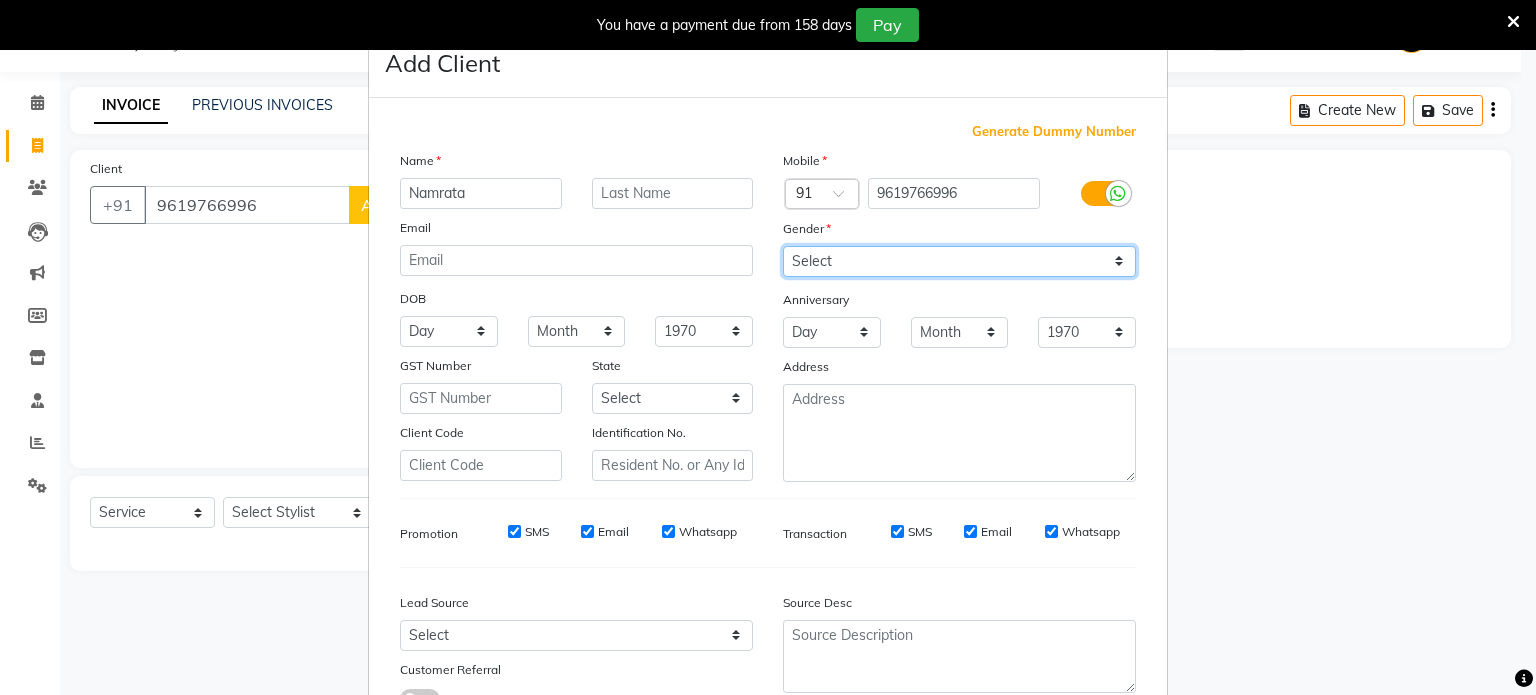 click on "Select Male Female Other Prefer Not To Say" at bounding box center [959, 261] 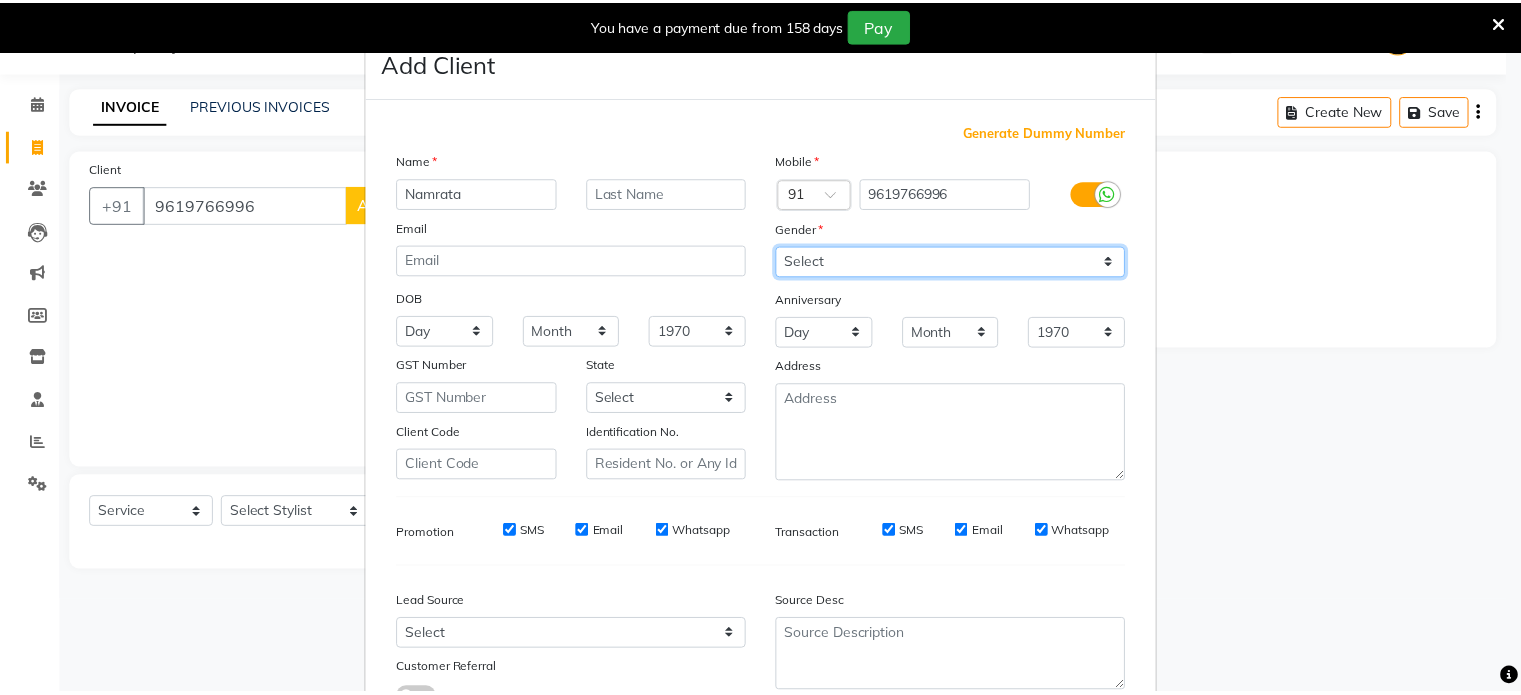 scroll, scrollTop: 161, scrollLeft: 0, axis: vertical 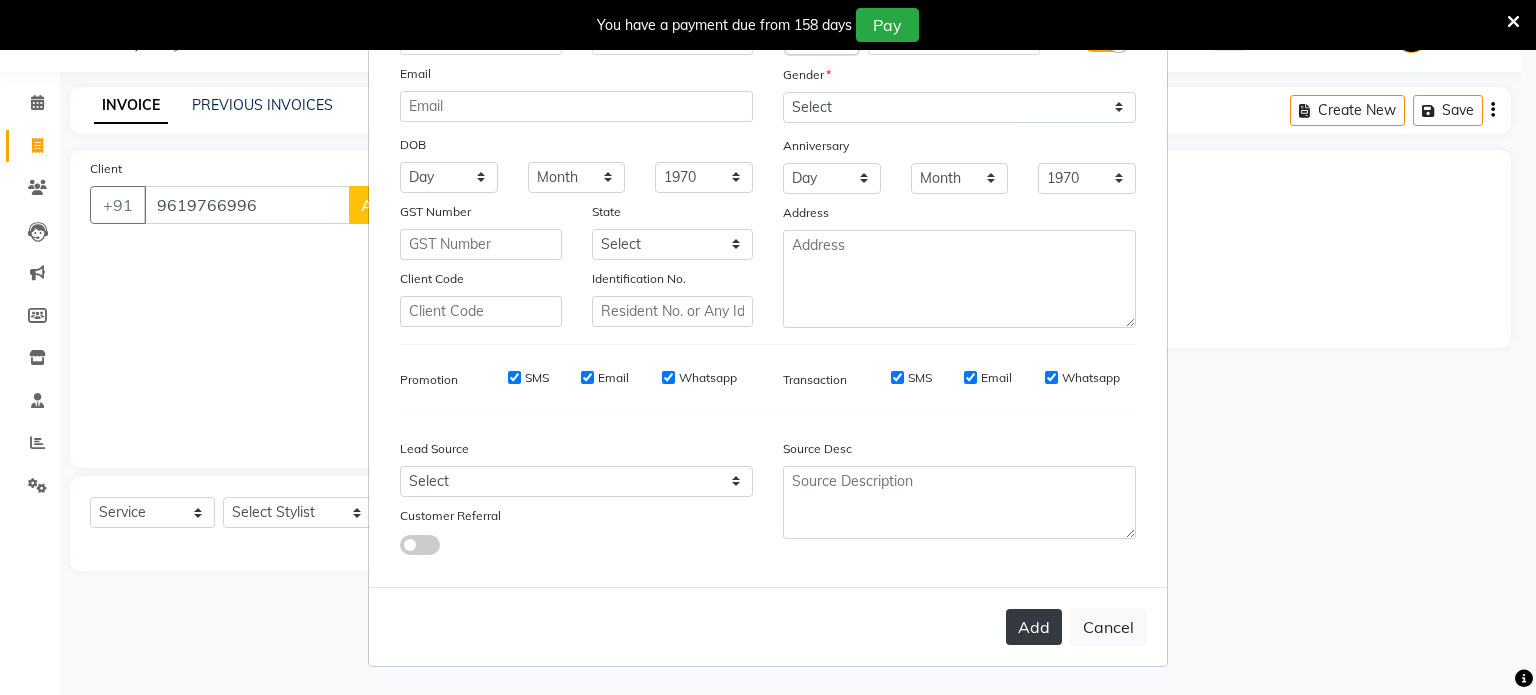 click on "Add" at bounding box center [1034, 627] 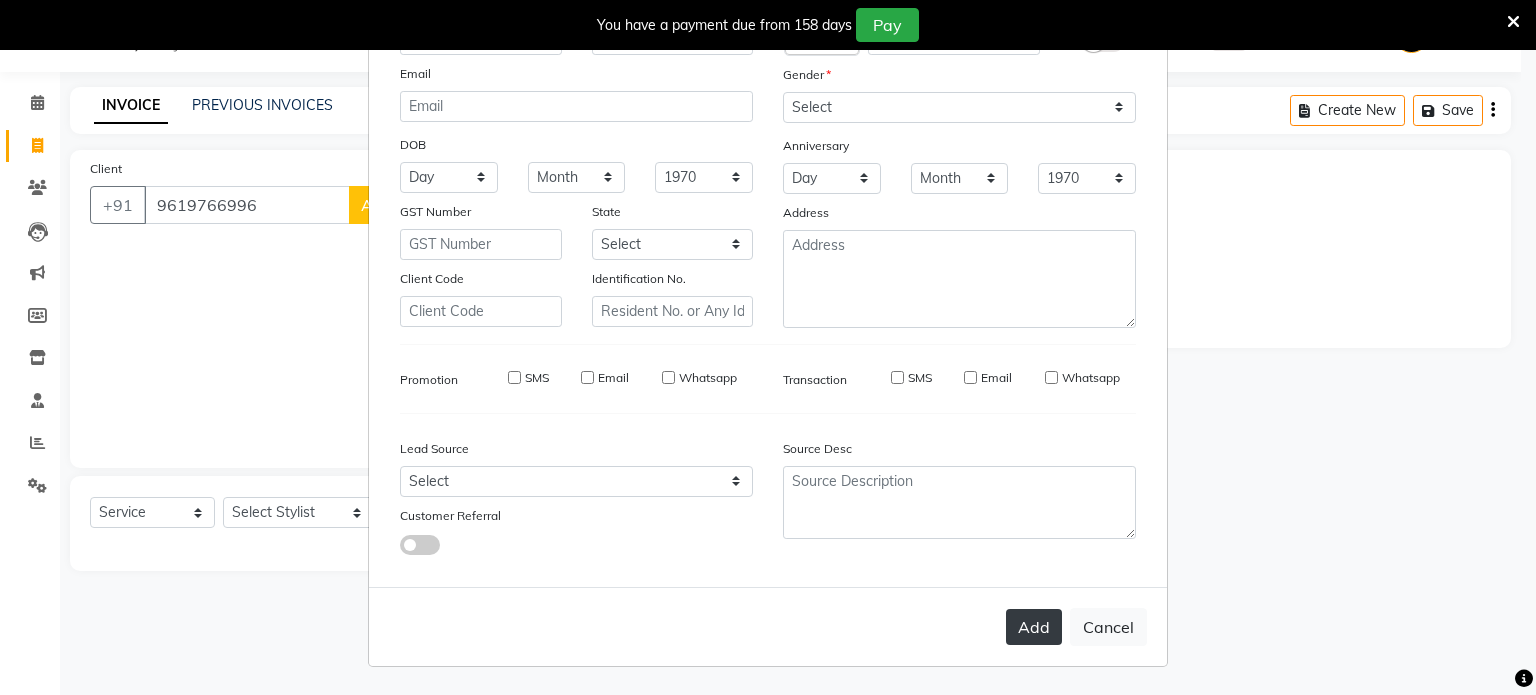 type 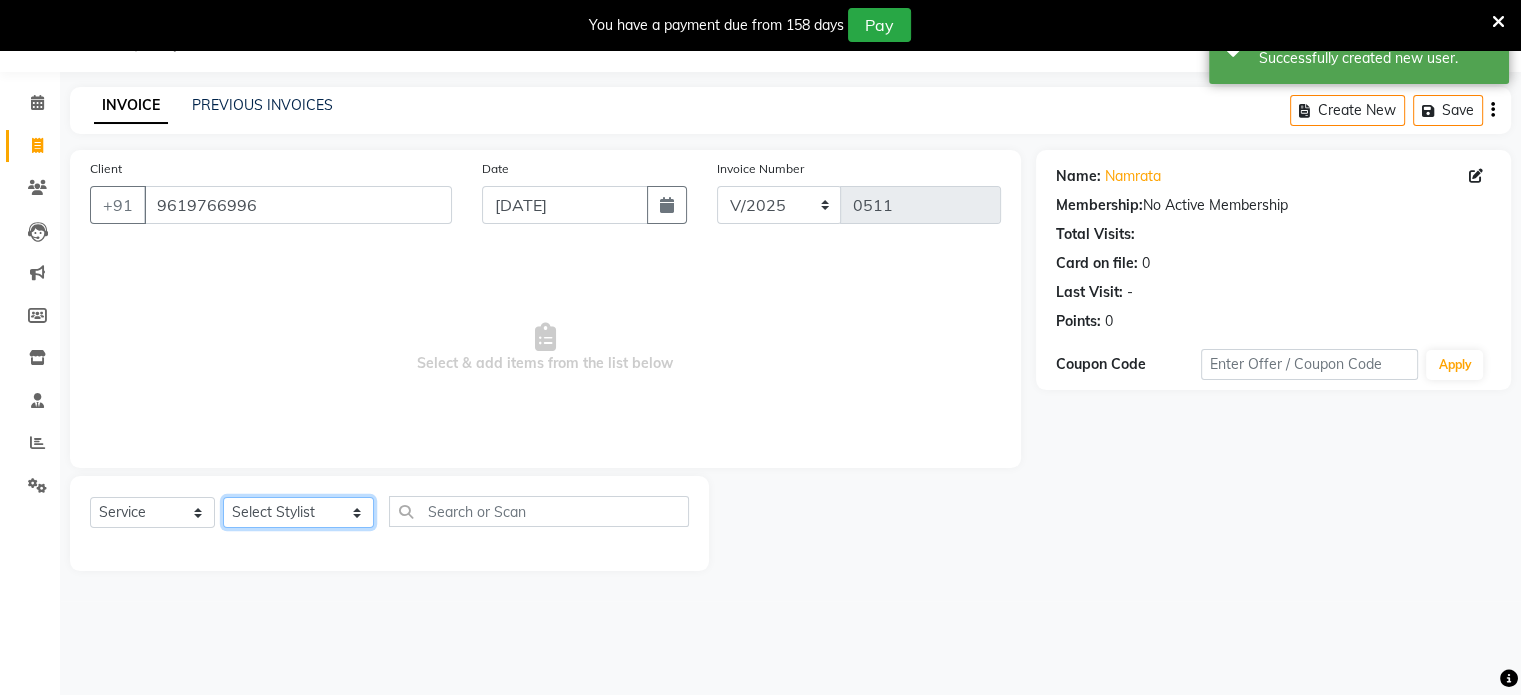 click on "Select Stylist Abulhasan Bimla Jyoti mani - pedi Meena Nail and eyelash Technician Sonia Beautician & Senior Stylist Zaid senior stylist" 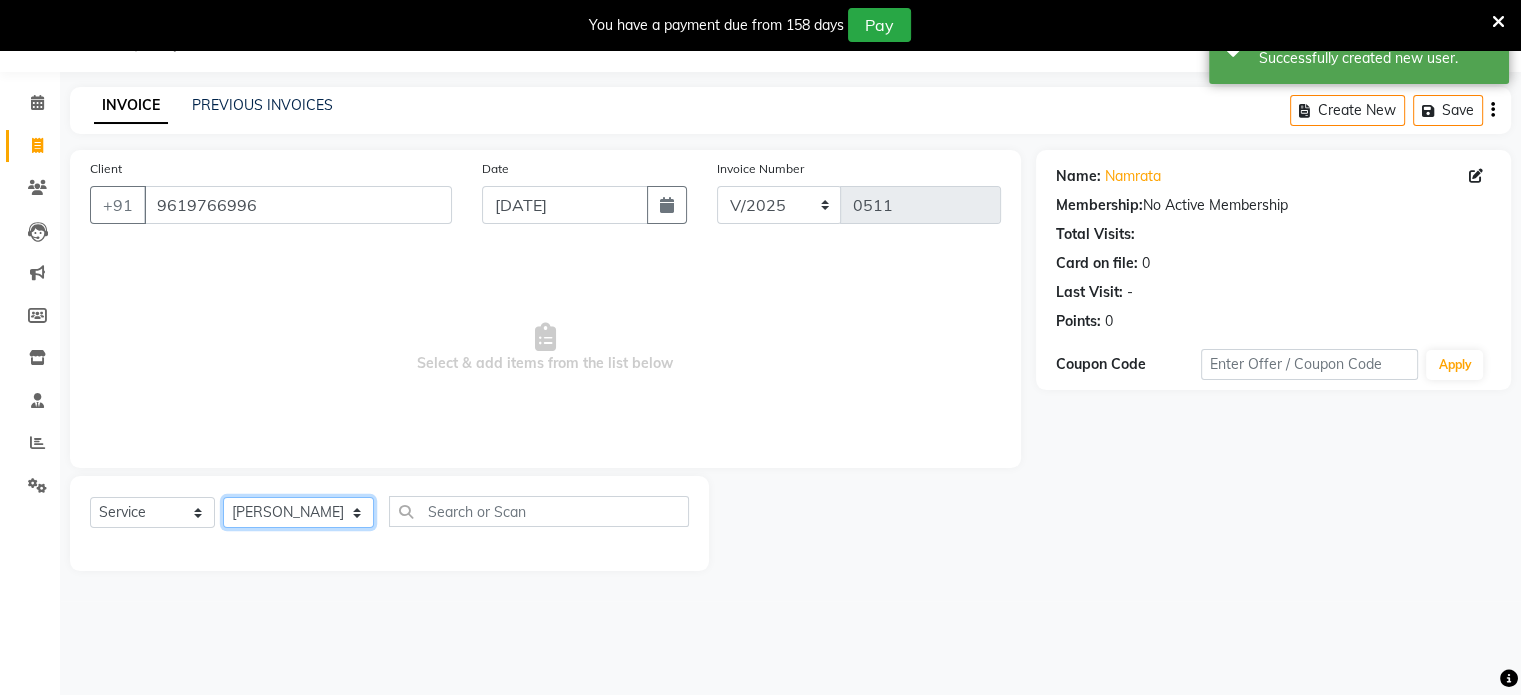 click on "Select Stylist Abulhasan Bimla Jyoti mani - pedi Meena Nail and eyelash Technician Sonia Beautician & Senior Stylist Zaid senior stylist" 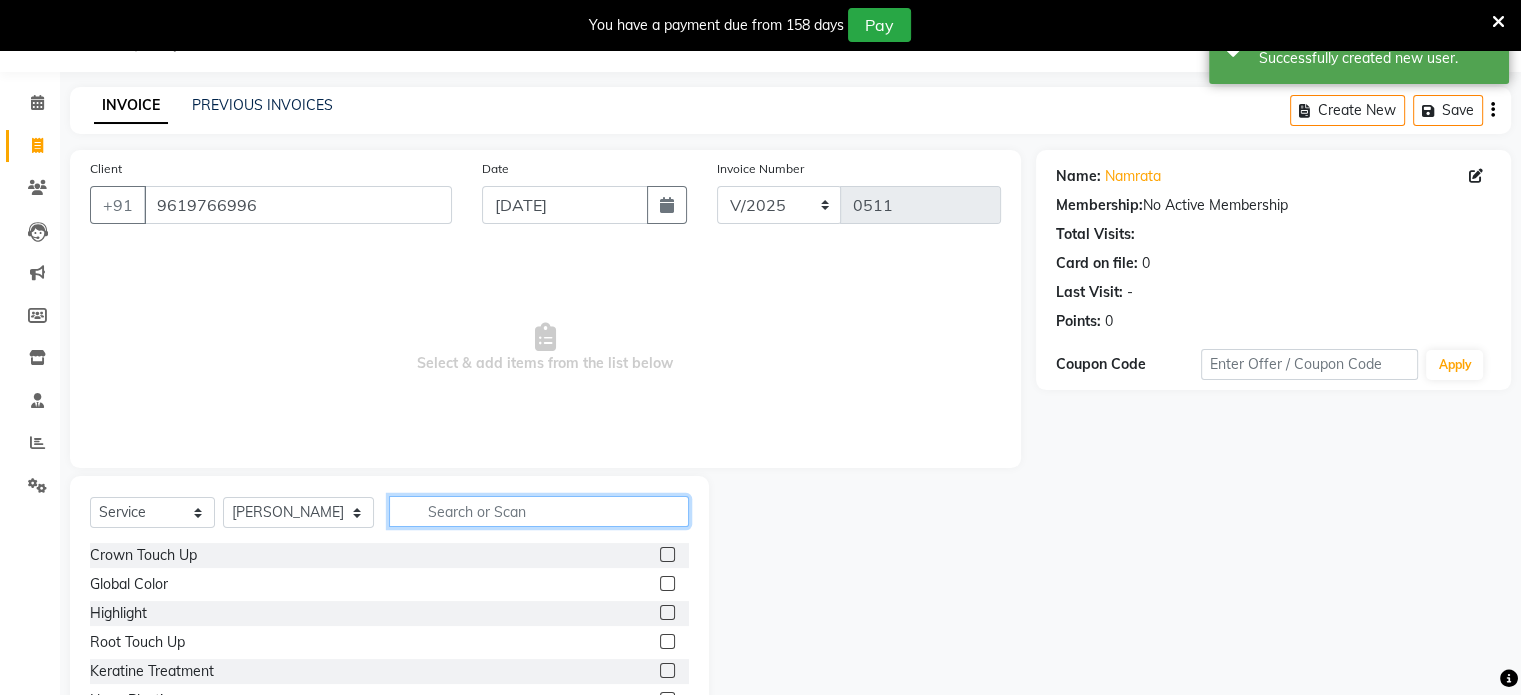 click 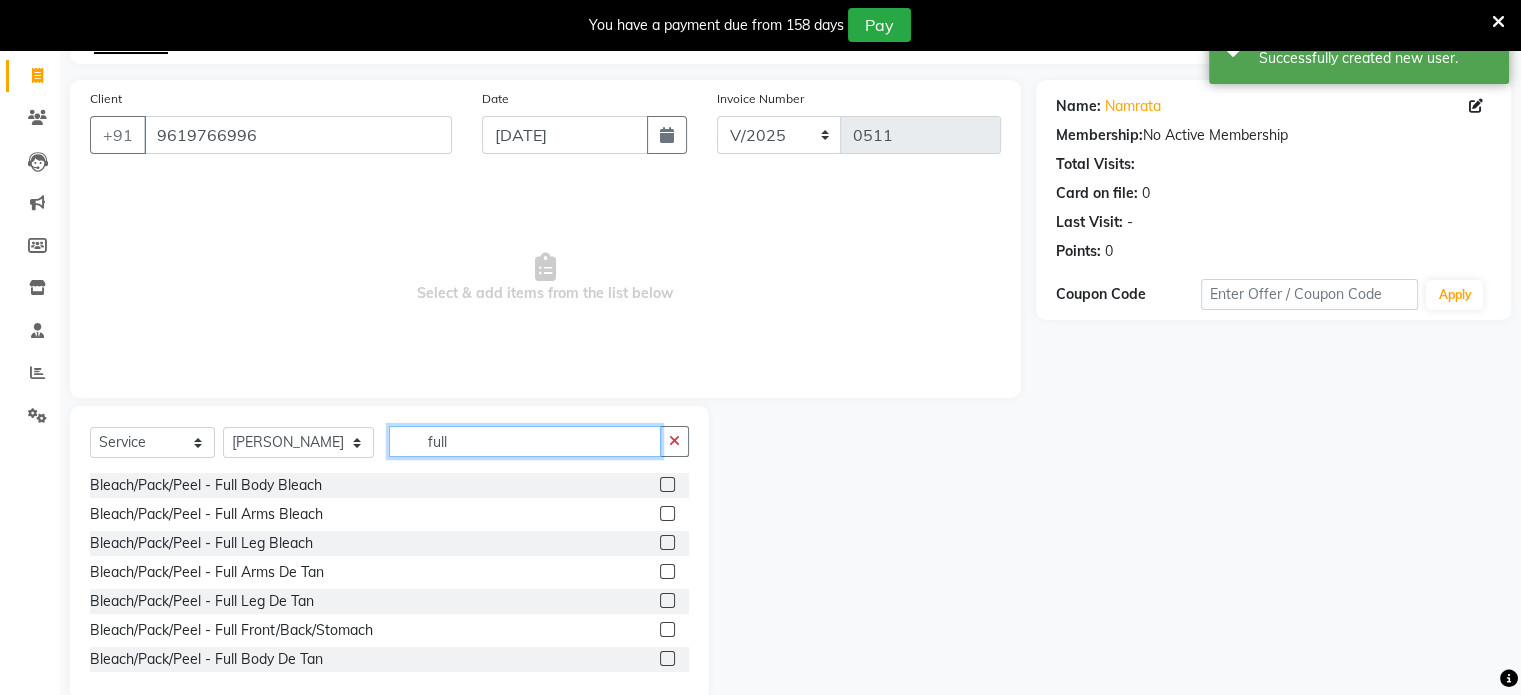 scroll, scrollTop: 156, scrollLeft: 0, axis: vertical 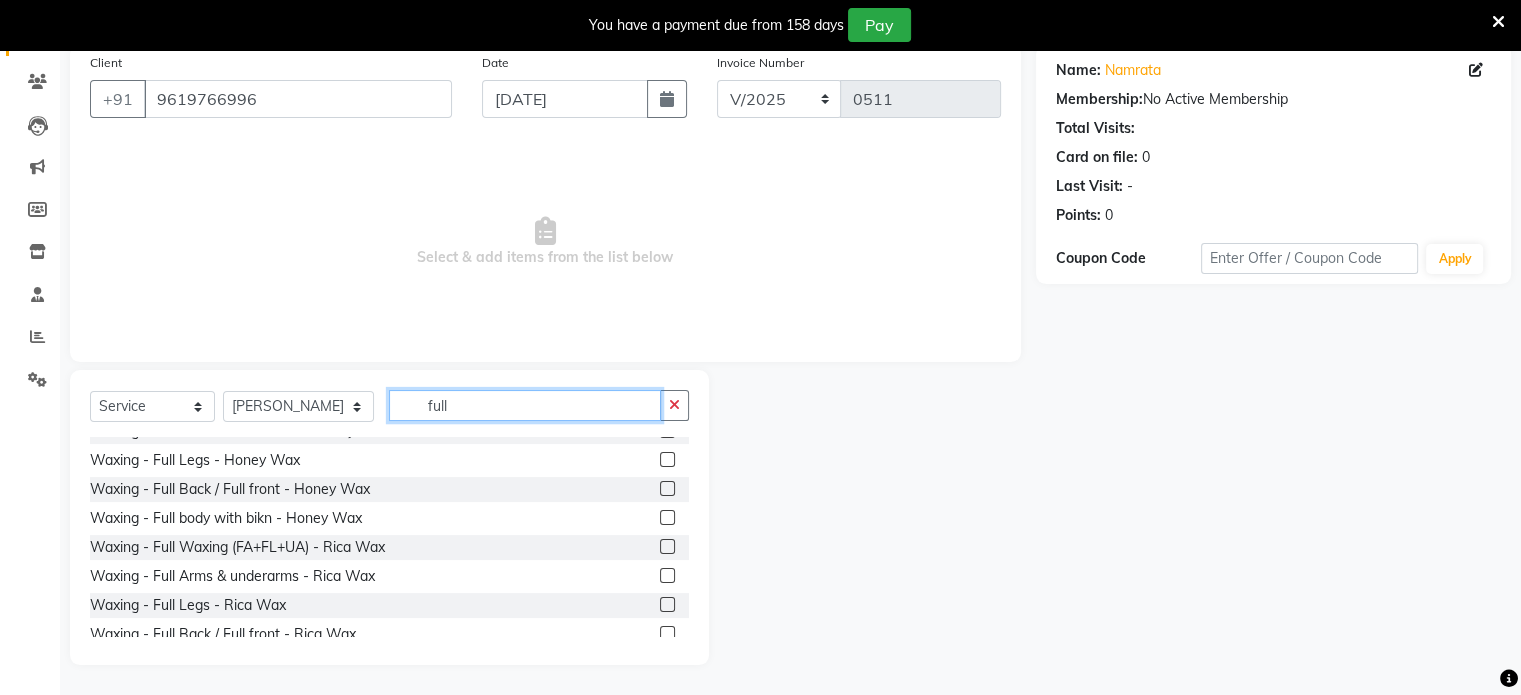 type on "full" 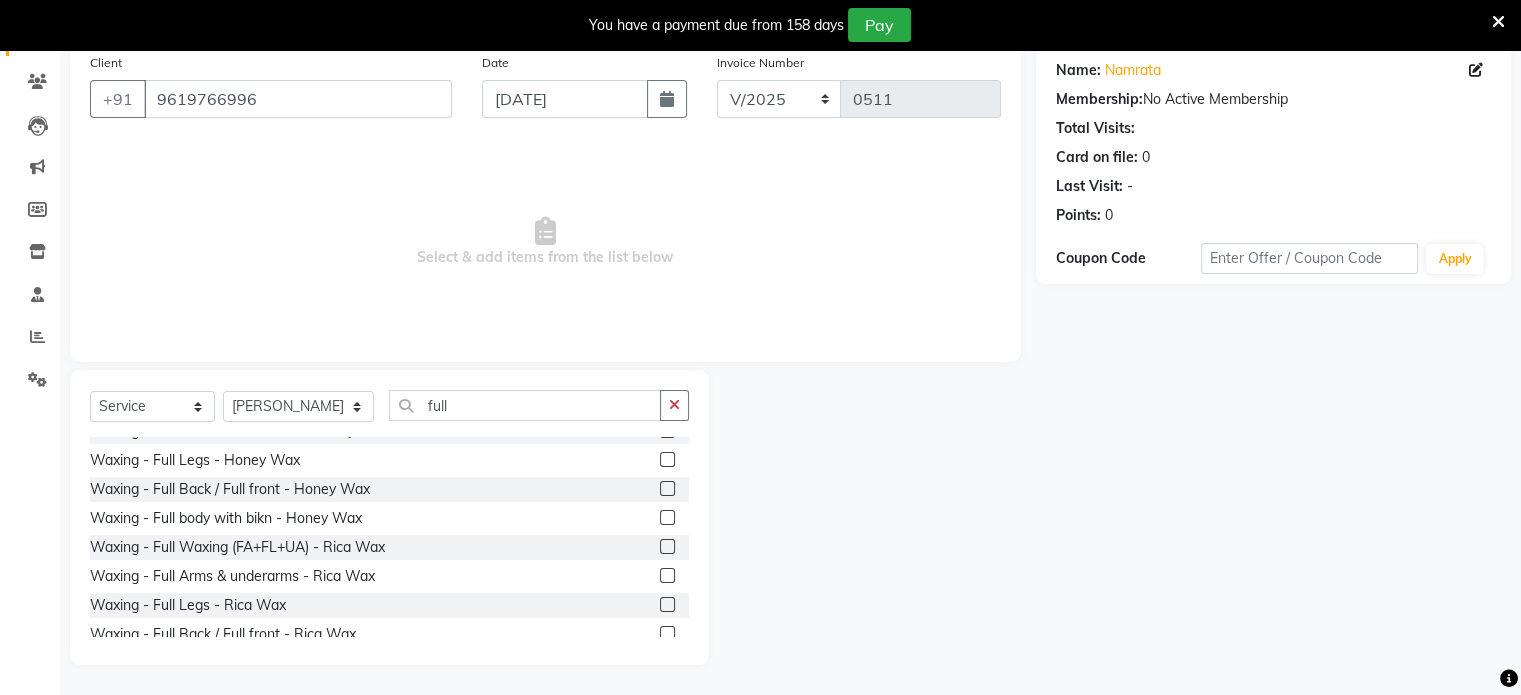 click 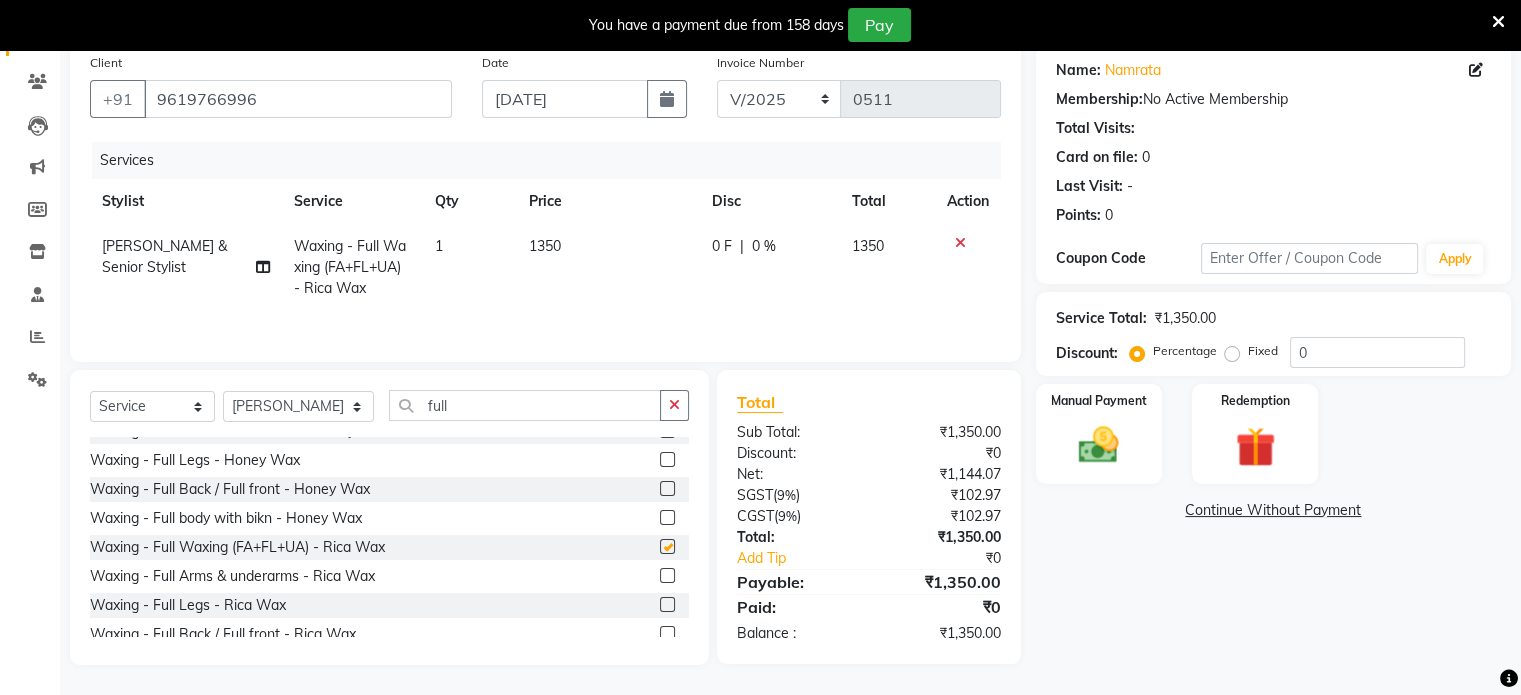 checkbox on "false" 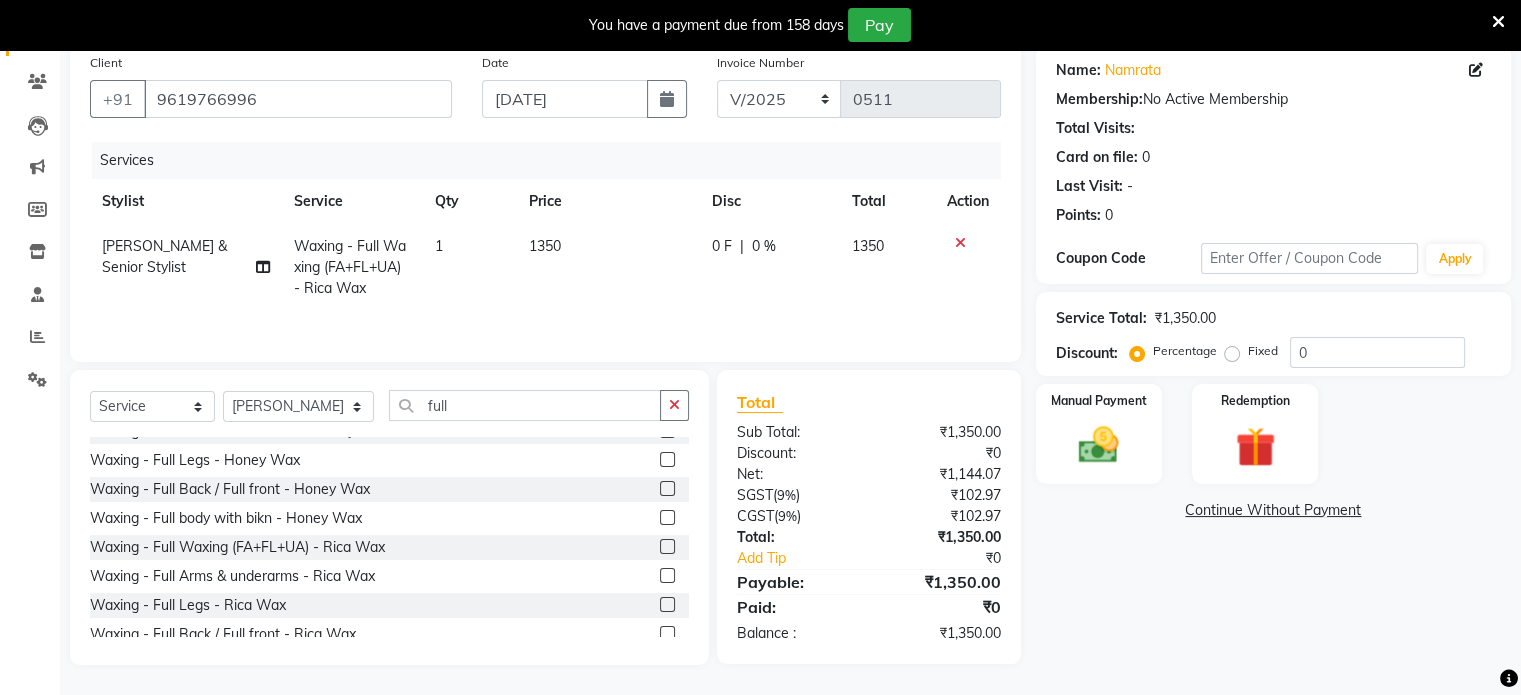 click on "0 F | 0 %" 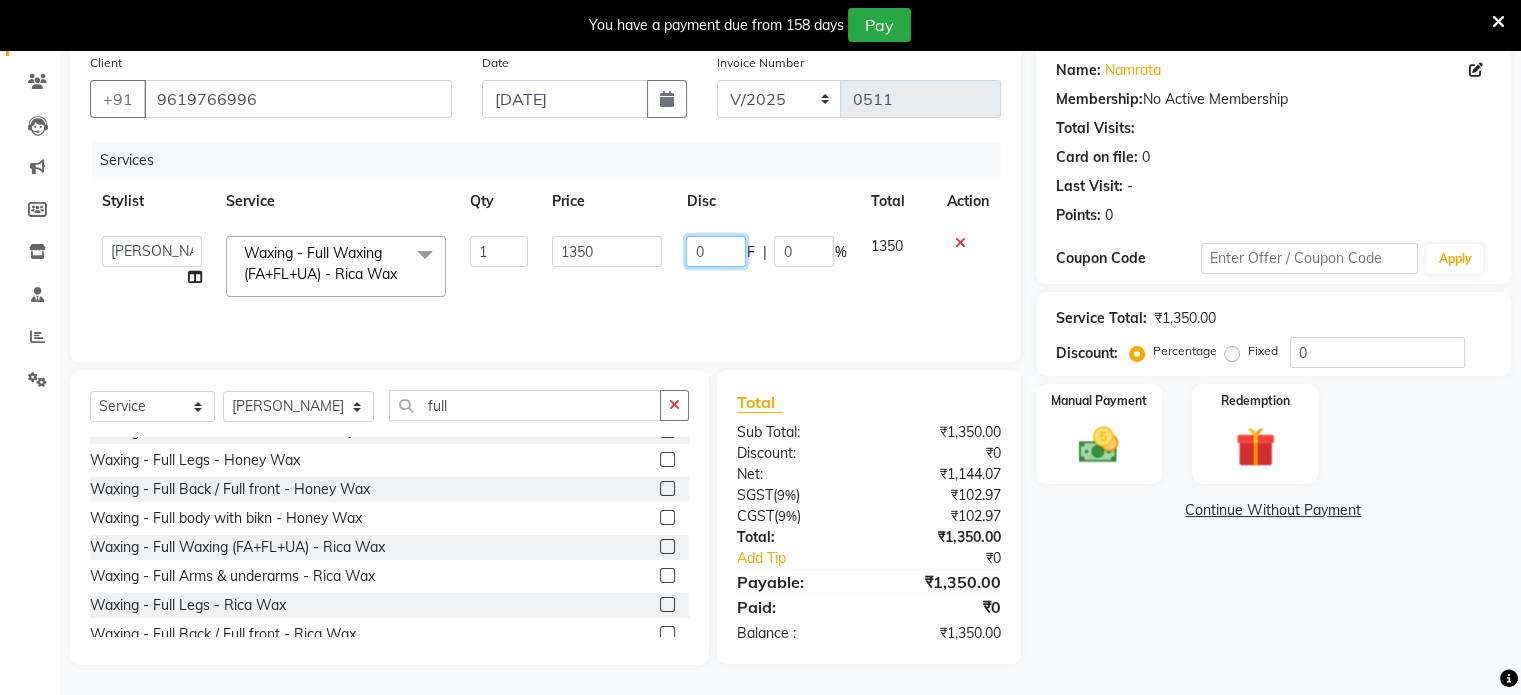 click on "0" 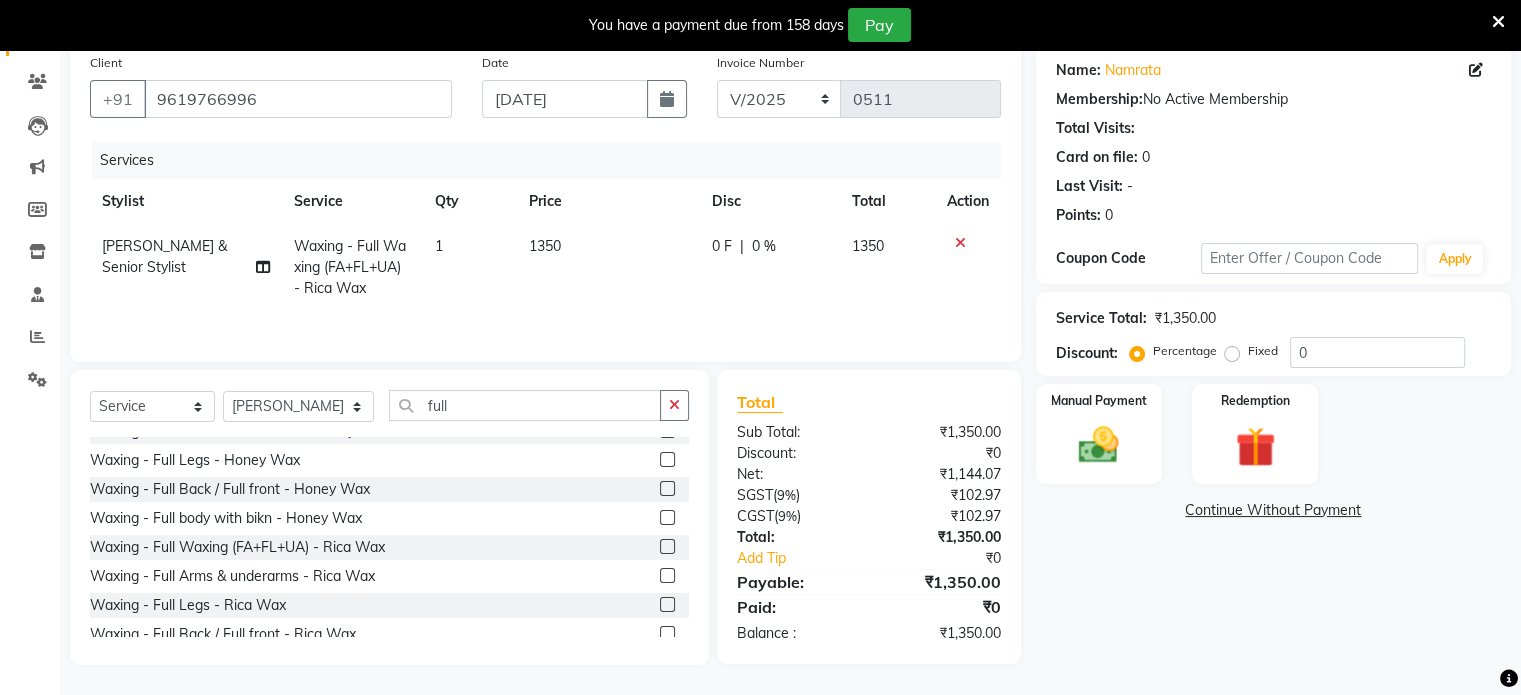 click on "1350" 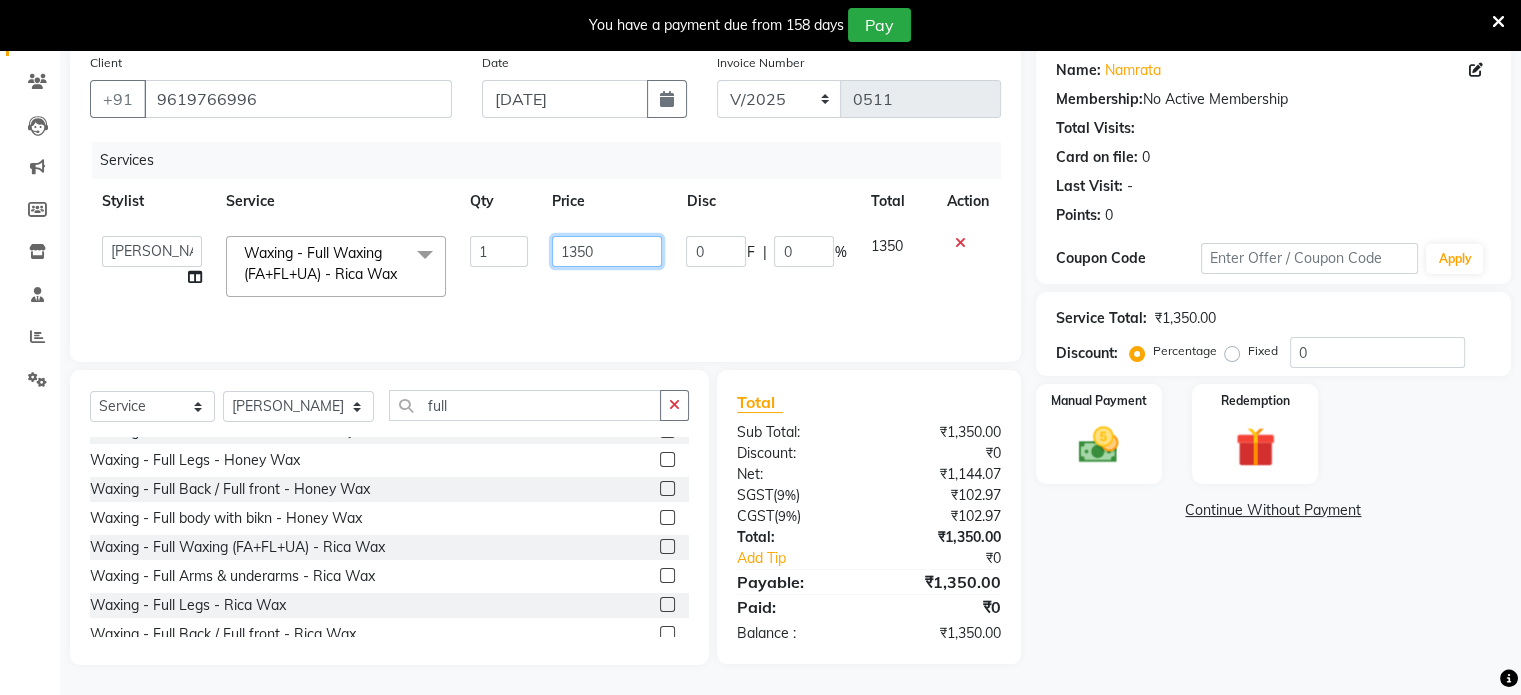 click on "1350" 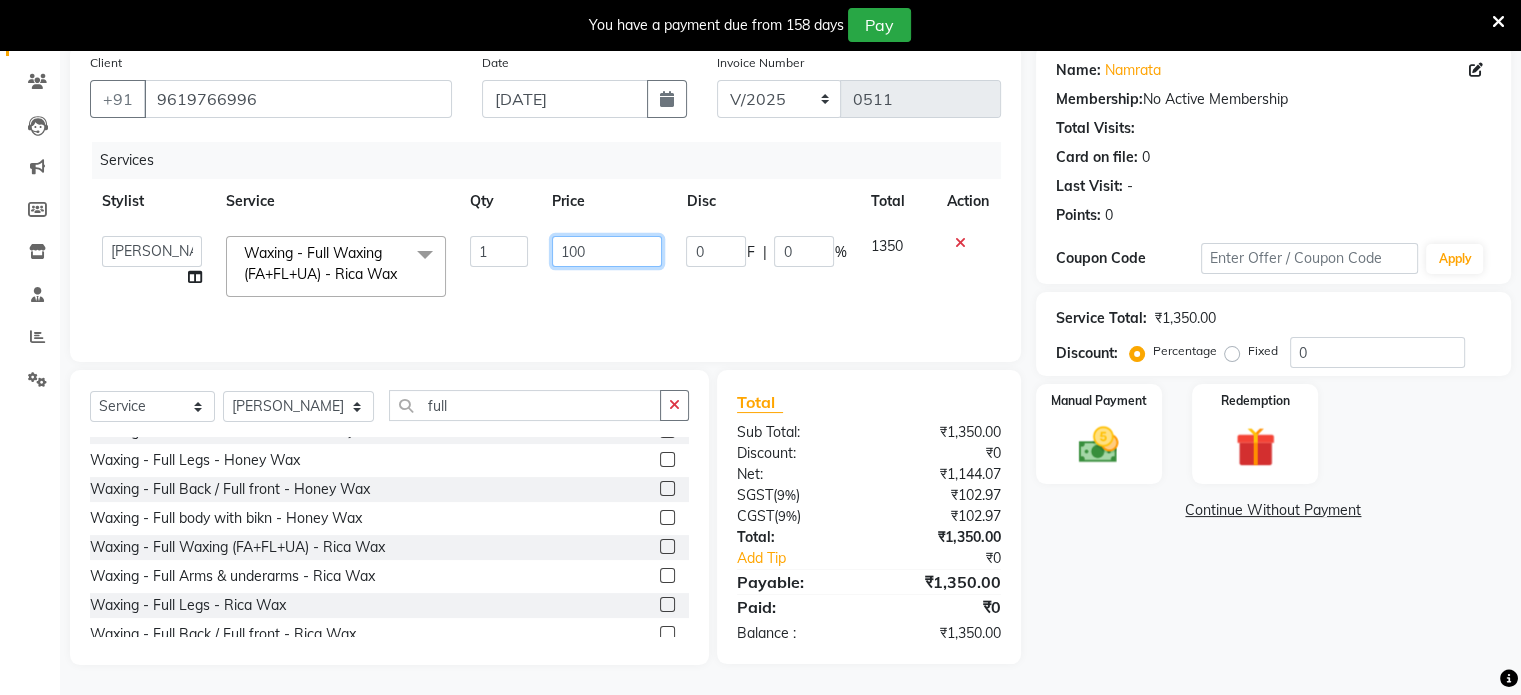 type on "1000" 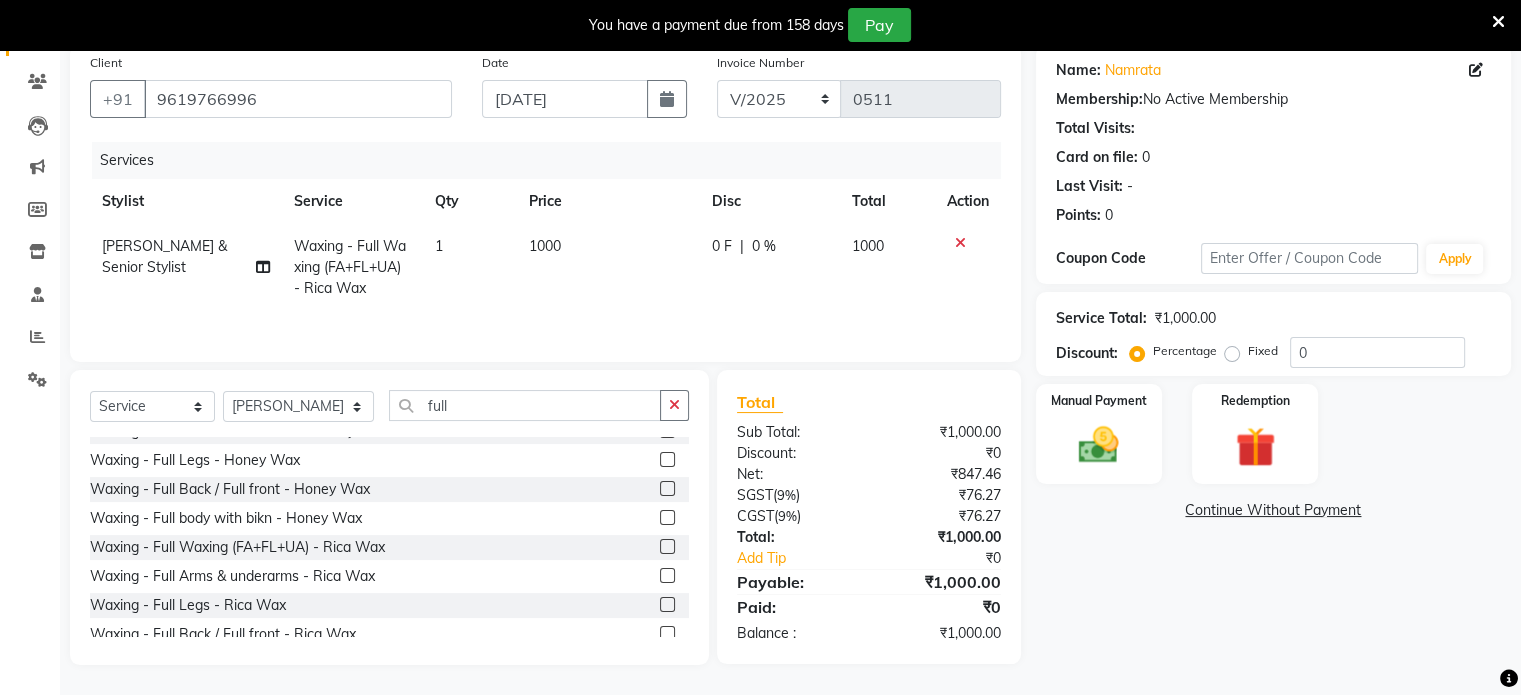 click on "1000" 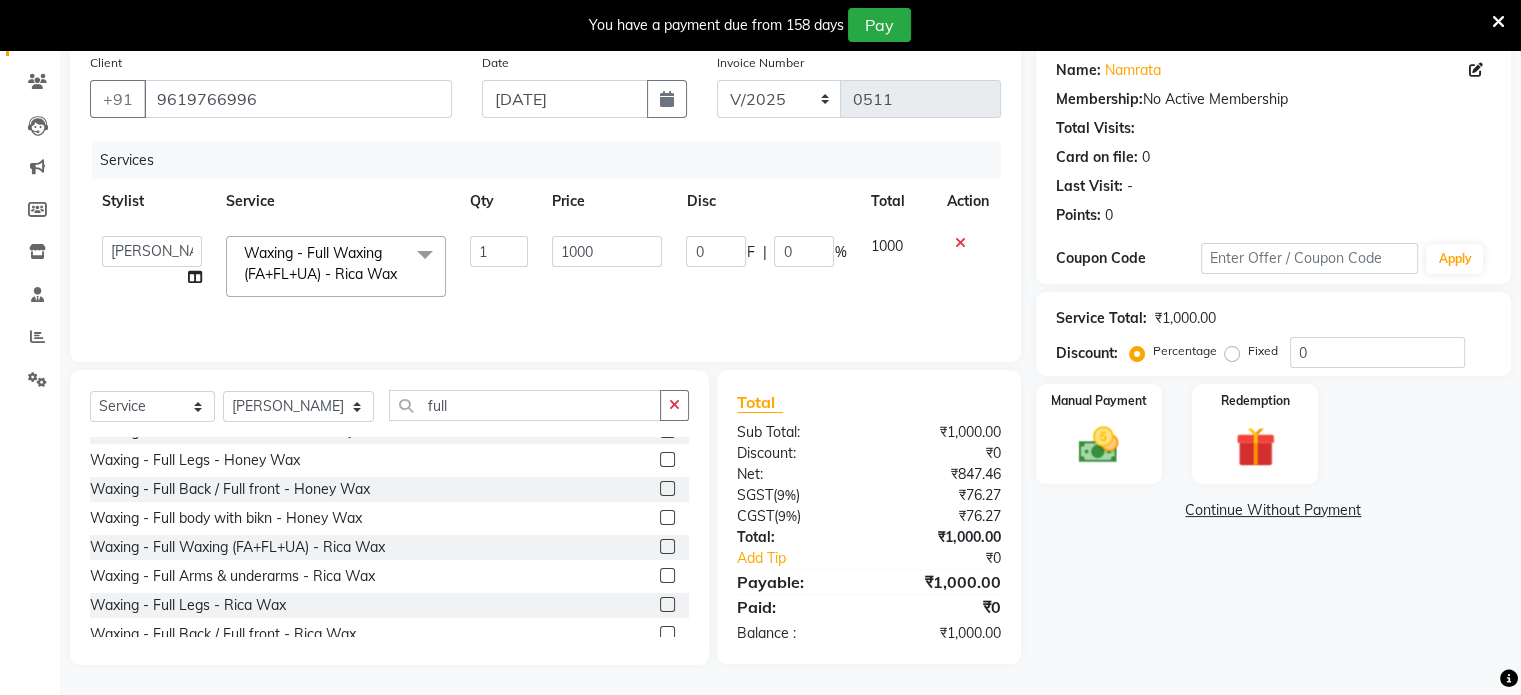 scroll, scrollTop: 176, scrollLeft: 0, axis: vertical 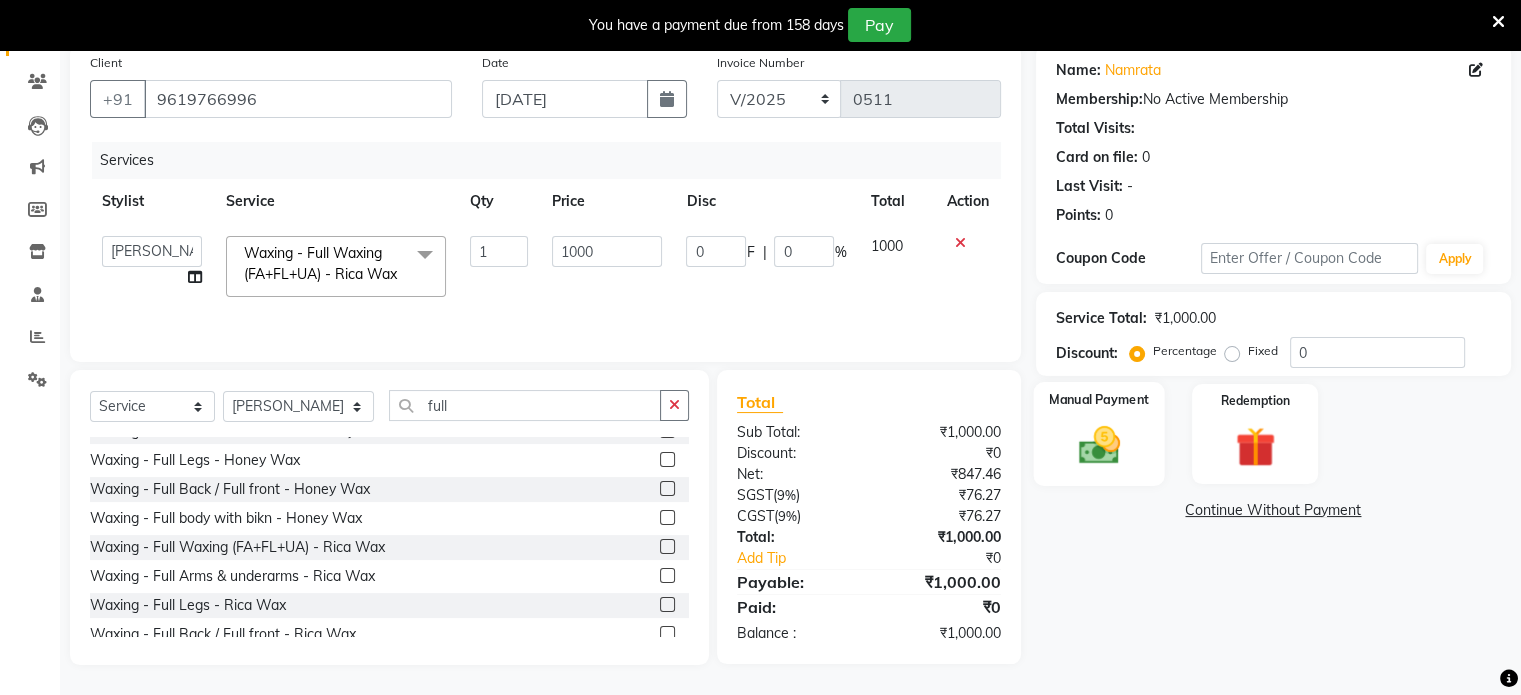 click 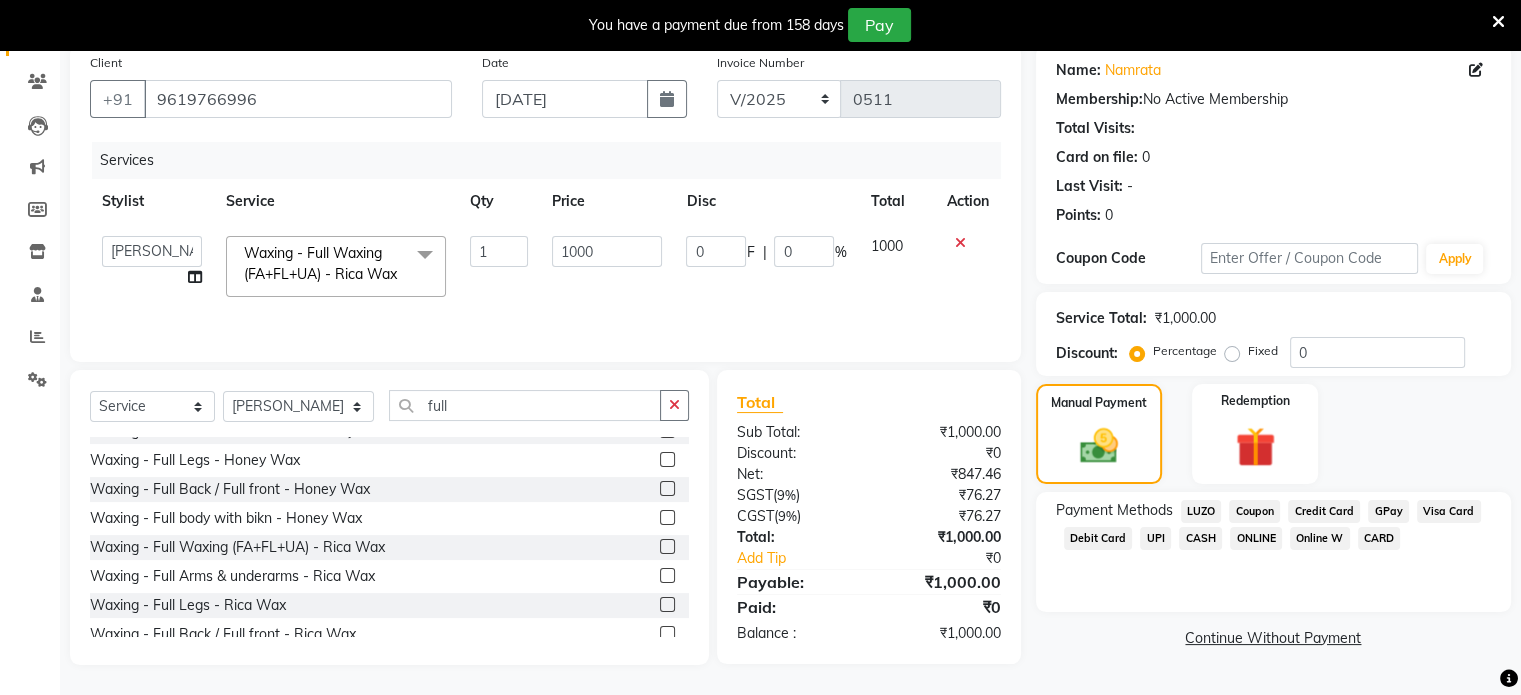 click on "CARD" 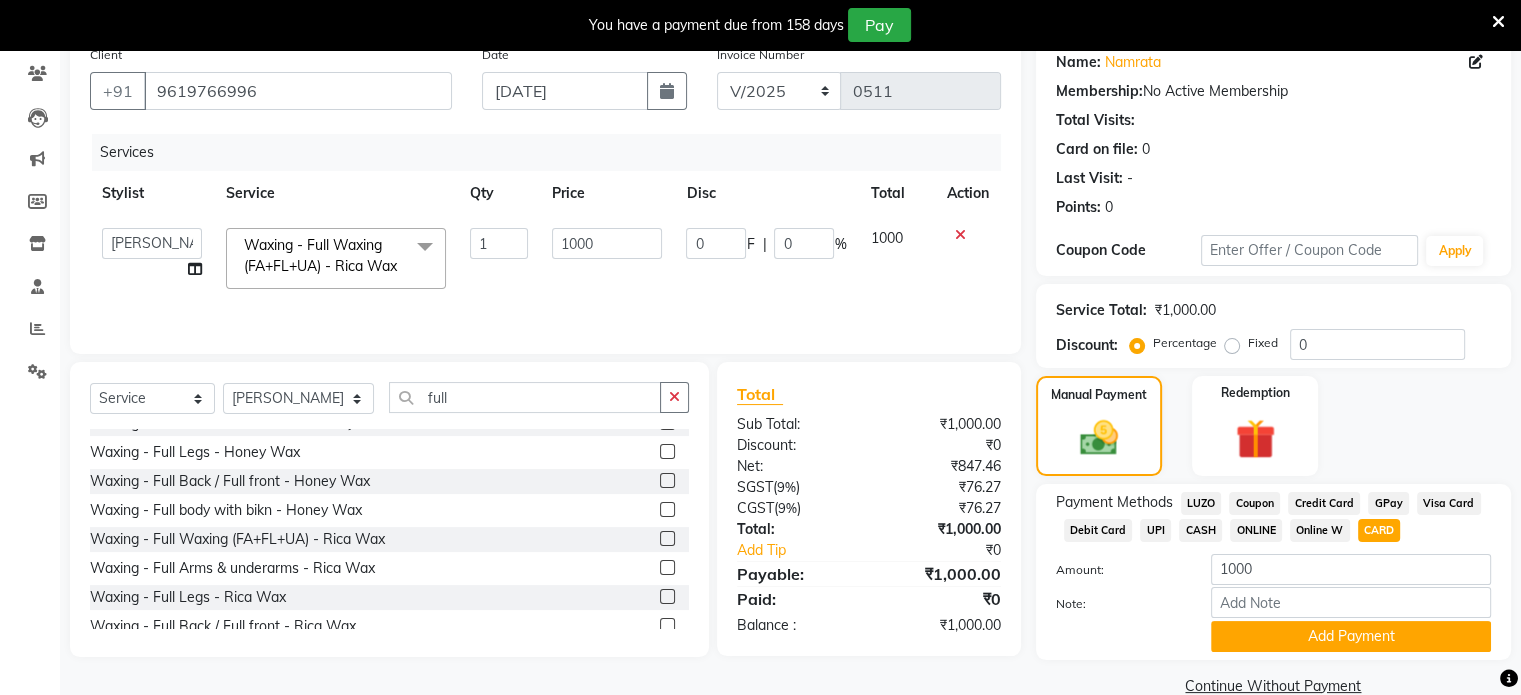 scroll, scrollTop: 201, scrollLeft: 0, axis: vertical 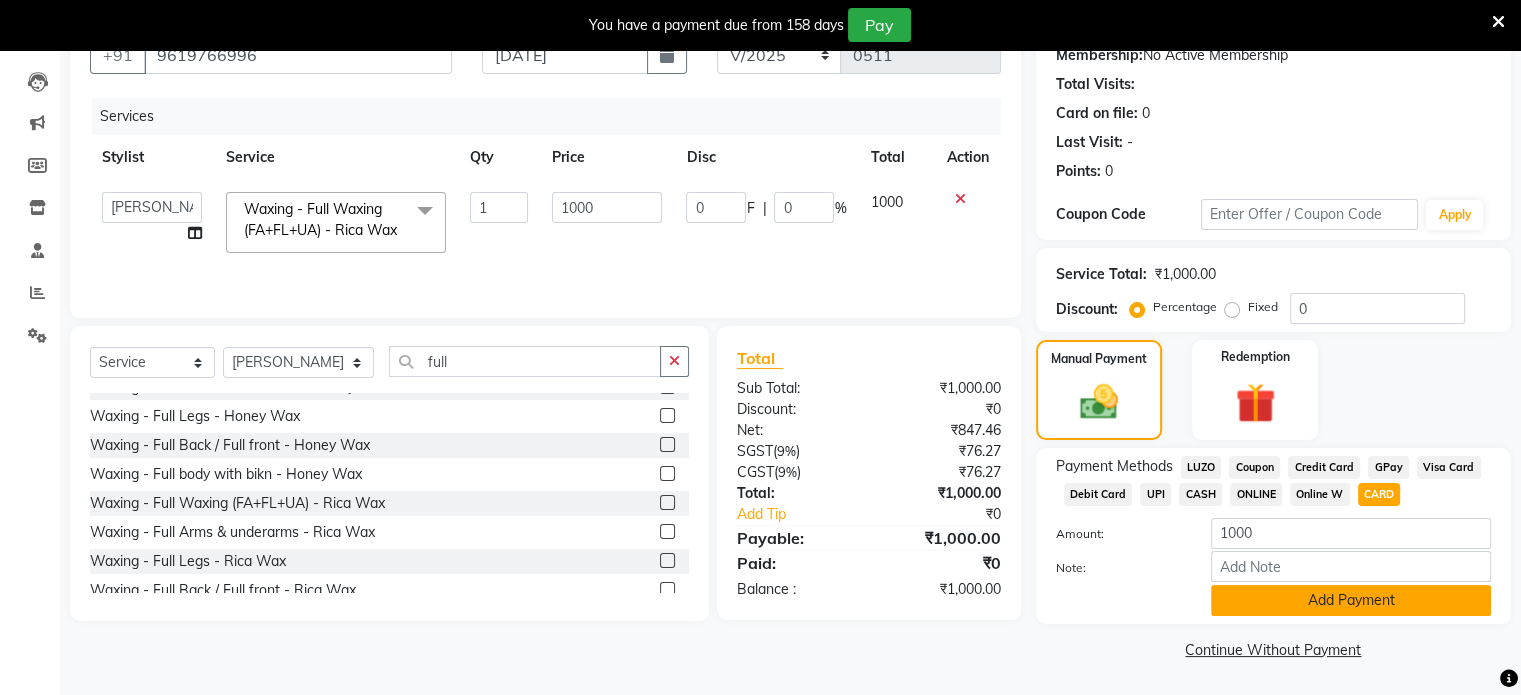 click on "Add Payment" 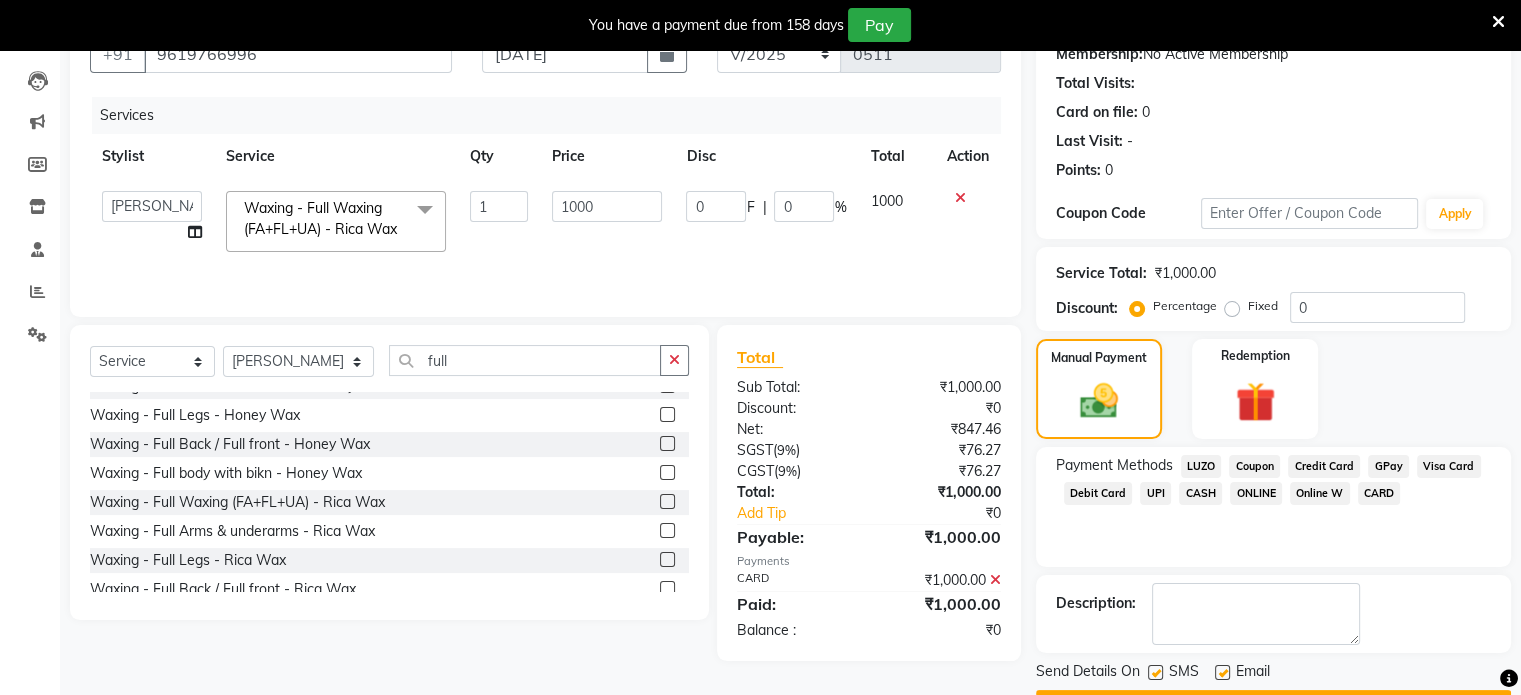 scroll, scrollTop: 255, scrollLeft: 0, axis: vertical 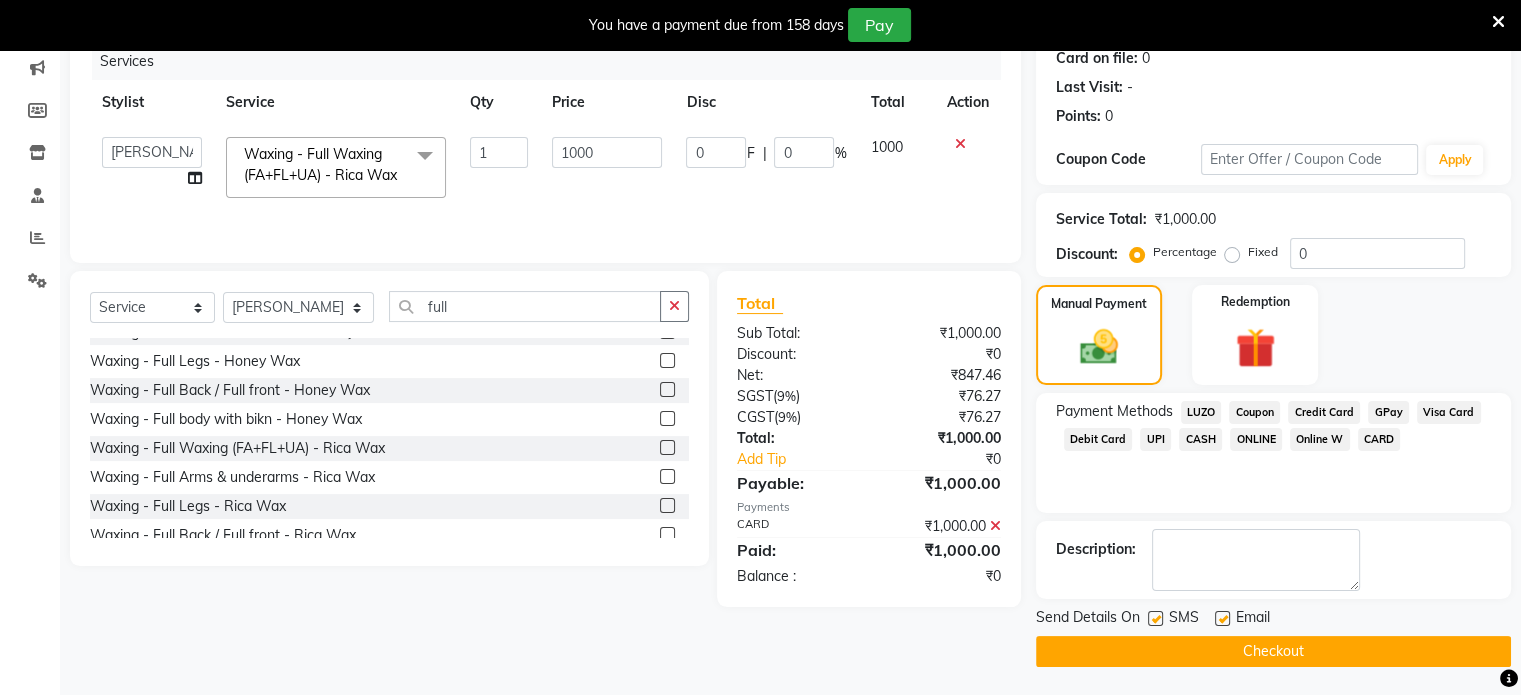 click on "Checkout" 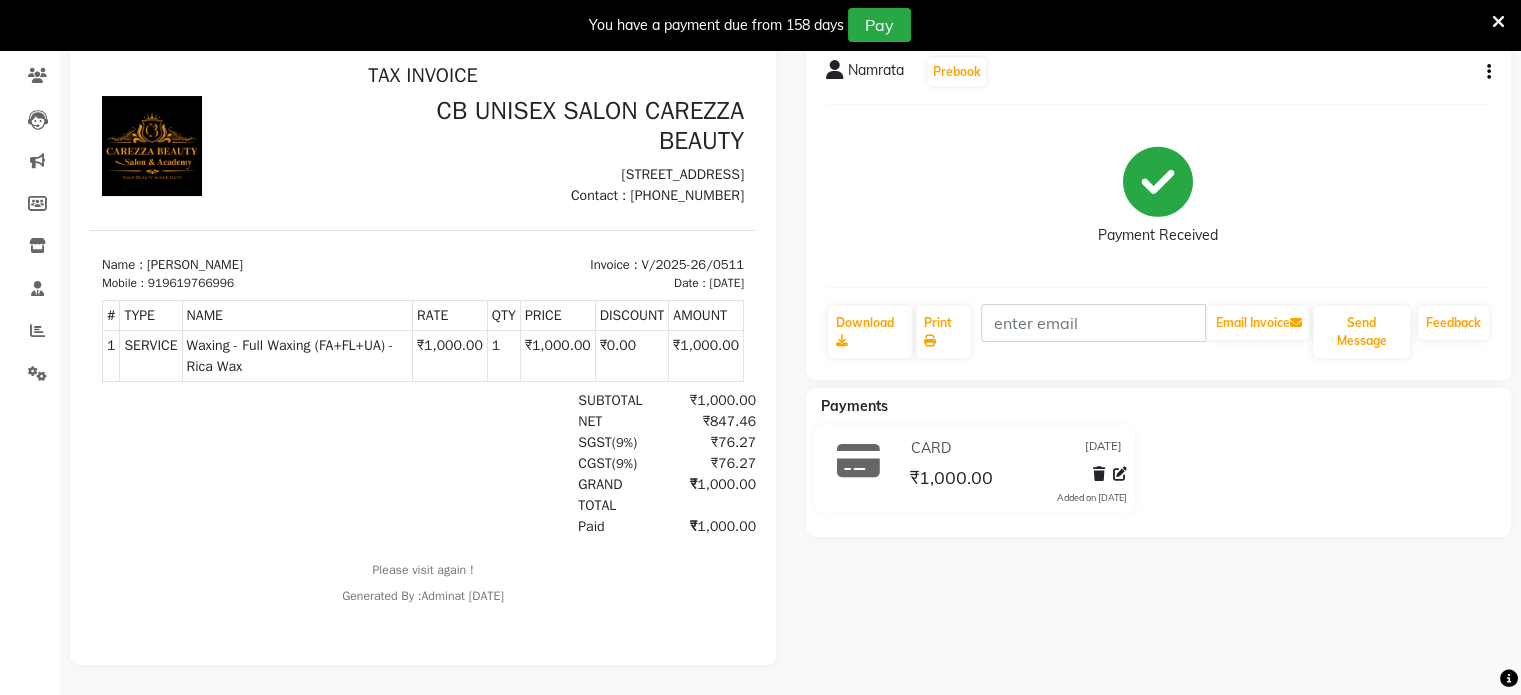 scroll, scrollTop: 0, scrollLeft: 0, axis: both 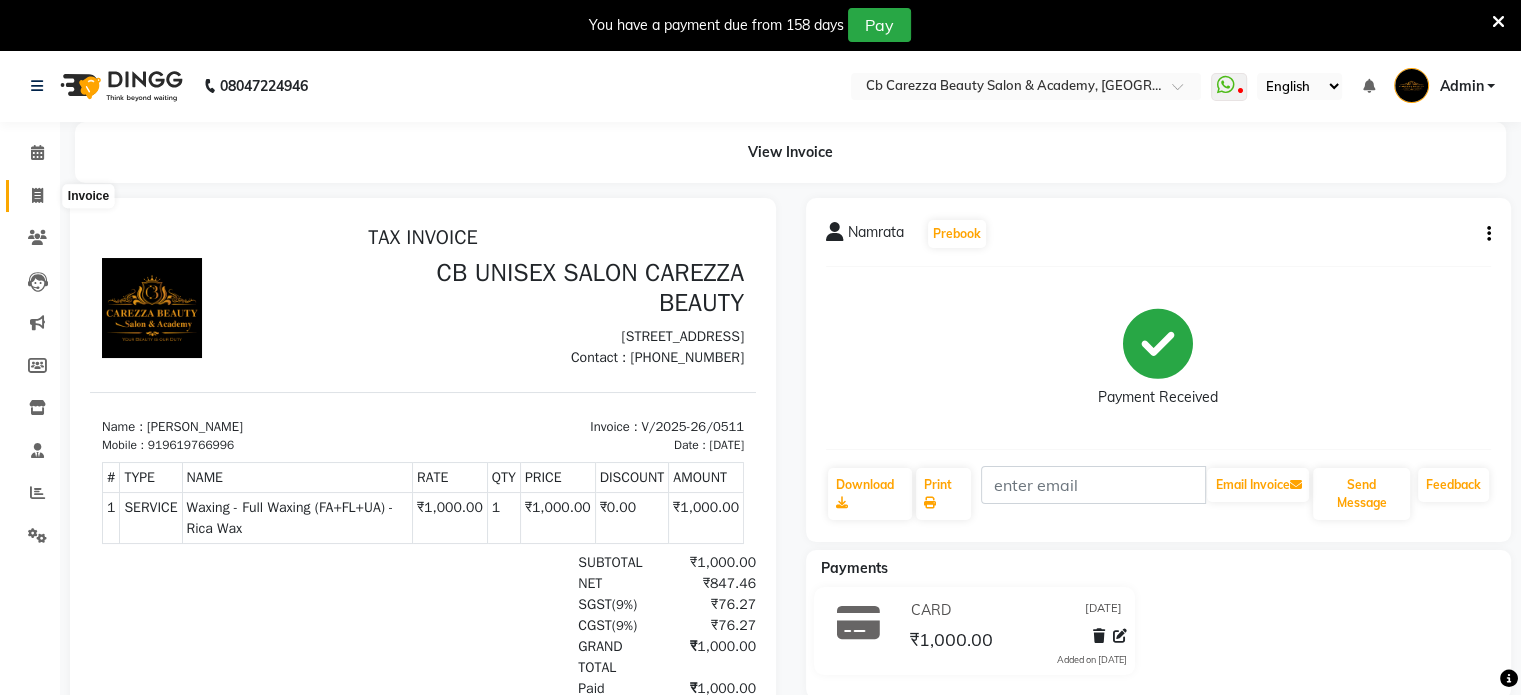 click 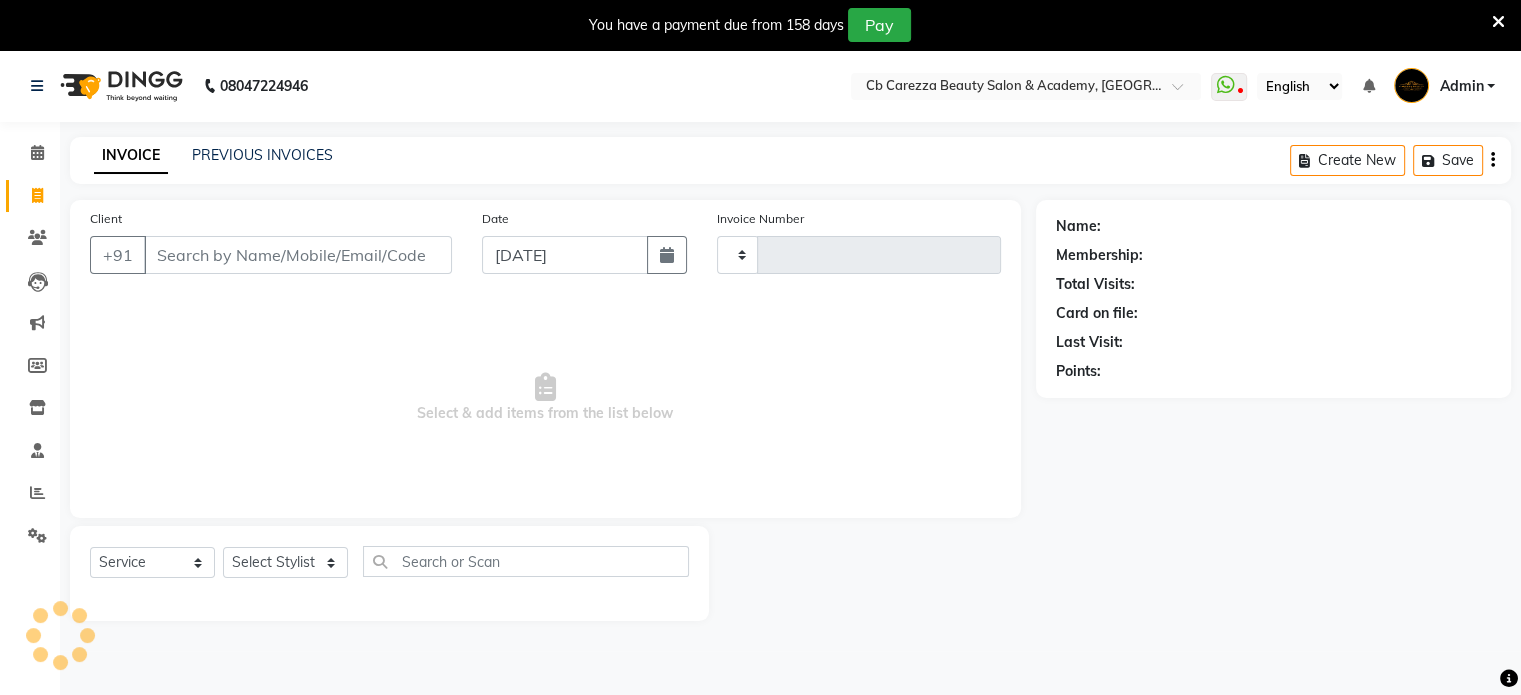 scroll, scrollTop: 50, scrollLeft: 0, axis: vertical 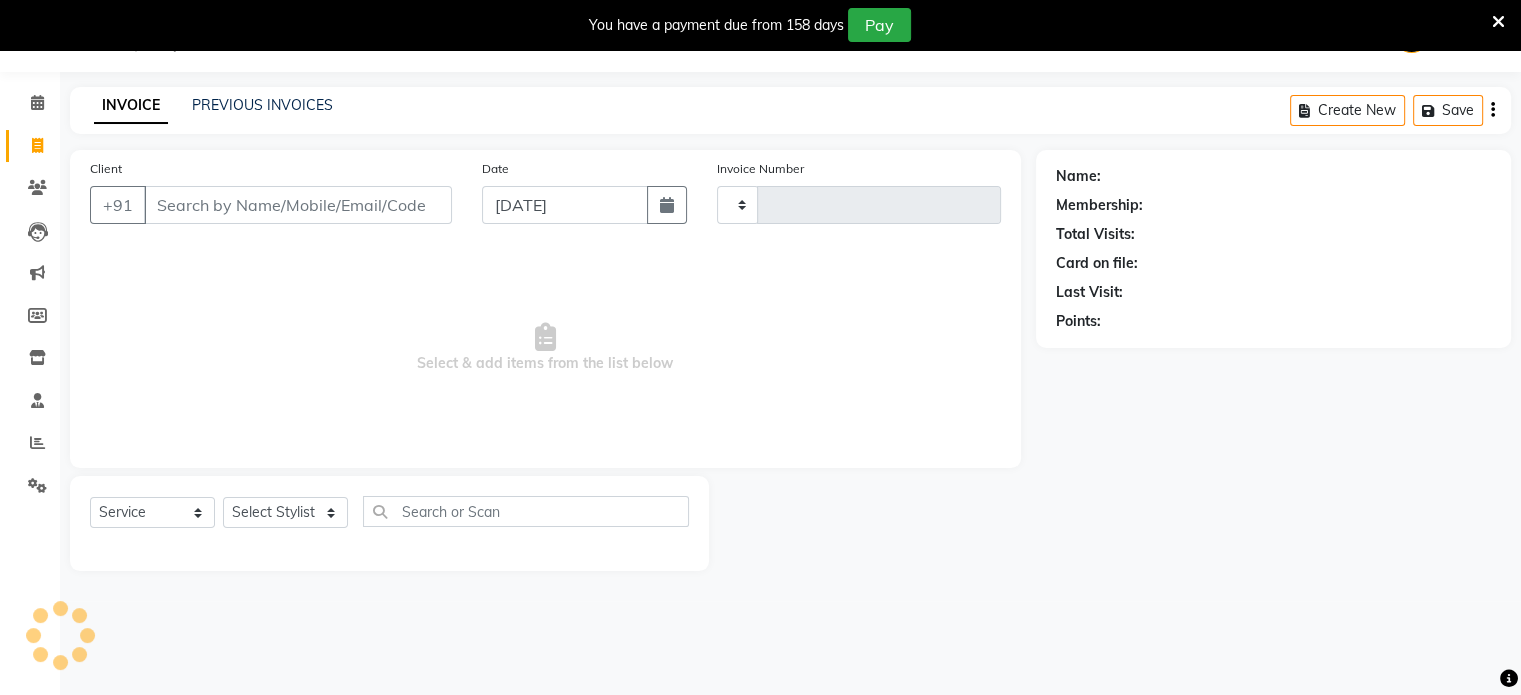 type on "0512" 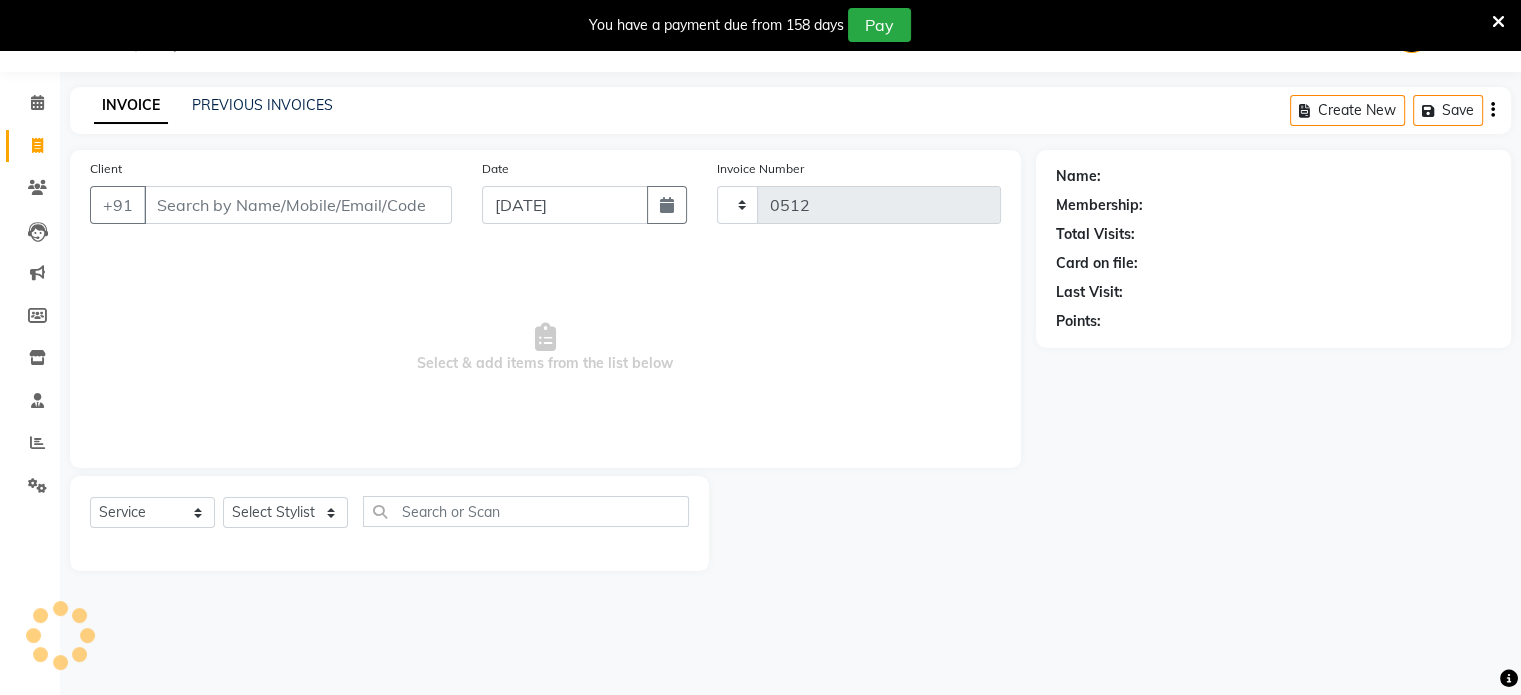 select on "7159" 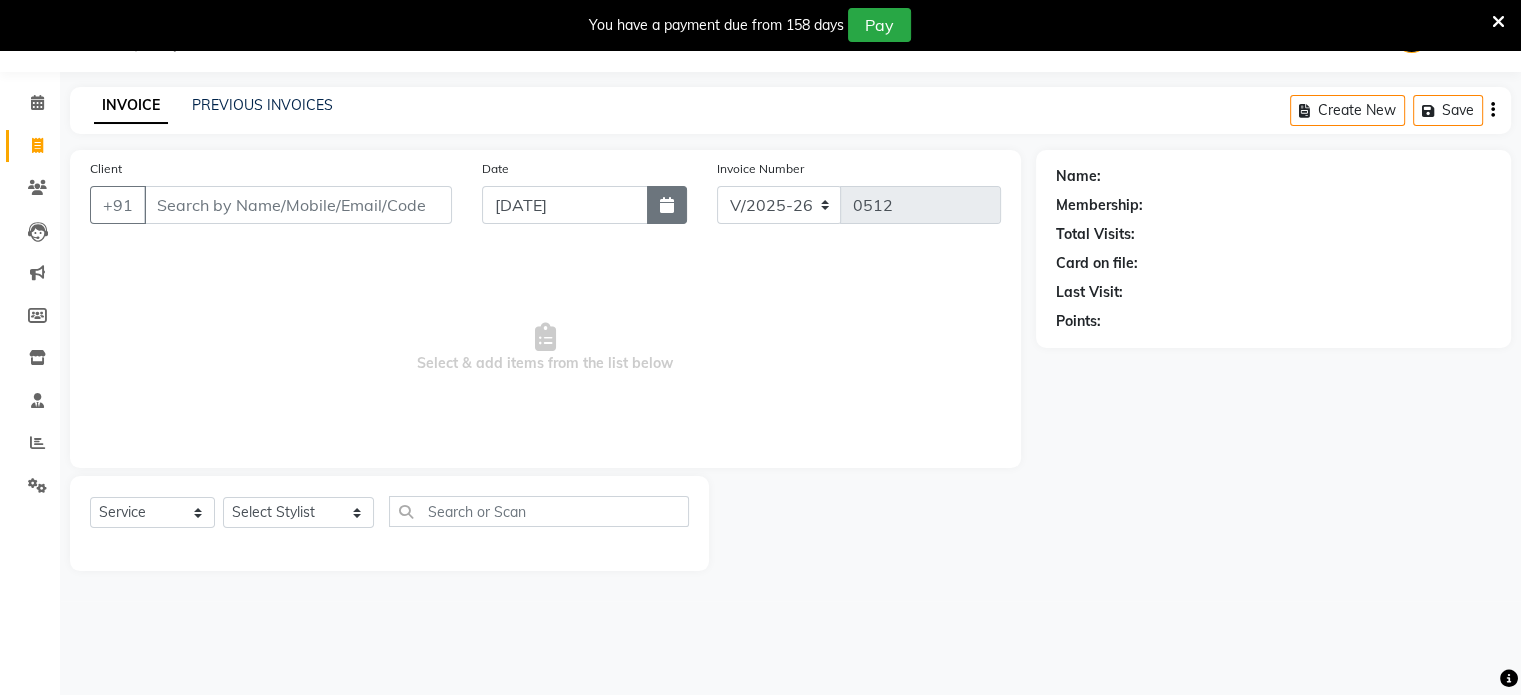 click 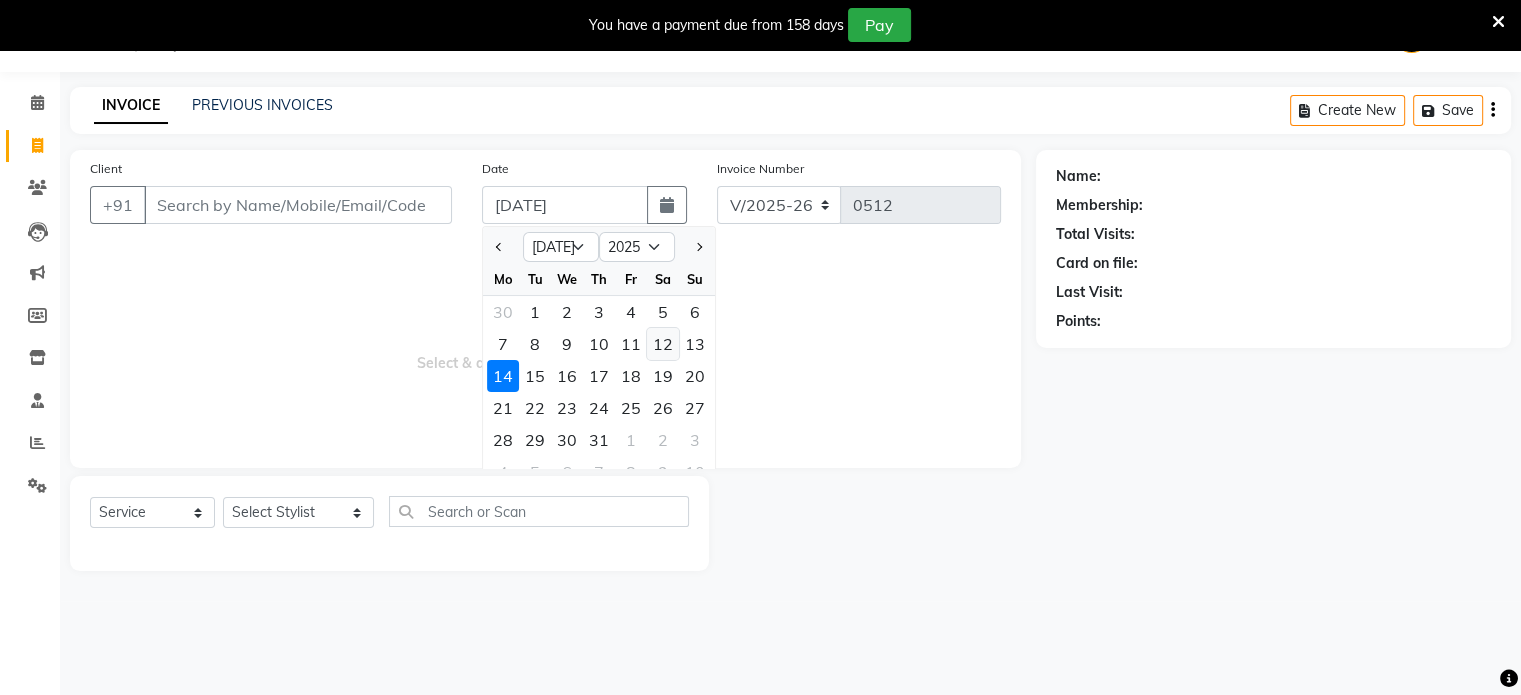 click on "12" 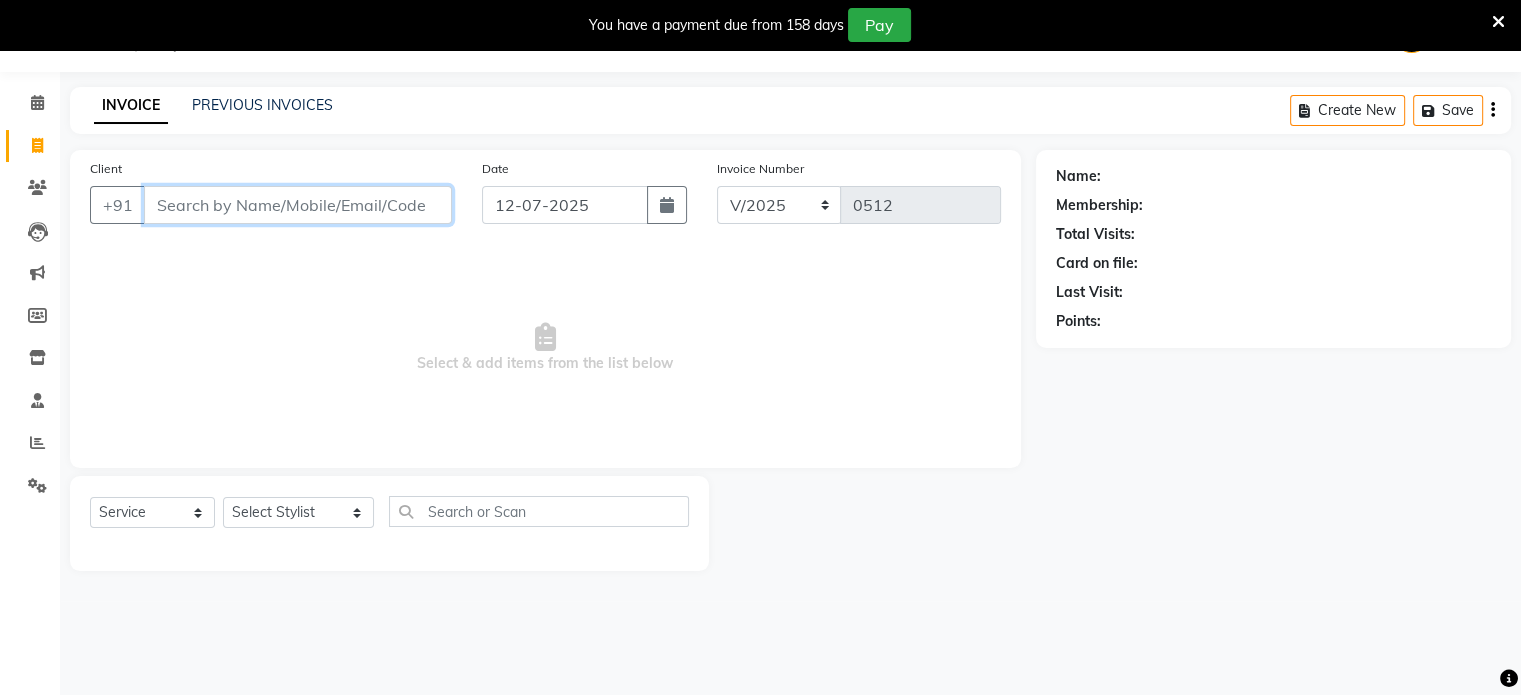 click on "Client" at bounding box center (298, 205) 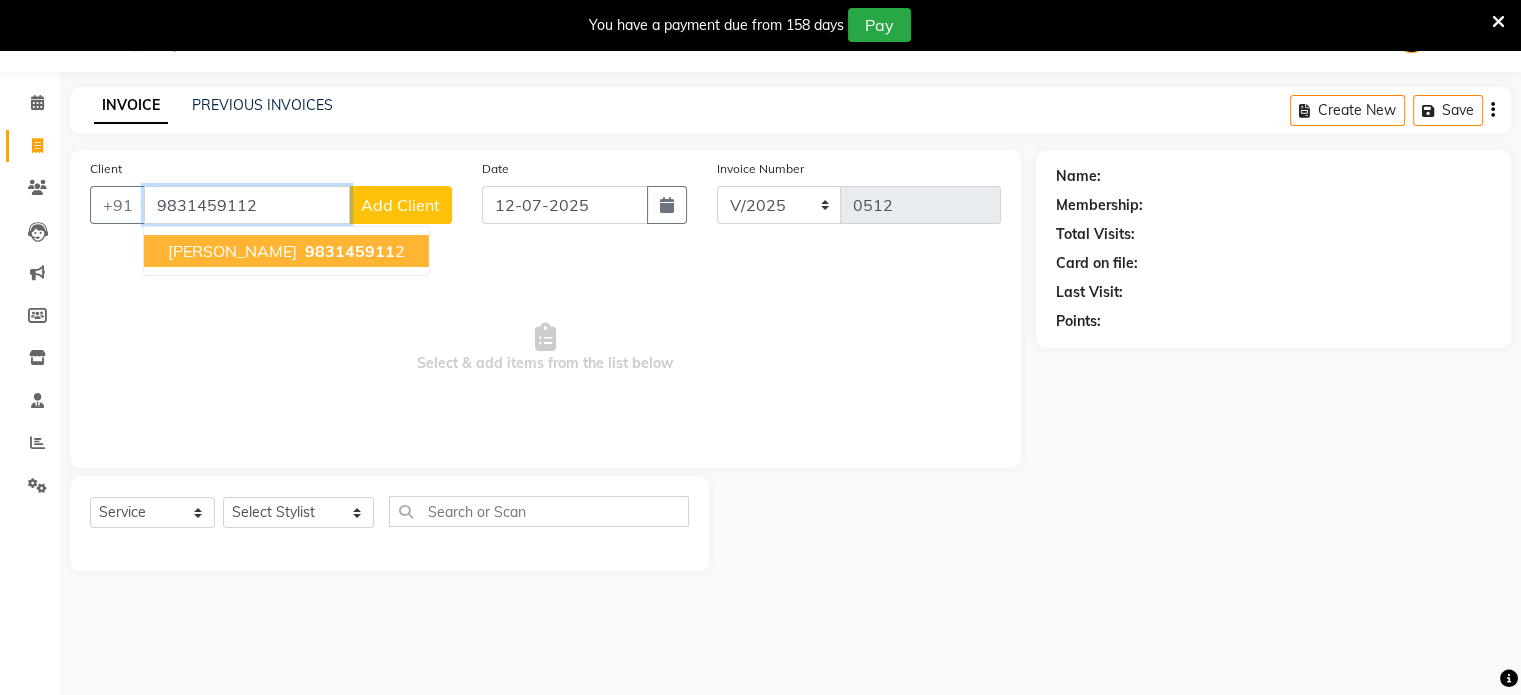 type on "9831459112" 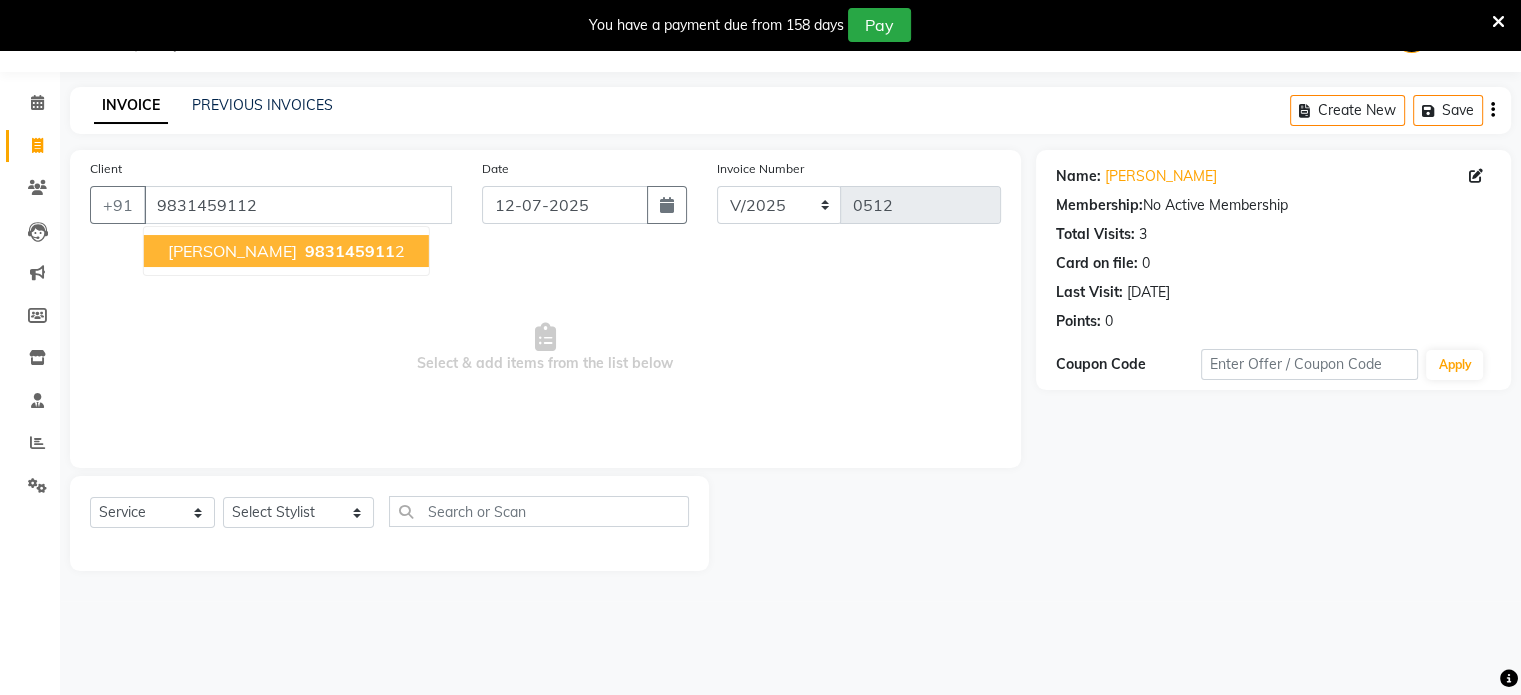 click on "Laetita Cilent" at bounding box center [232, 251] 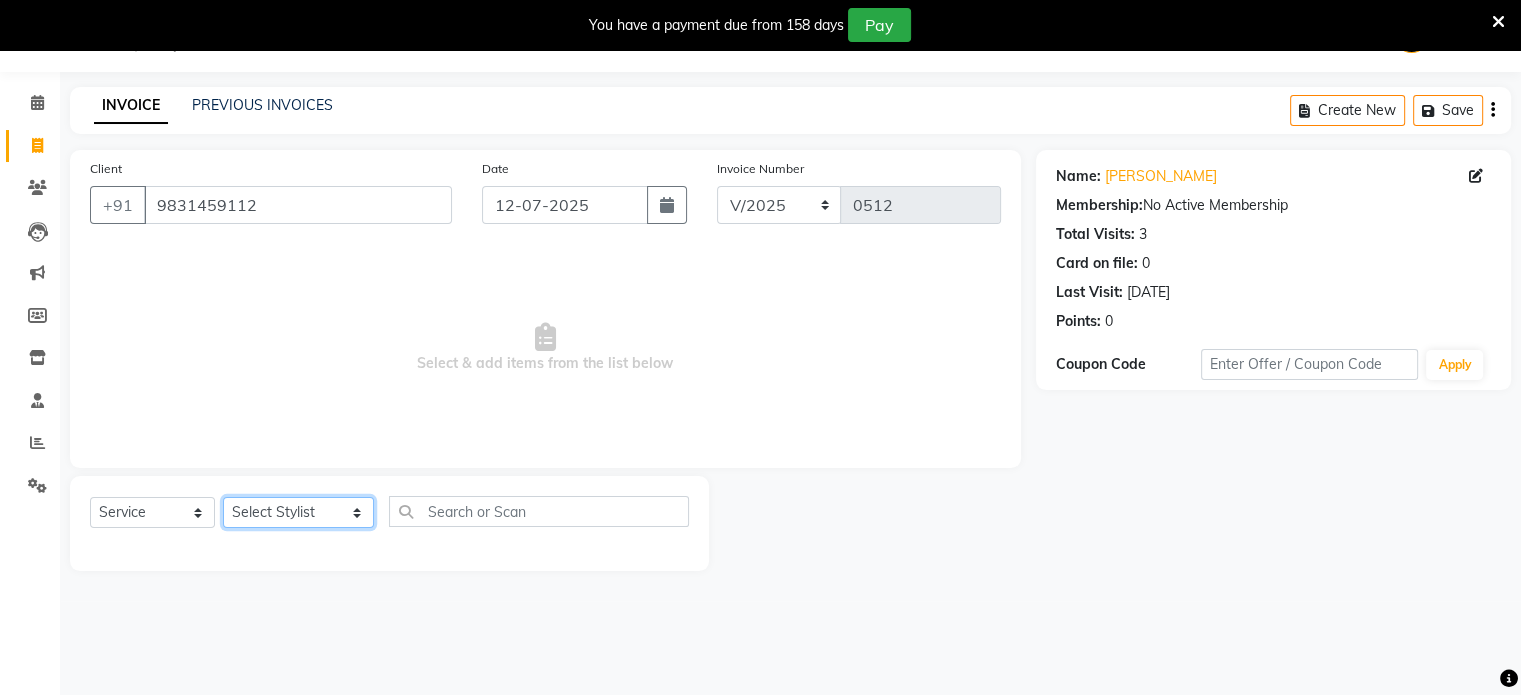 click on "Select Stylist Abulhasan Bimla Jyoti mani - pedi Meena Nail and eyelash Technician Sonia Beautician & Senior Stylist Zaid senior stylist" 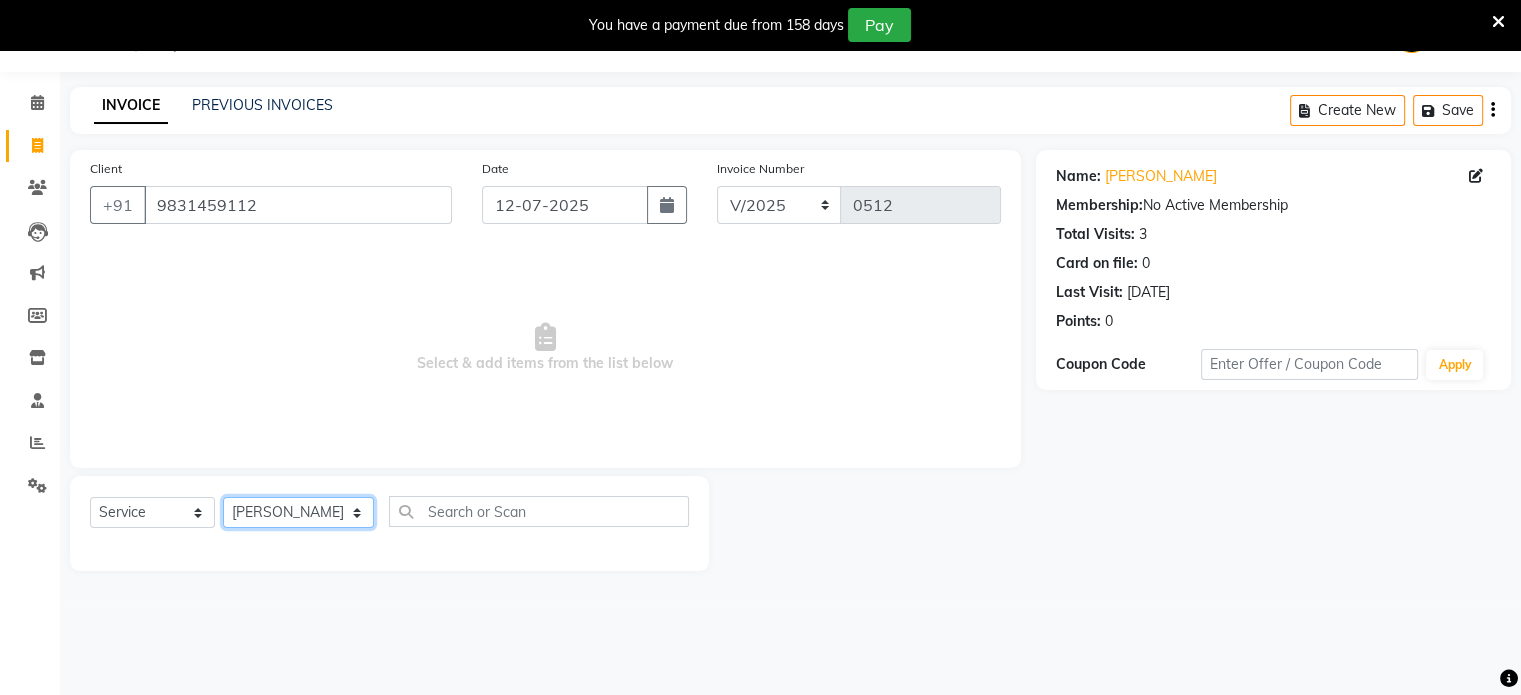 click on "Select Stylist Abulhasan Bimla Jyoti mani - pedi Meena Nail and eyelash Technician Sonia Beautician & Senior Stylist Zaid senior stylist" 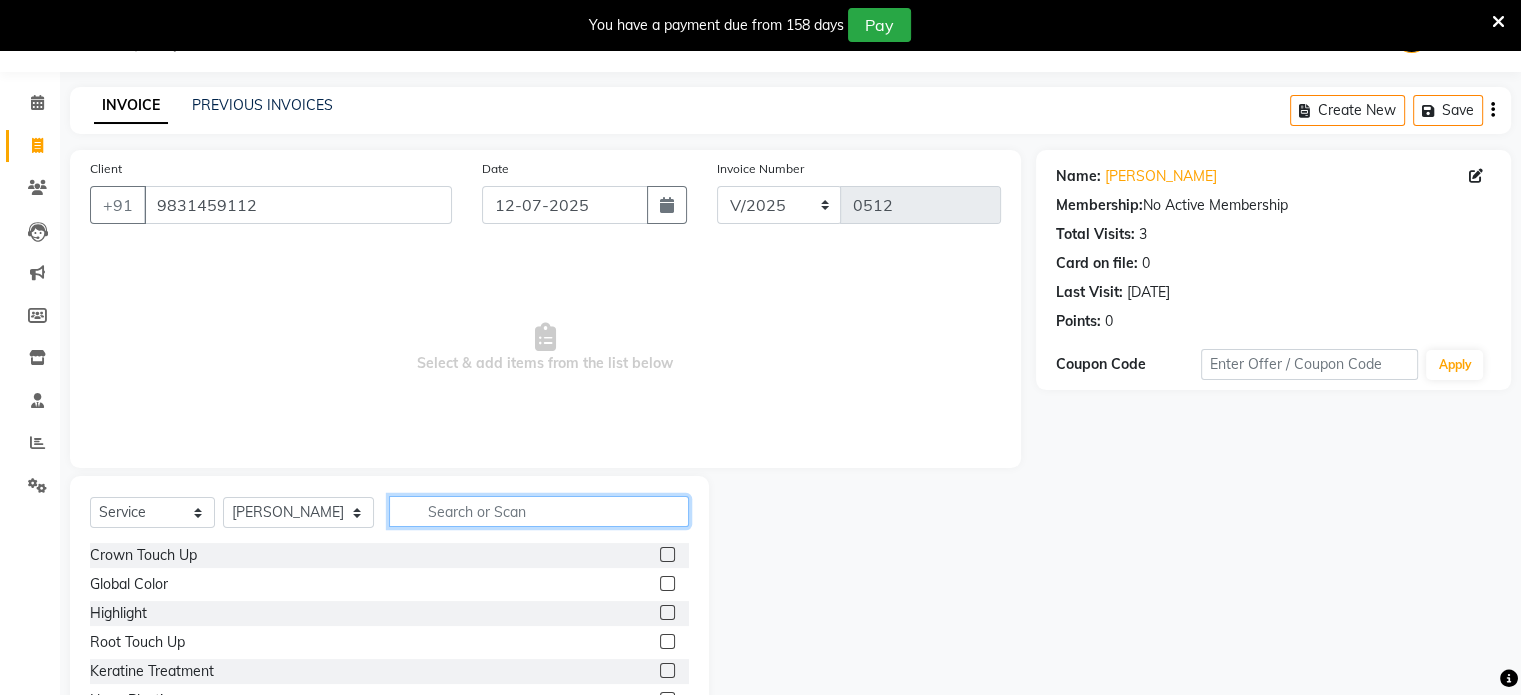 click 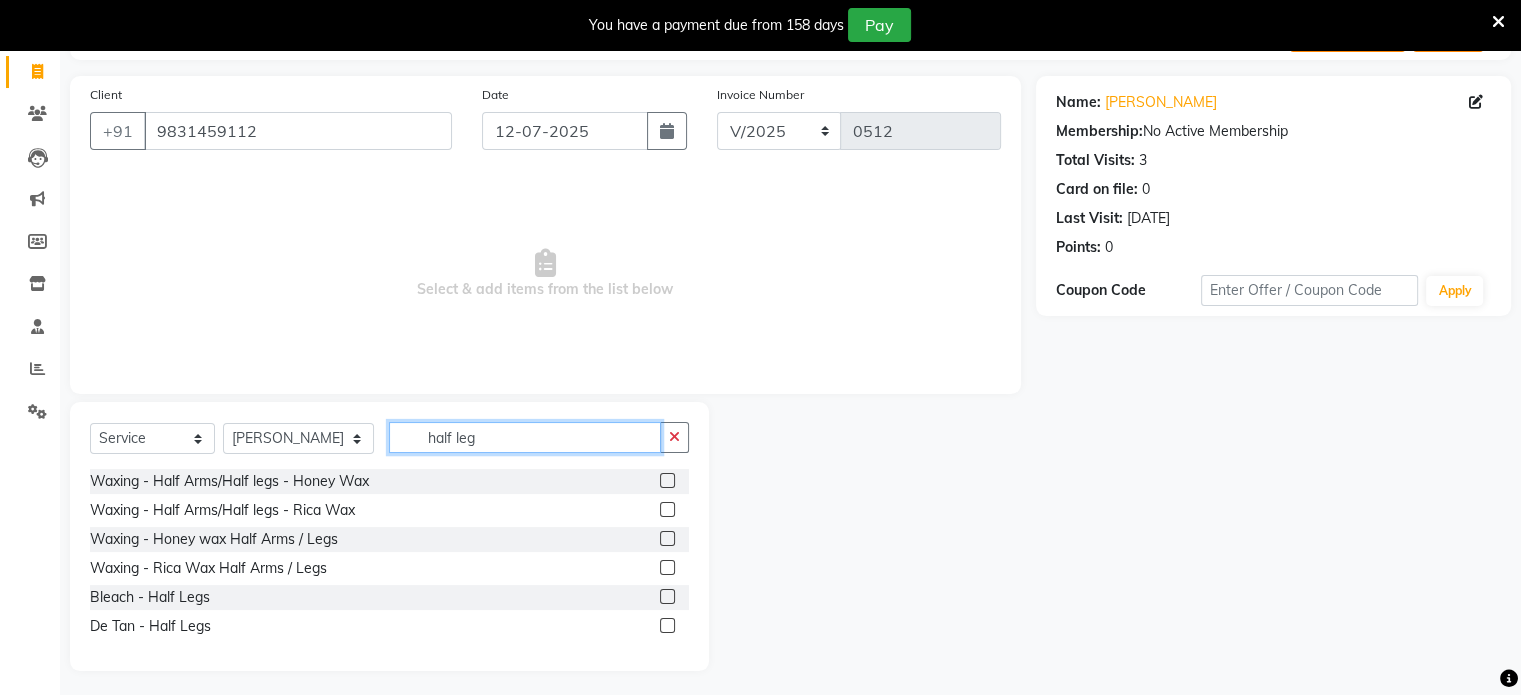 scroll, scrollTop: 130, scrollLeft: 0, axis: vertical 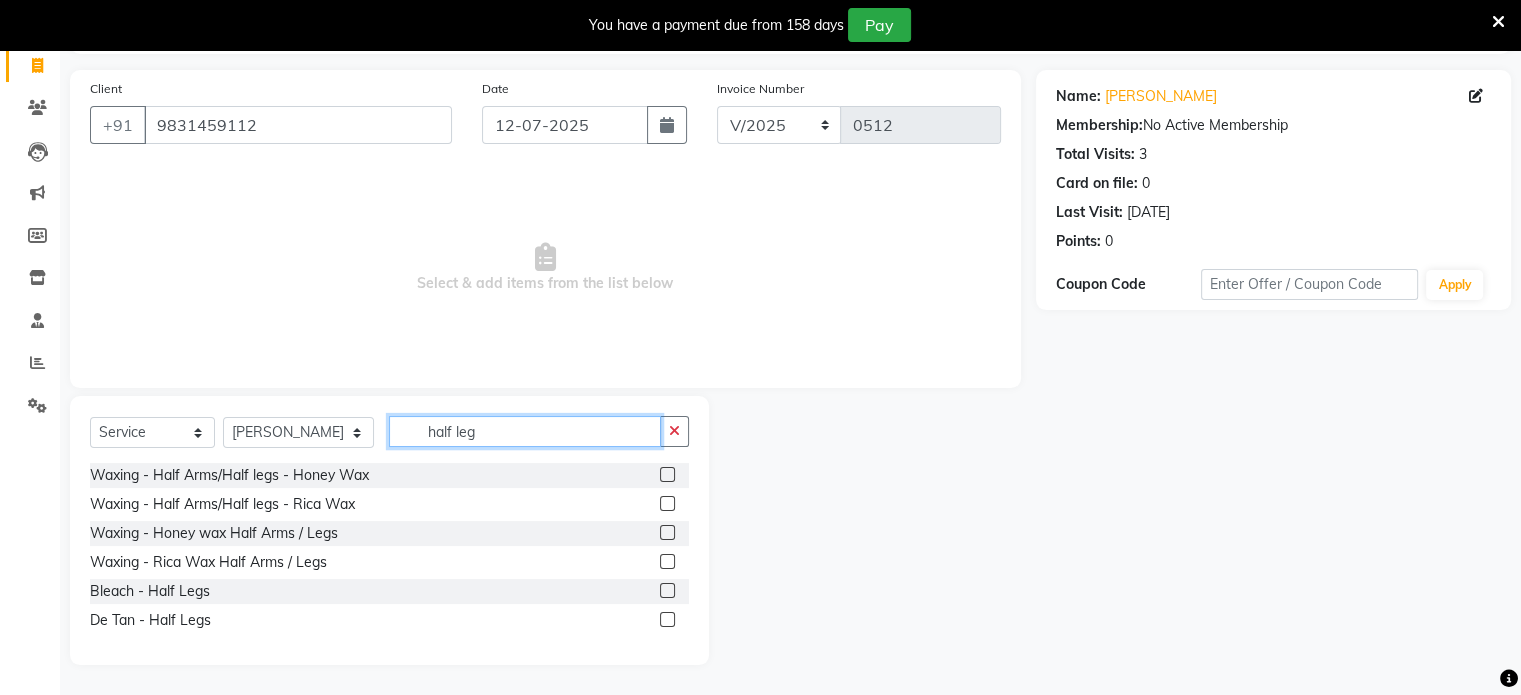 type on "half leg" 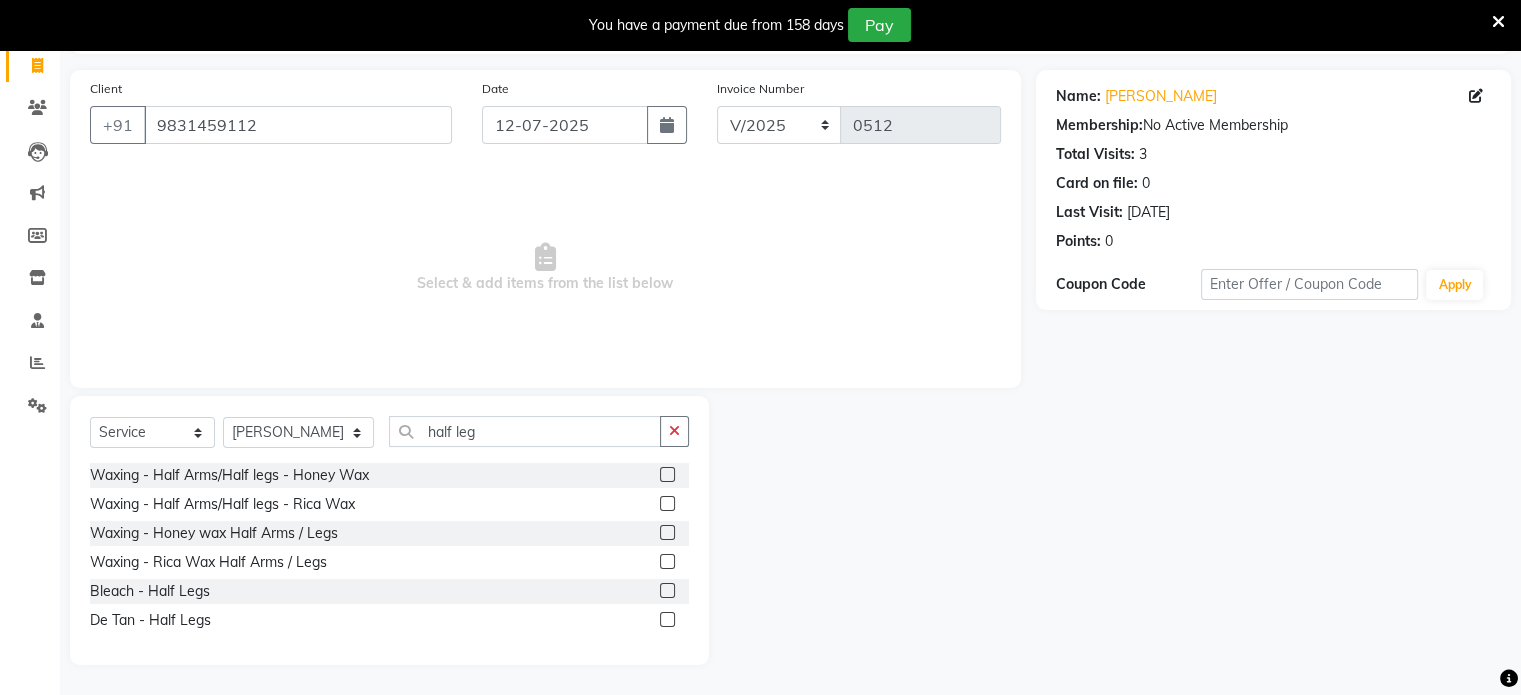 click 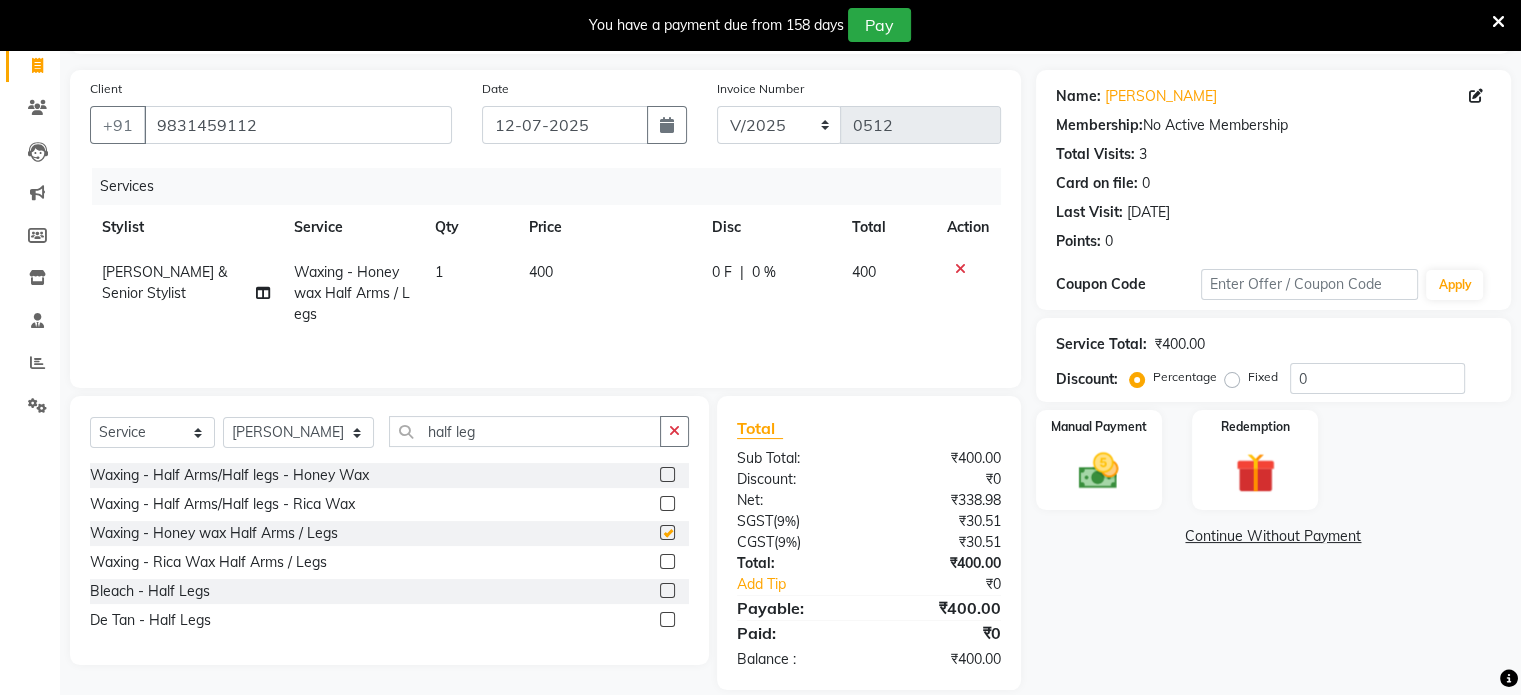 checkbox on "false" 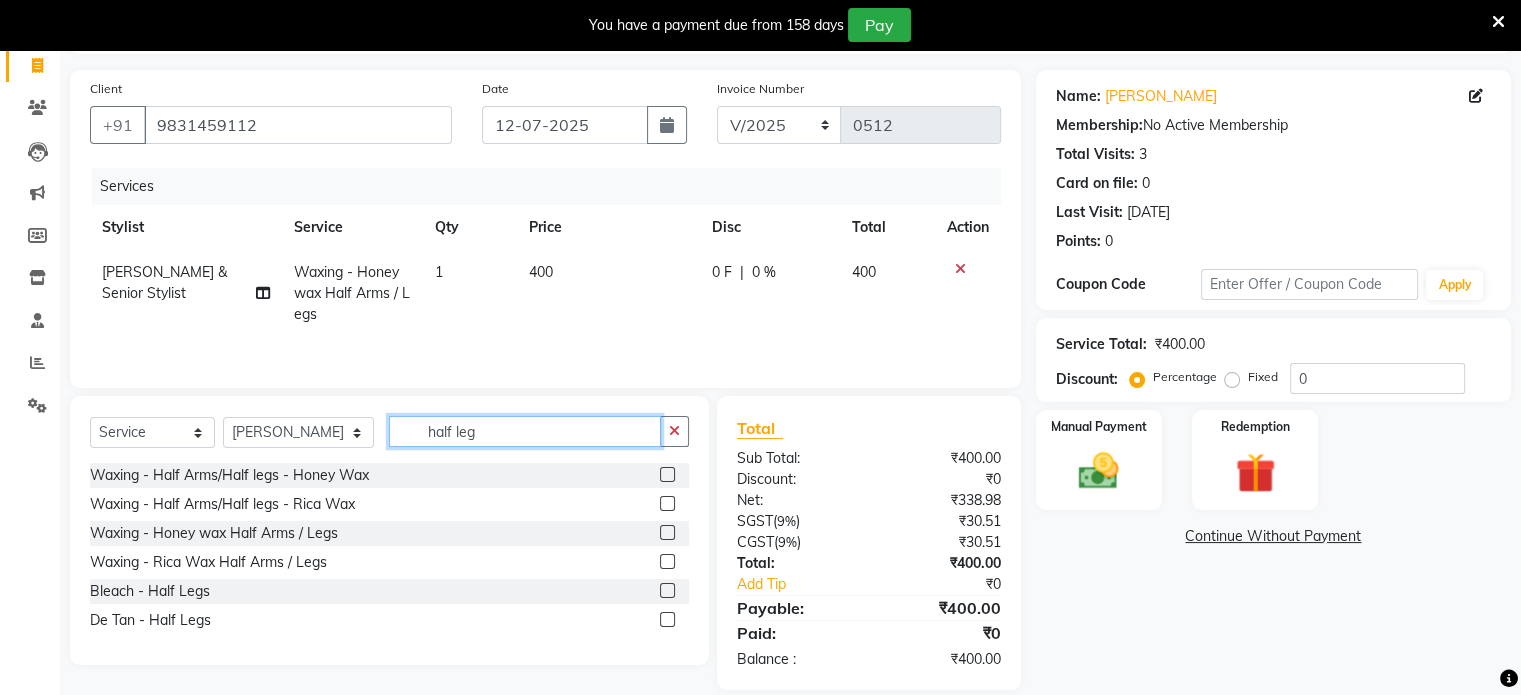 click on "half leg" 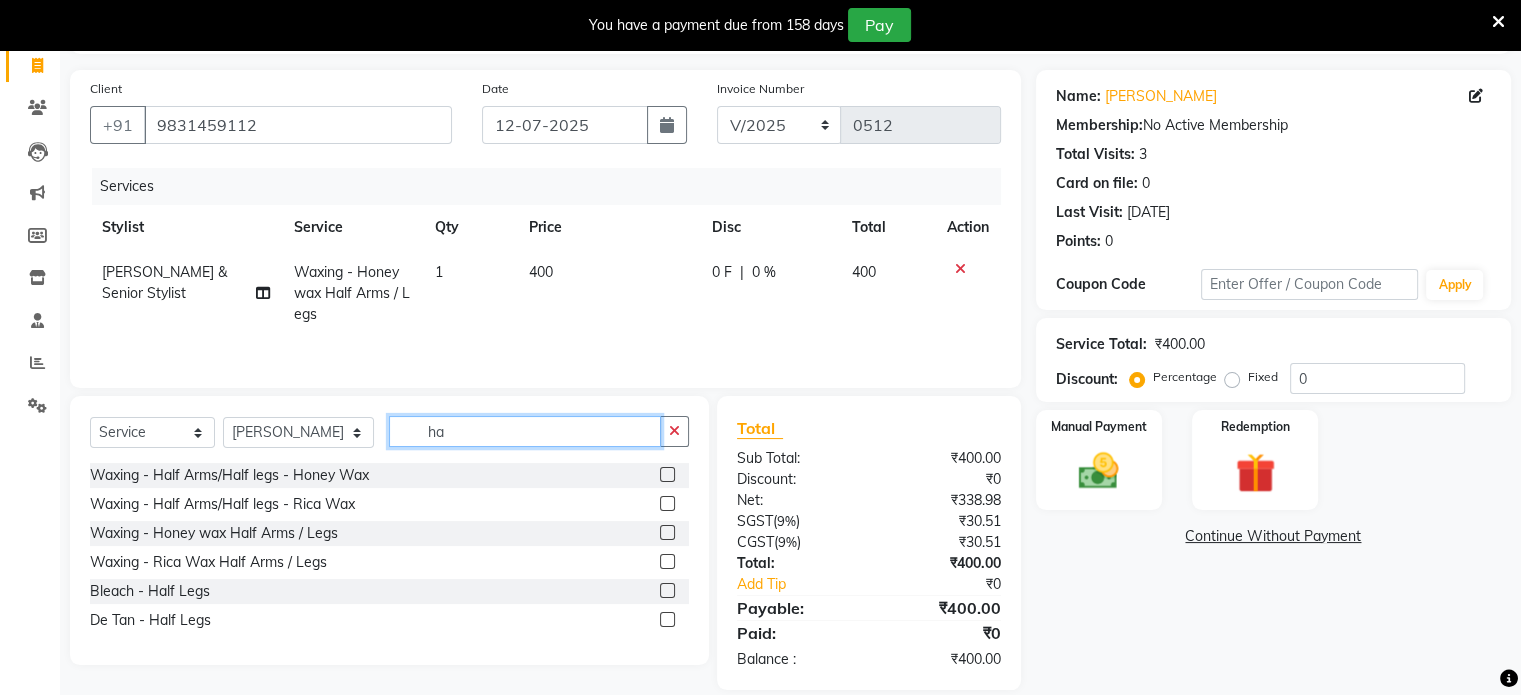 type on "h" 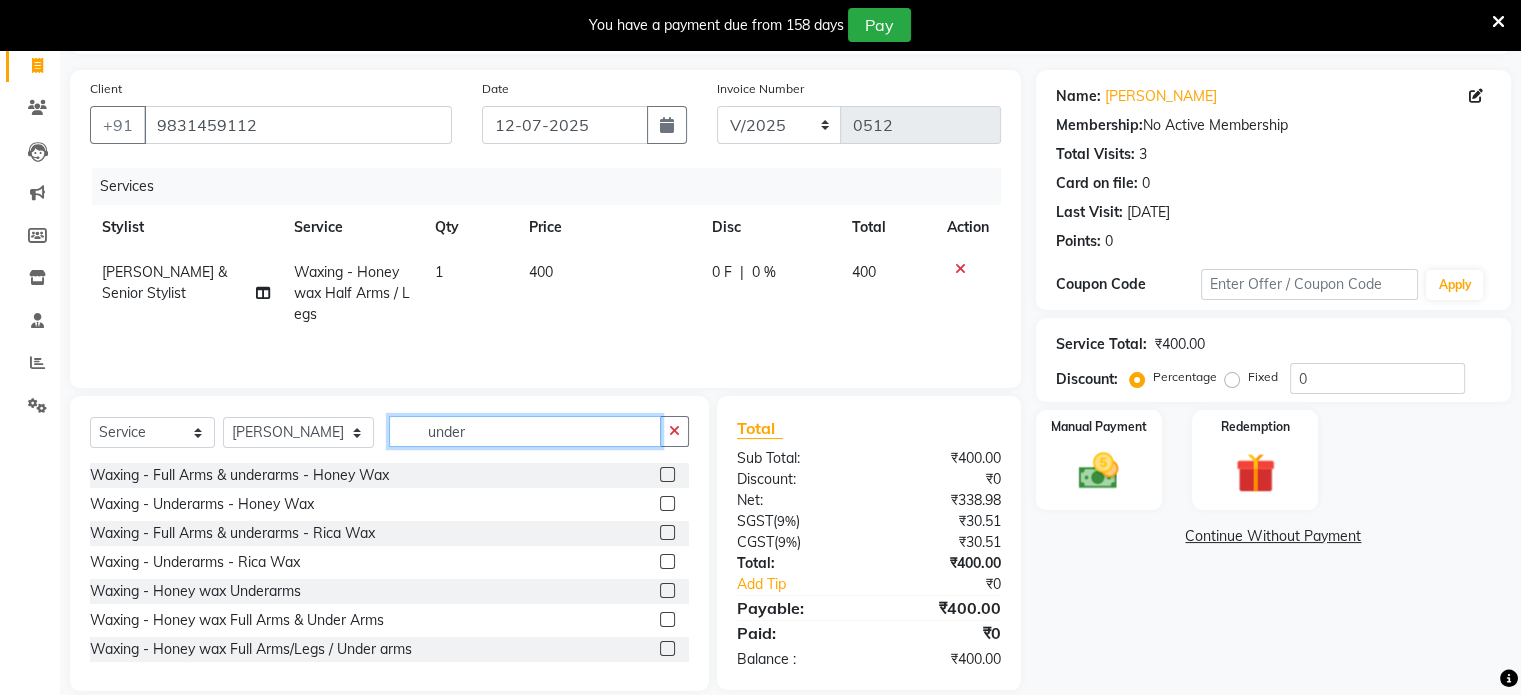 type on "under" 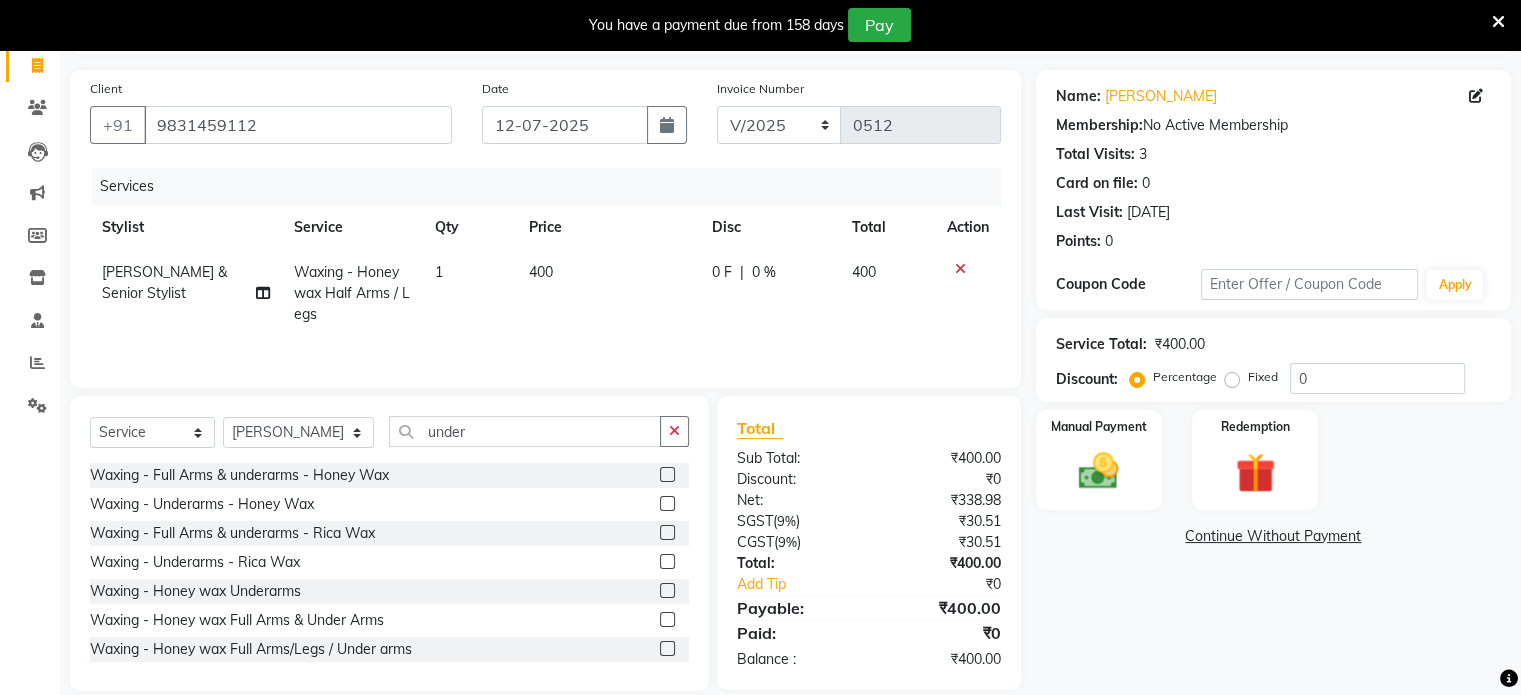 click 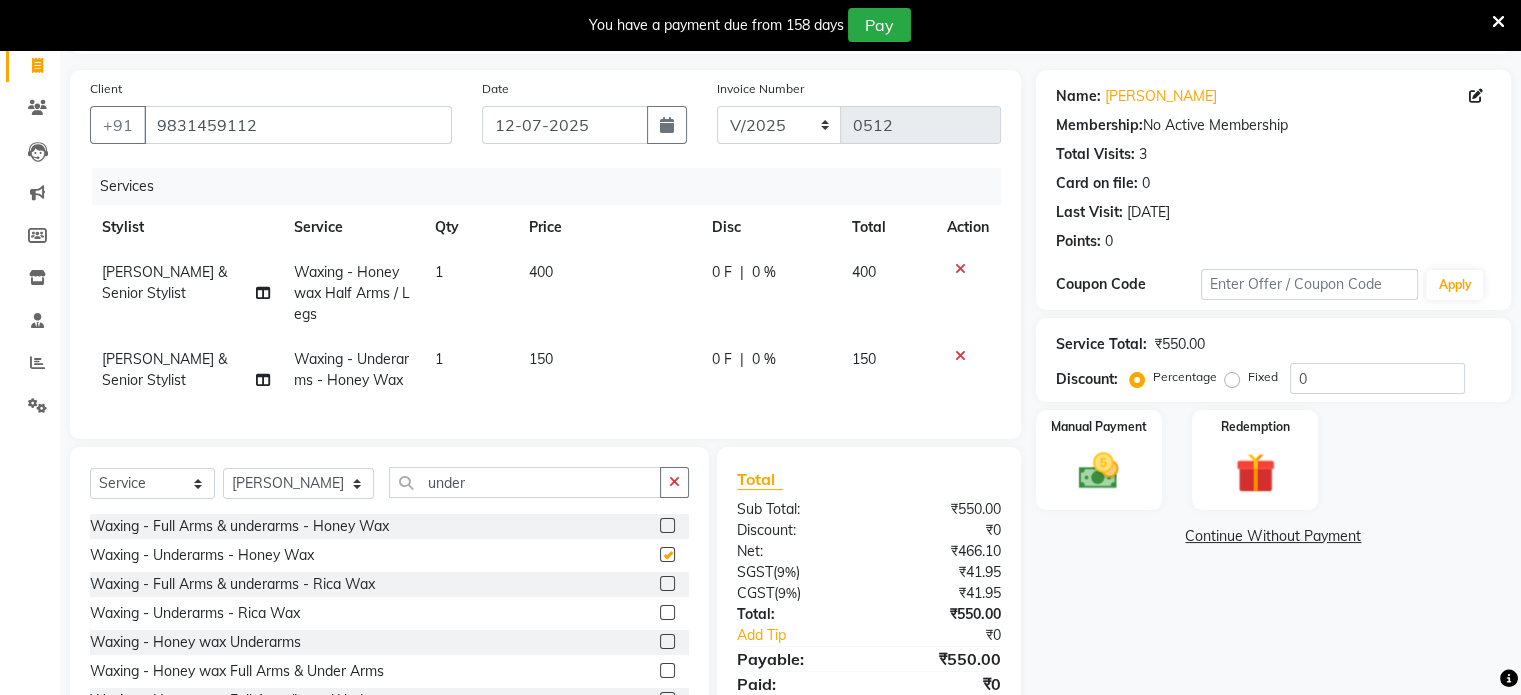checkbox on "false" 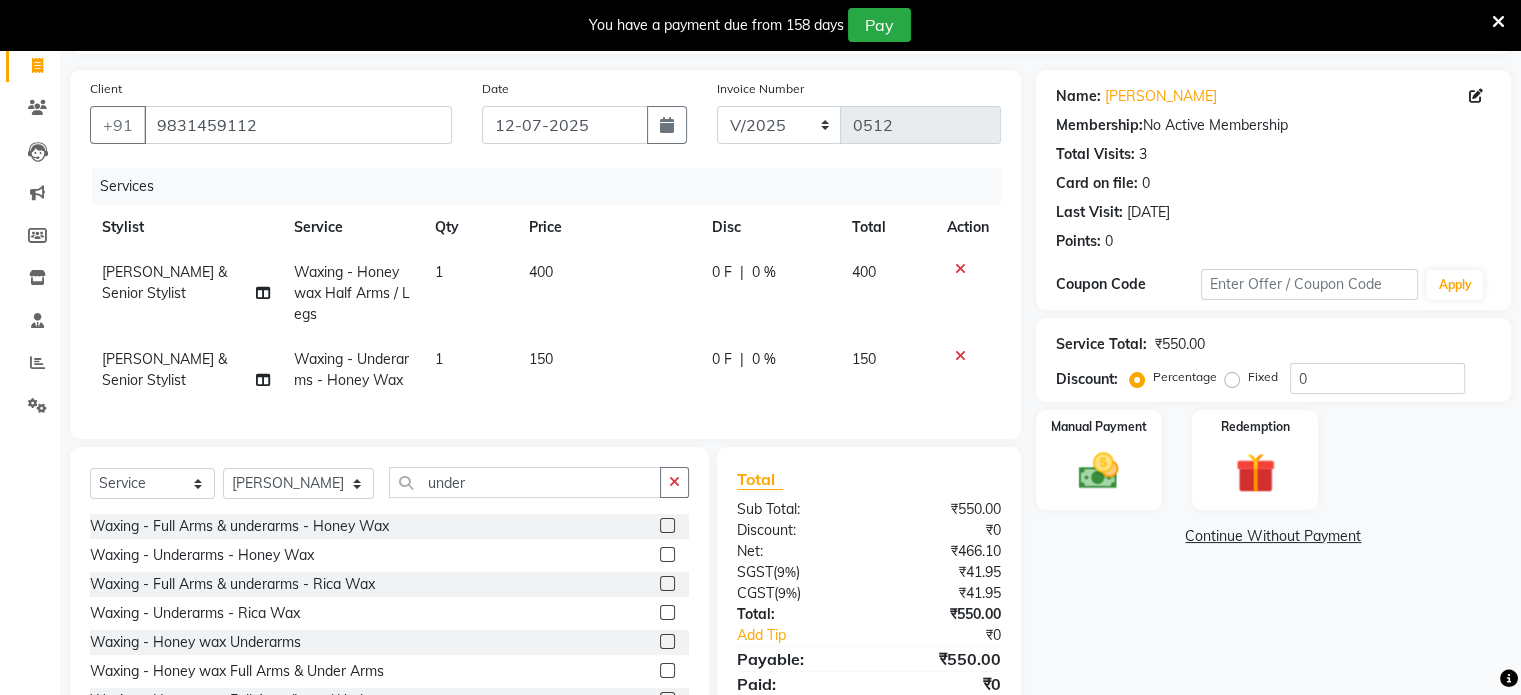 click on "150" 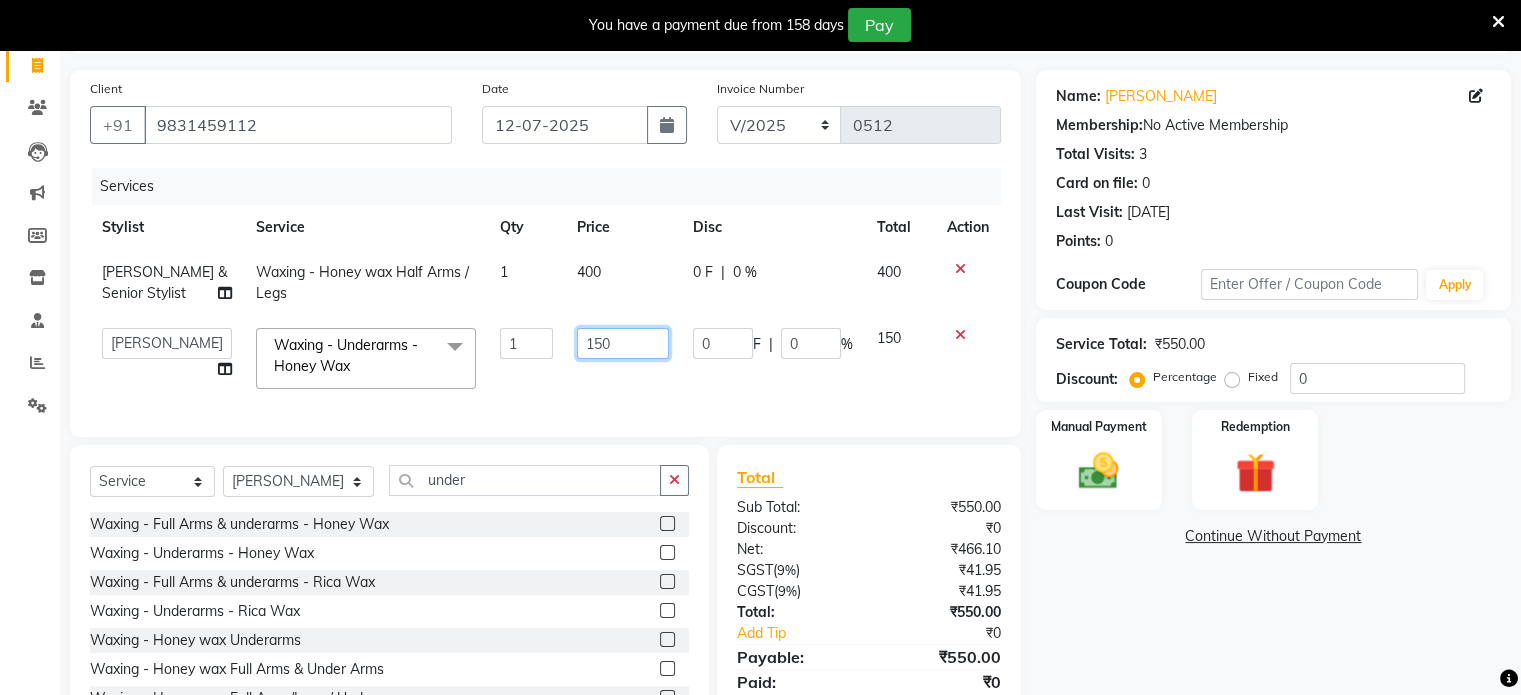 click on "150" 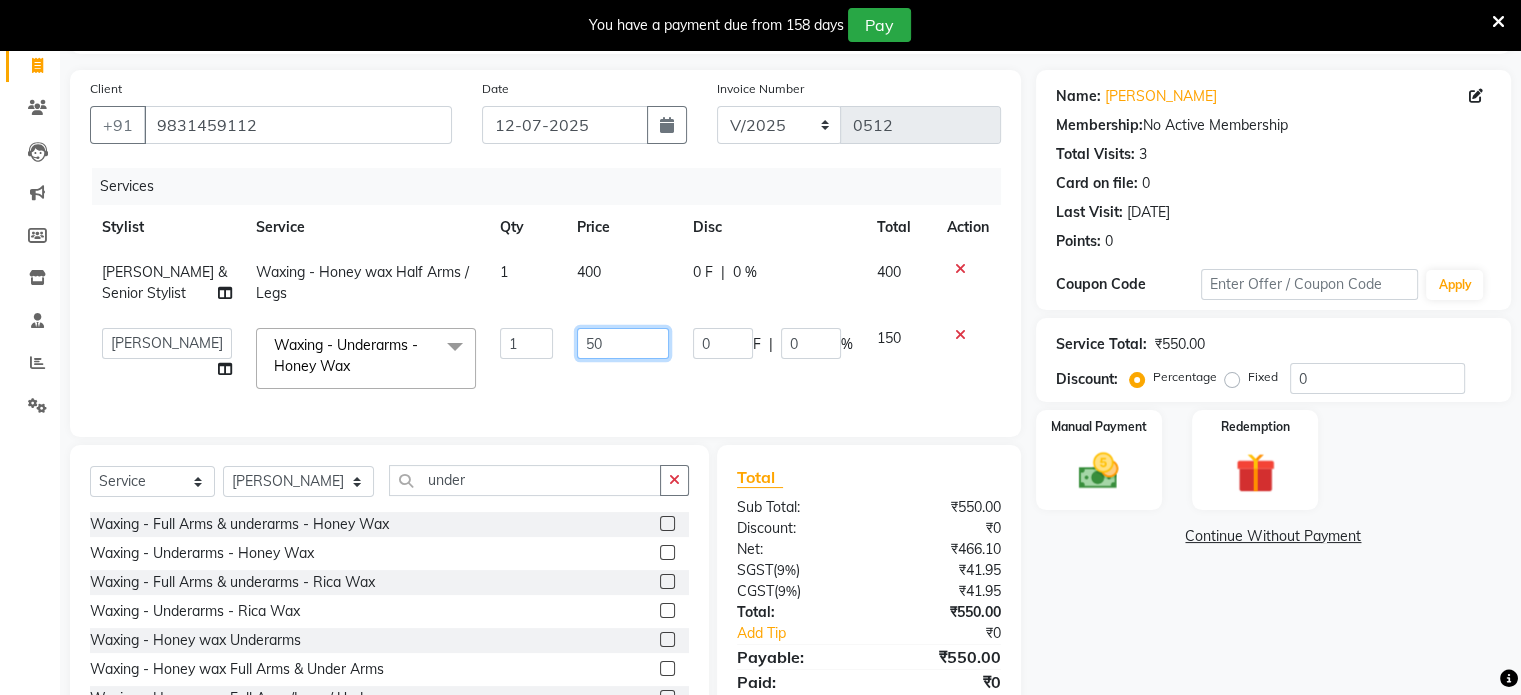type on "250" 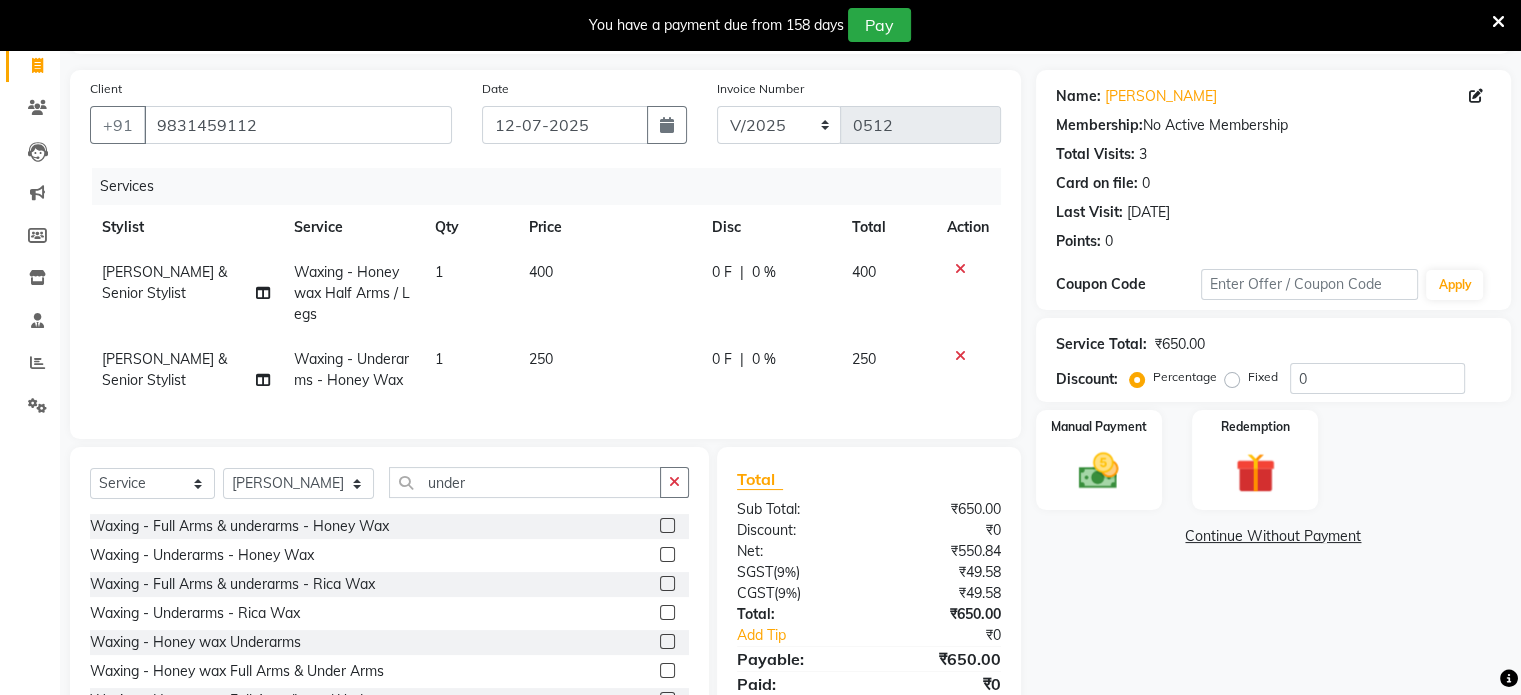 click on "250" 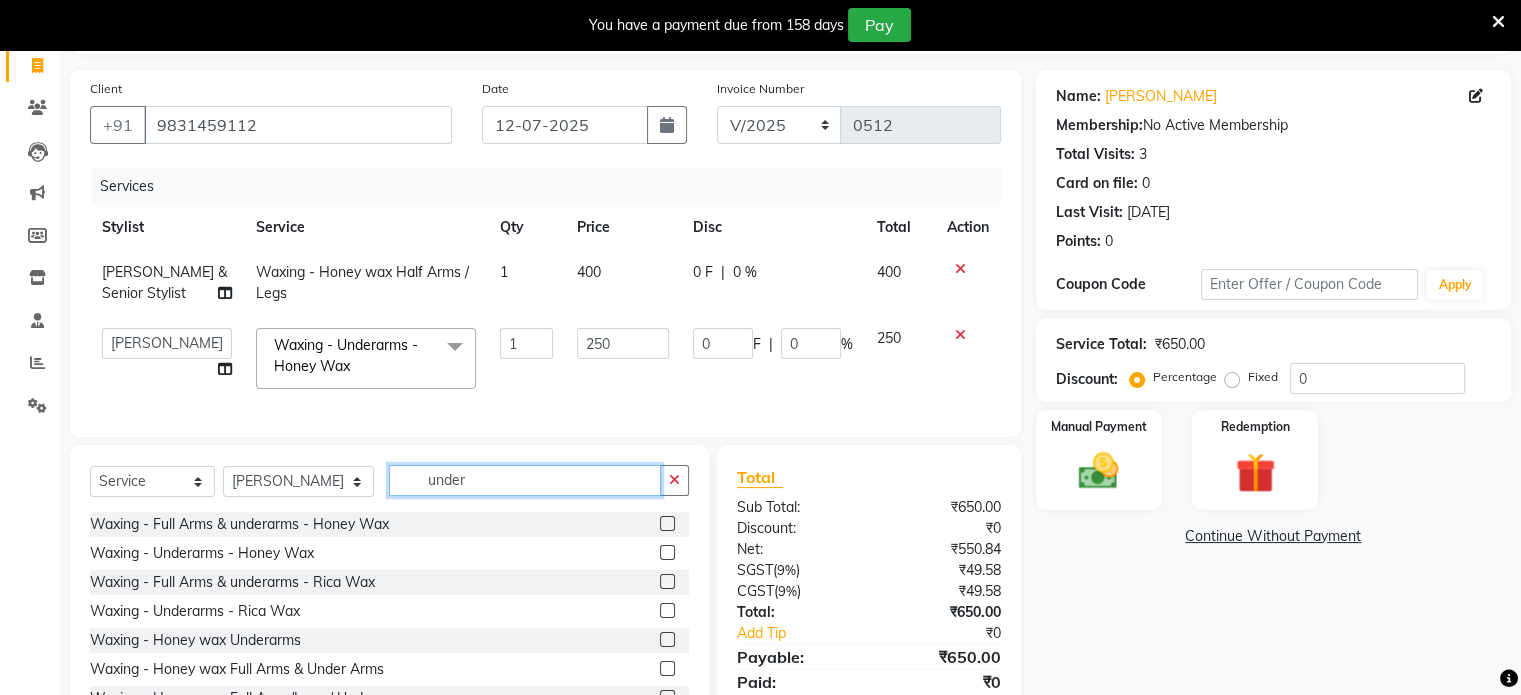 click on "under" 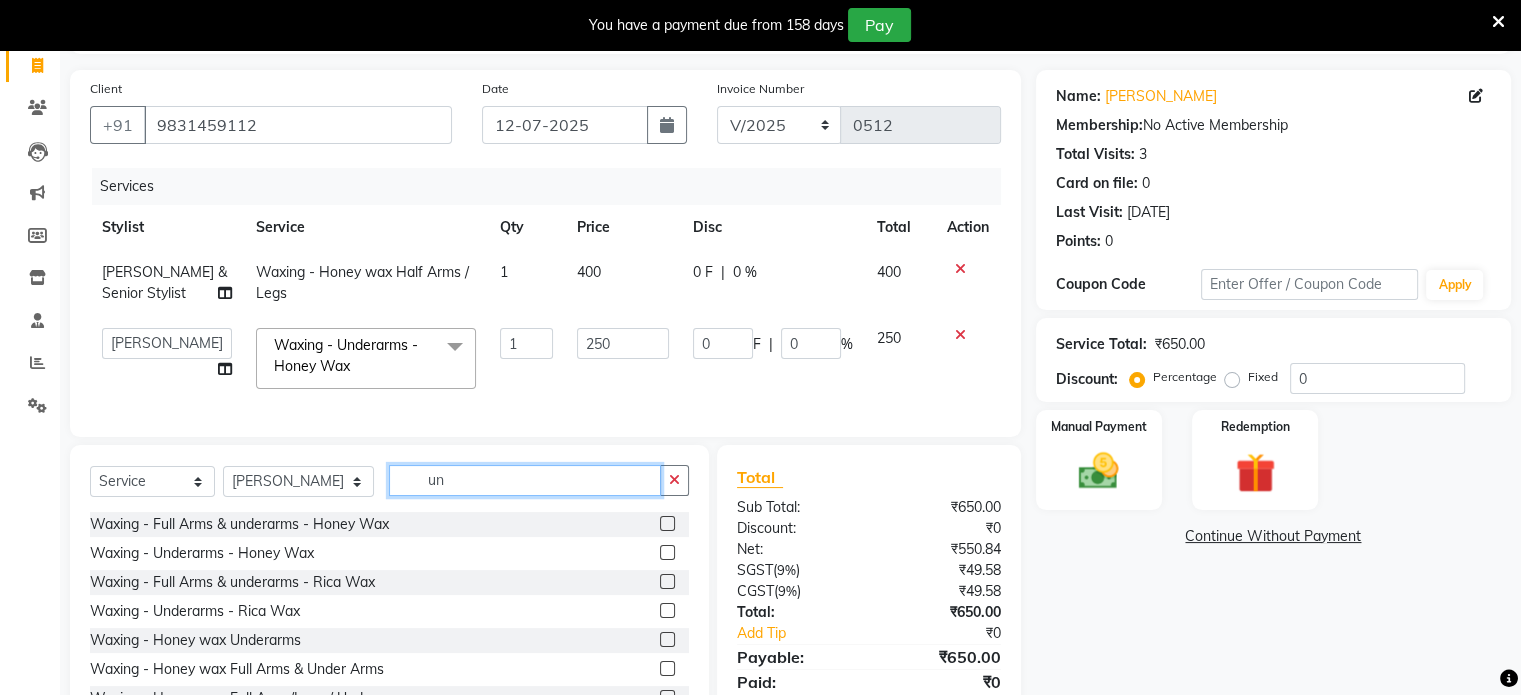 type on "u" 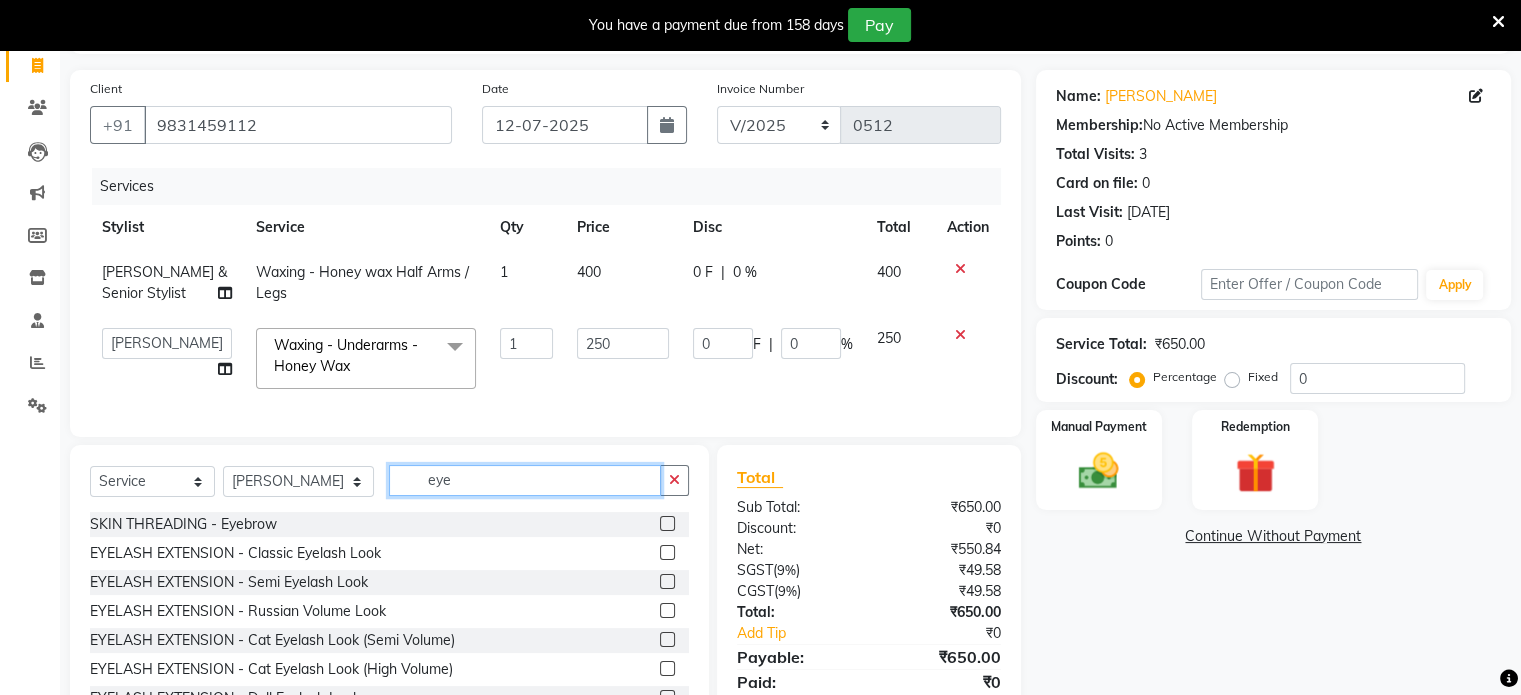 type on "eye" 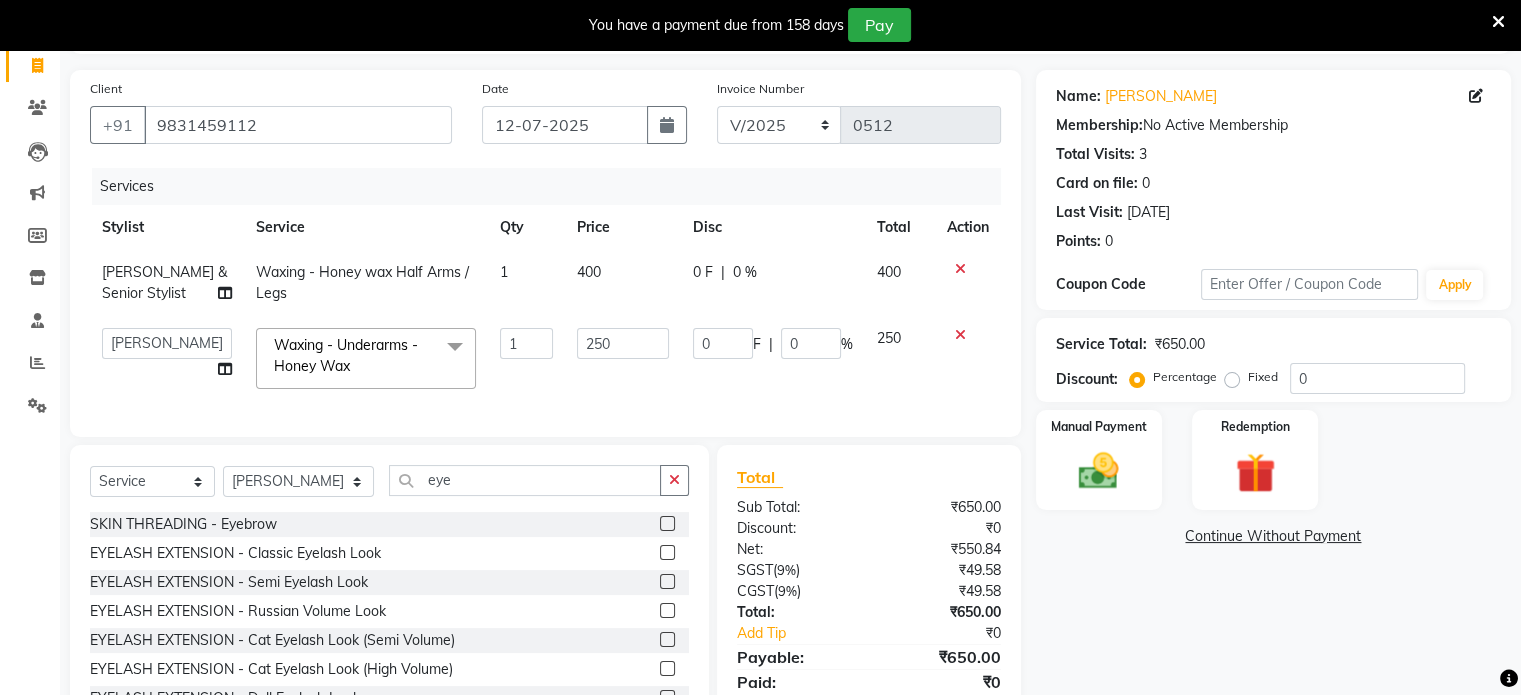 click 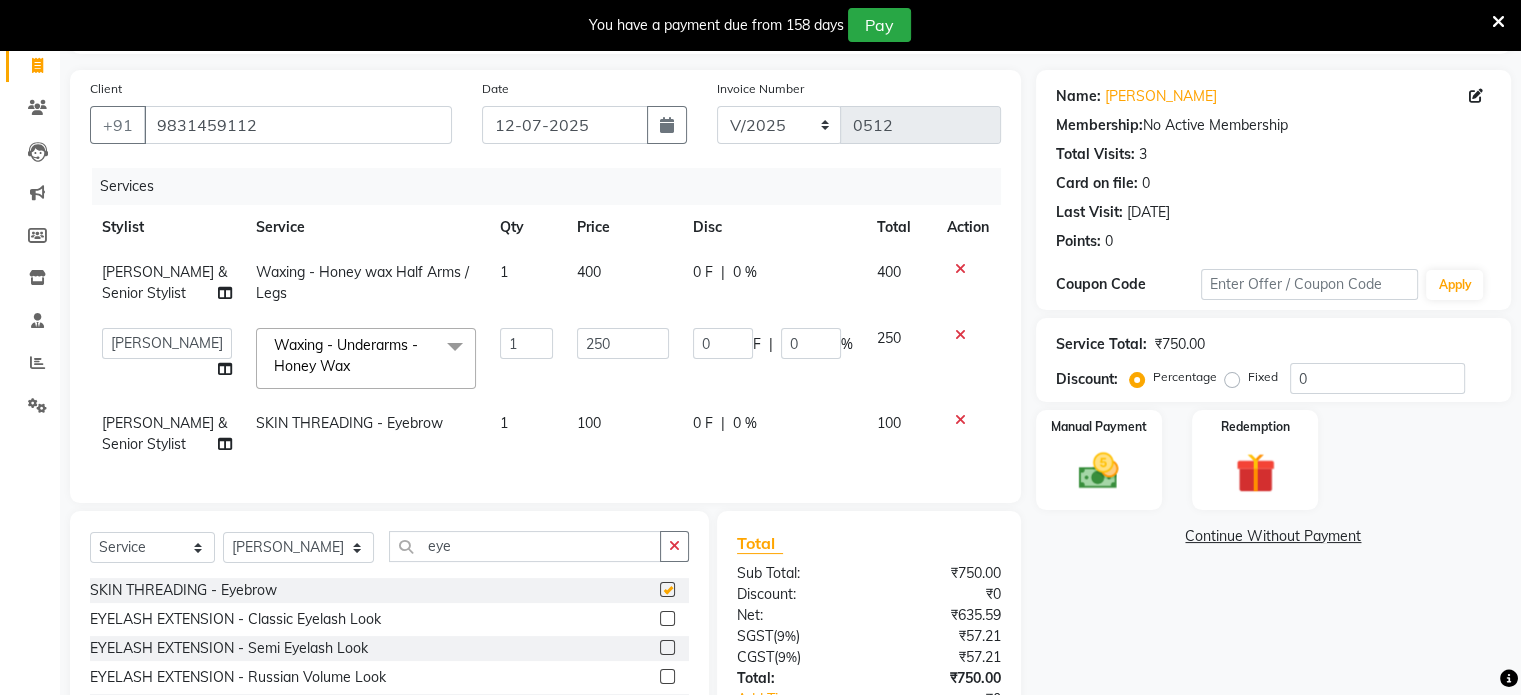 checkbox on "false" 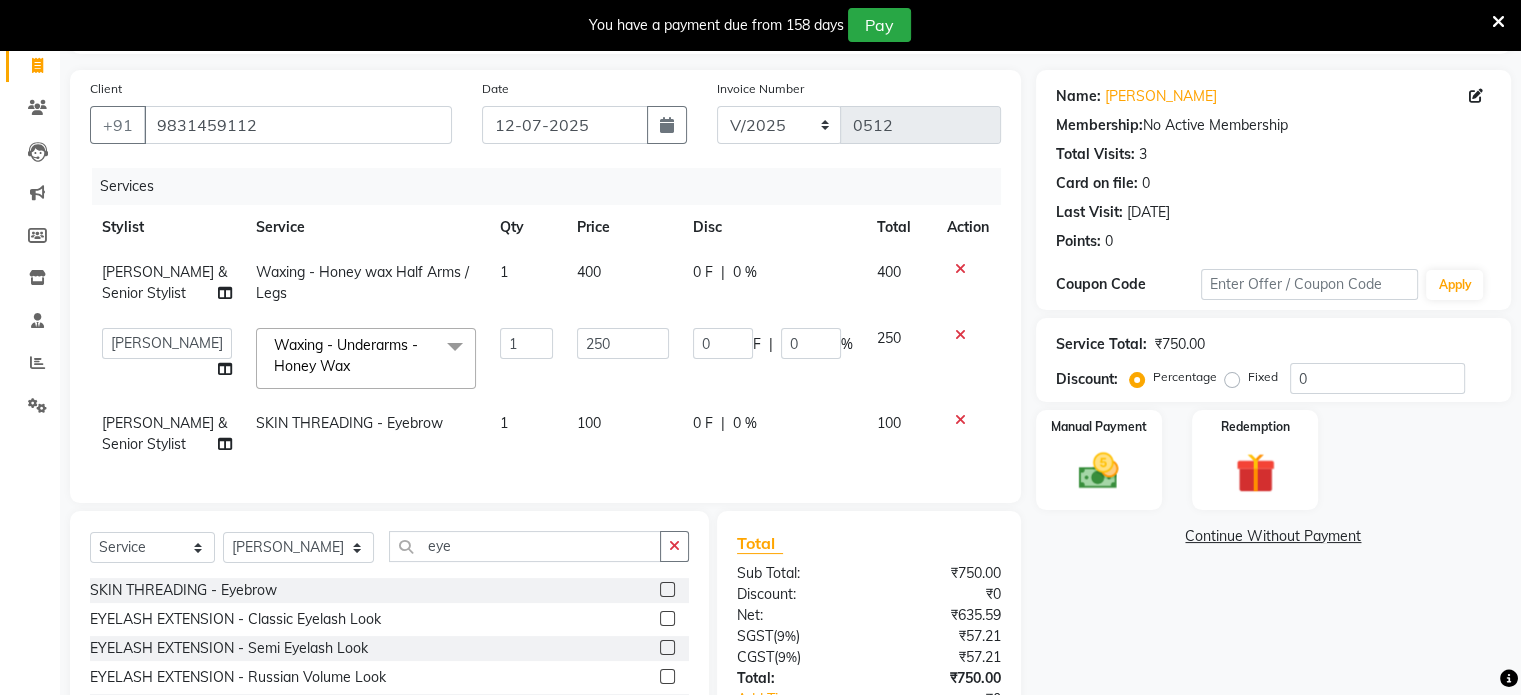 scroll, scrollTop: 328, scrollLeft: 0, axis: vertical 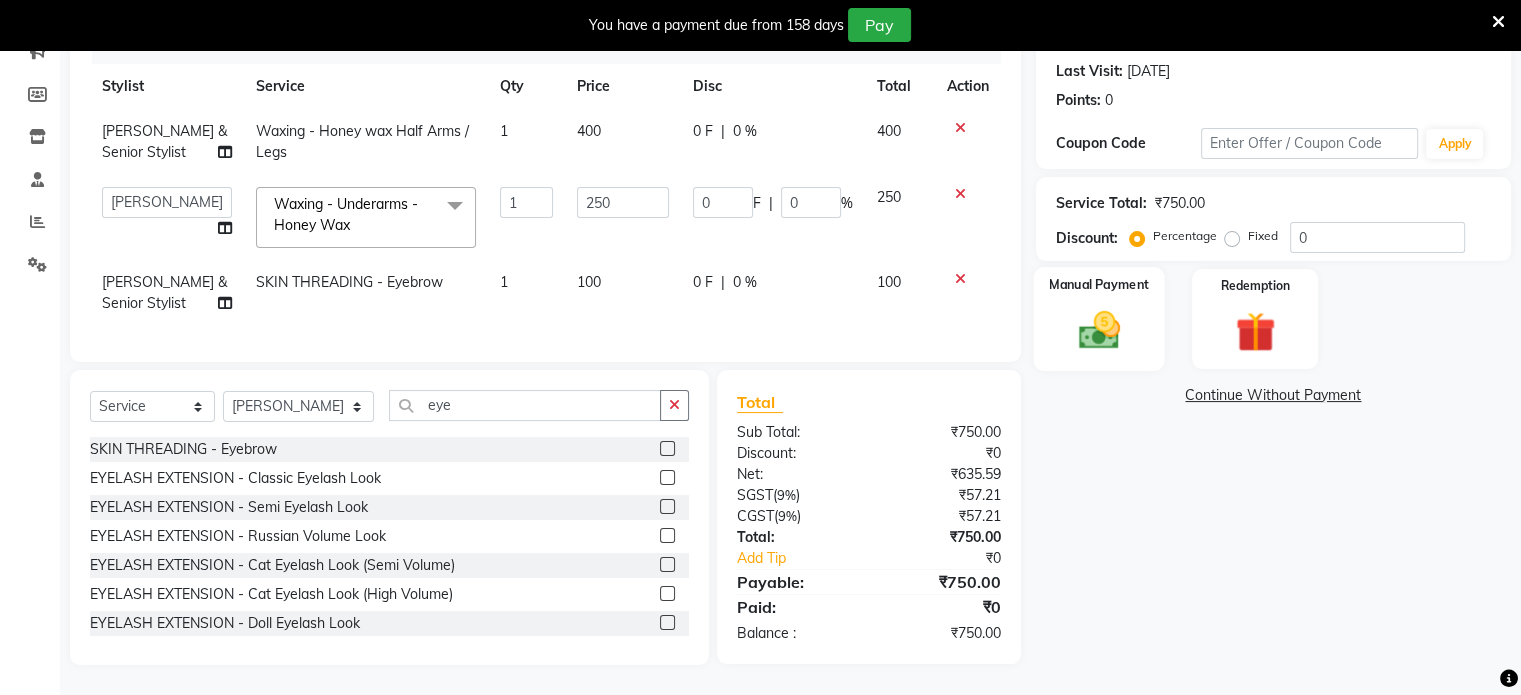 click on "Manual Payment" 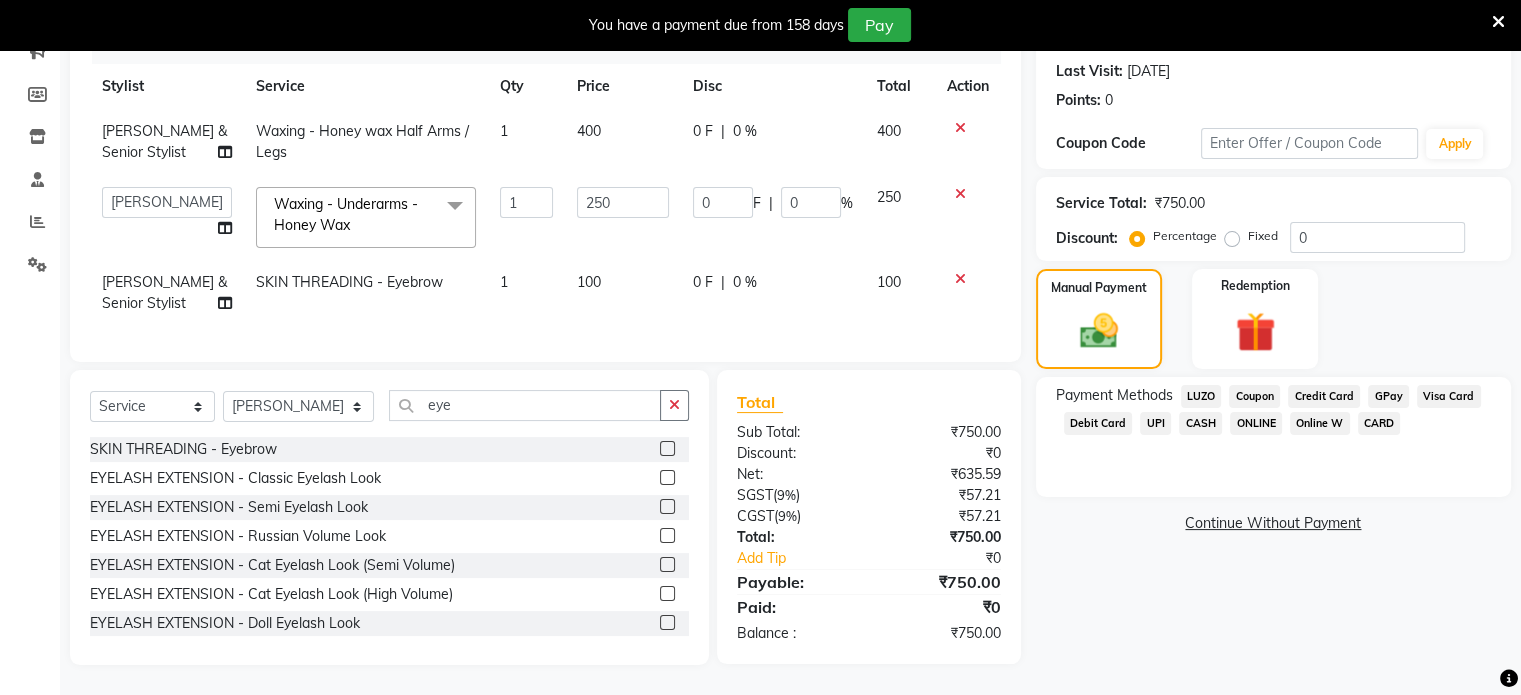 scroll, scrollTop: 328, scrollLeft: 0, axis: vertical 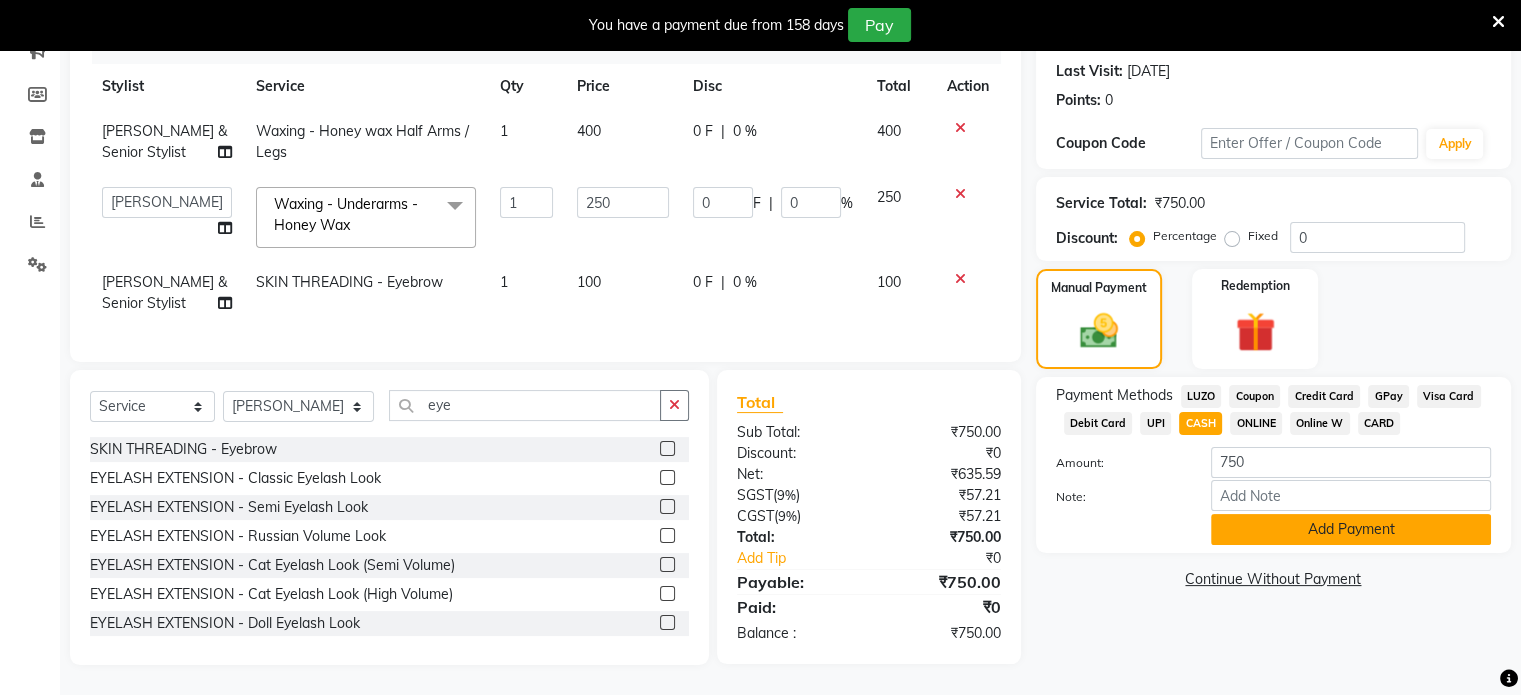 click on "Add Payment" 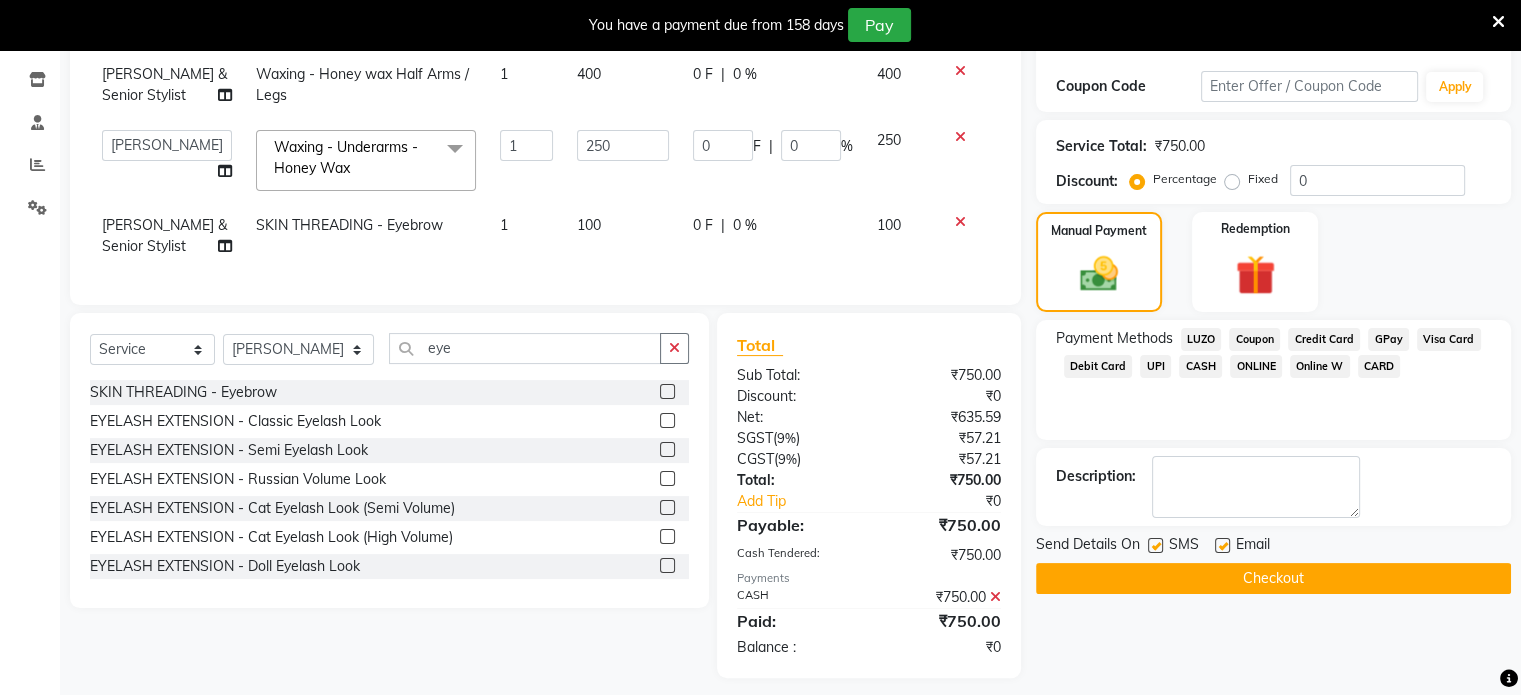 scroll, scrollTop: 397, scrollLeft: 0, axis: vertical 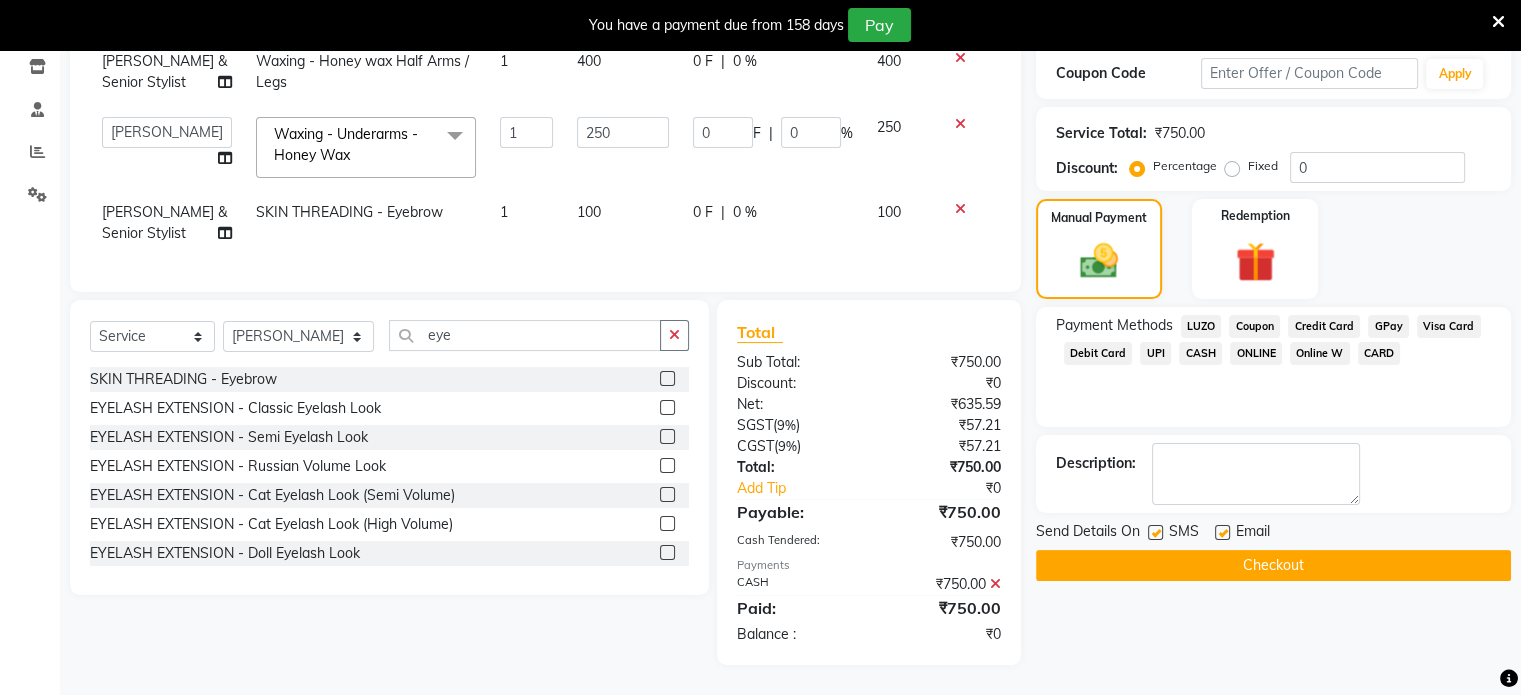 click on "Checkout" 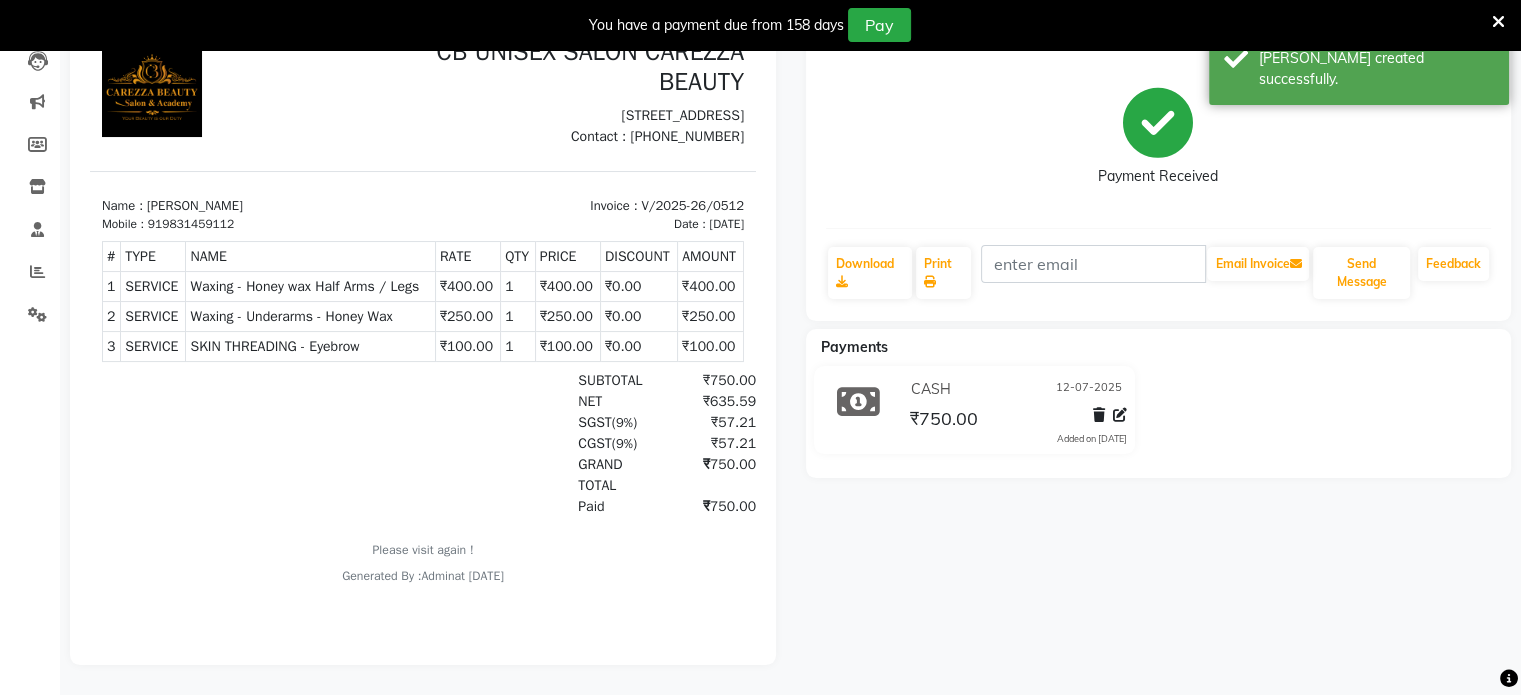 scroll, scrollTop: 0, scrollLeft: 0, axis: both 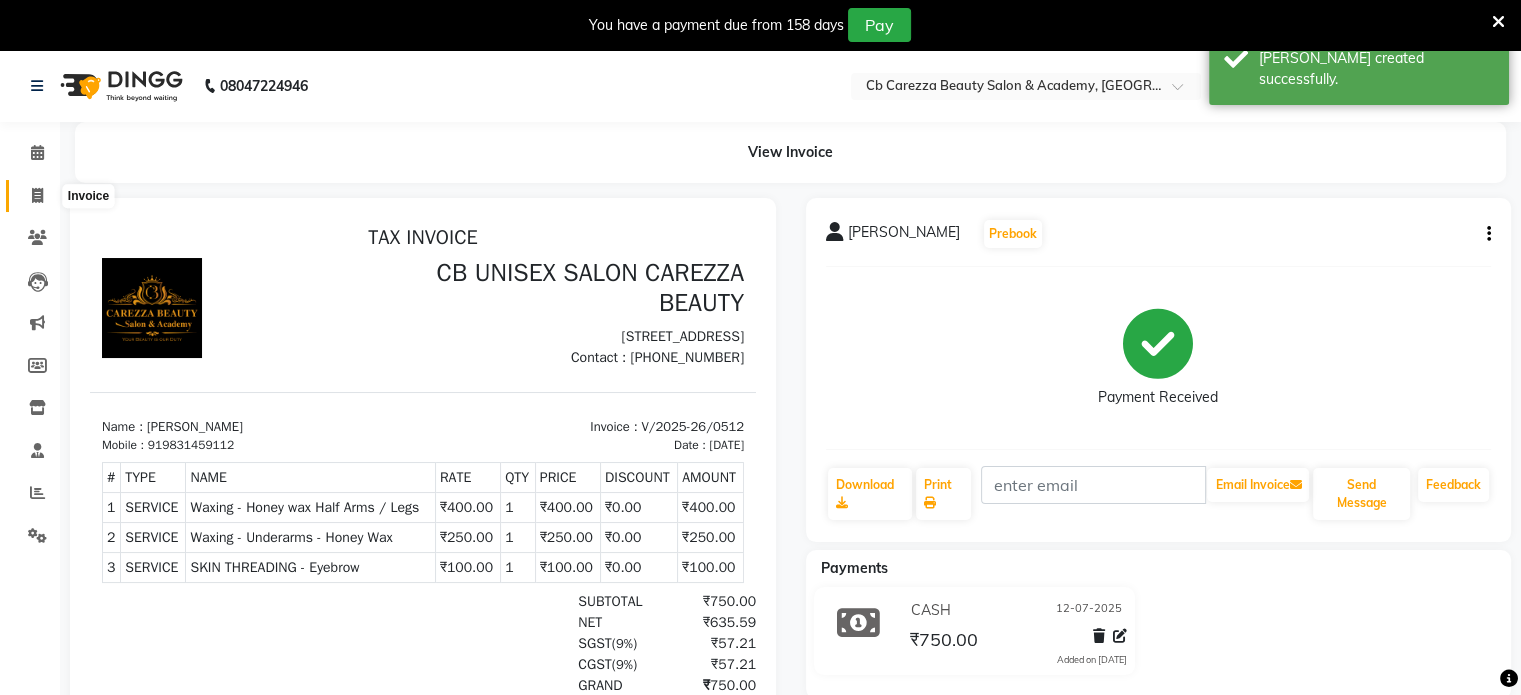 click 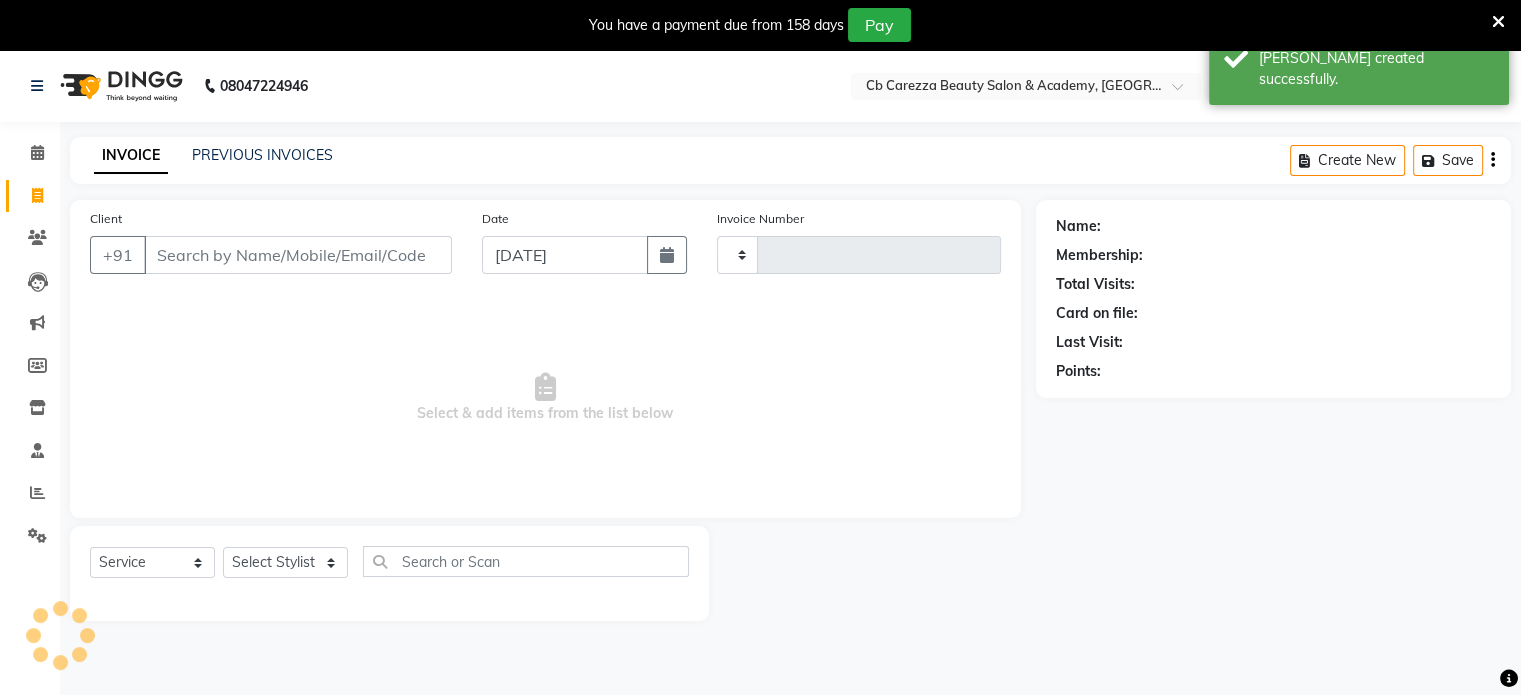 scroll, scrollTop: 50, scrollLeft: 0, axis: vertical 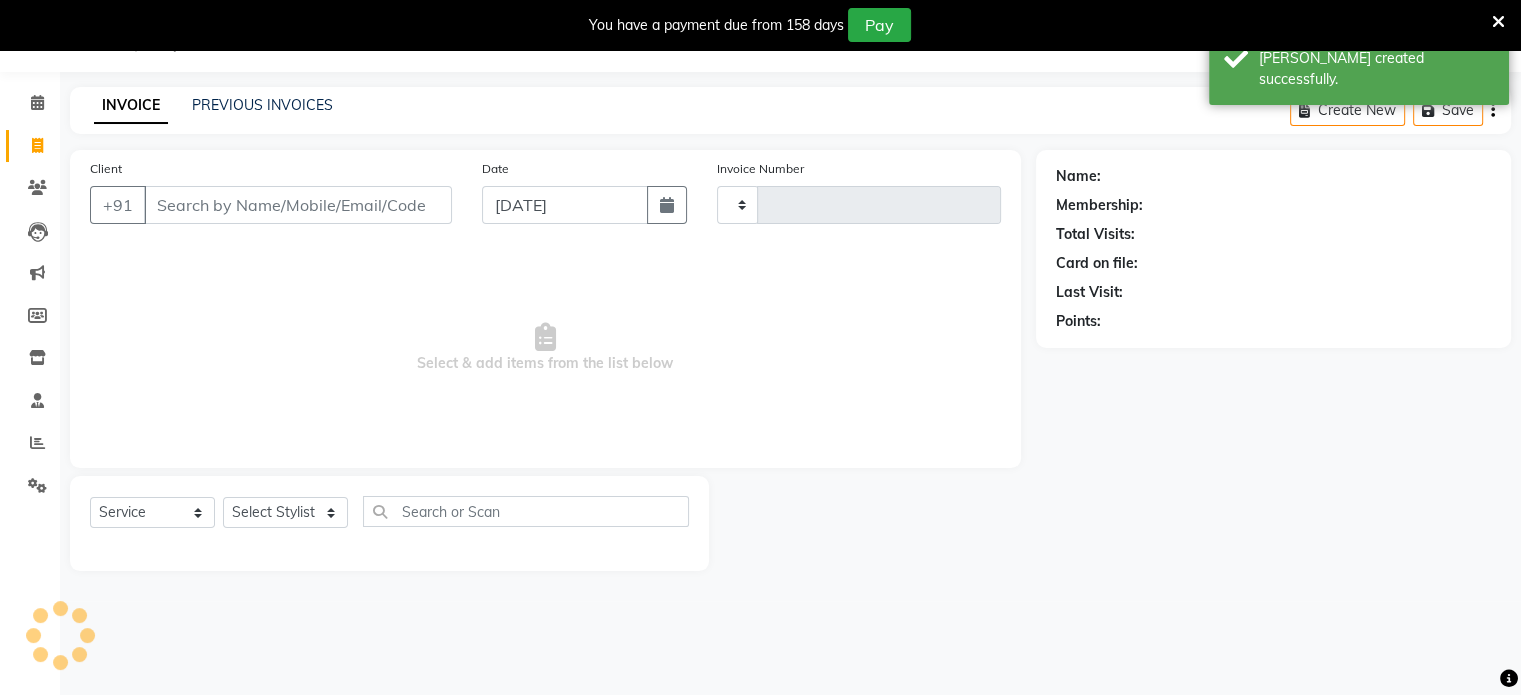 type on "0513" 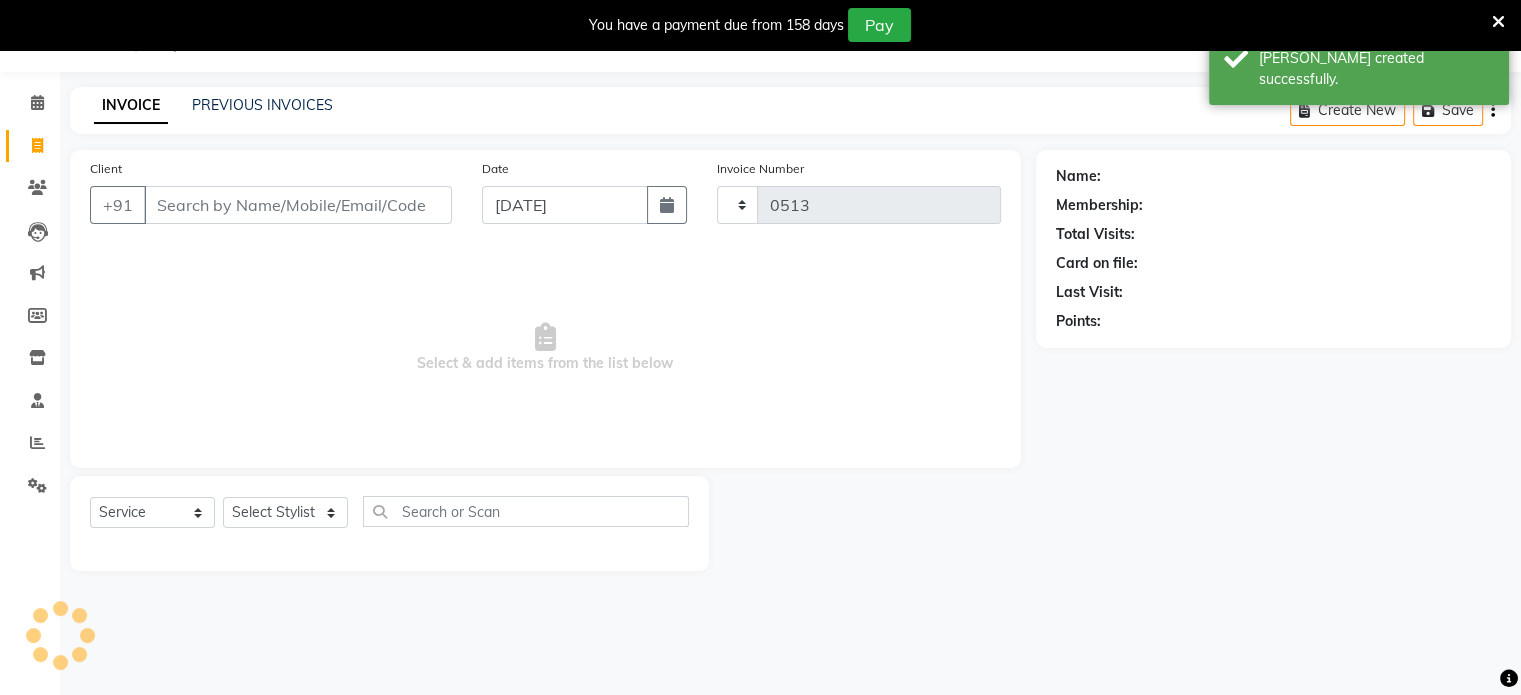 select on "7159" 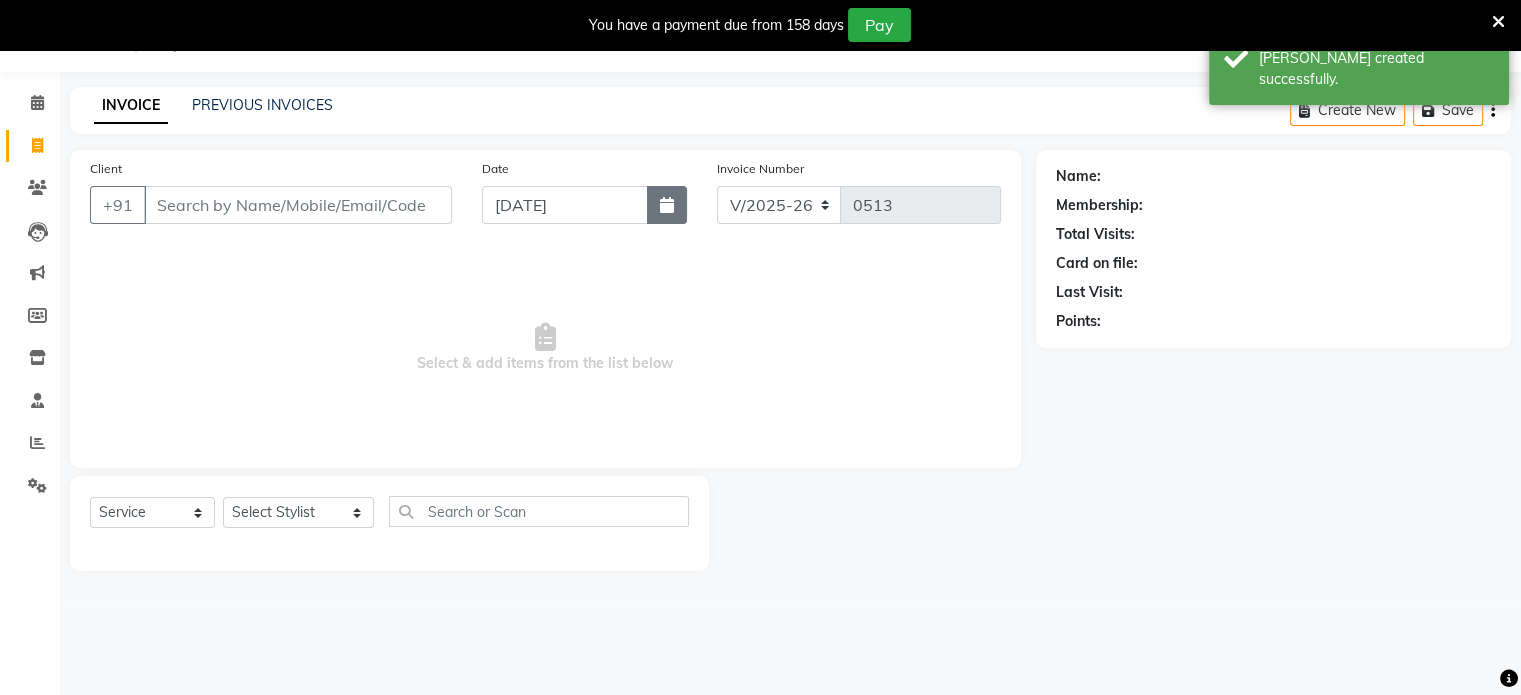 click 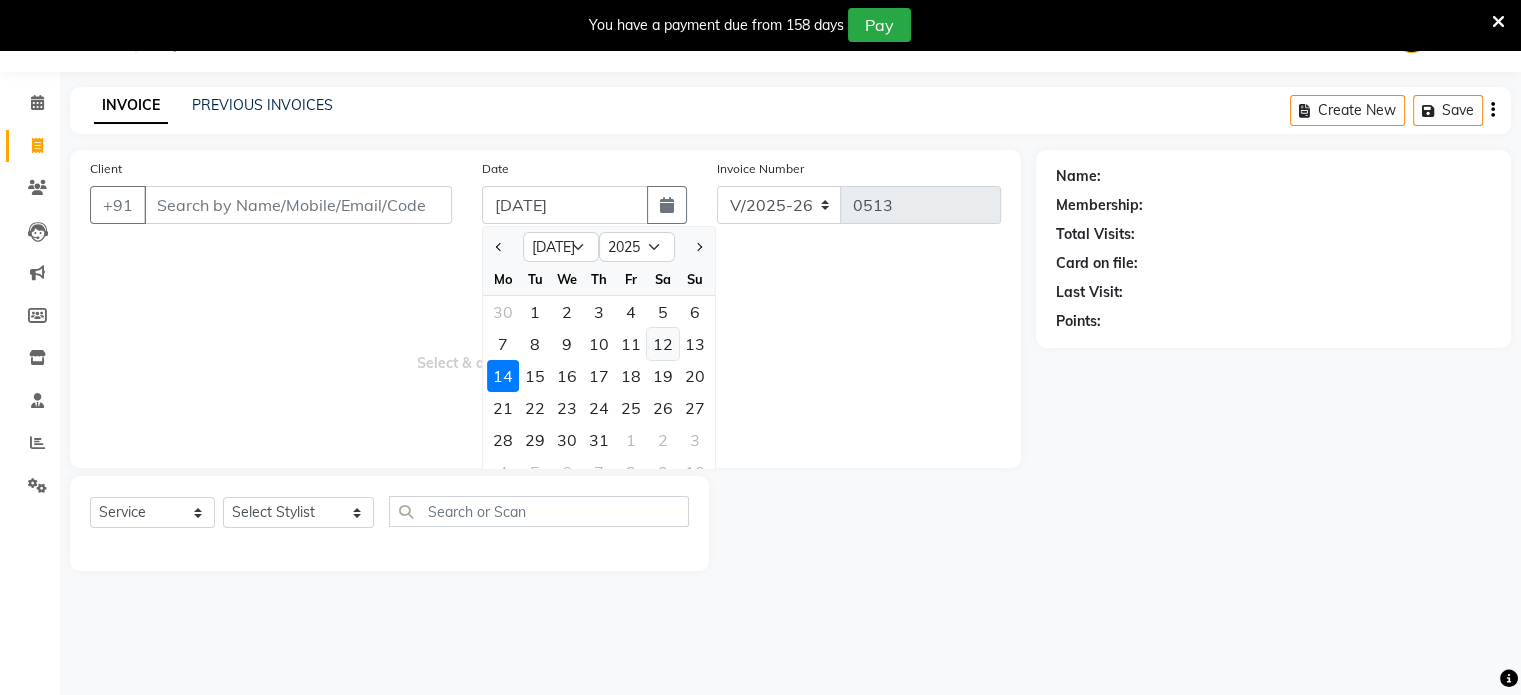 click on "12" 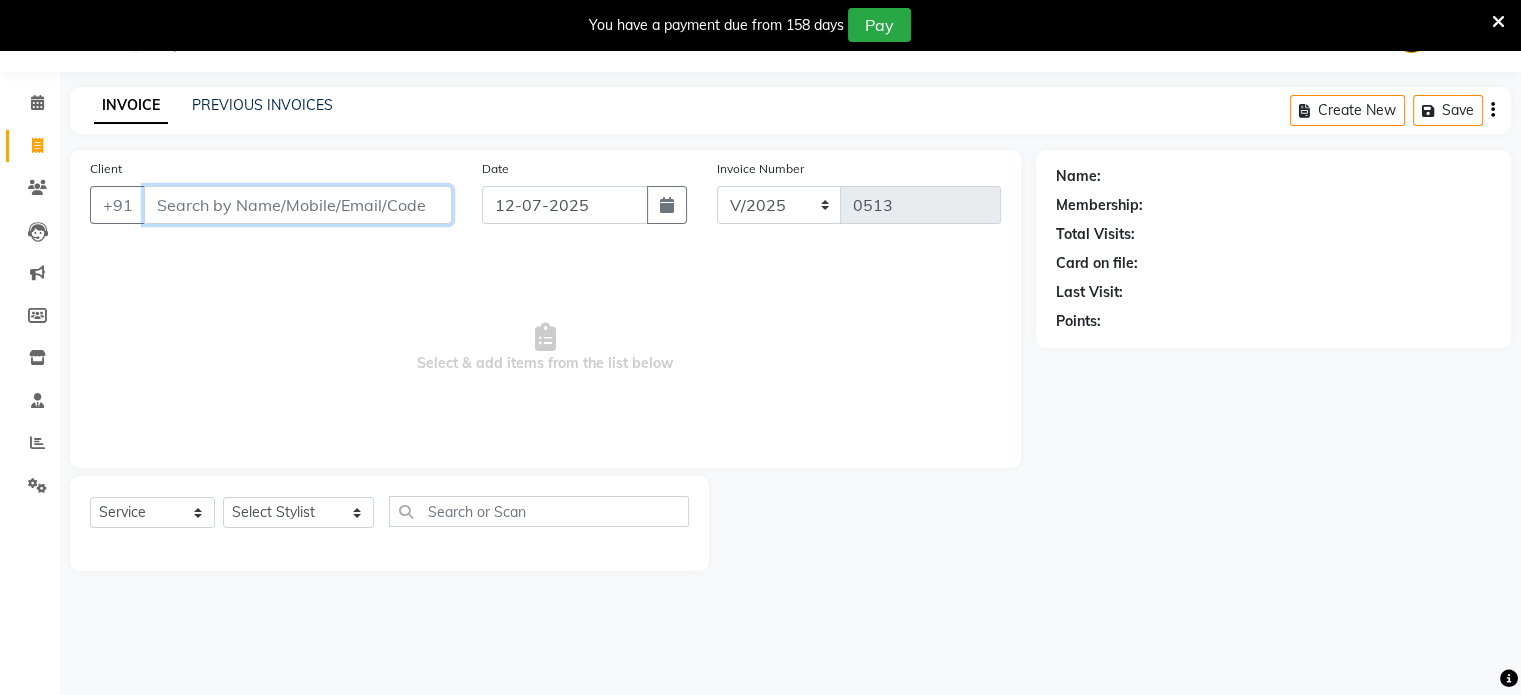 click on "Client" at bounding box center [298, 205] 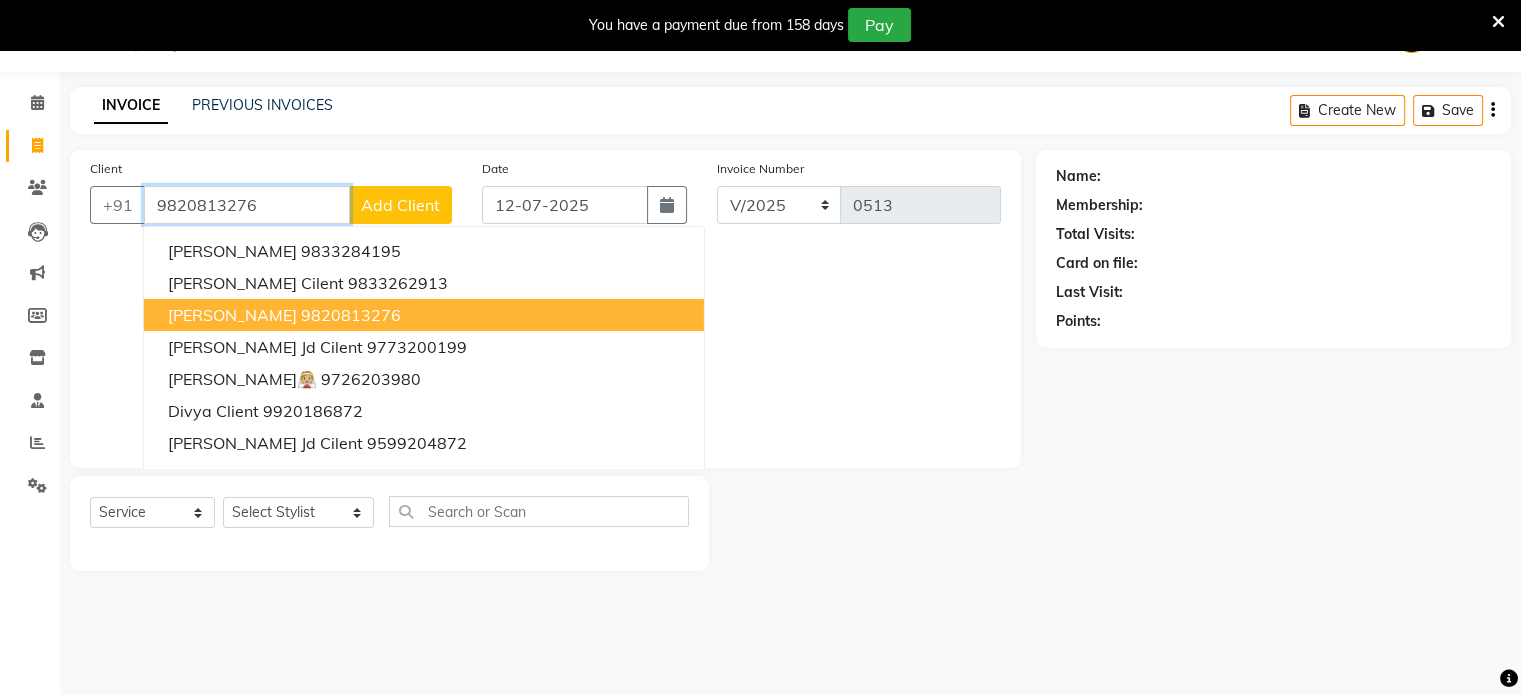 type on "9820813276" 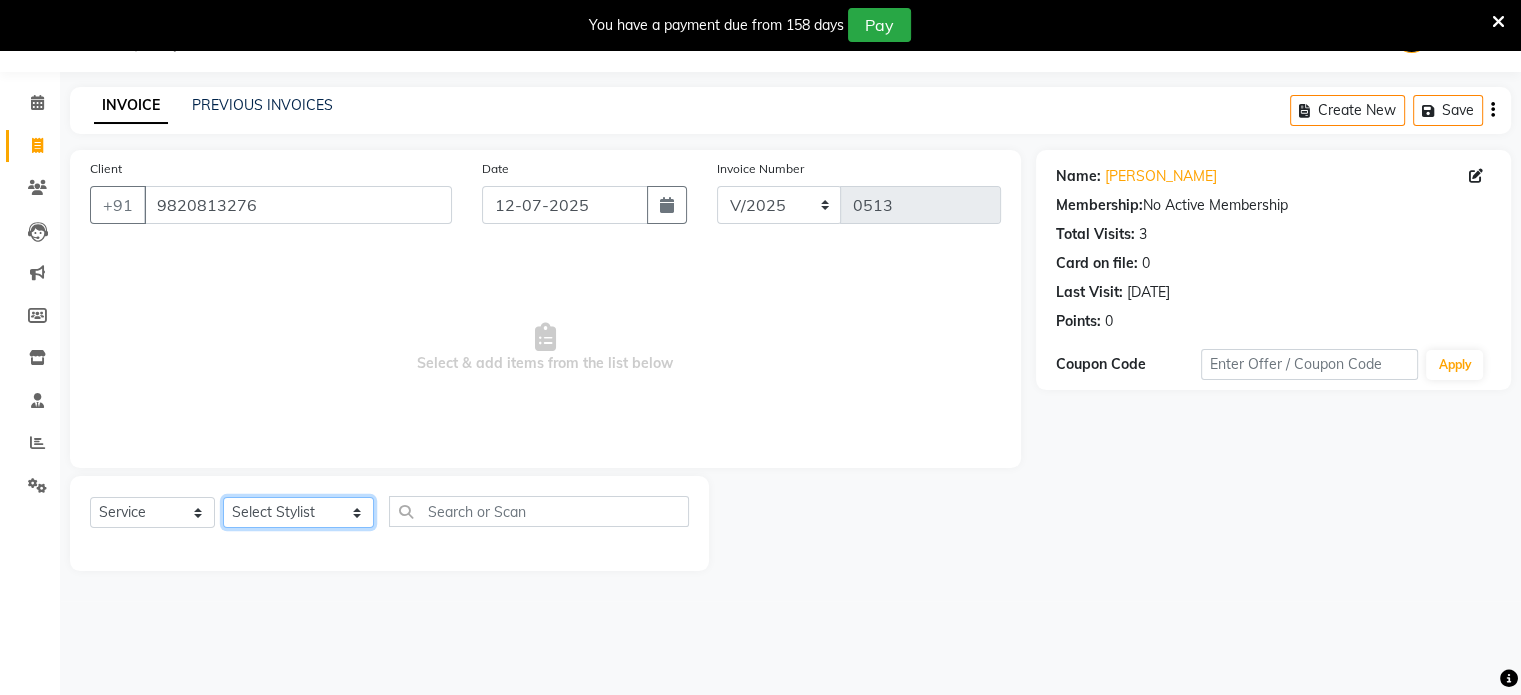 click on "Select Stylist Abulhasan Bimla Jyoti mani - pedi Meena Nail and eyelash Technician Sonia Beautician & Senior Stylist Zaid senior stylist" 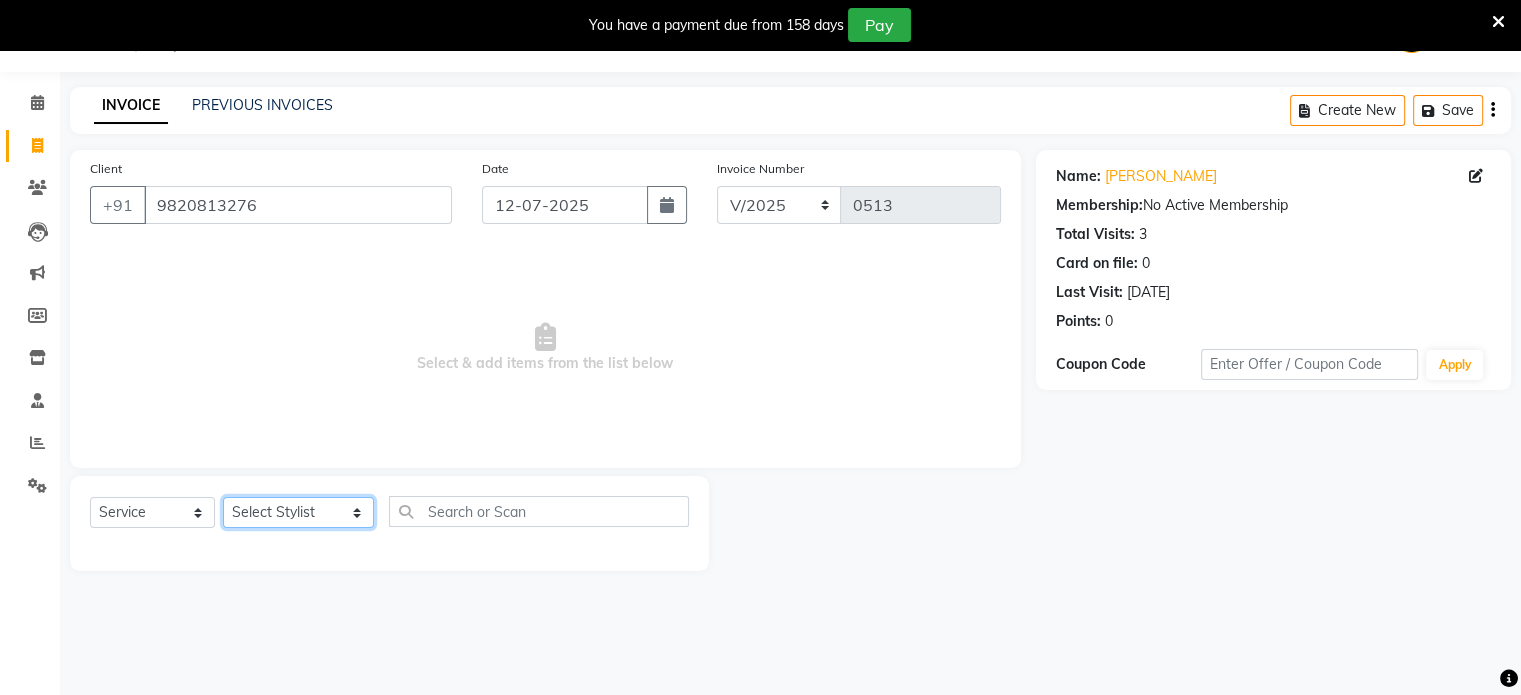 select on "60225" 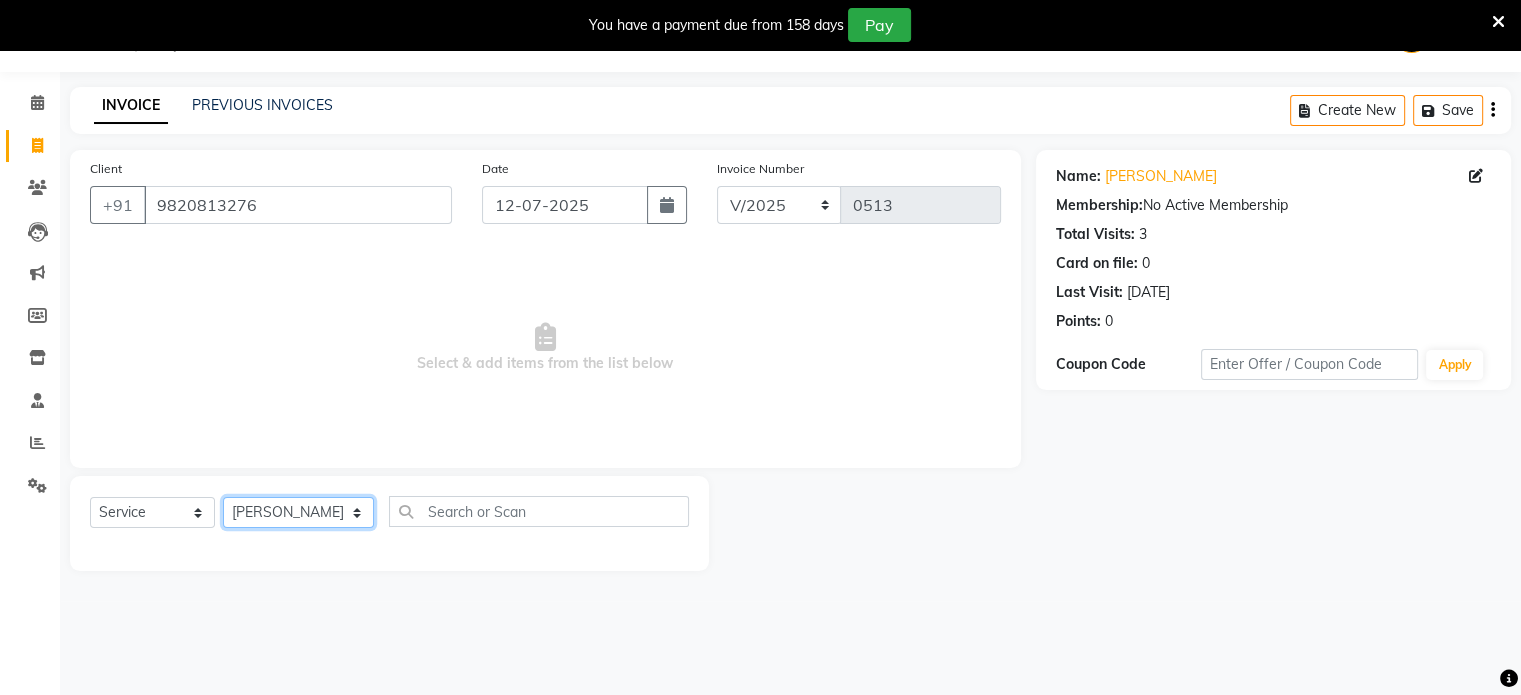 click on "Select Stylist Abulhasan Bimla Jyoti mani - pedi Meena Nail and eyelash Technician Sonia Beautician & Senior Stylist Zaid senior stylist" 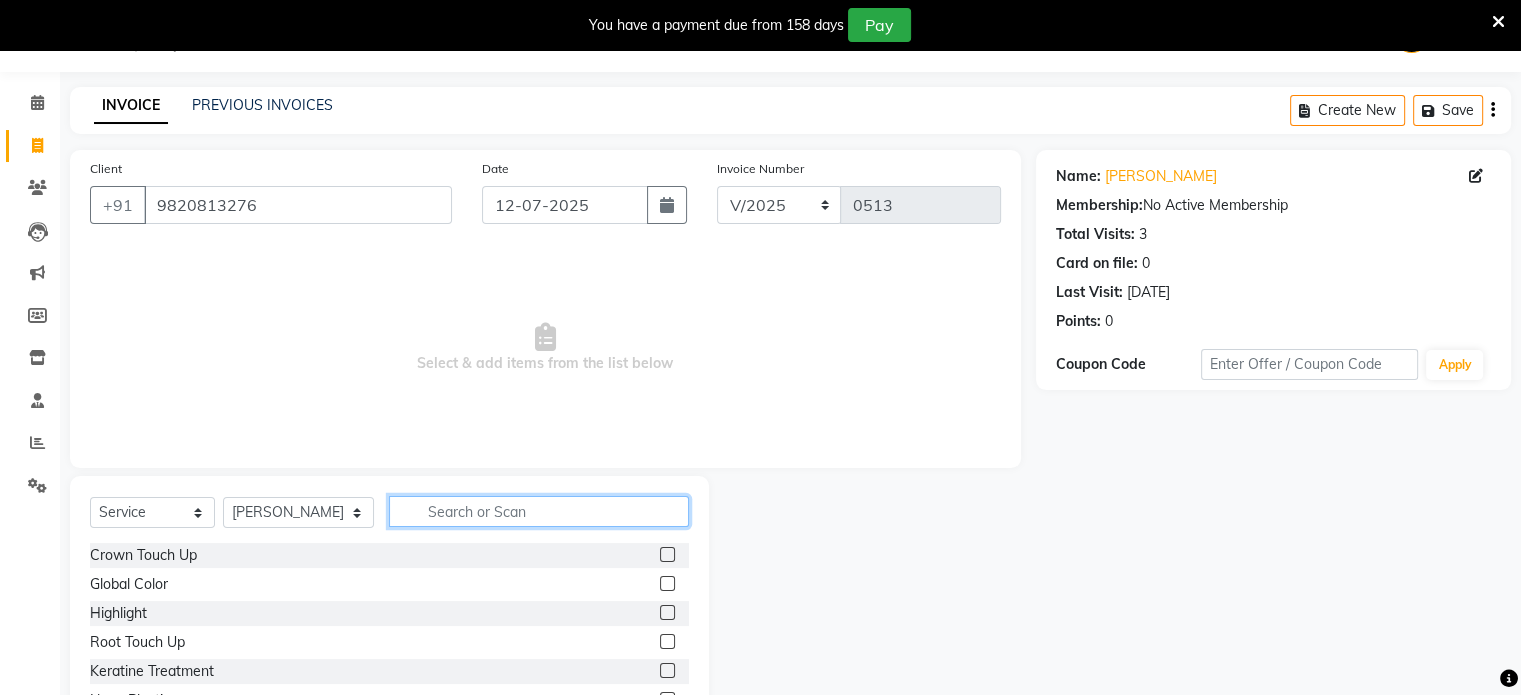 click 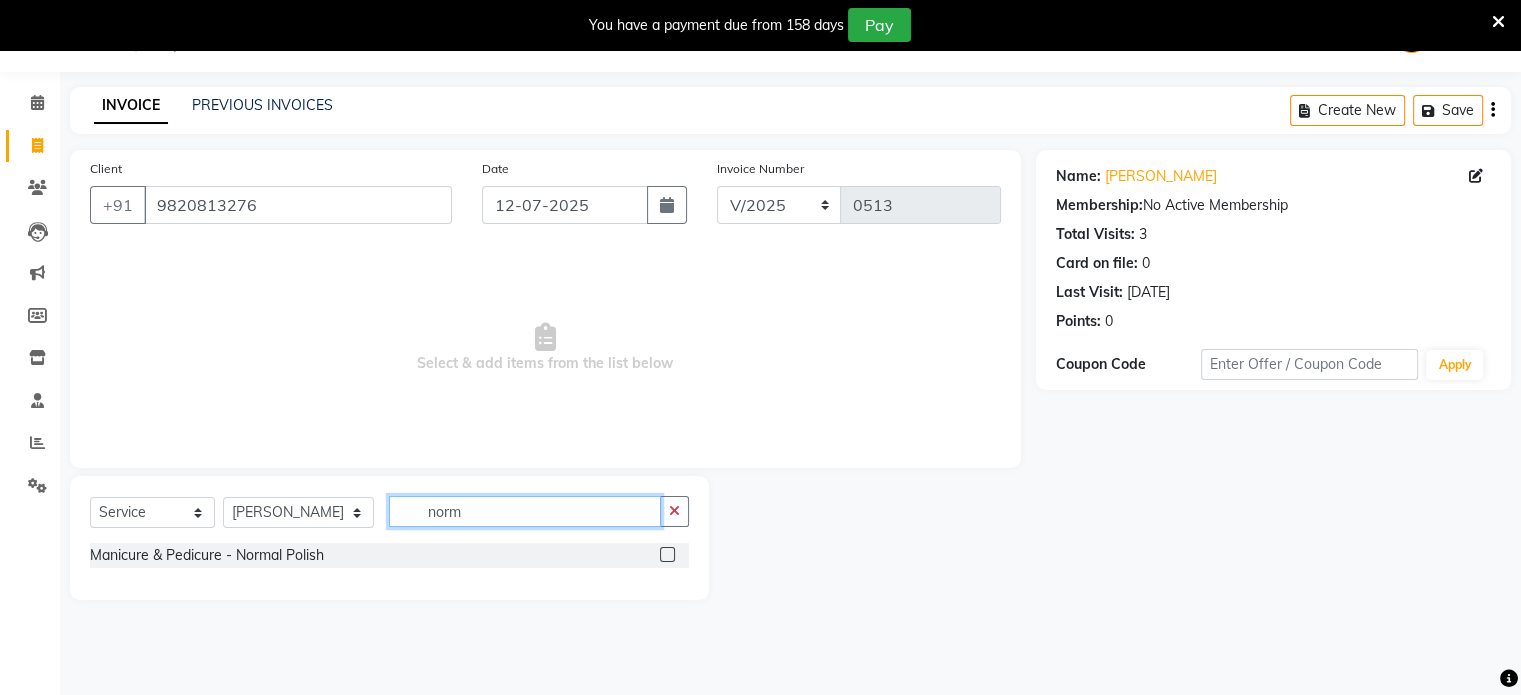 type on "norm" 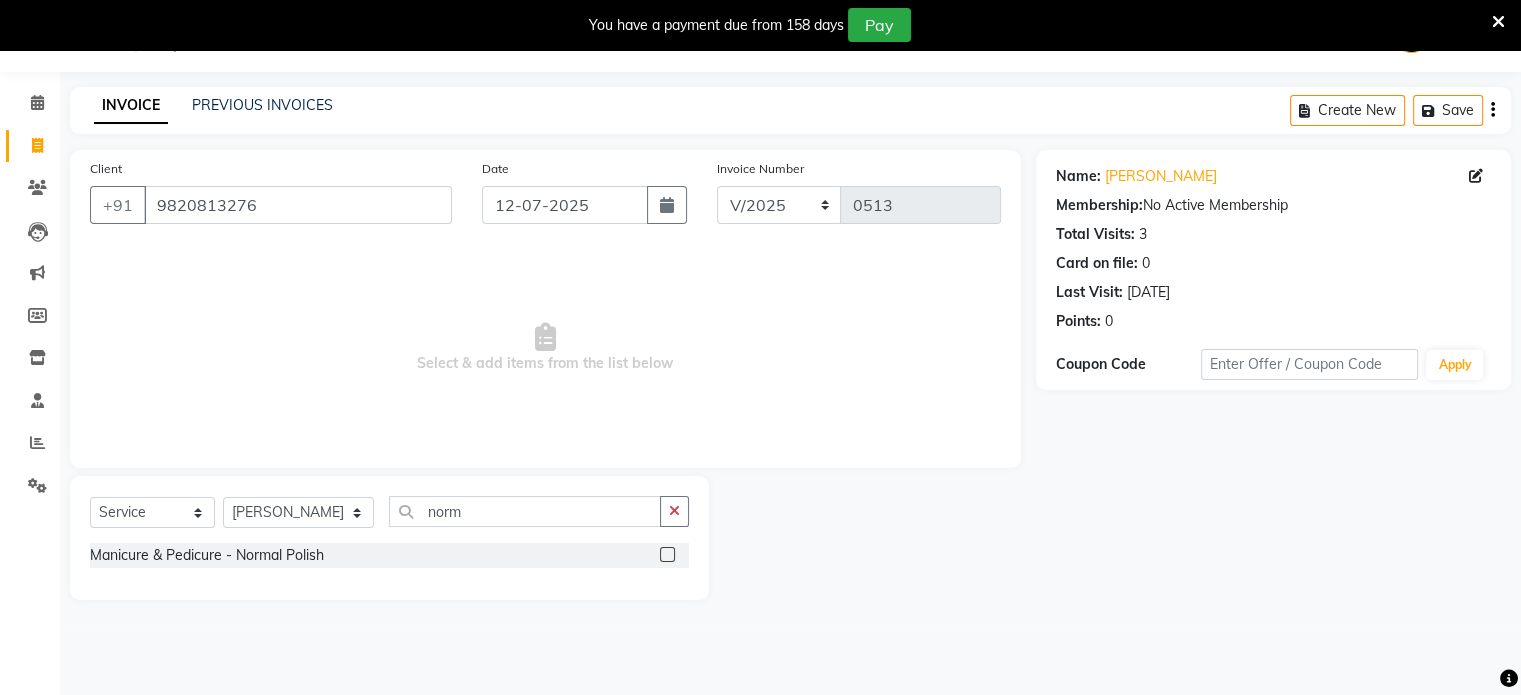 click 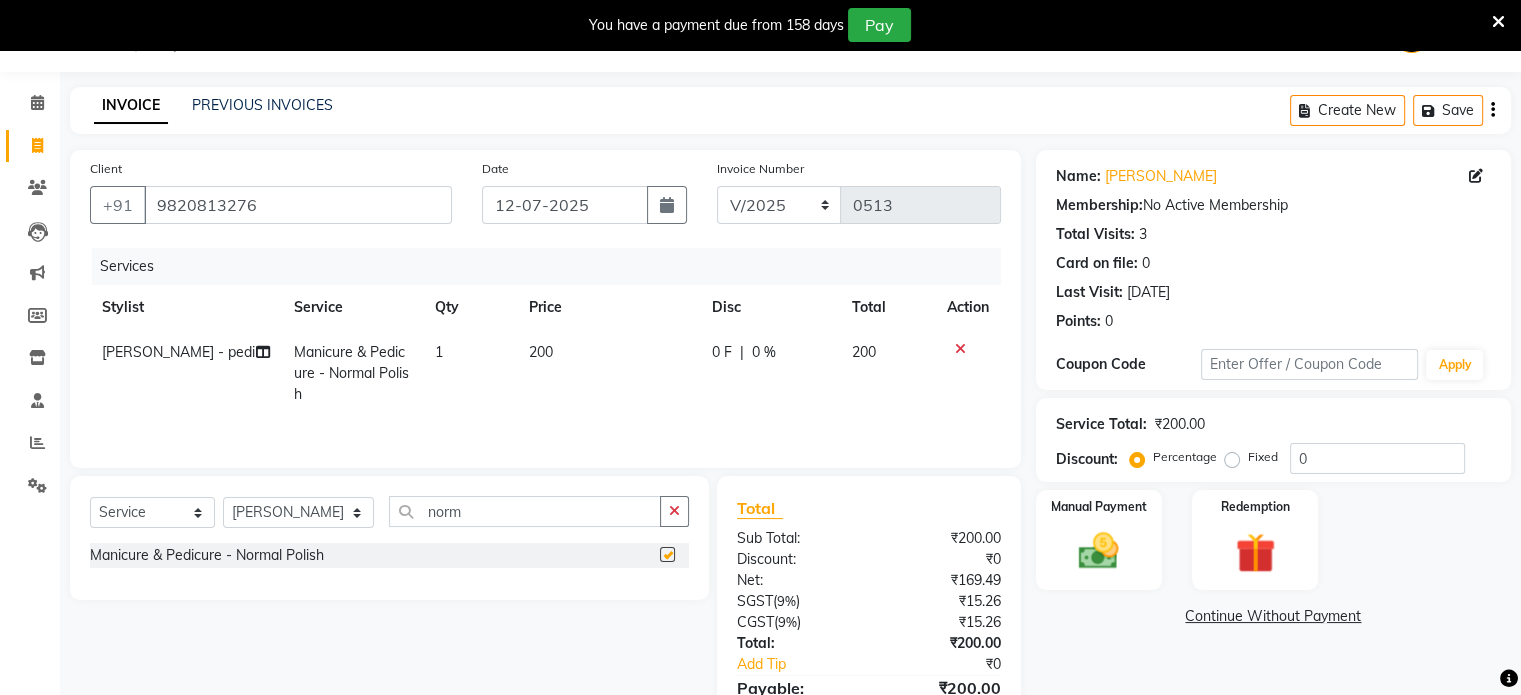 checkbox on "false" 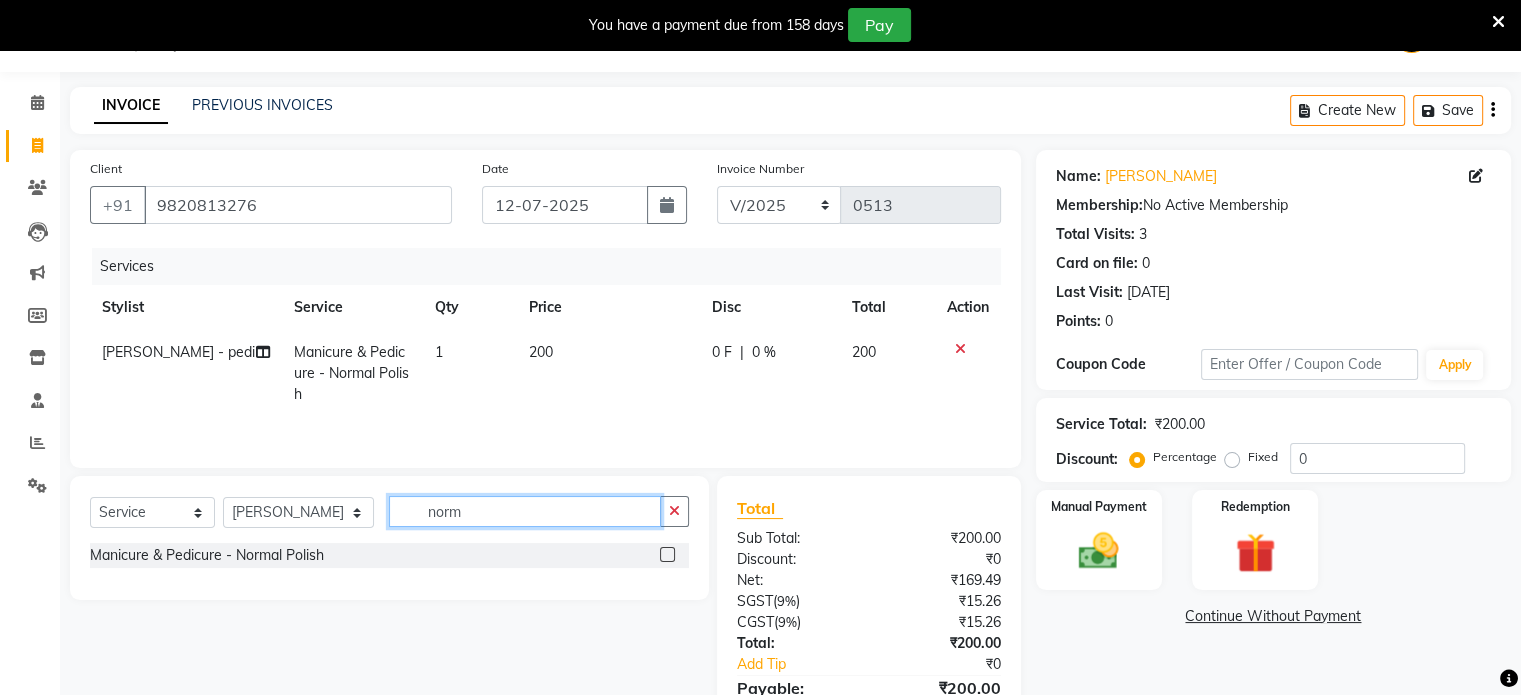click on "norm" 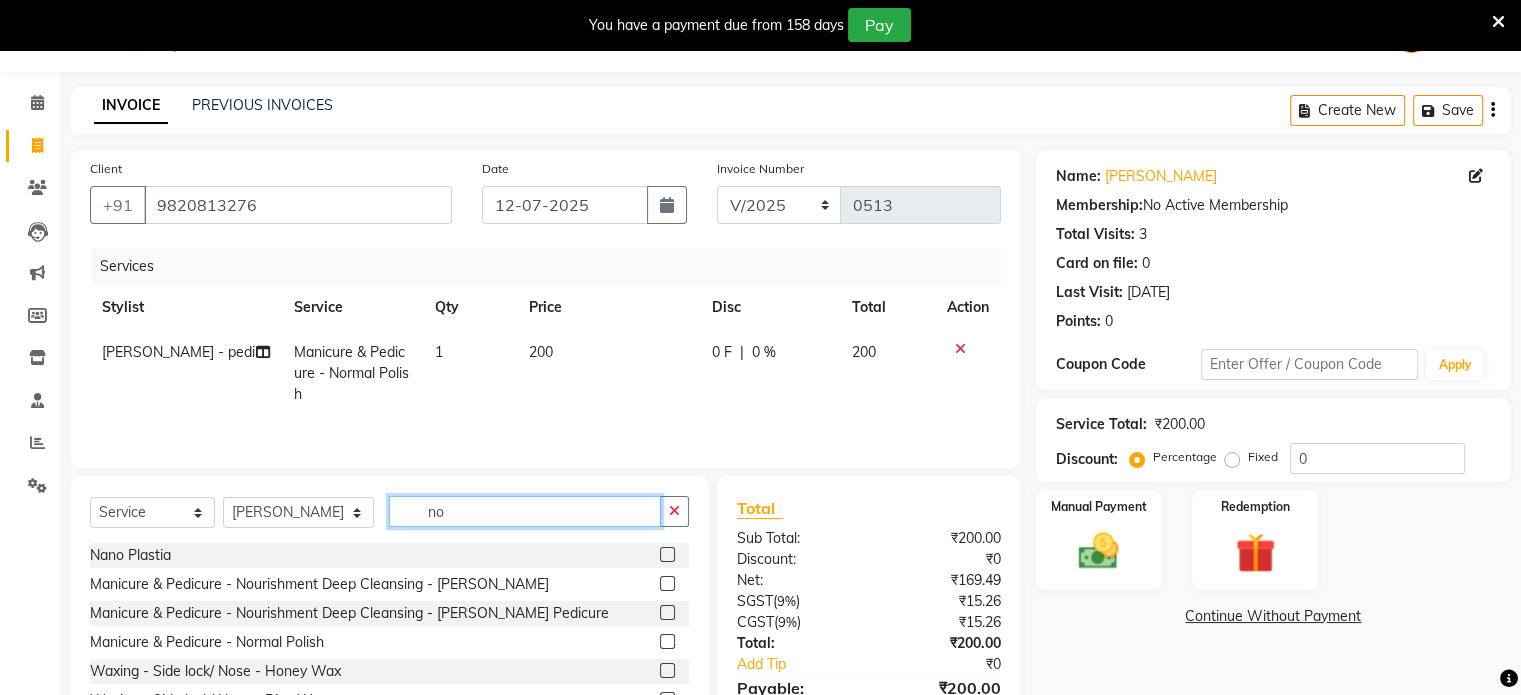 type on "n" 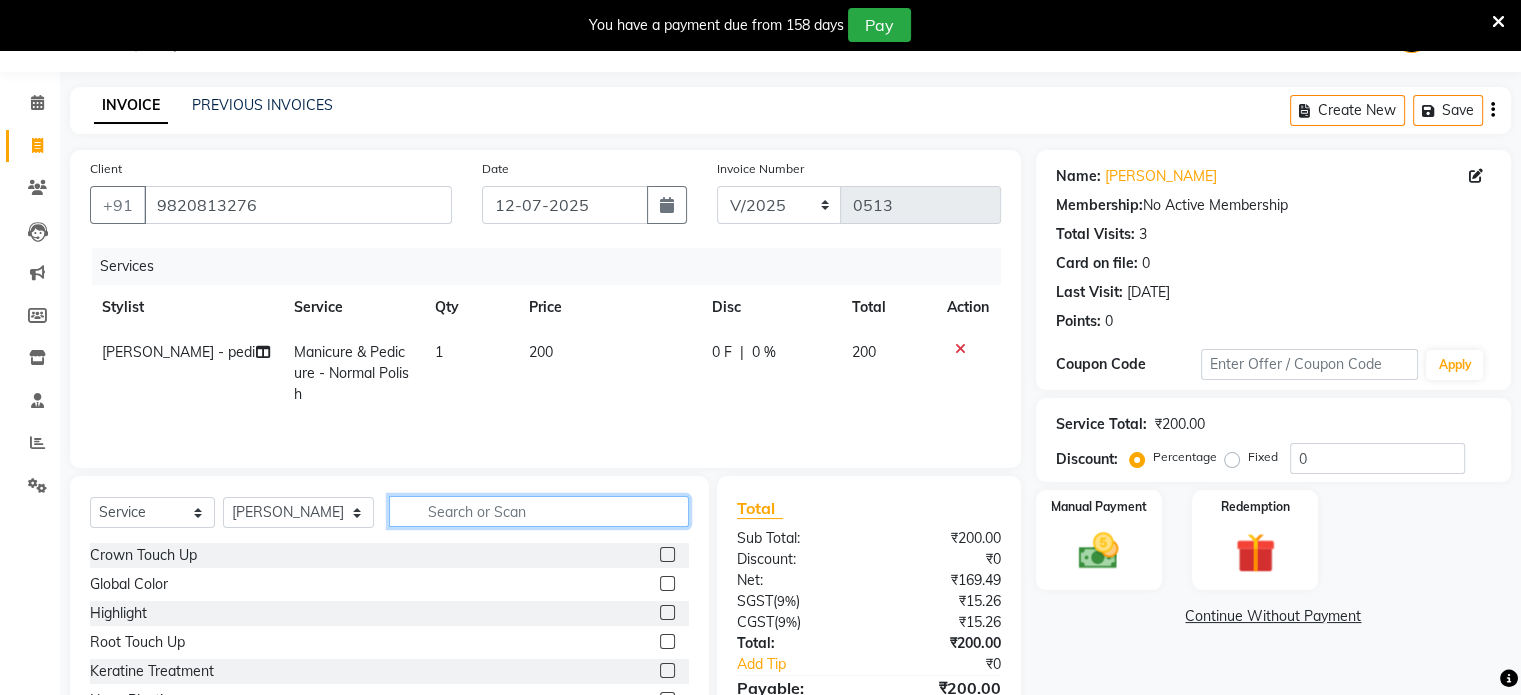 type 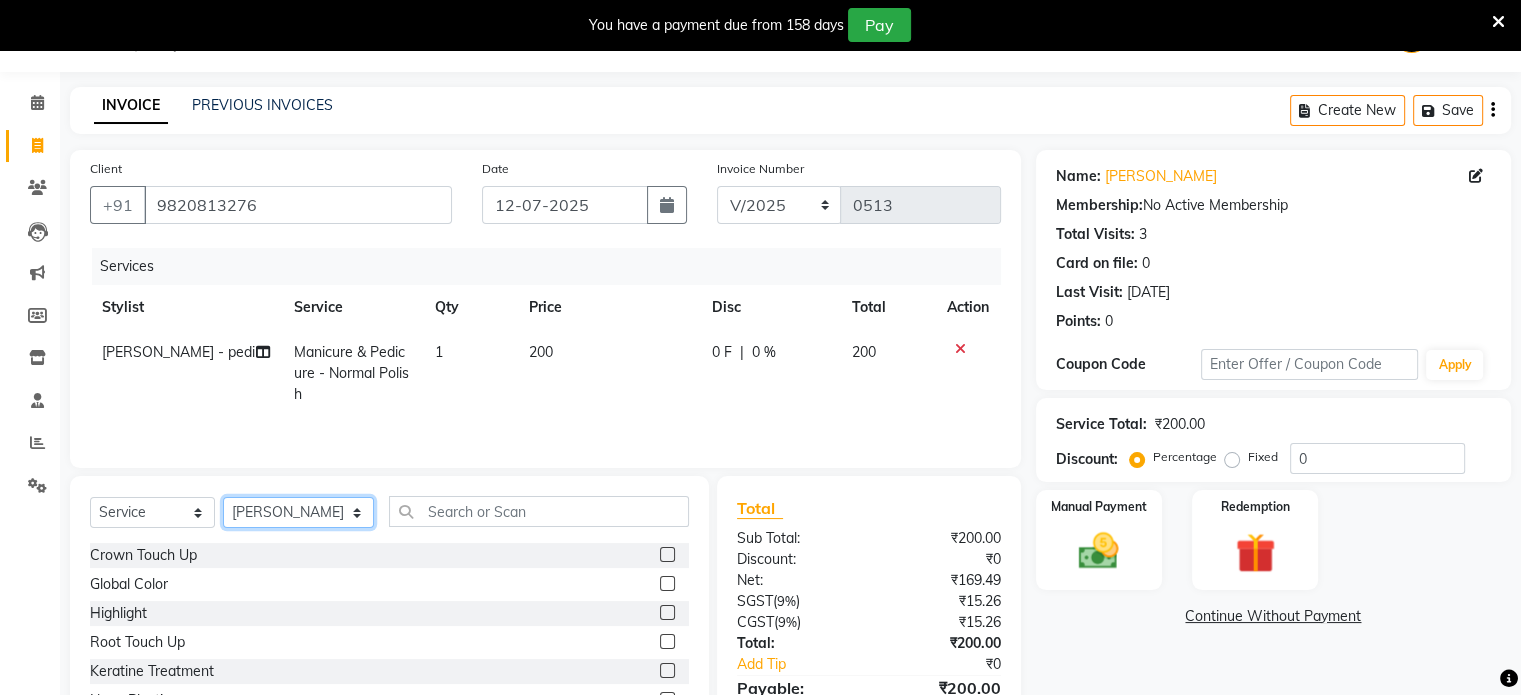 click on "Select Stylist Abulhasan Bimla Jyoti mani - pedi Meena Nail and eyelash Technician Sonia Beautician & Senior Stylist Zaid senior stylist" 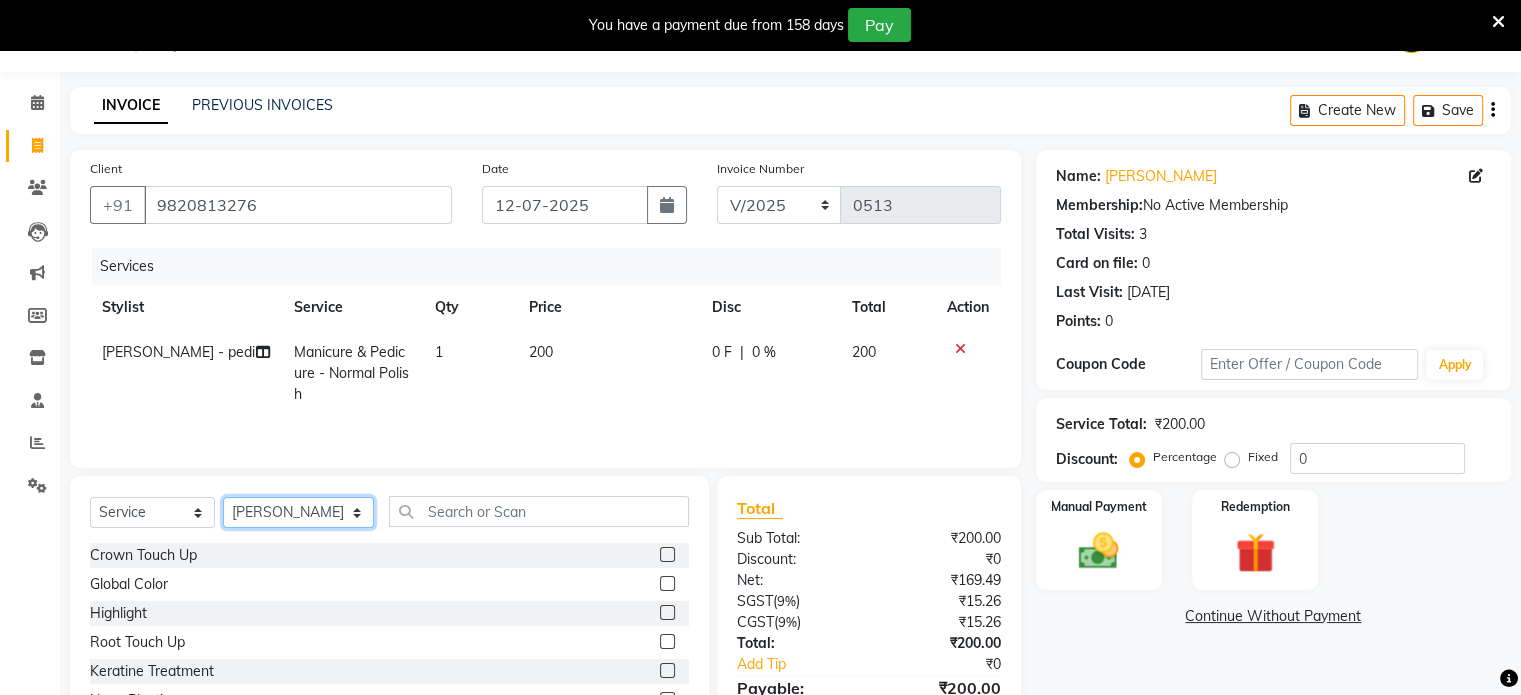 select on "80349" 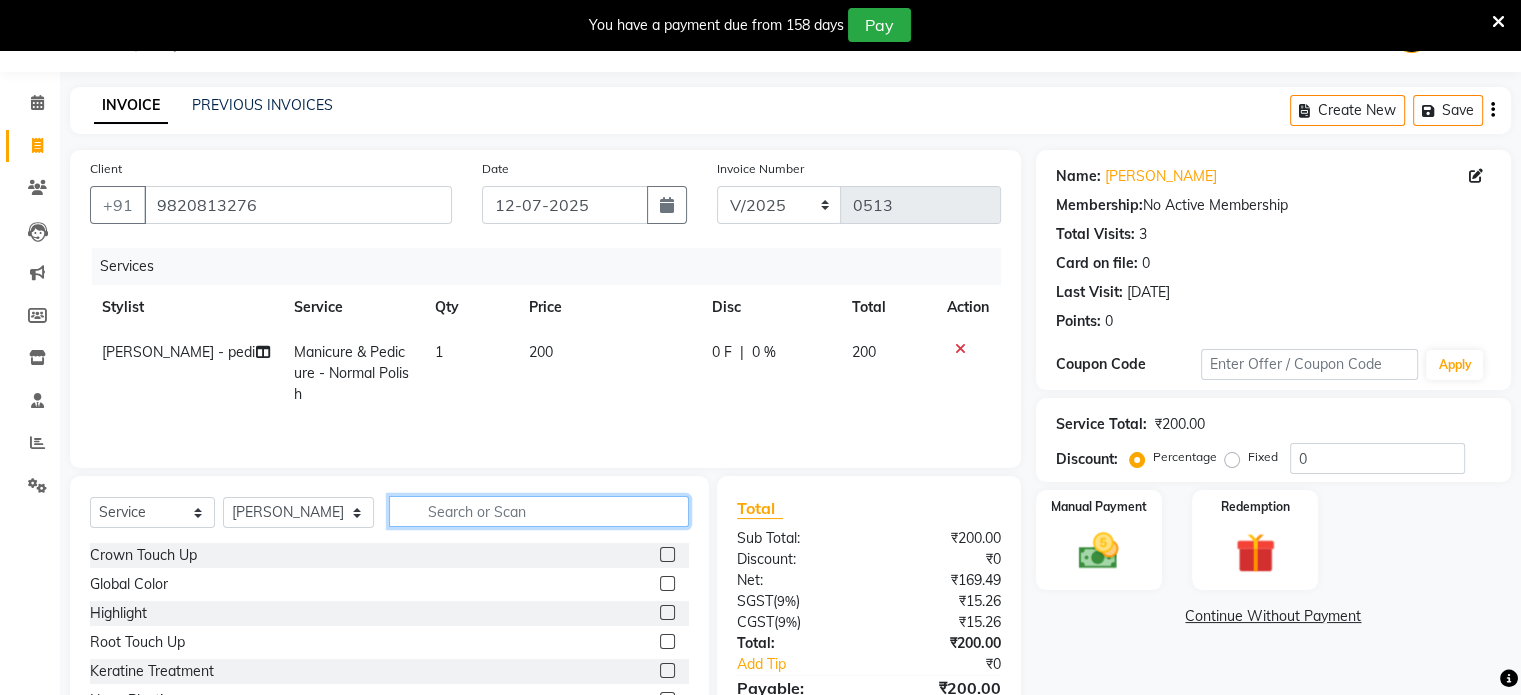 click 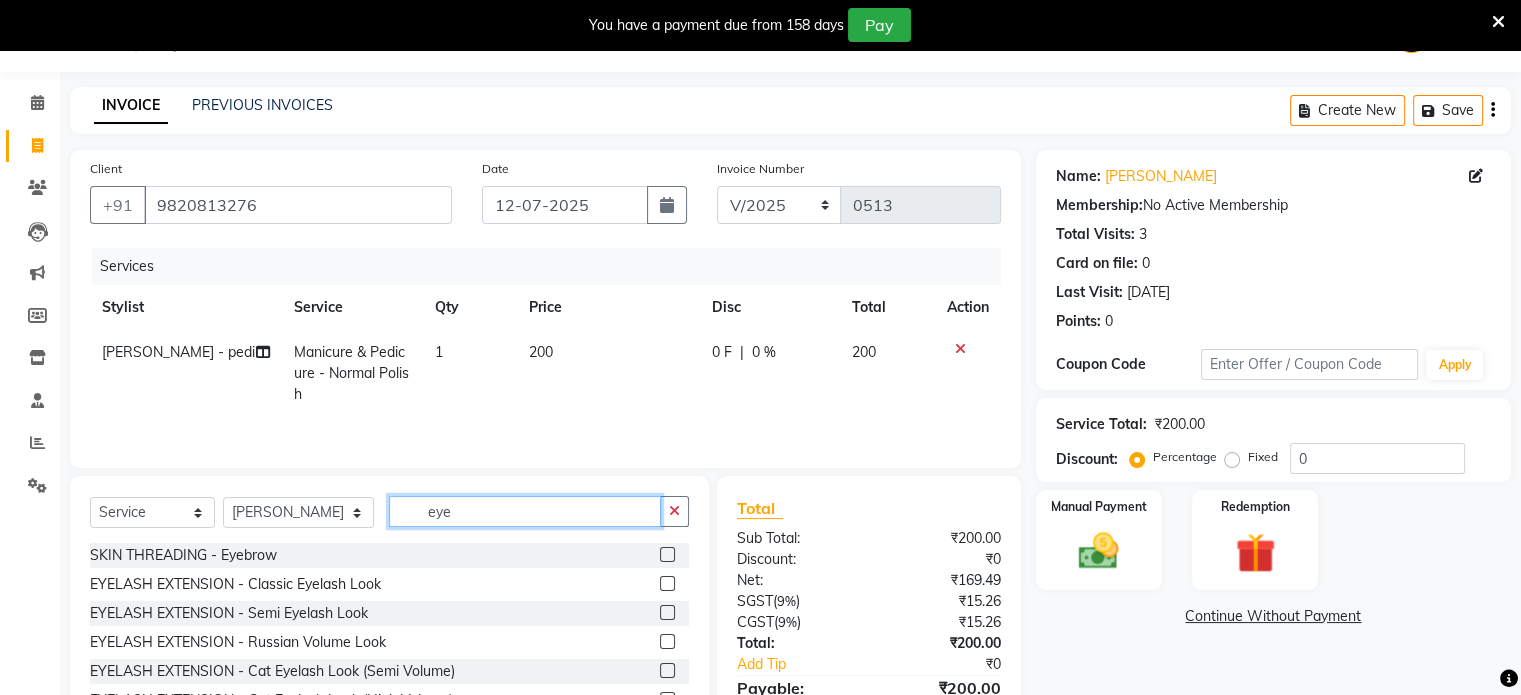 type on "eye" 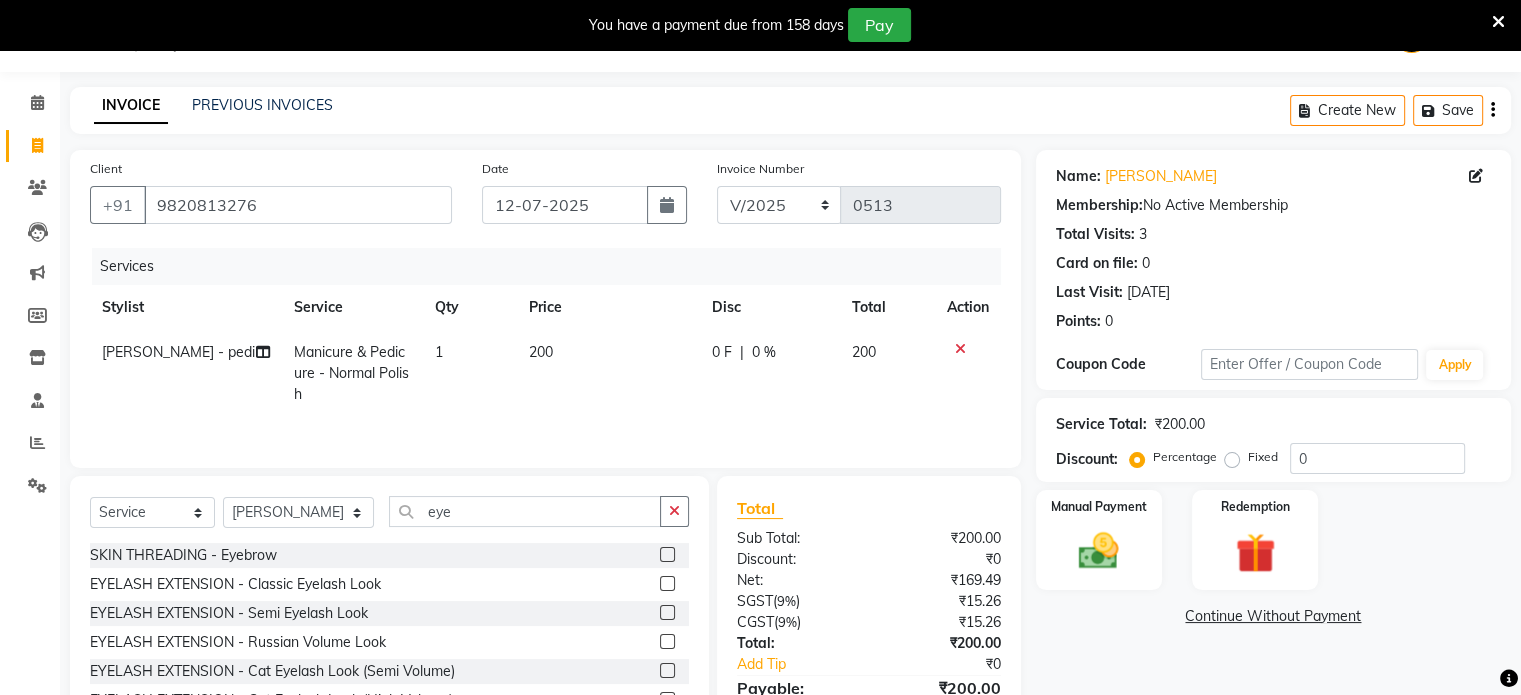 click 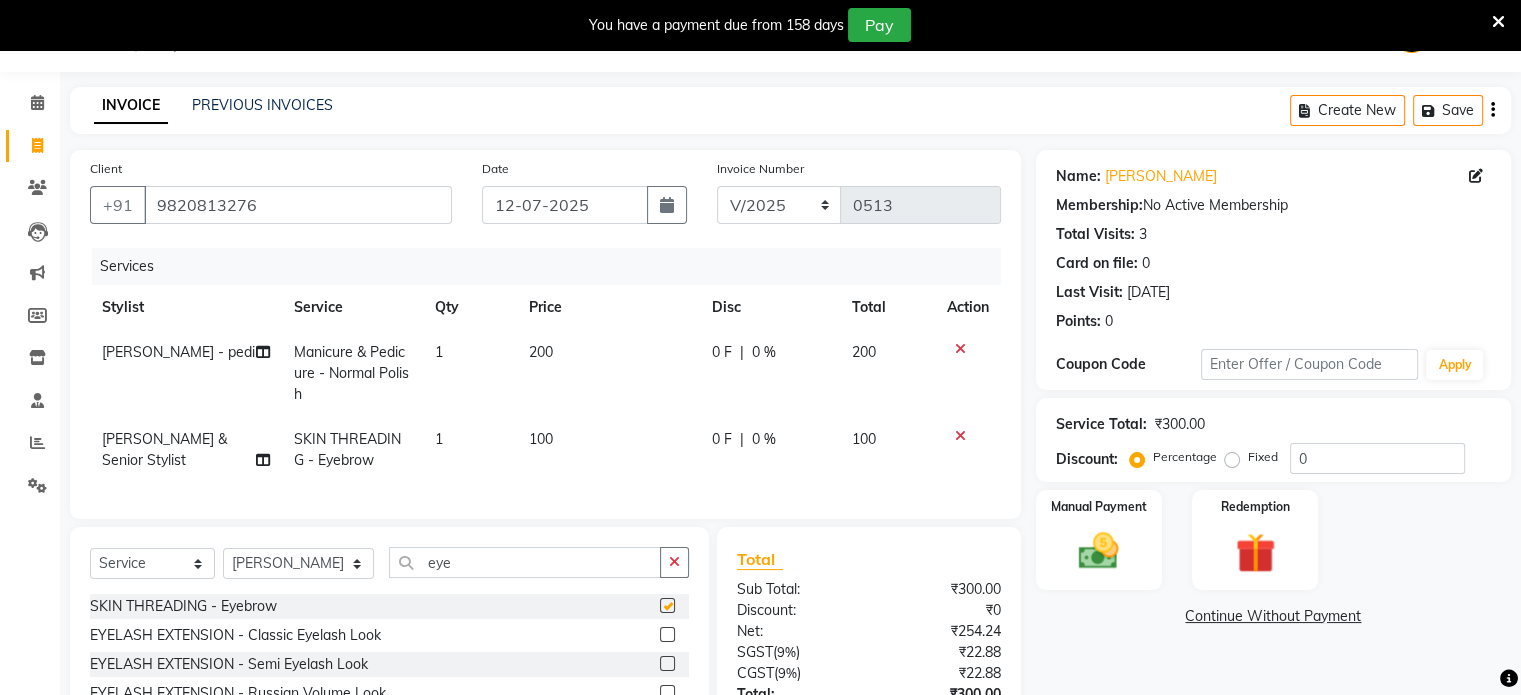 checkbox on "false" 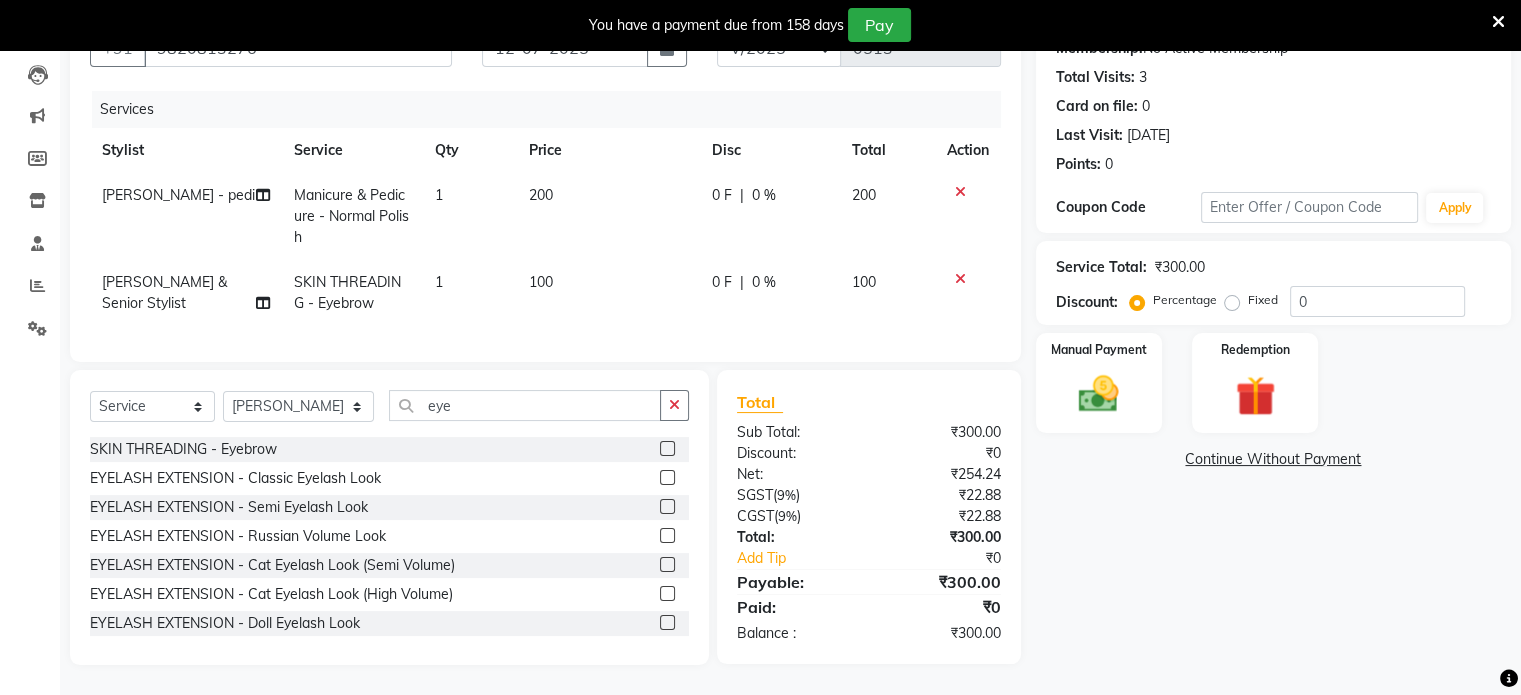 scroll, scrollTop: 223, scrollLeft: 0, axis: vertical 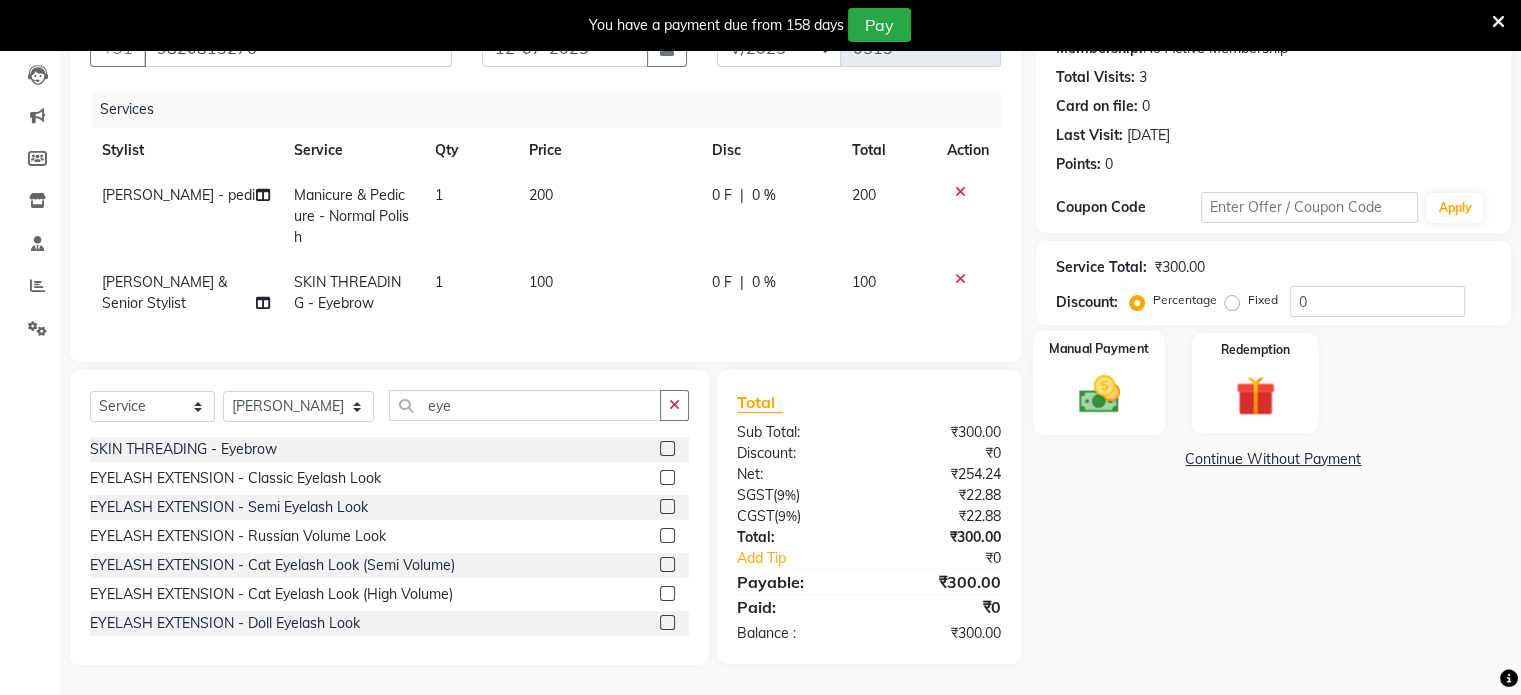 click 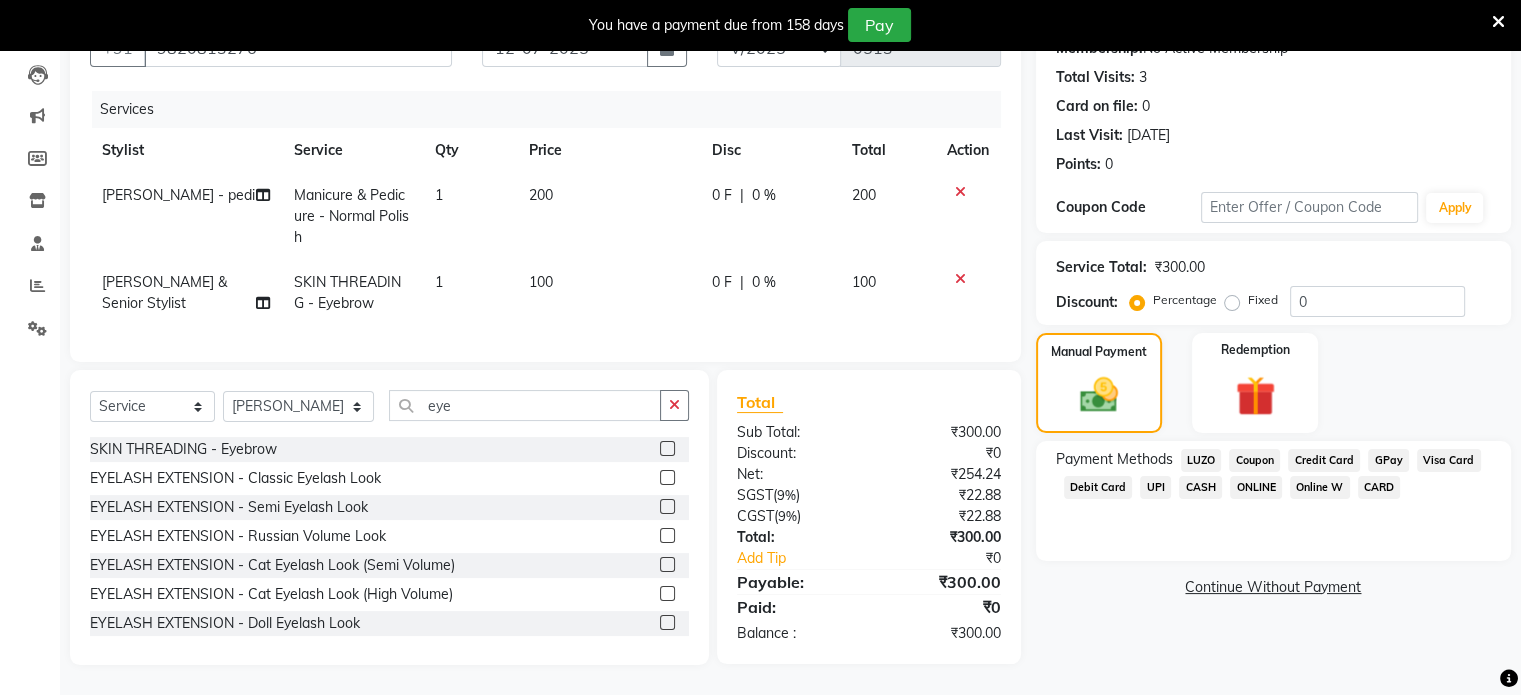 click on "GPay" 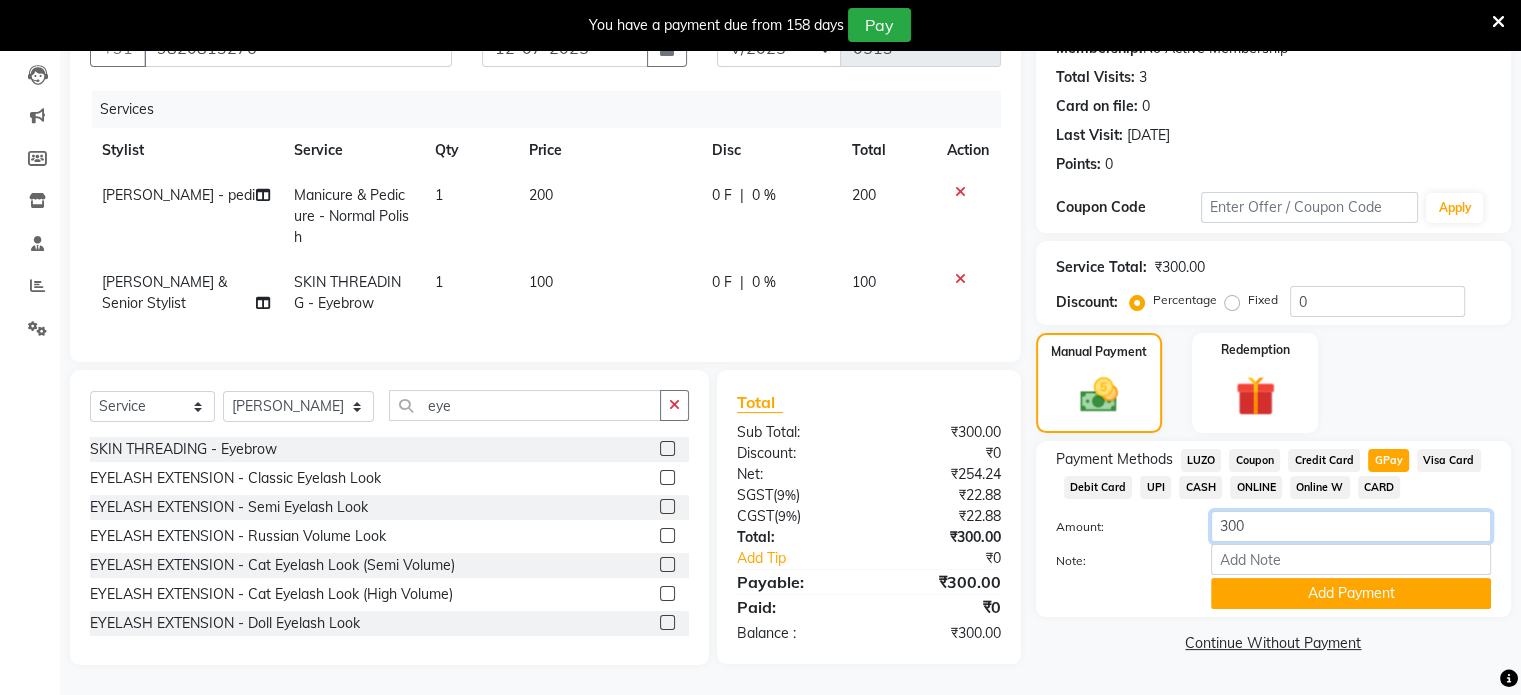 click on "300" 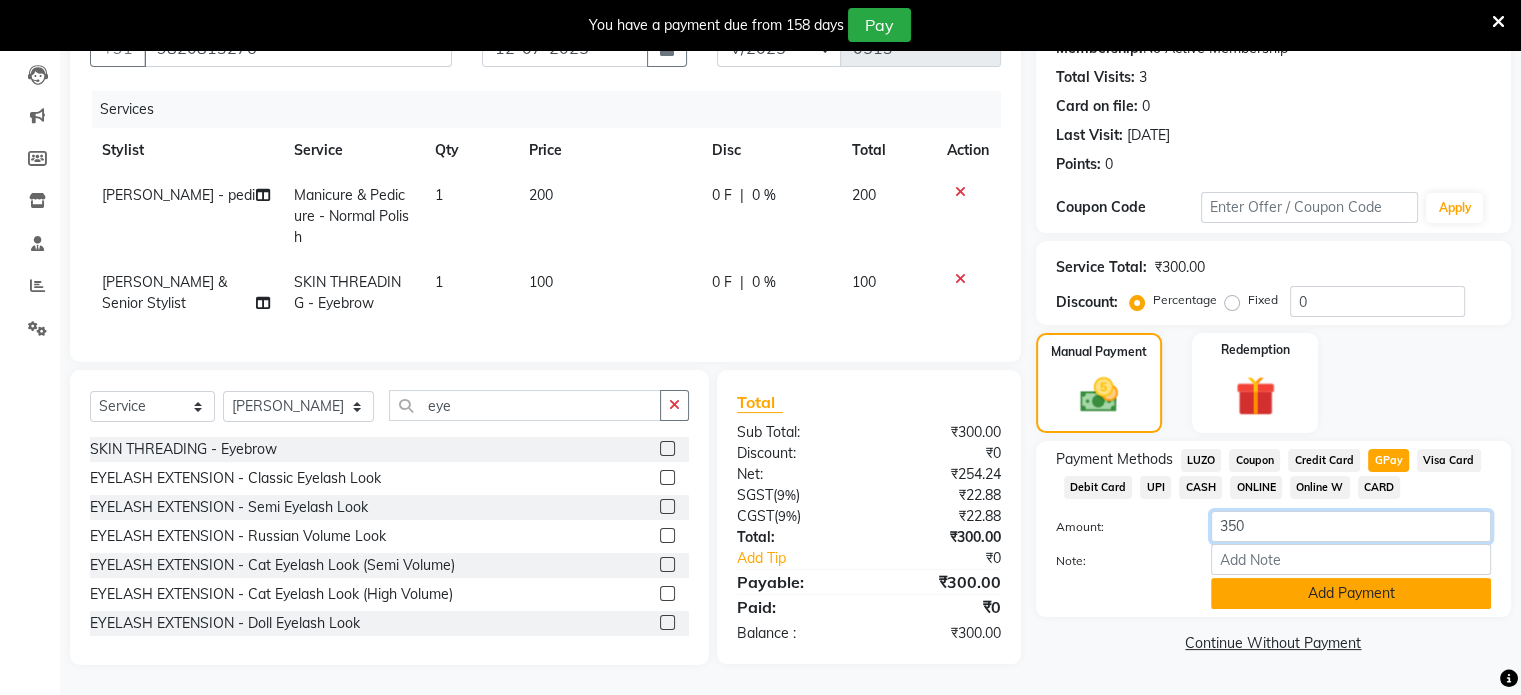 type on "350" 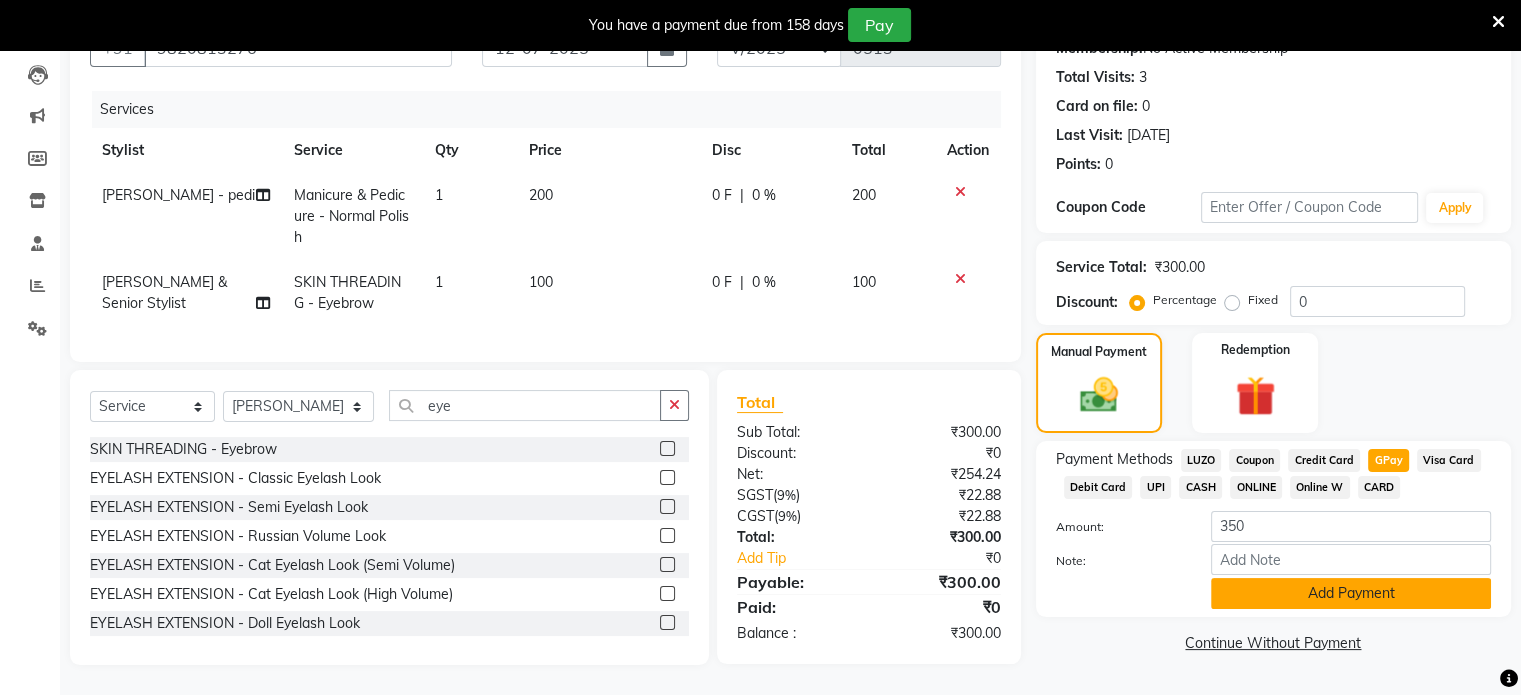 click on "Add Payment" 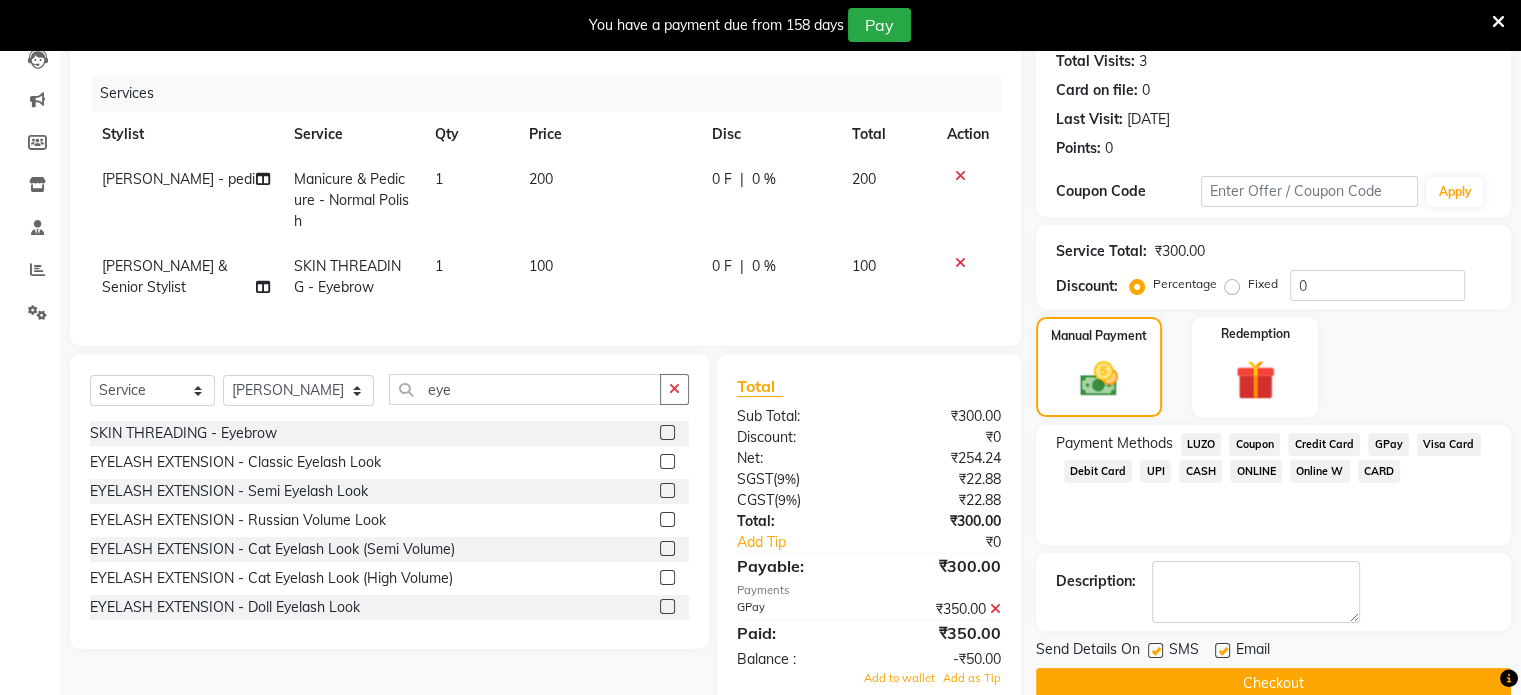 scroll, scrollTop: 280, scrollLeft: 0, axis: vertical 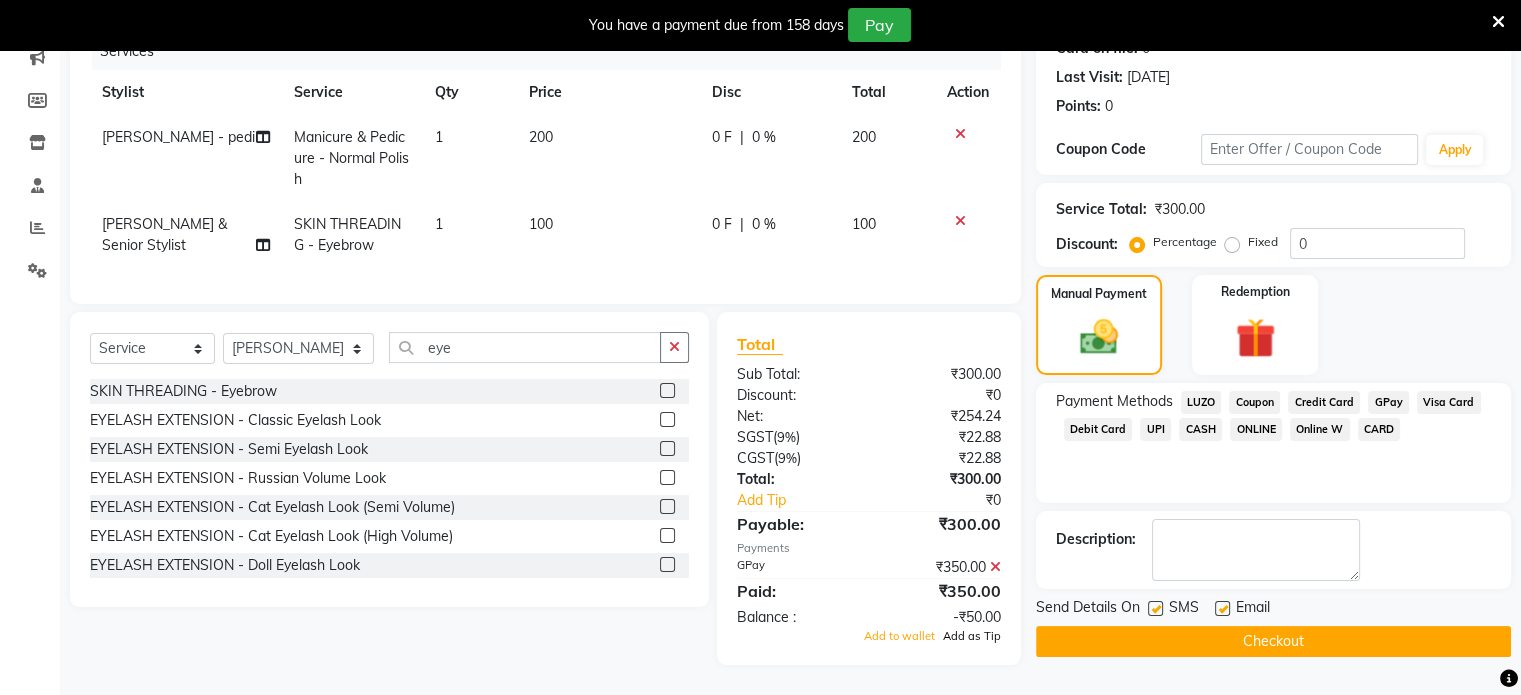 click on "Add as Tip" 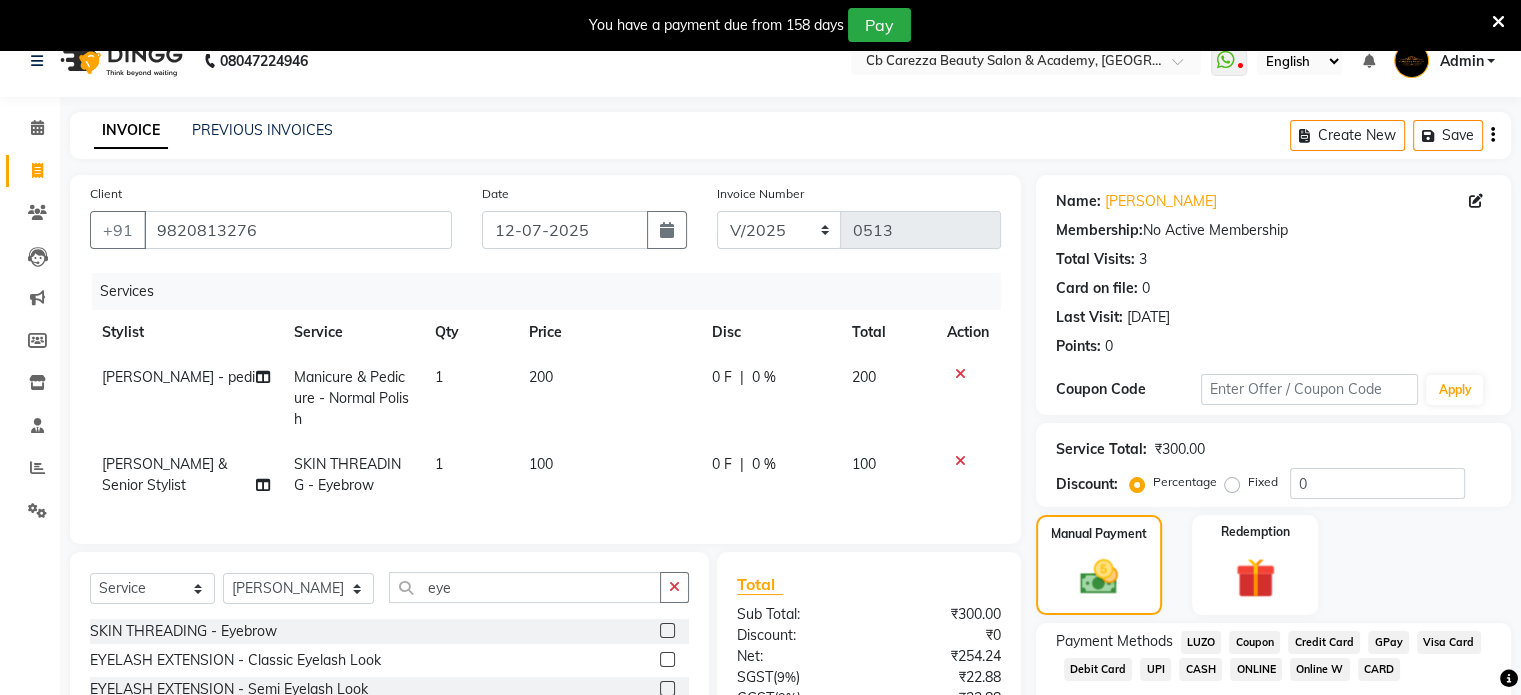 scroll, scrollTop: 305, scrollLeft: 0, axis: vertical 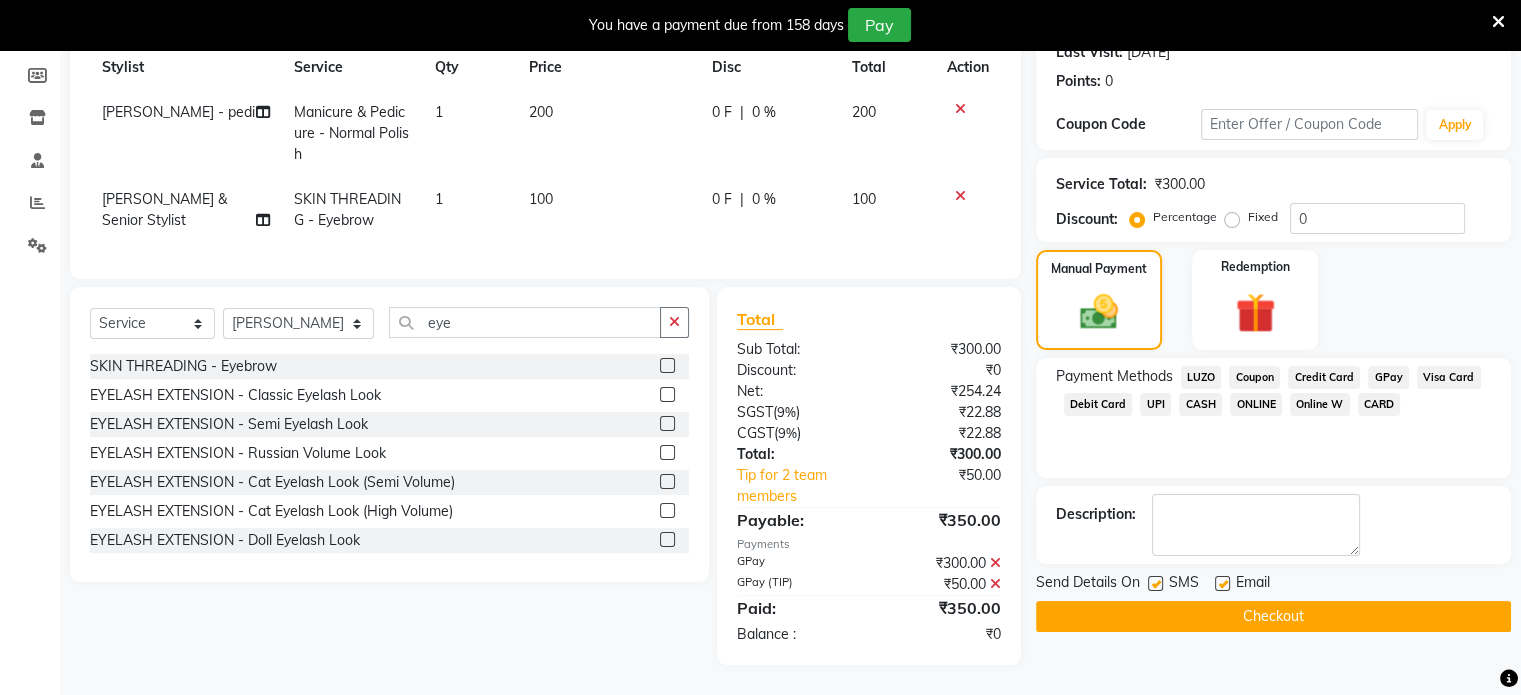 click on "Checkout" 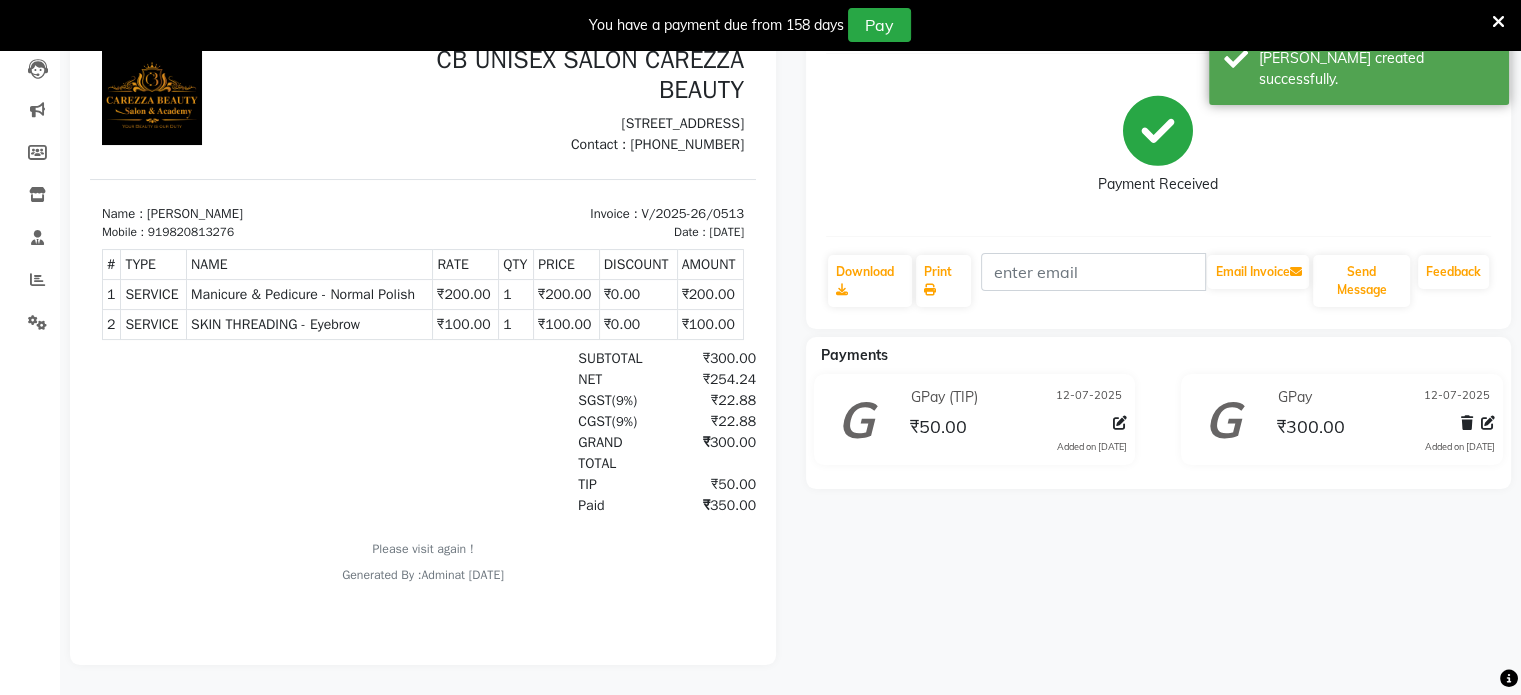 scroll, scrollTop: 0, scrollLeft: 0, axis: both 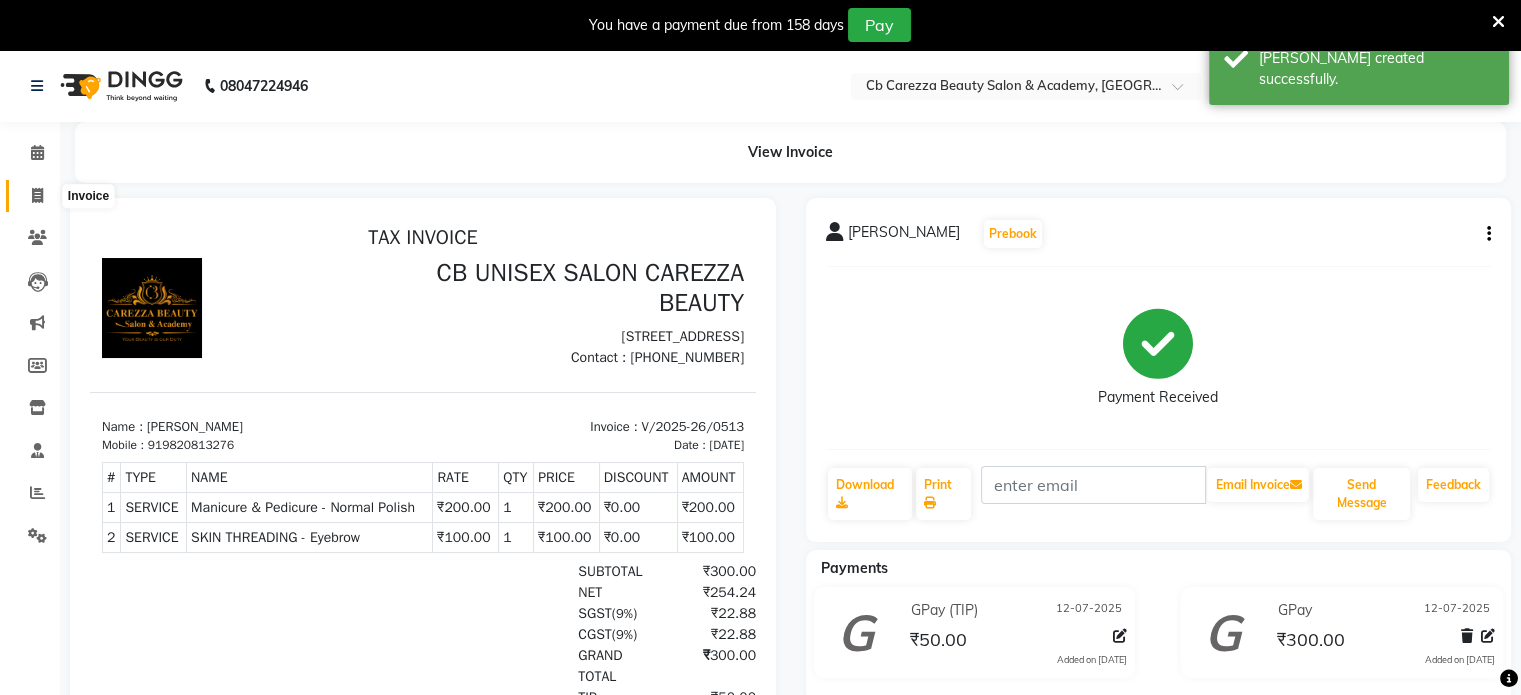 click 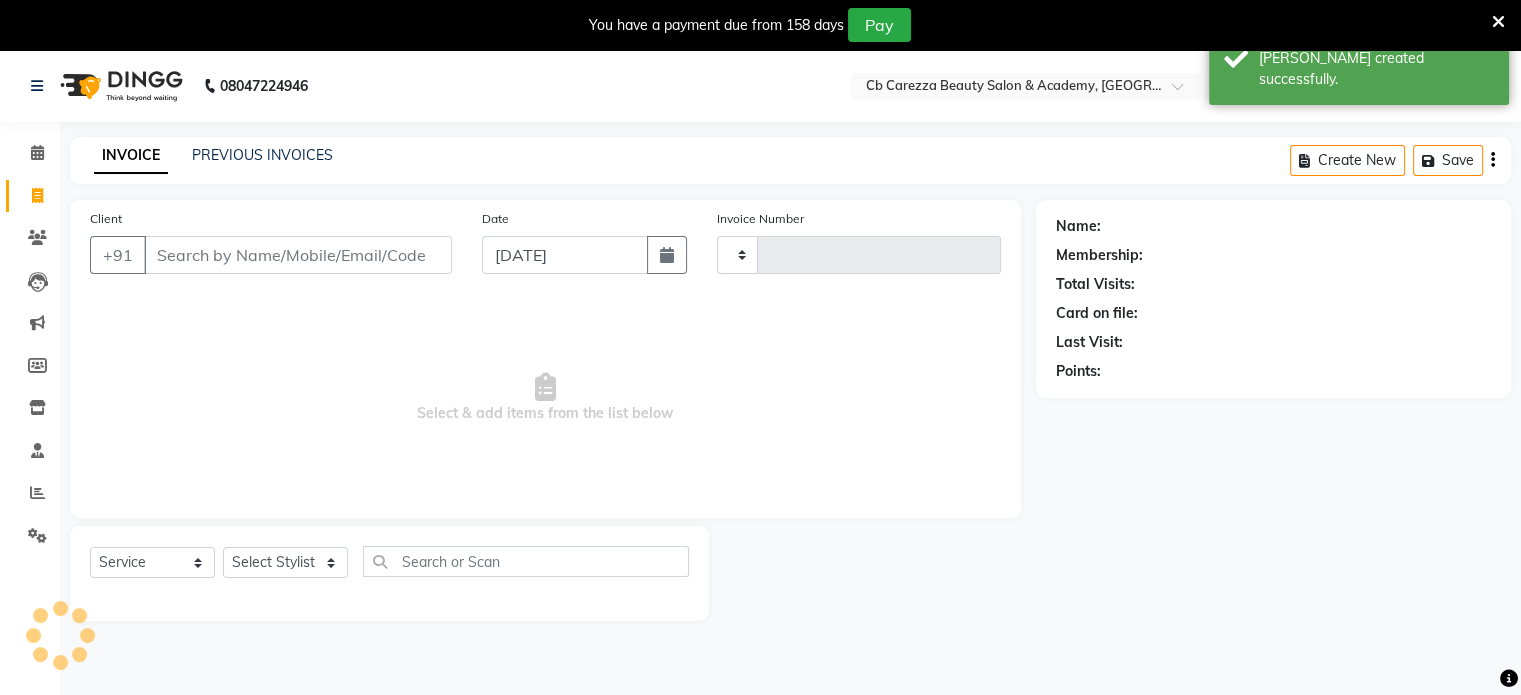 type on "0514" 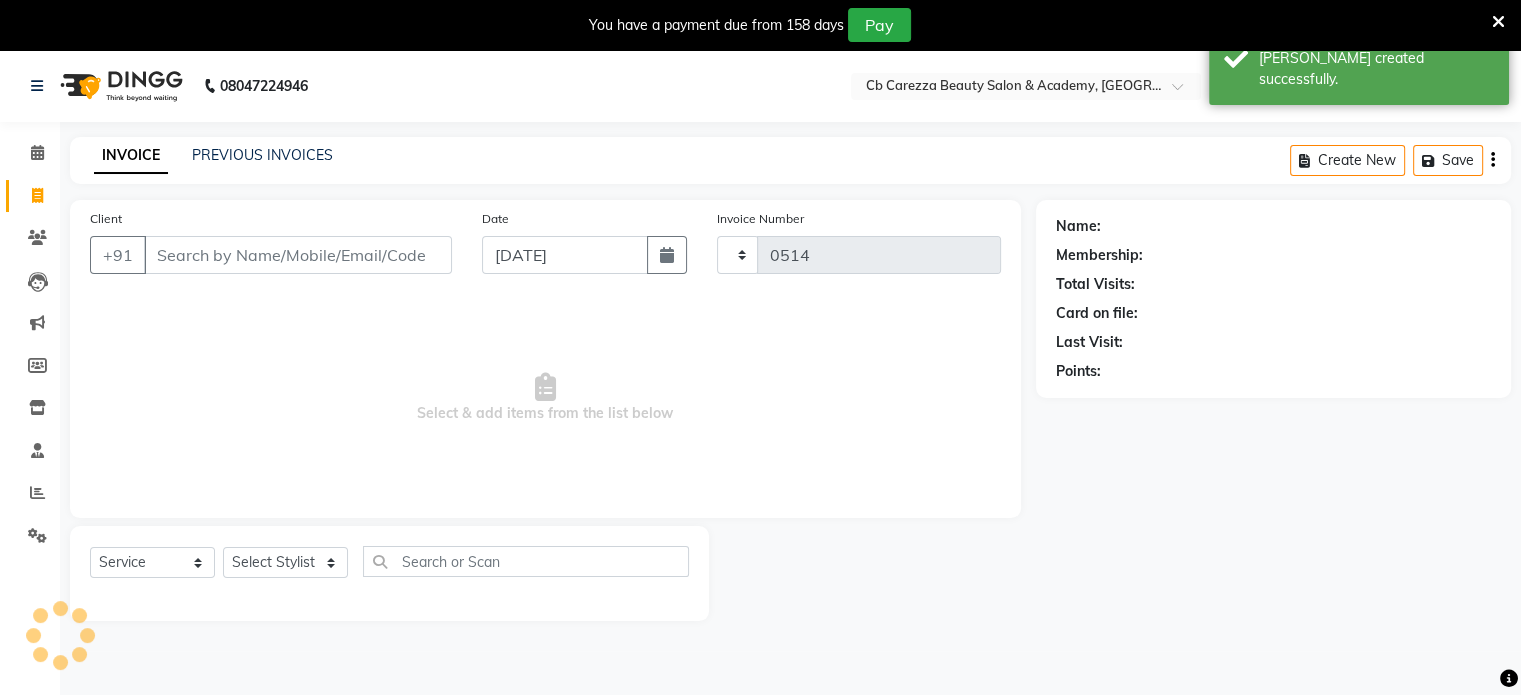 scroll, scrollTop: 50, scrollLeft: 0, axis: vertical 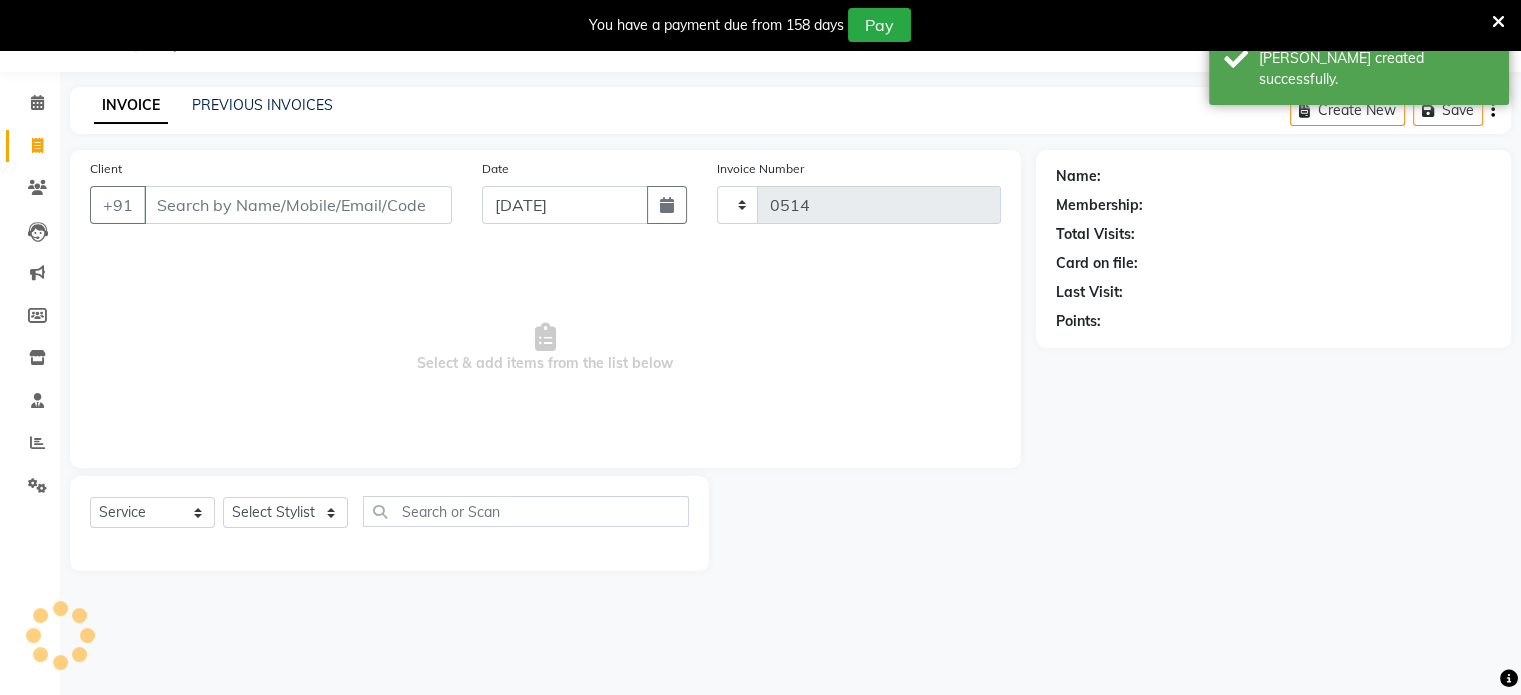 select on "7159" 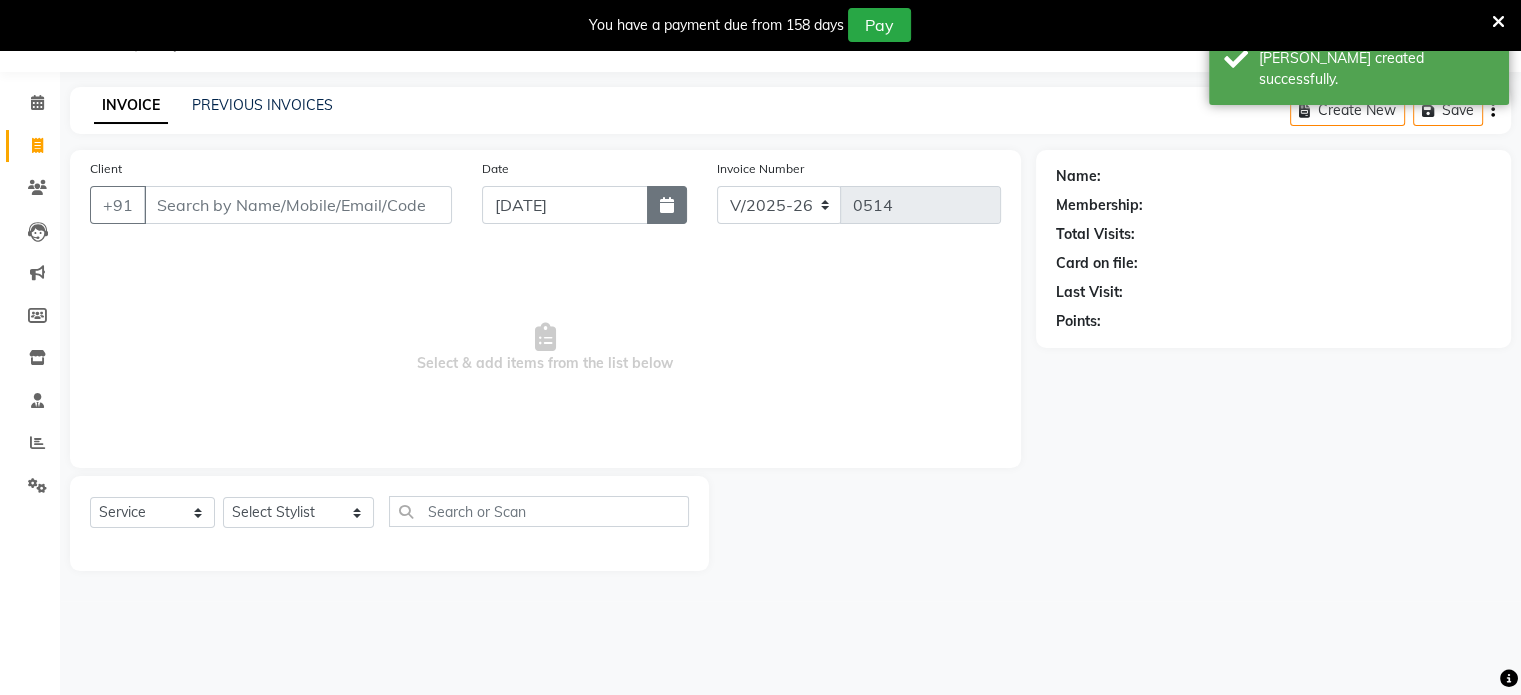 click 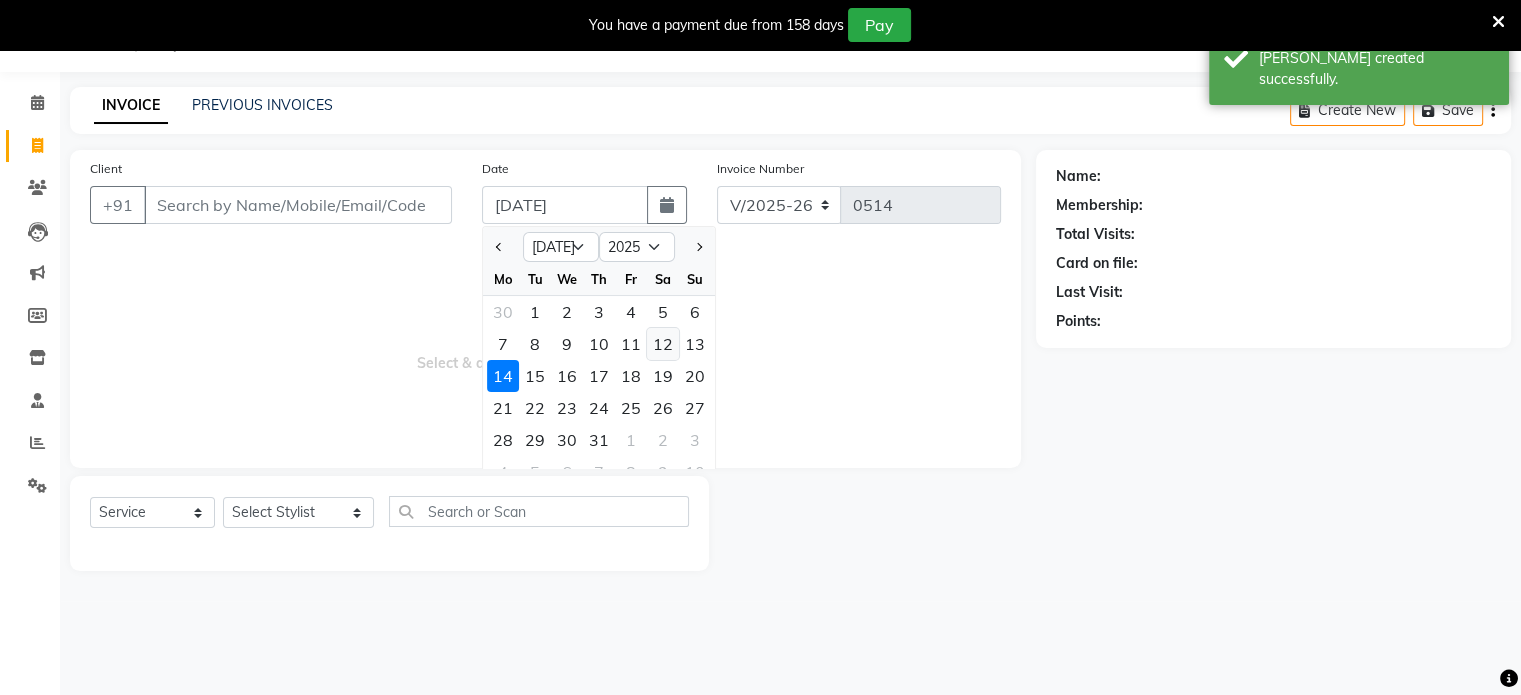 click on "12" 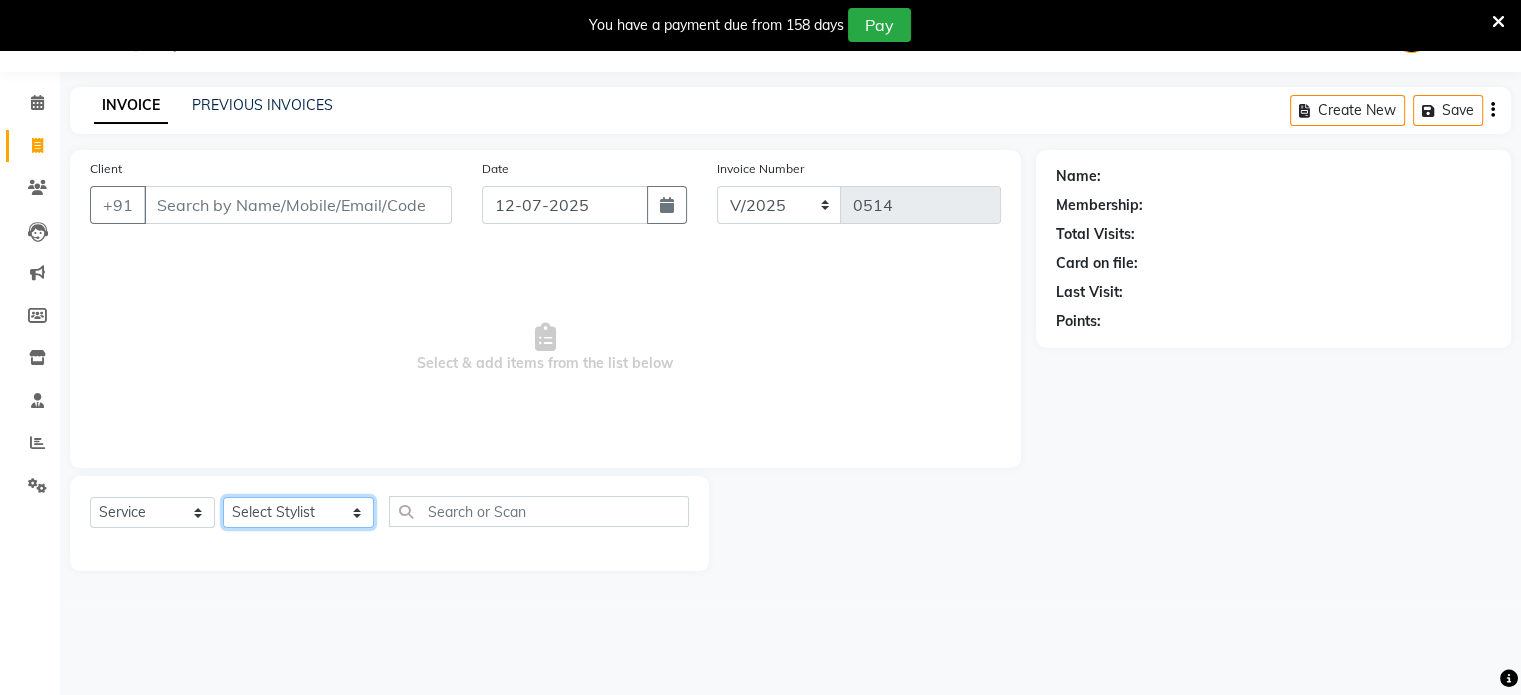 click on "Select Stylist Abulhasan Bimla Jyoti mani - pedi Meena Nail and eyelash Technician Sonia Beautician & Senior Stylist Zaid senior stylist" 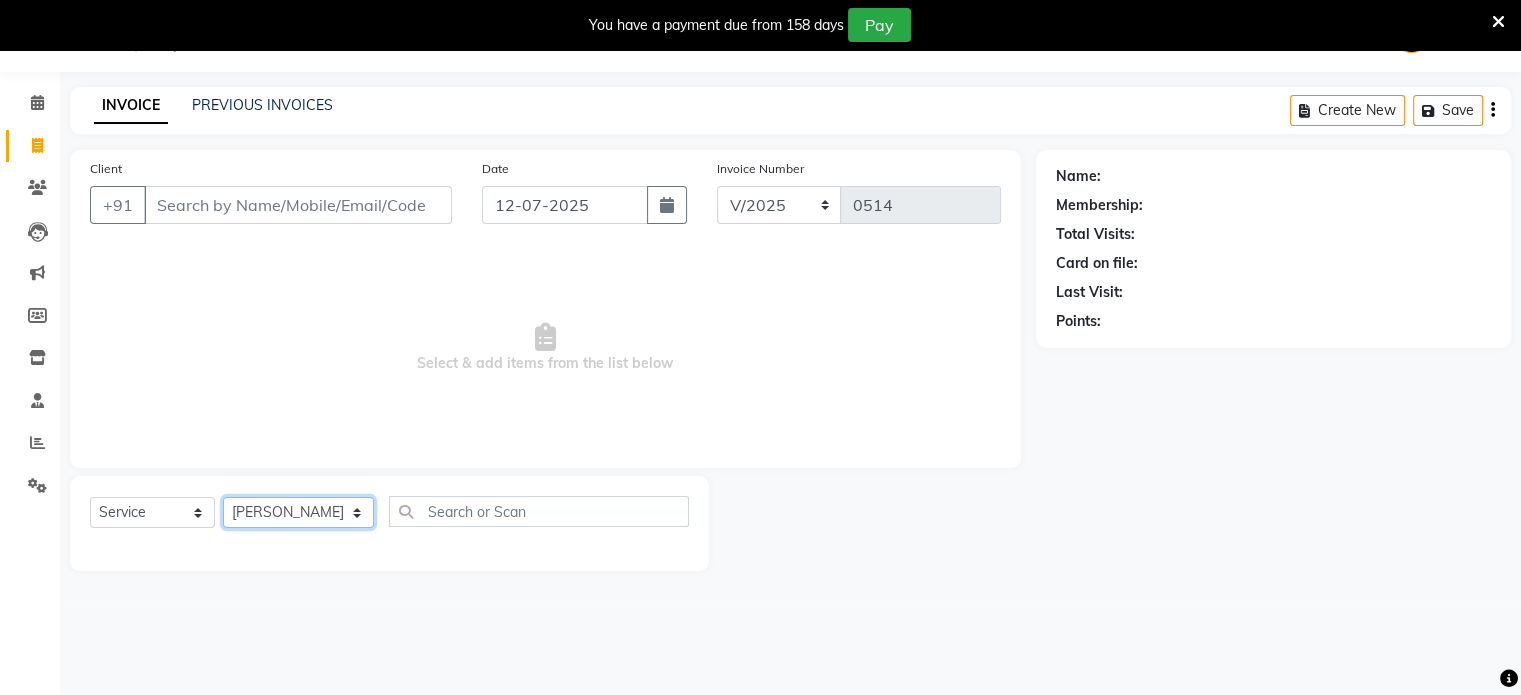 click on "Select Stylist Abulhasan Bimla Jyoti mani - pedi Meena Nail and eyelash Technician Sonia Beautician & Senior Stylist Zaid senior stylist" 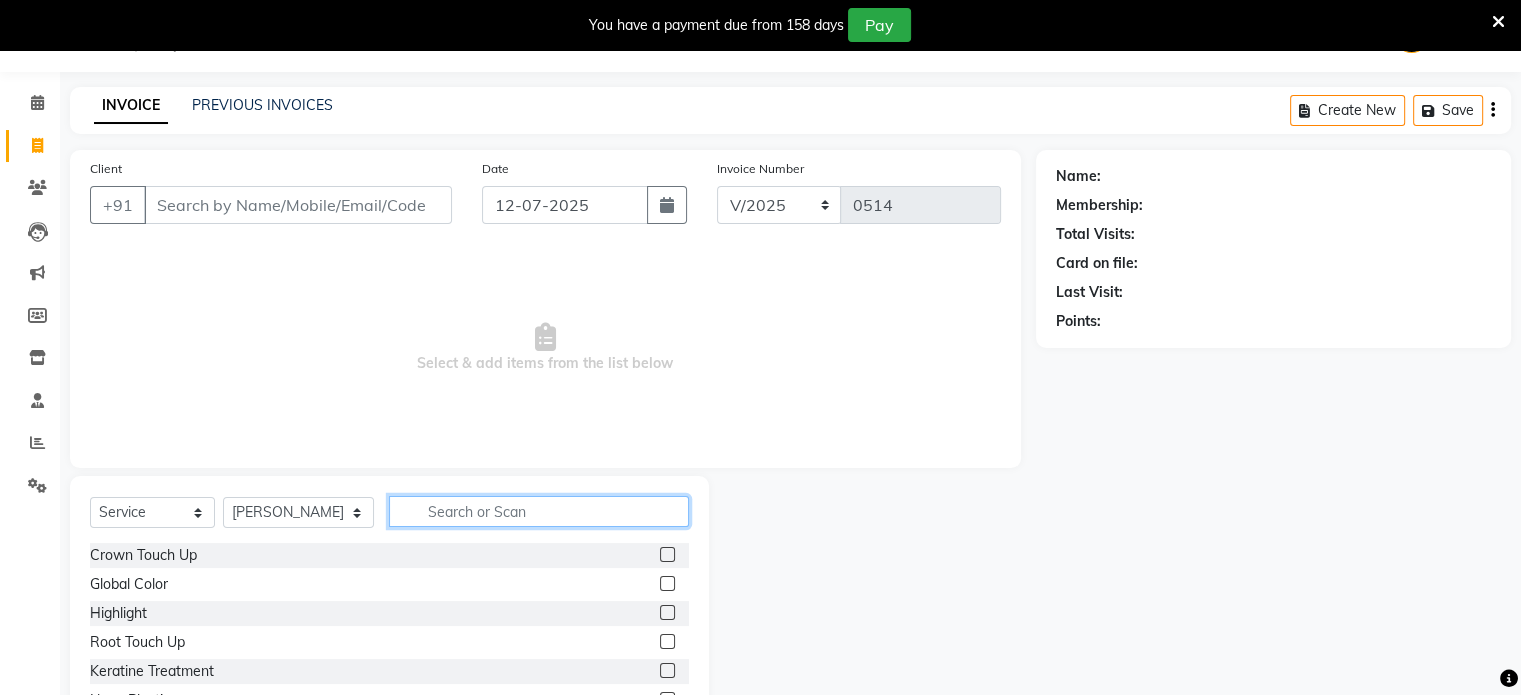 click 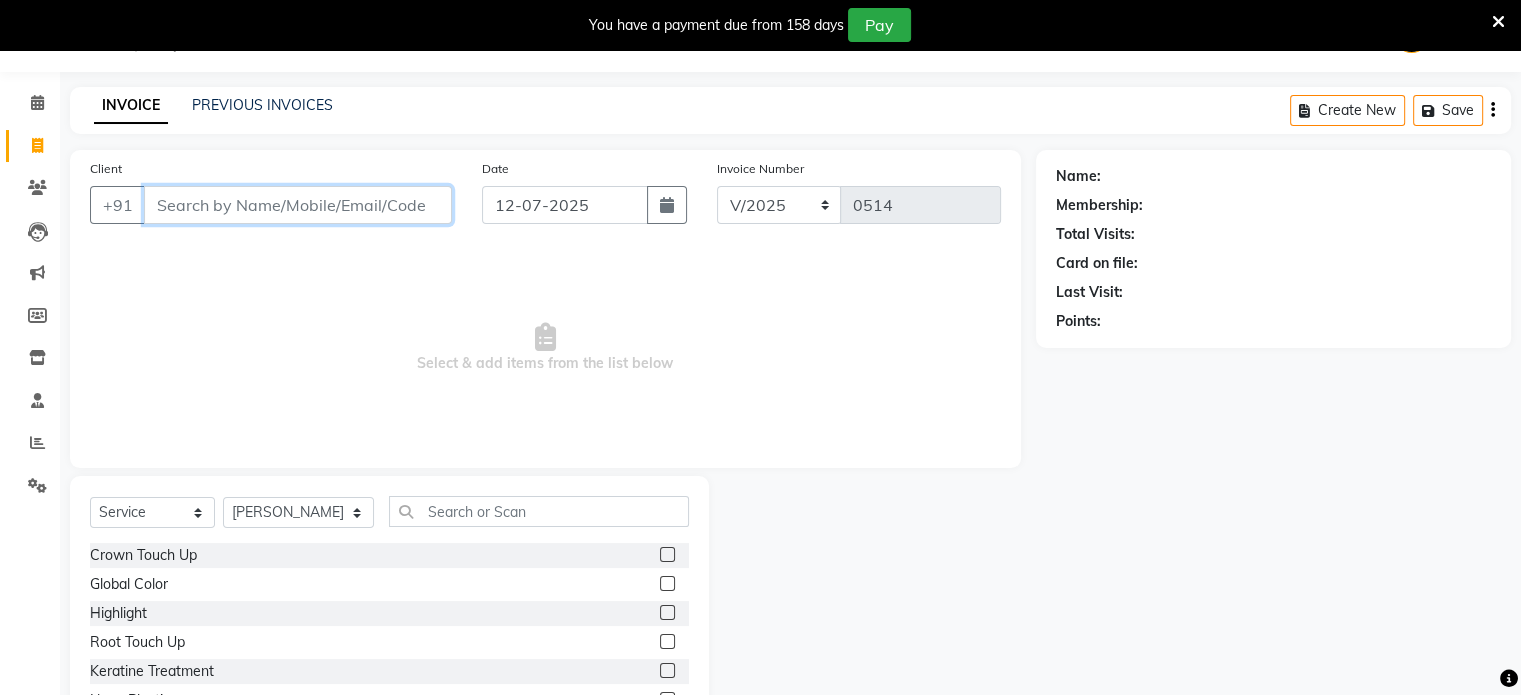 click on "Client" at bounding box center [298, 205] 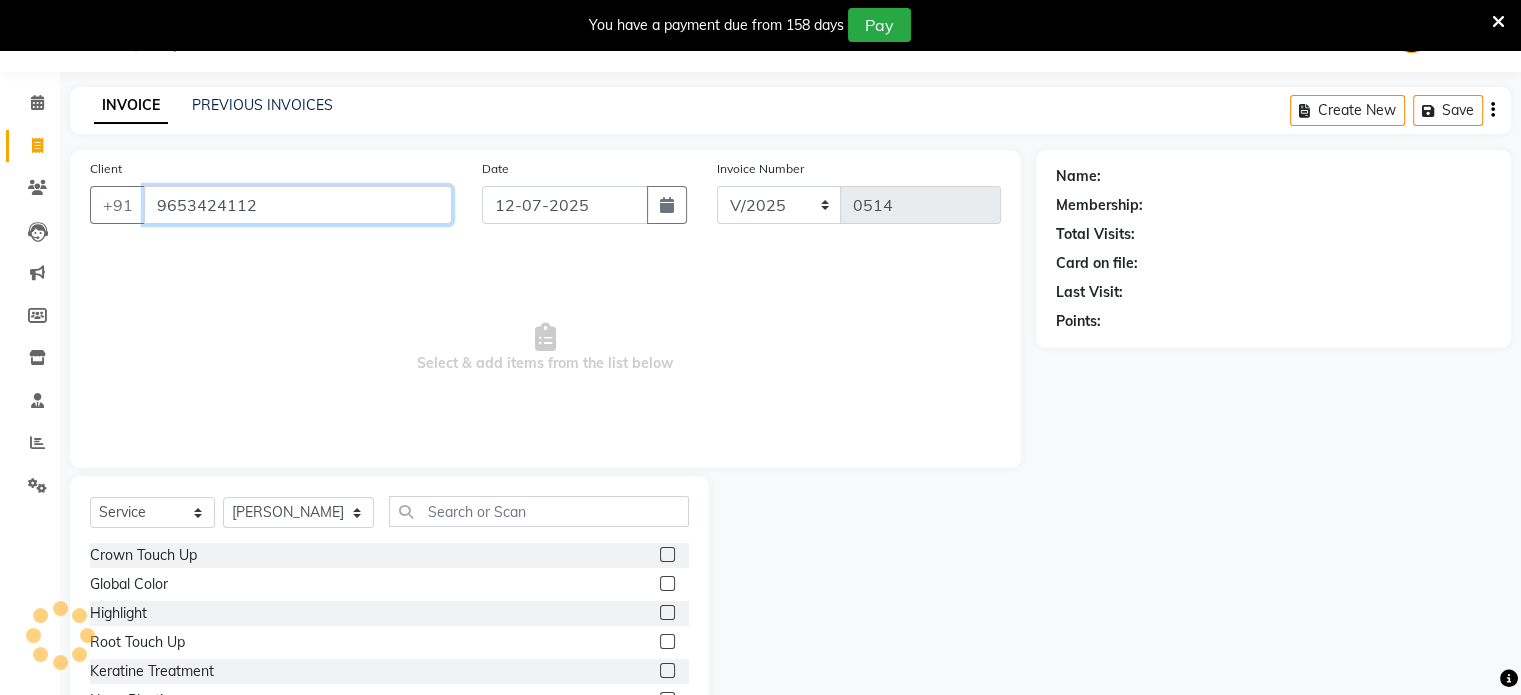 type on "9653424112" 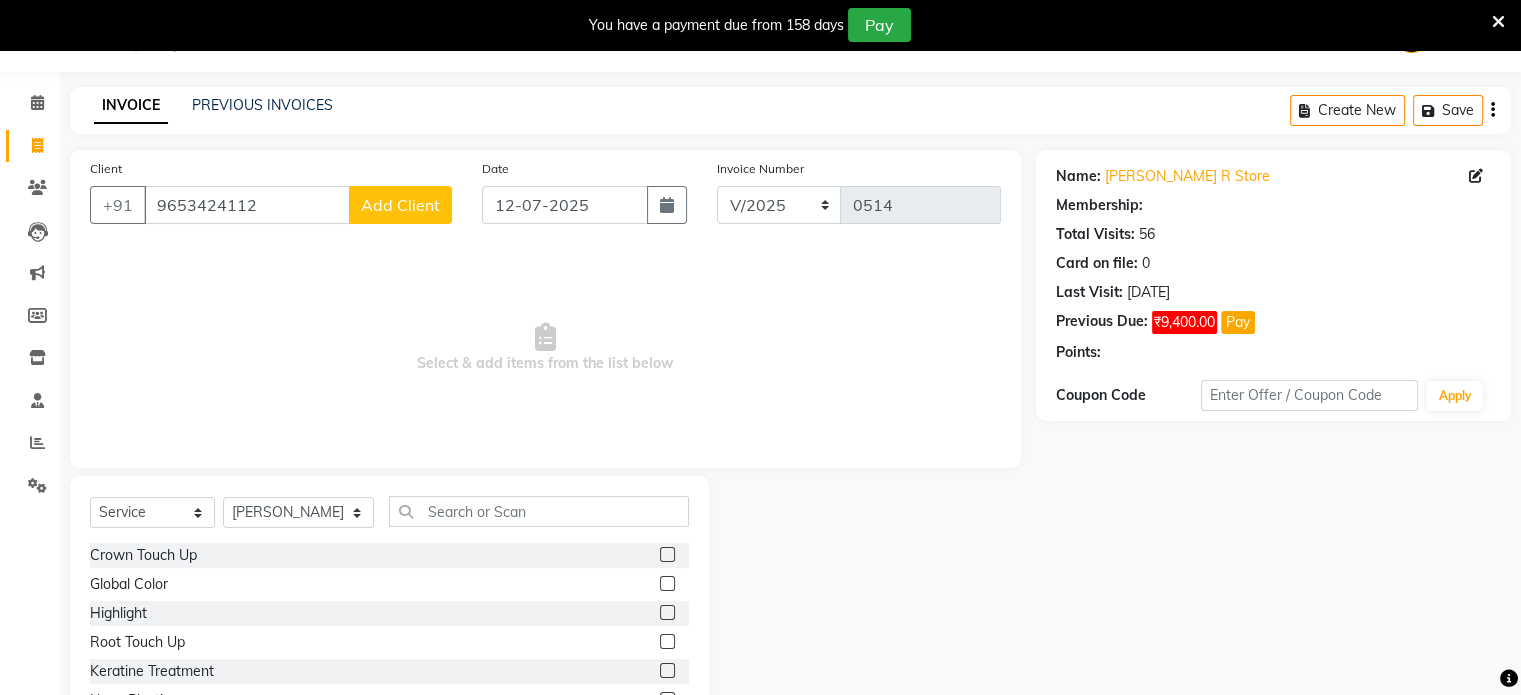 select on "1: Object" 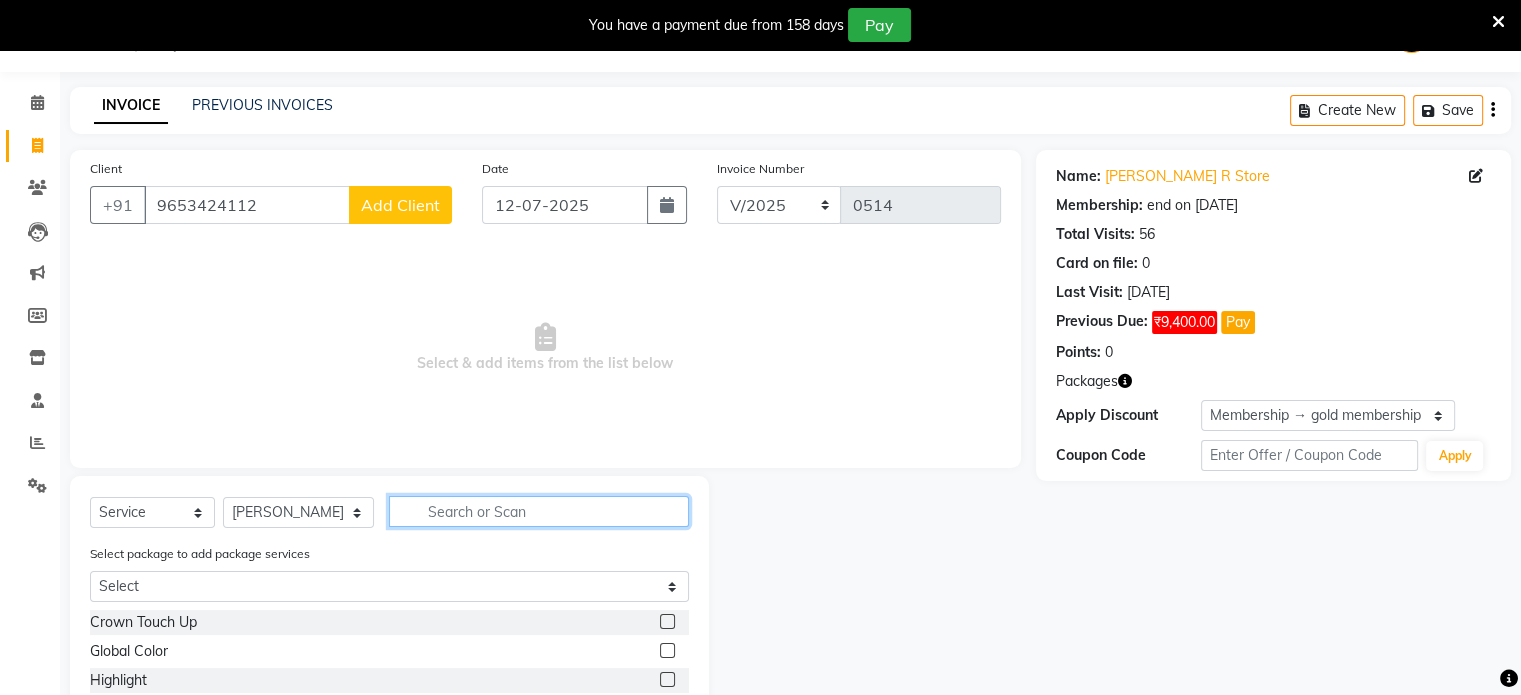 click 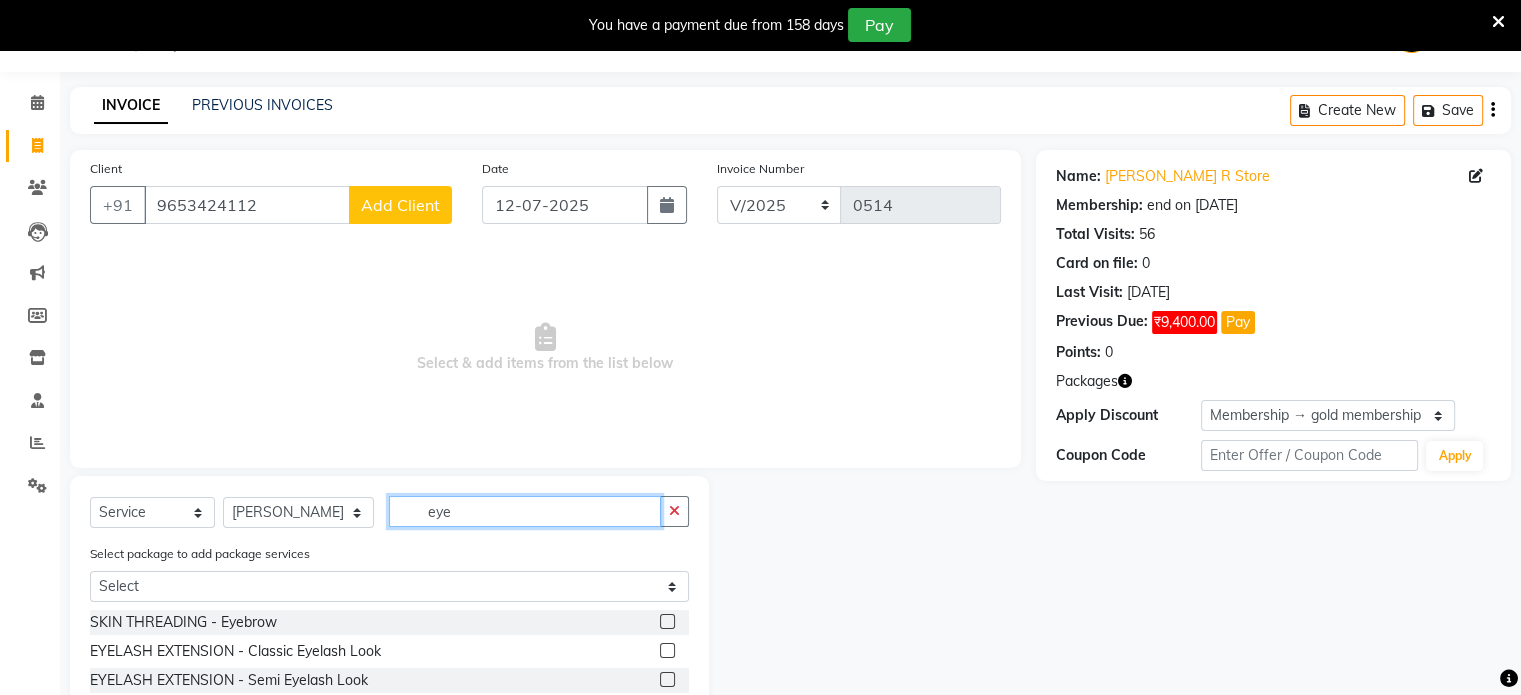type on "eye" 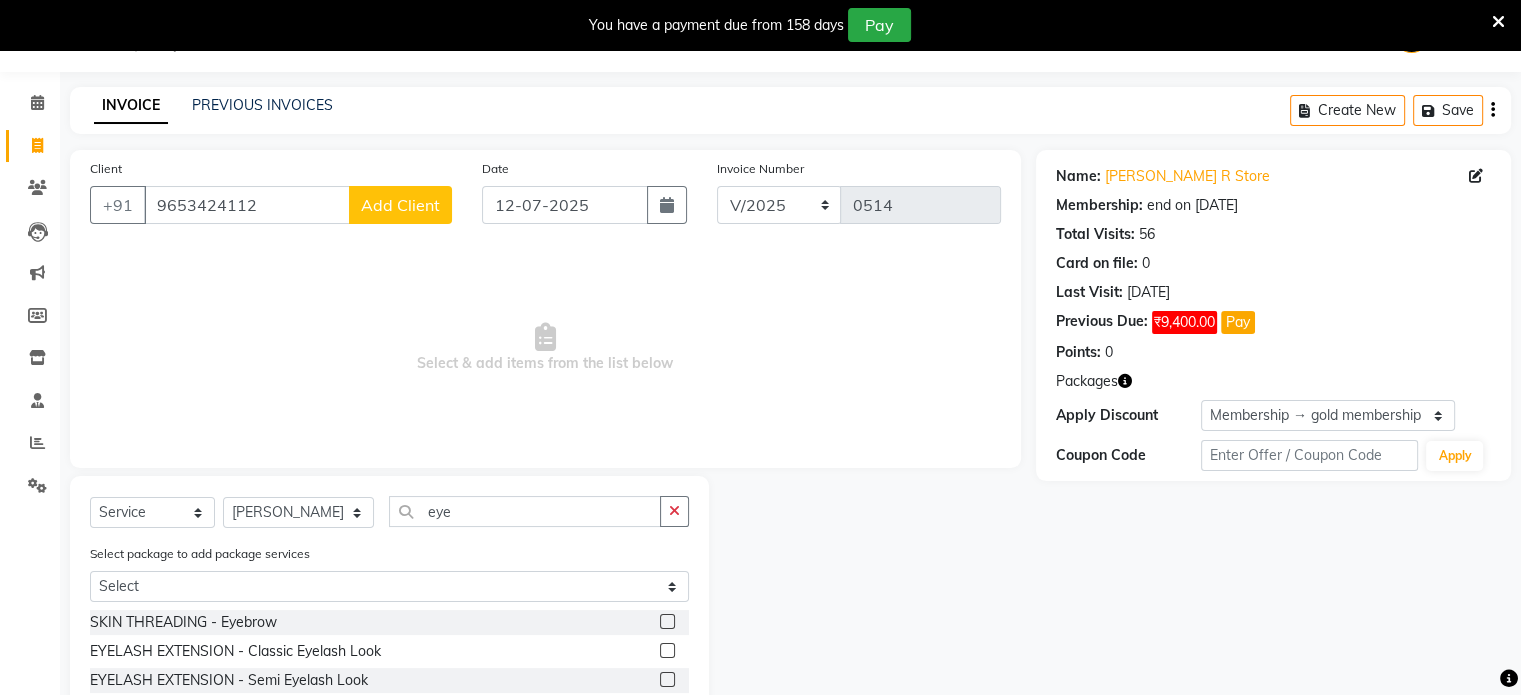 click 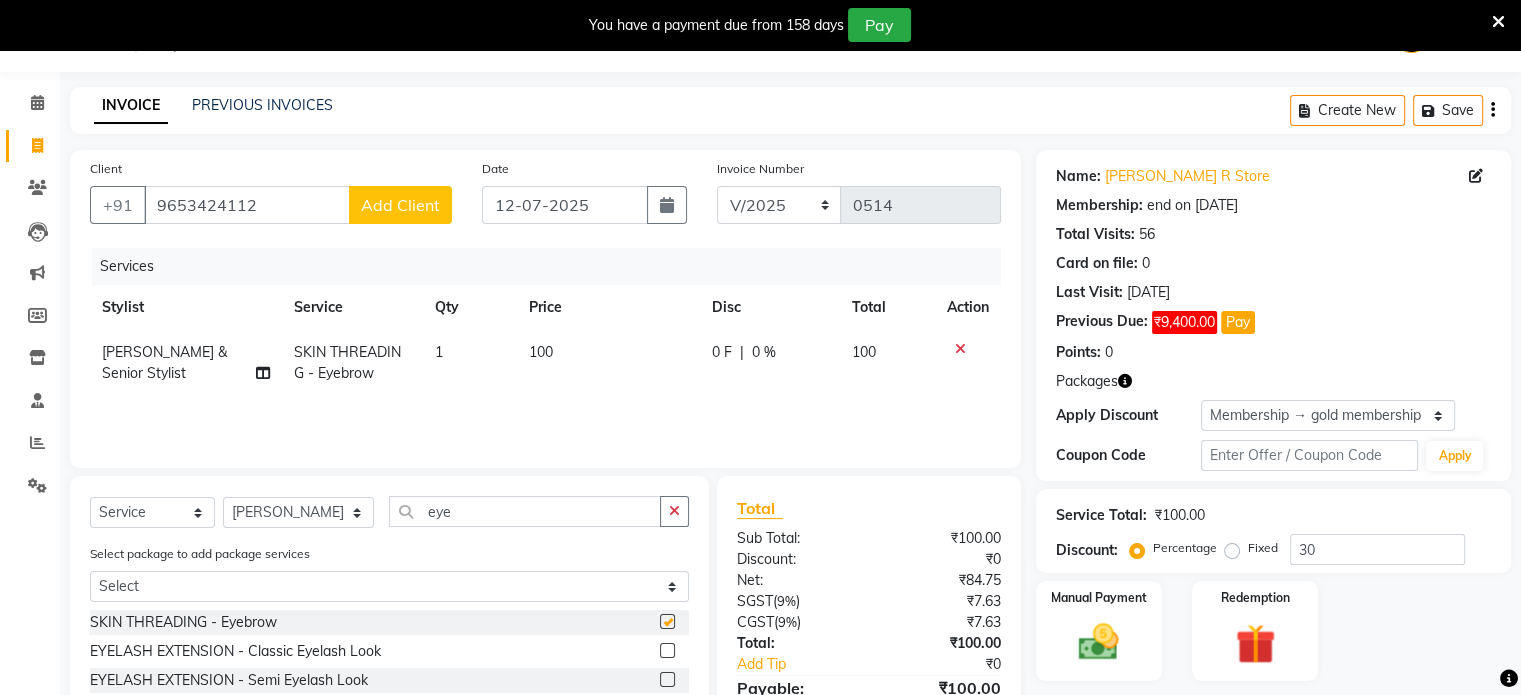 checkbox on "false" 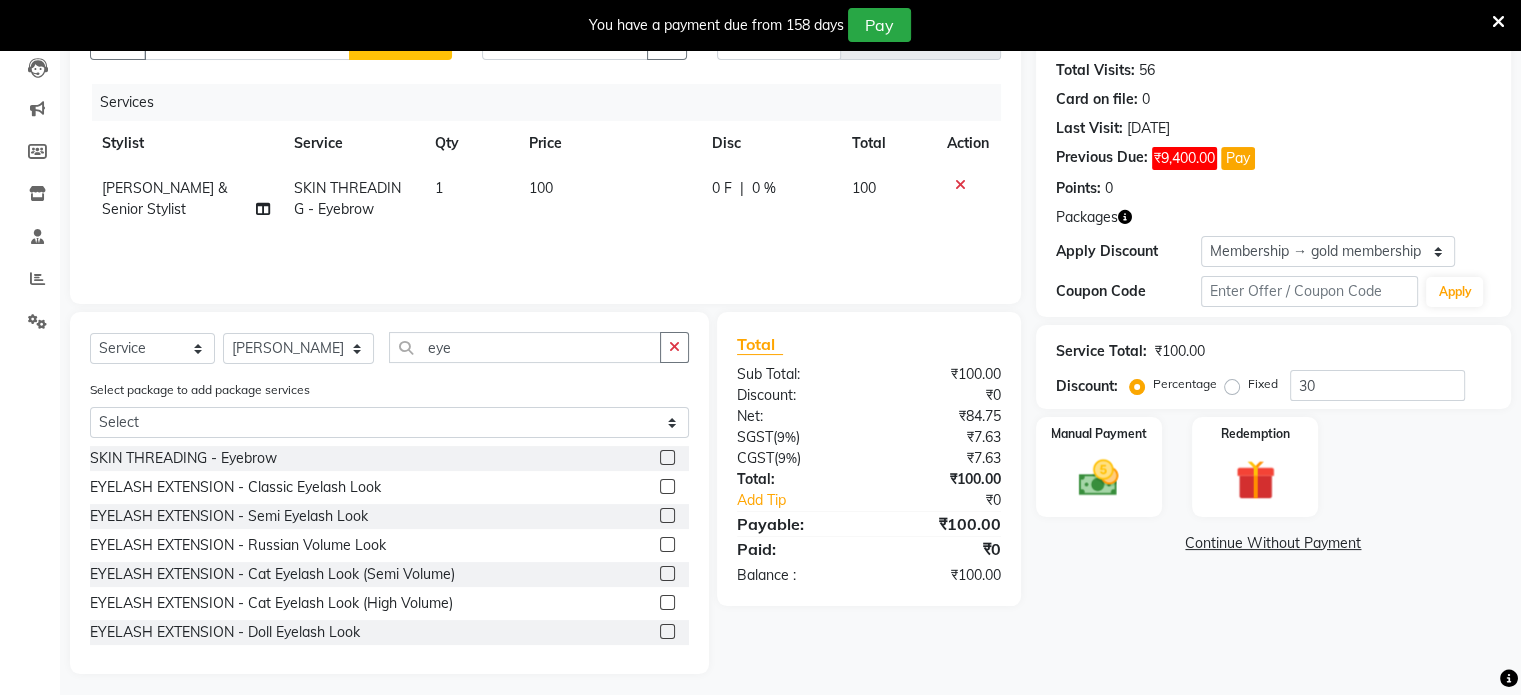 scroll, scrollTop: 224, scrollLeft: 0, axis: vertical 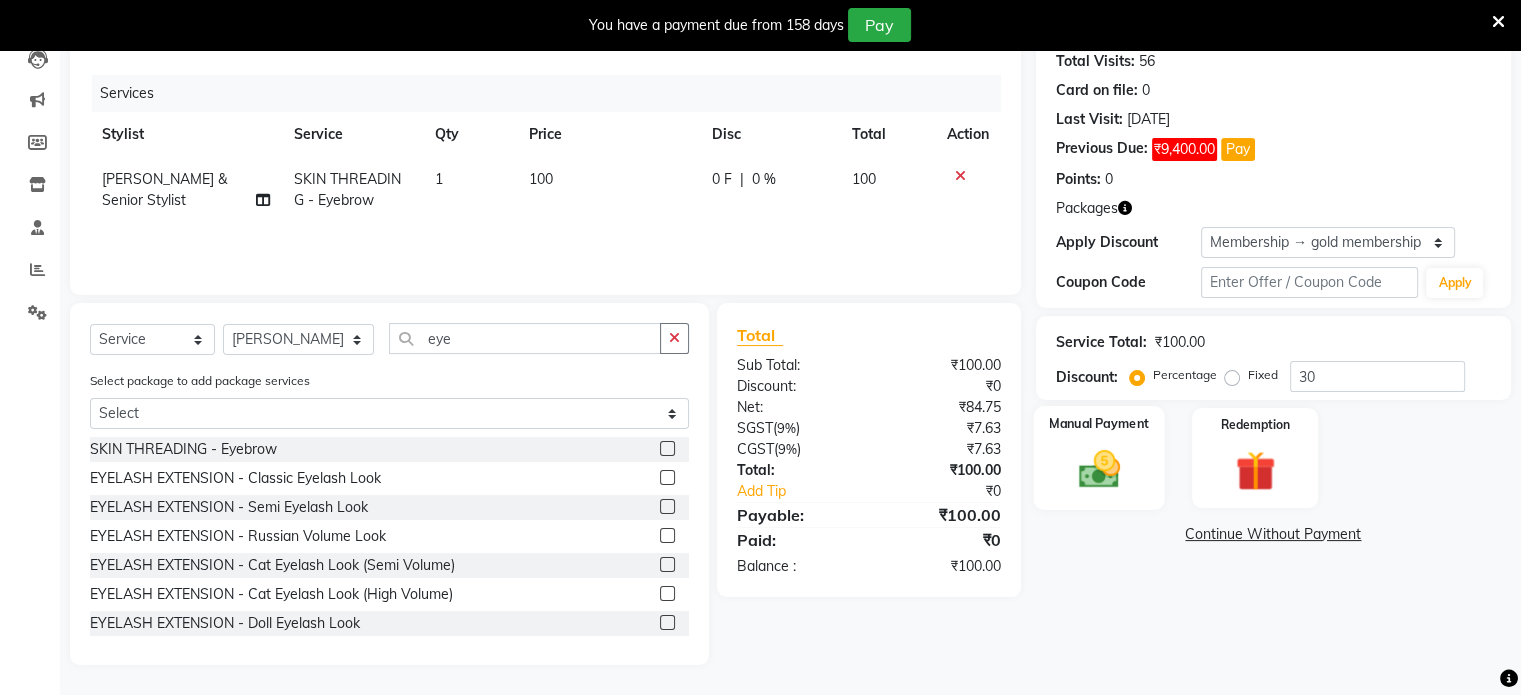 click 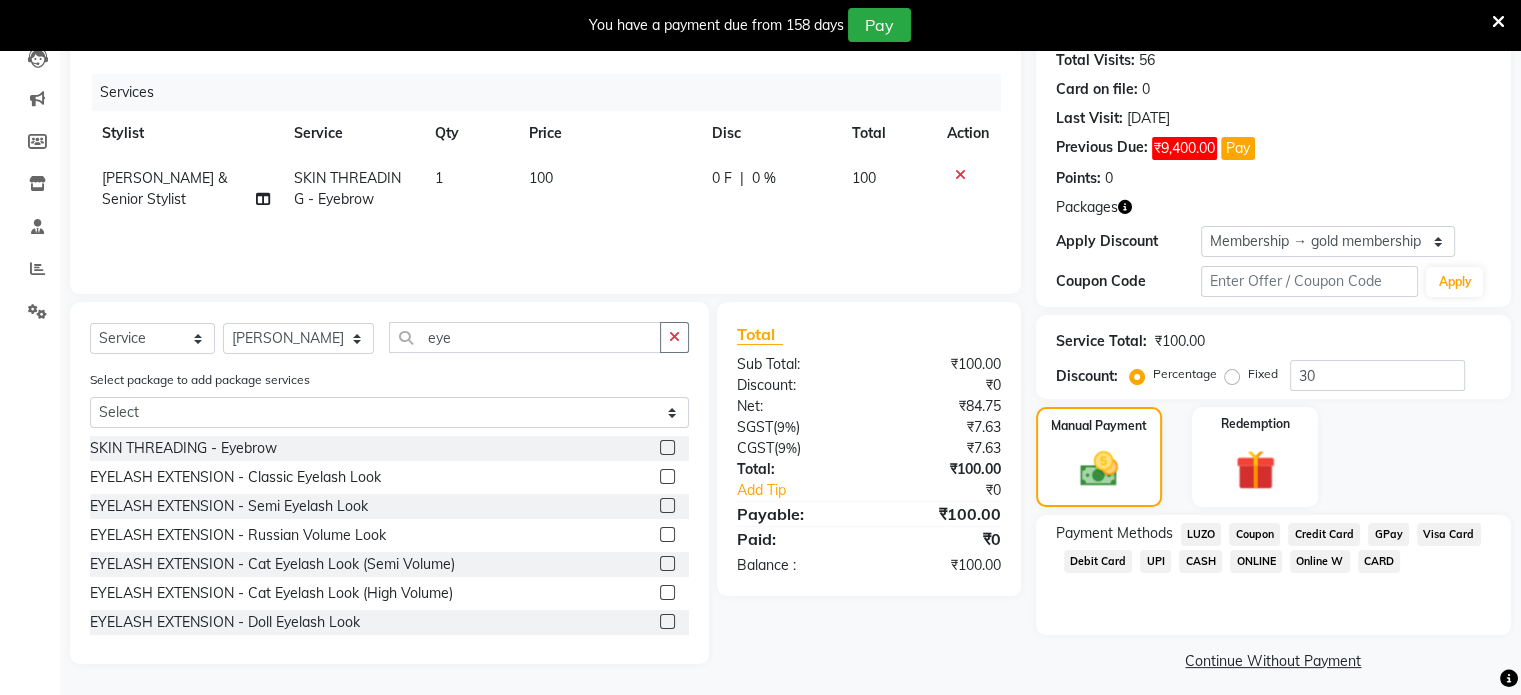 click on "CASH" 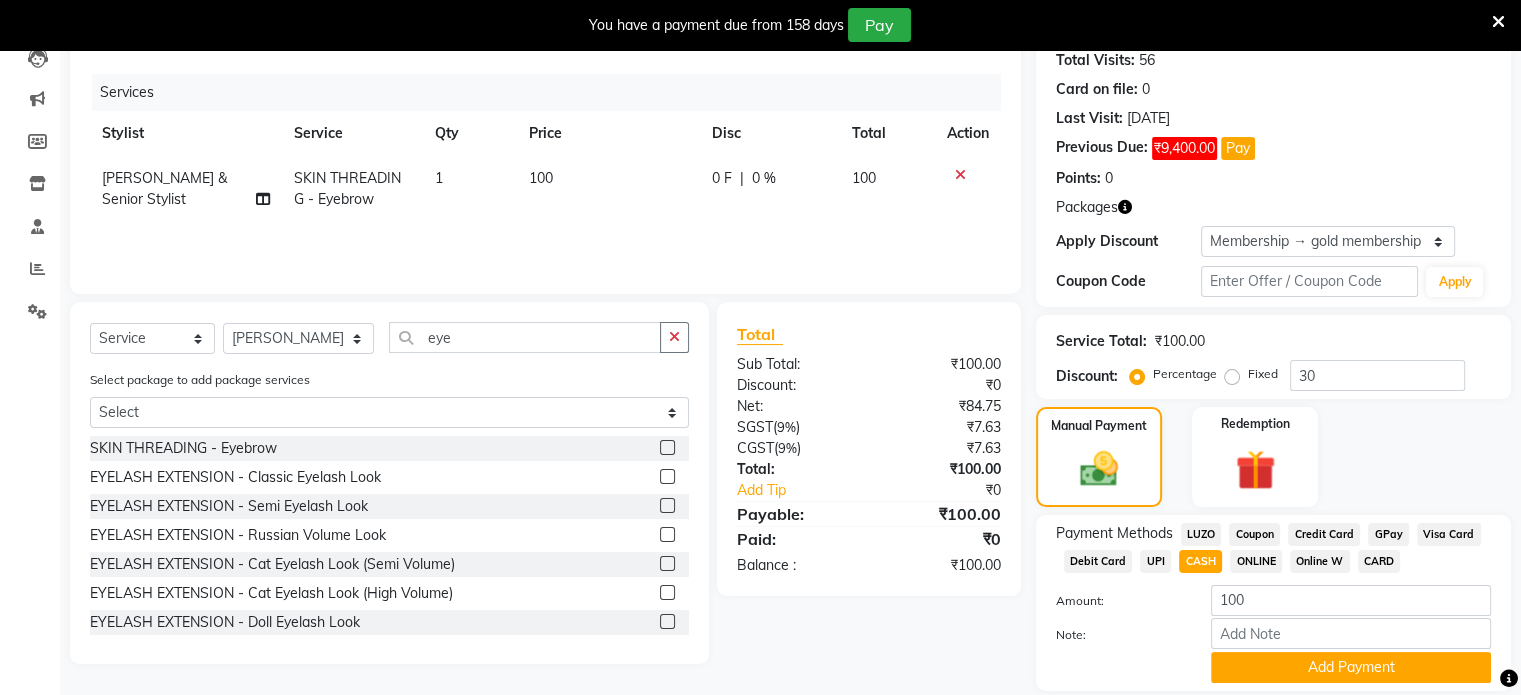 scroll, scrollTop: 292, scrollLeft: 0, axis: vertical 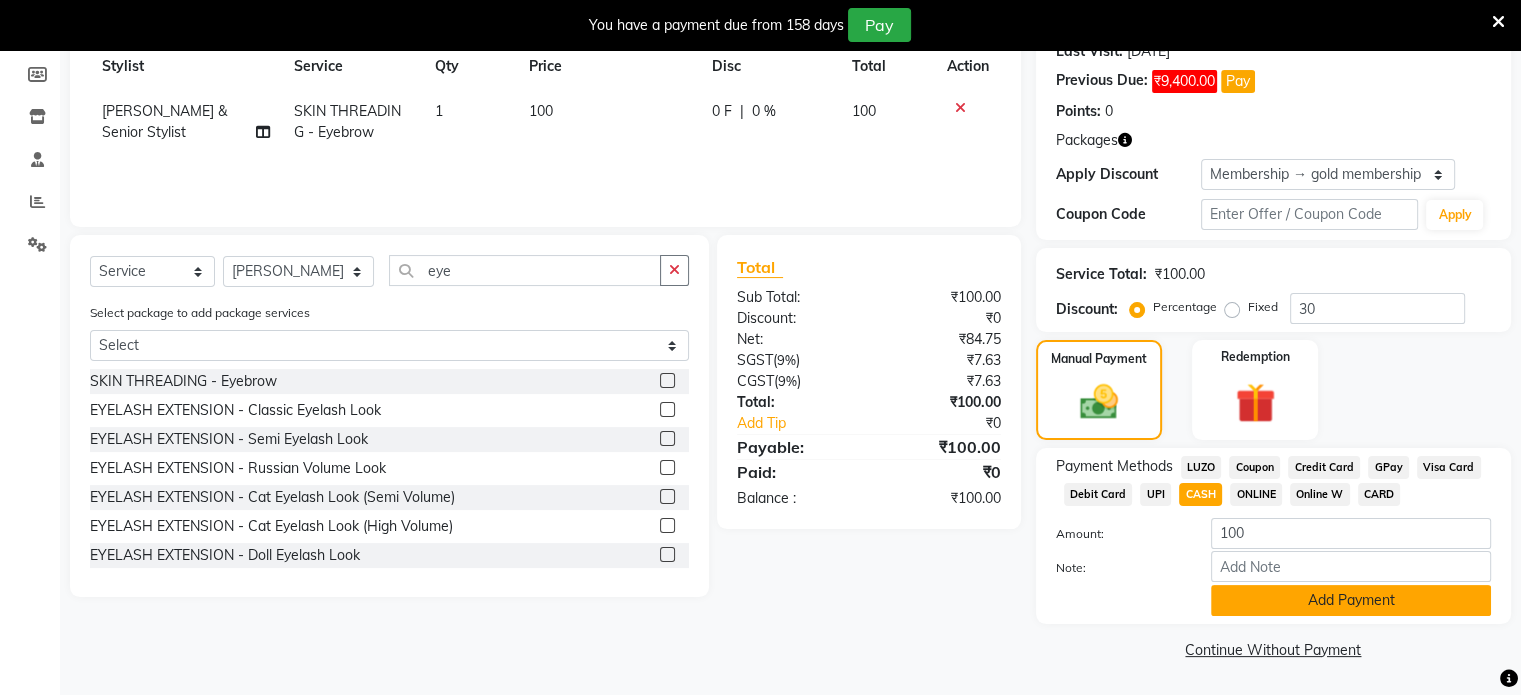 click on "Add Payment" 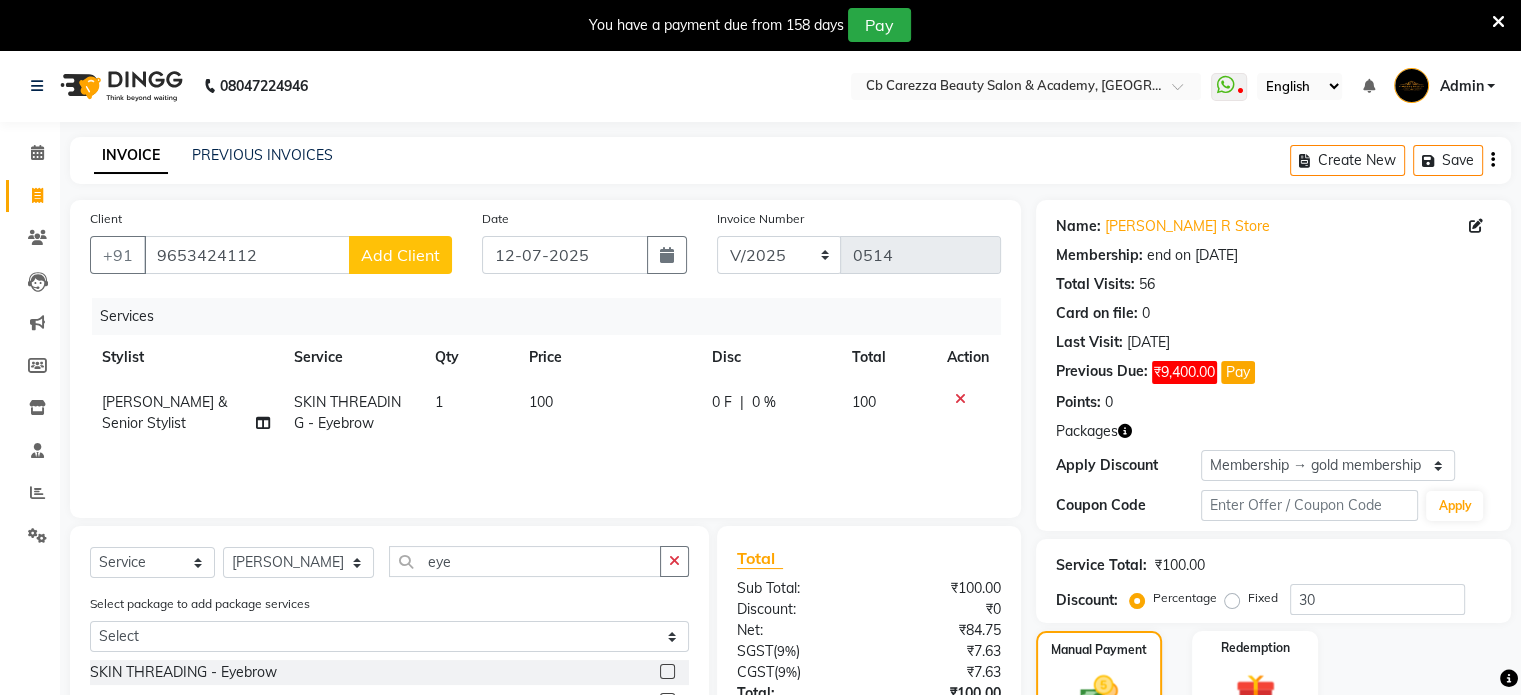 scroll, scrollTop: 346, scrollLeft: 0, axis: vertical 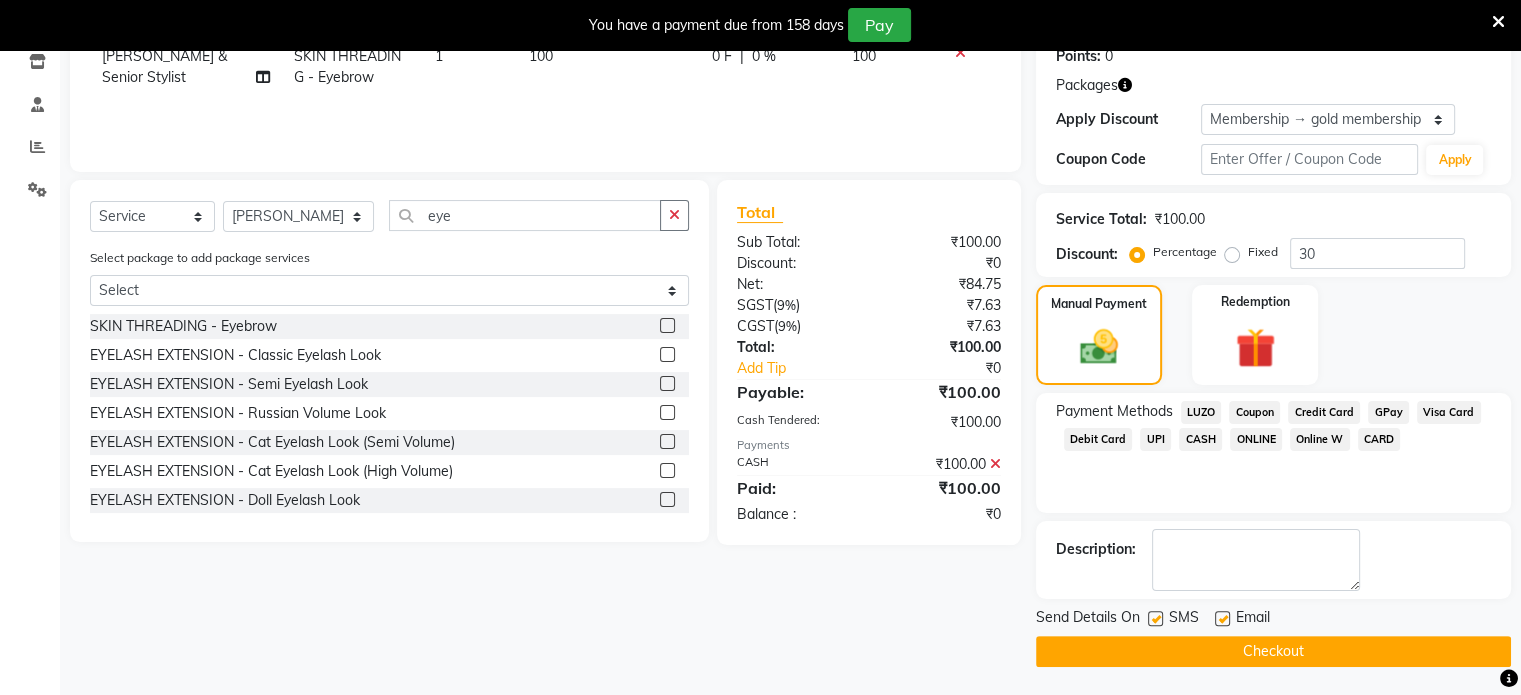 click on "Checkout" 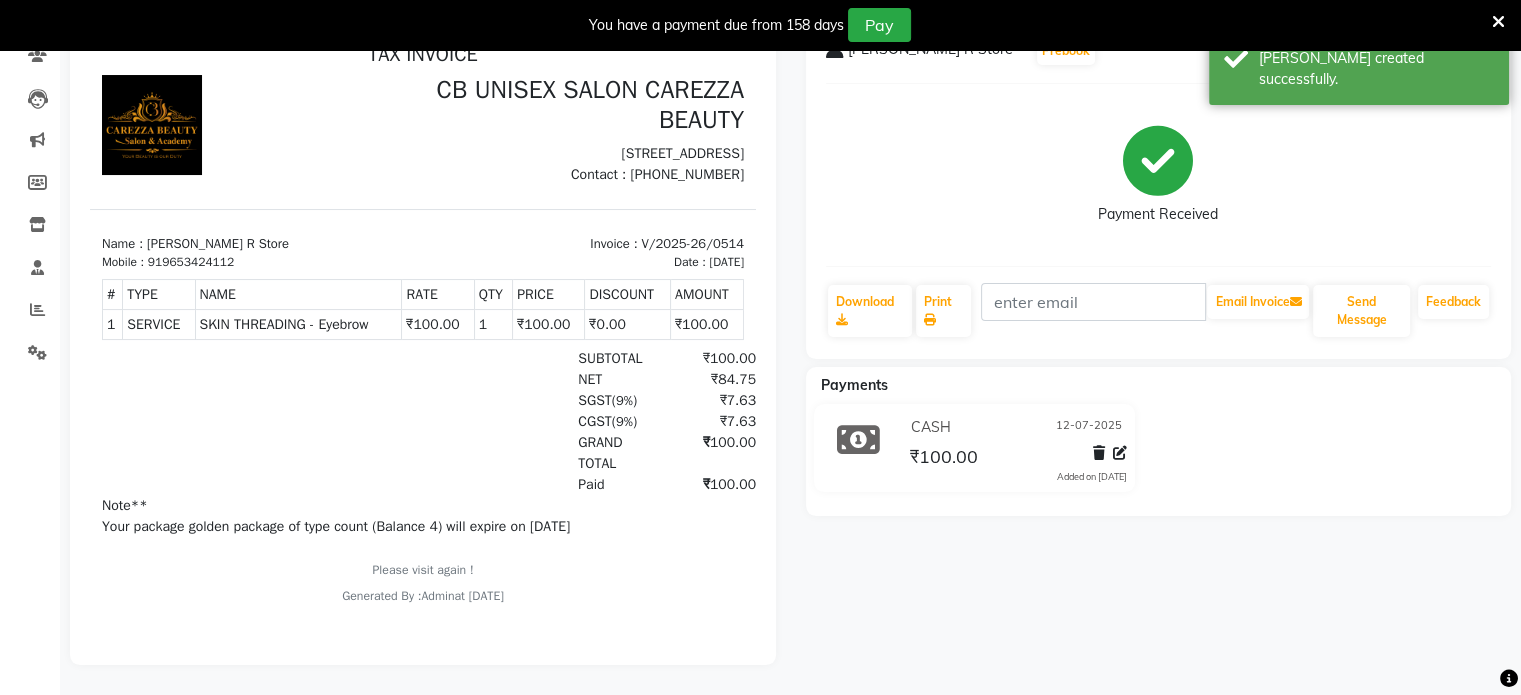 scroll, scrollTop: 0, scrollLeft: 0, axis: both 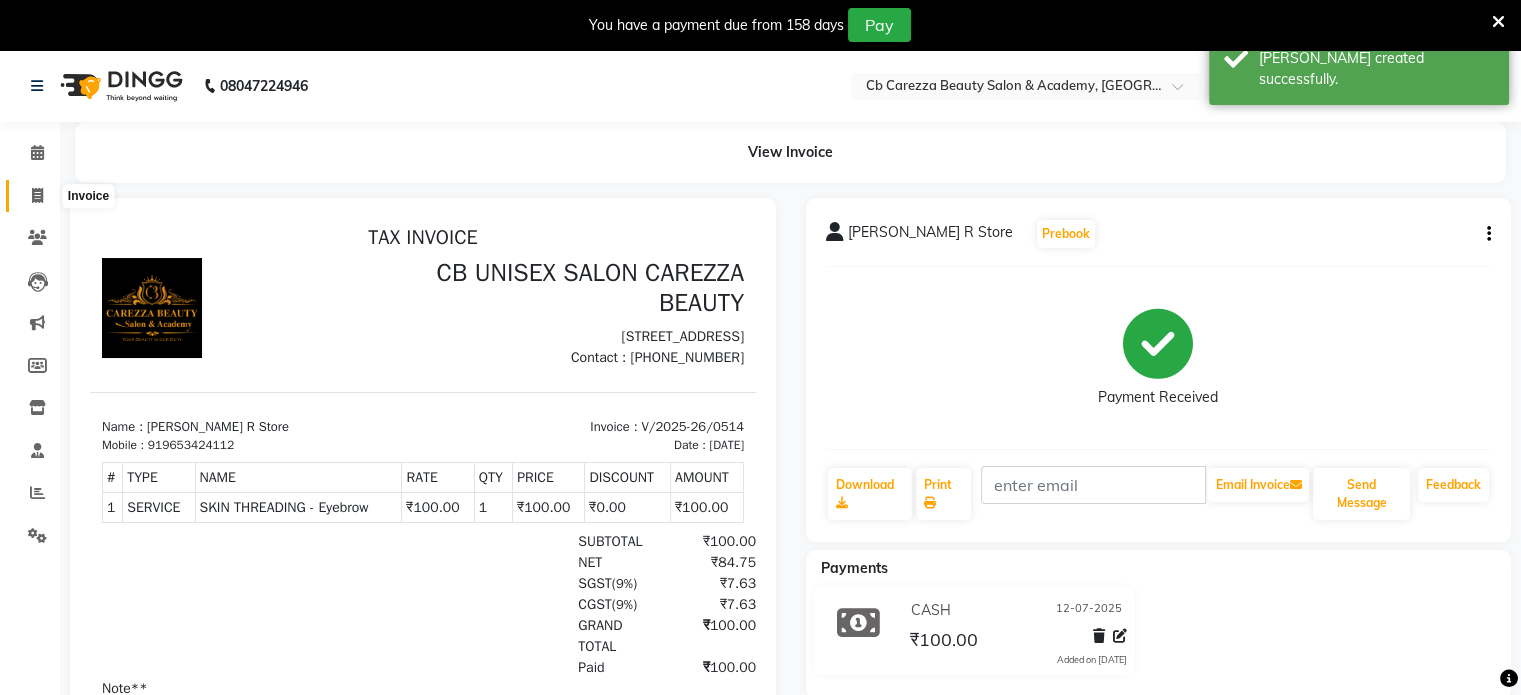 click 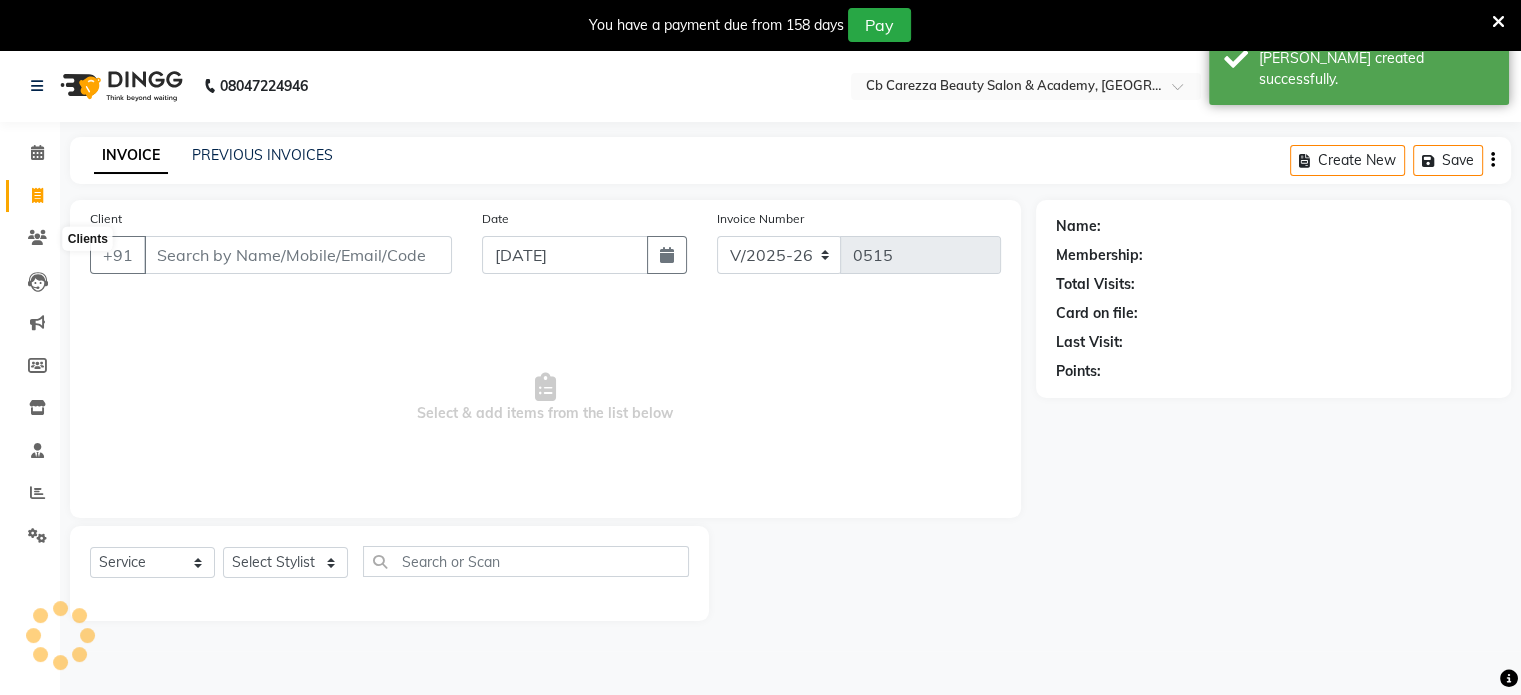 scroll, scrollTop: 50, scrollLeft: 0, axis: vertical 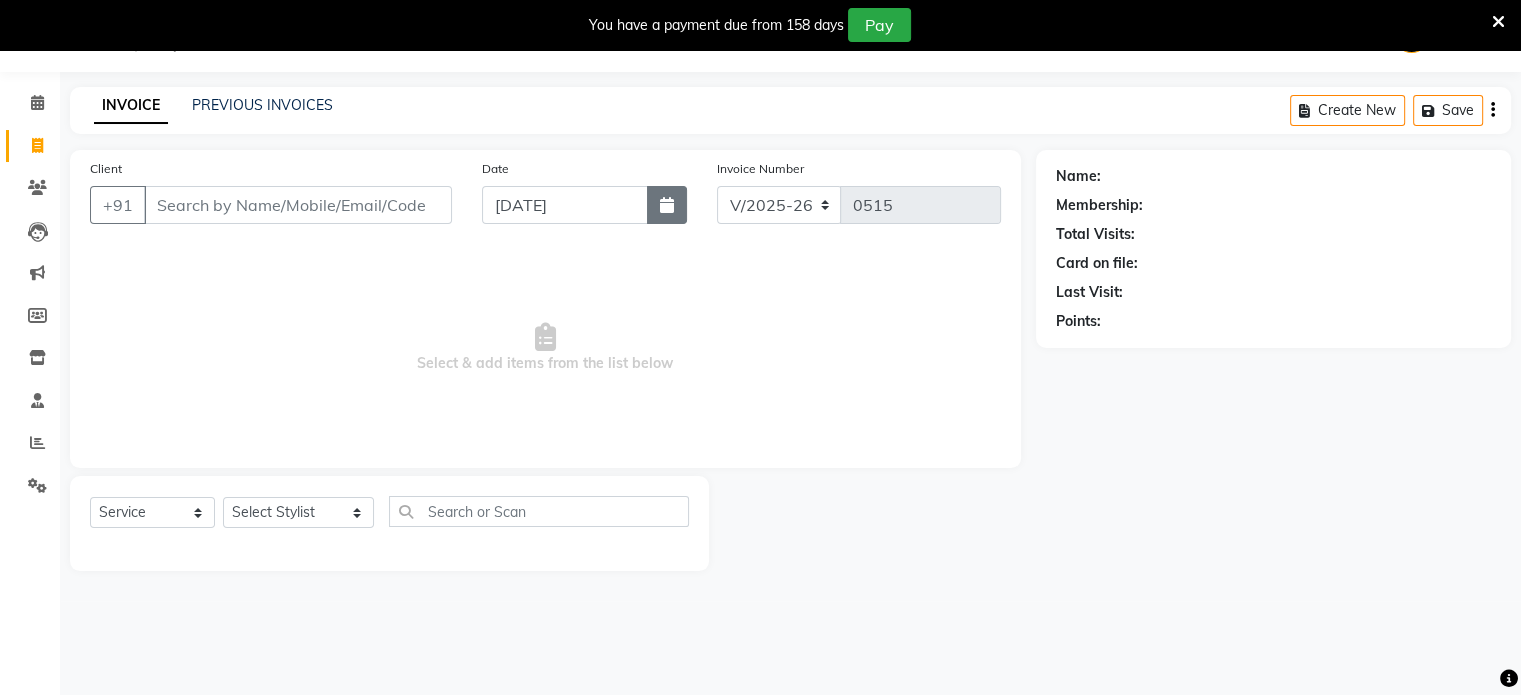 click 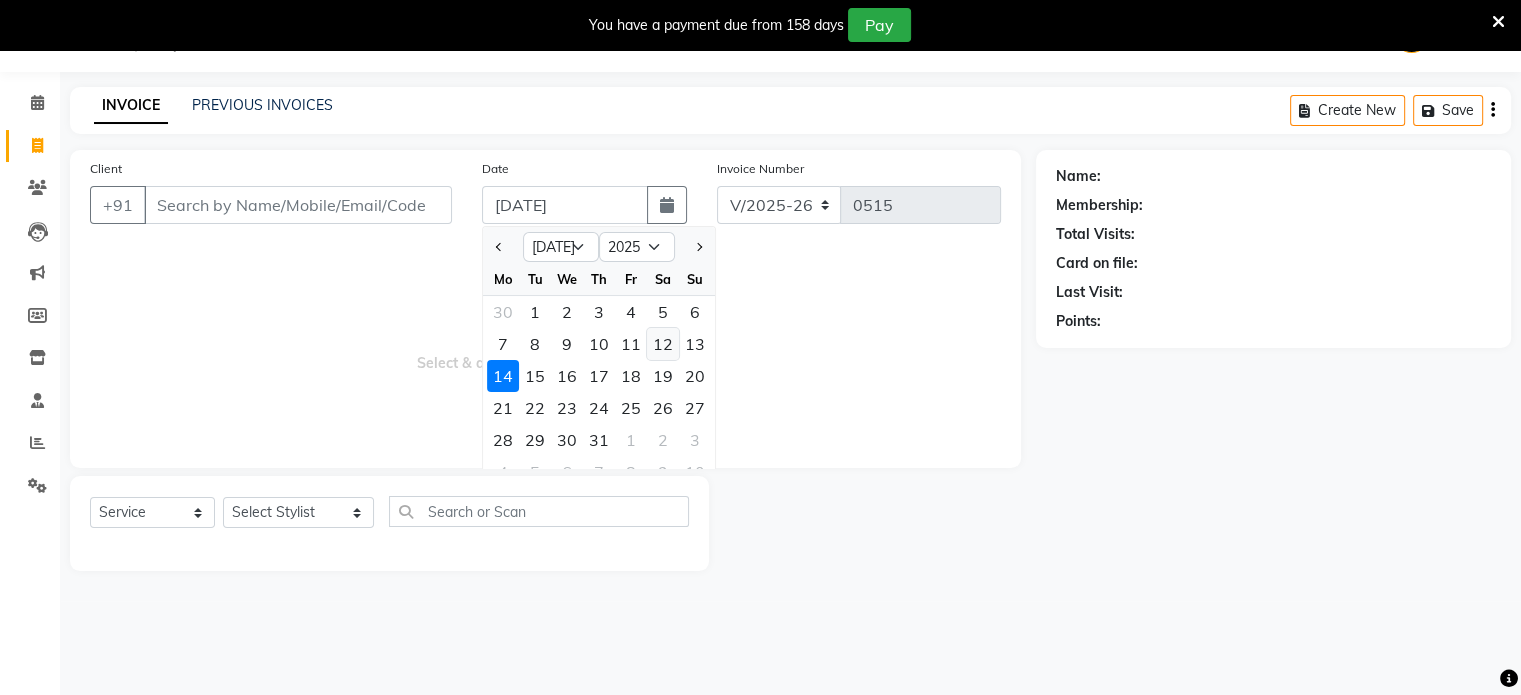 click on "12" 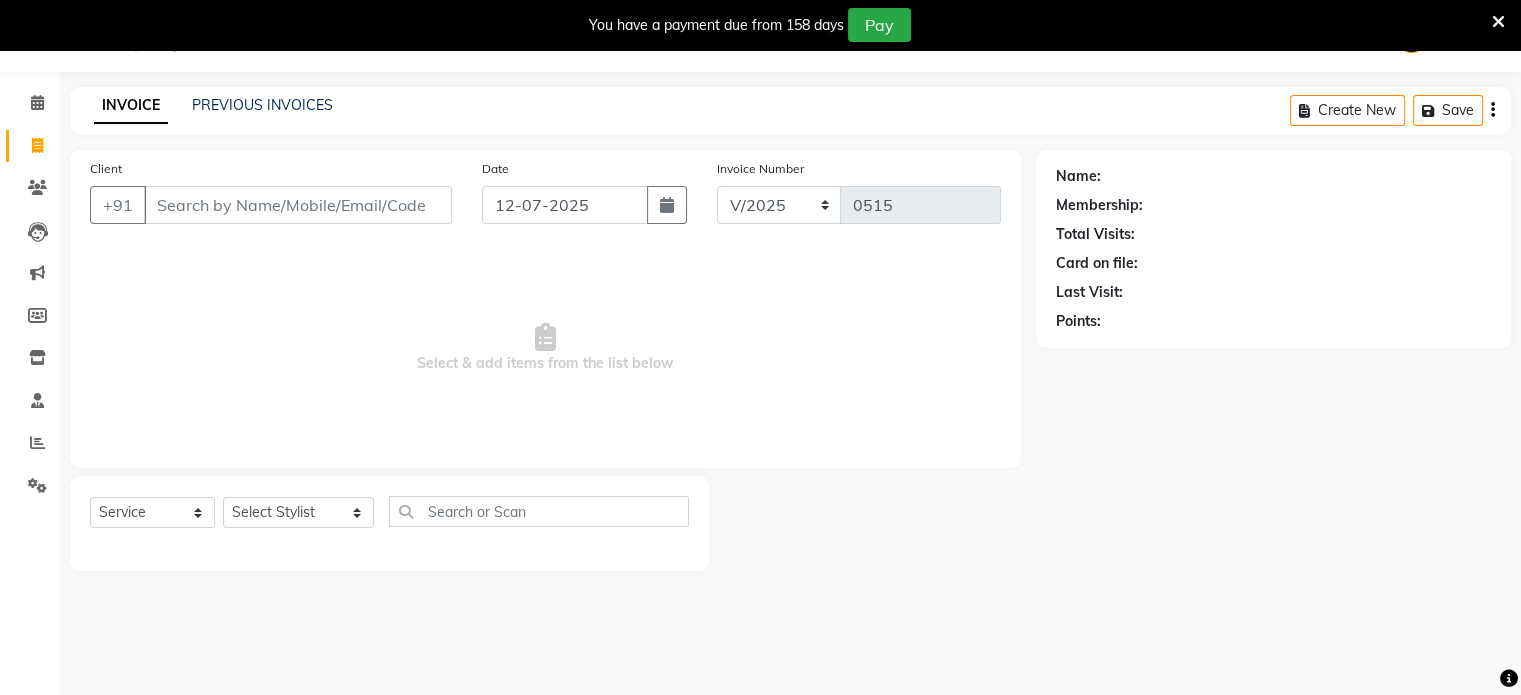 type 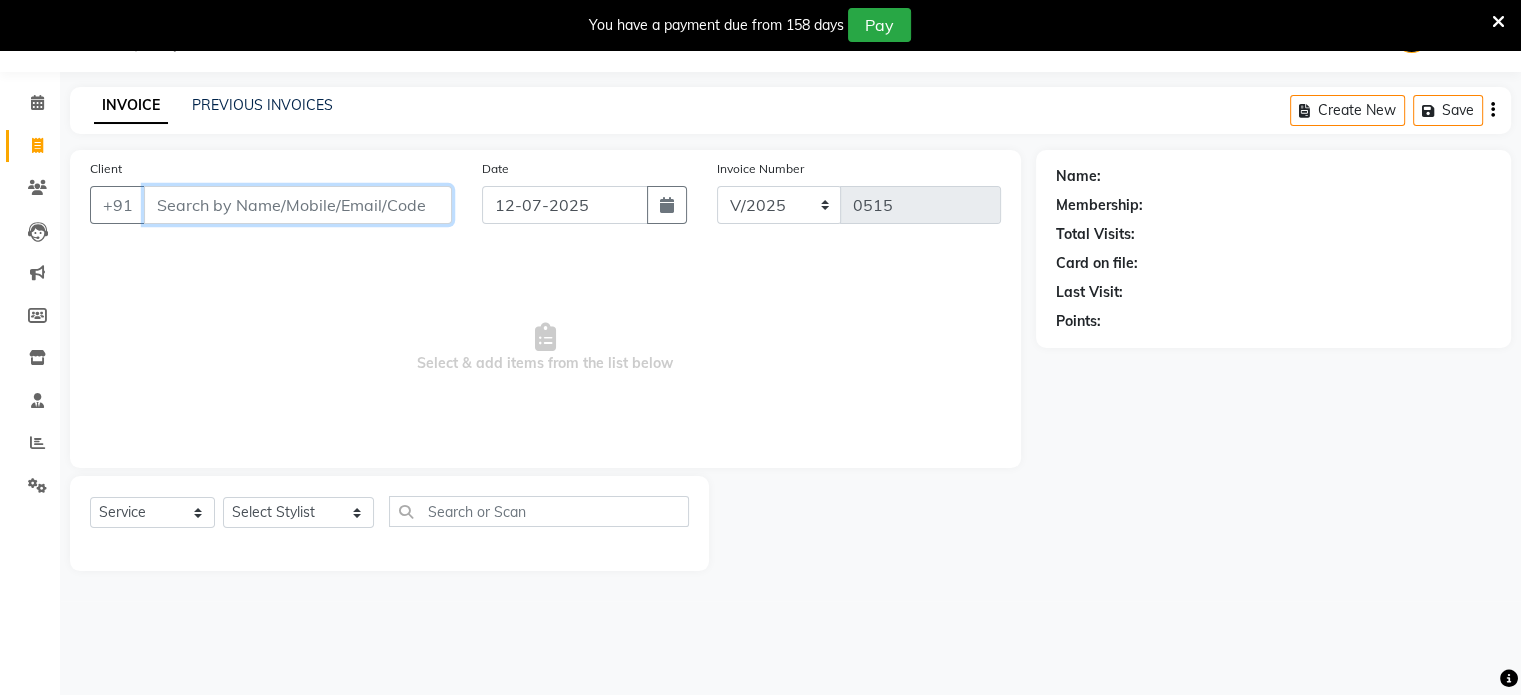 click on "Client" at bounding box center [298, 205] 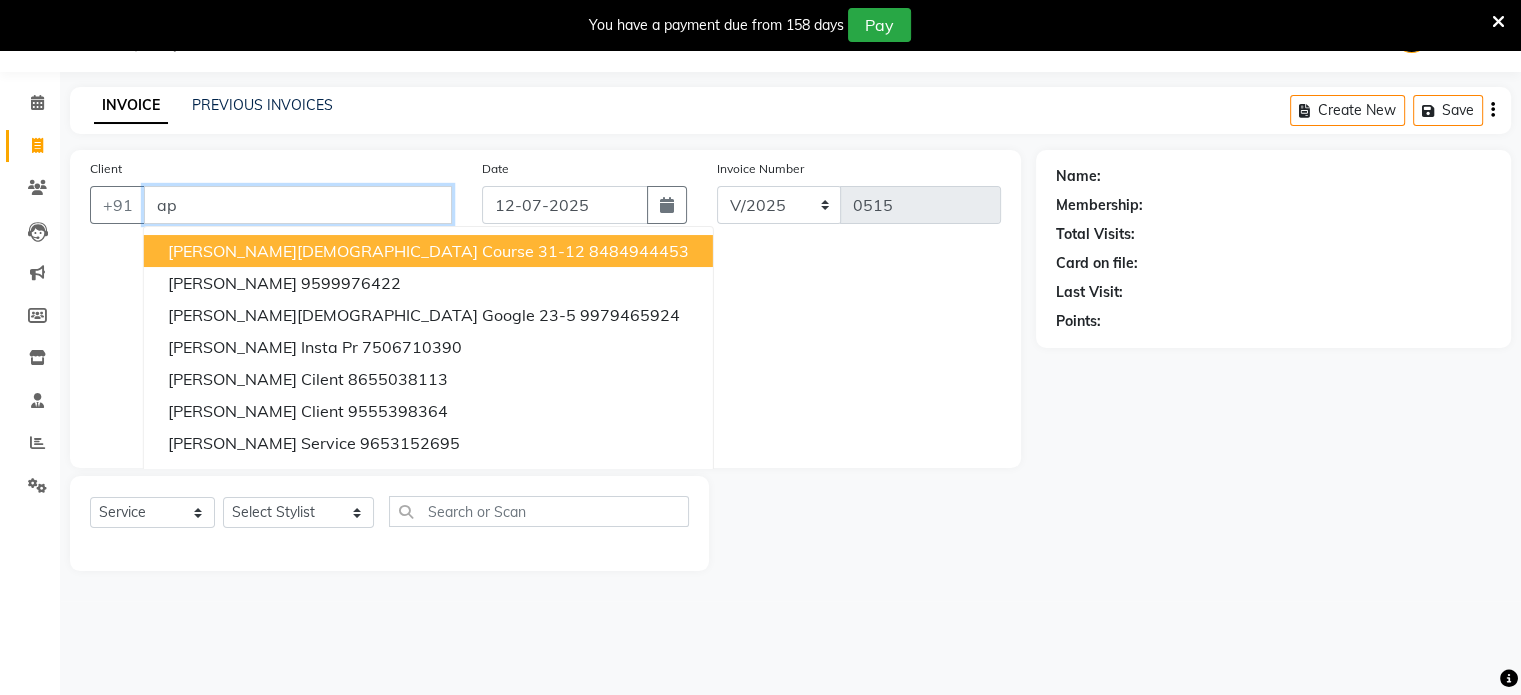 type on "a" 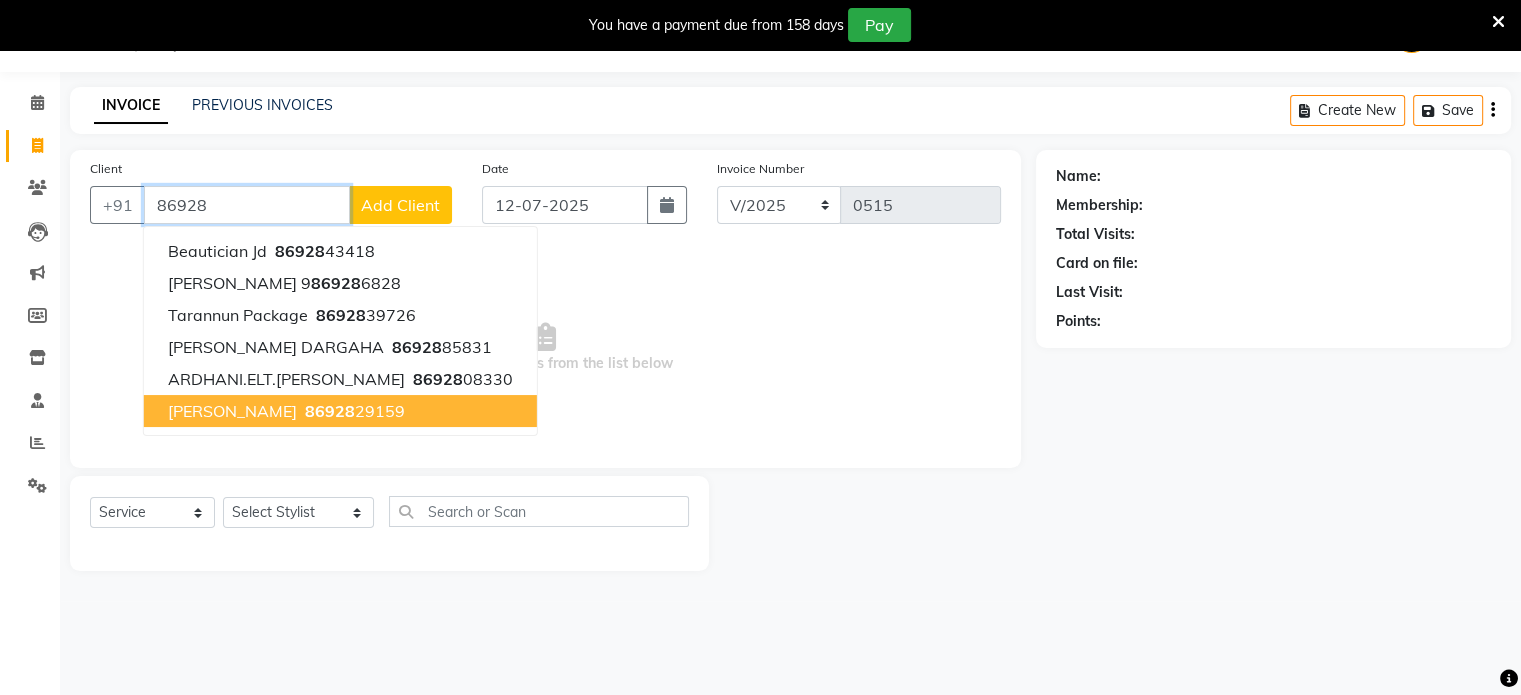 click on "Apurva   86928 29159" at bounding box center (340, 411) 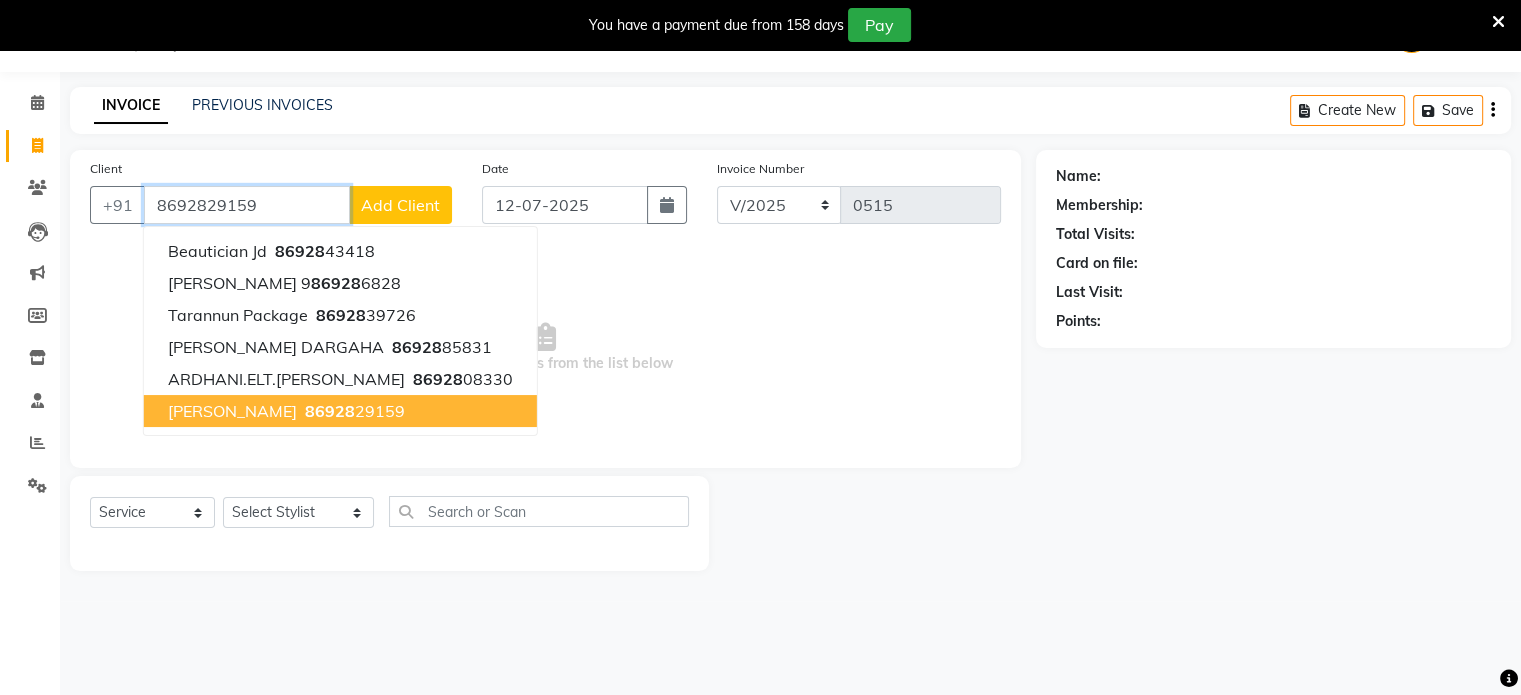 type on "8692829159" 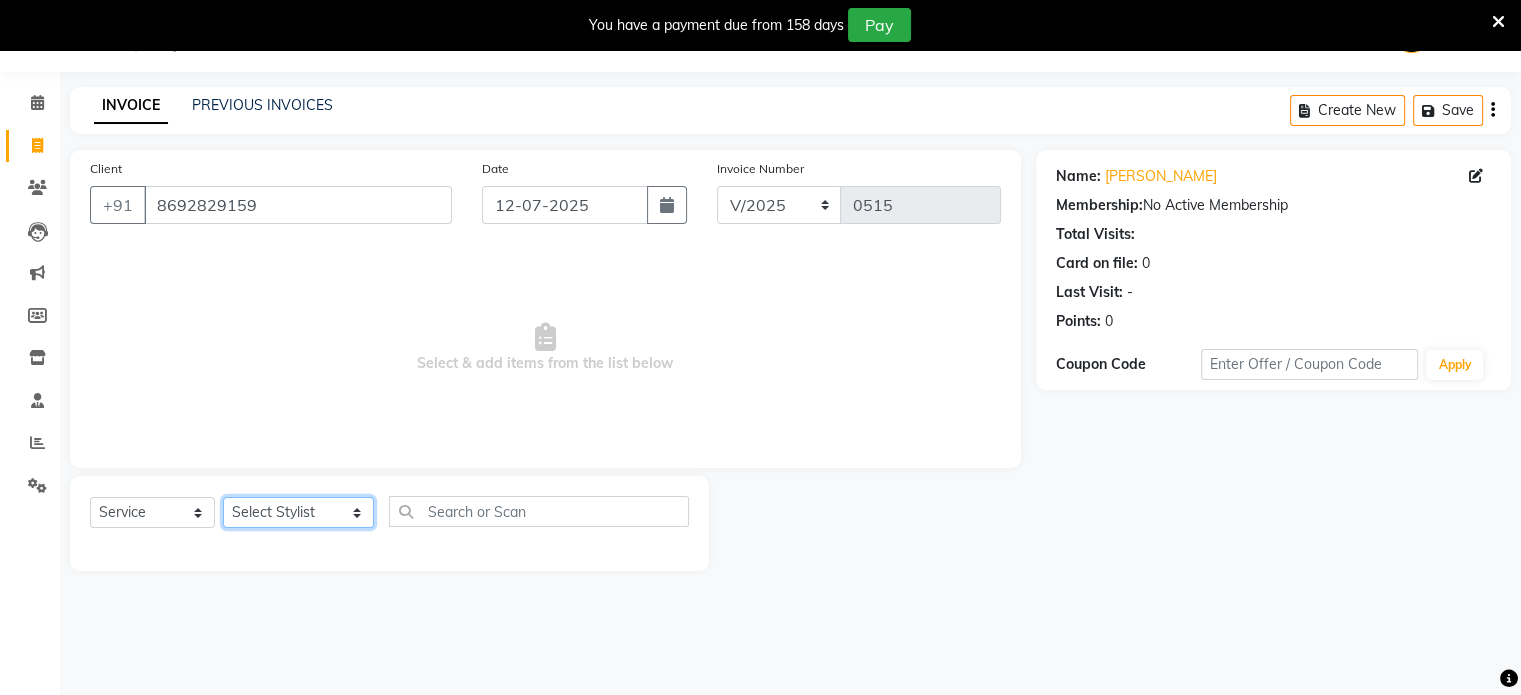 click on "Select Stylist Abulhasan Bimla Jyoti mani - pedi Meena Nail and eyelash Technician Sonia Beautician & Senior Stylist Zaid senior stylist" 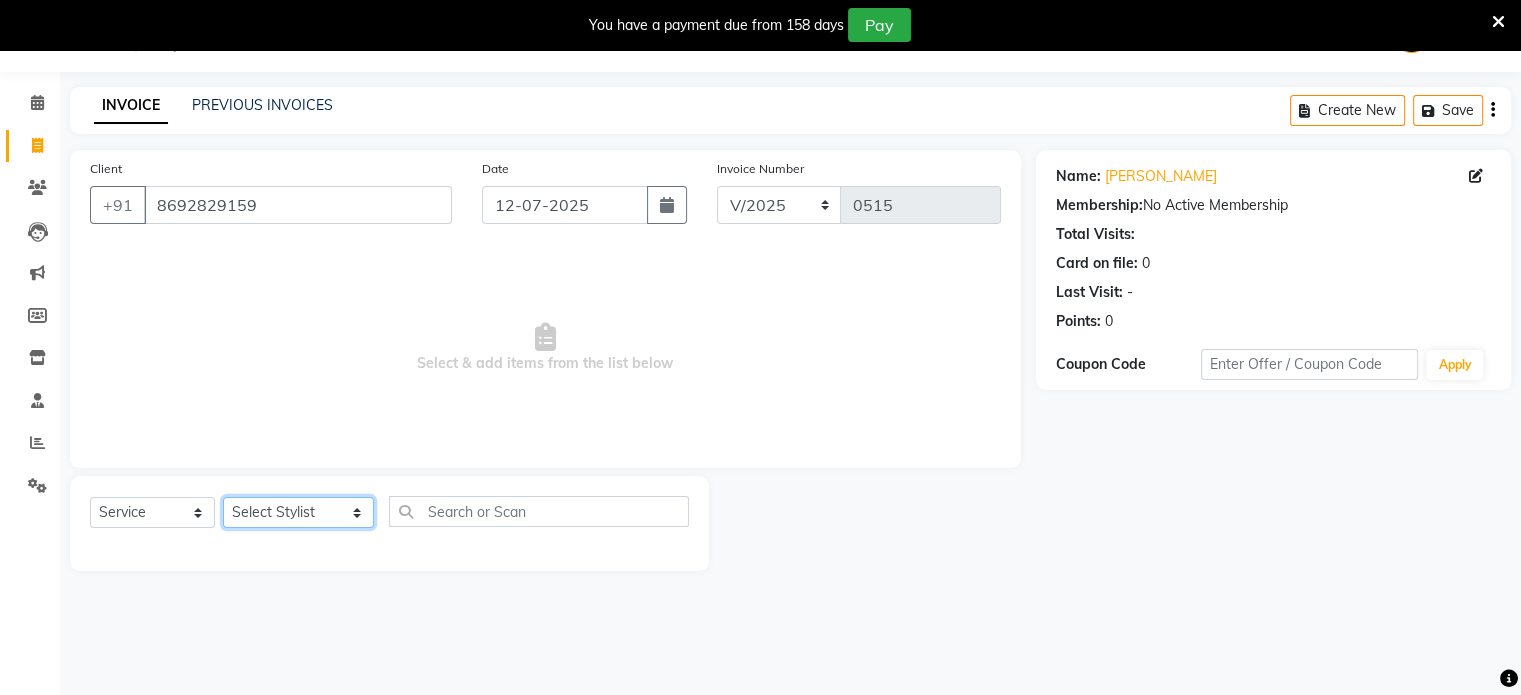 select on "80349" 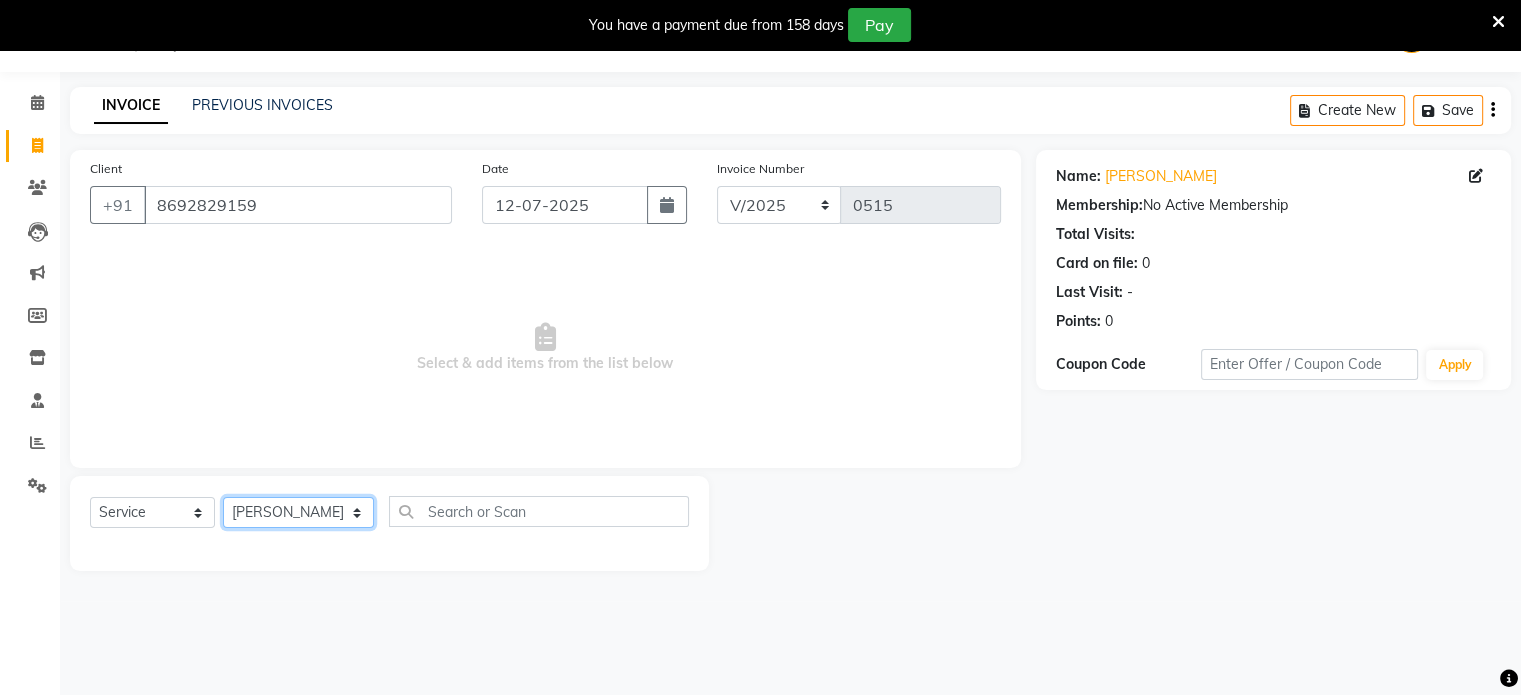 click on "Select Stylist Abulhasan Bimla Jyoti mani - pedi Meena Nail and eyelash Technician Sonia Beautician & Senior Stylist Zaid senior stylist" 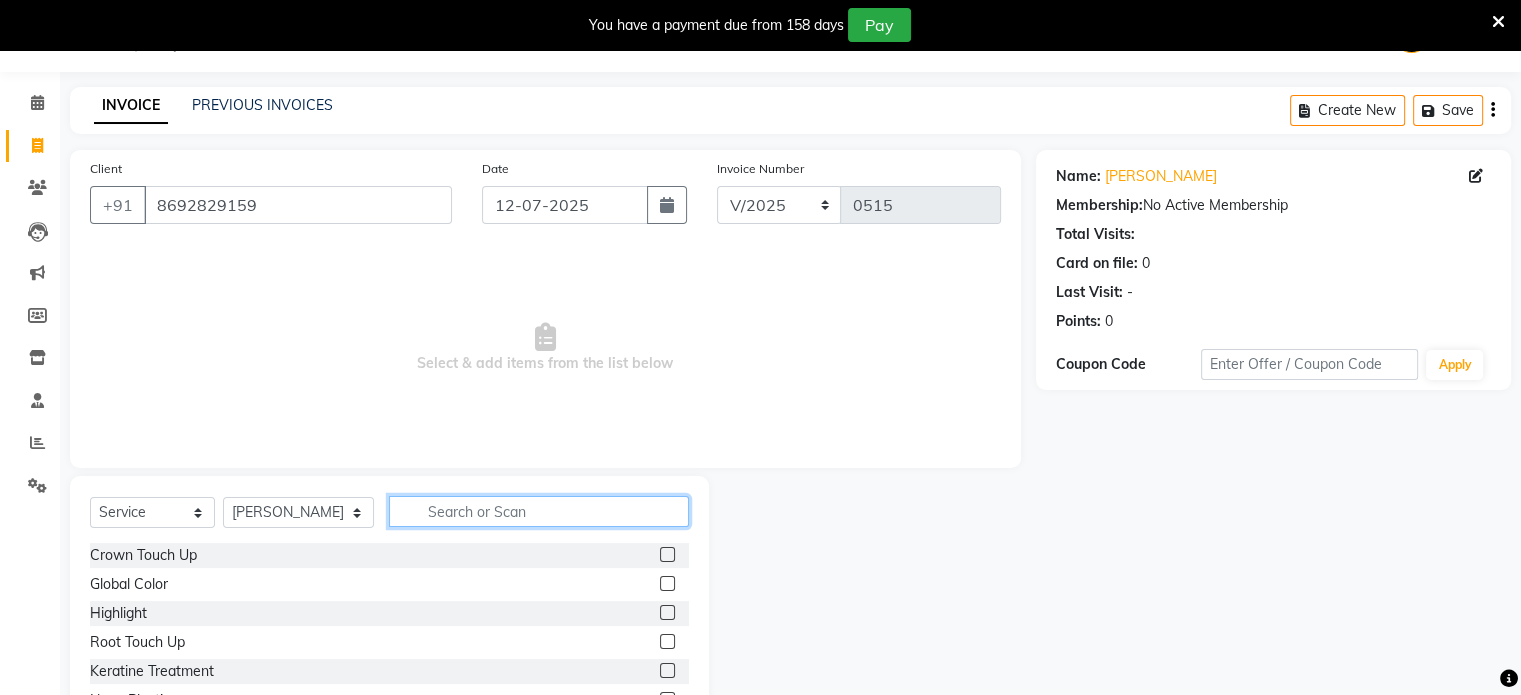 click 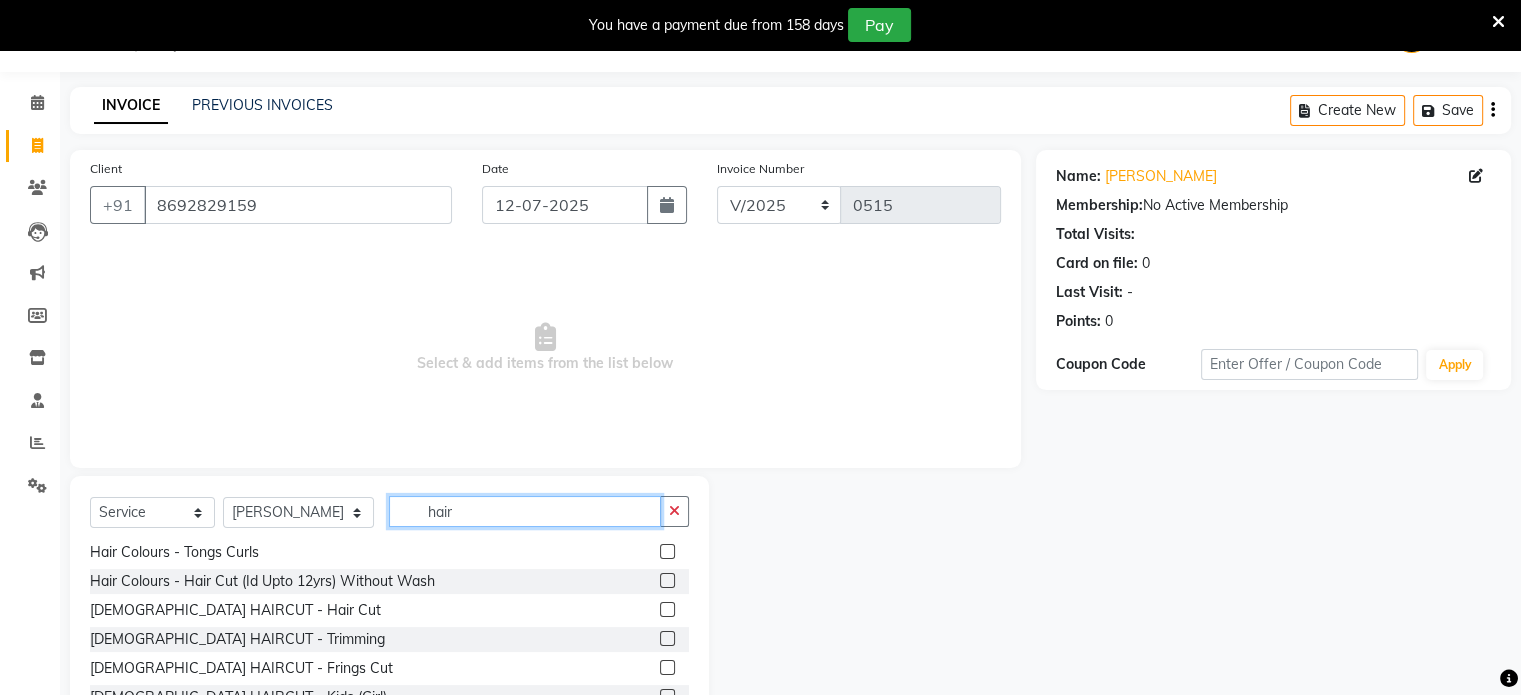scroll, scrollTop: 264, scrollLeft: 0, axis: vertical 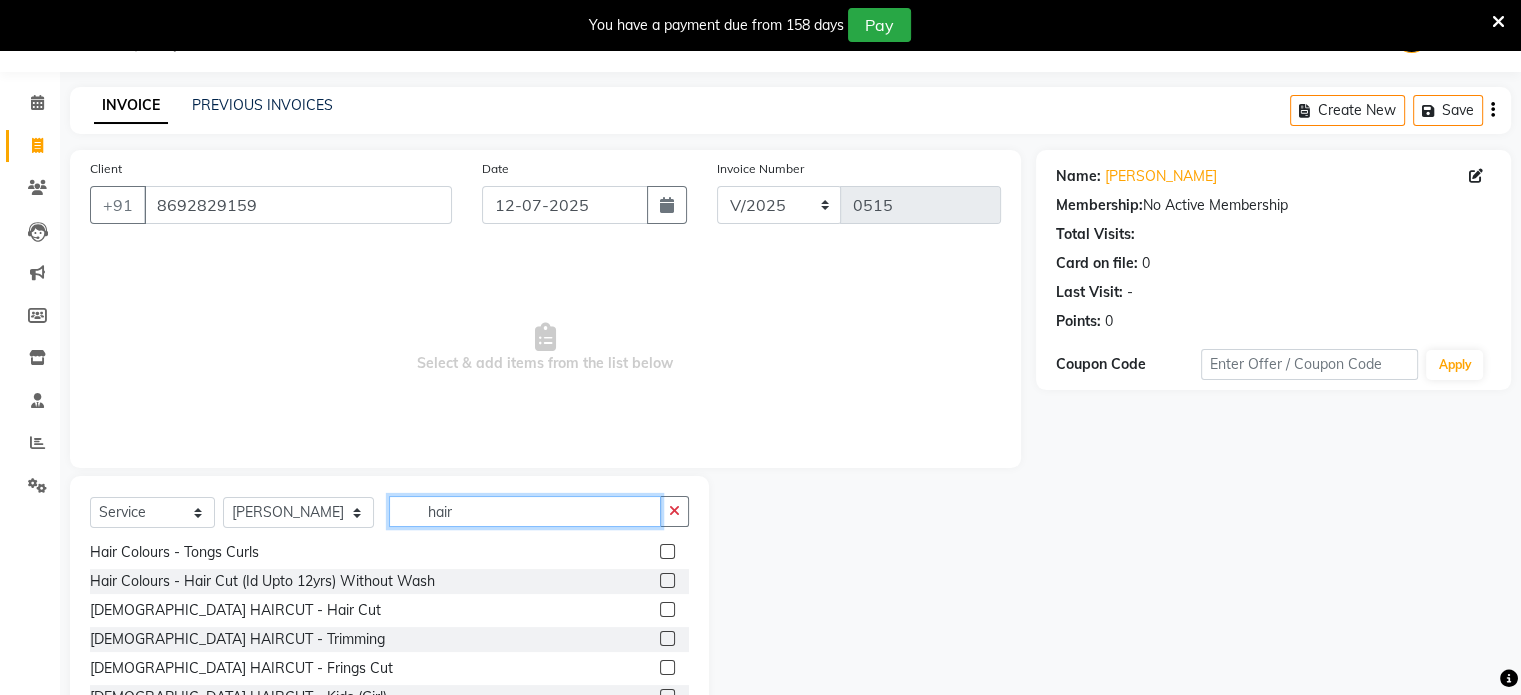 type on "hair" 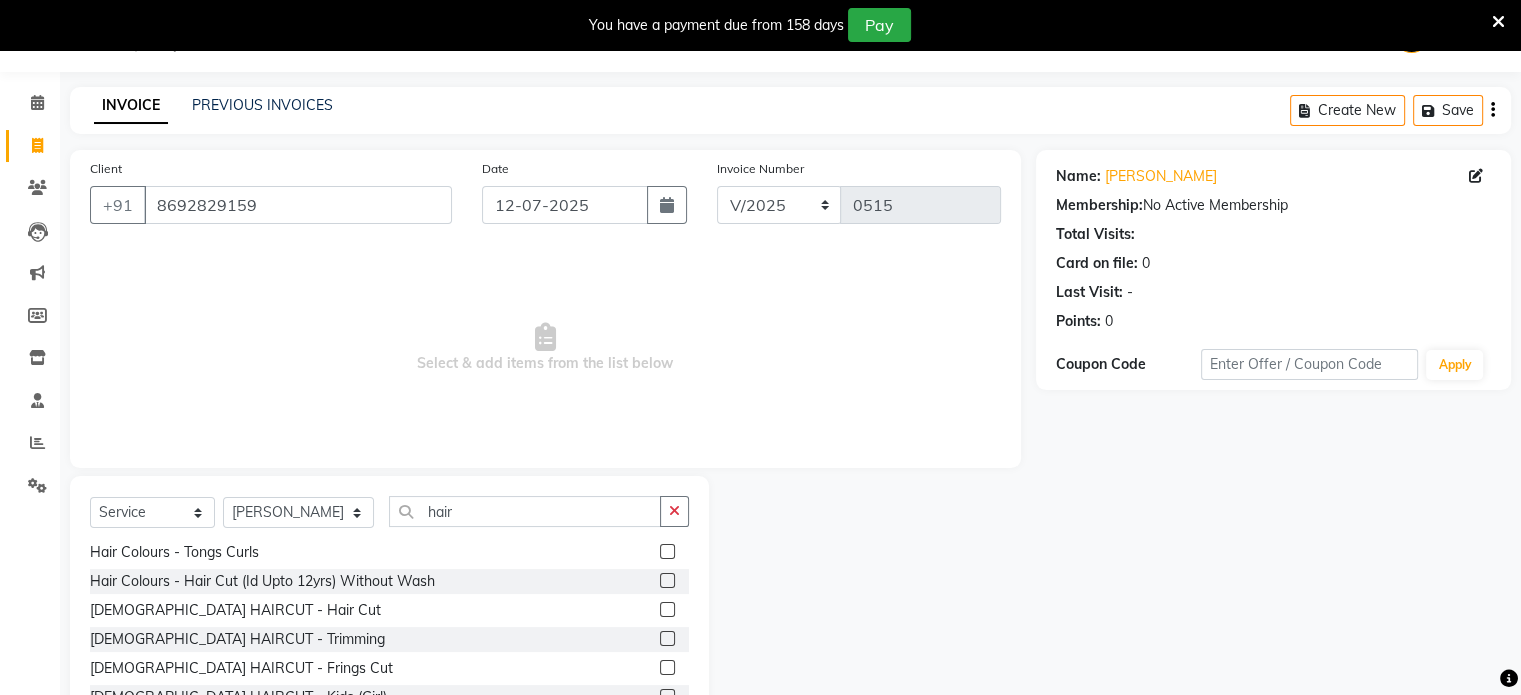 click 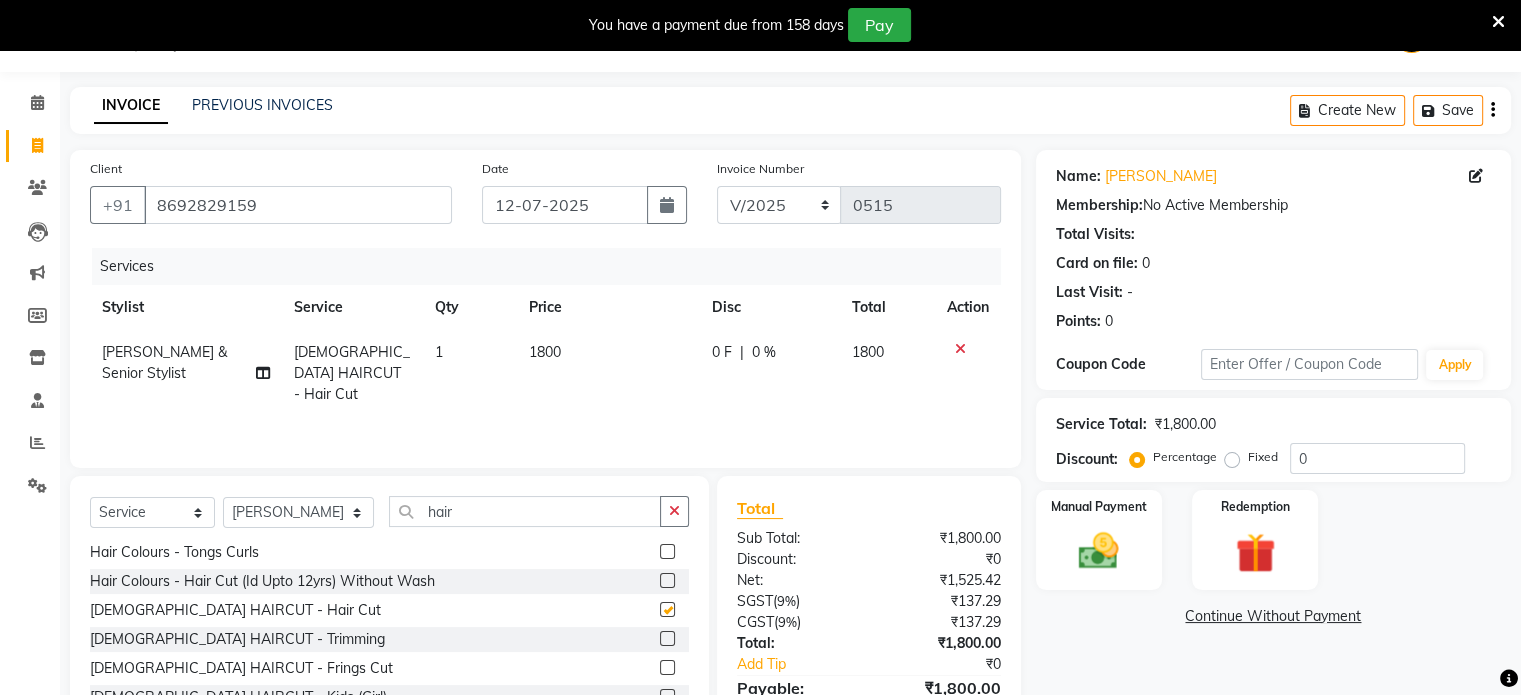 checkbox on "false" 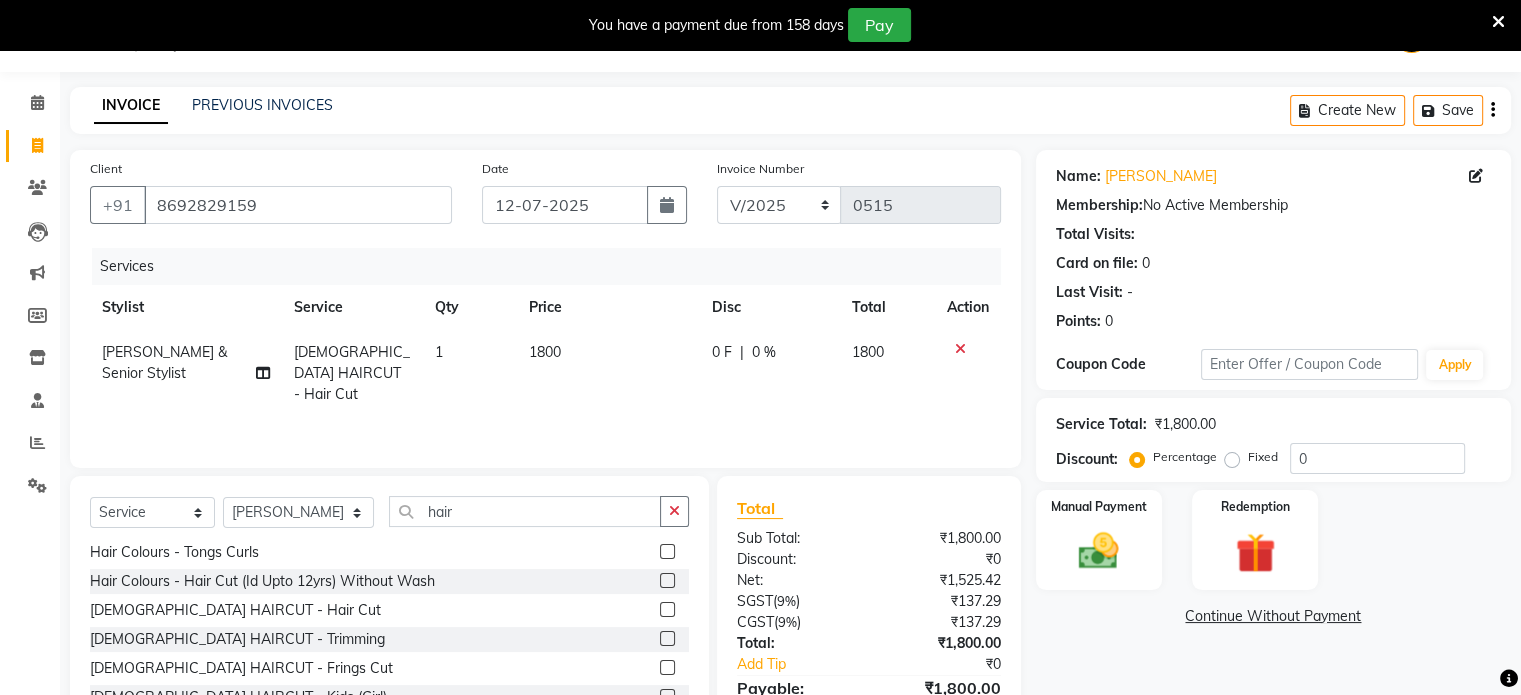 click on "0 F" 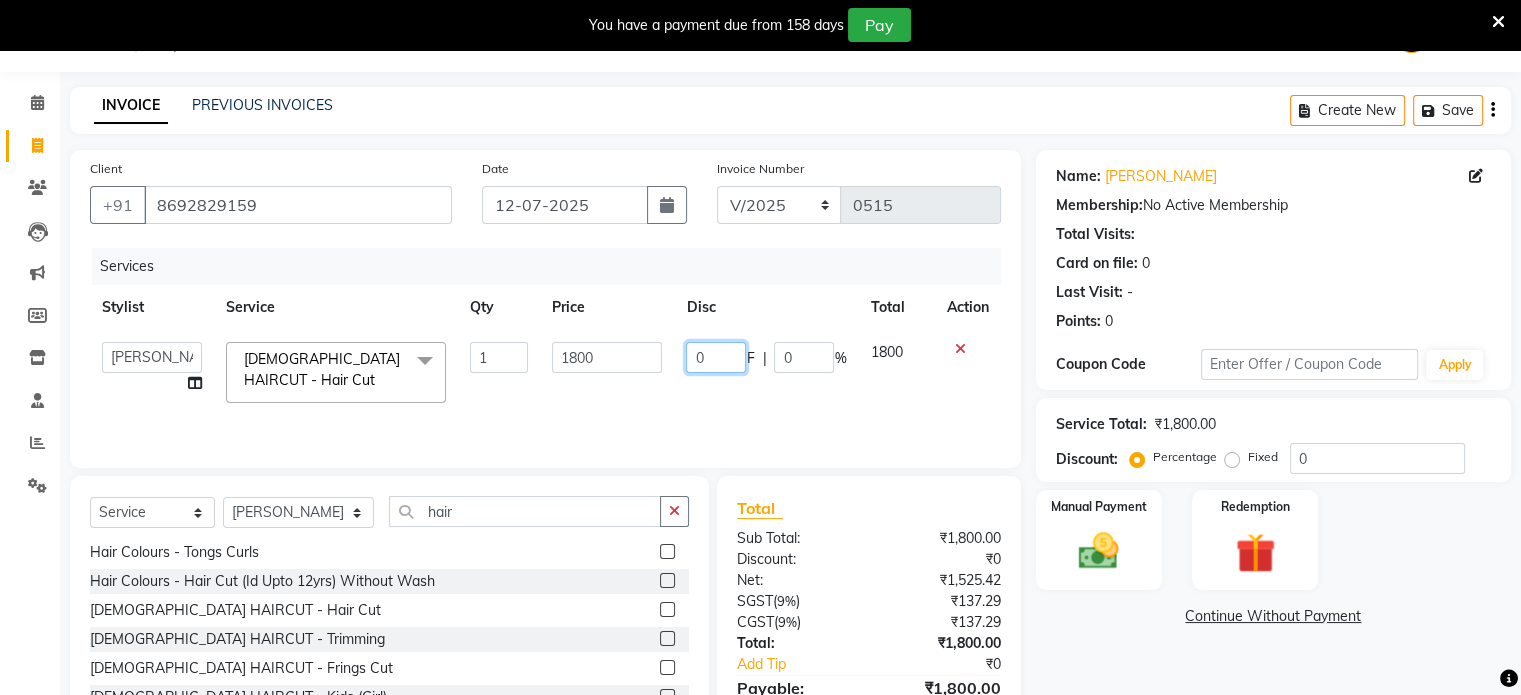 click on "0" 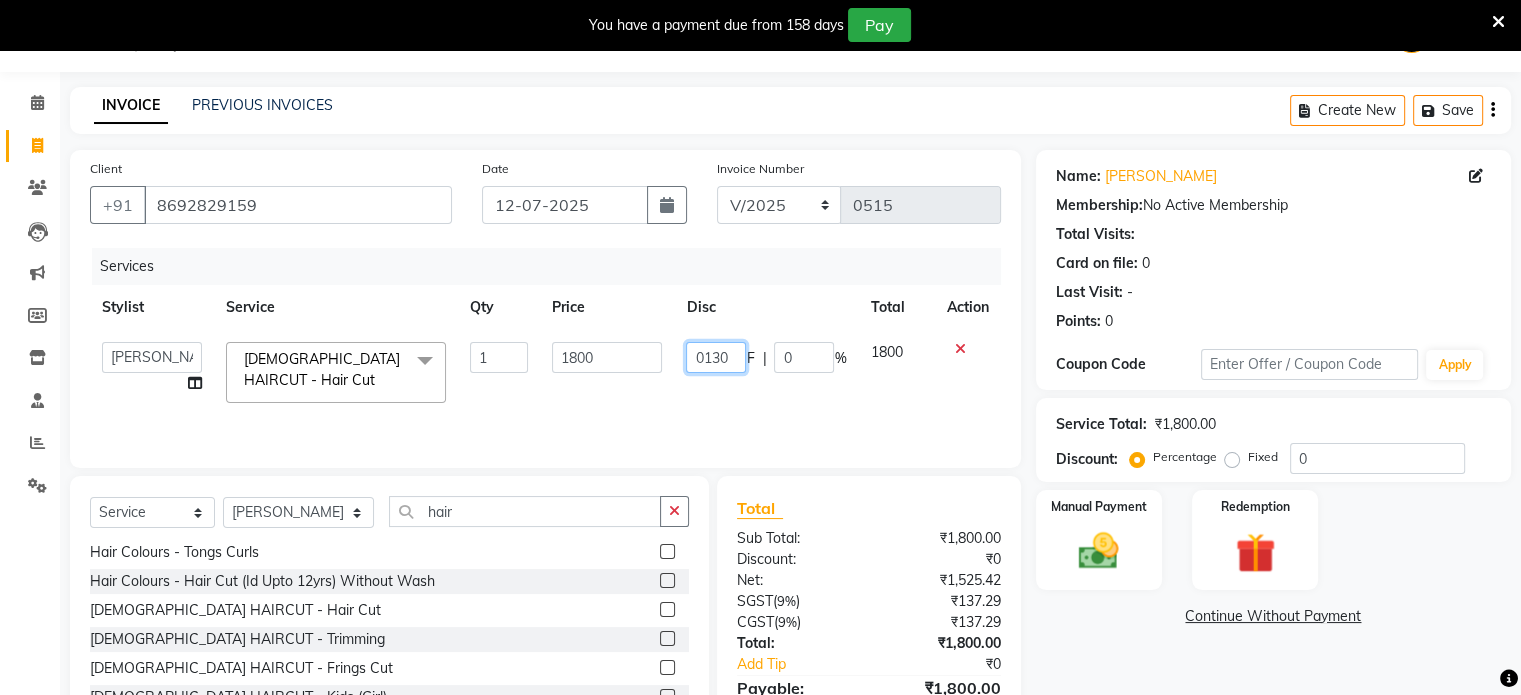 type on "01300" 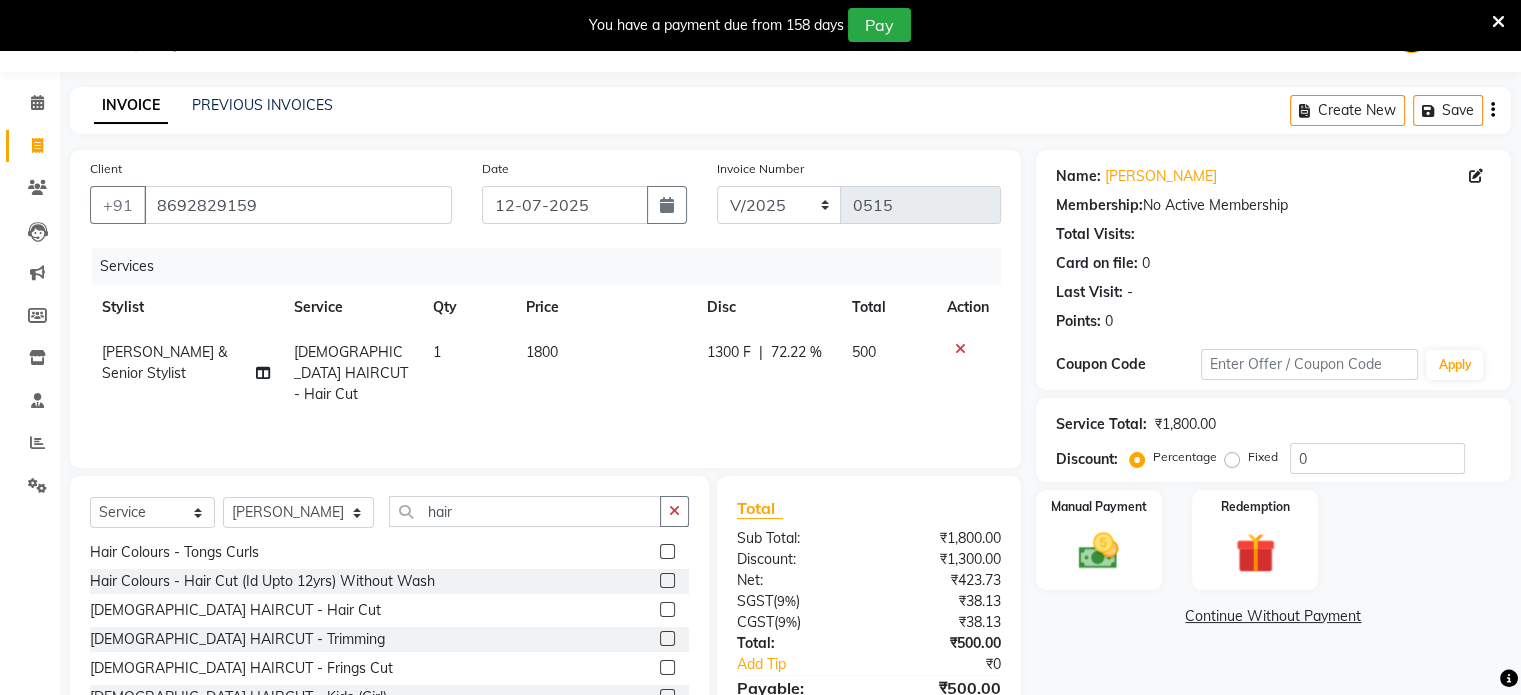 click on "1300 F | 72.22 %" 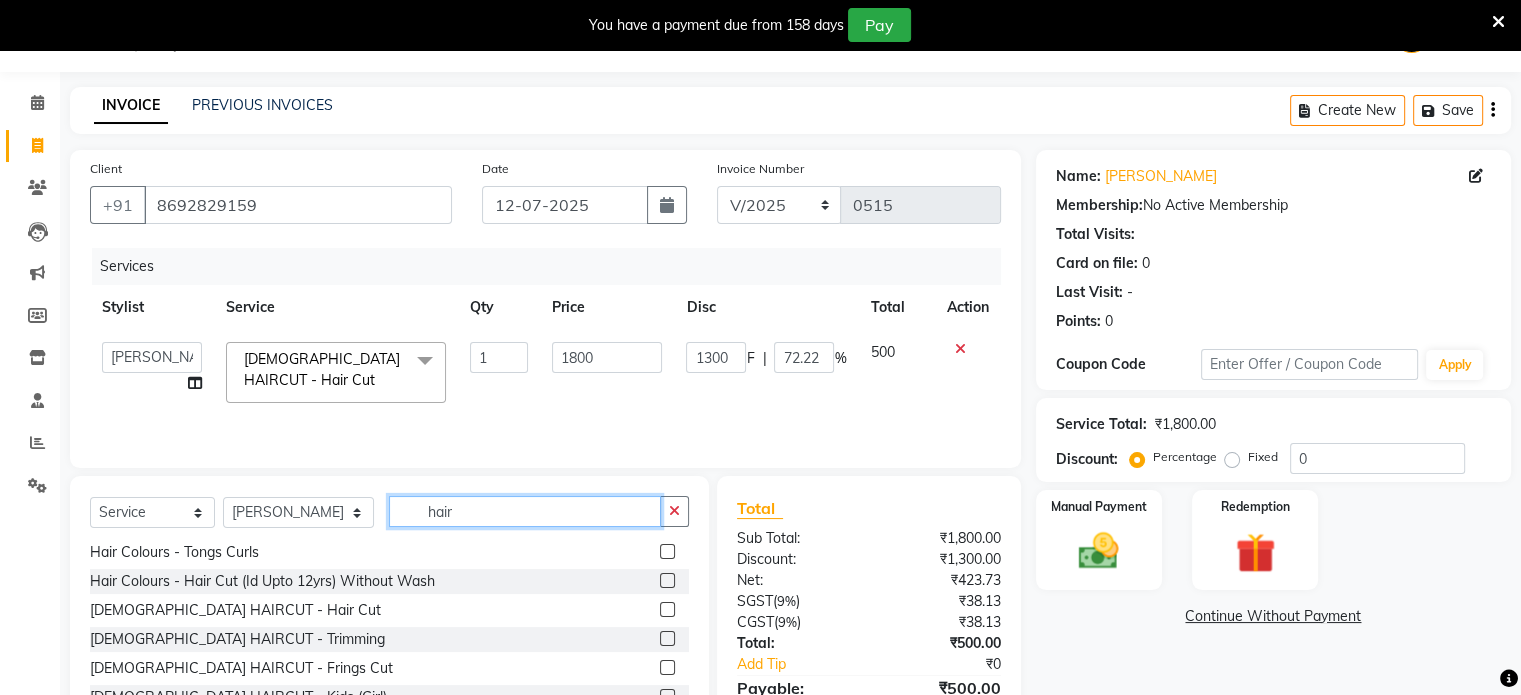 click on "hair" 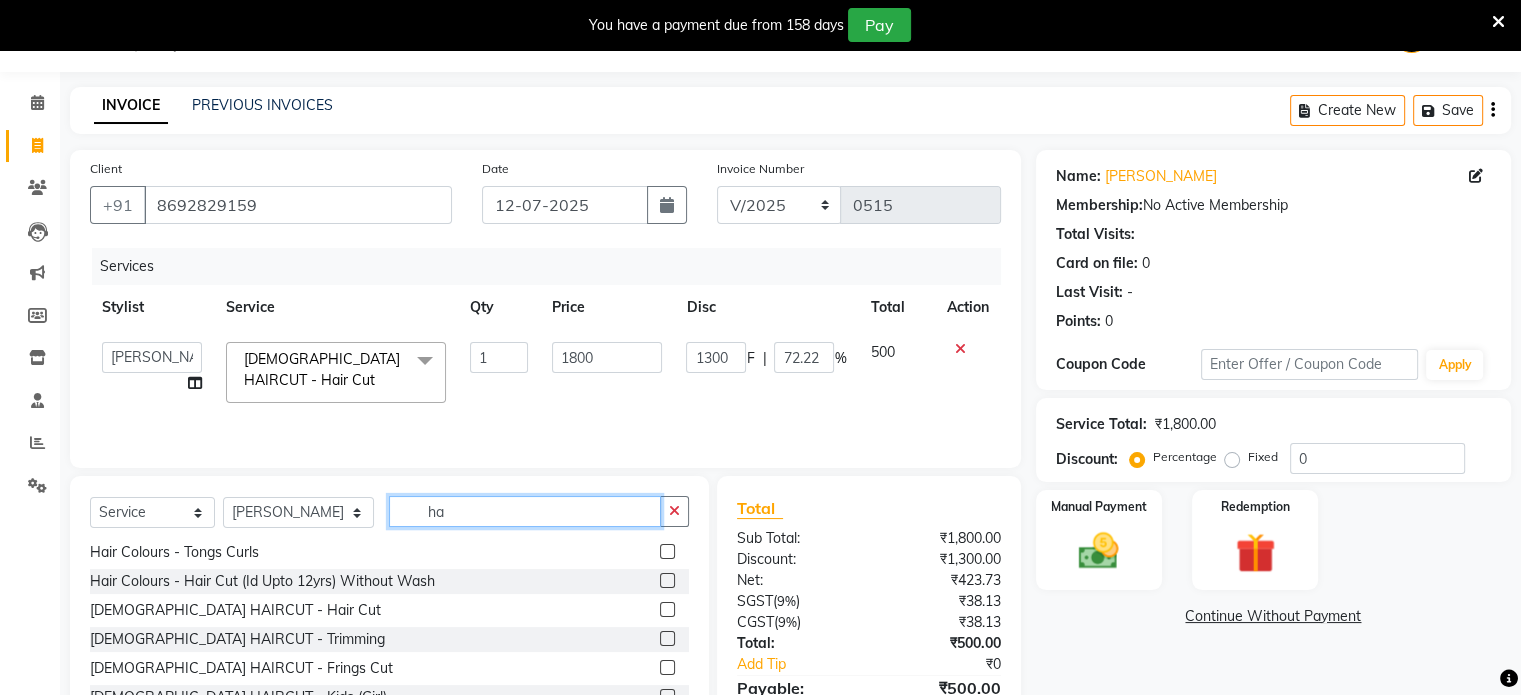type on "h" 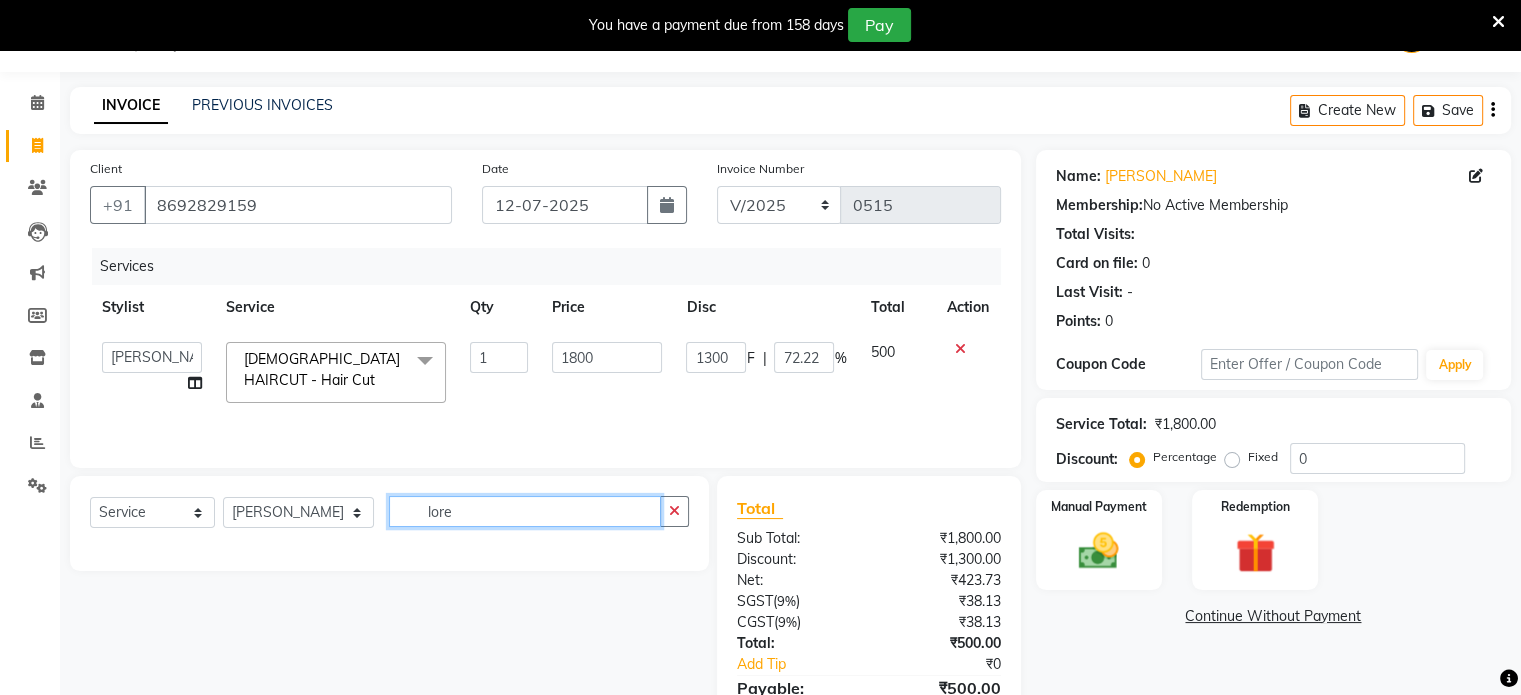 scroll, scrollTop: 0, scrollLeft: 0, axis: both 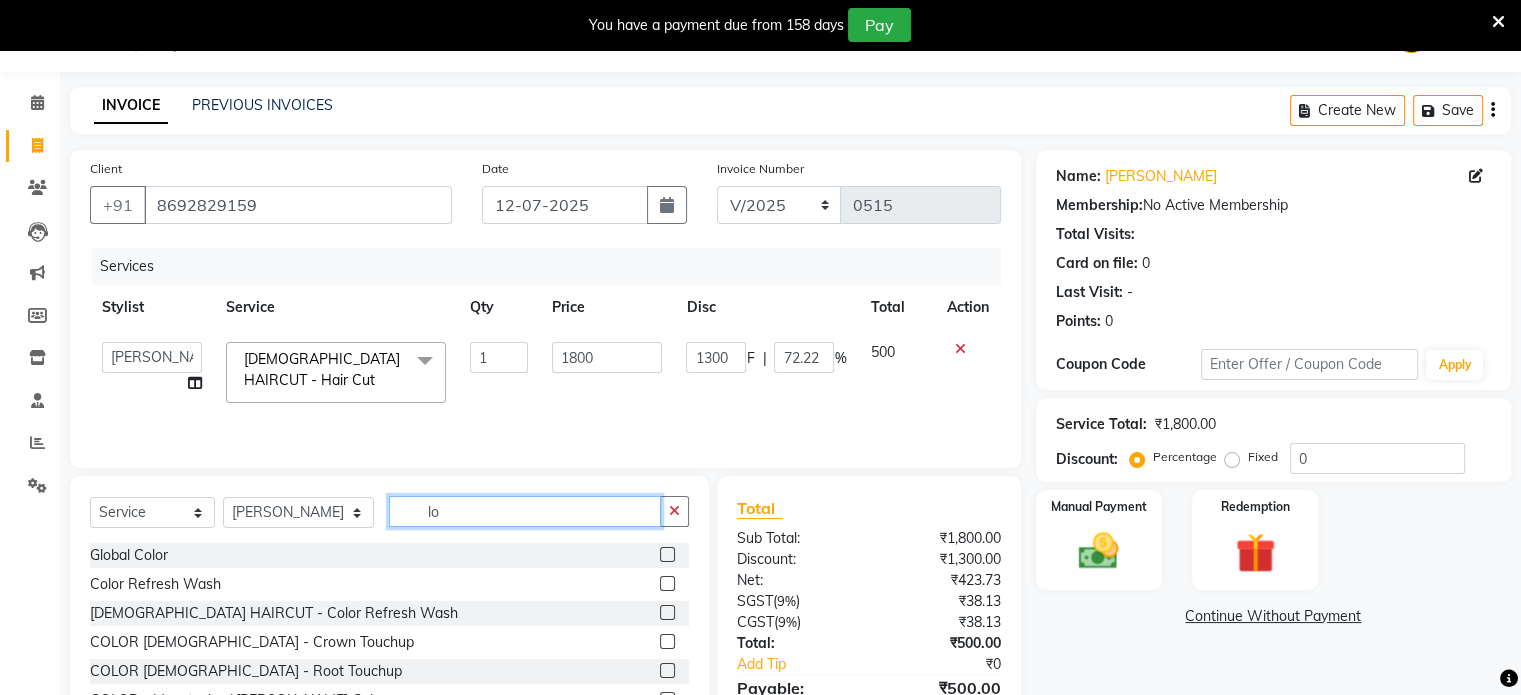 type on "l" 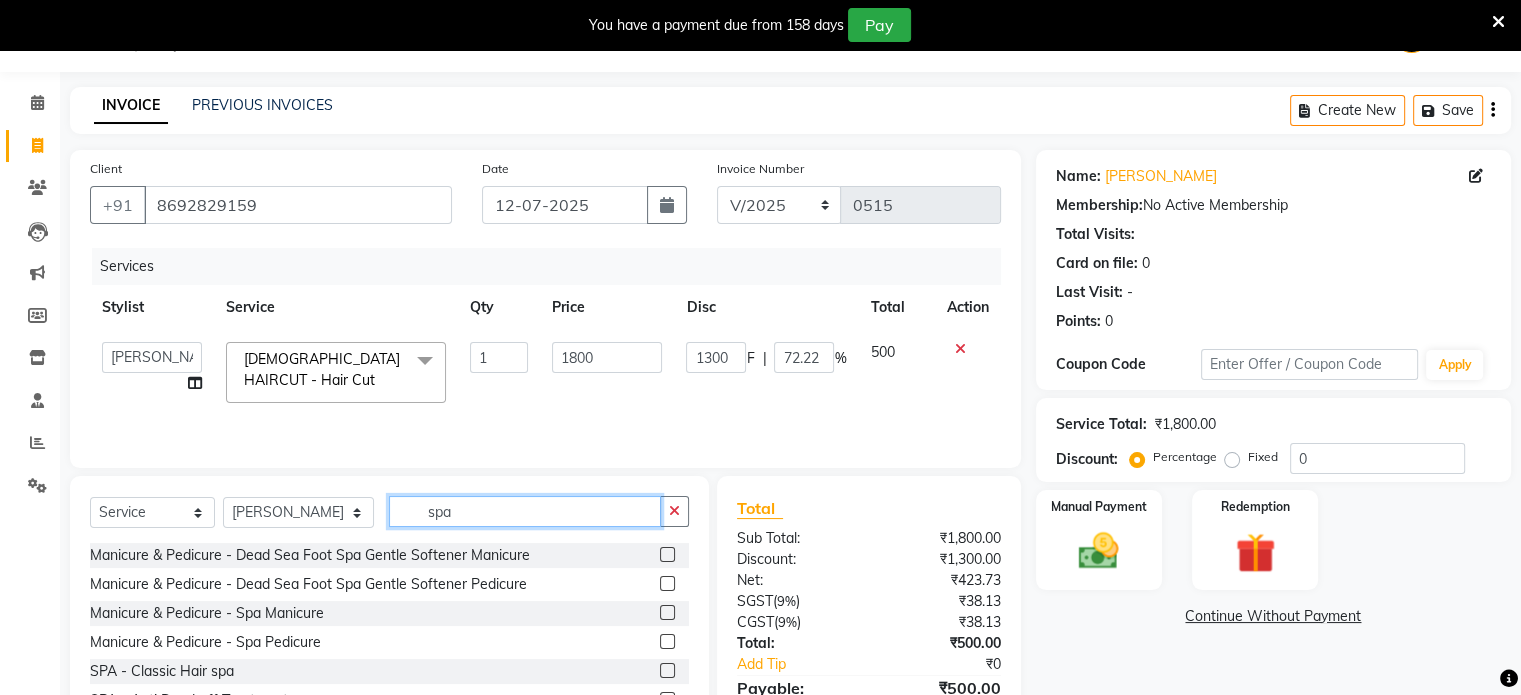 scroll, scrollTop: 36, scrollLeft: 0, axis: vertical 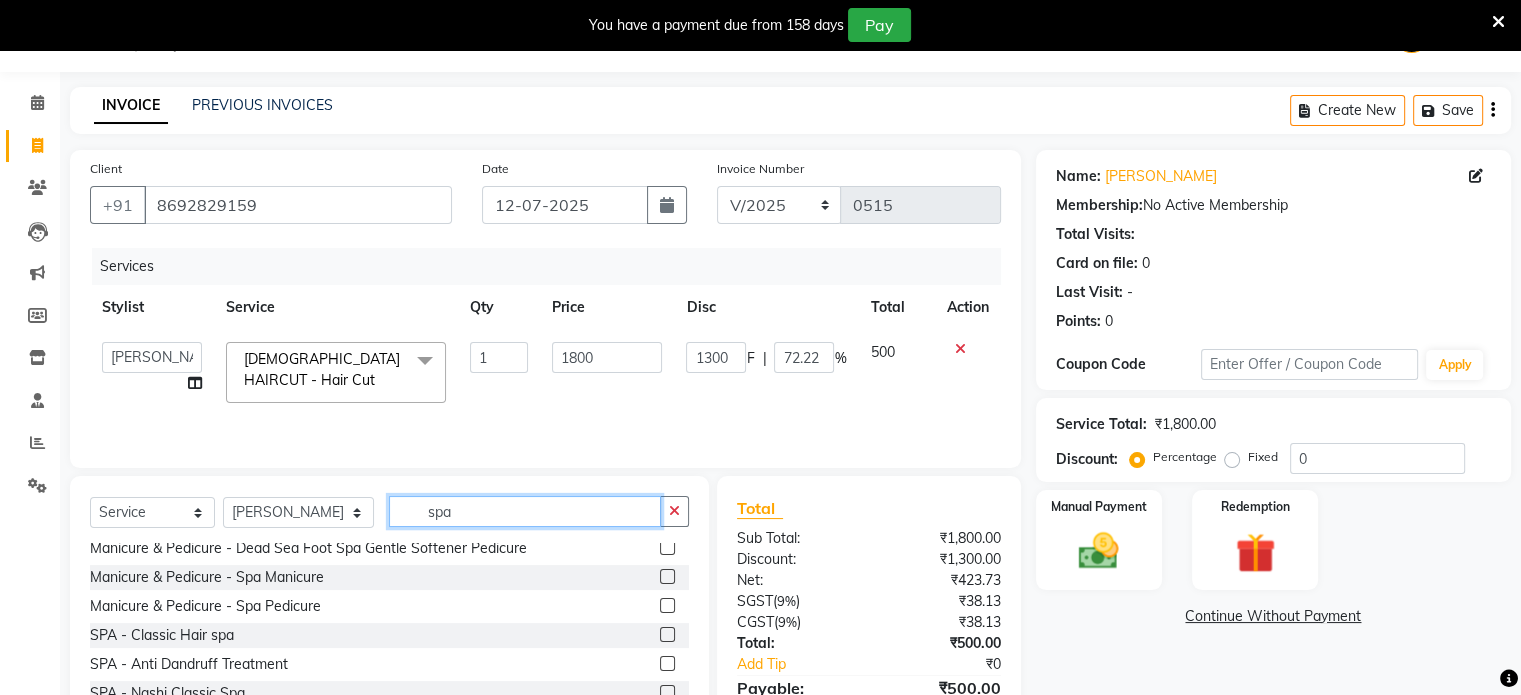 type on "spa" 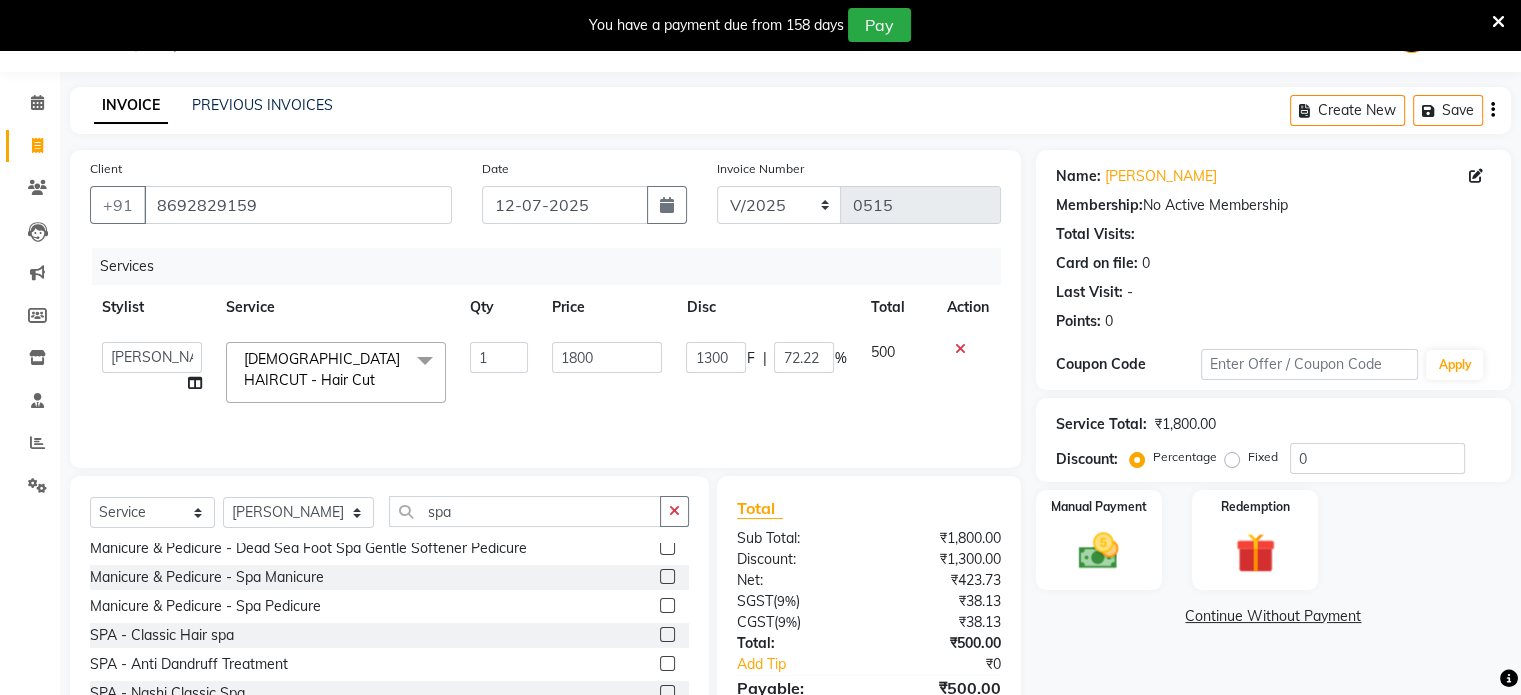 click 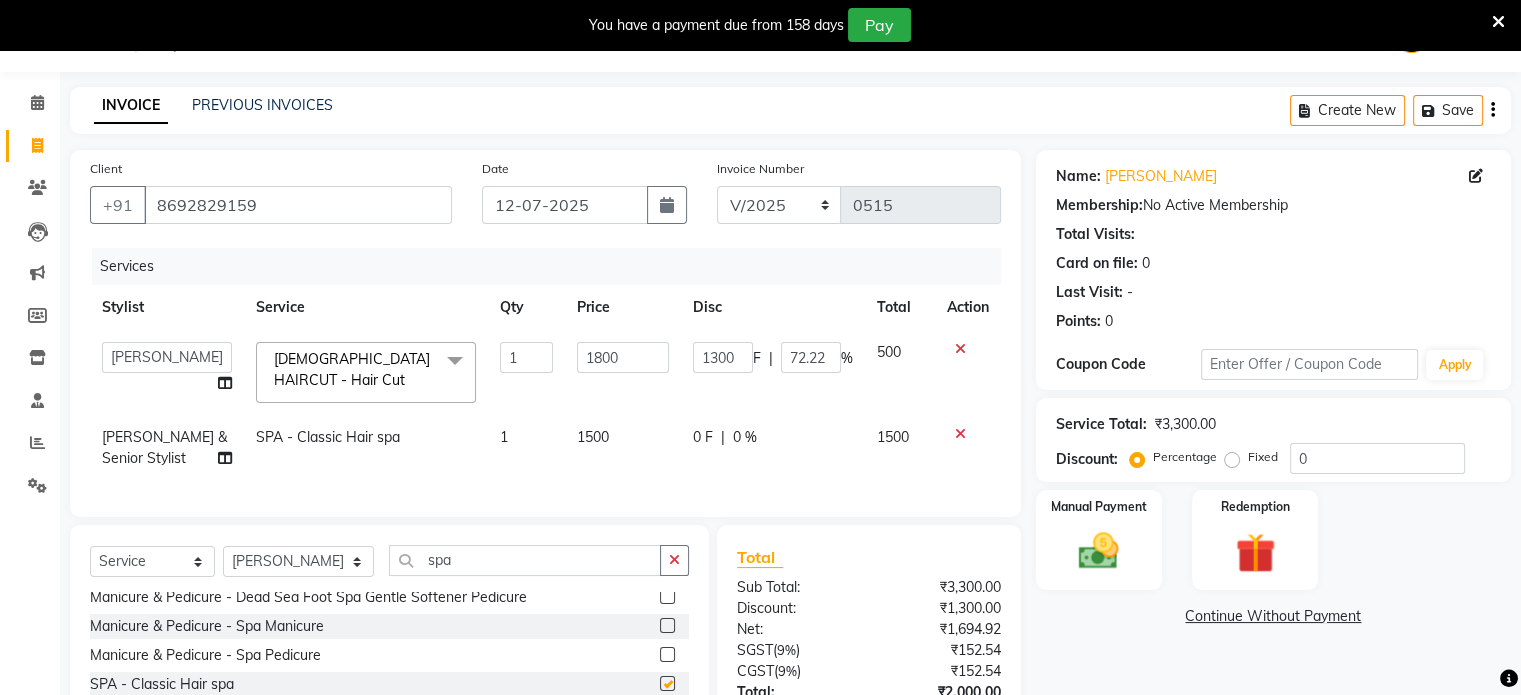 checkbox on "false" 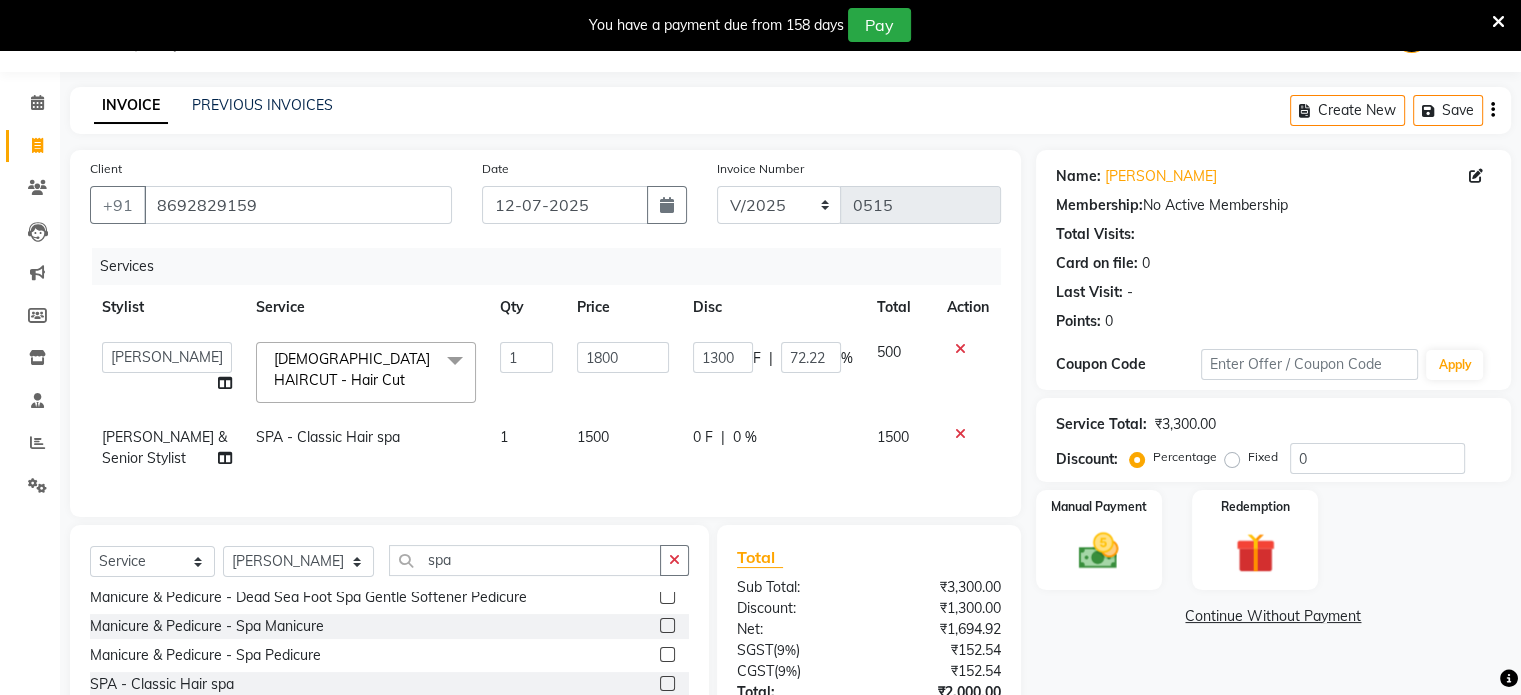 click on "0 F | 0 %" 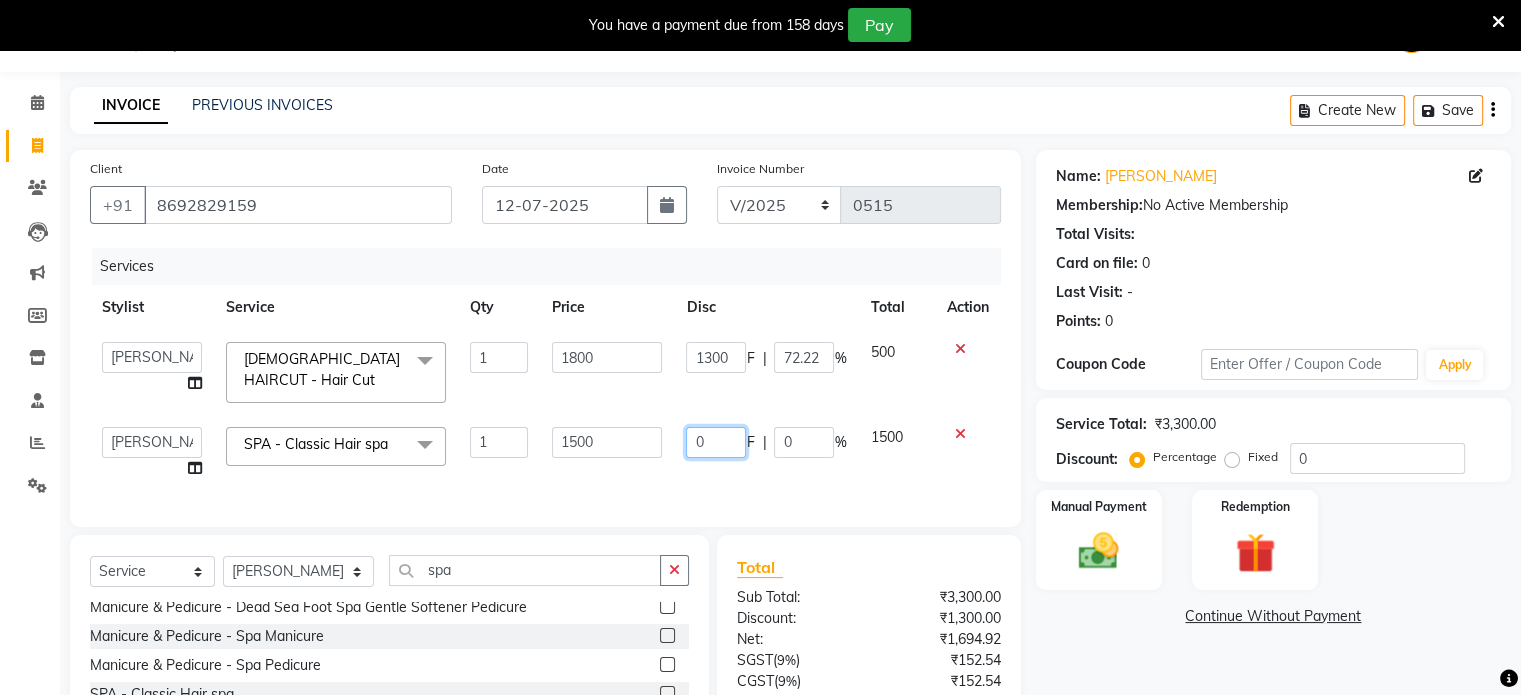 click on "0" 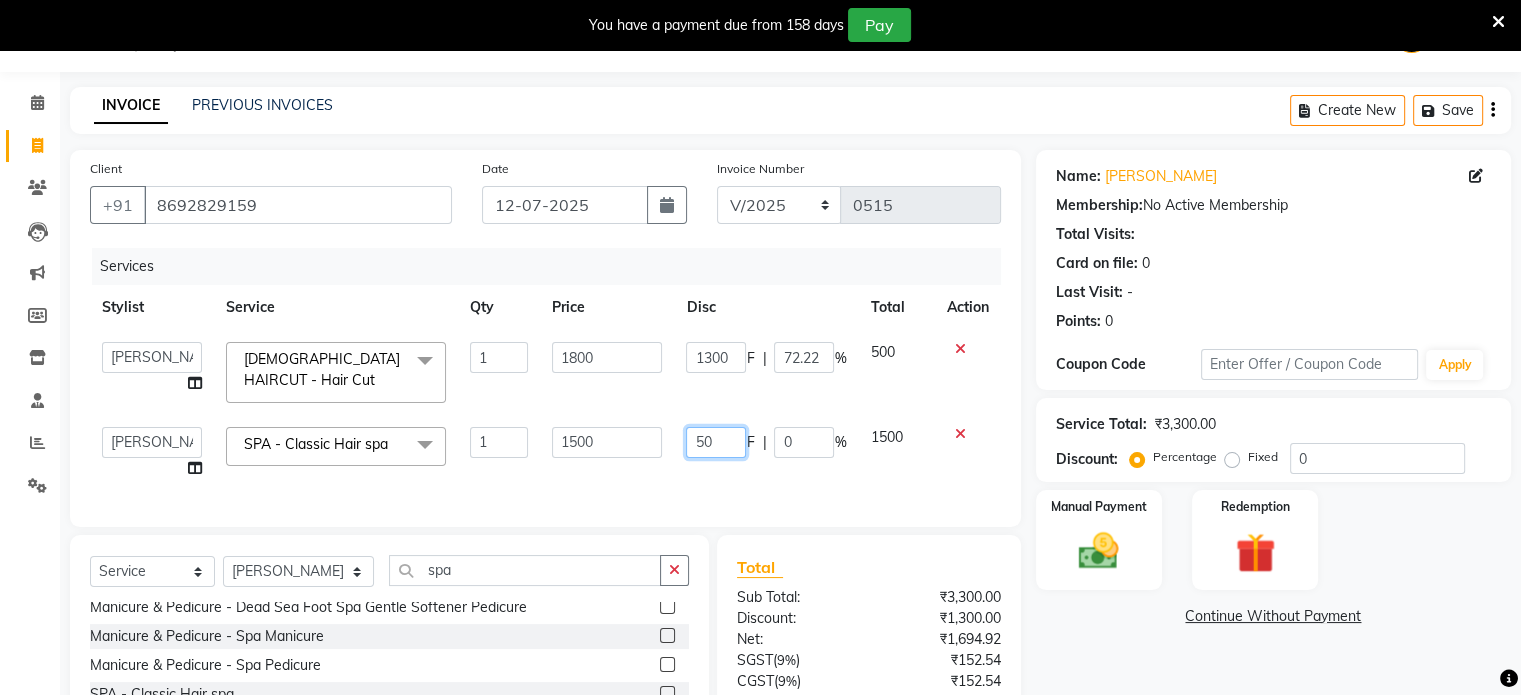 type on "500" 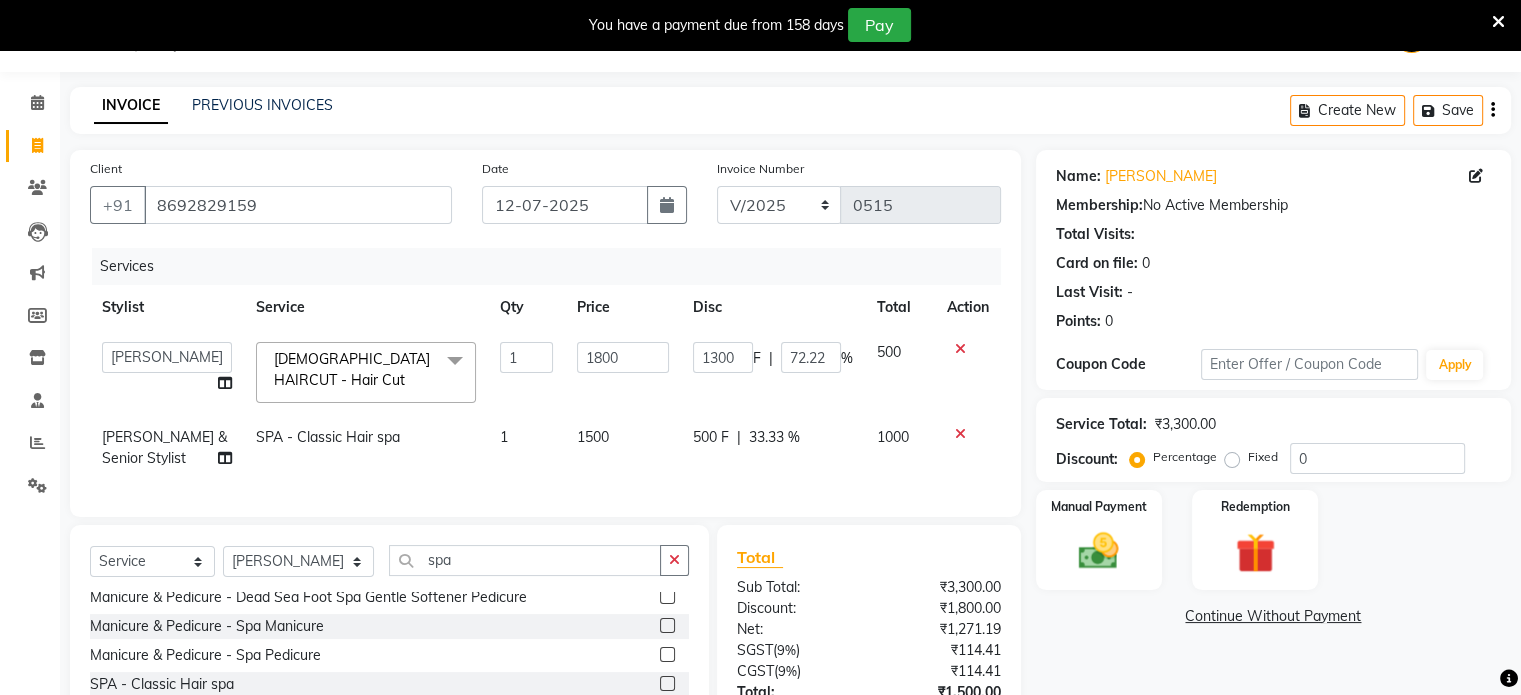 click on "500 F | 33.33 %" 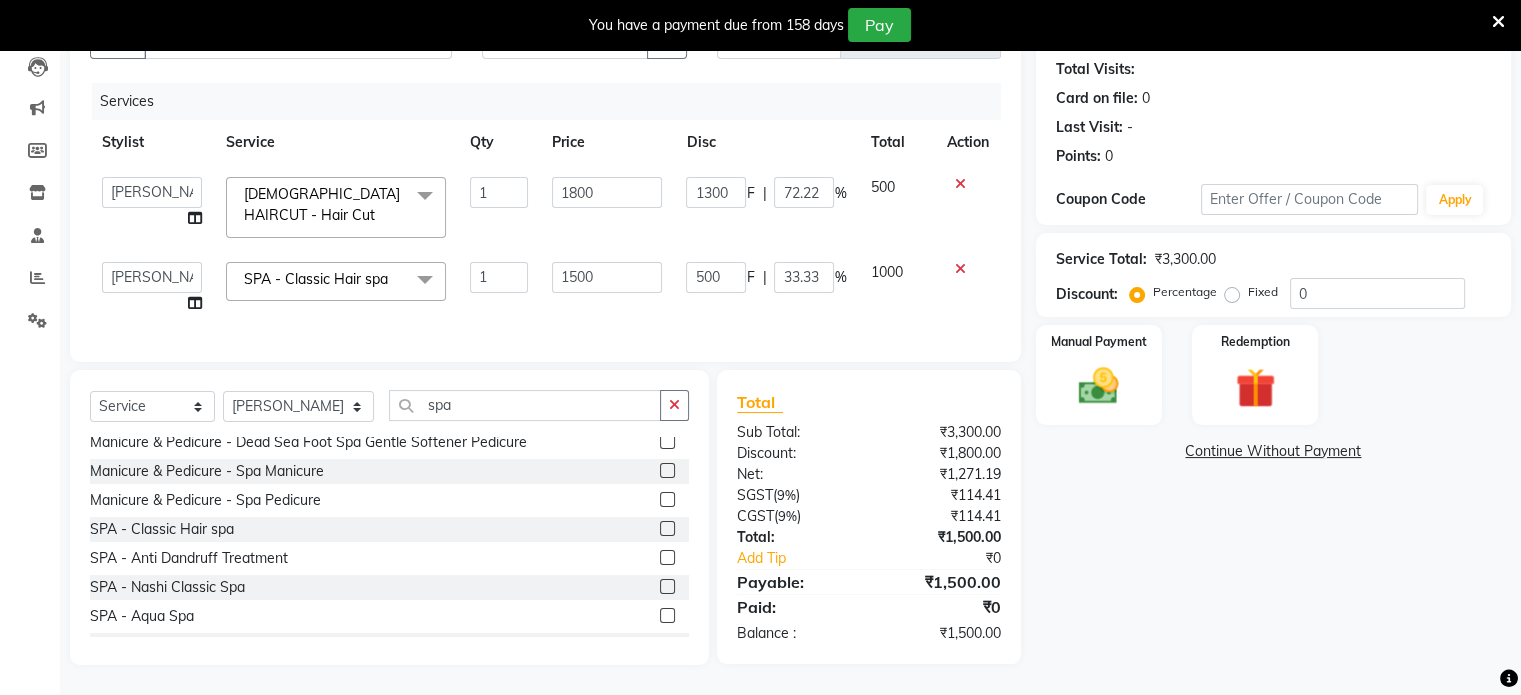 scroll, scrollTop: 230, scrollLeft: 0, axis: vertical 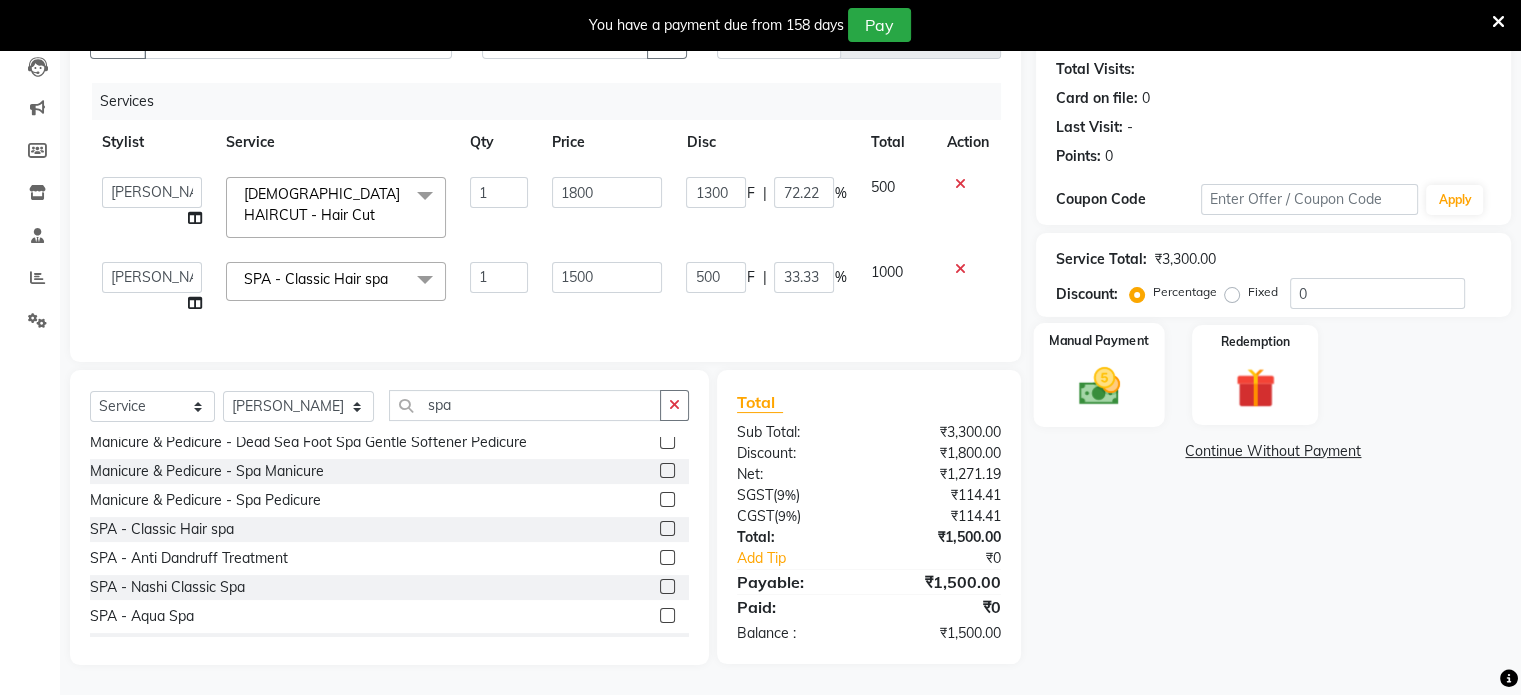 click 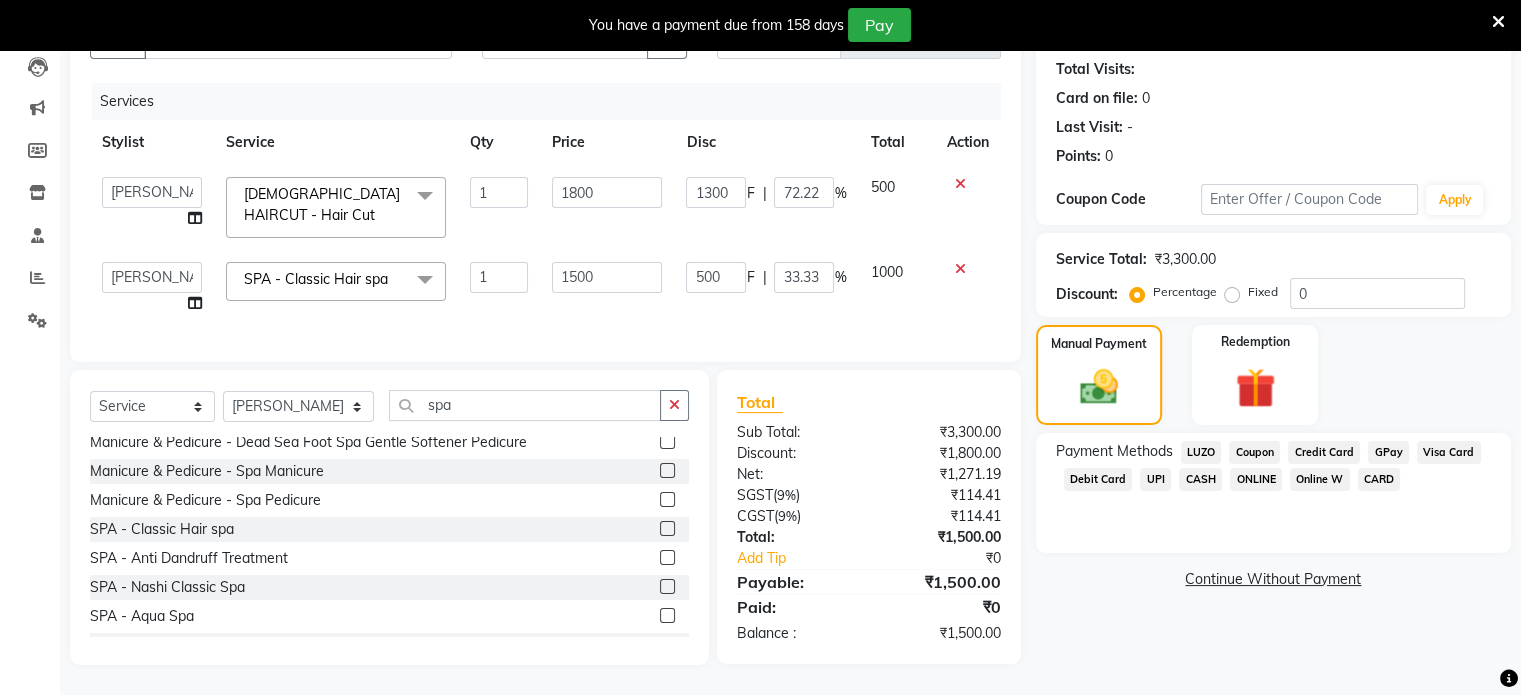 click on "GPay" 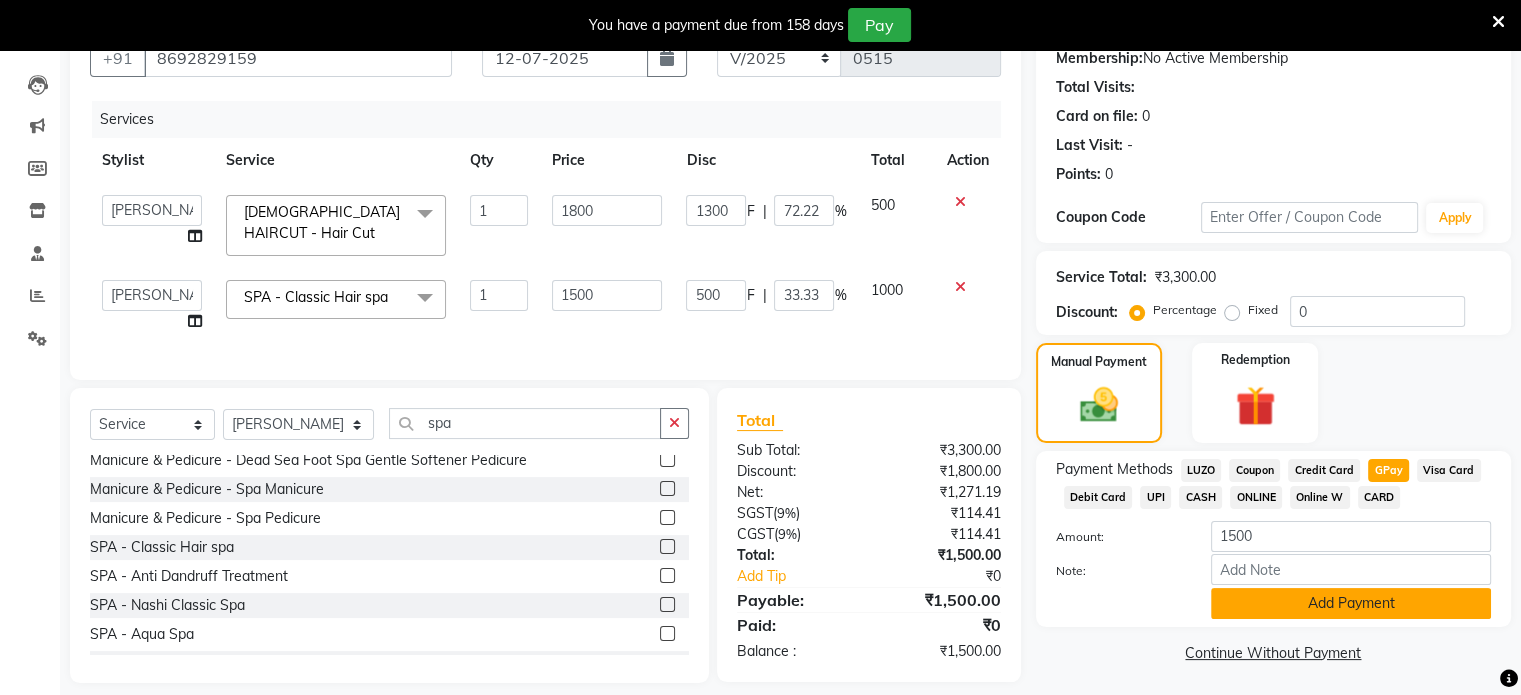 scroll, scrollTop: 230, scrollLeft: 0, axis: vertical 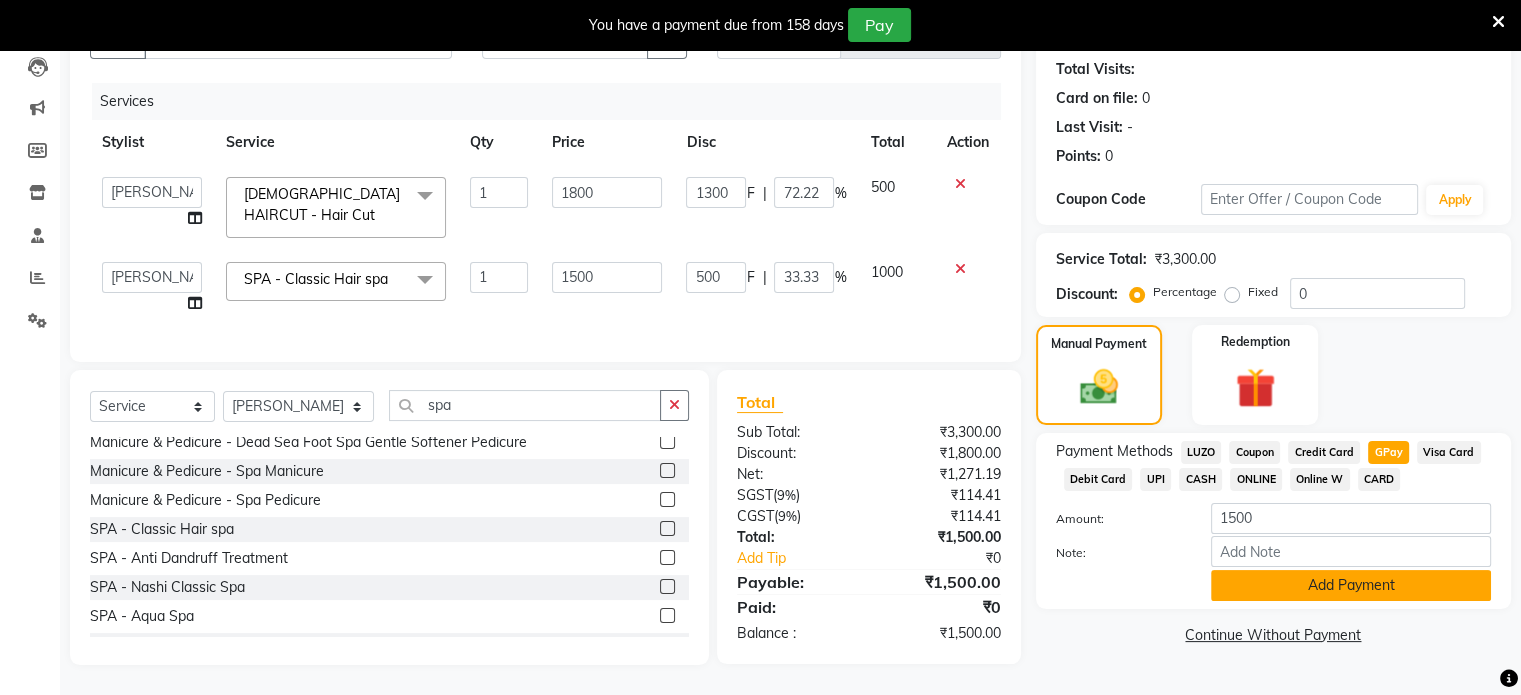 click on "Add Payment" 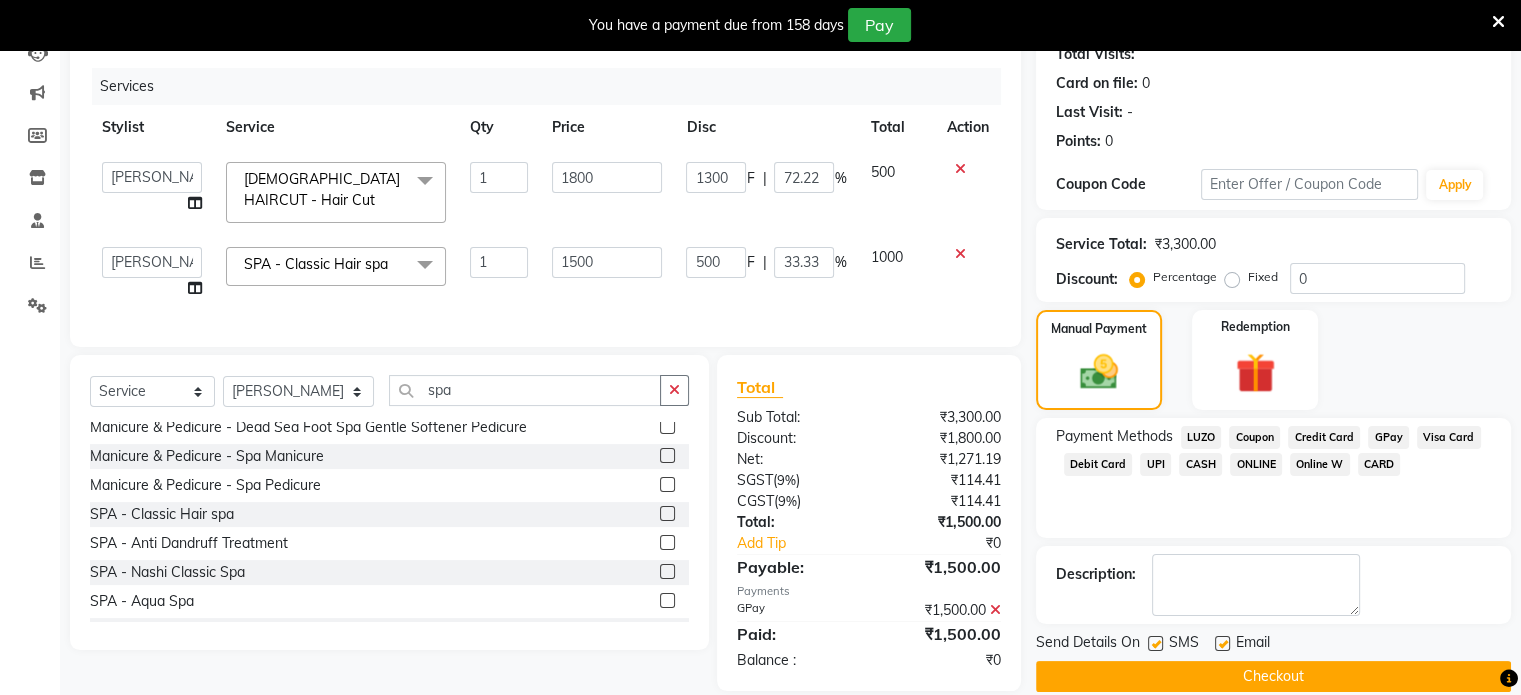 scroll, scrollTop: 271, scrollLeft: 0, axis: vertical 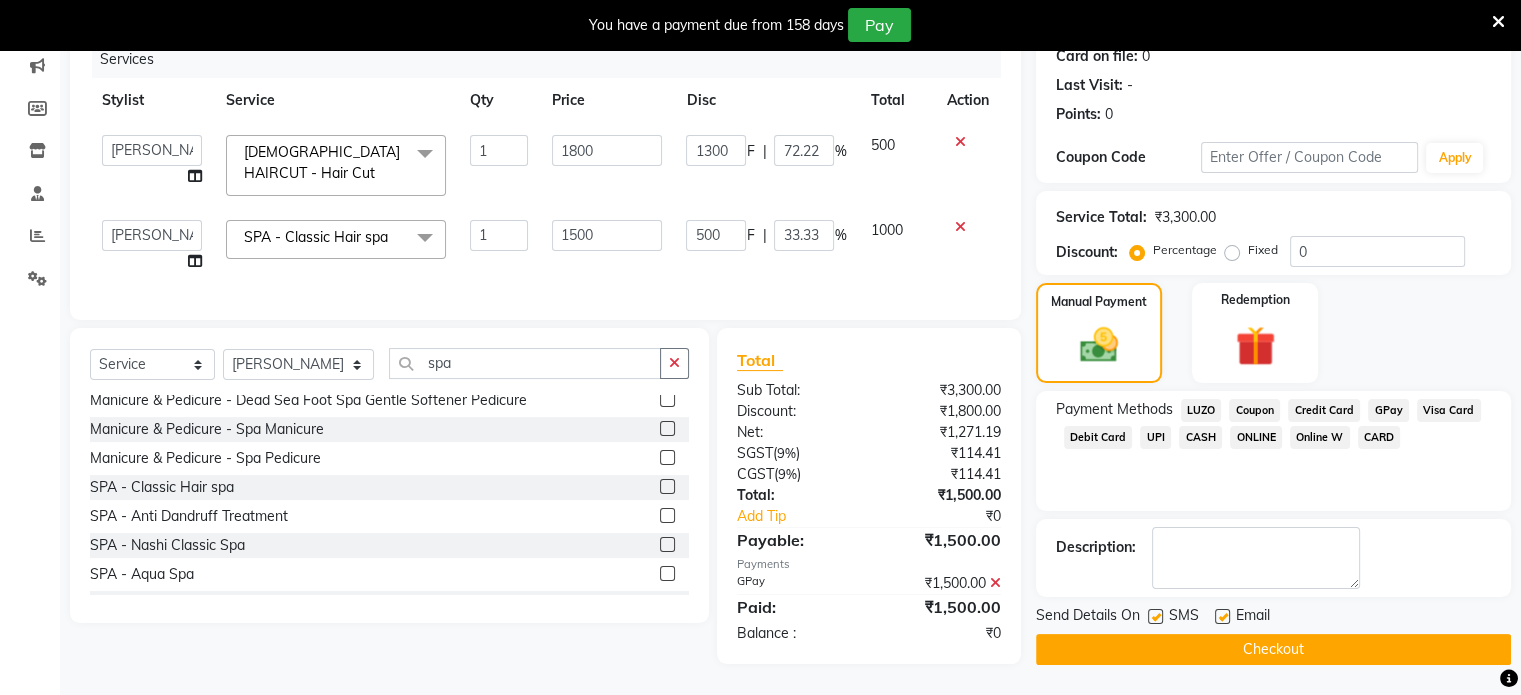 click on "Checkout" 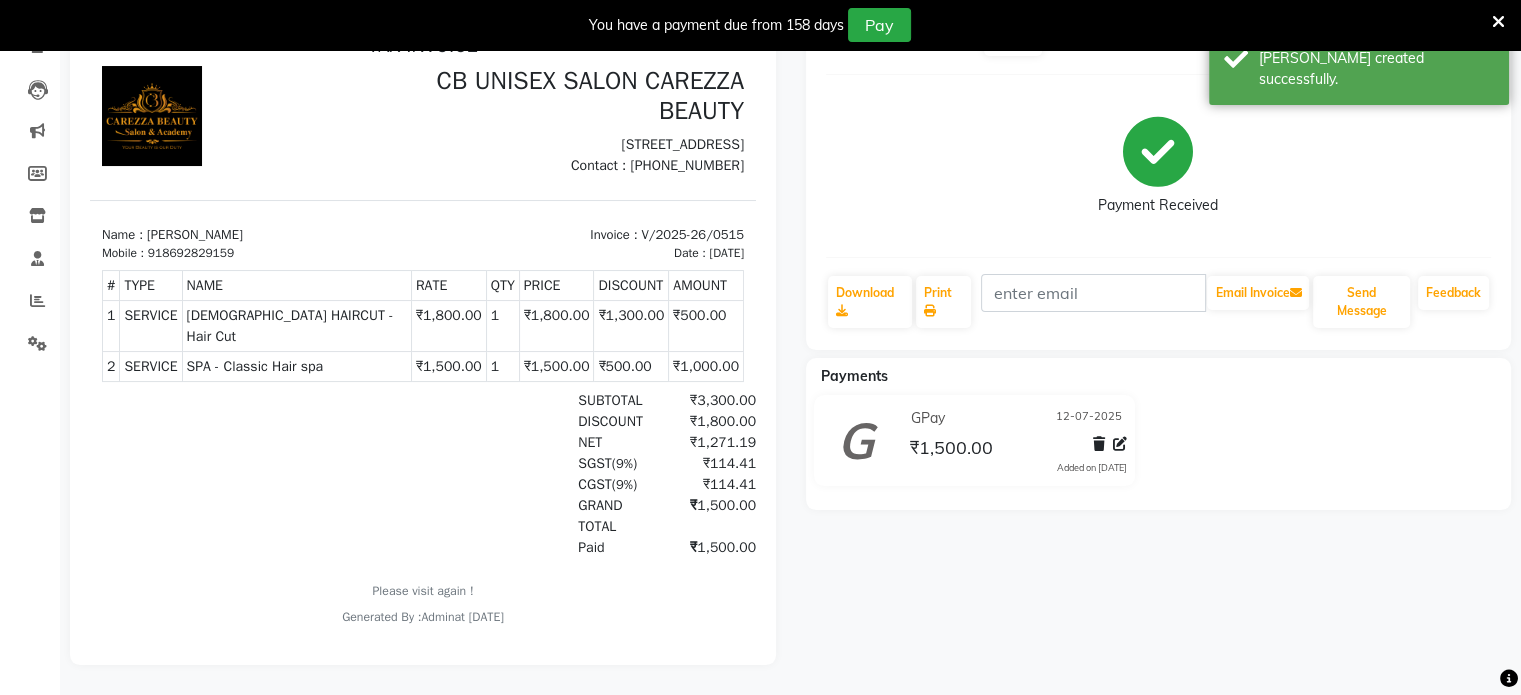 scroll, scrollTop: 0, scrollLeft: 0, axis: both 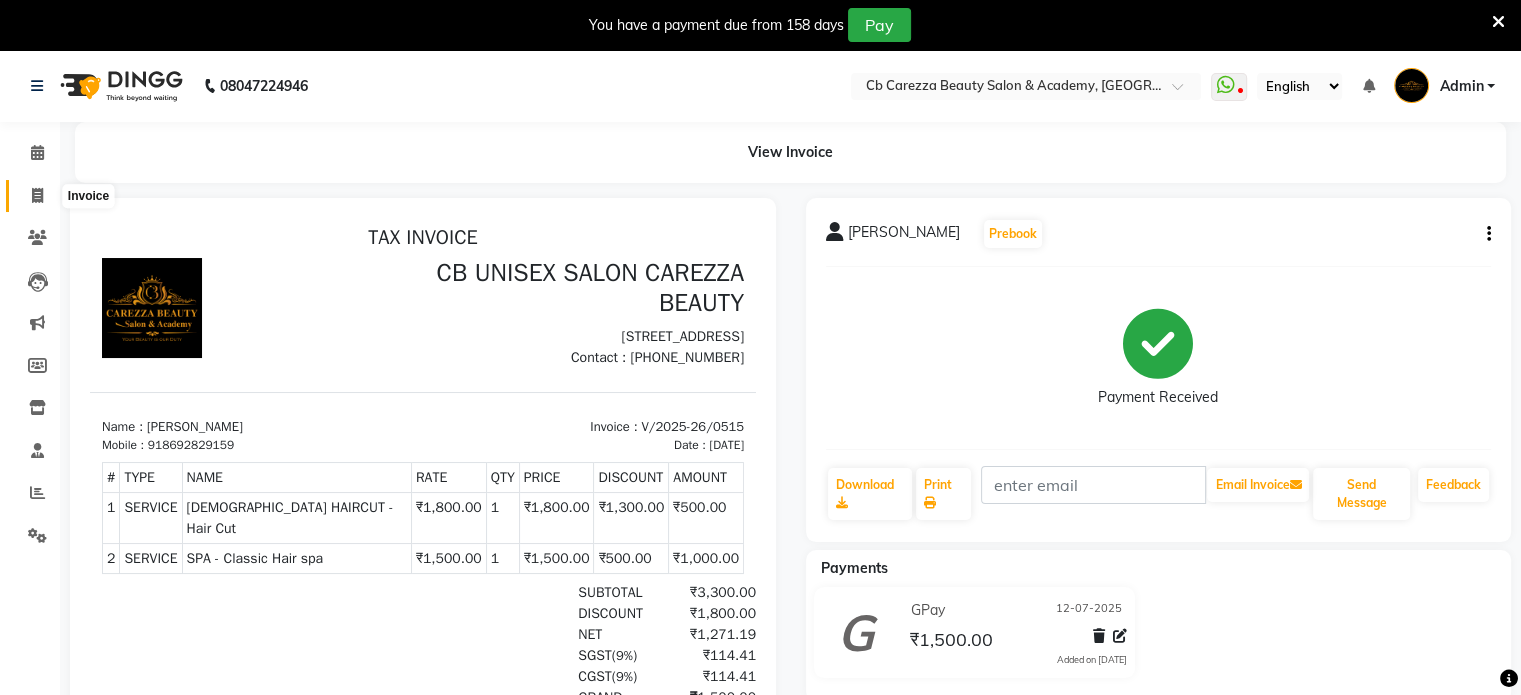click 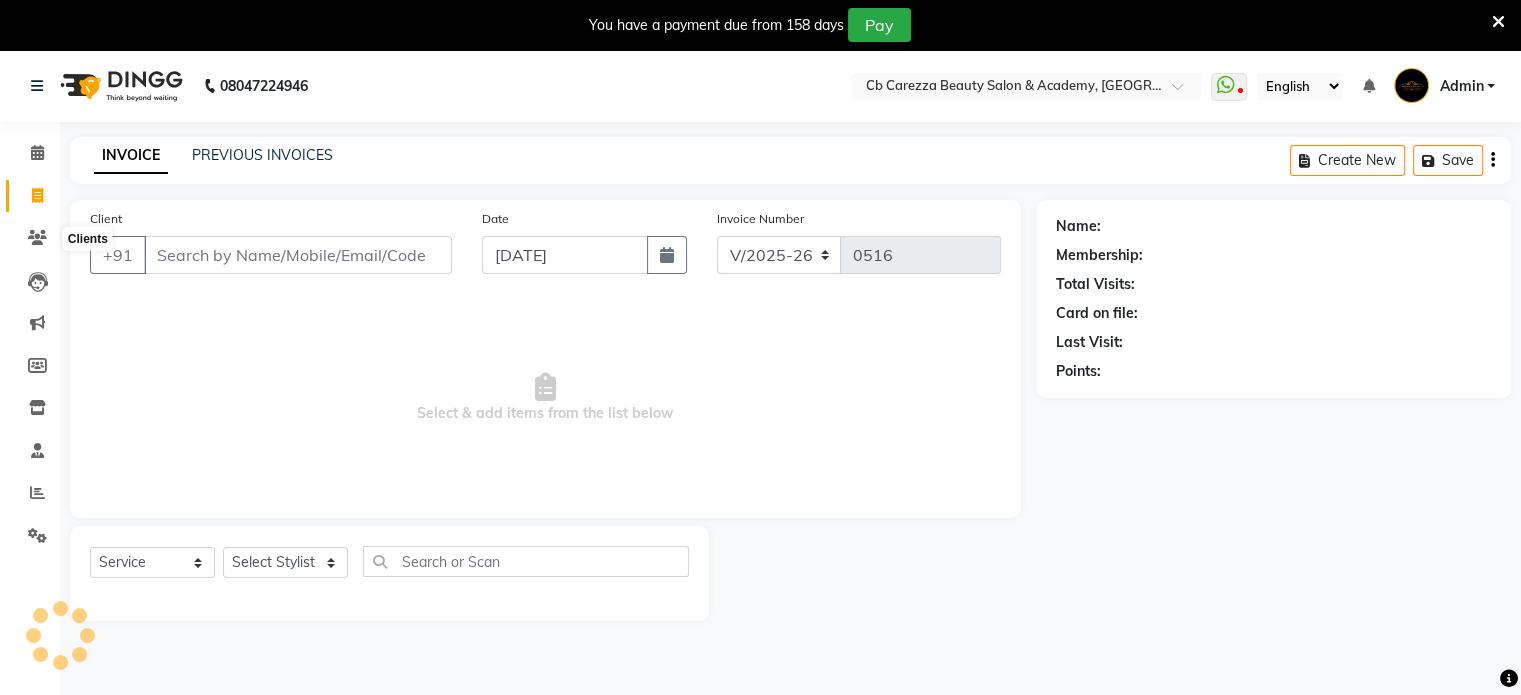 scroll, scrollTop: 50, scrollLeft: 0, axis: vertical 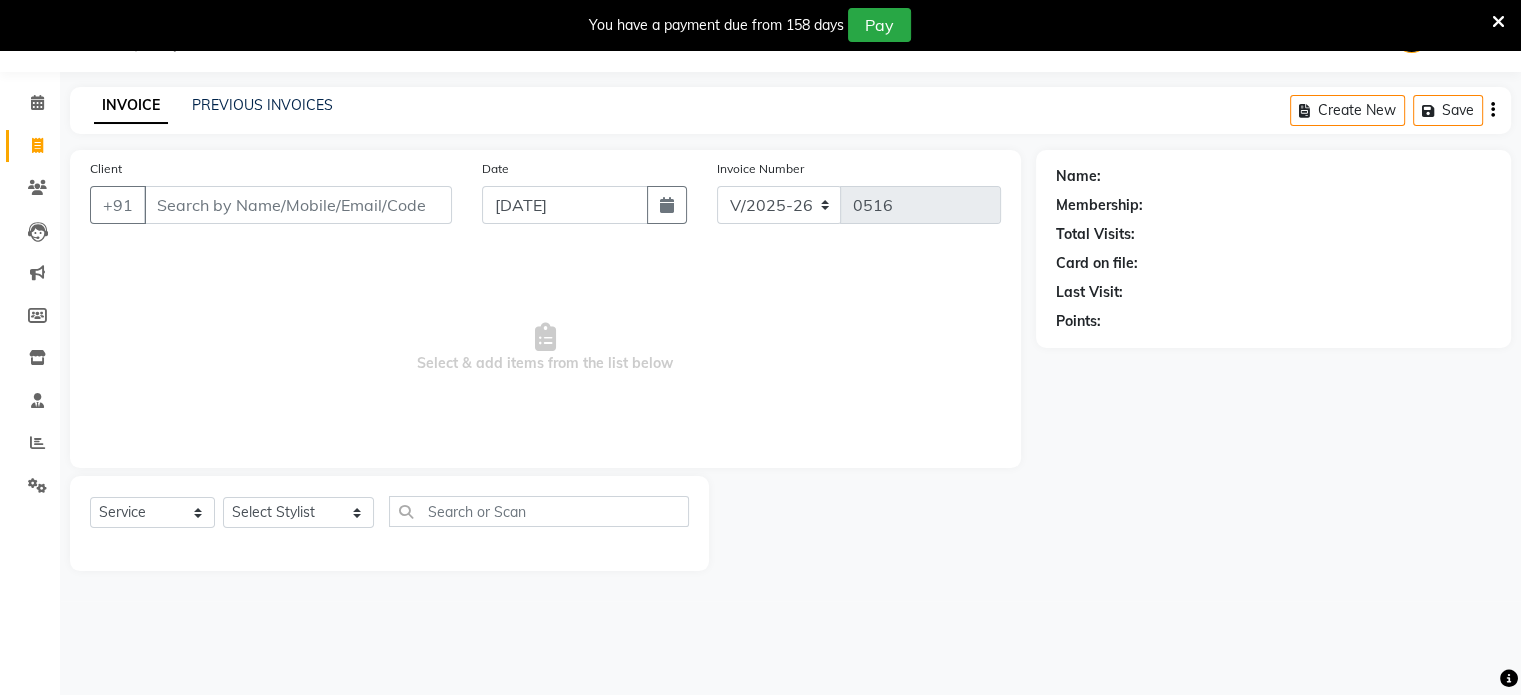 click on "Client" at bounding box center (298, 205) 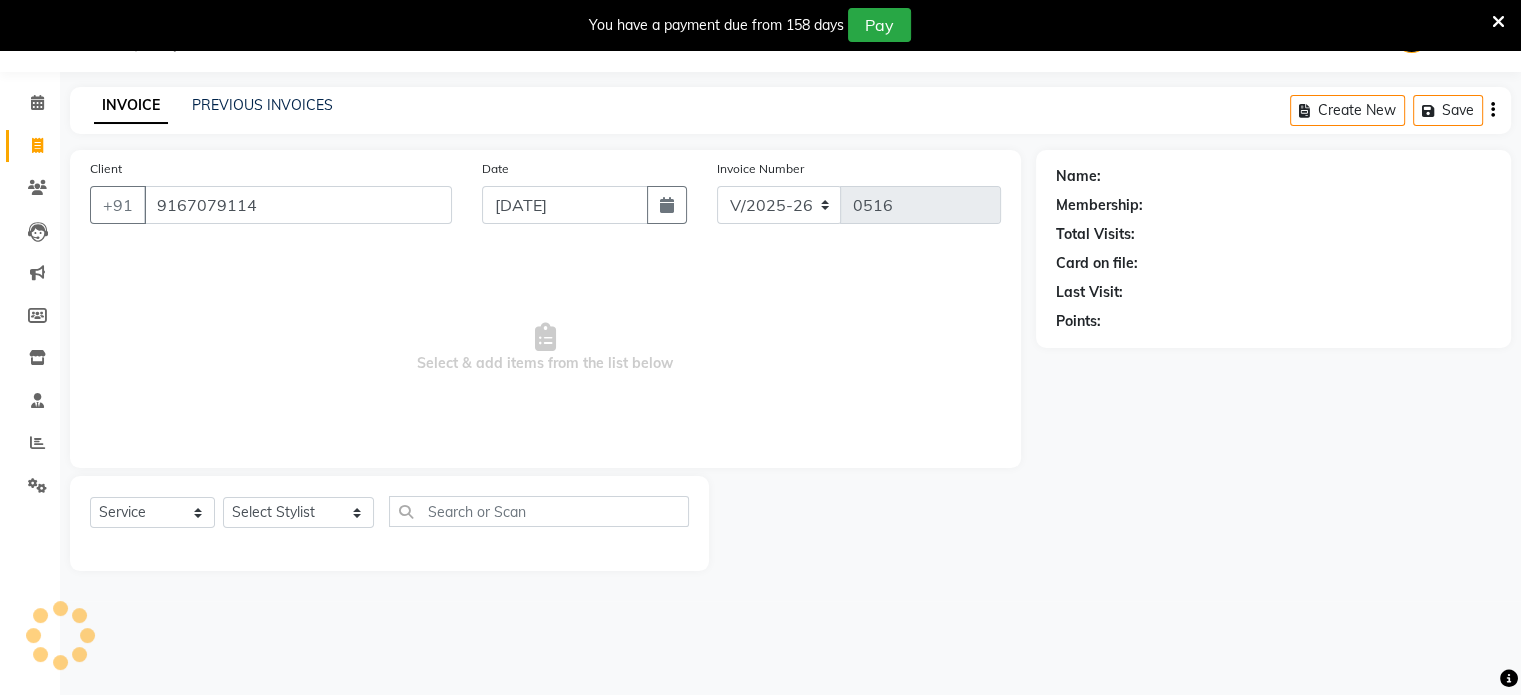 type on "9167079114" 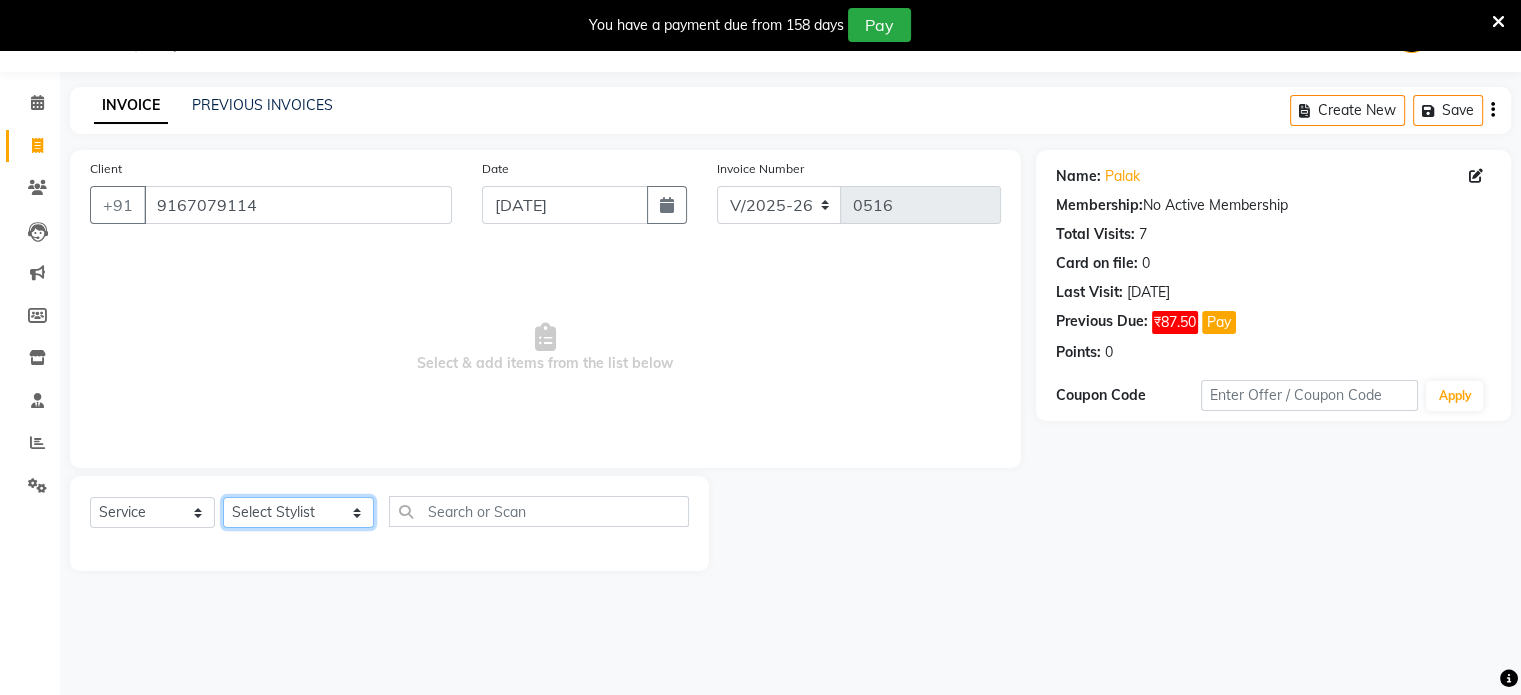 click on "Select Stylist Abulhasan Bimla Jyoti mani - pedi Meena Nail and eyelash Technician Sonia Beautician & Senior Stylist Zaid senior stylist" 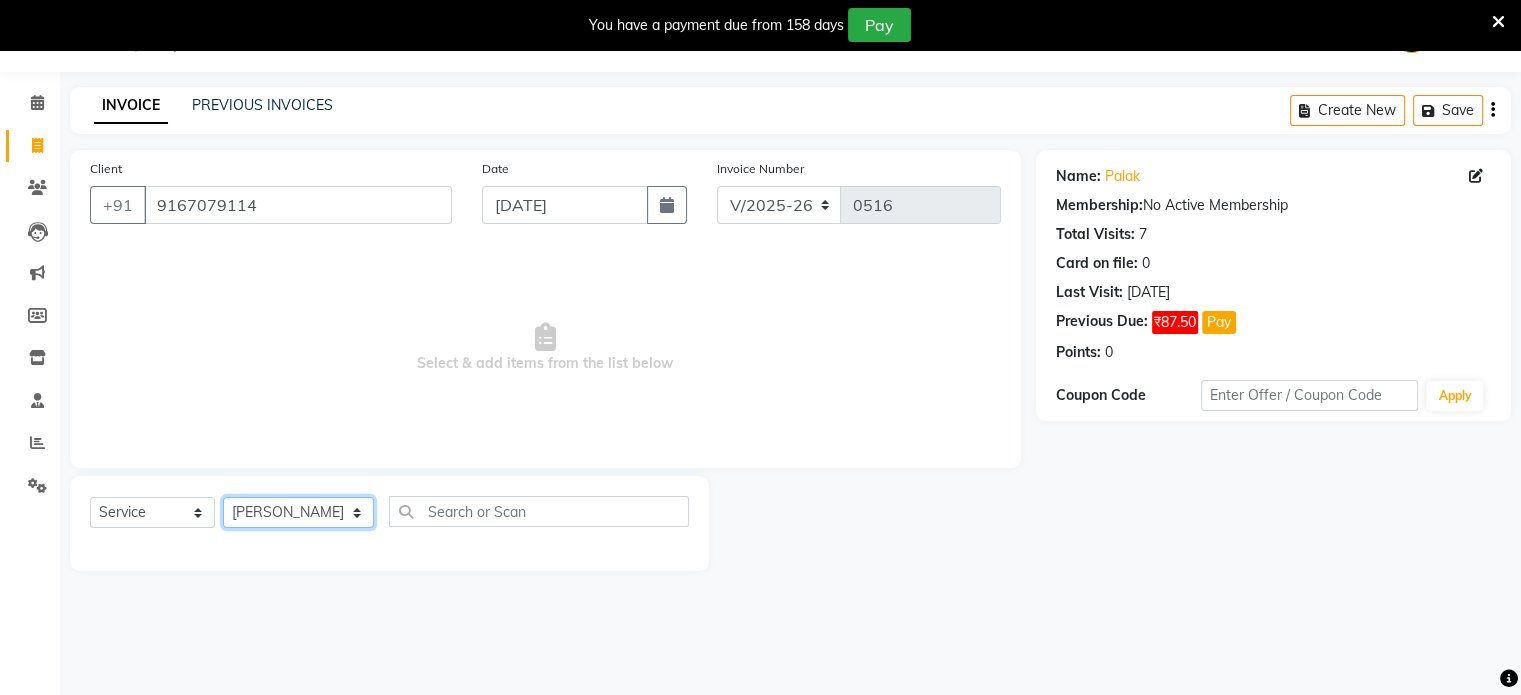 click on "Select Stylist Abulhasan Bimla Jyoti mani - pedi Meena Nail and eyelash Technician Sonia Beautician & Senior Stylist Zaid senior stylist" 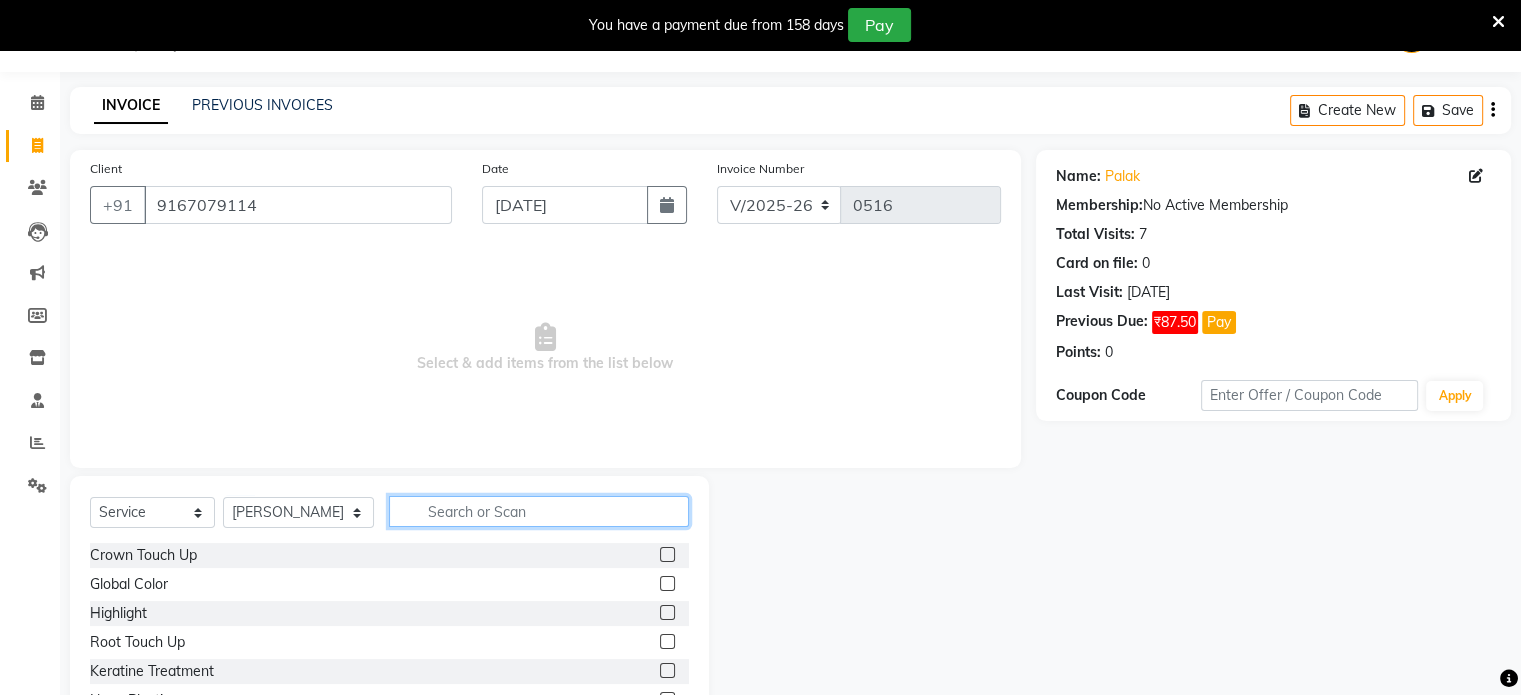 click 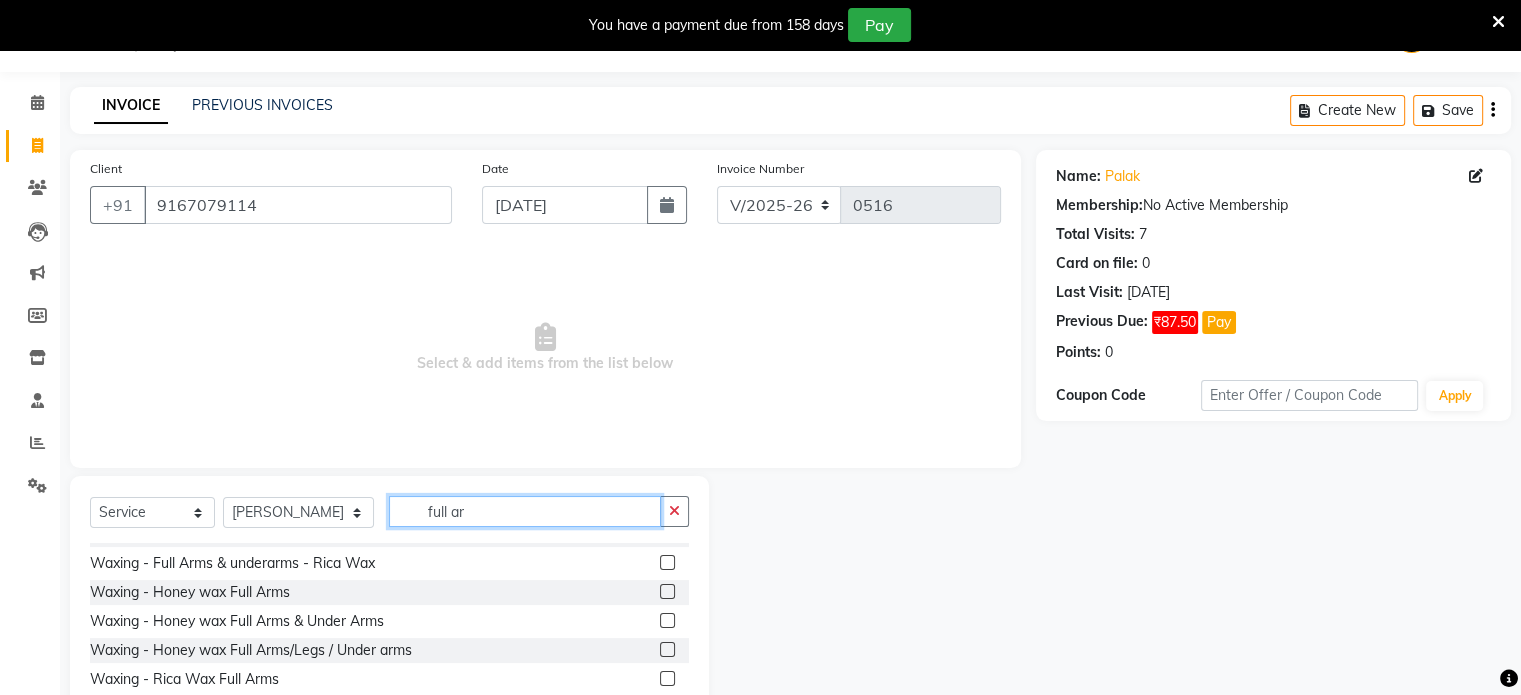 scroll, scrollTop: 80, scrollLeft: 0, axis: vertical 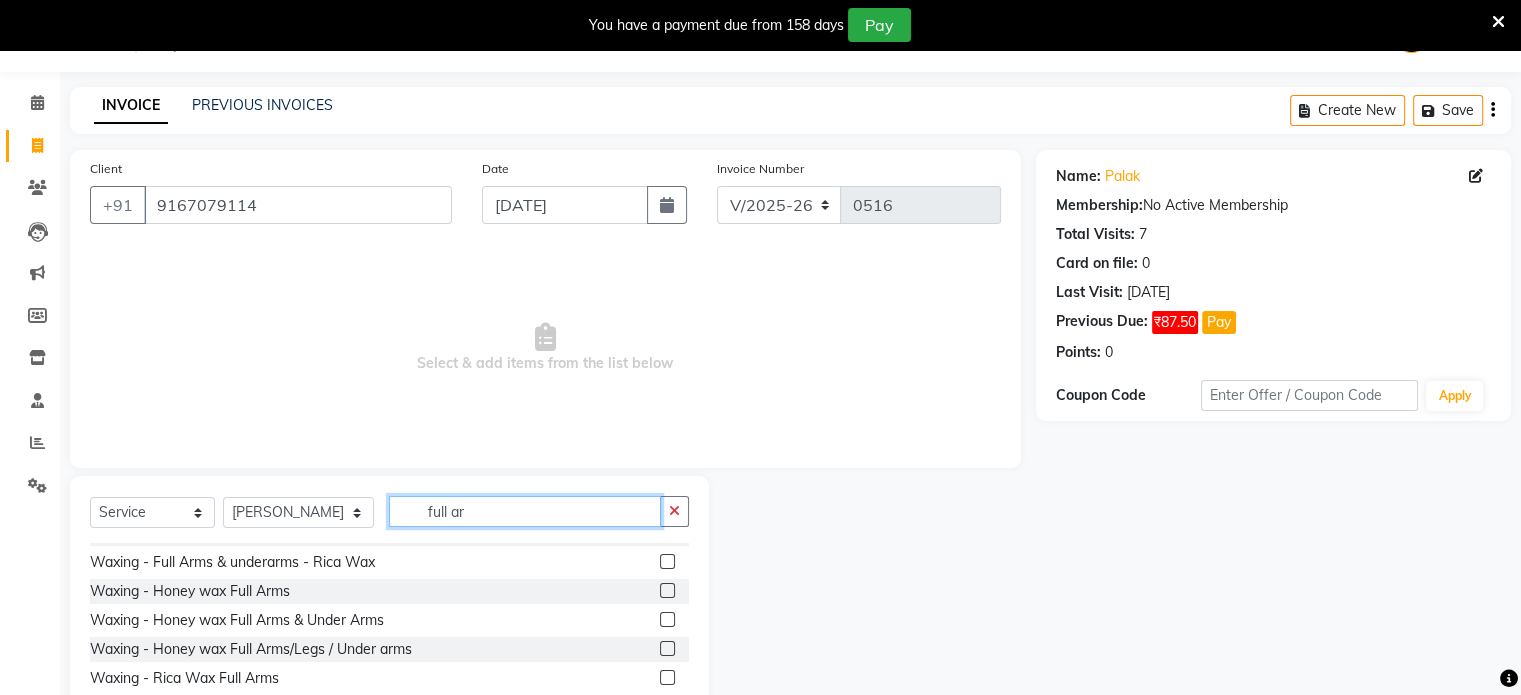 type on "full ar" 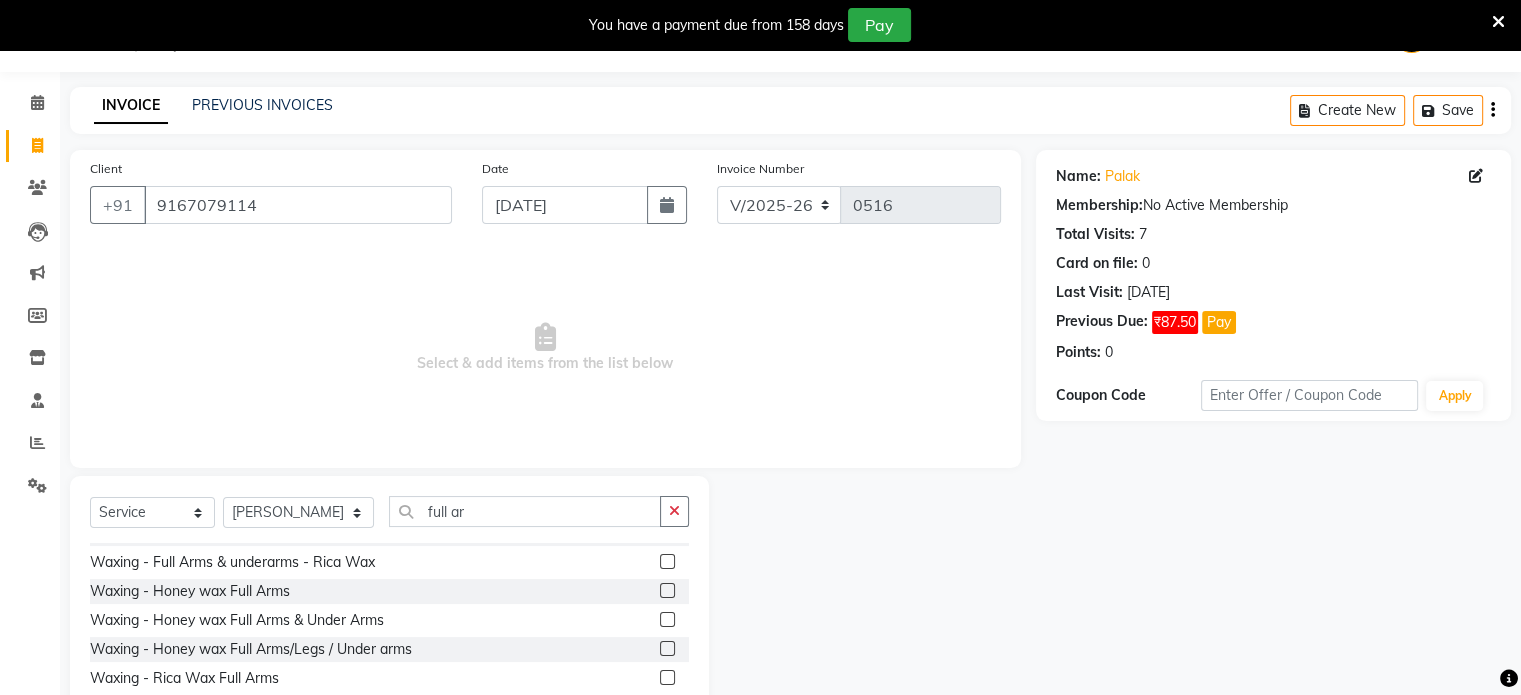 click 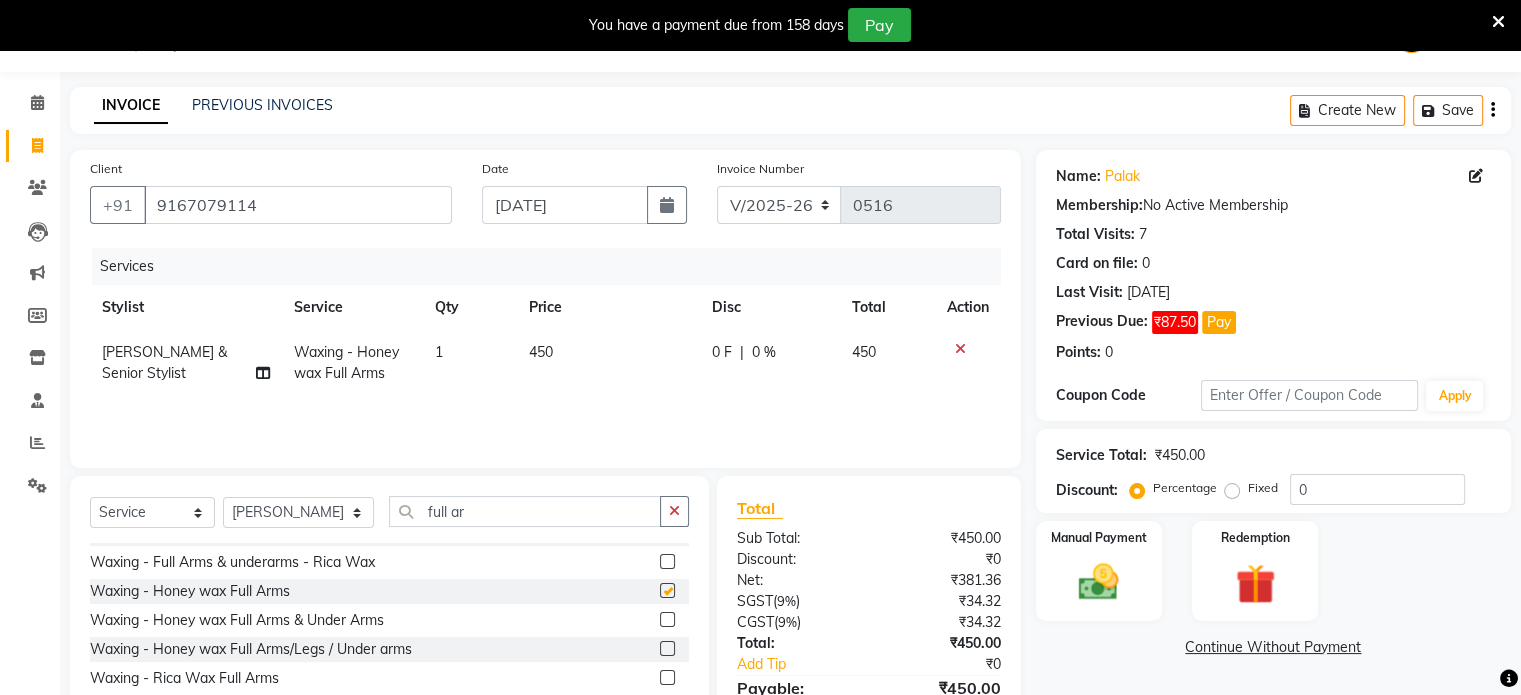 checkbox on "false" 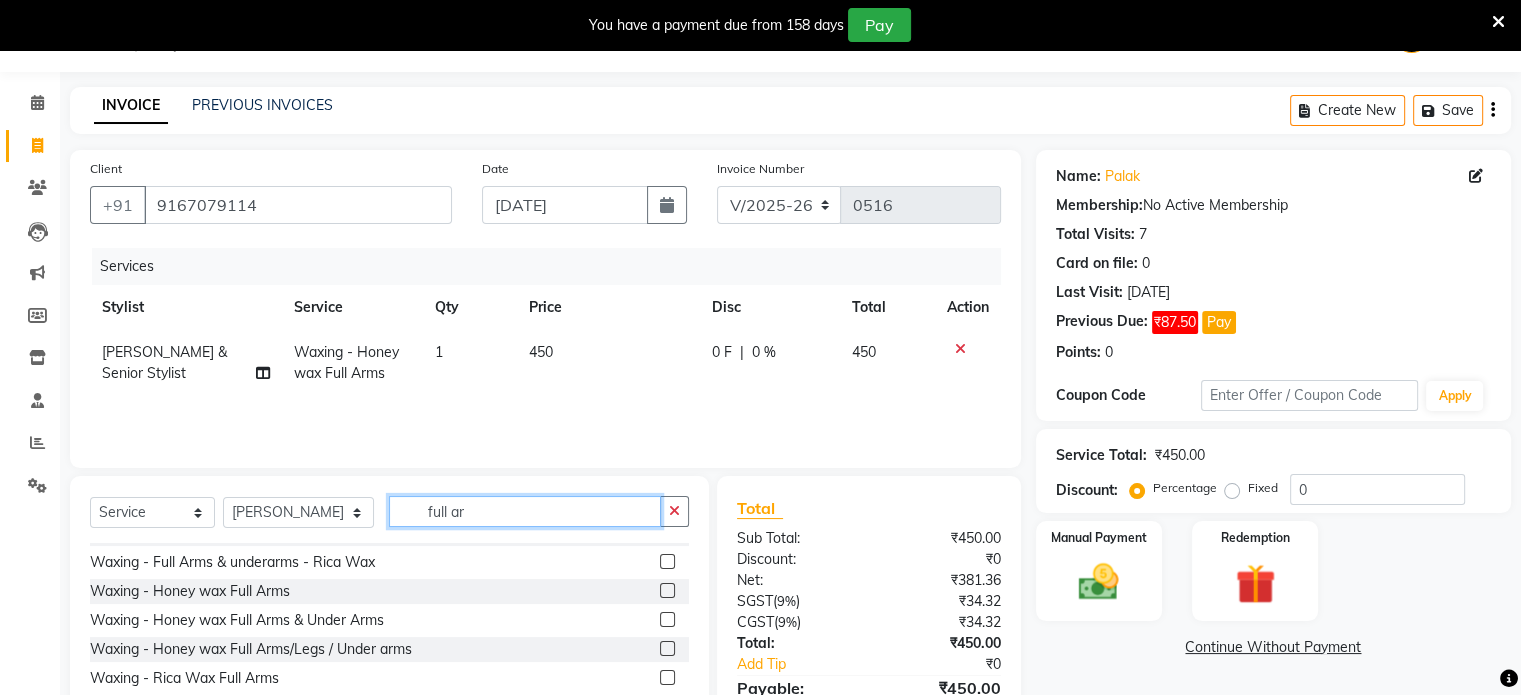 click on "full ar" 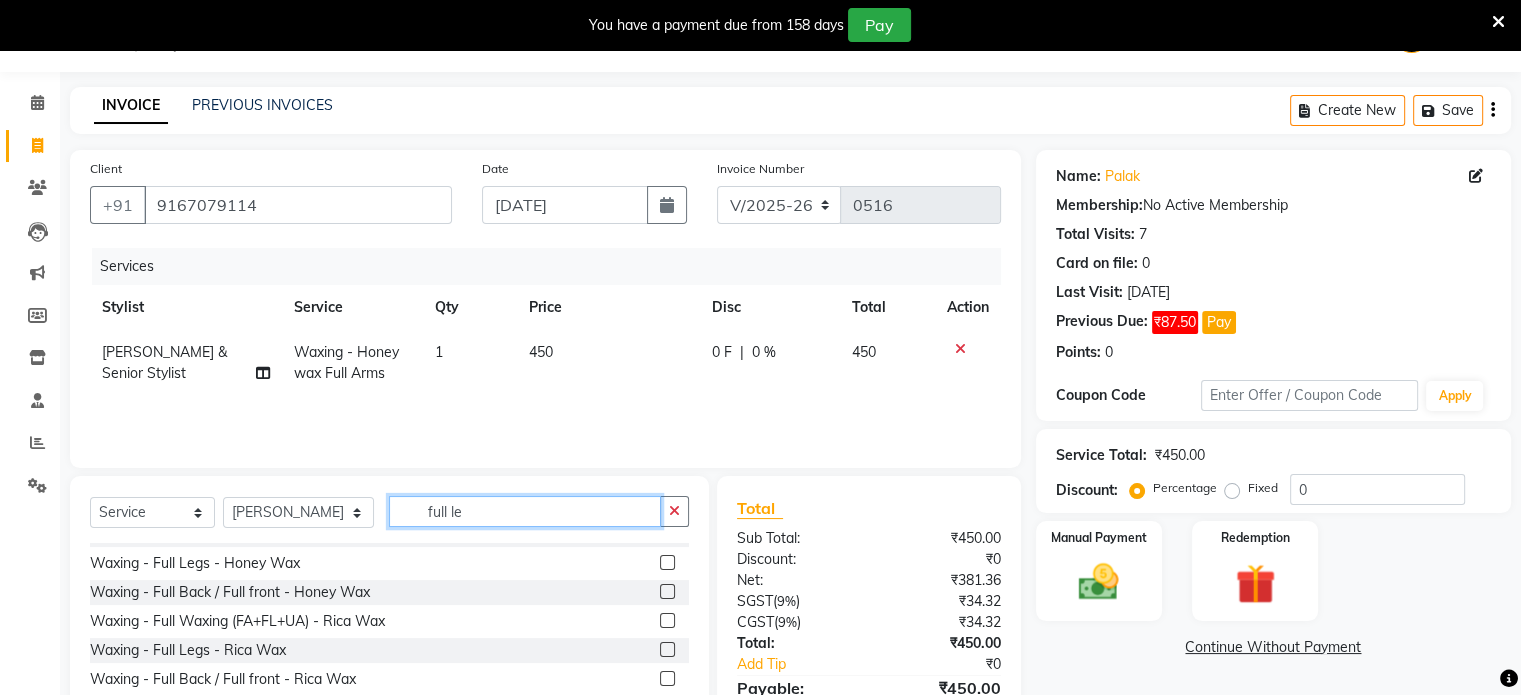 scroll, scrollTop: 108, scrollLeft: 0, axis: vertical 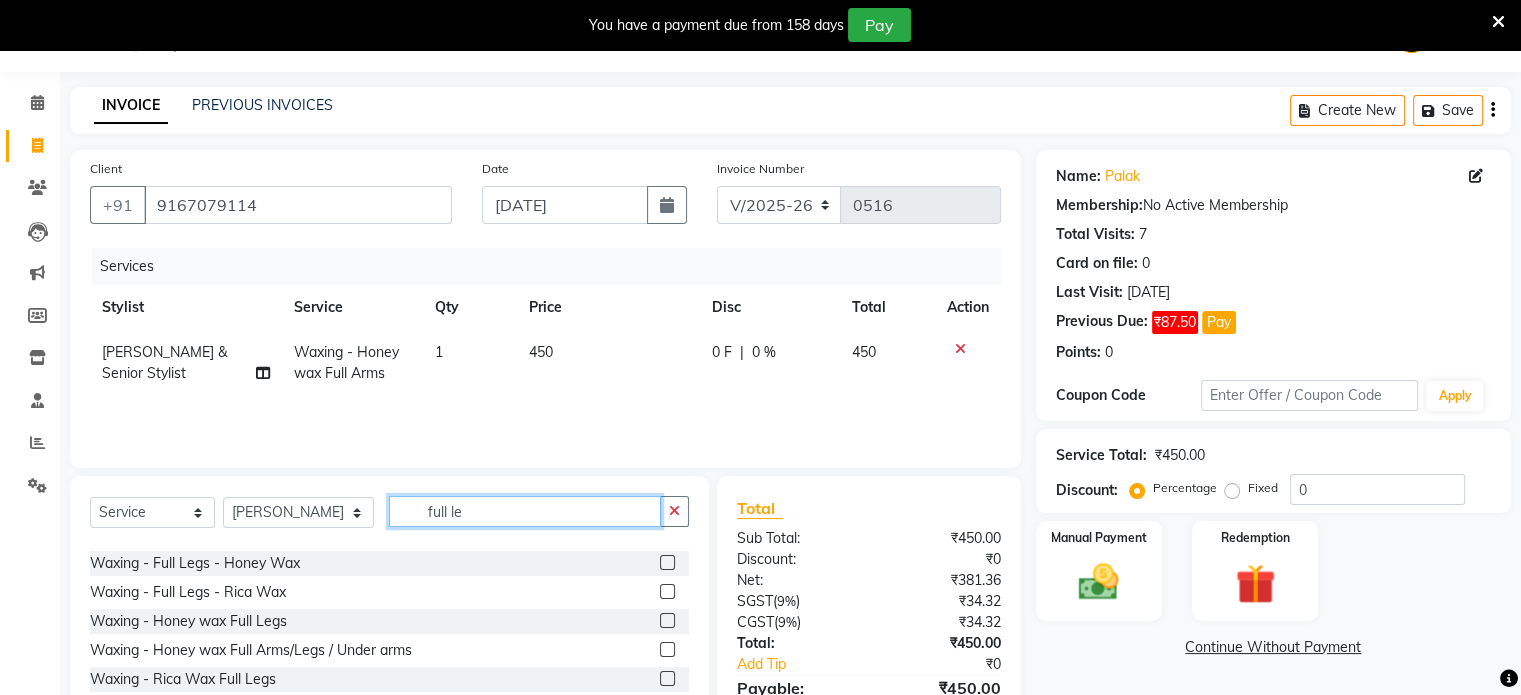 type on "full le" 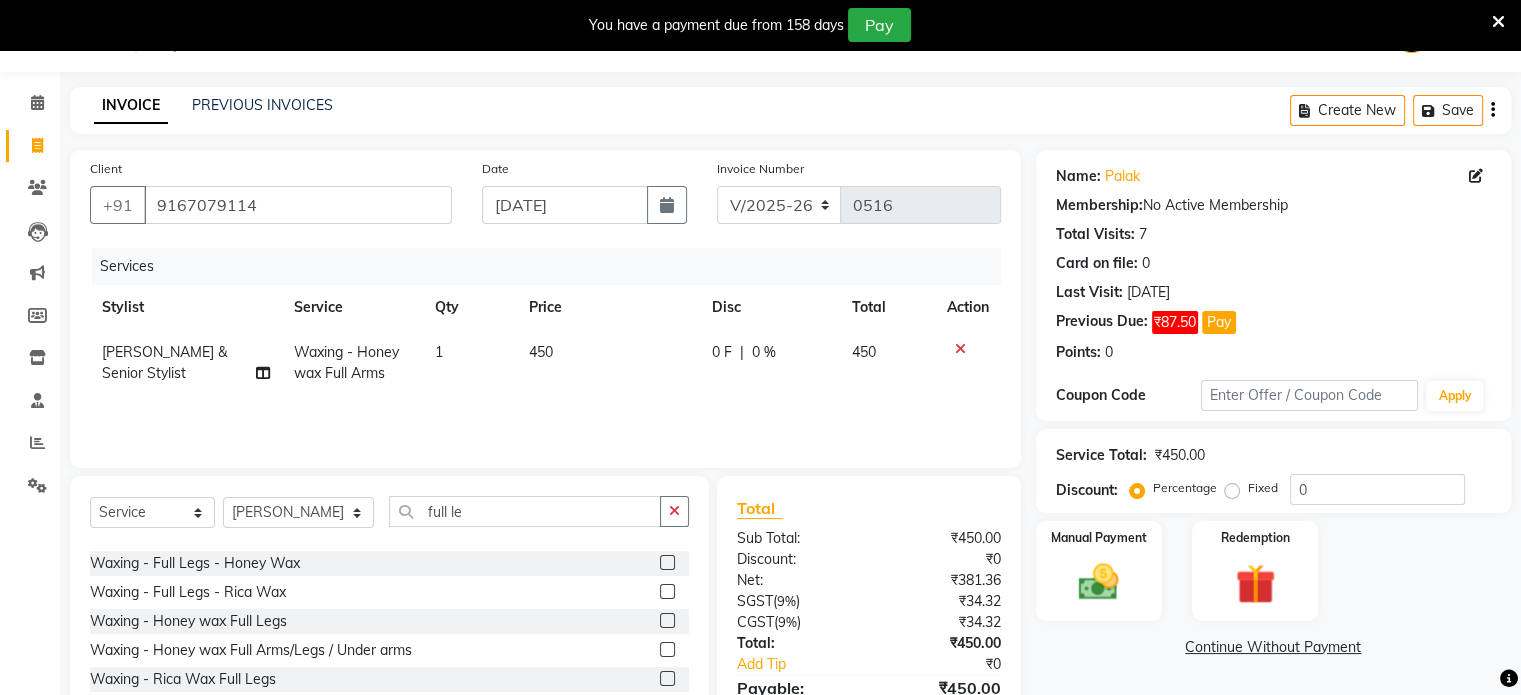 click 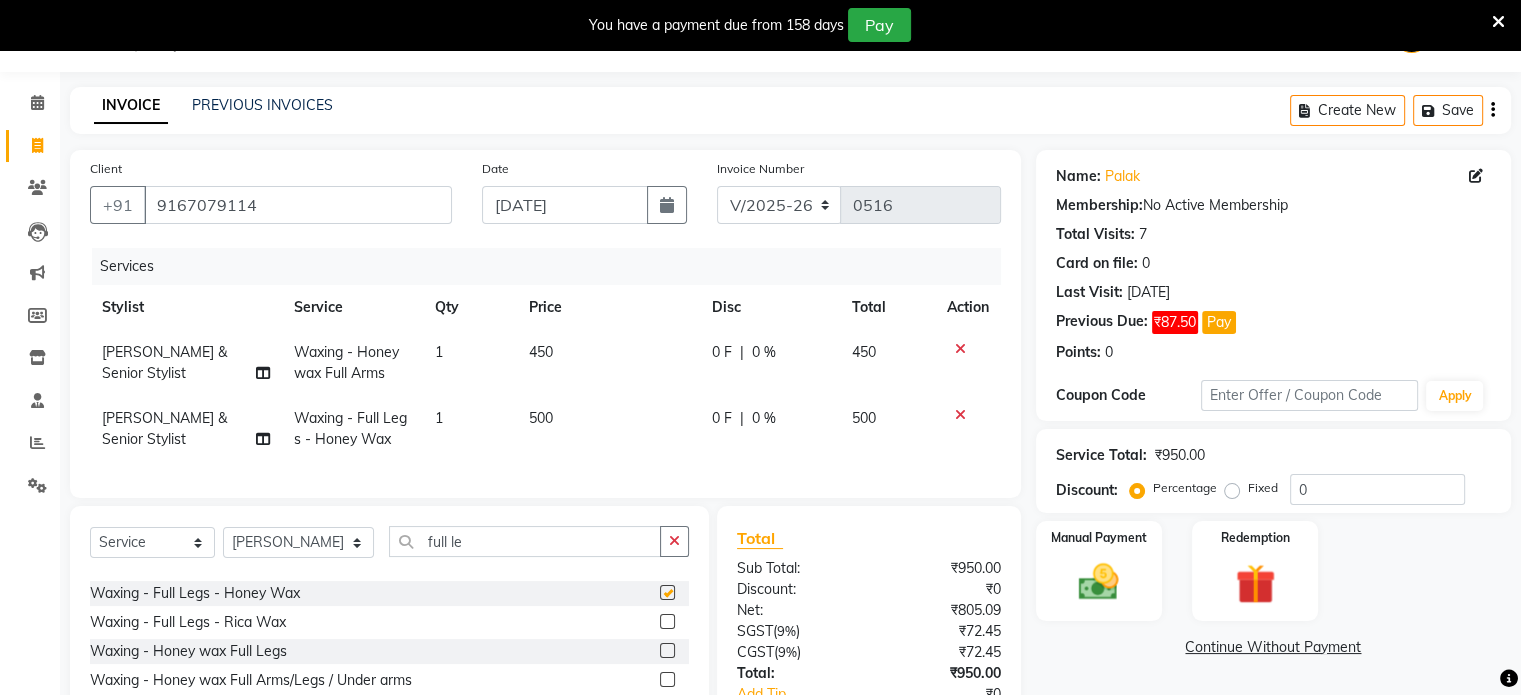 checkbox on "false" 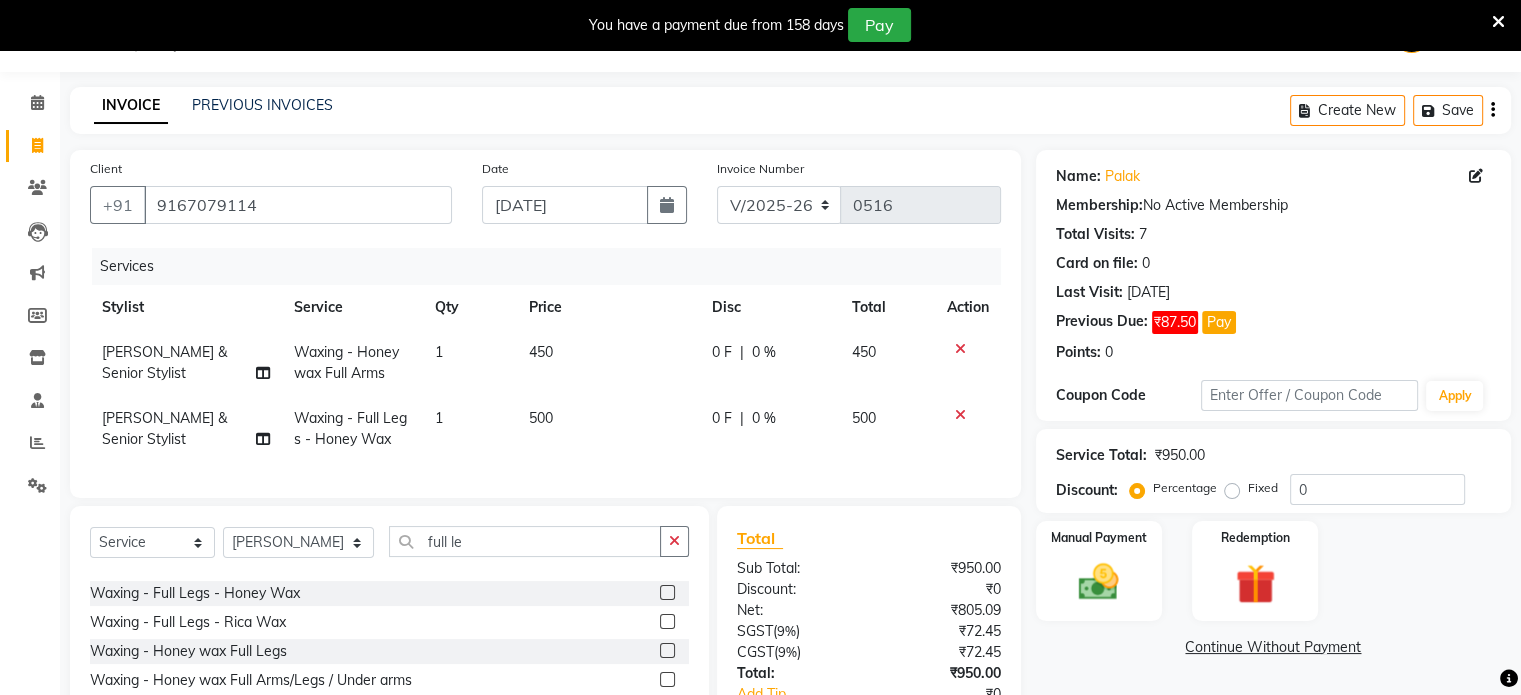 click on "500" 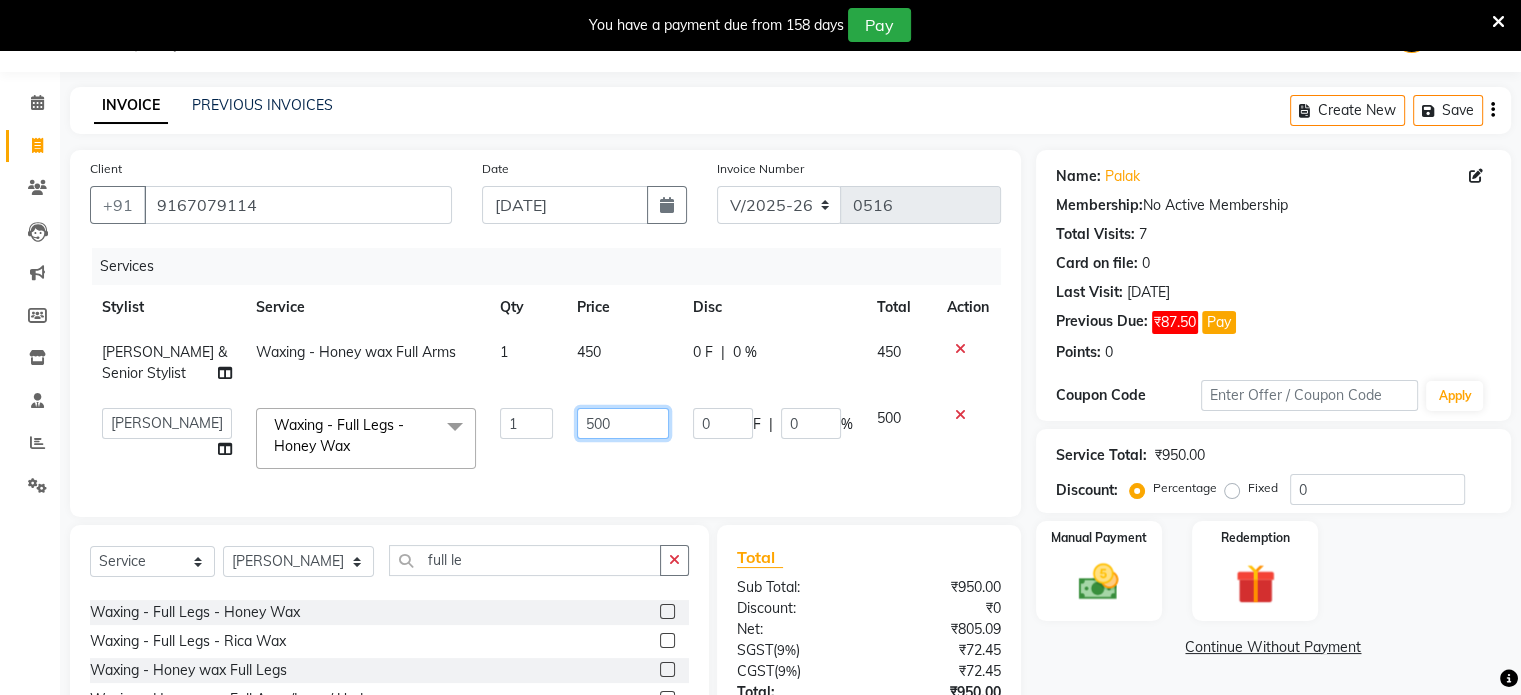 click on "500" 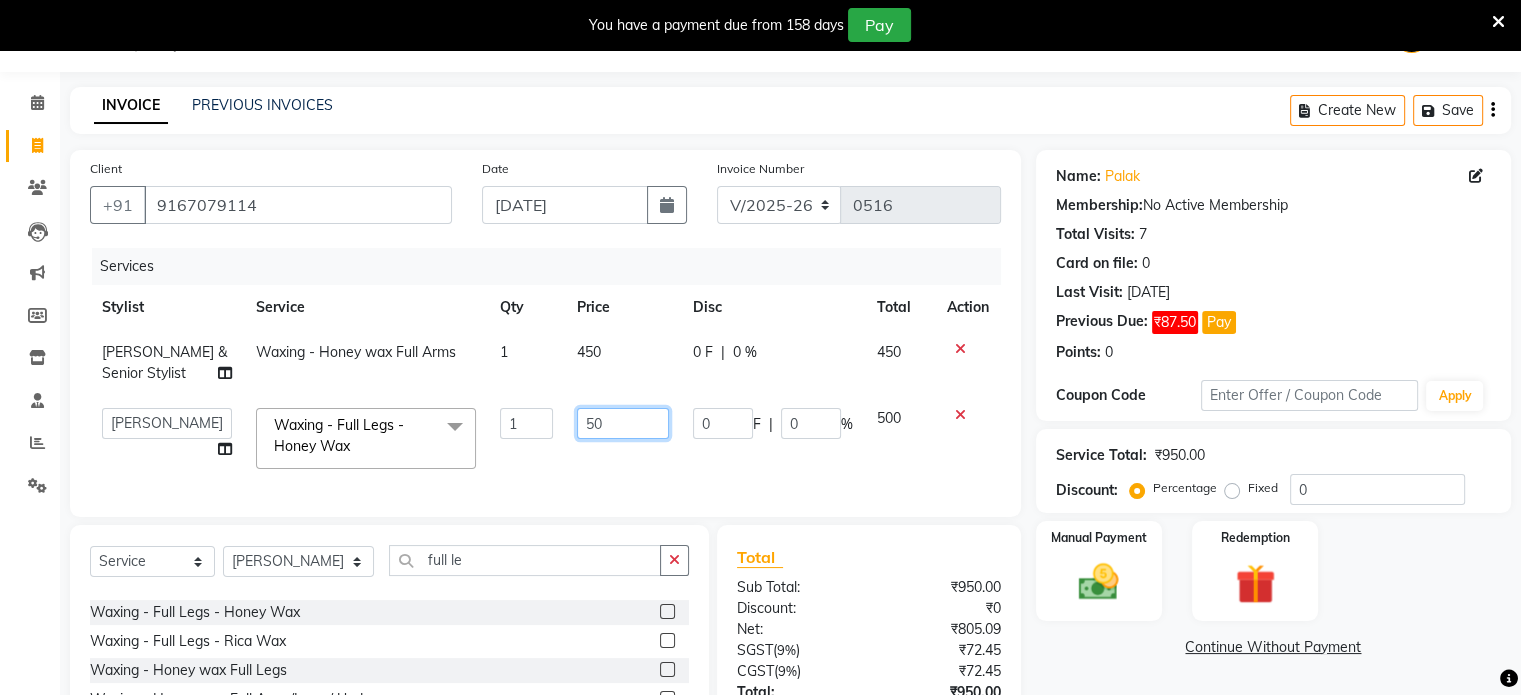 type on "5" 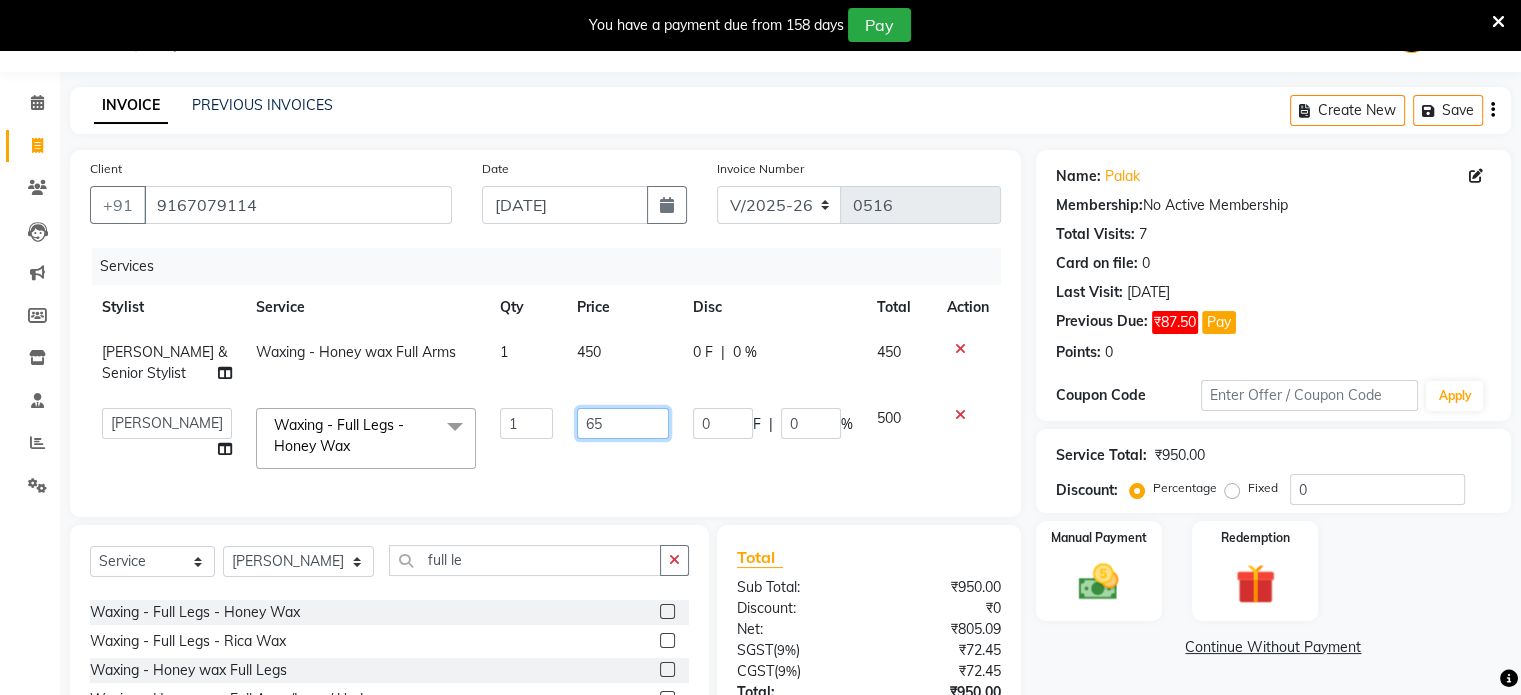 type on "650" 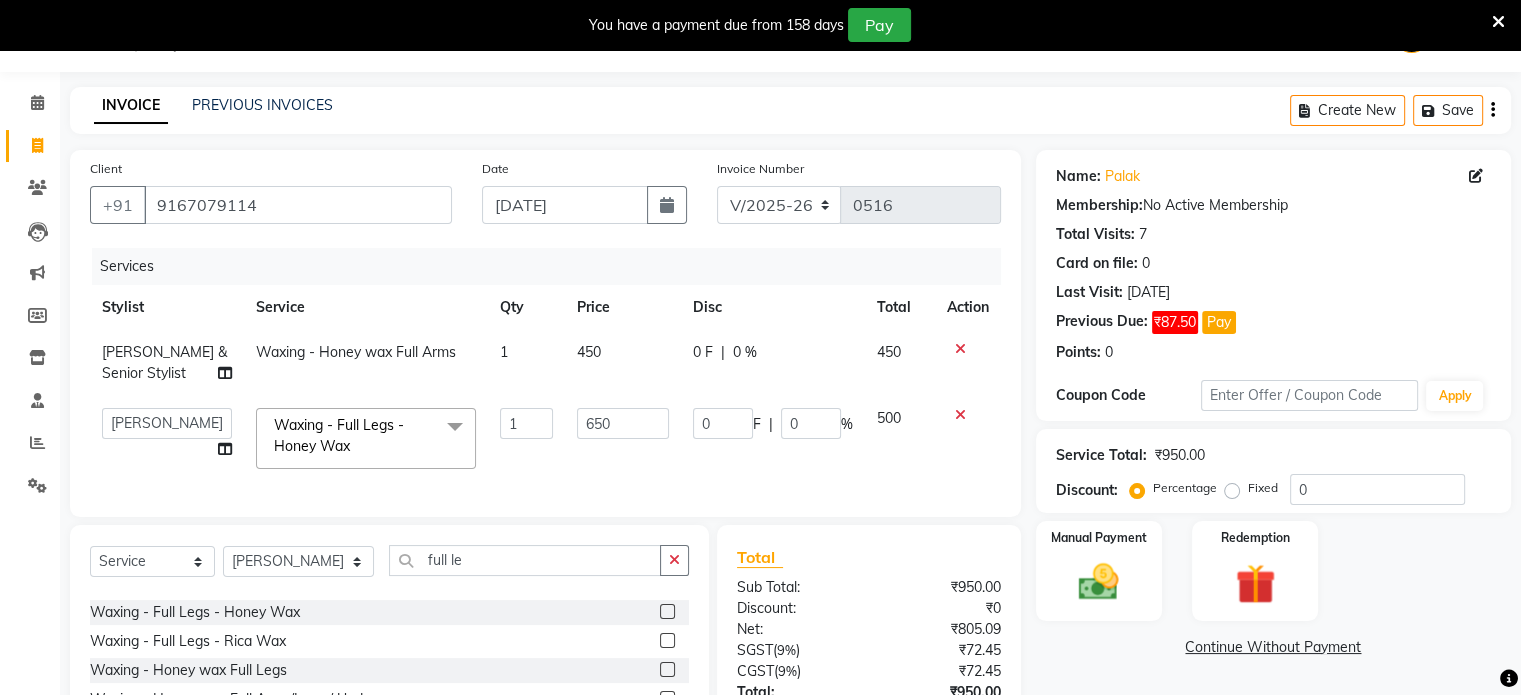 click on "Services Stylist Service Qty Price Disc Total Action Sonia Beautician & Senior Stylist Waxing - Honey wax Full Arms 1 450 0 F | 0 % 450  Abulhasan   Bimla   Jyoti mani - pedi   Meena Nail and eyelash Technician   Sonia Beautician & Senior Stylist   Zaid senior stylist  Waxing - Full Legs - Honey Wax  x Crown Touch Up Global Color Highlight Root Touch Up Keratine Treatment Nano Plastia Qod Treatment Hair Botox Hair Cysteine Treatment Colour (Per Streak) Hair cut tip Aqua treatment Shoulder length Aqua treatment below shoulder Aqua treatment waist Hair Tinsel Aqua Wash Trimming Fringe Cut Girl (Kid) Wash Paddle Dry Hair wash with Paddle Dry Incurl/Outcurl Blowdry Wash with Incurl/Outcurl Blowdry Color Refresh Wash Smoothening Aqua Gold Treatment Hair Colours - Hair Wash And Paddle Dry Hair Colours - Blowdry With Wash Hair Colours - Blow Dry Without Wash Hair Colours - Ironing / Hair Colours - Tongs Curls Hair Colours - Hair Cut (Id Upto 12yrs) Without Wash Mehndi Face Clean Up - Basic Clean Up SPA - Aqua Spa 1" 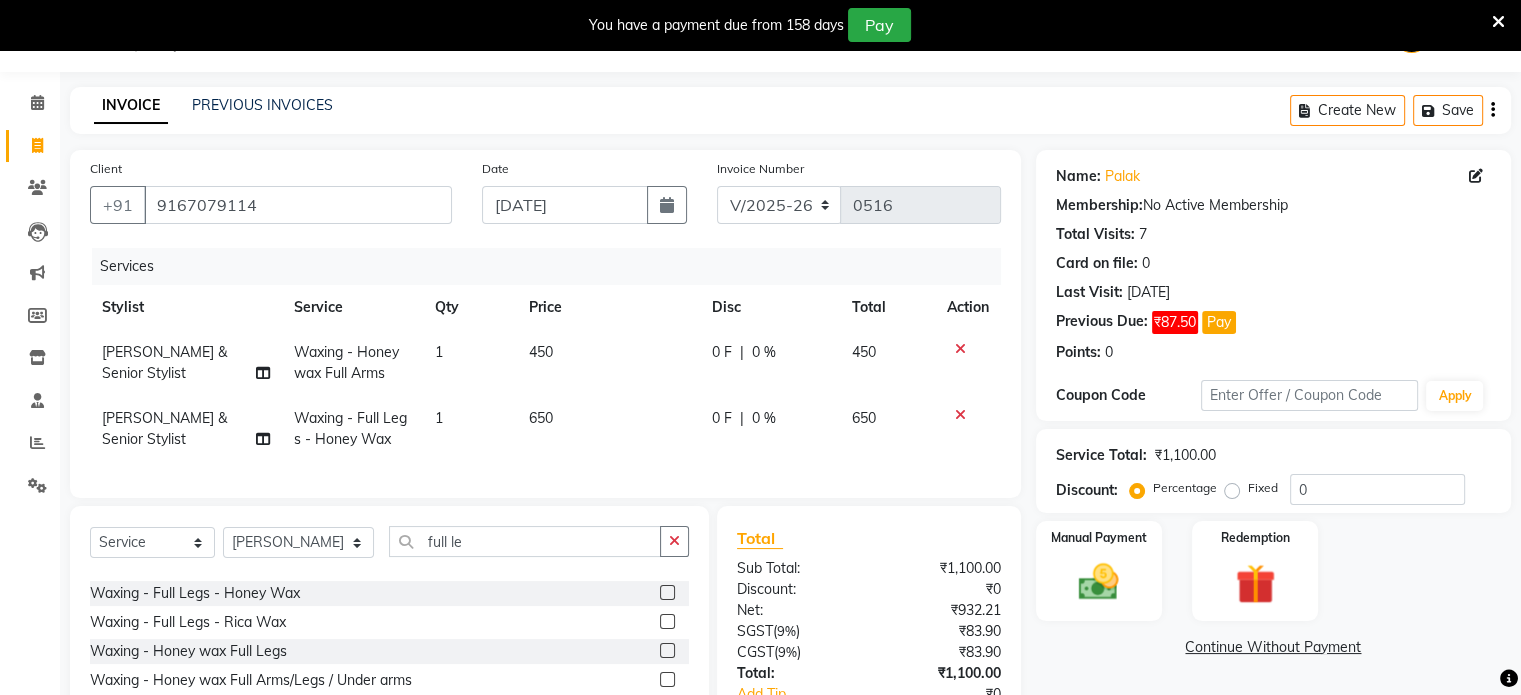 scroll, scrollTop: 201, scrollLeft: 0, axis: vertical 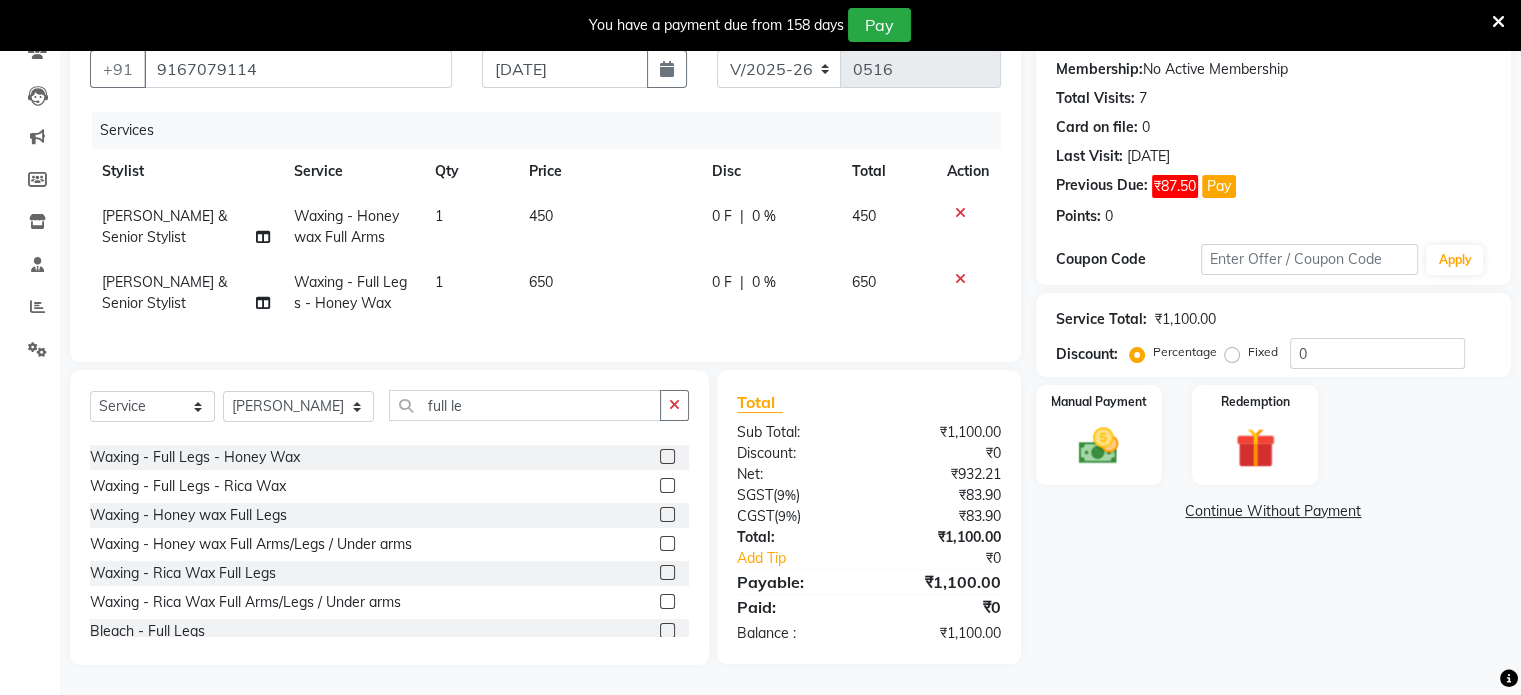 click on "0 %" 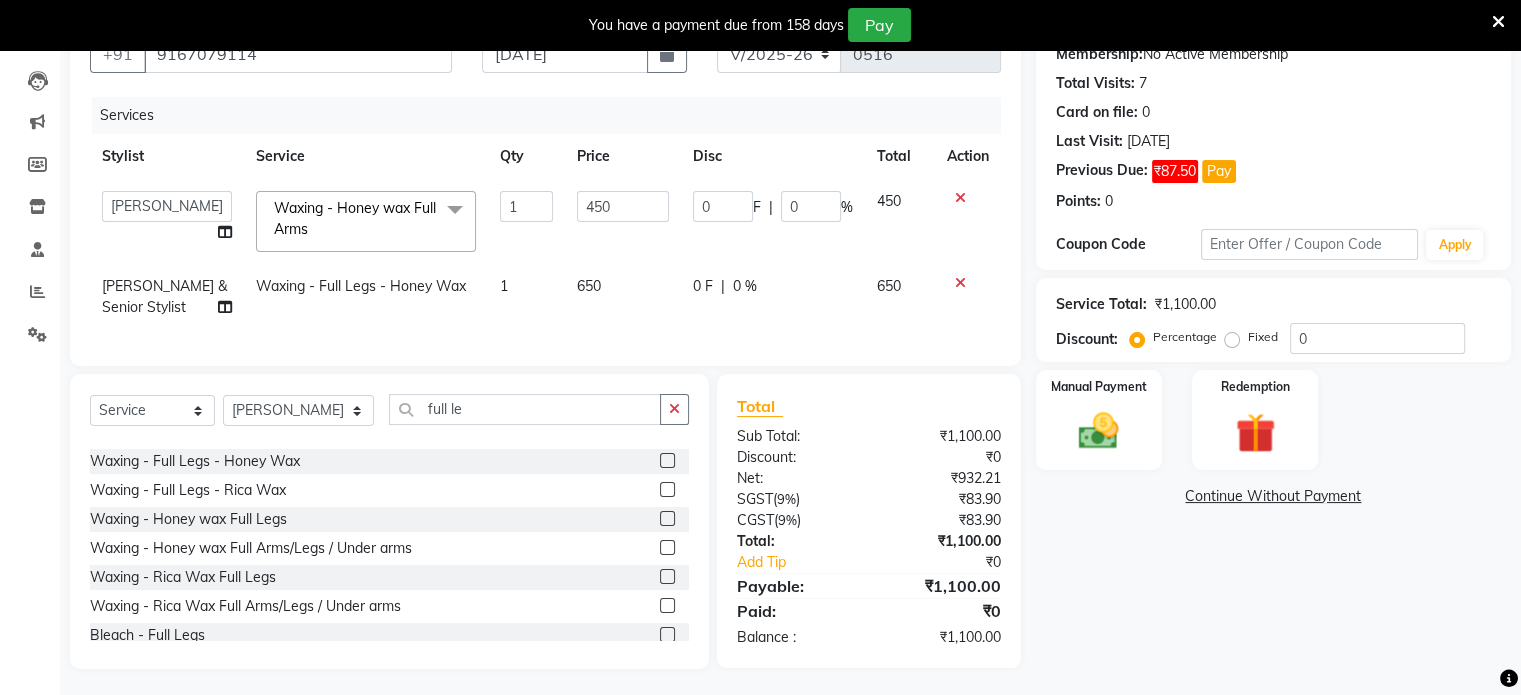 drag, startPoint x: 761, startPoint y: 199, endPoint x: 796, endPoint y: 200, distance: 35.014282 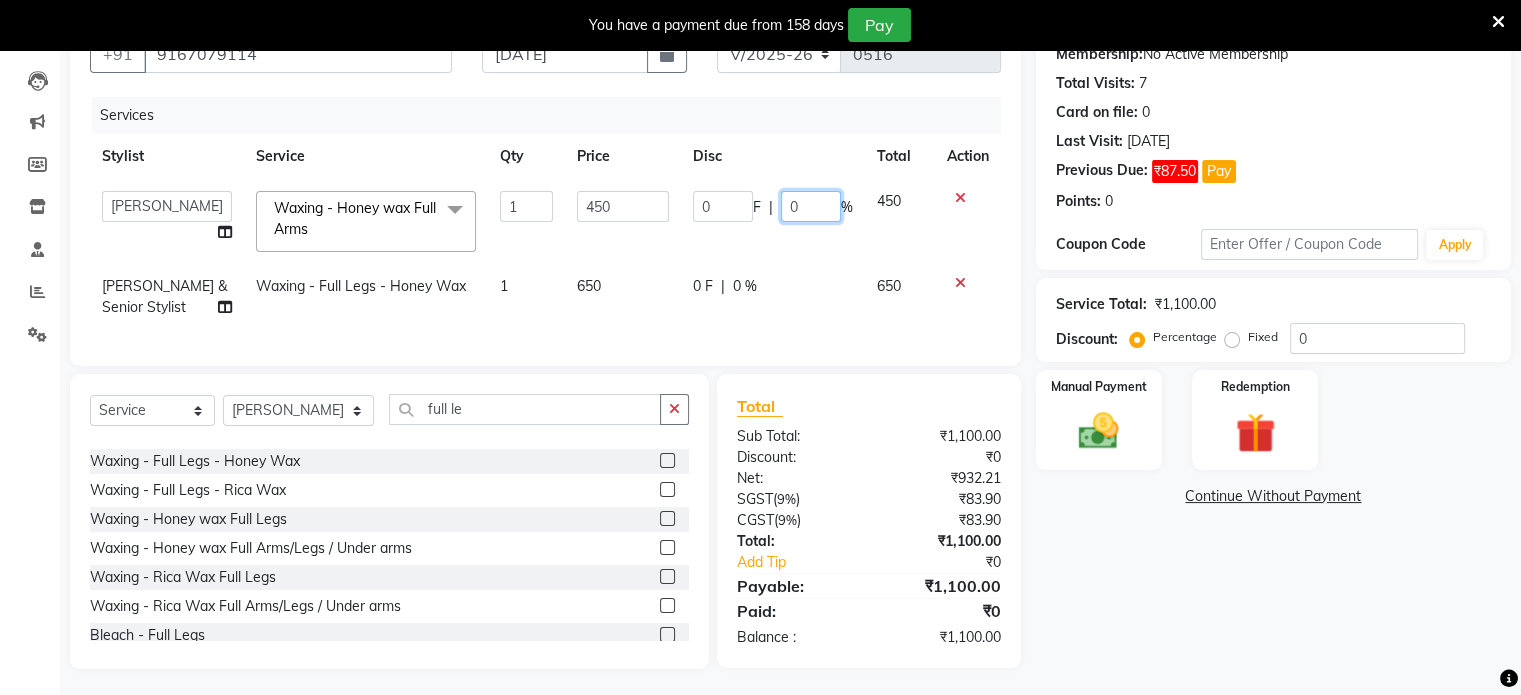 click on "0" 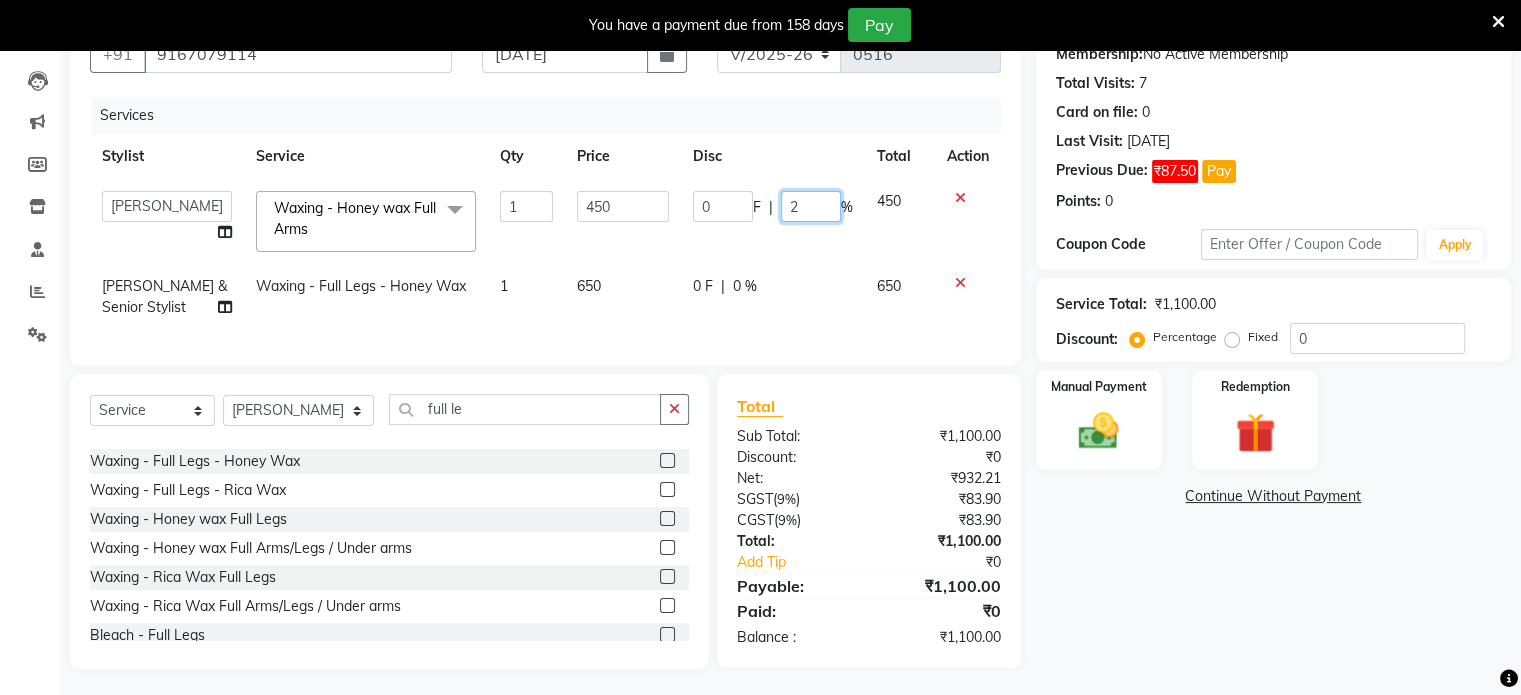 type on "25" 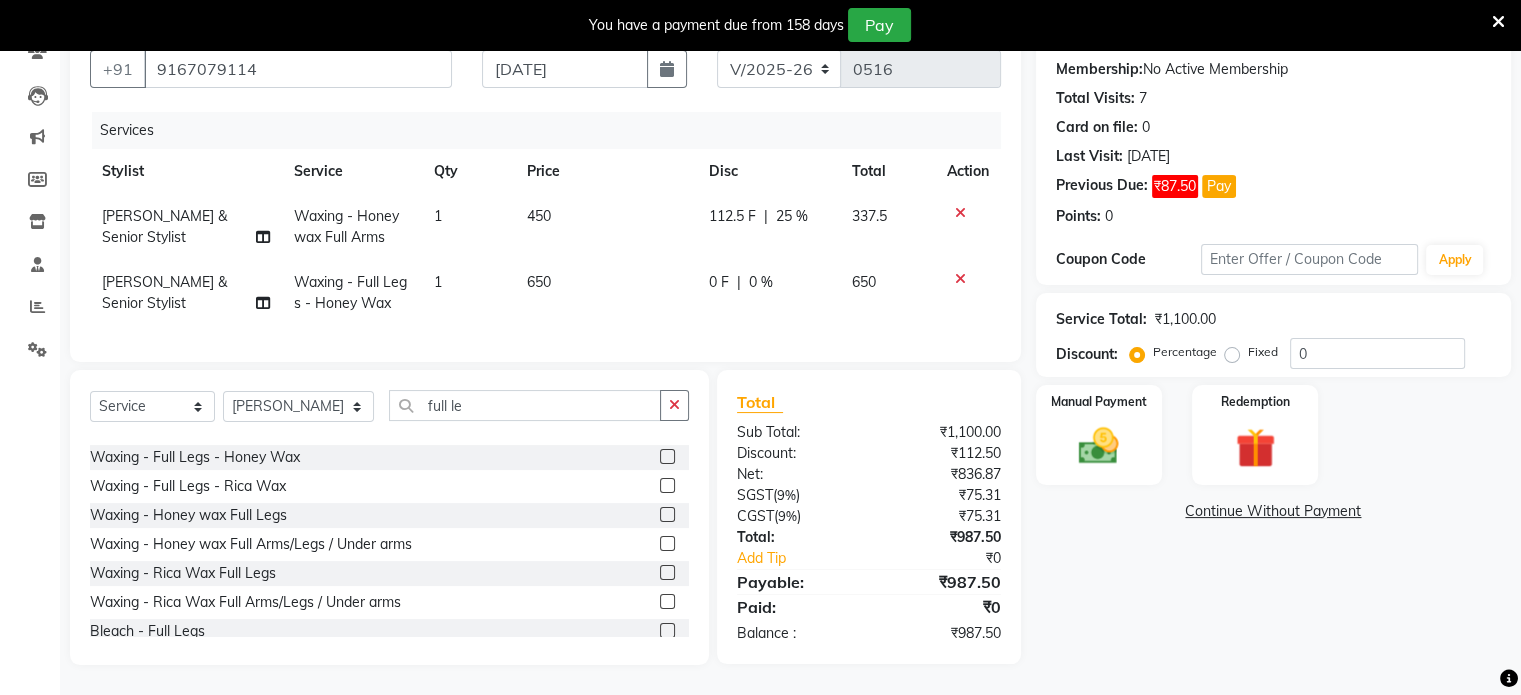 click on "0 F | 0 %" 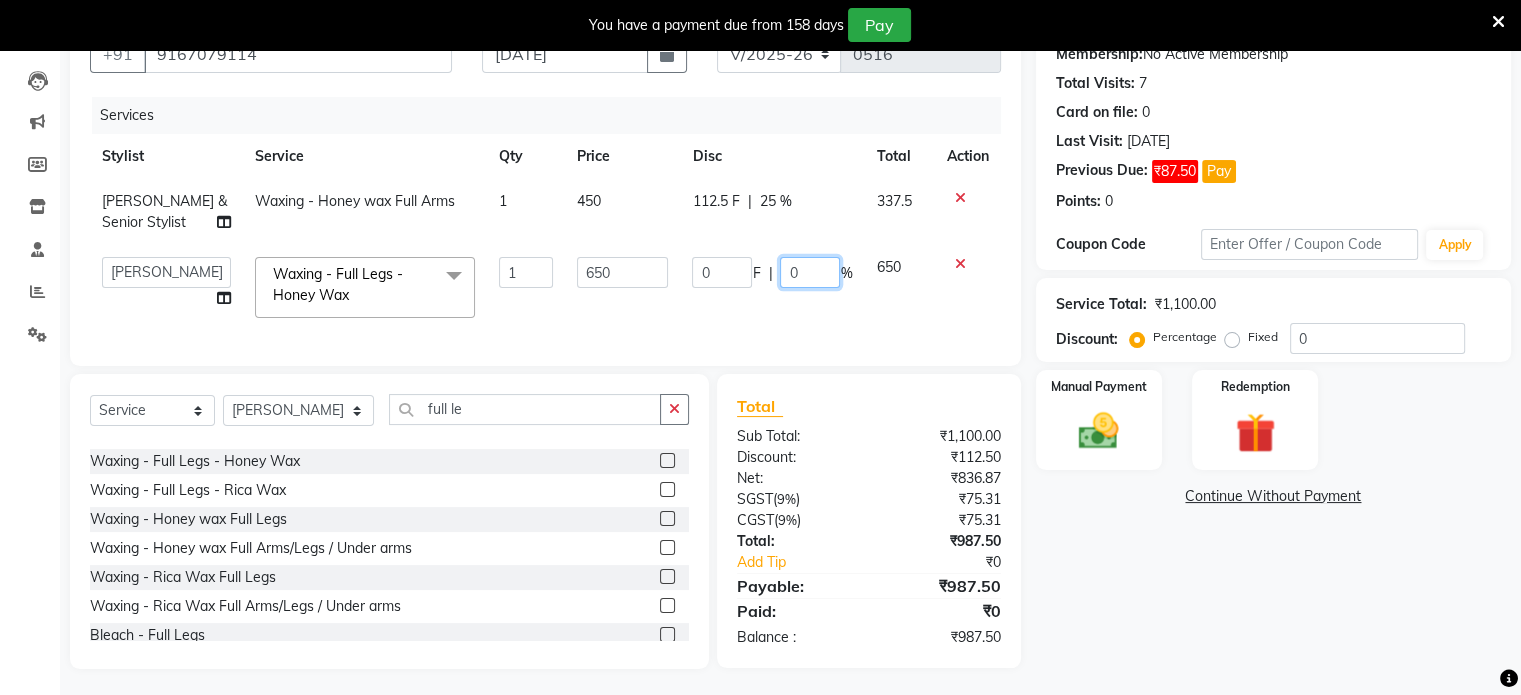 click on "0" 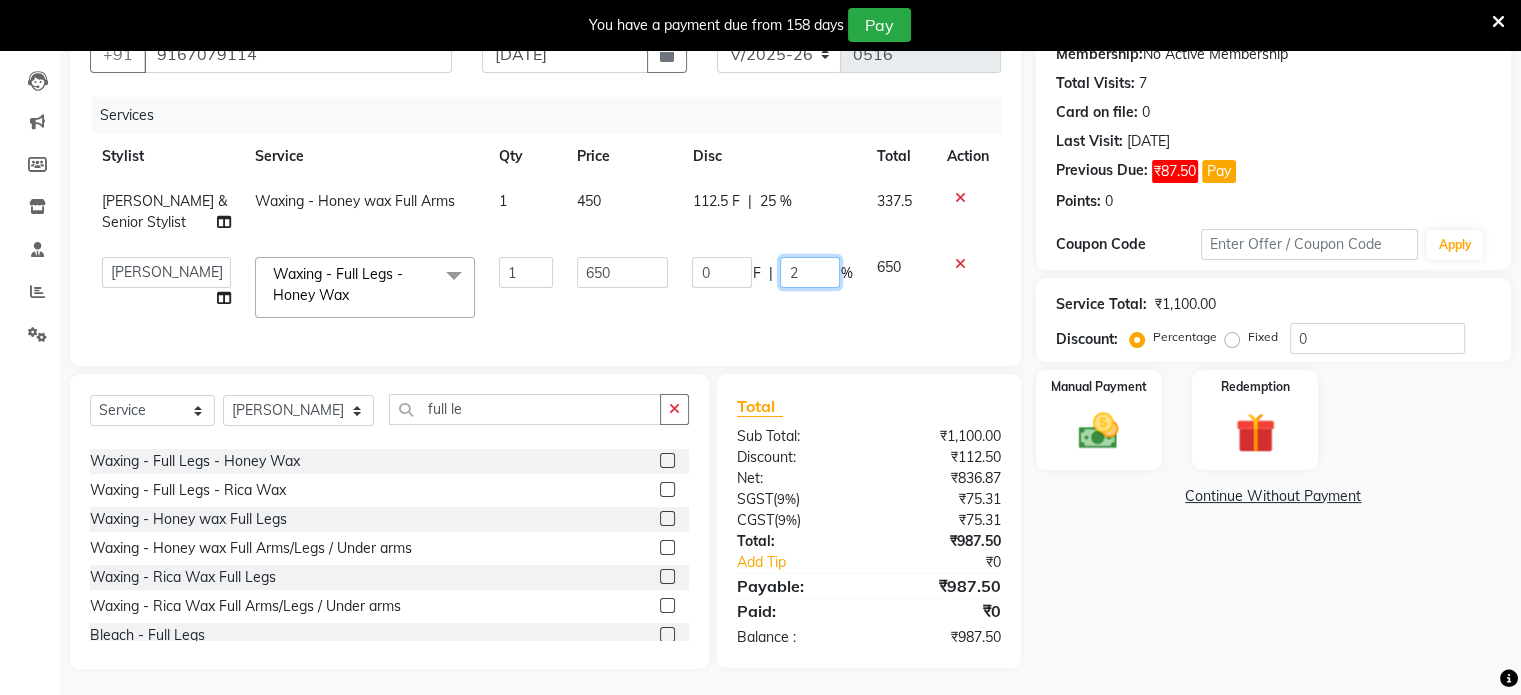 type on "25" 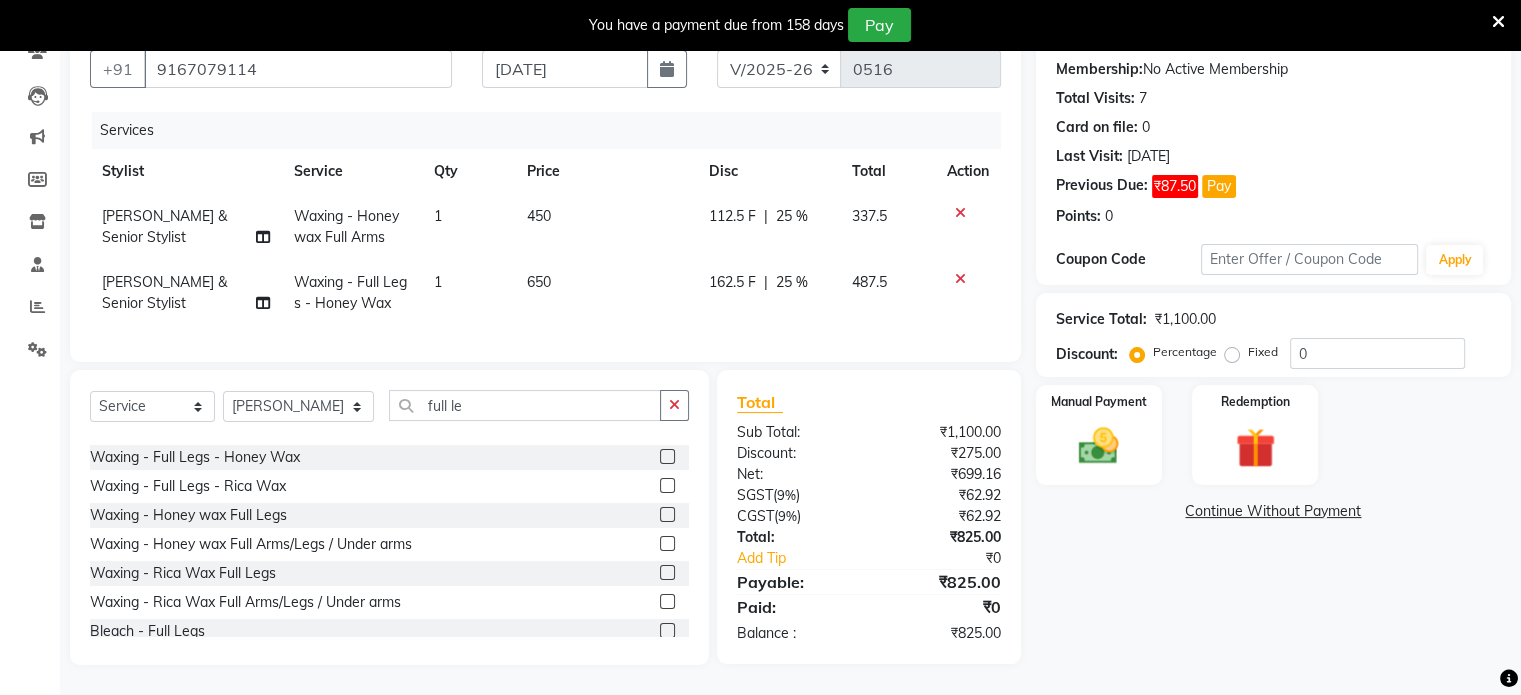 click on "Services Stylist Service Qty Price Disc Total Action Sonia Beautician & Senior Stylist Waxing - Honey wax Full Arms 1 450 112.5 F | 25 % 337.5 Sonia Beautician & Senior Stylist Waxing - Full Legs - Honey Wax 1 650 162.5 F | 25 % 487.5" 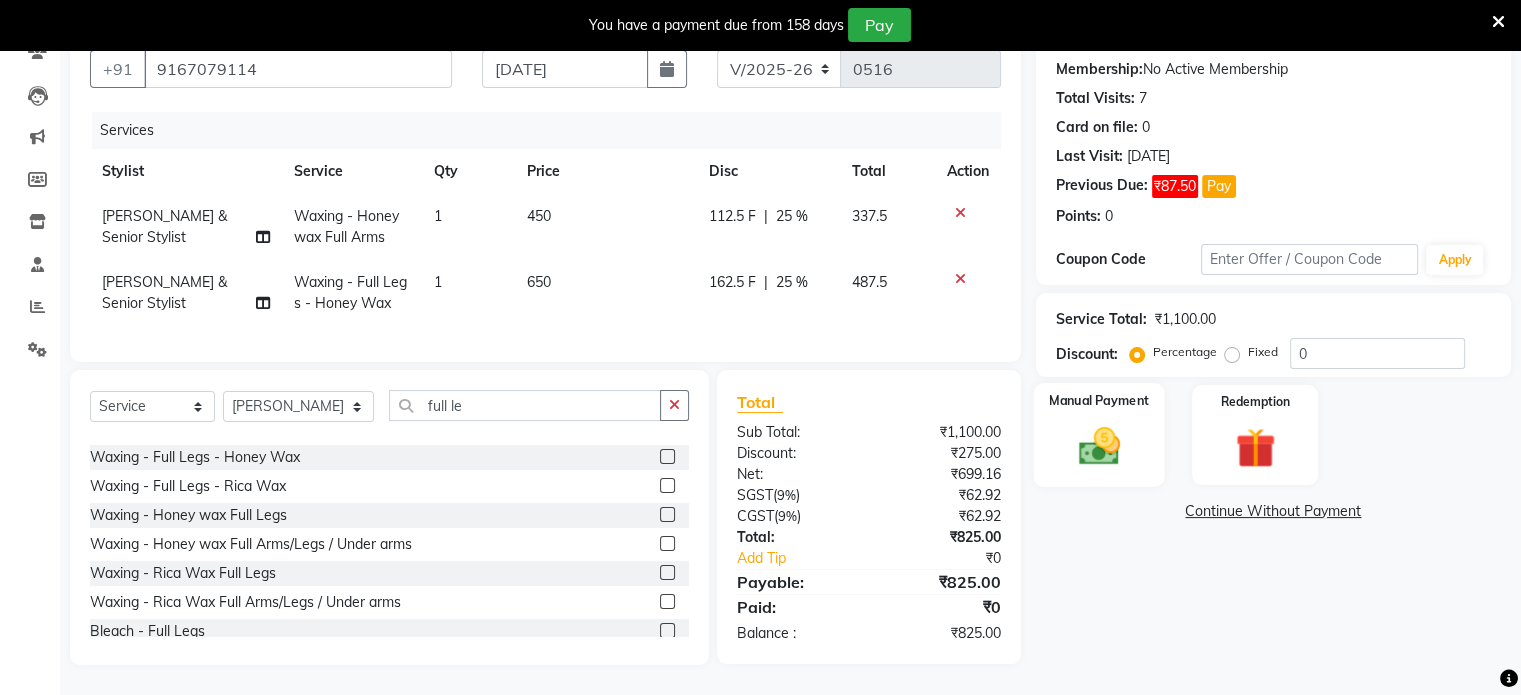 click 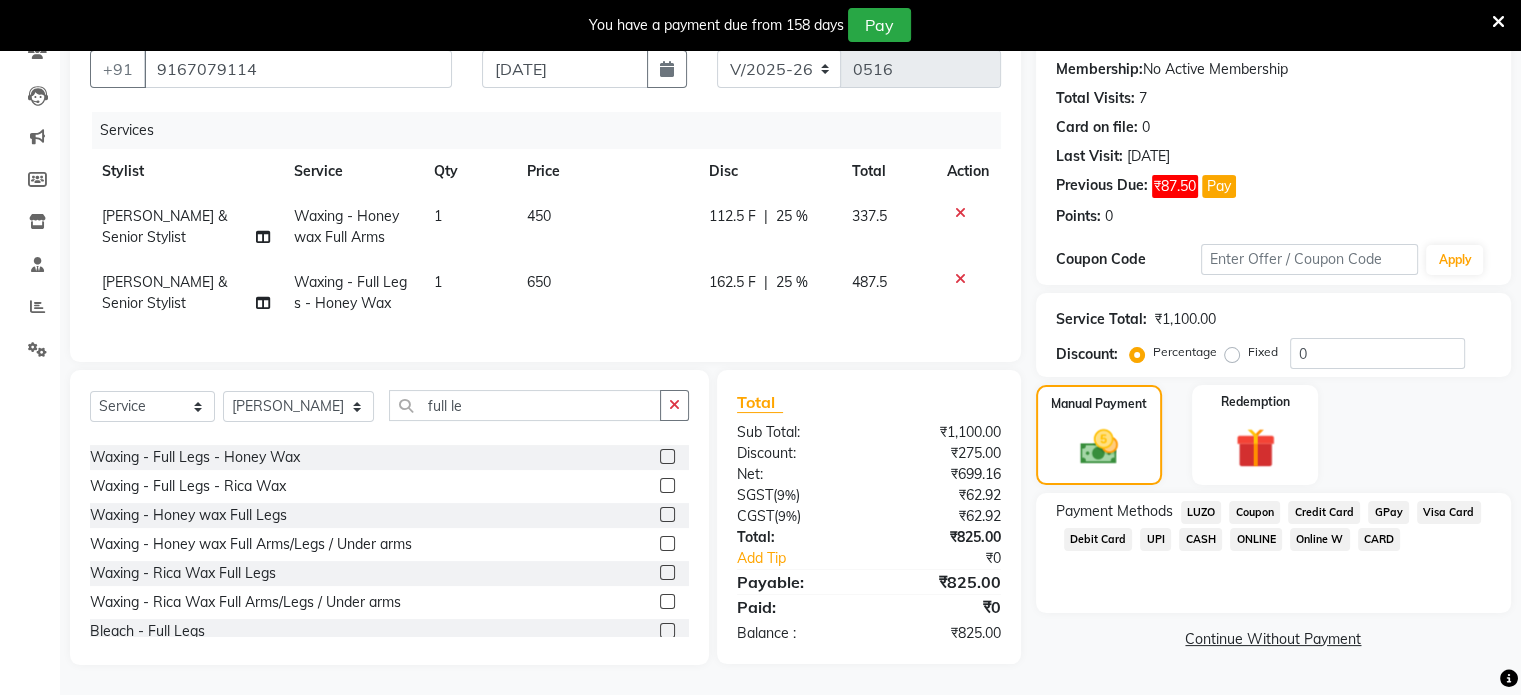 click on "GPay" 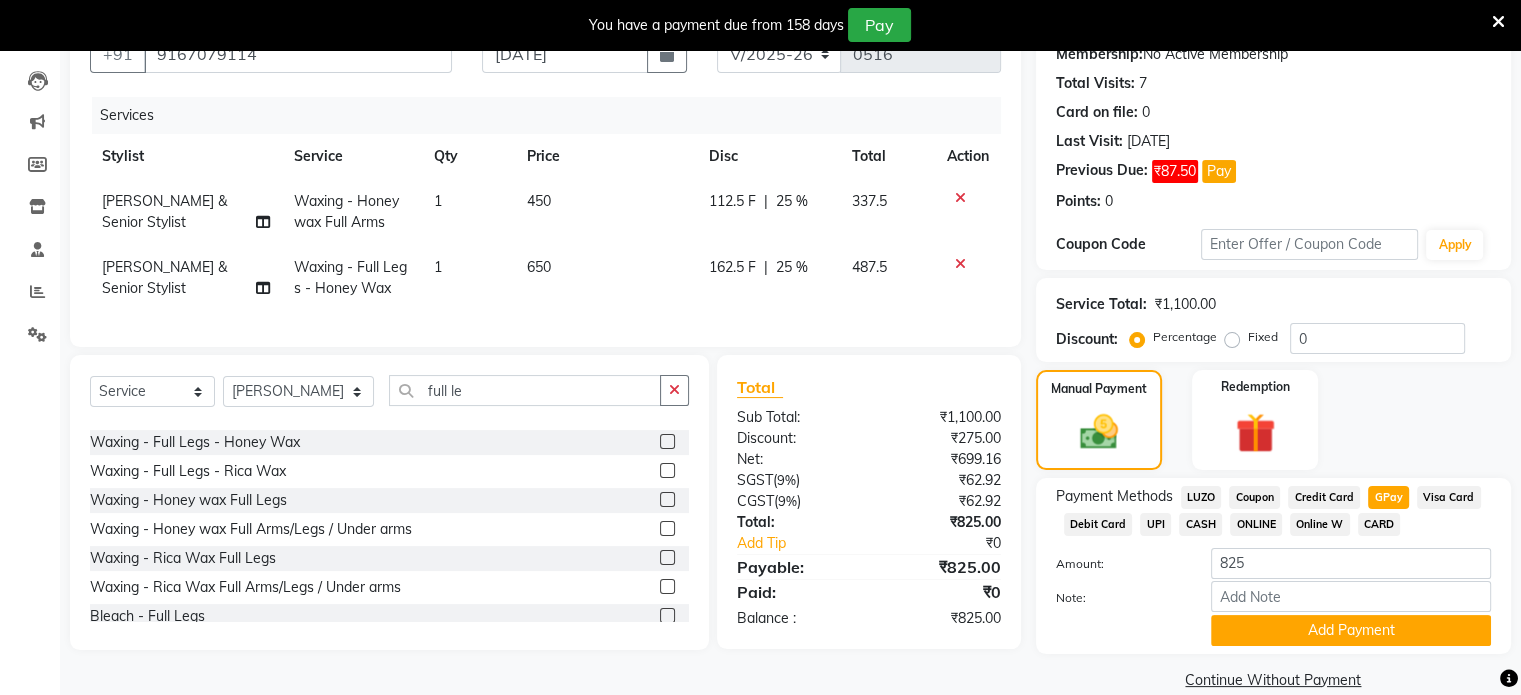 scroll, scrollTop: 232, scrollLeft: 0, axis: vertical 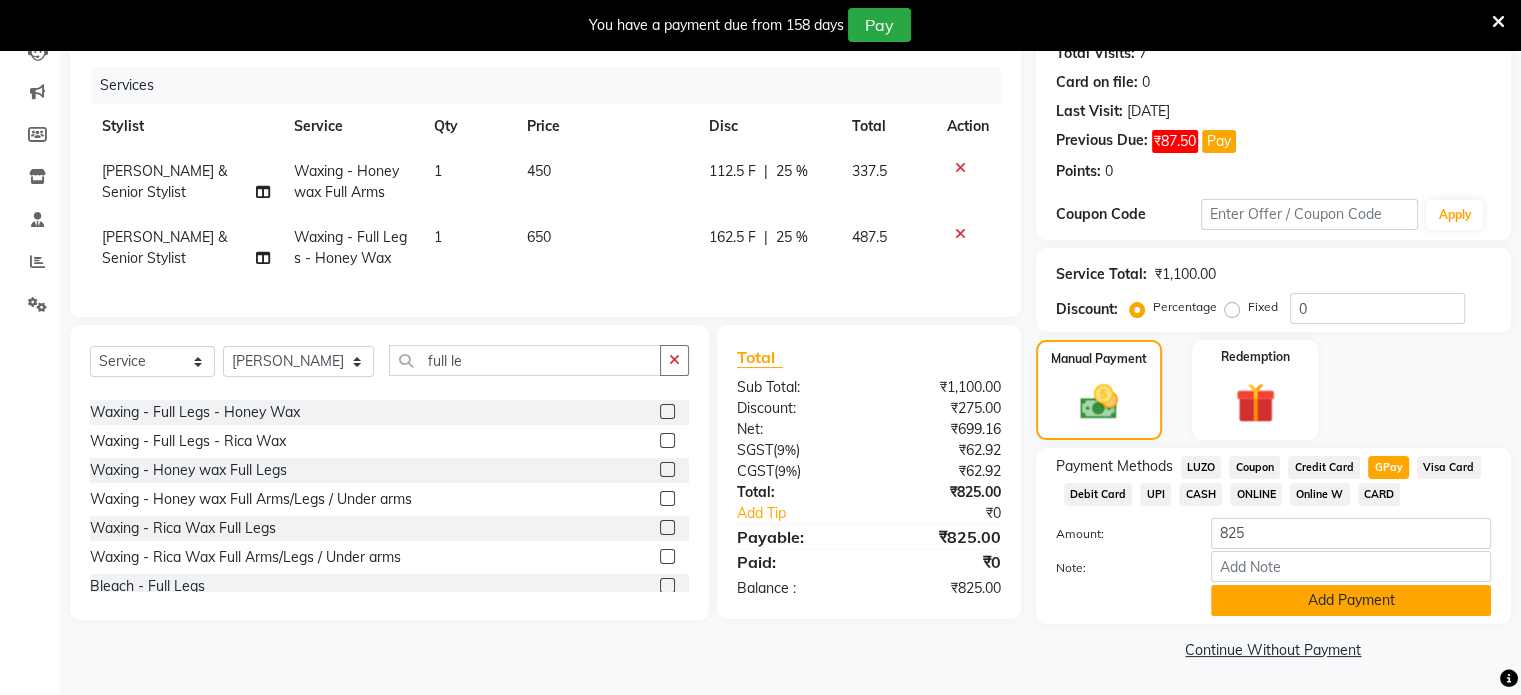 click on "Add Payment" 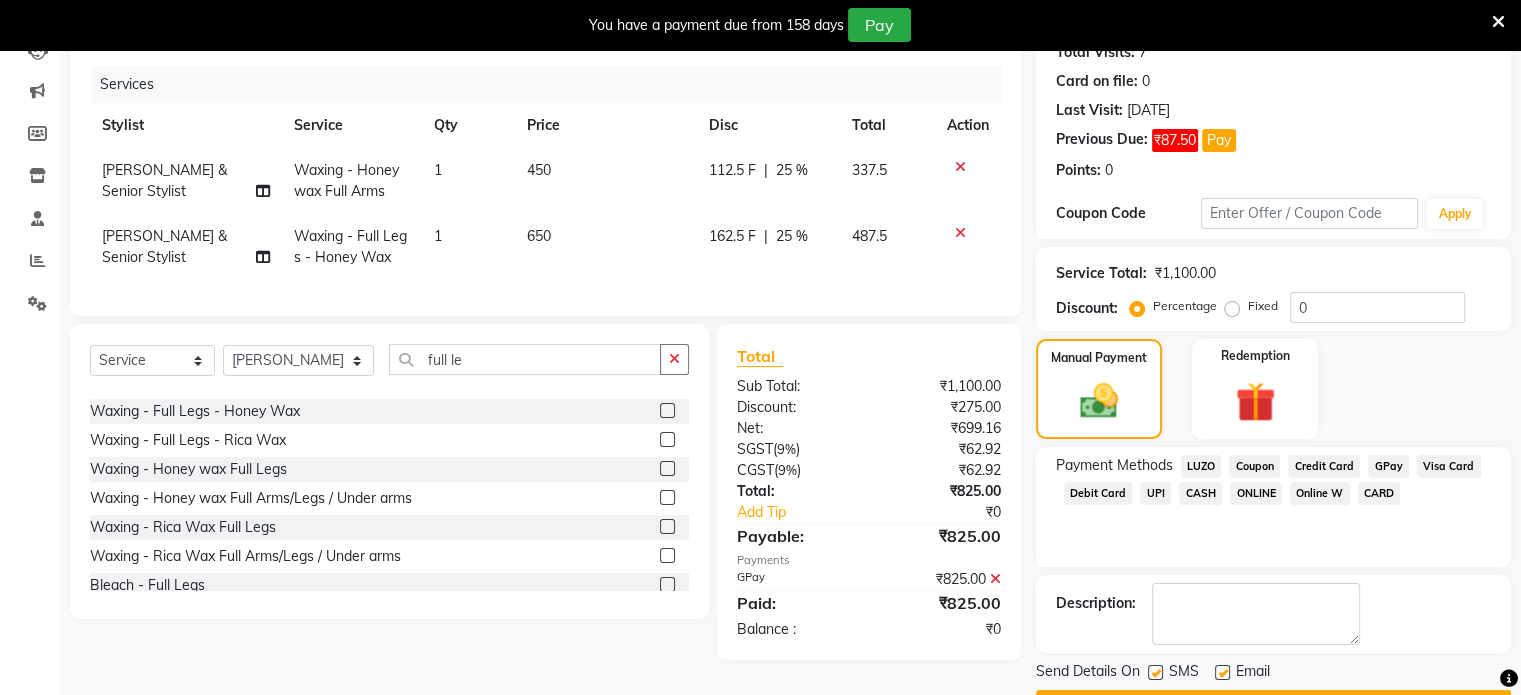 scroll, scrollTop: 286, scrollLeft: 0, axis: vertical 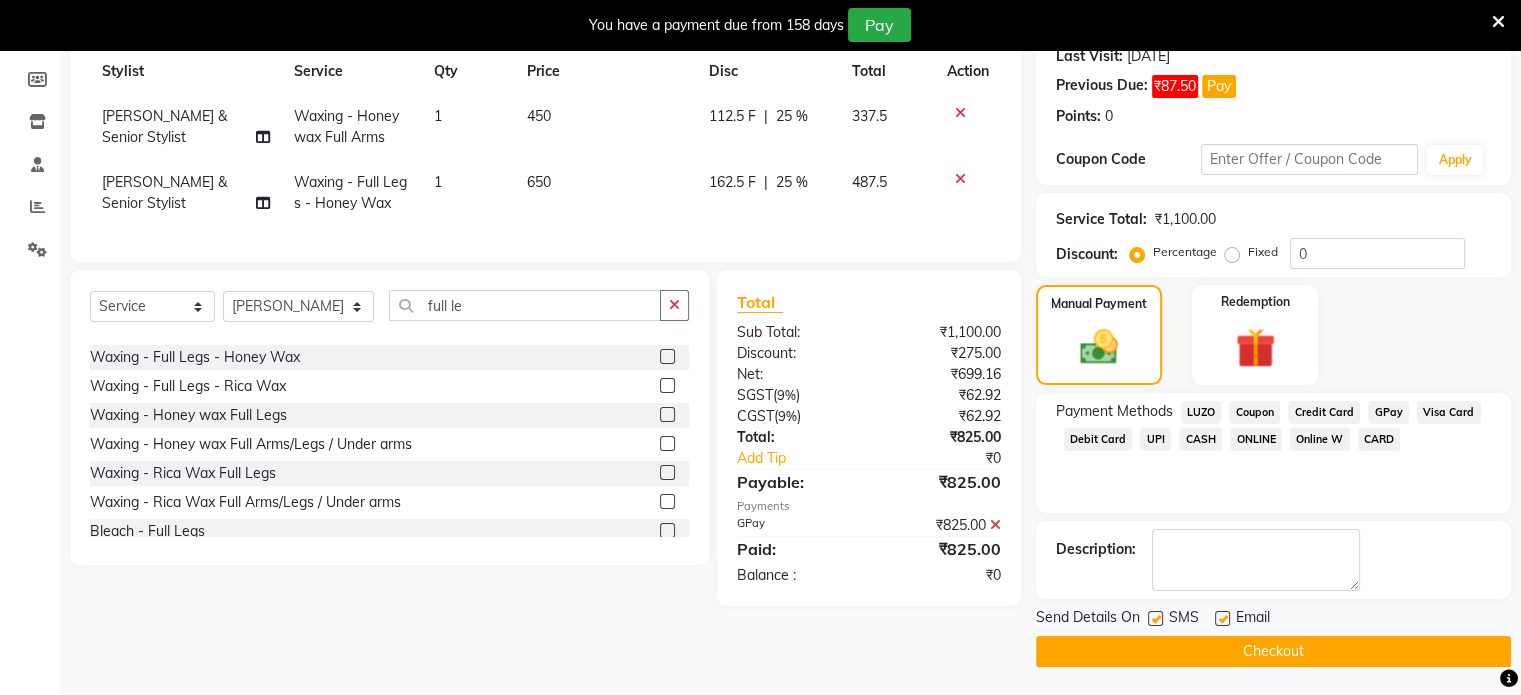 click on "Checkout" 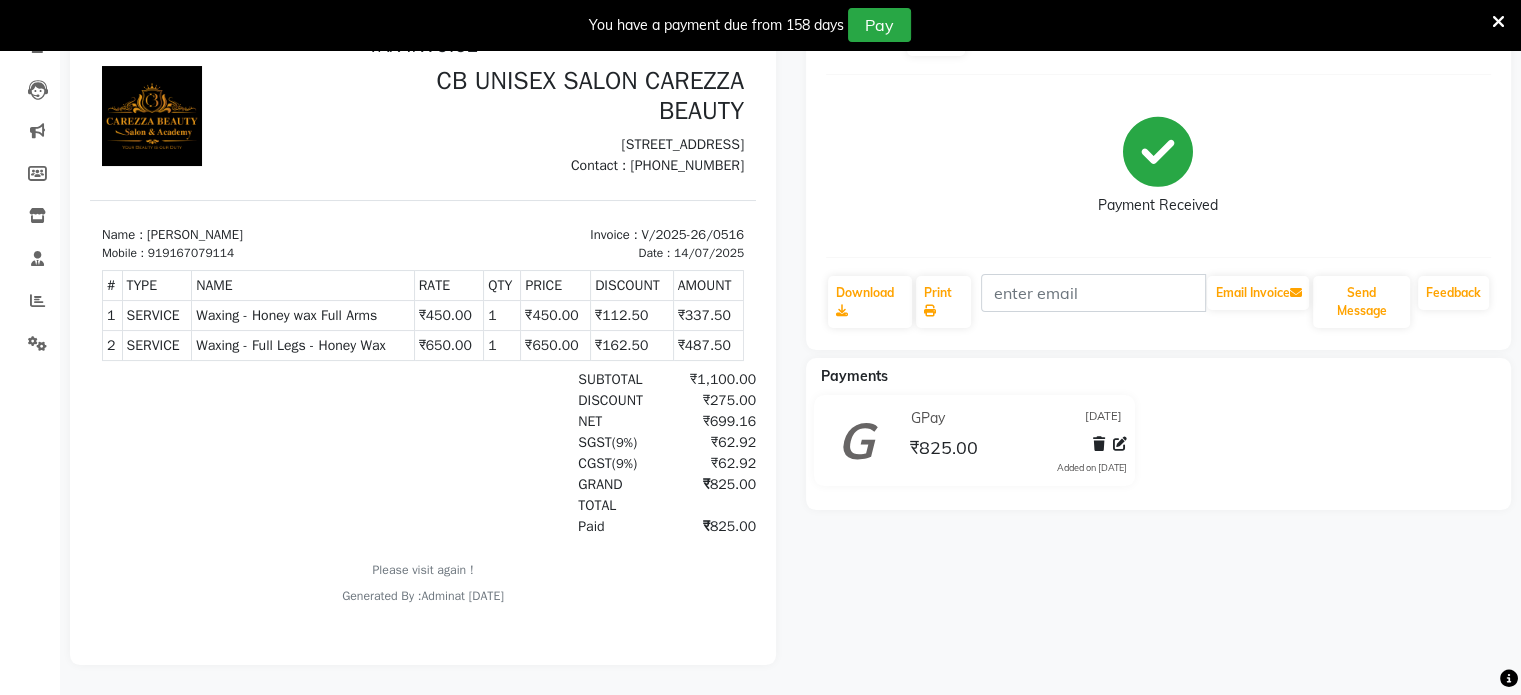 scroll, scrollTop: 0, scrollLeft: 0, axis: both 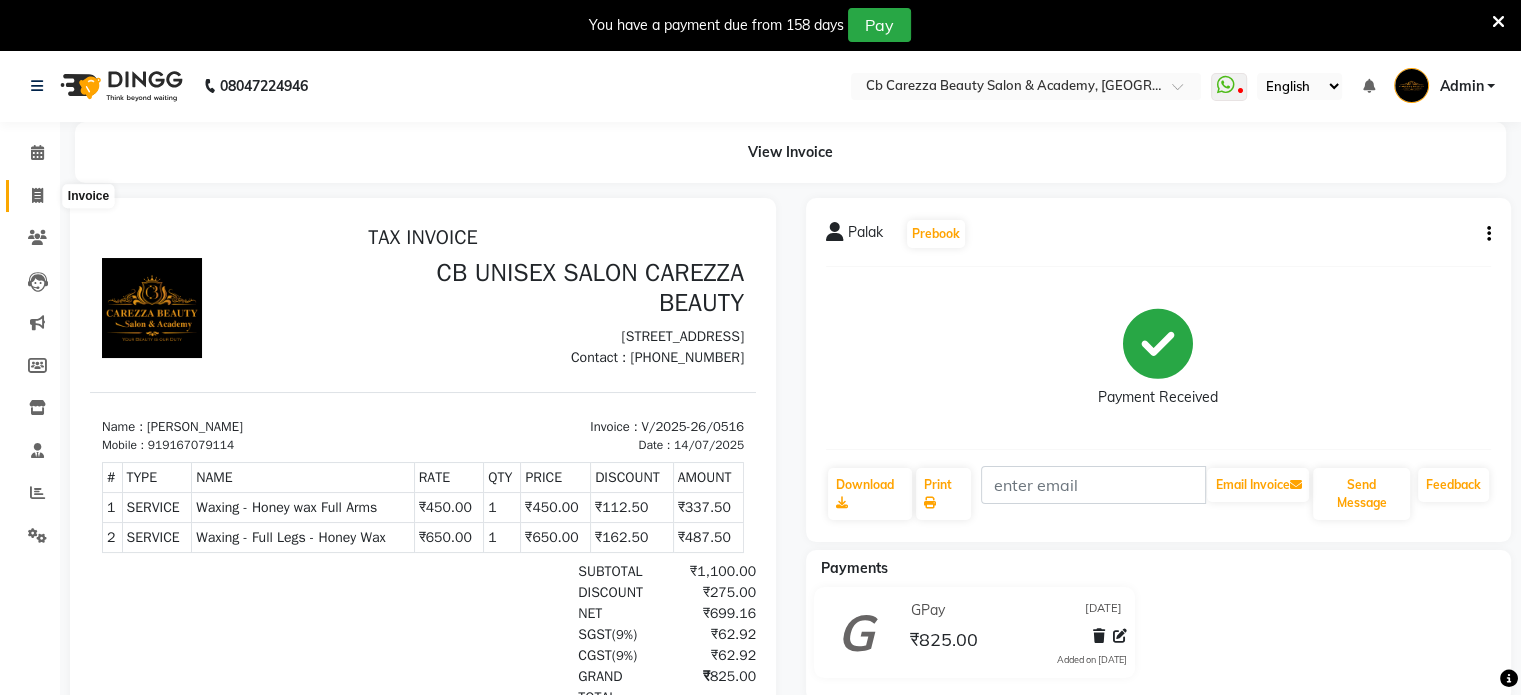 click 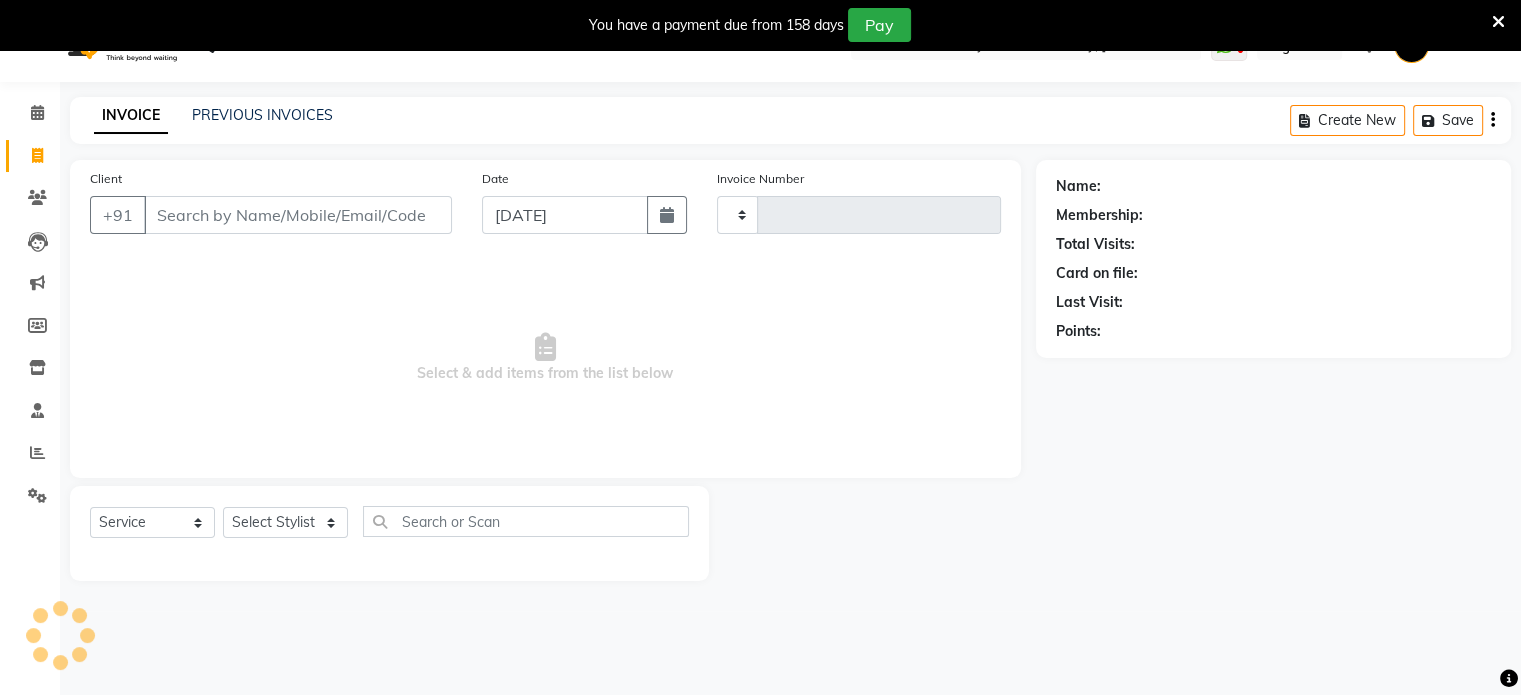type on "0517" 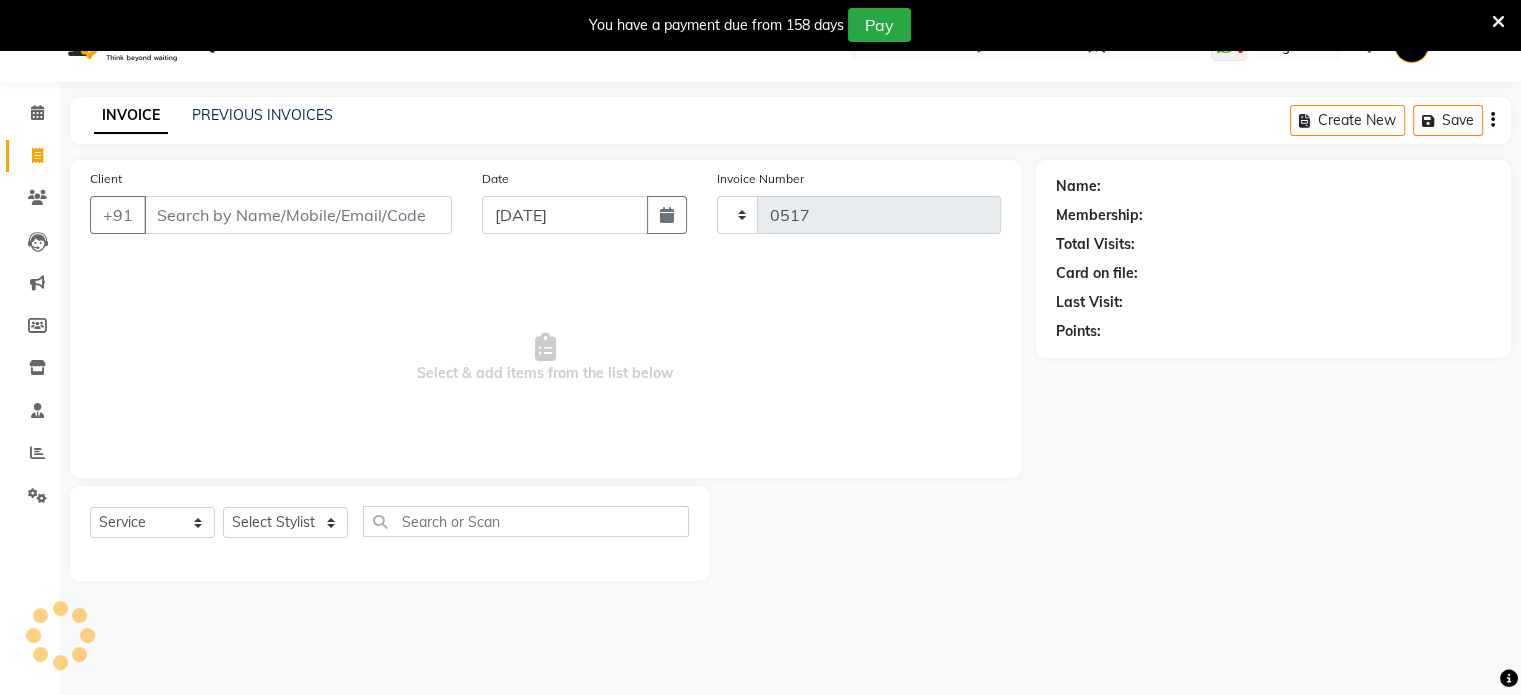 select on "7159" 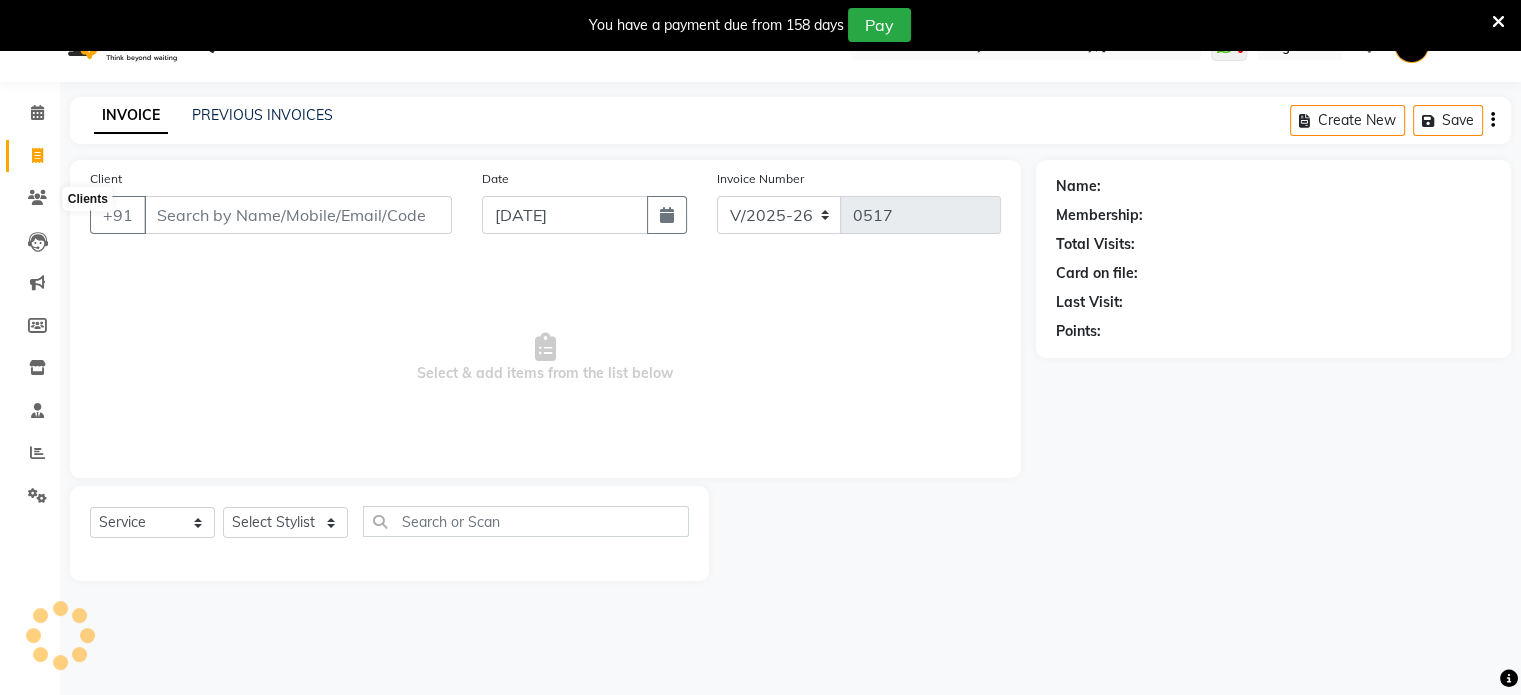 scroll, scrollTop: 50, scrollLeft: 0, axis: vertical 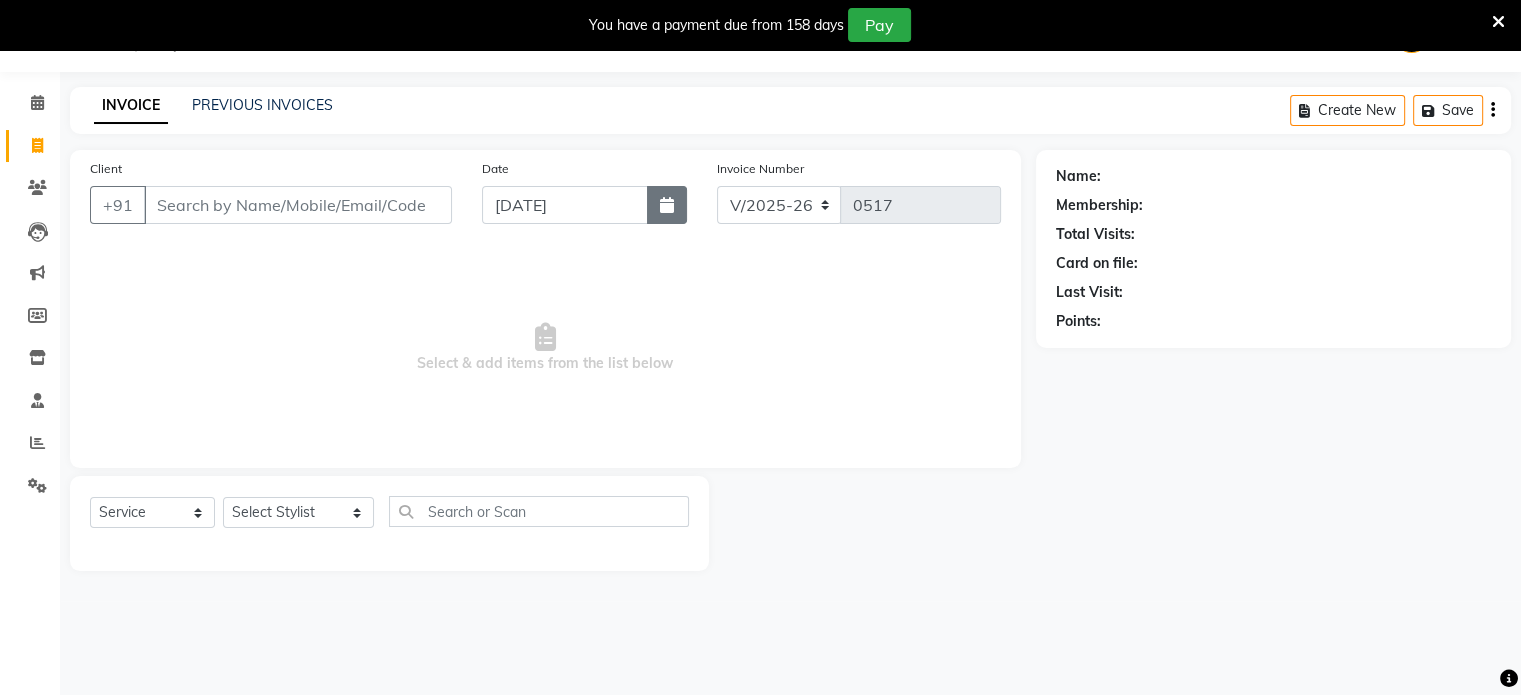 click 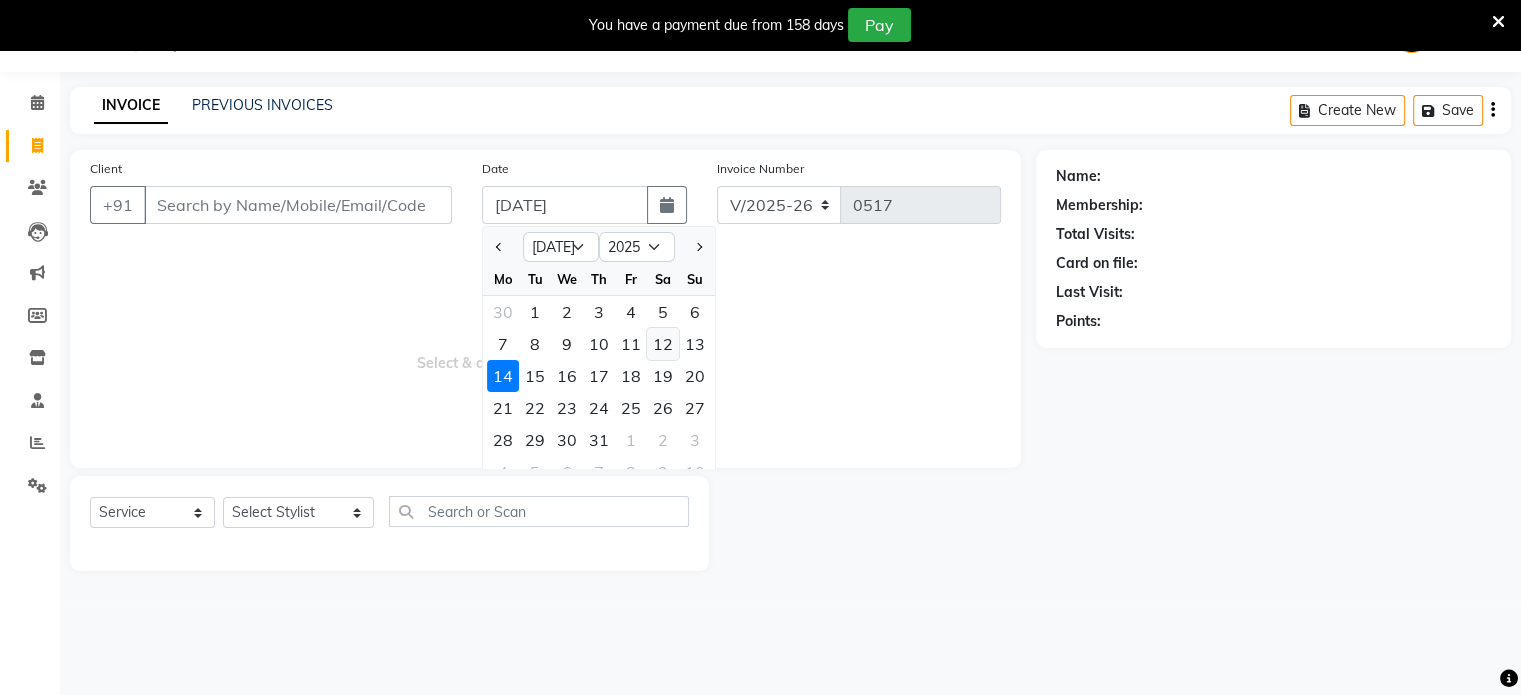 click on "12" 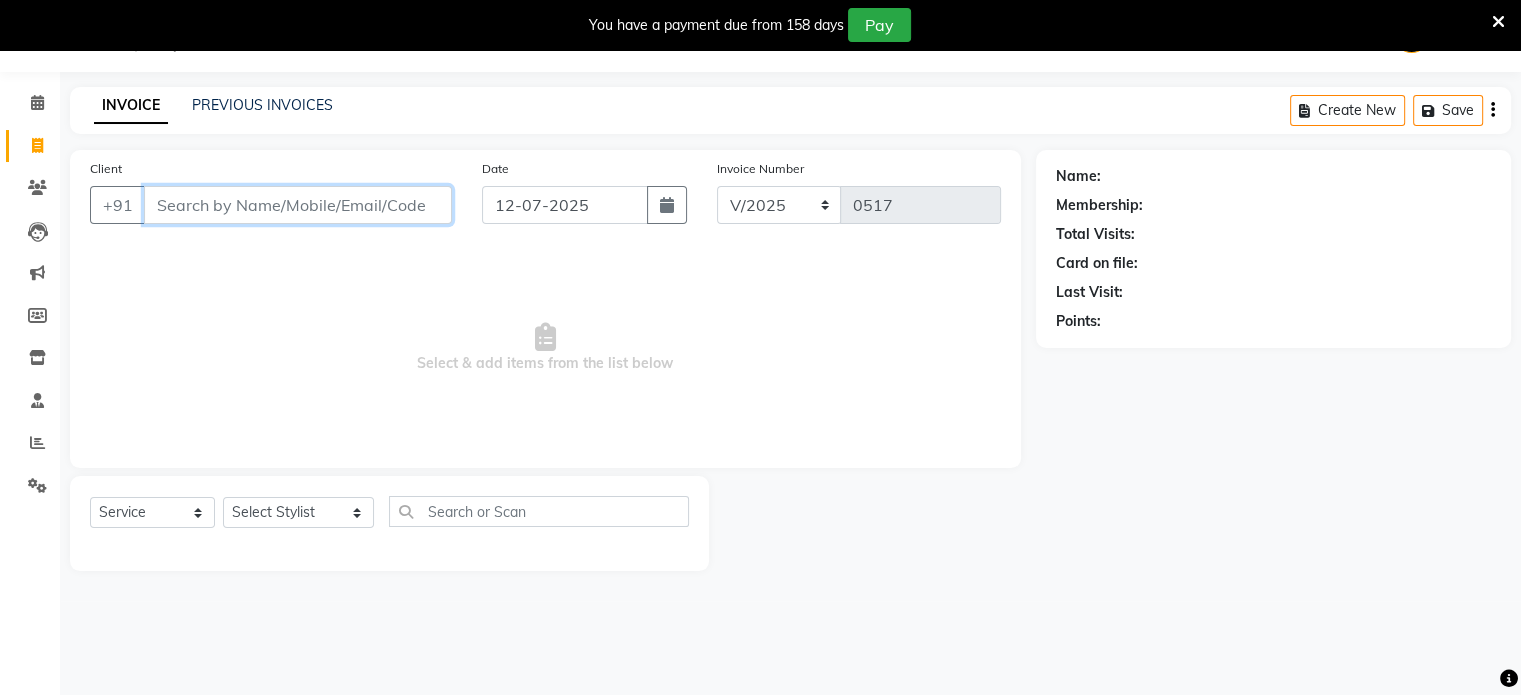 click on "Client" at bounding box center [298, 205] 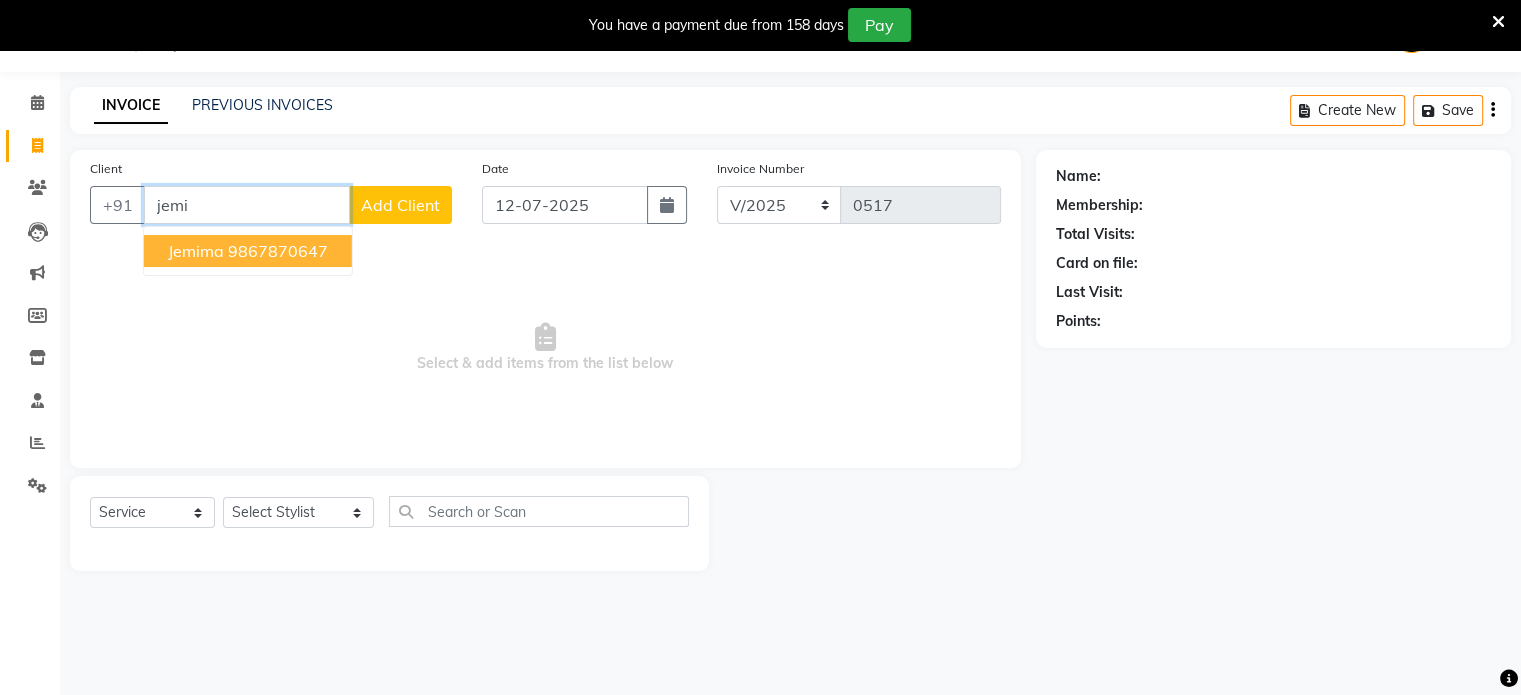 click on "9867870647" at bounding box center [278, 251] 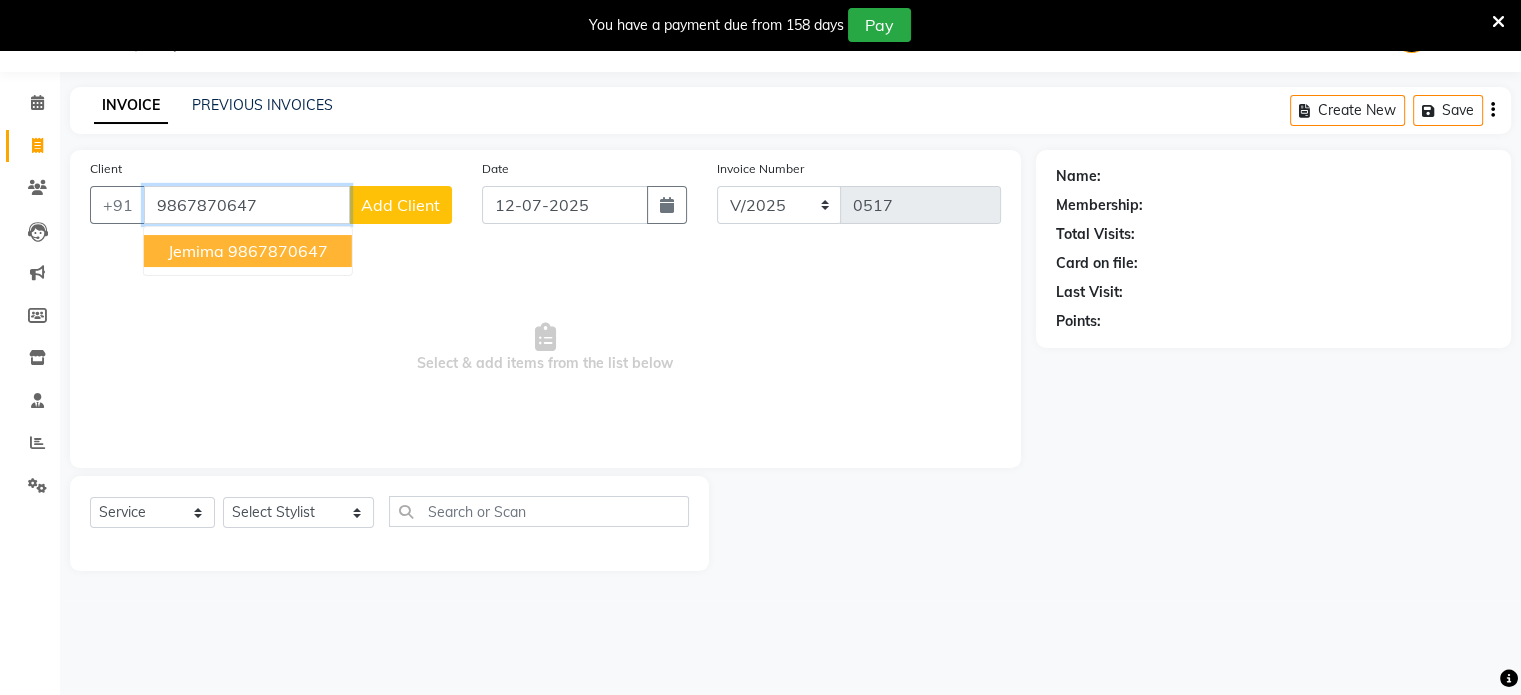 type on "9867870647" 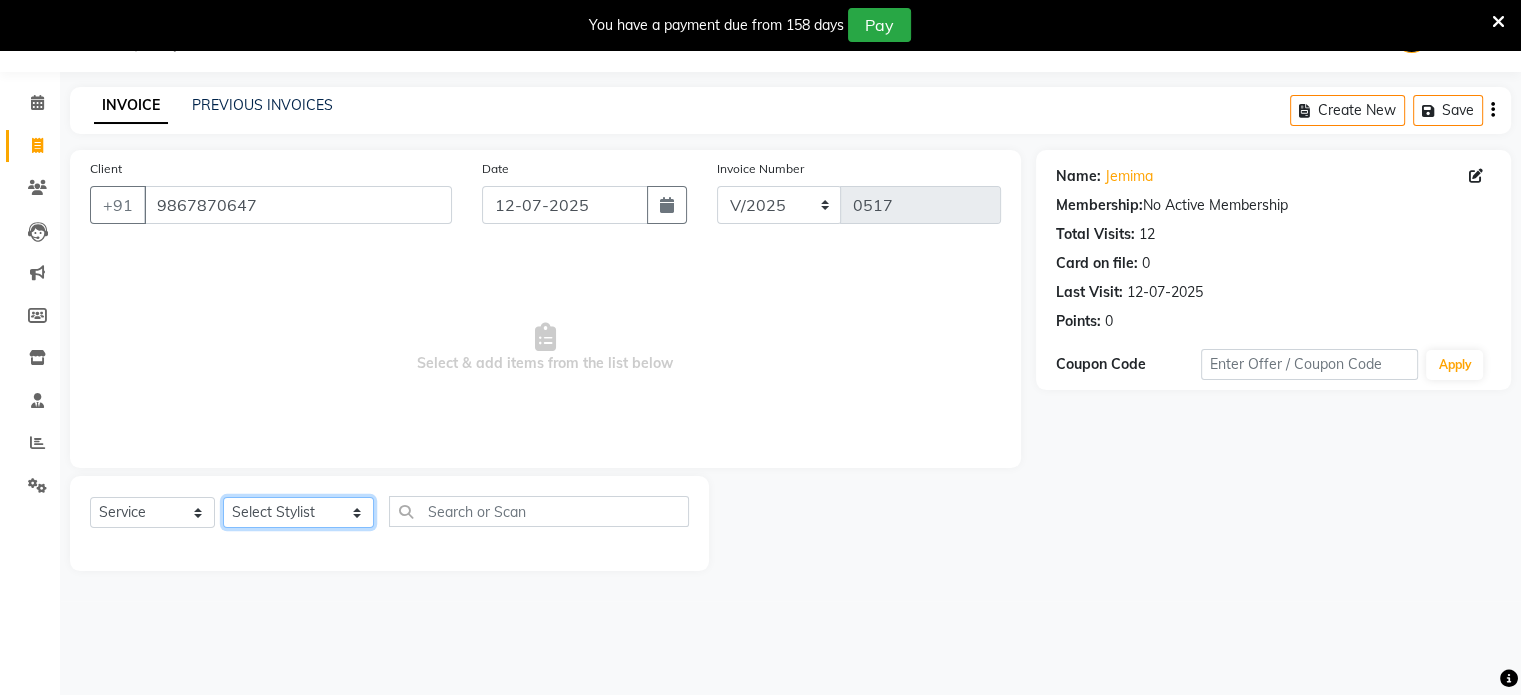click on "Select Stylist Abulhasan Bimla Jyoti mani - pedi Meena Nail and eyelash Technician Sonia Beautician & Senior Stylist Zaid senior stylist" 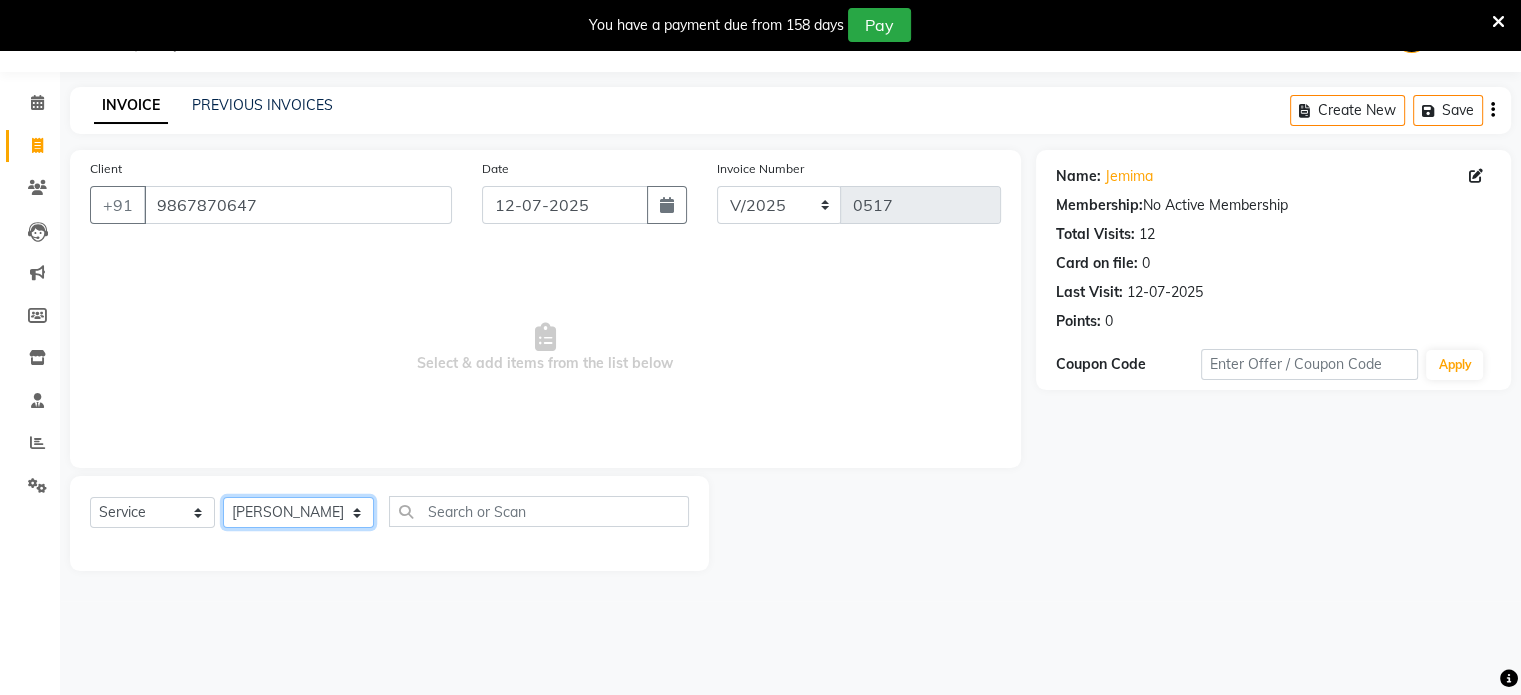 click on "Select Stylist Abulhasan Bimla Jyoti mani - pedi Meena Nail and eyelash Technician Sonia Beautician & Senior Stylist Zaid senior stylist" 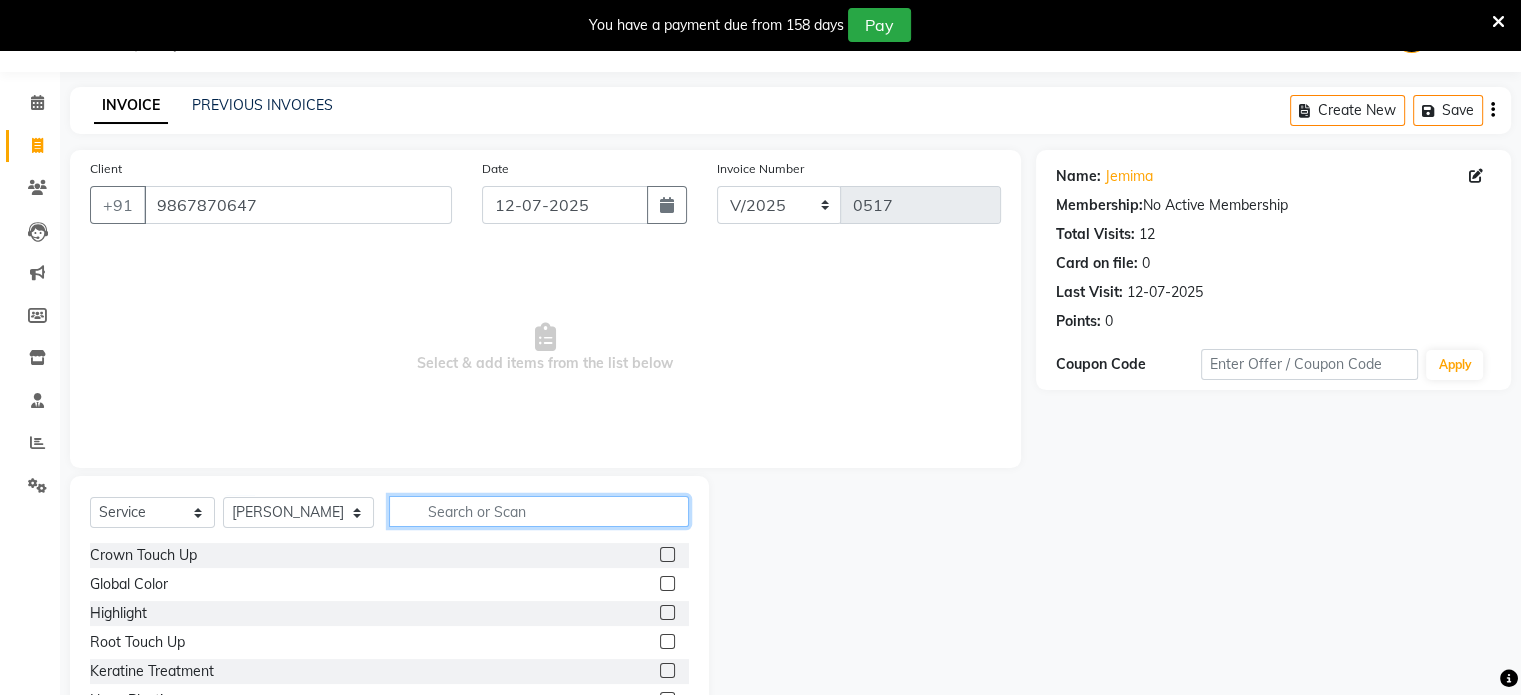 click 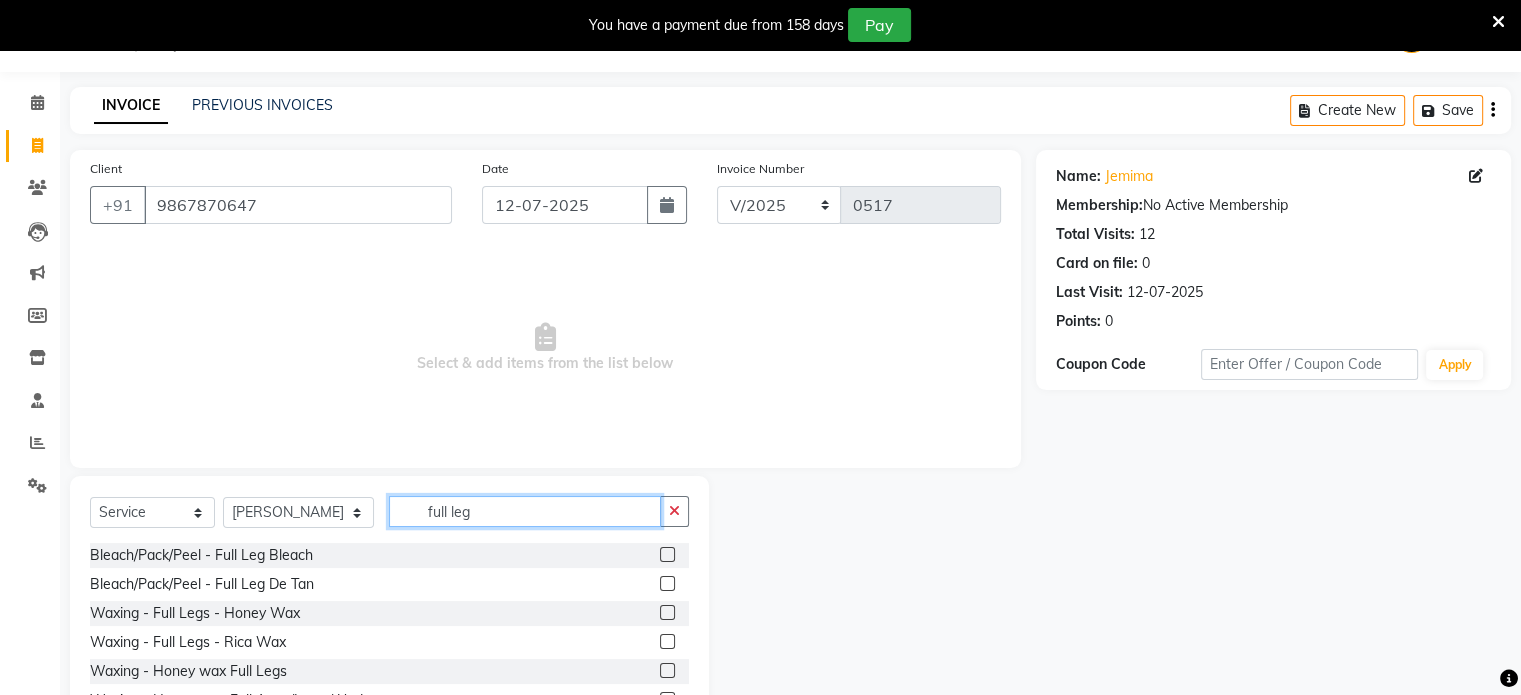 type on "full leg" 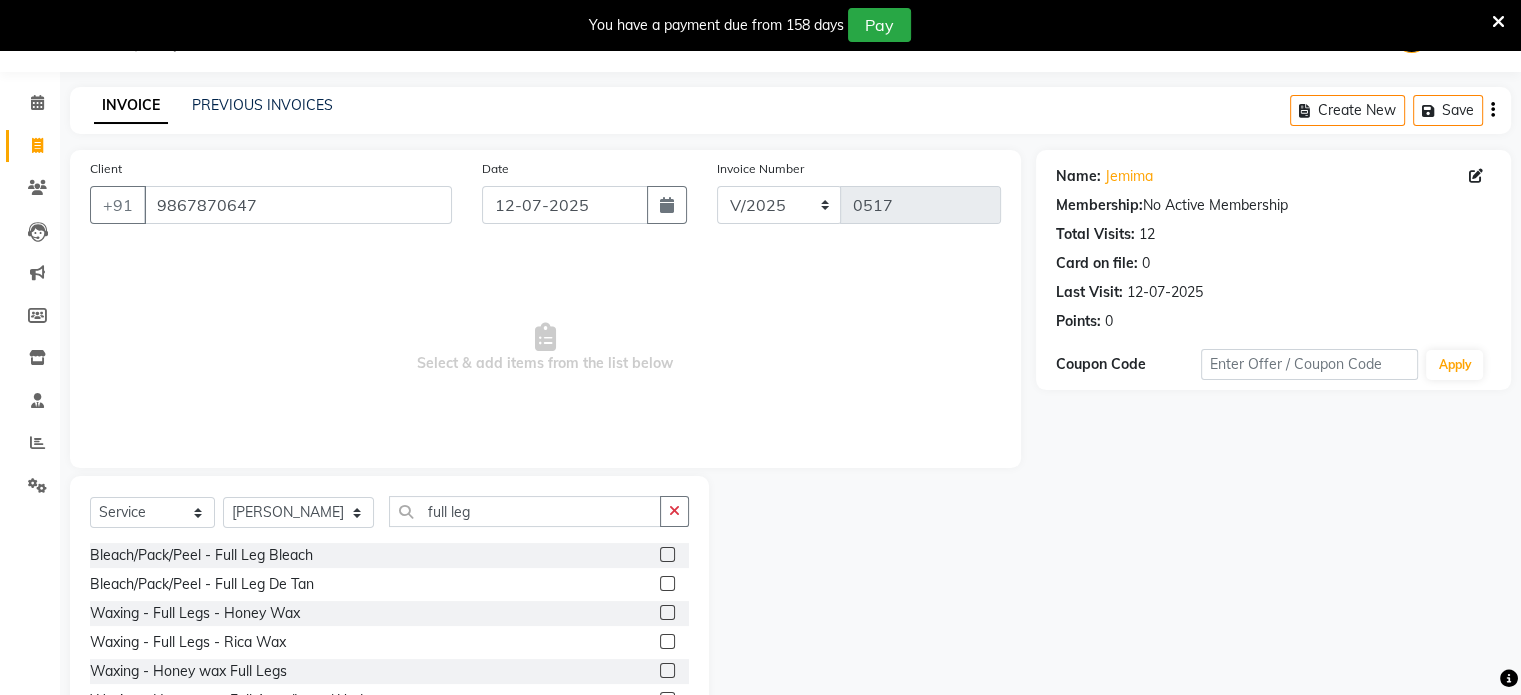 click 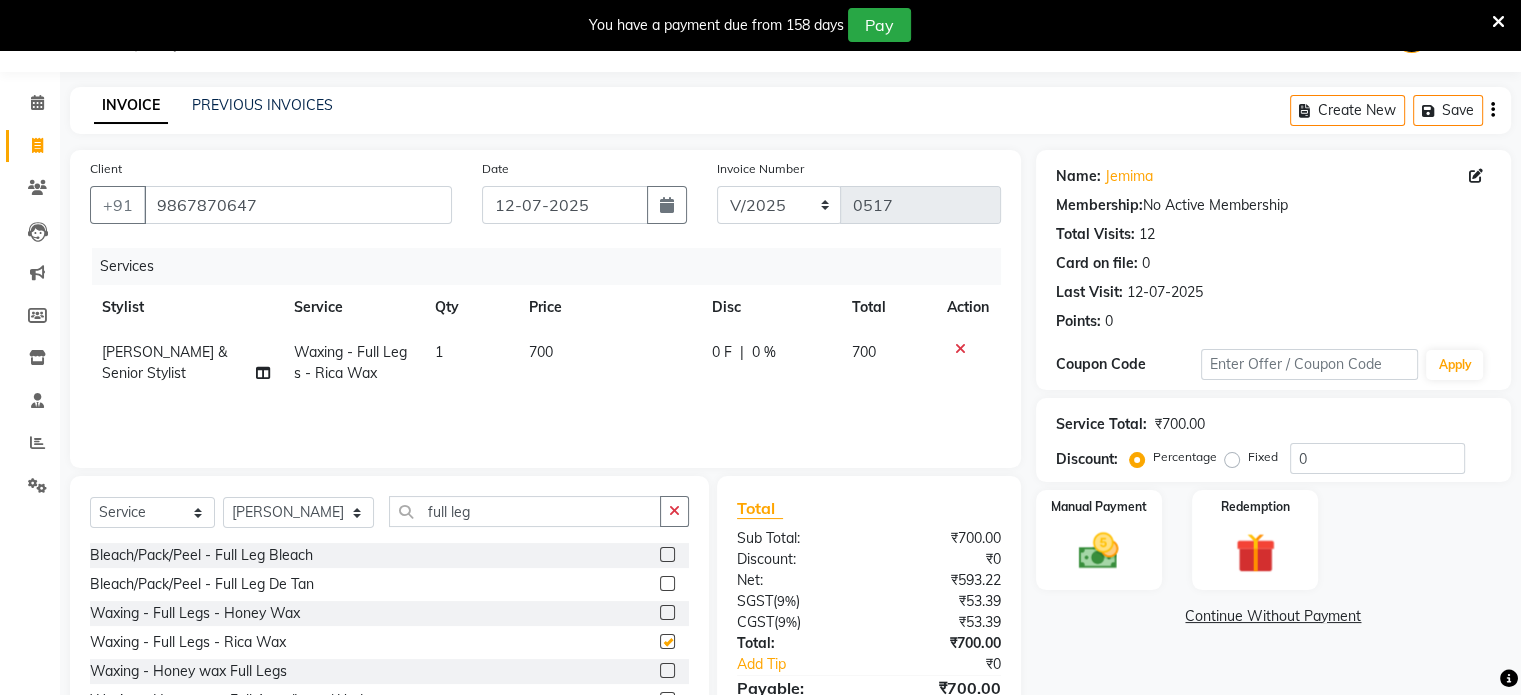 checkbox on "false" 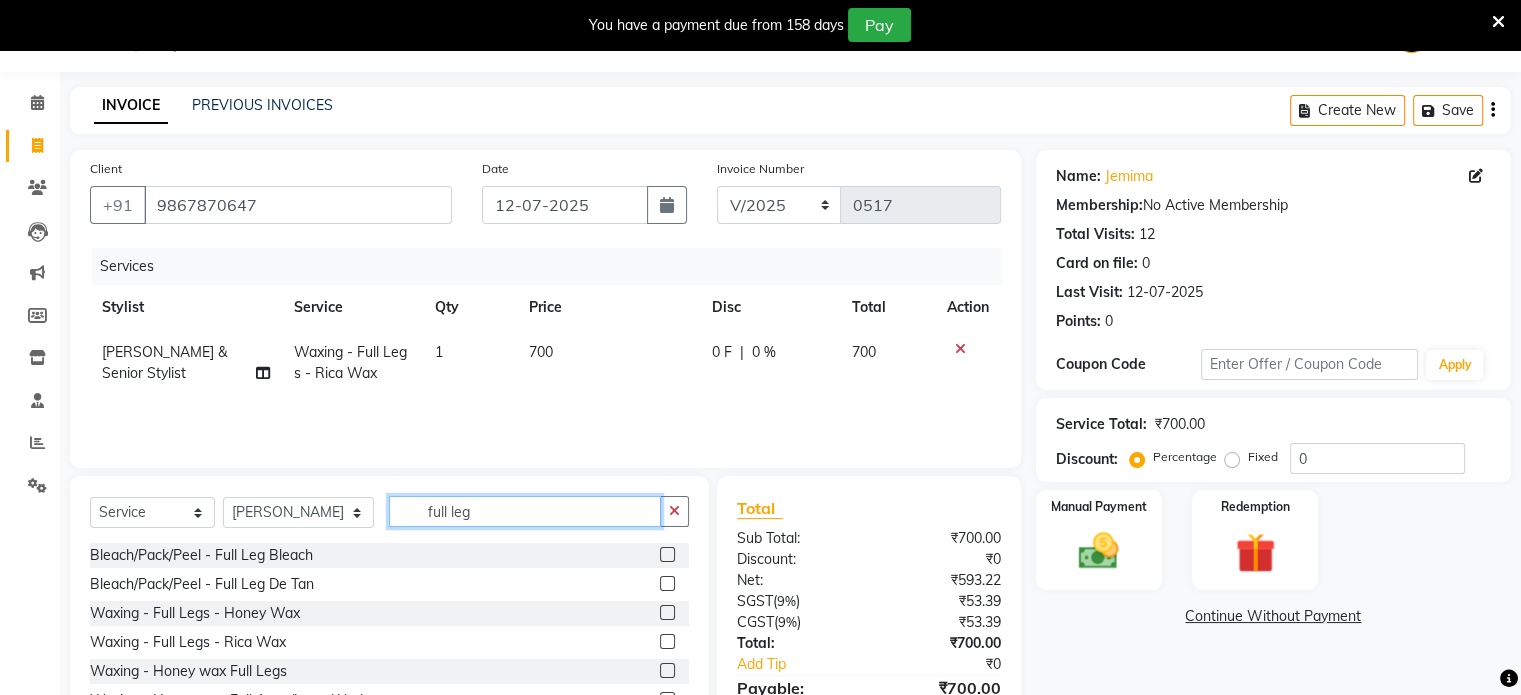 click on "full leg" 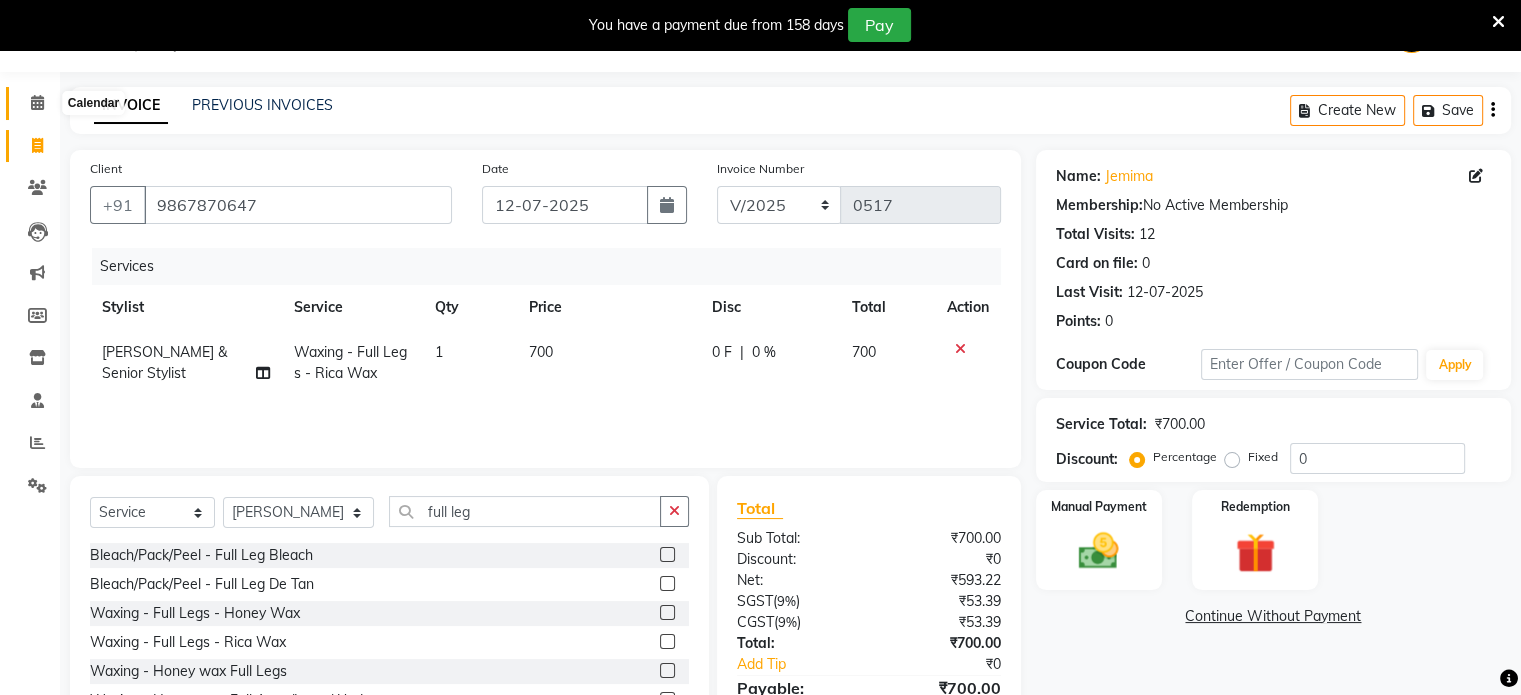 click 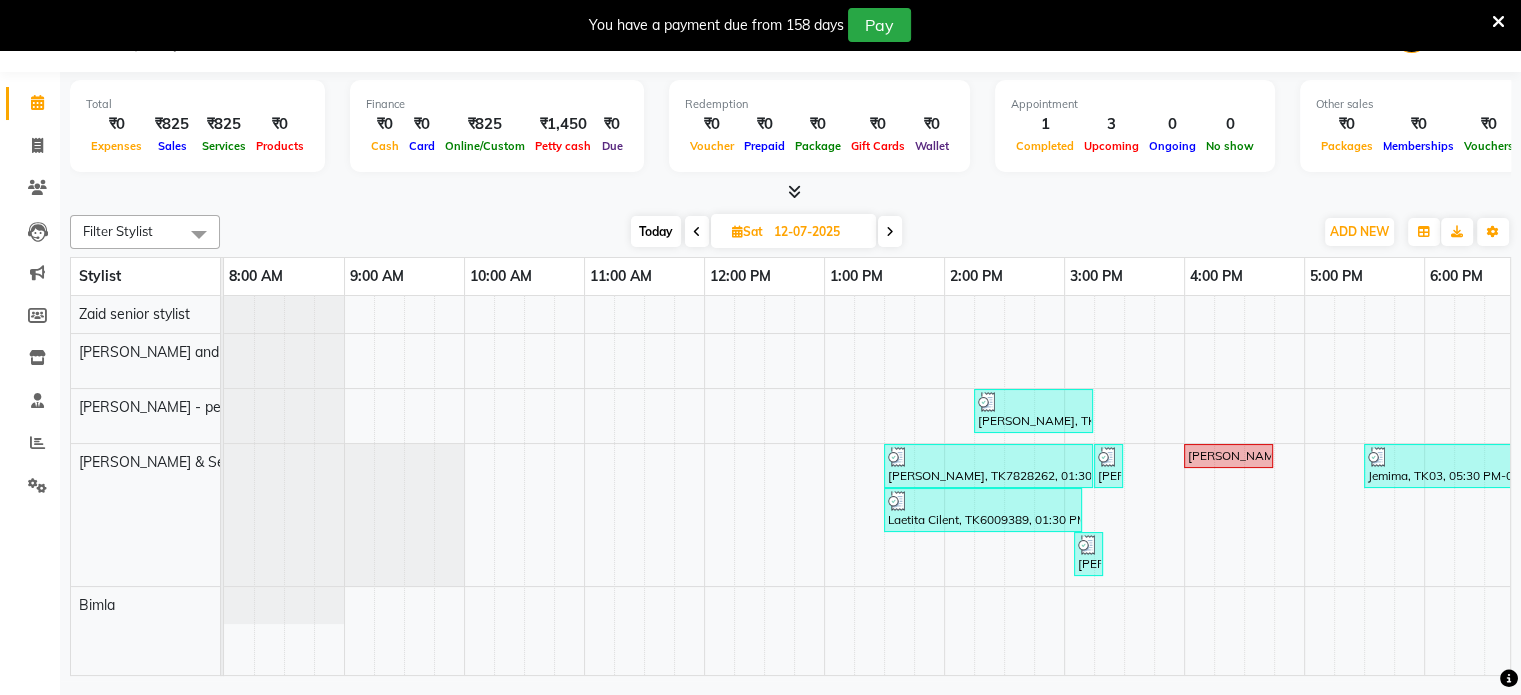 click at bounding box center [890, 231] 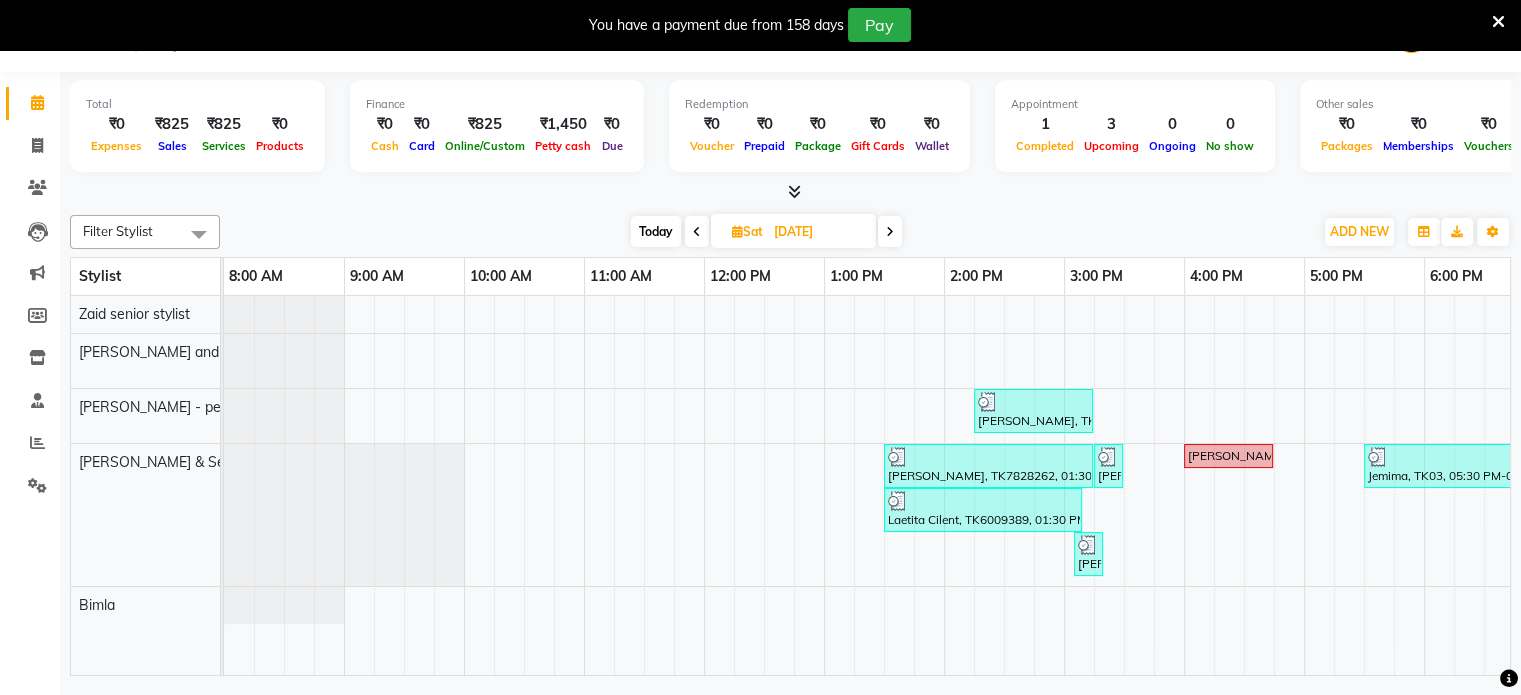 scroll, scrollTop: 0, scrollLeft: 393, axis: horizontal 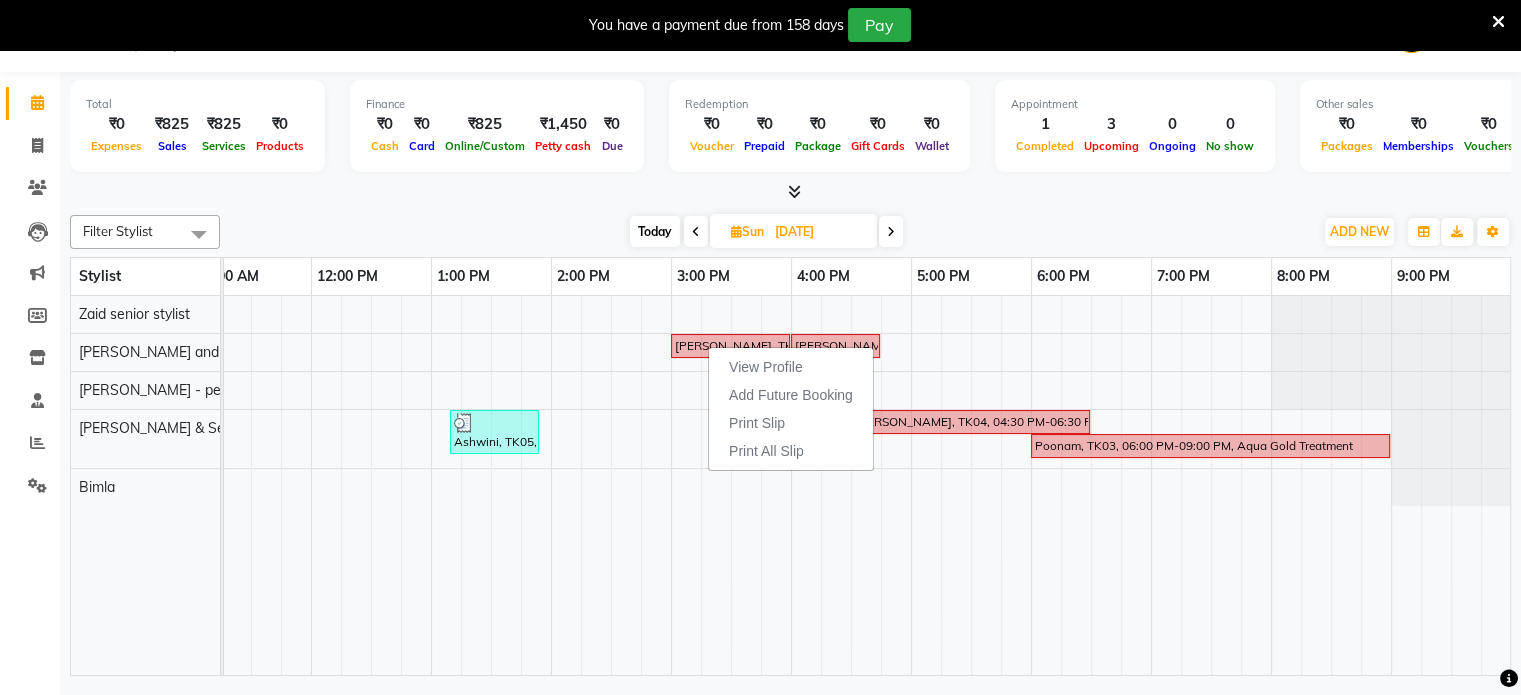 click on "Today  Sun 13-07-2025" at bounding box center (766, 232) 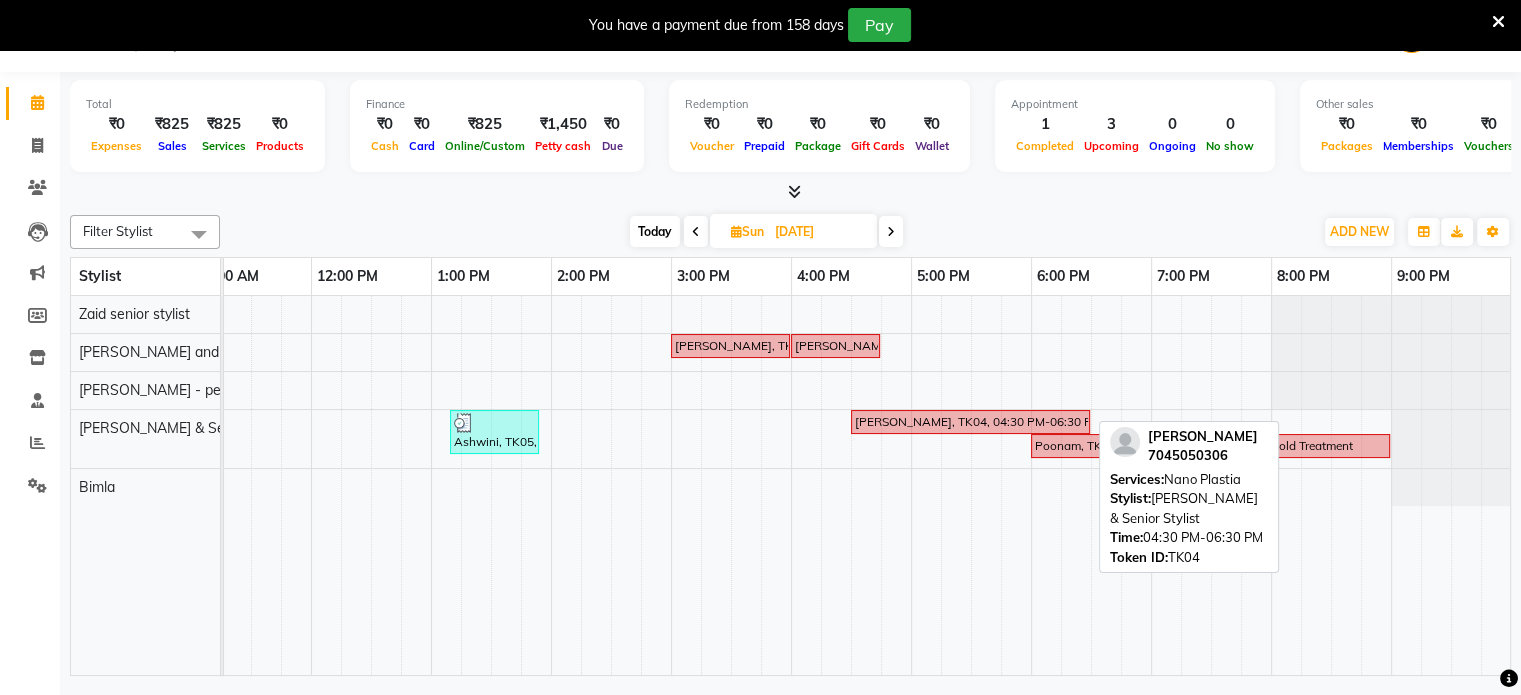click on "[PERSON_NAME], TK04, 04:30 PM-06:30 PM, [PERSON_NAME]" at bounding box center [970, 422] 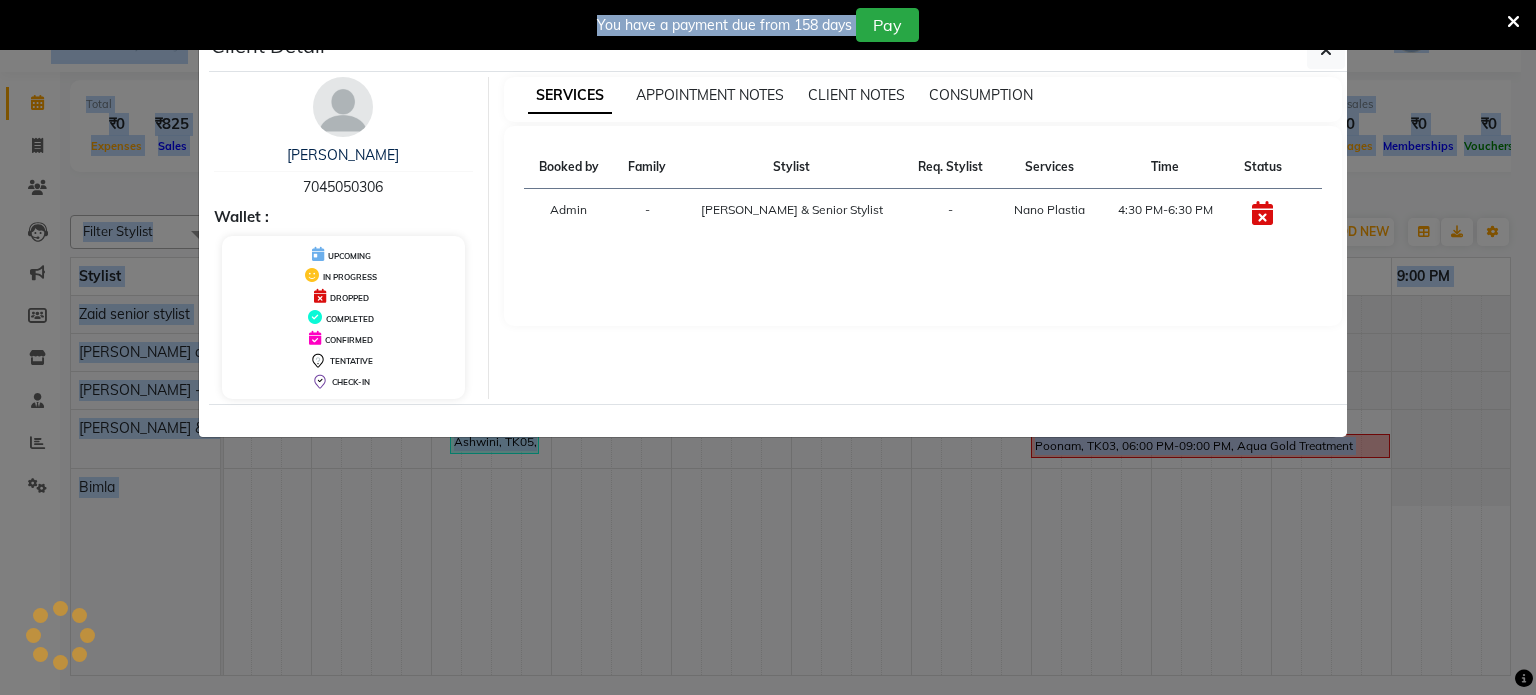 click on "Client Detail  Sailee Gawde   7045050306 Wallet : UPCOMING IN PROGRESS DROPPED COMPLETED CONFIRMED TENTATIVE CHECK-IN SERVICES APPOINTMENT NOTES CLIENT NOTES CONSUMPTION Booked by Family Stylist Req. Stylist Services Time Status  Admin  - Sonia Beautician & Senior Stylist -  Nano Plastia   4:30 PM-6:30 PM" 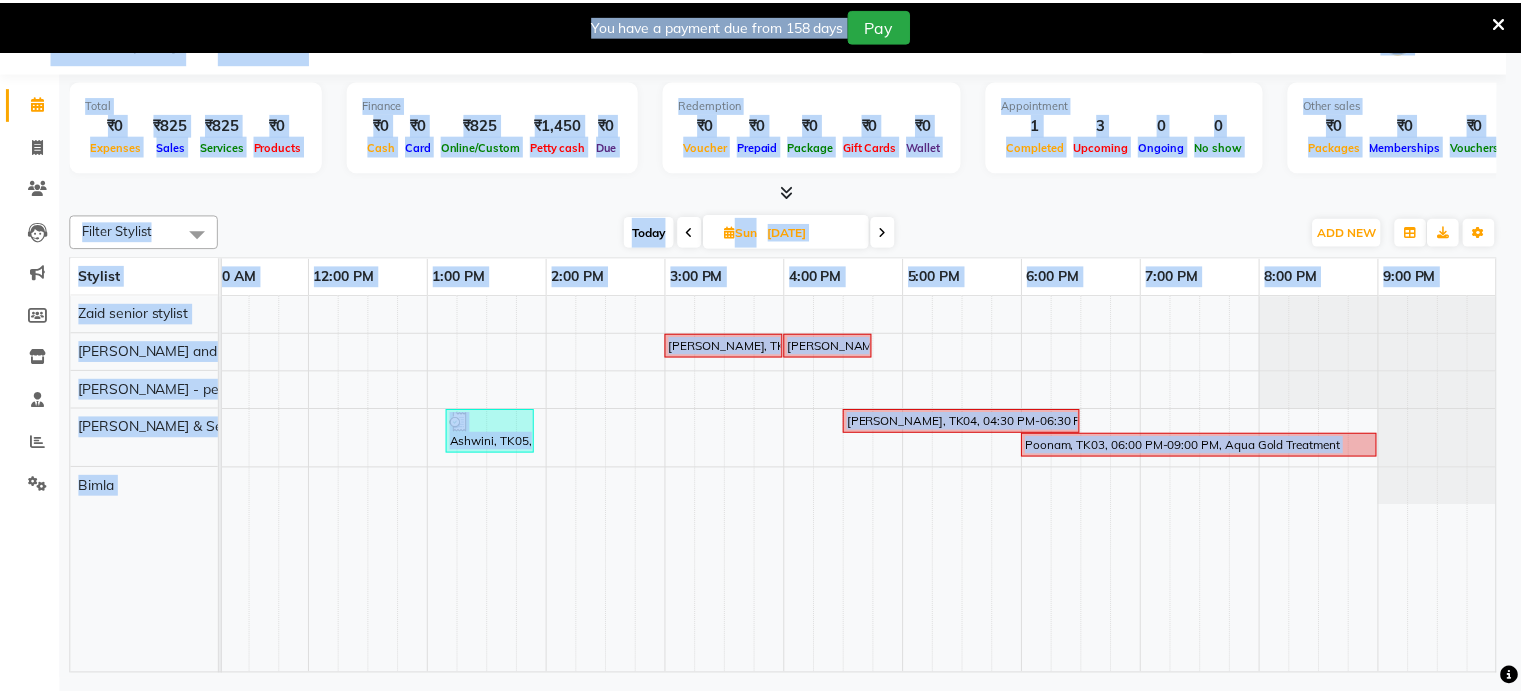 scroll, scrollTop: 0, scrollLeft: 378, axis: horizontal 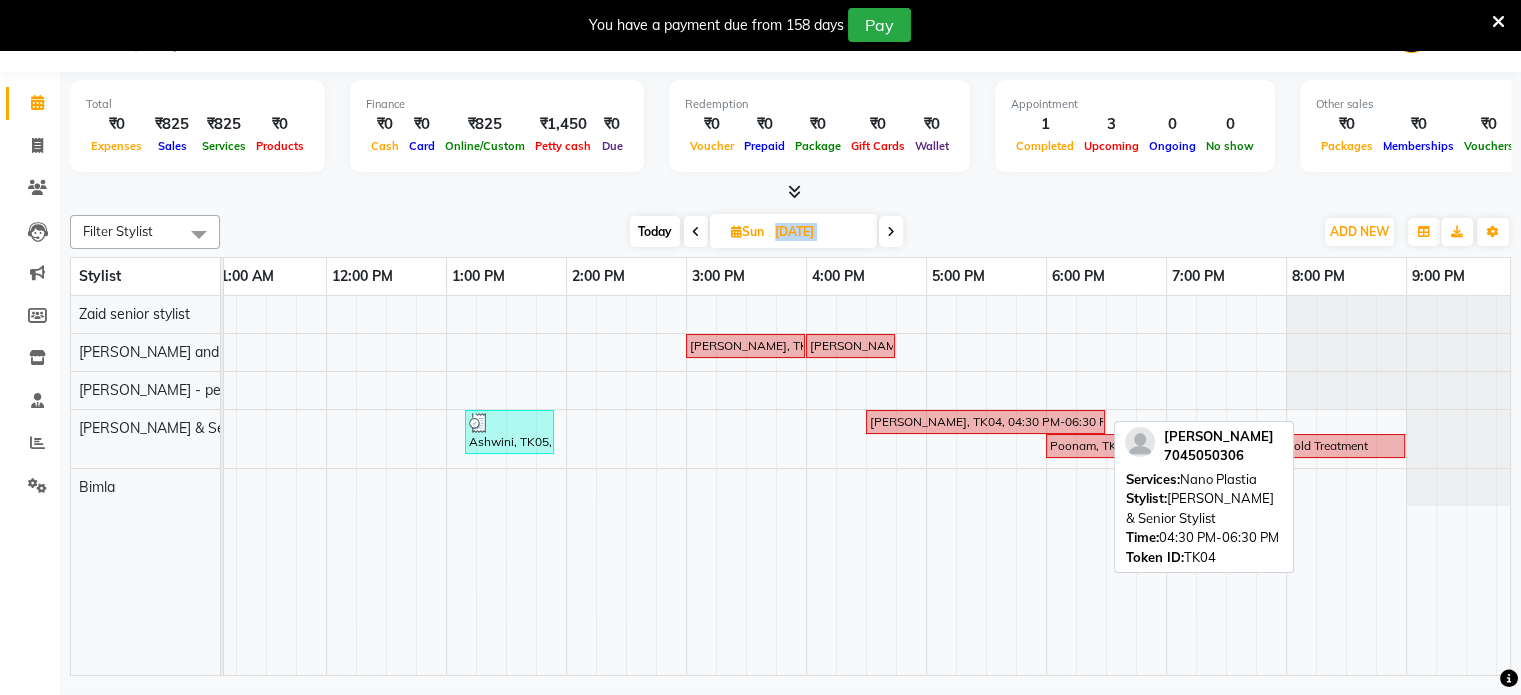 click on "[PERSON_NAME], TK04, 04:30 PM-06:30 PM, [PERSON_NAME]" at bounding box center [985, 422] 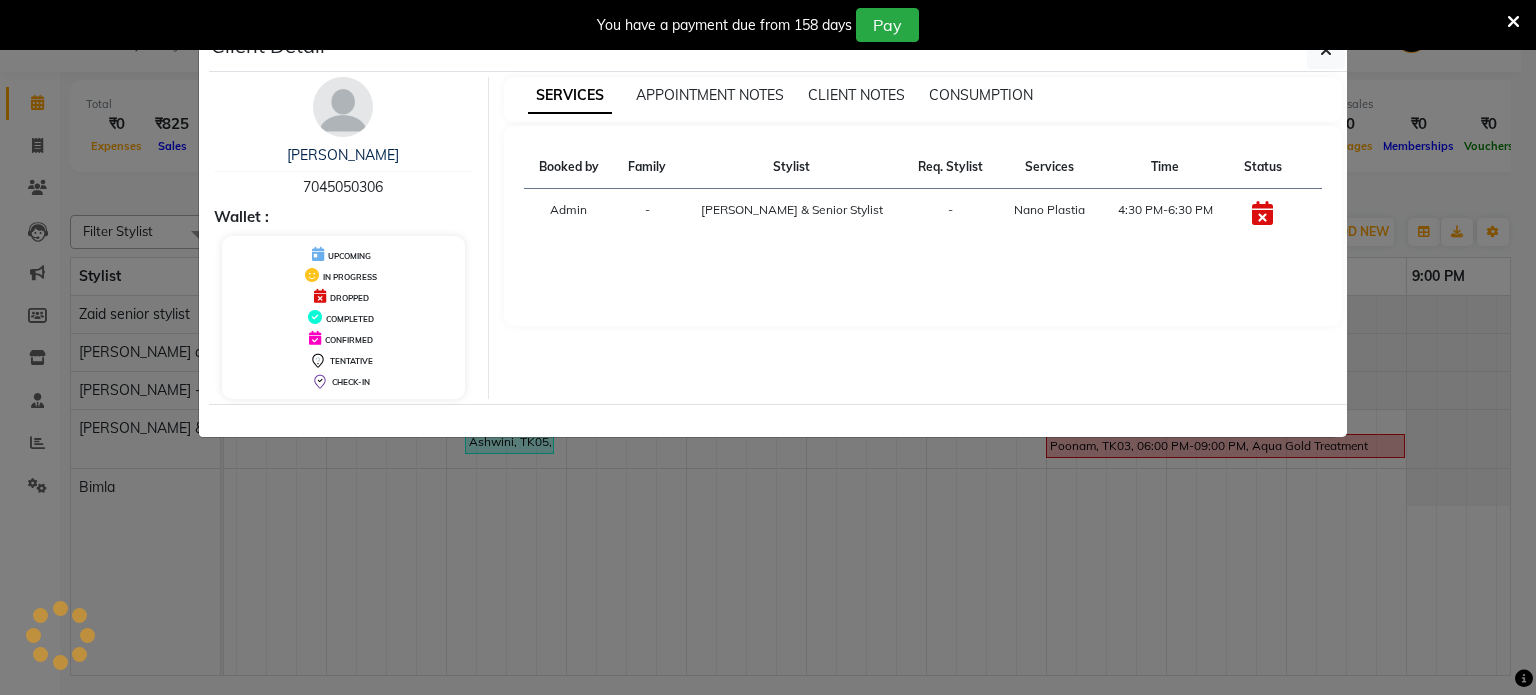 click at bounding box center (1262, 213) 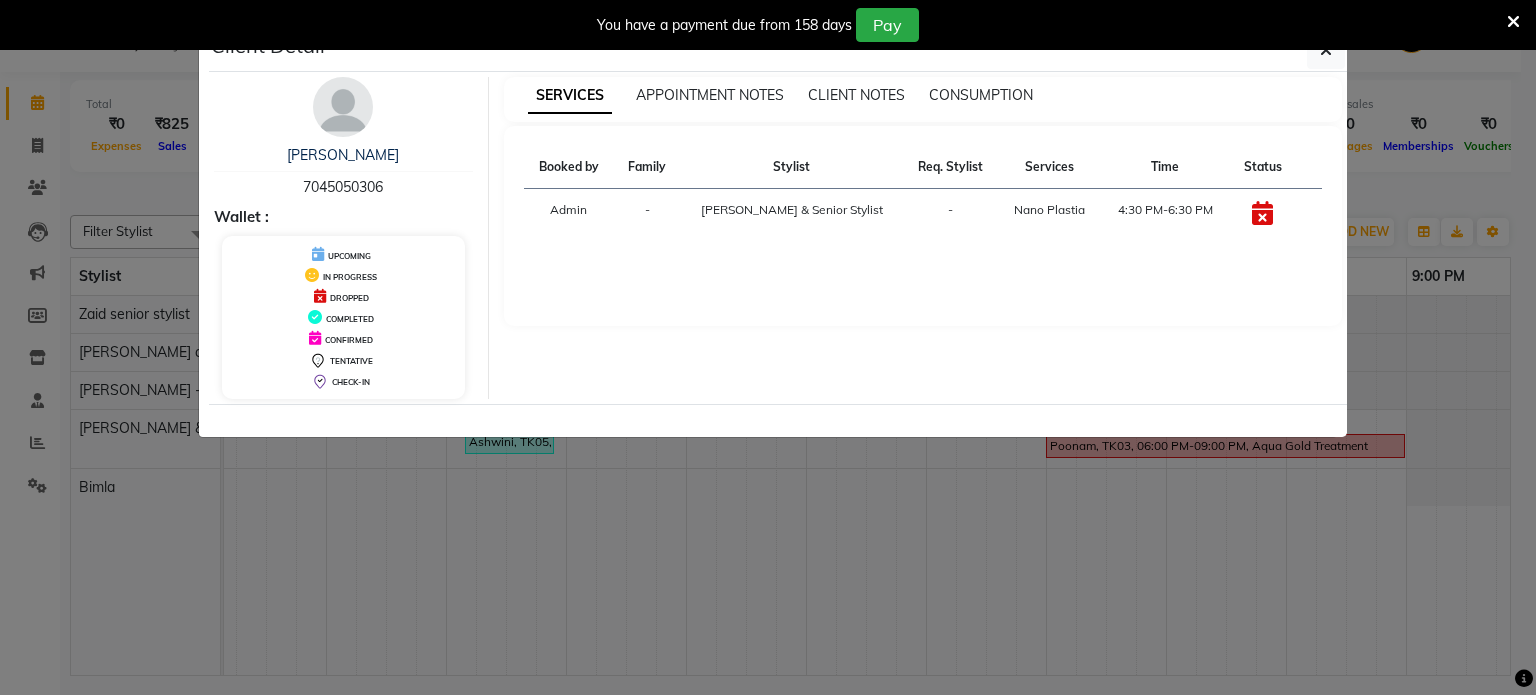 click at bounding box center [1262, 213] 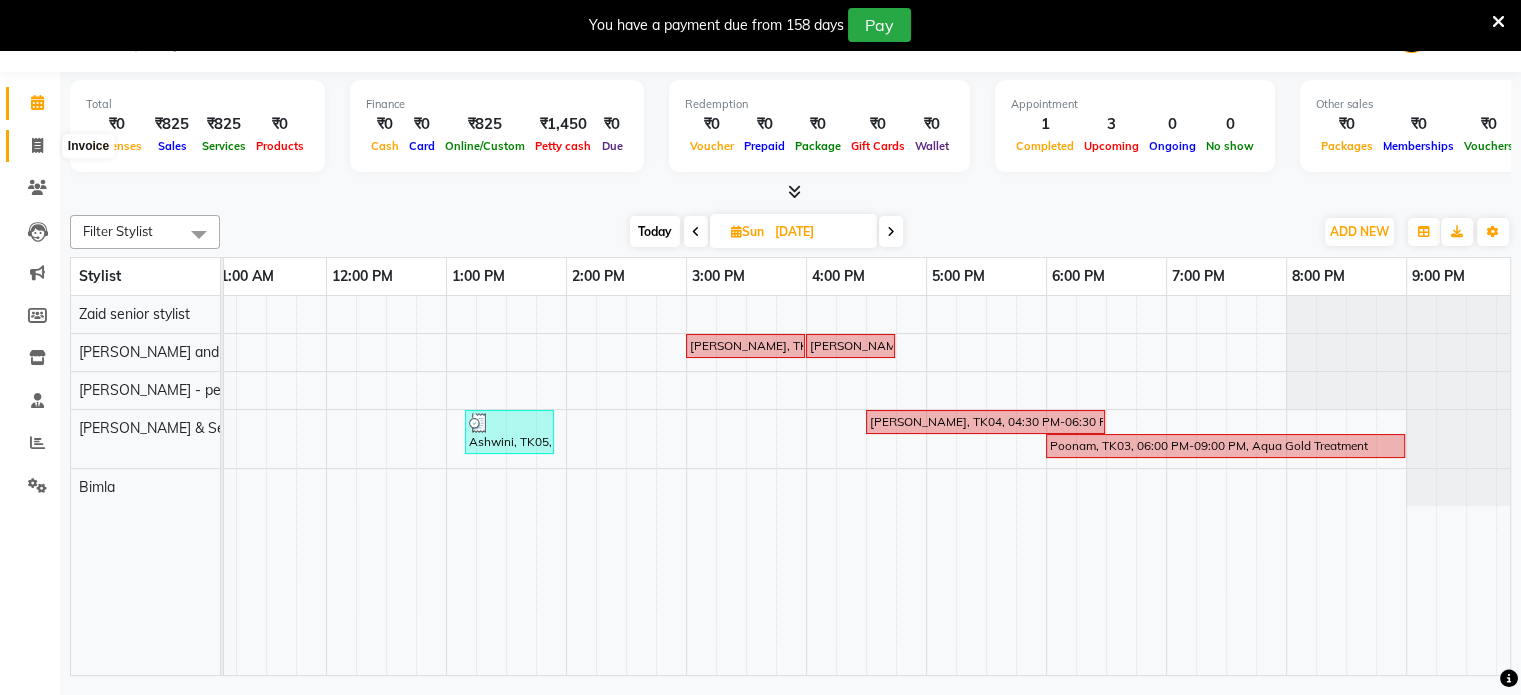 click 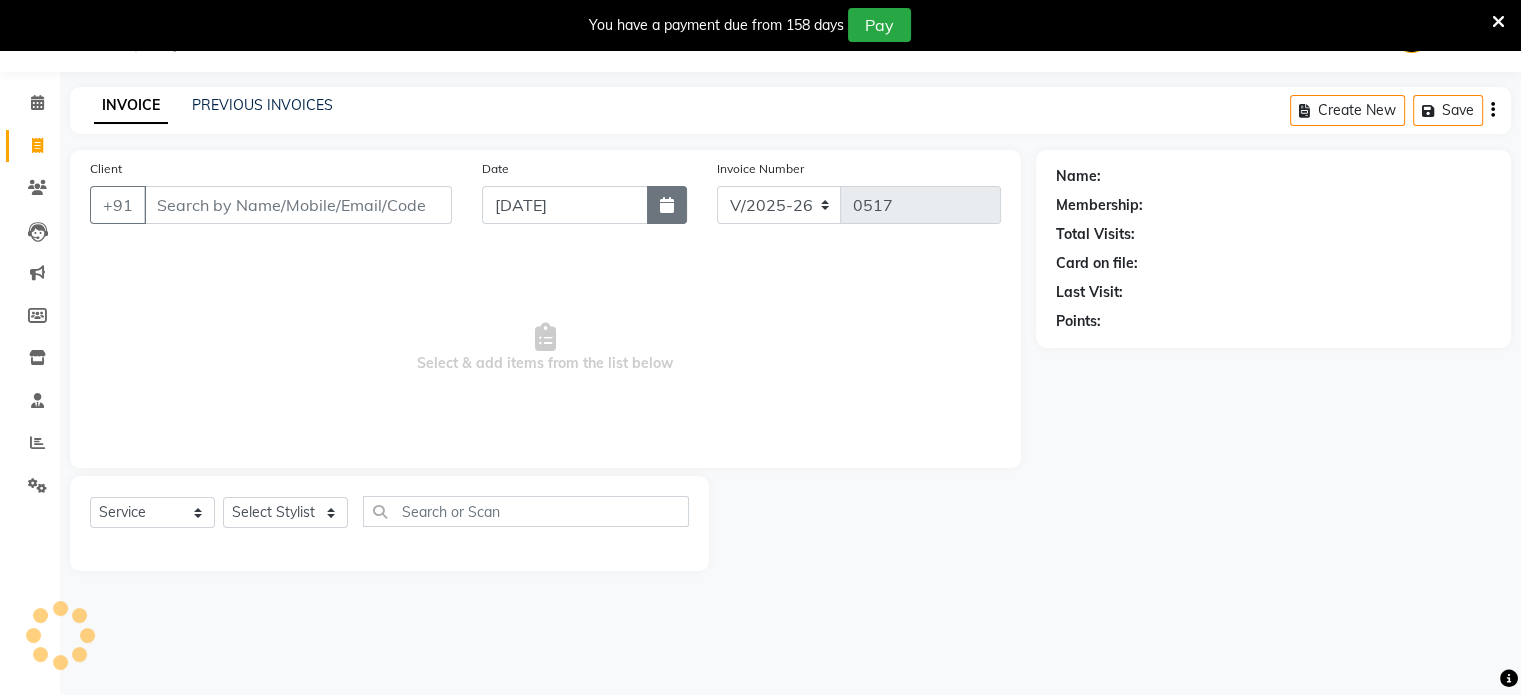 click 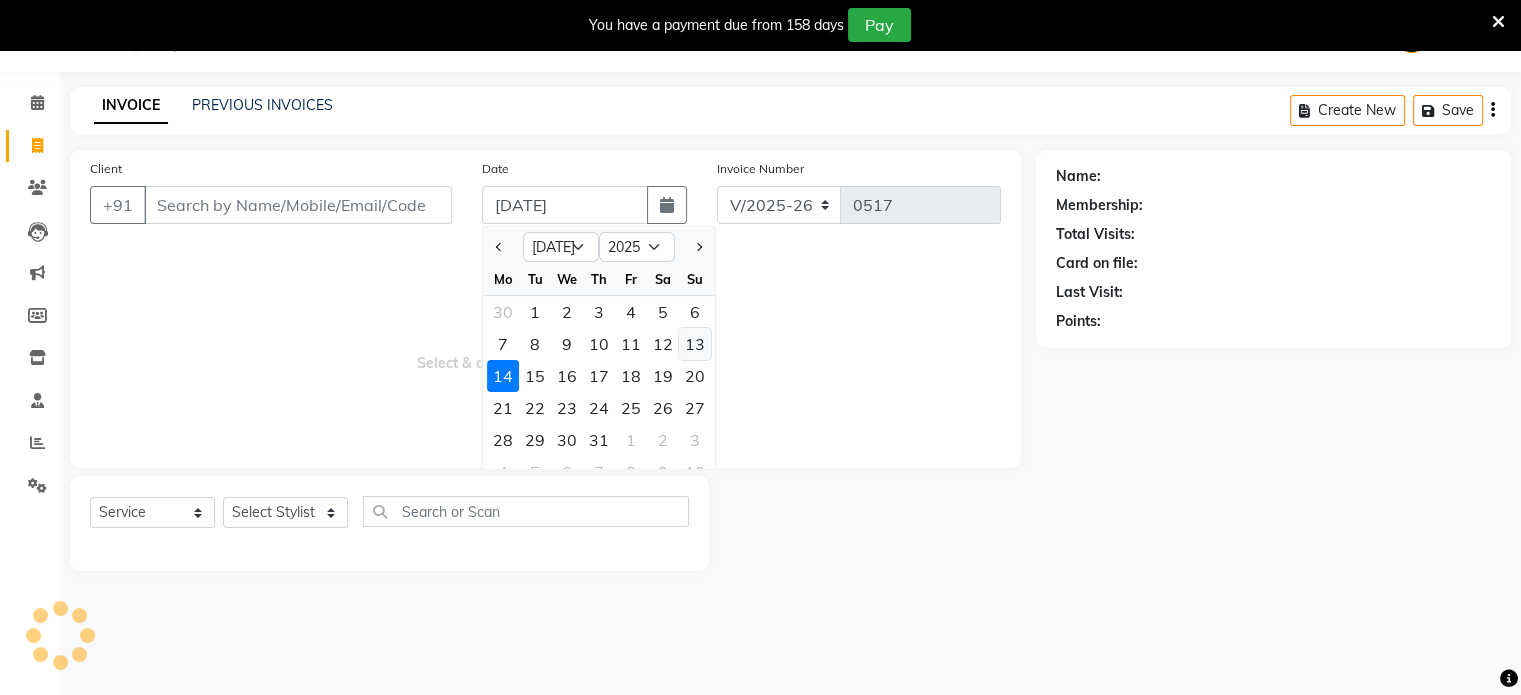 click on "13" 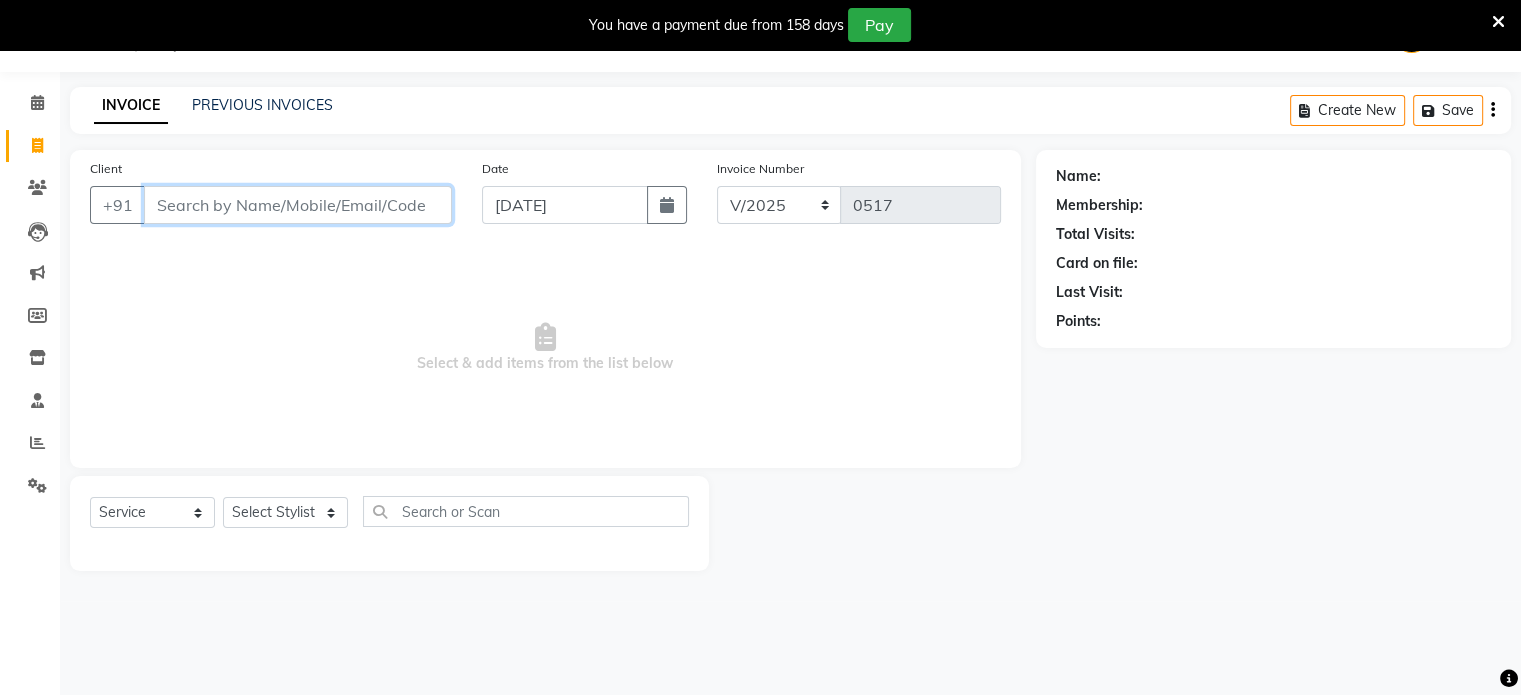 click on "Client" at bounding box center (298, 205) 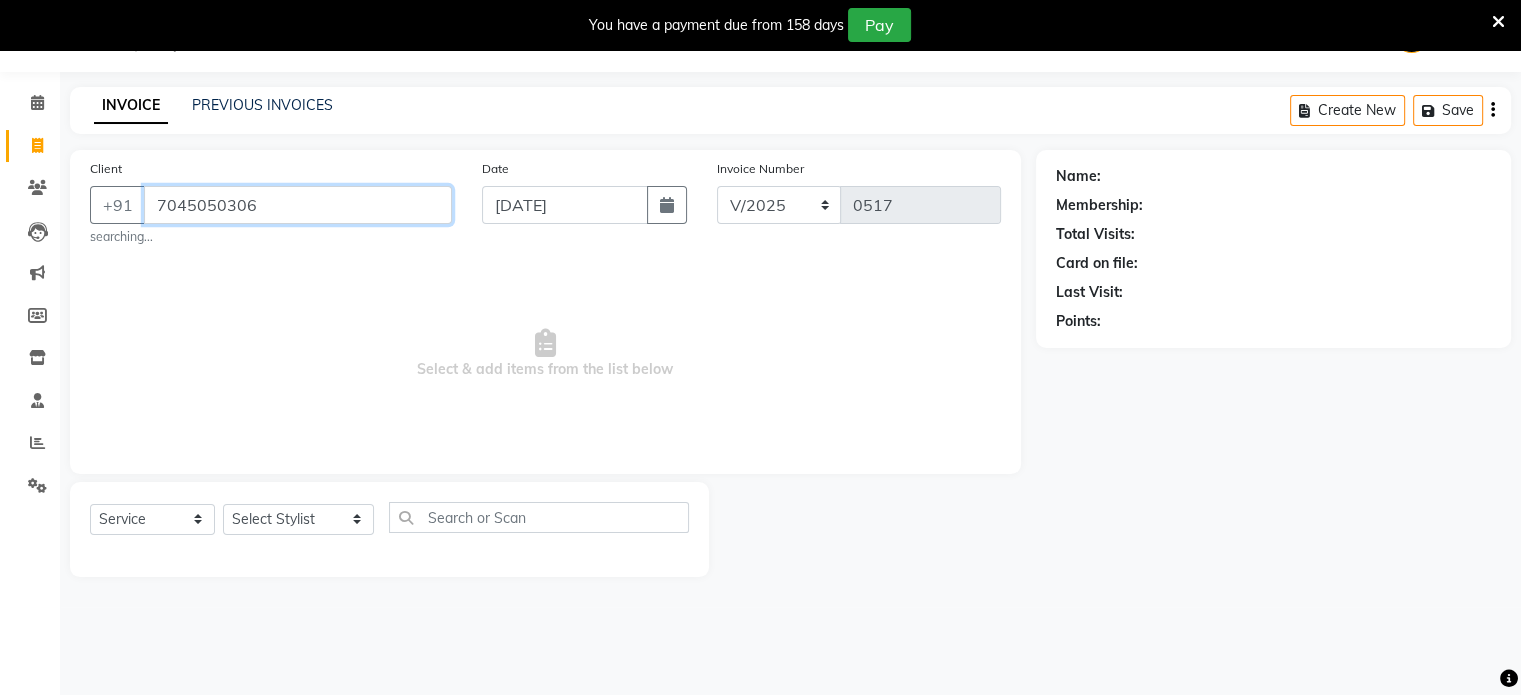 type on "7045050306" 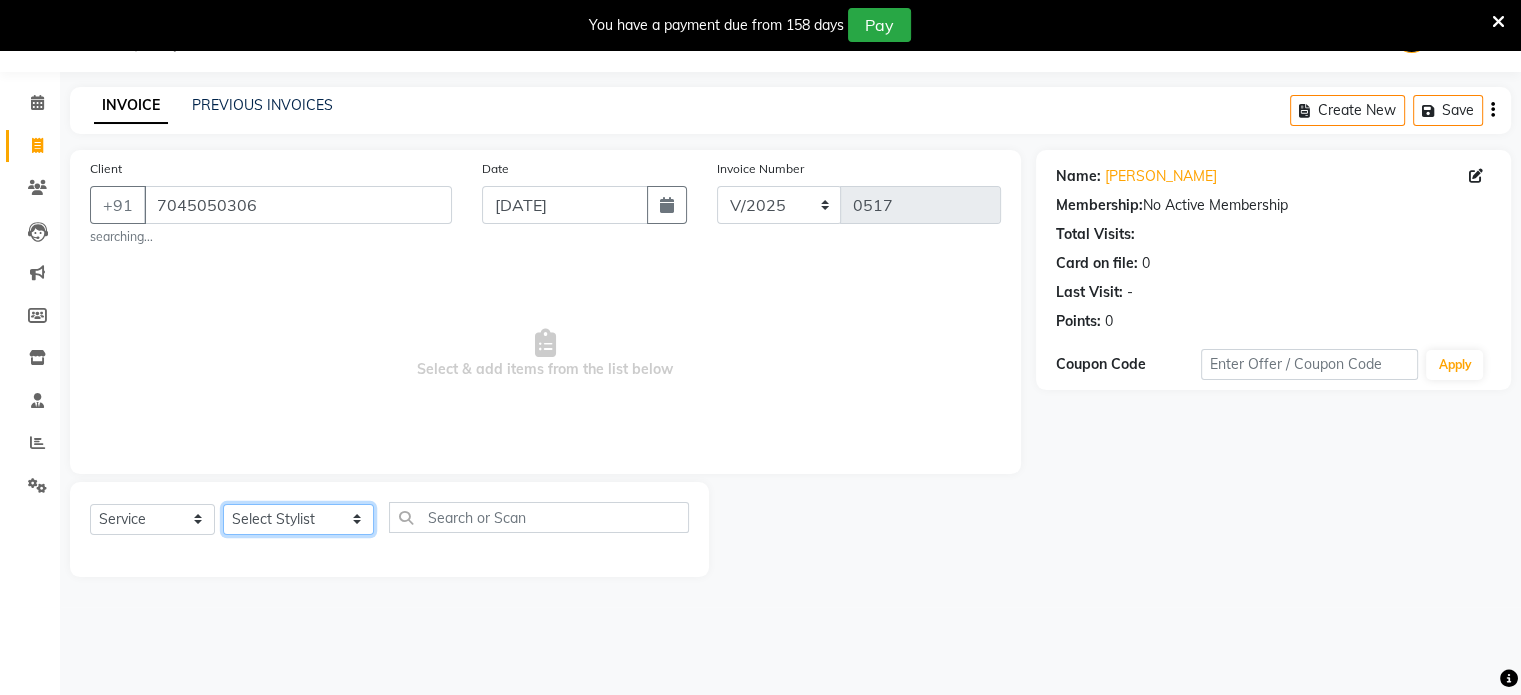 click on "Select Stylist Abulhasan Bimla Jyoti mani - pedi Meena Nail and eyelash Technician Sonia Beautician & Senior Stylist Zaid senior stylist" 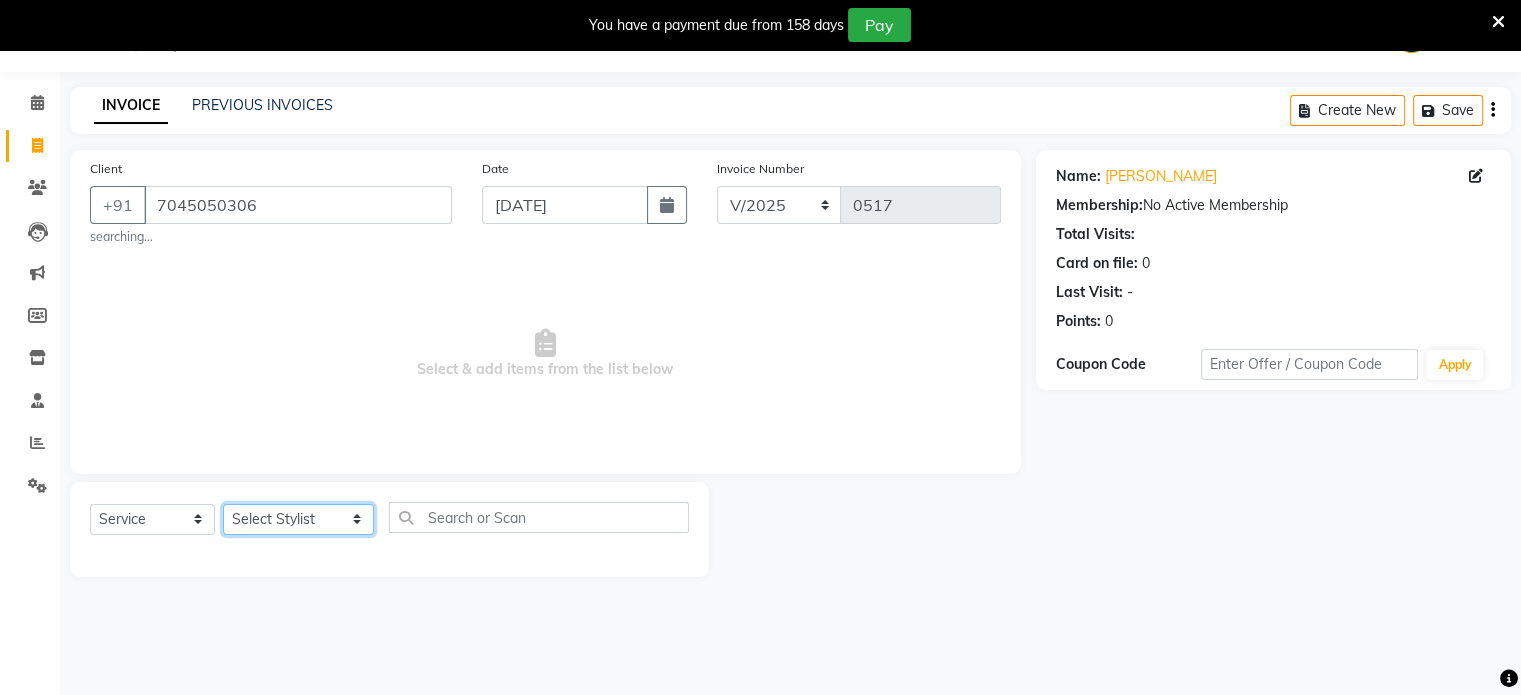 select on "80349" 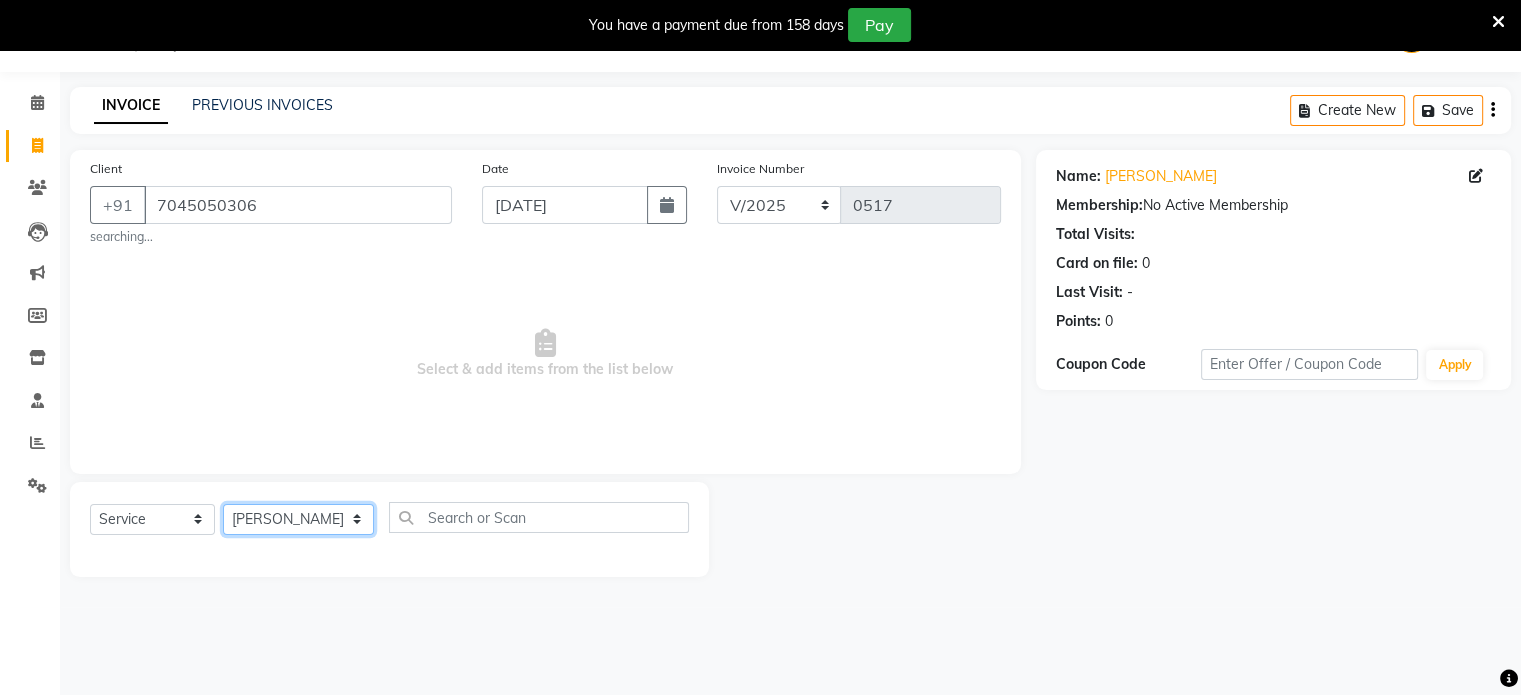 click on "Select Stylist Abulhasan Bimla Jyoti mani - pedi Meena Nail and eyelash Technician Sonia Beautician & Senior Stylist Zaid senior stylist" 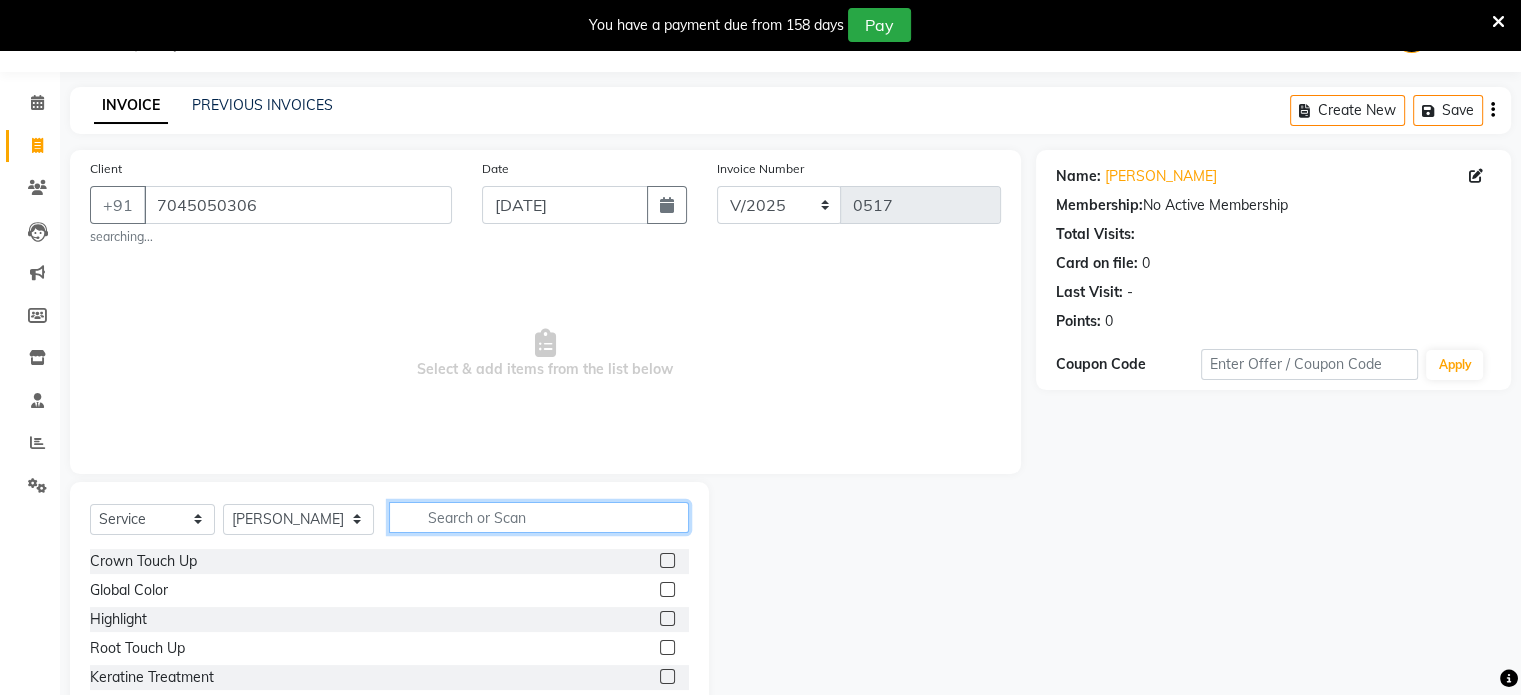 click 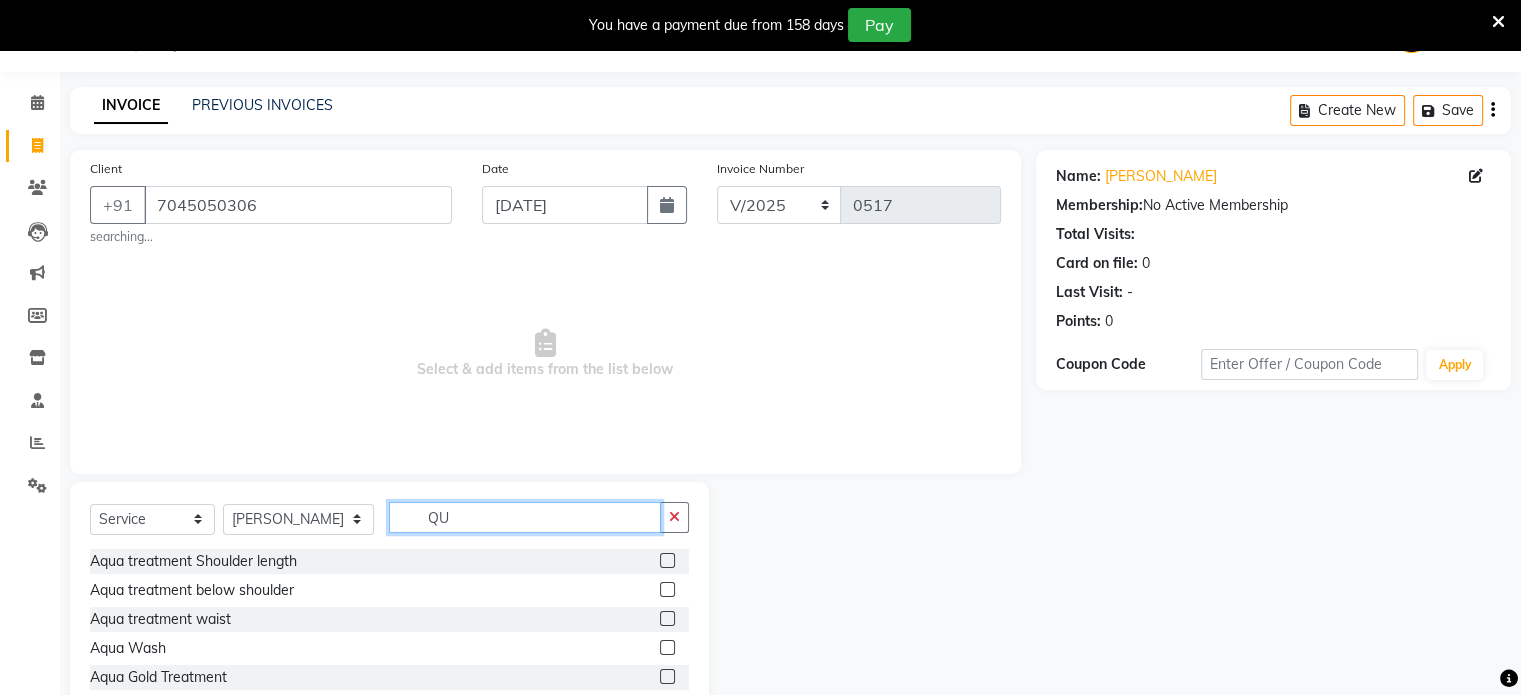 type on "QU" 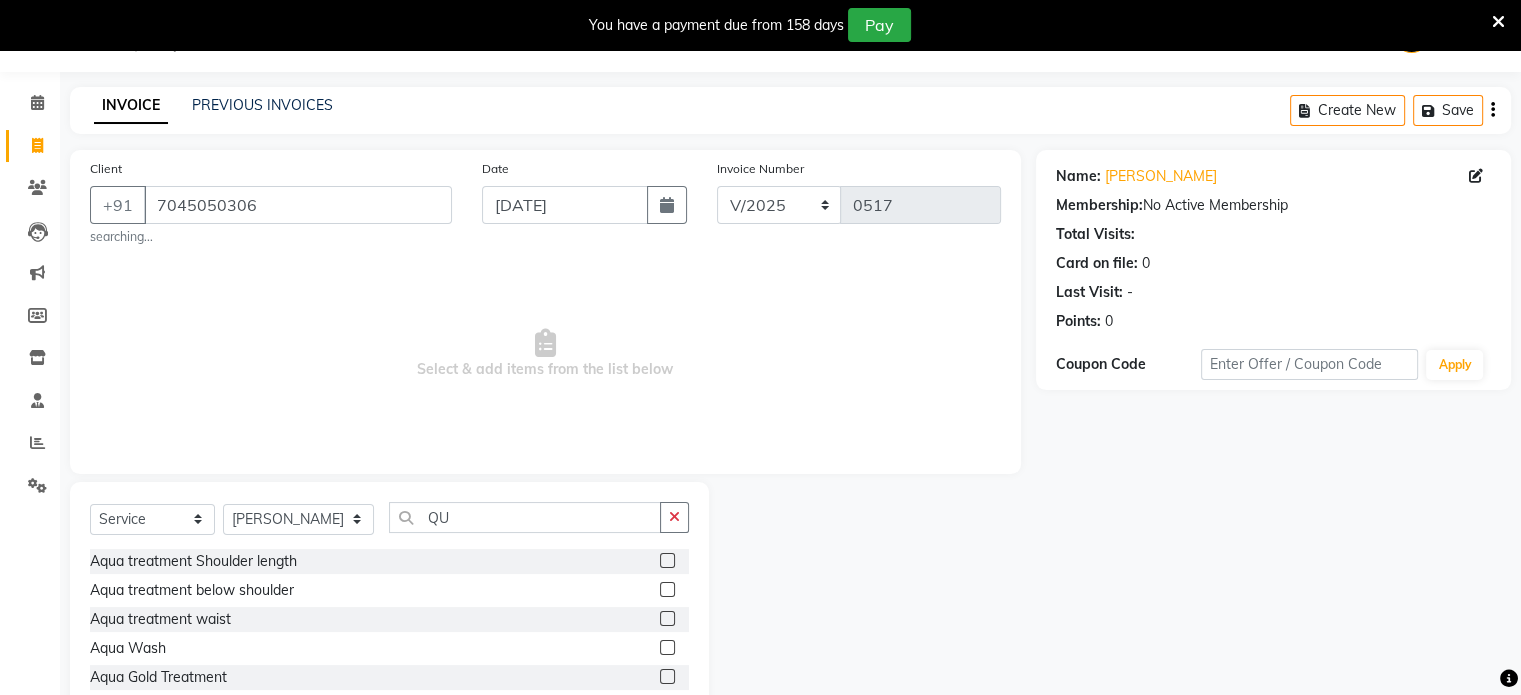 click 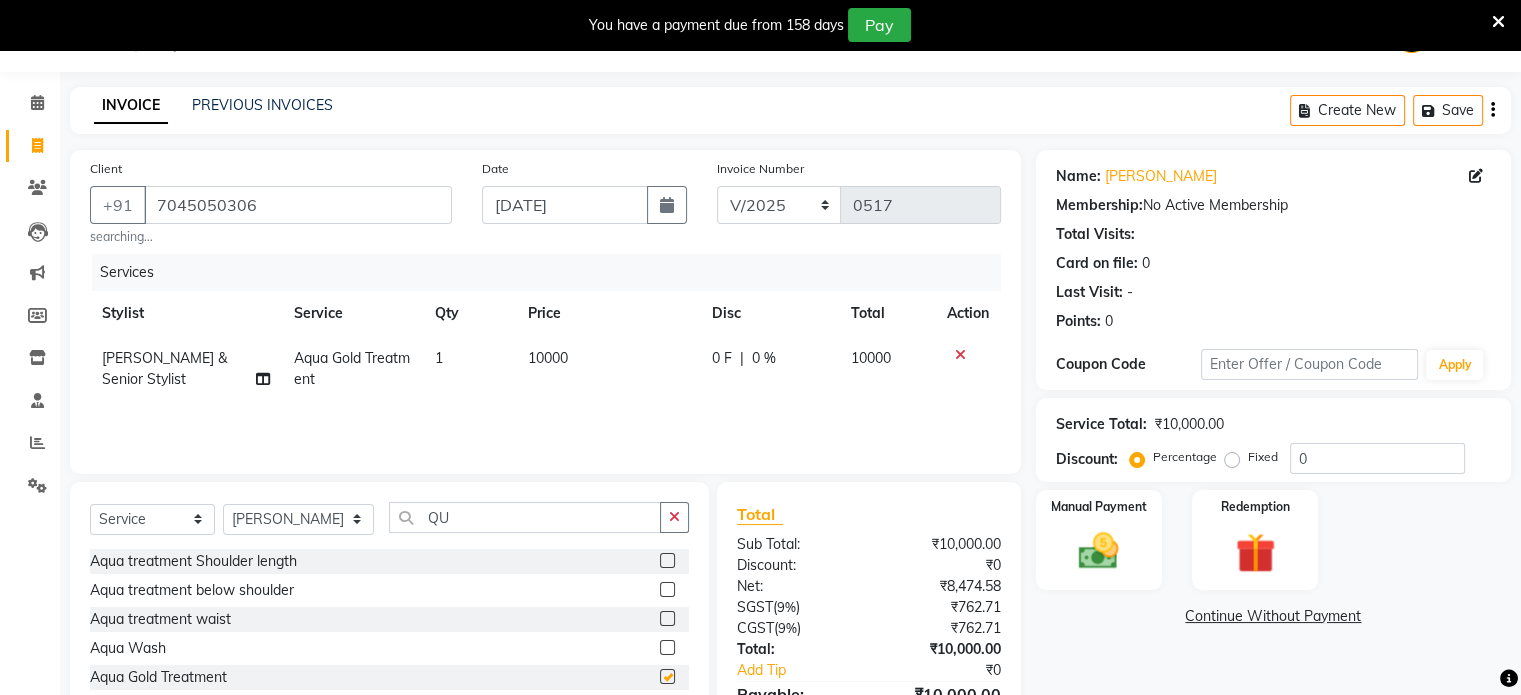 checkbox on "false" 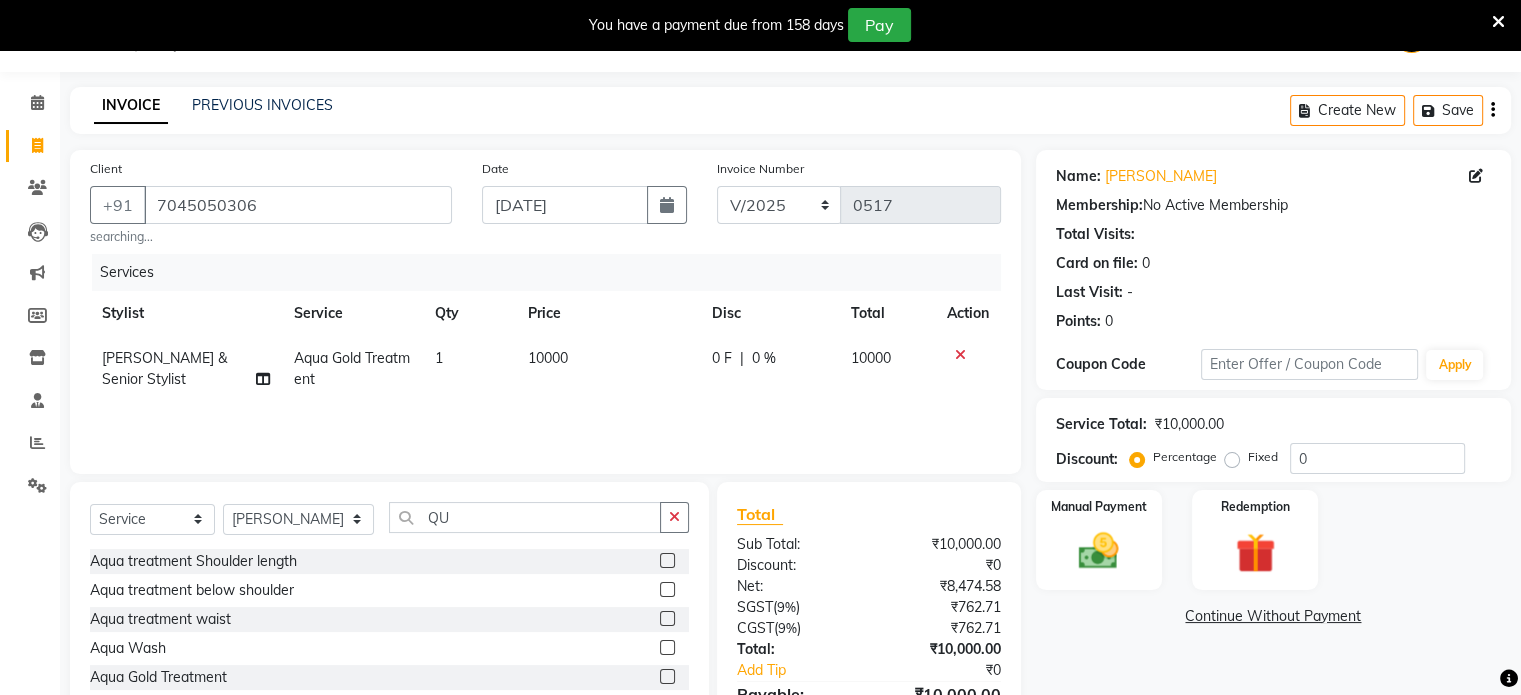 click on "0 F" 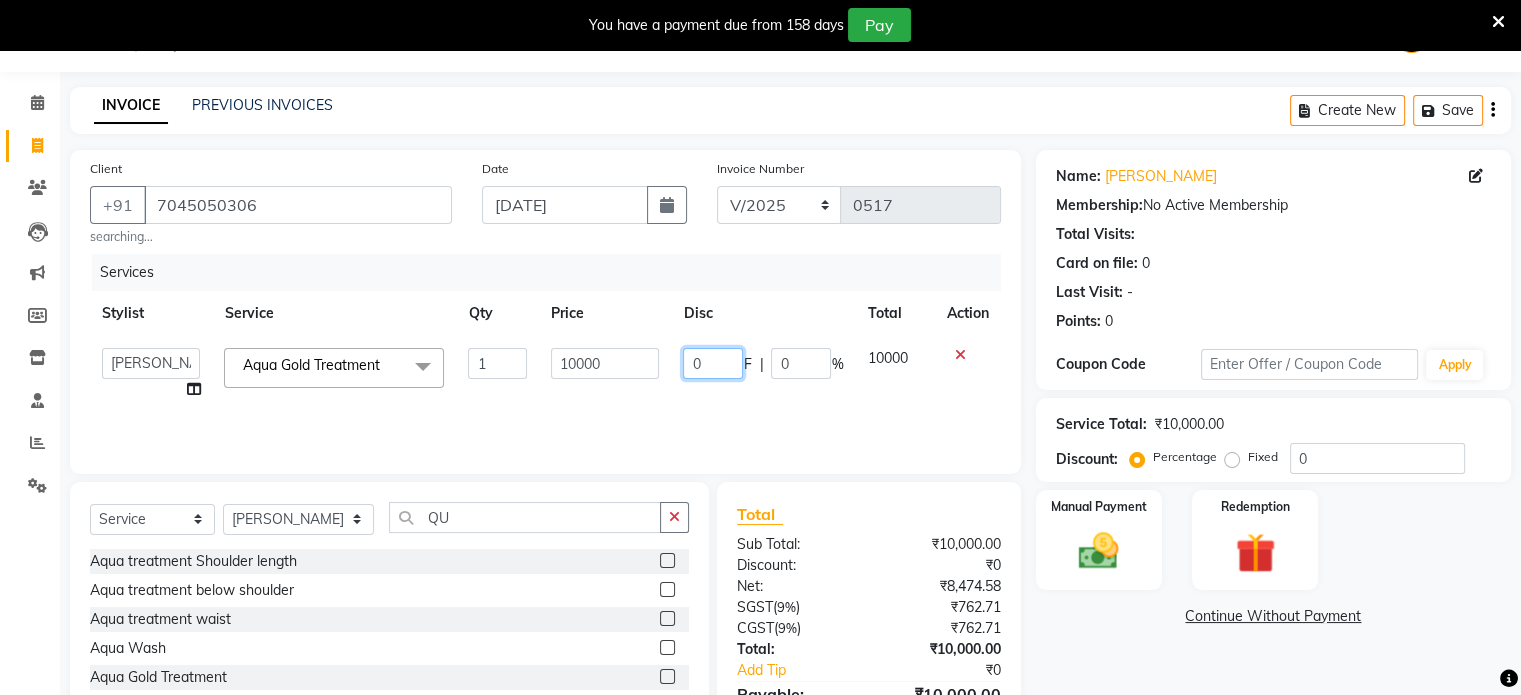 click on "0" 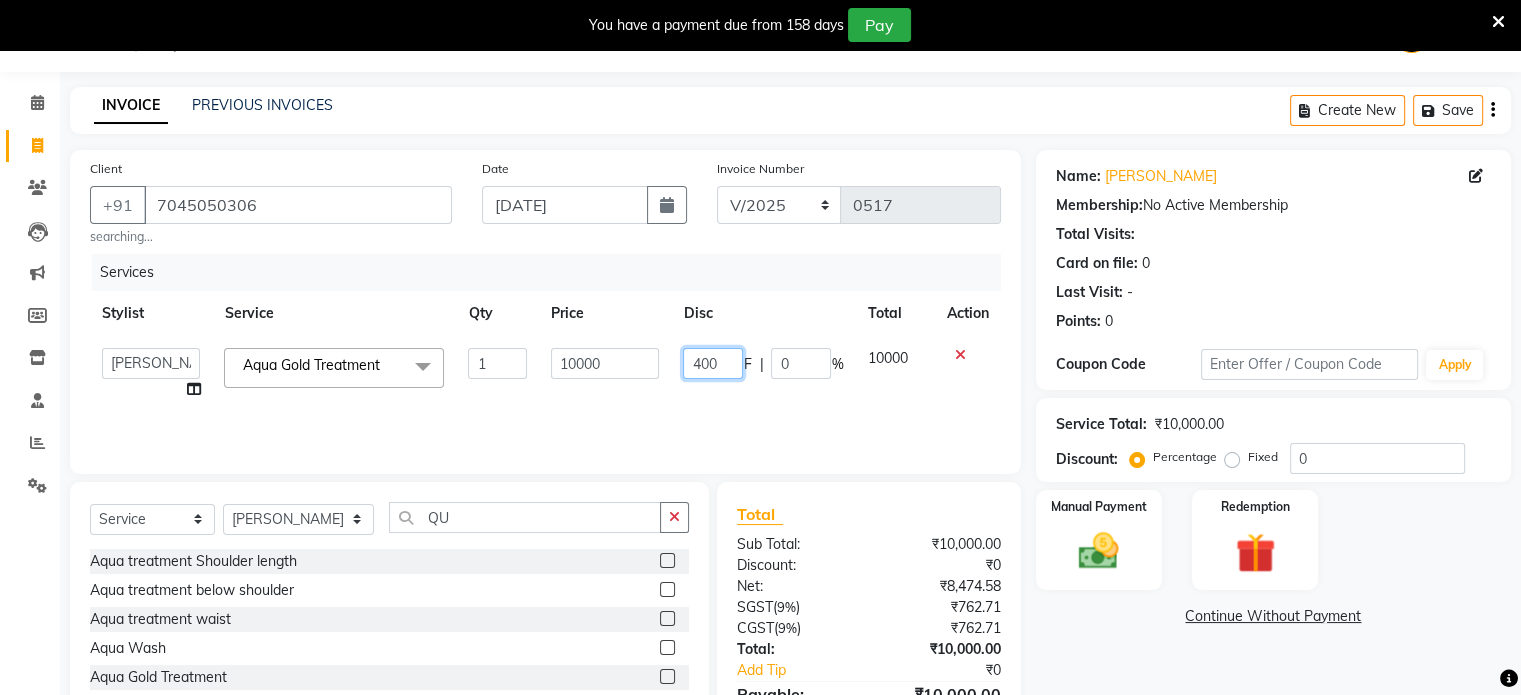 type on "4000" 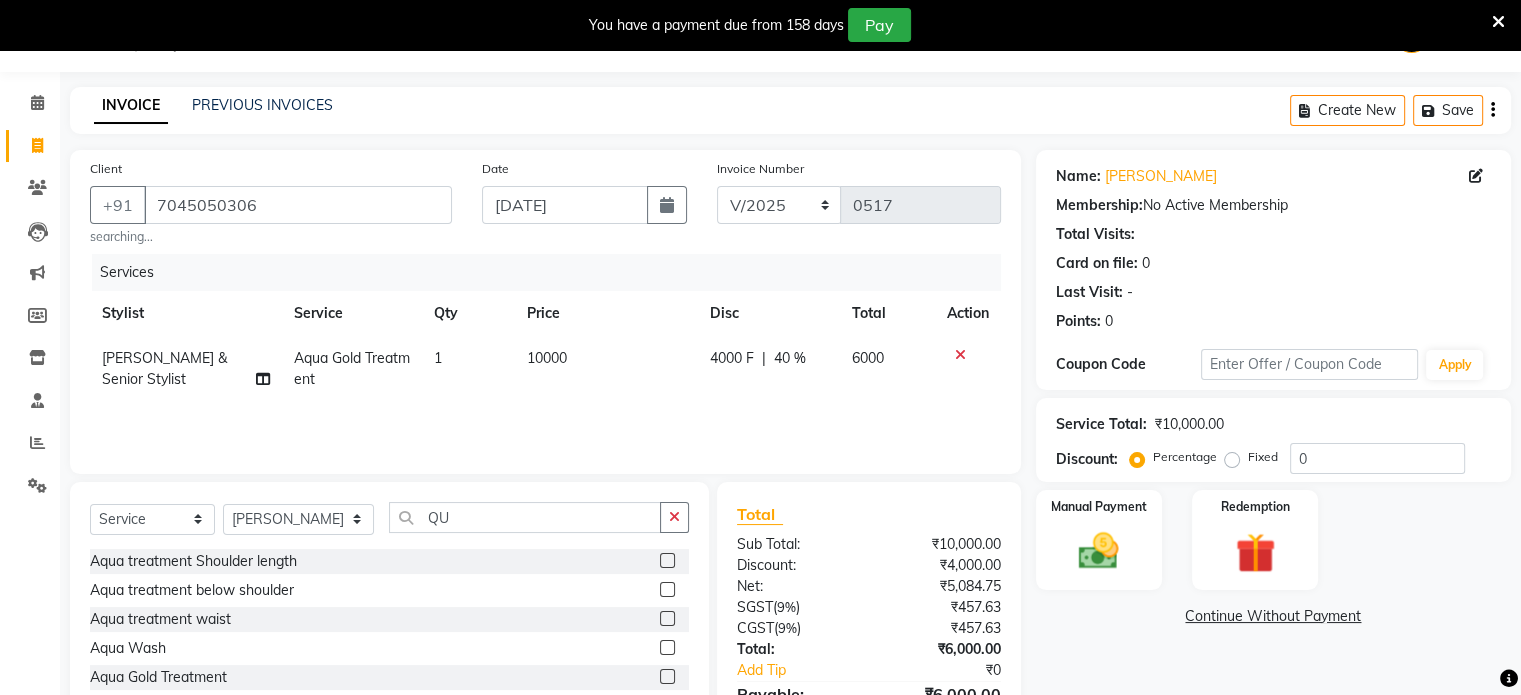 click on "4000 F | 40 %" 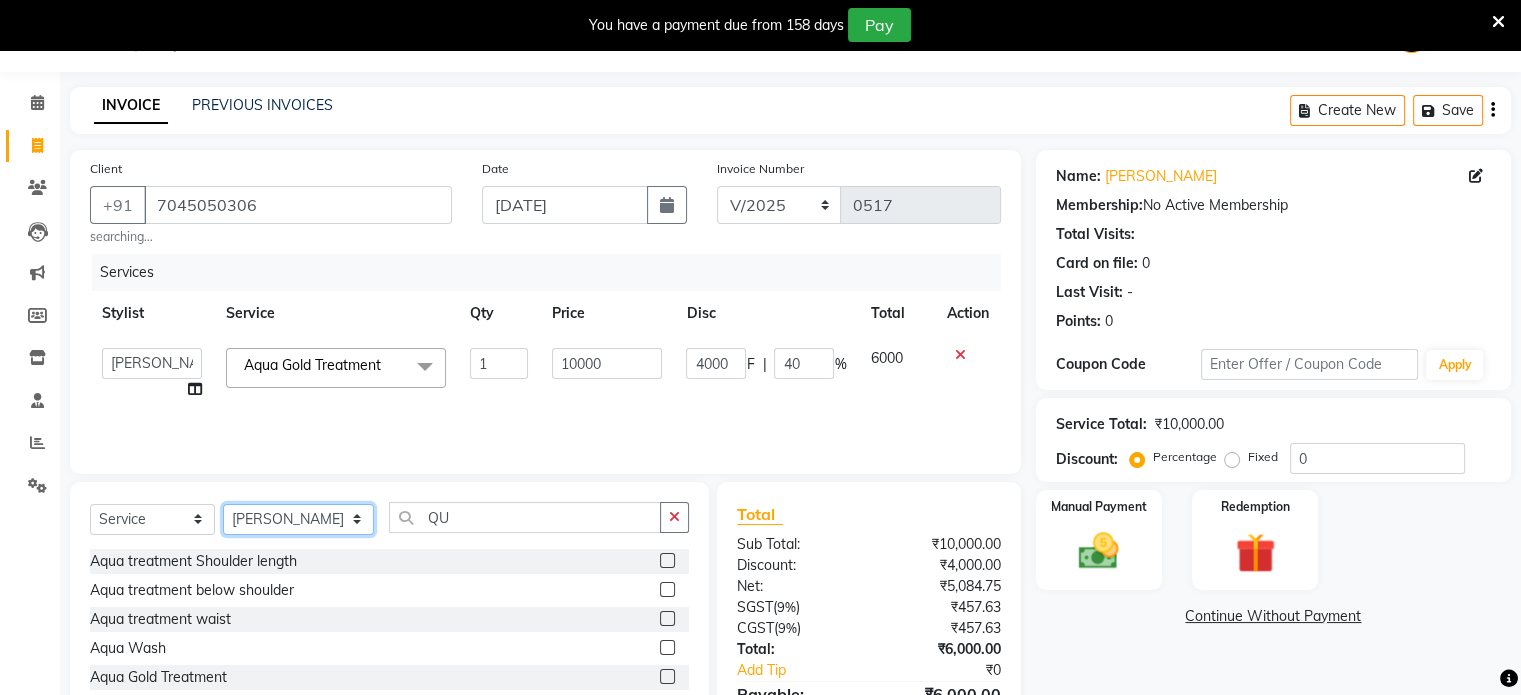 click on "Select Stylist Abulhasan Bimla Jyoti mani - pedi Meena Nail and eyelash Technician Sonia Beautician & Senior Stylist Zaid senior stylist" 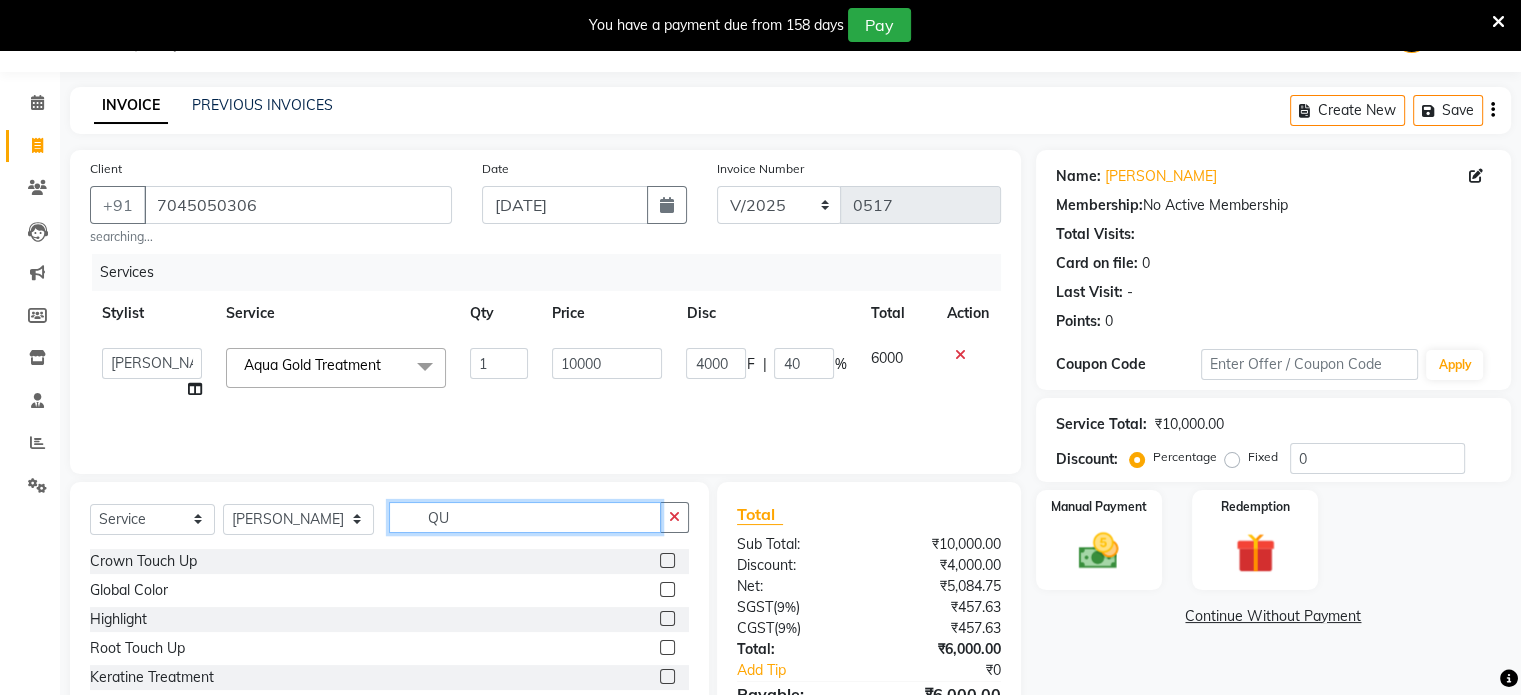click on "QU" 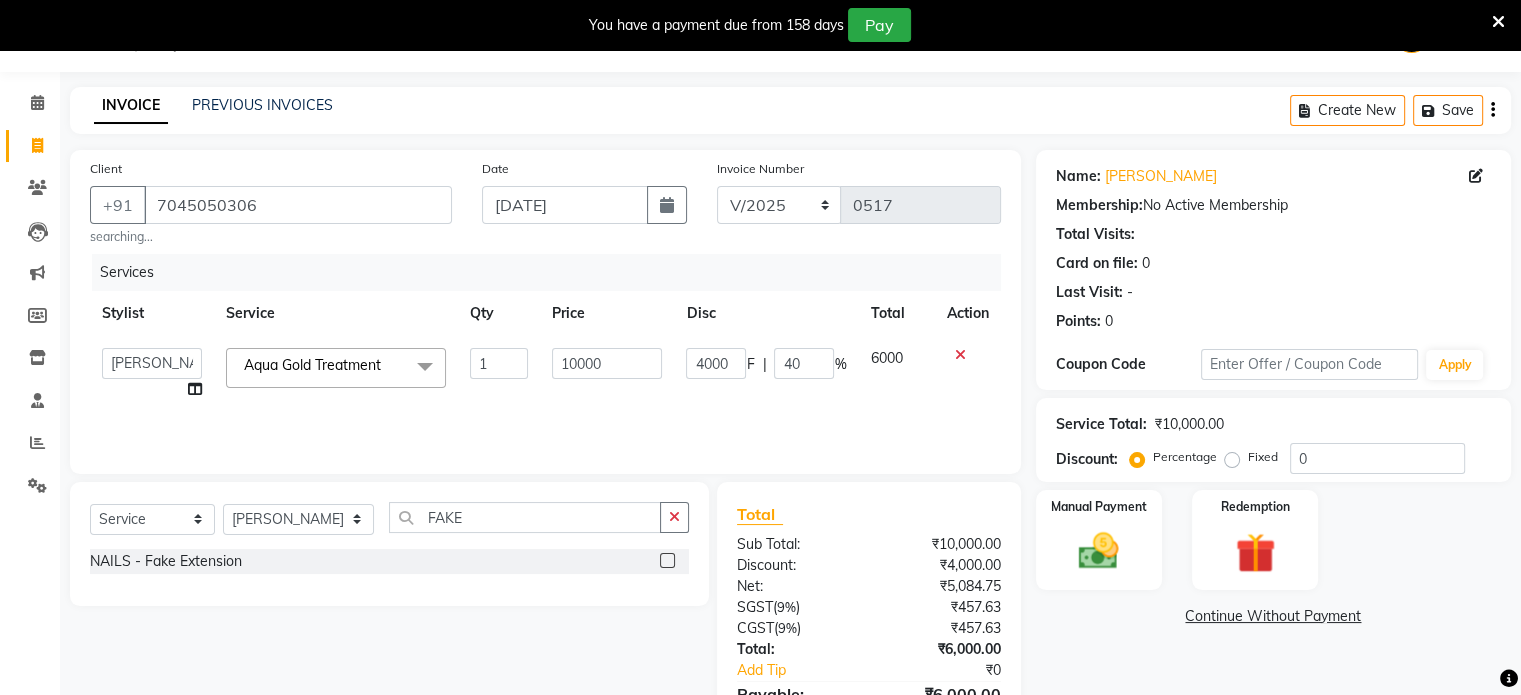 click 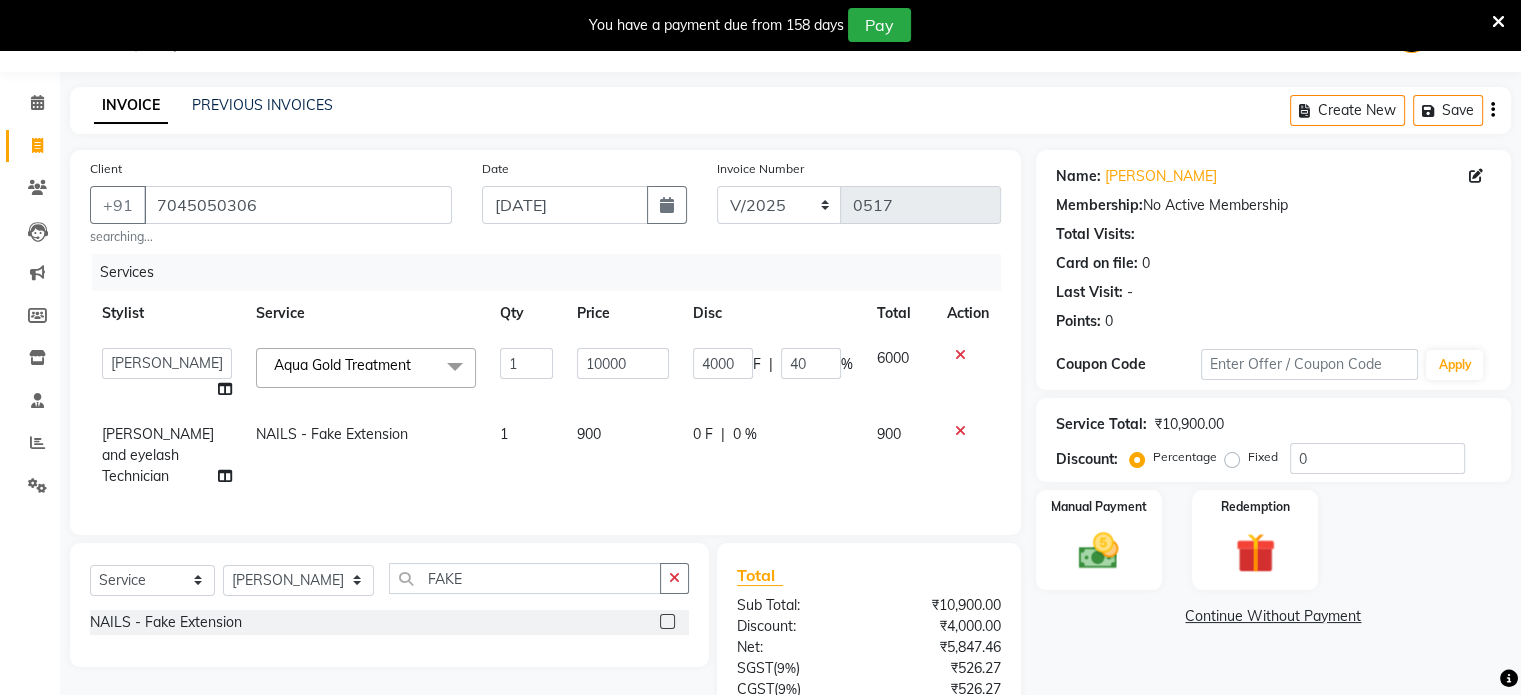click on "900" 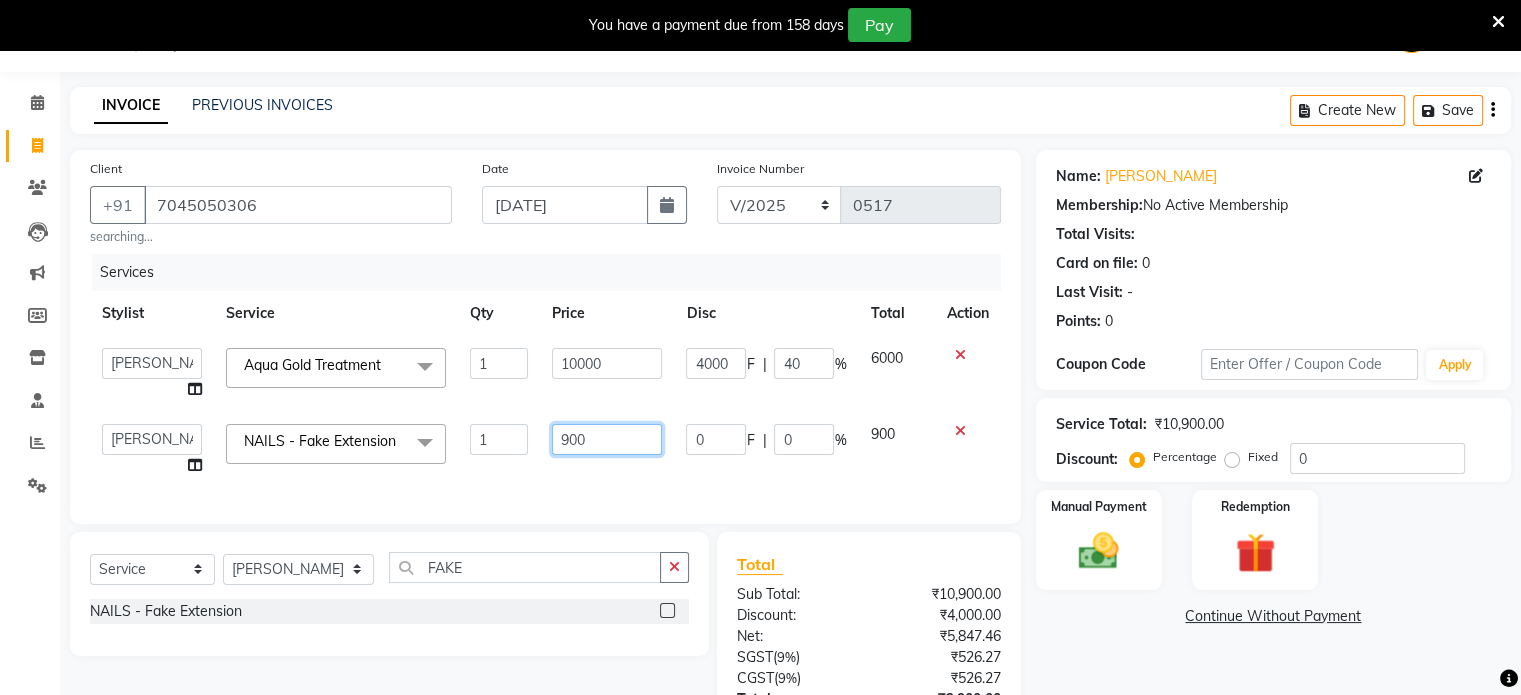 click on "900" 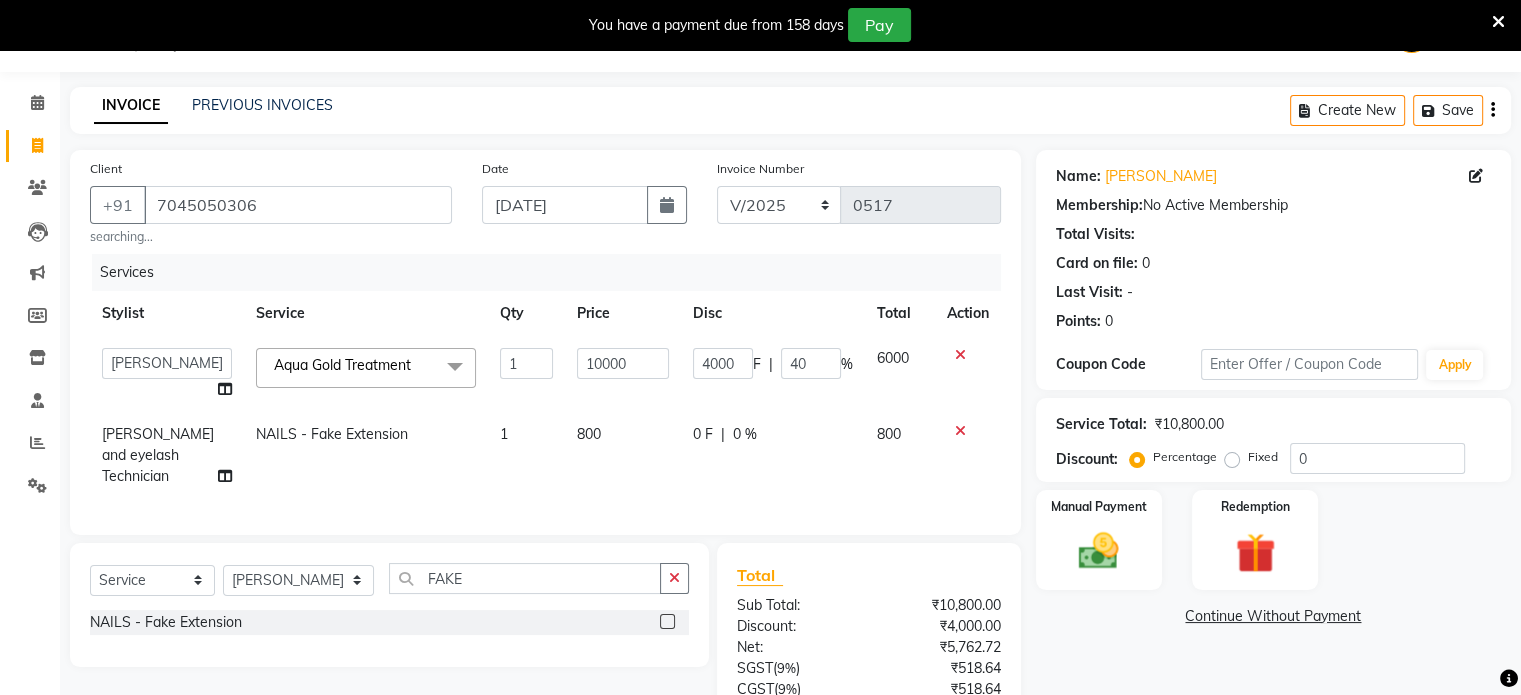 click on "Services Stylist Service Qty Price Disc Total Action  Abulhasan   Bimla   Jyoti mani - pedi   Meena Nail and eyelash Technician   Sonia Beautician & Senior Stylist   Zaid senior stylist  Aqua Gold Treatment  x Crown Touch Up Global Color Highlight Root Touch Up Keratine Treatment Nano Plastia Qod Treatment Hair Botox Hair Cysteine Treatment Colour (Per Streak) Hair cut tip Aqua treatment Shoulder length Aqua treatment below shoulder Aqua treatment waist Hair Tinsel Aqua Wash Trimming Fringe Cut Girl (Kid) Wash Paddle Dry Hair wash with Paddle Dry Incurl/Outcurl Blowdry Wash with Incurl/Outcurl Blowdry Color Refresh Wash Smoothening Aqua Gold Treatment Hair Colours - Hair Wash And Paddle Dry Hair Colours - Blowdry With Wash Hair Colours - Blow Dry Without Wash Hair Colours - Ironing / Hair Colours - Tongs Curls Hair Colours - Hair Cut (Id Upto 12yrs) Without Wash Mehndi Face Clean Up - Basic Clean Up Face Clean Up - Fruitilicious: Grape Extract Face Clean Up - White & Bright With Glycoside SPA - Aqua Spa 1 F" 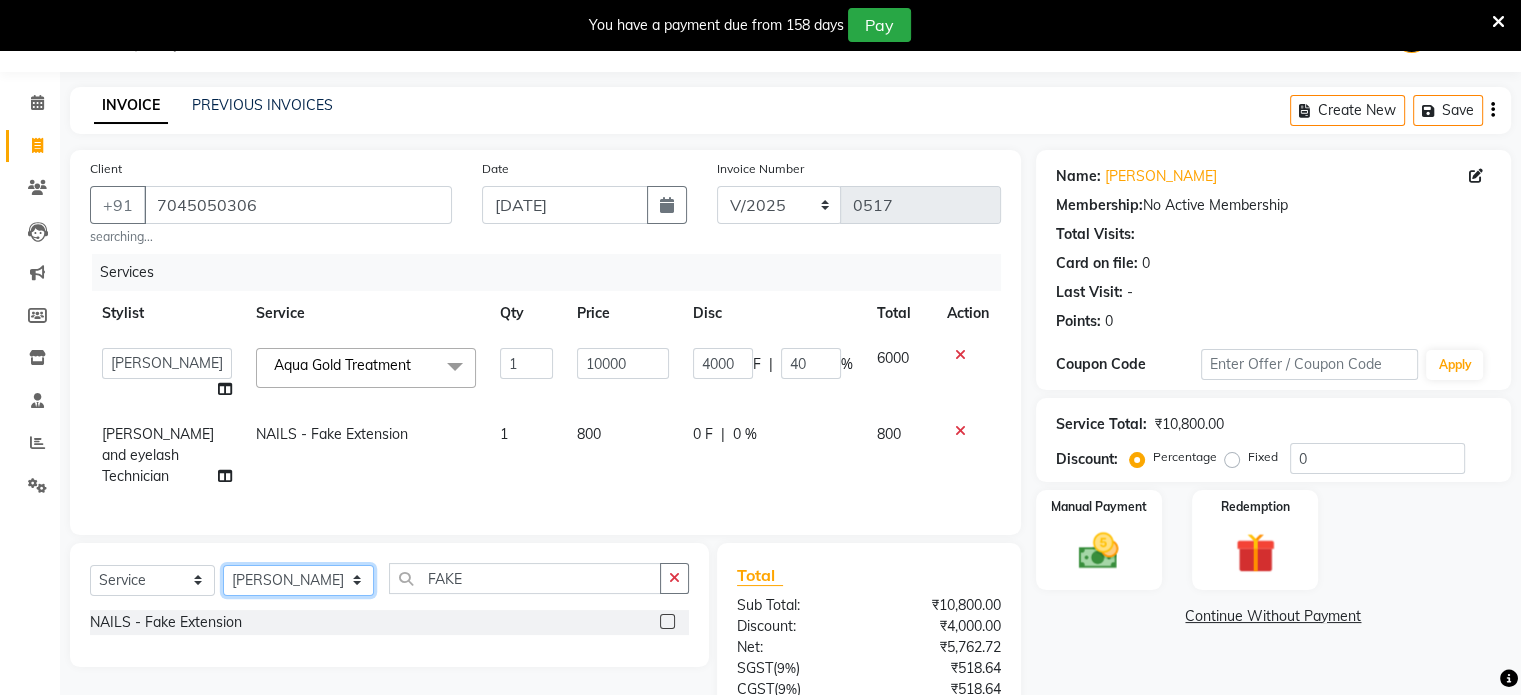 click on "Select Stylist Abulhasan Bimla Jyoti mani - pedi Meena Nail and eyelash Technician Sonia Beautician & Senior Stylist Zaid senior stylist" 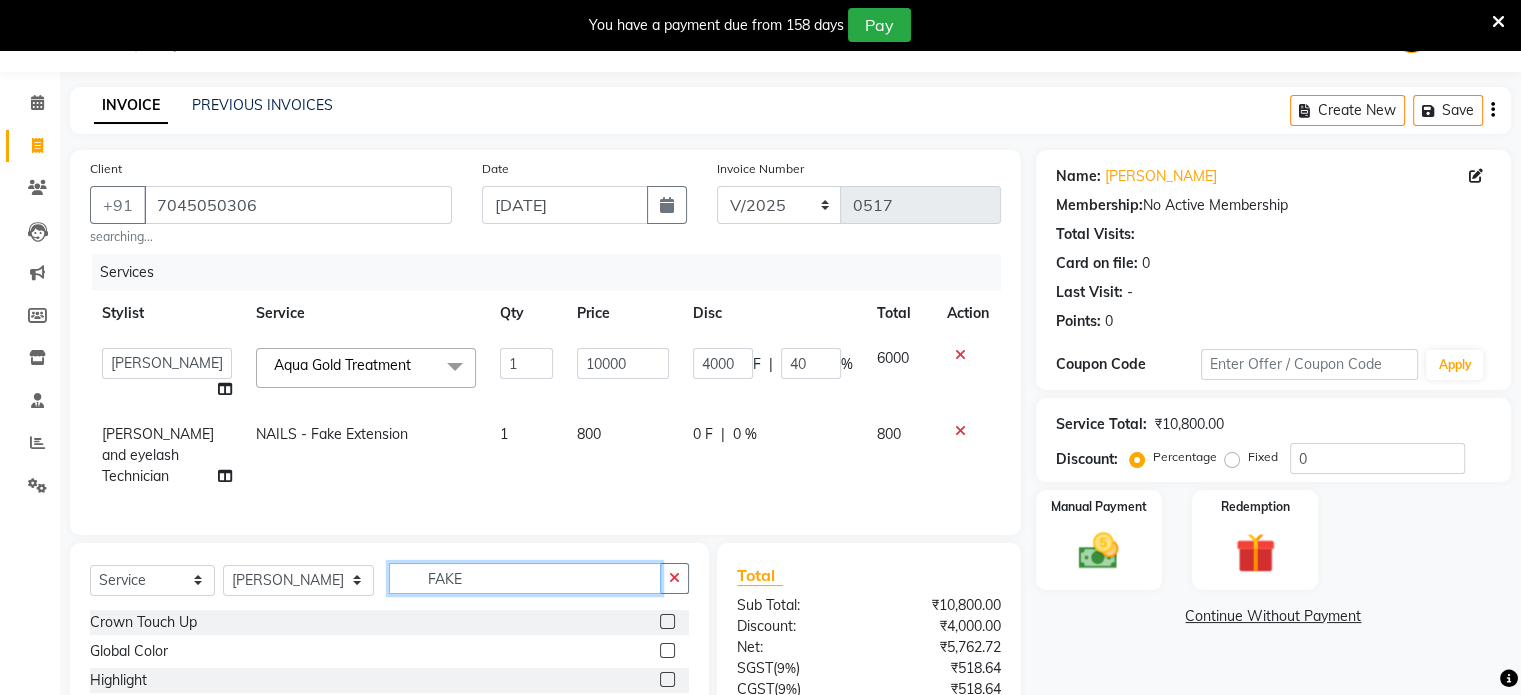 click on "FAKE" 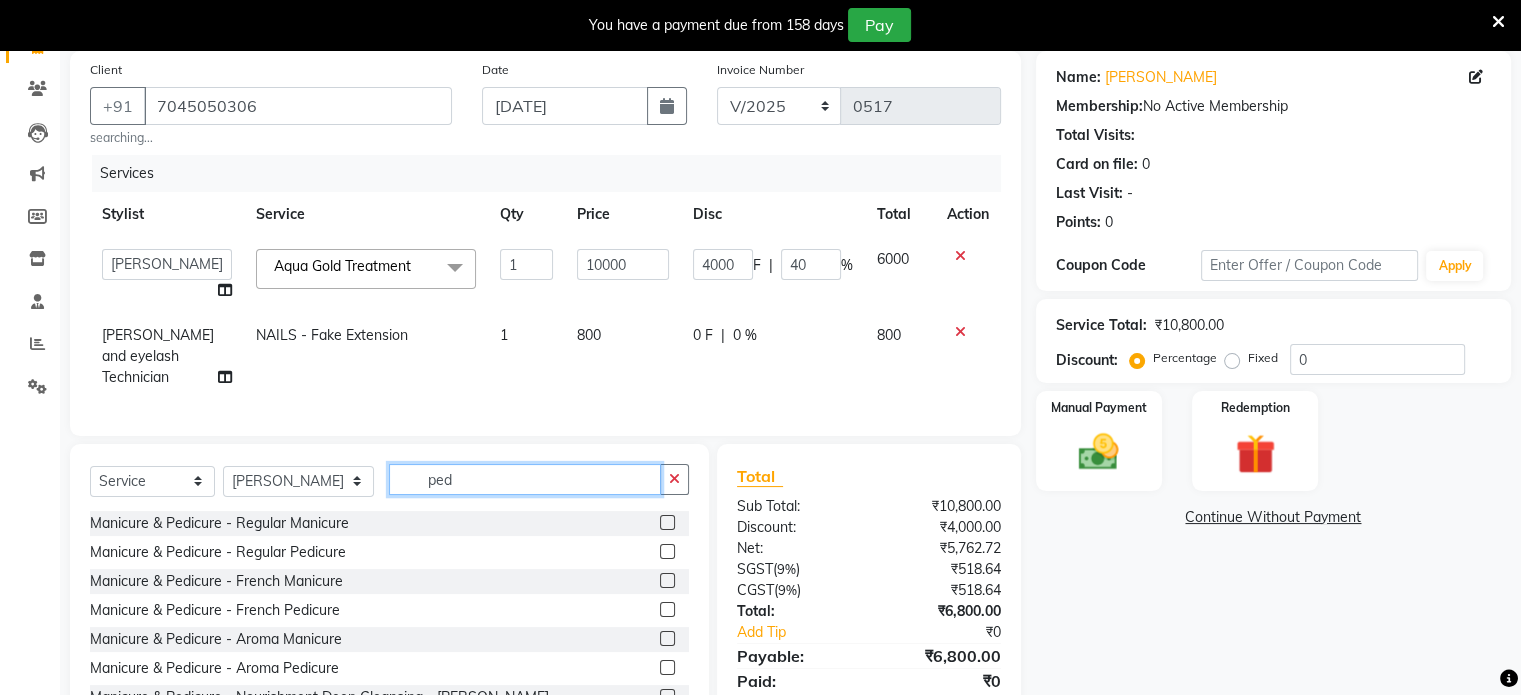 scroll, scrollTop: 150, scrollLeft: 0, axis: vertical 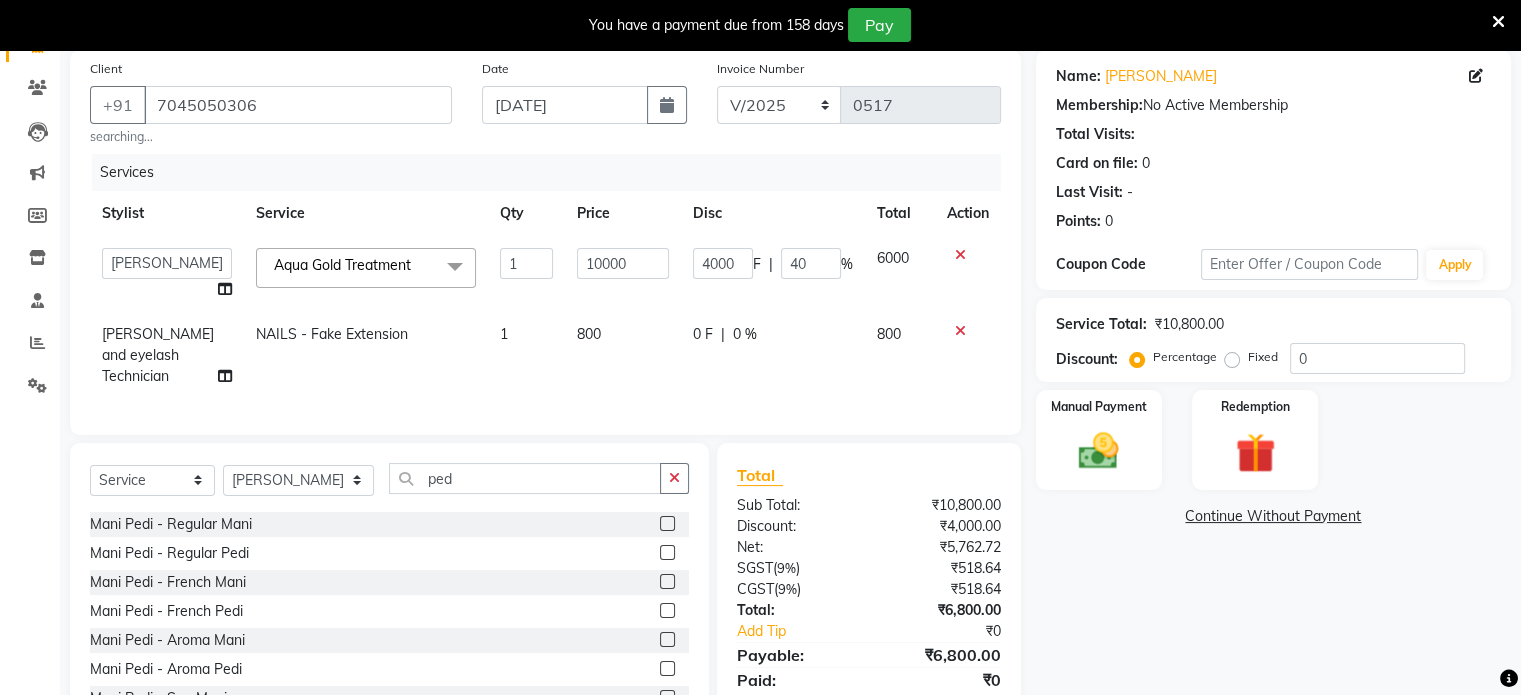click 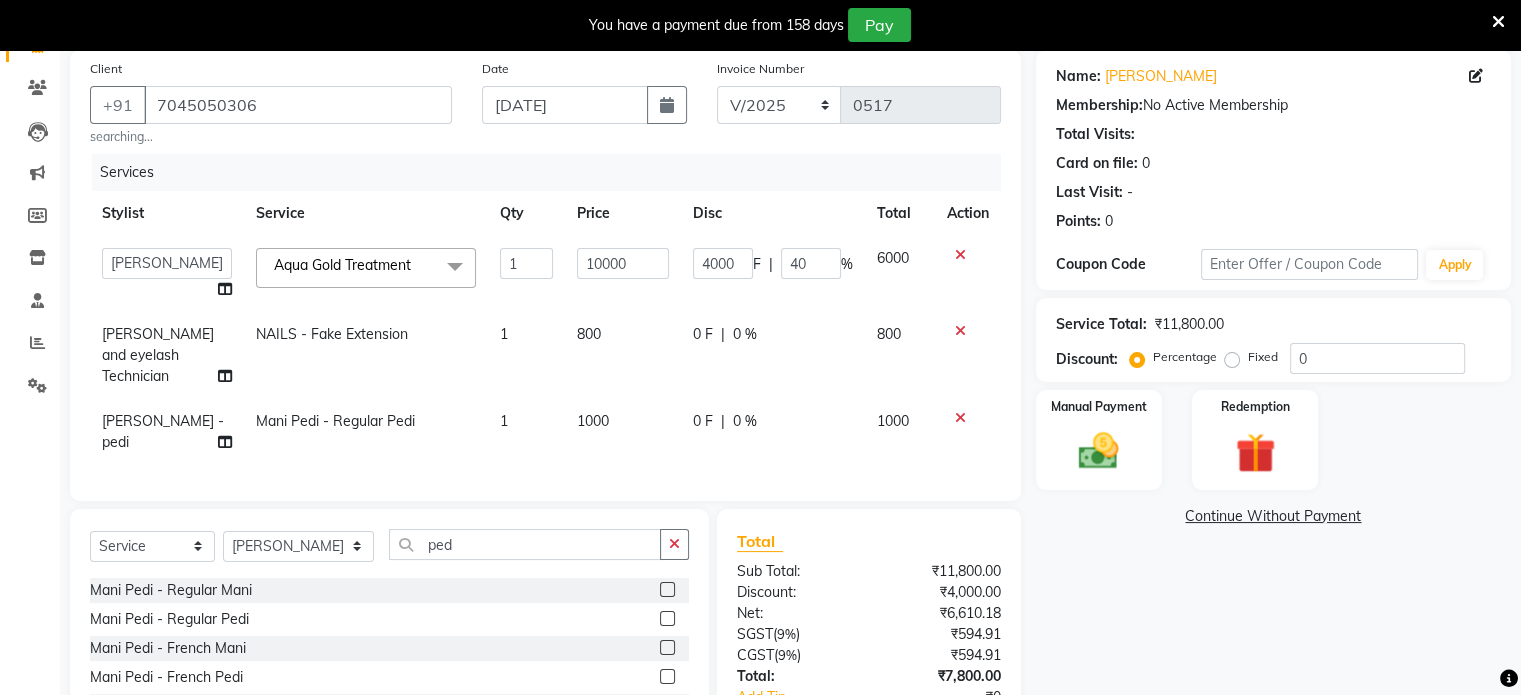 click on "0 F" 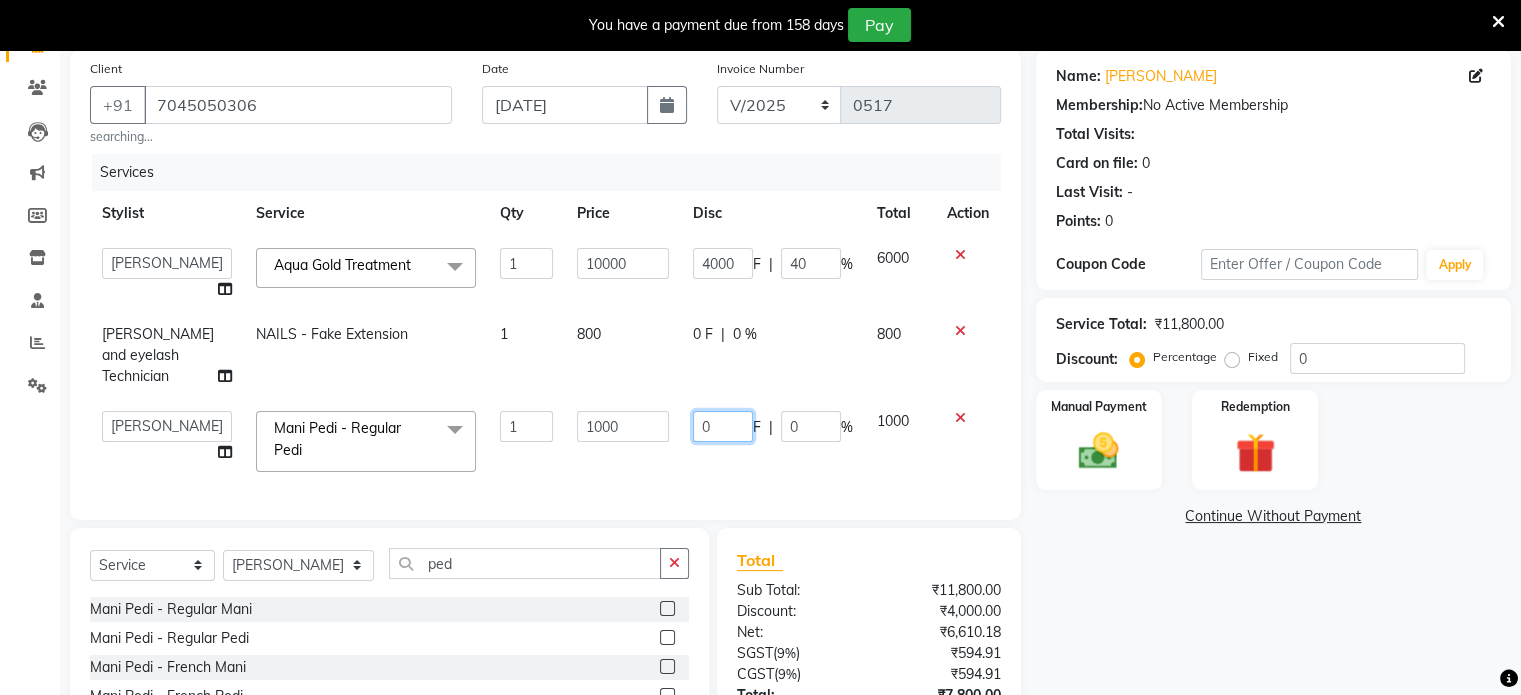 click on "0" 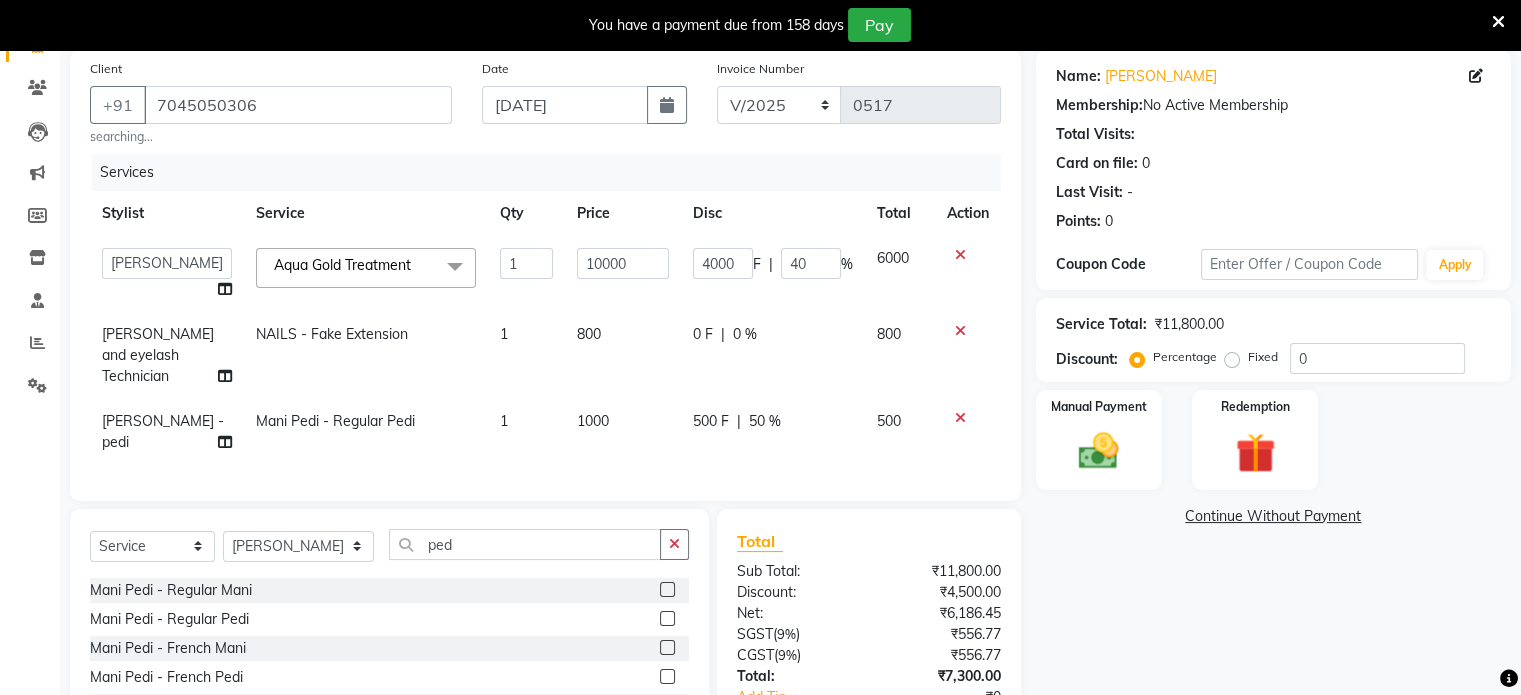 click on "1000" 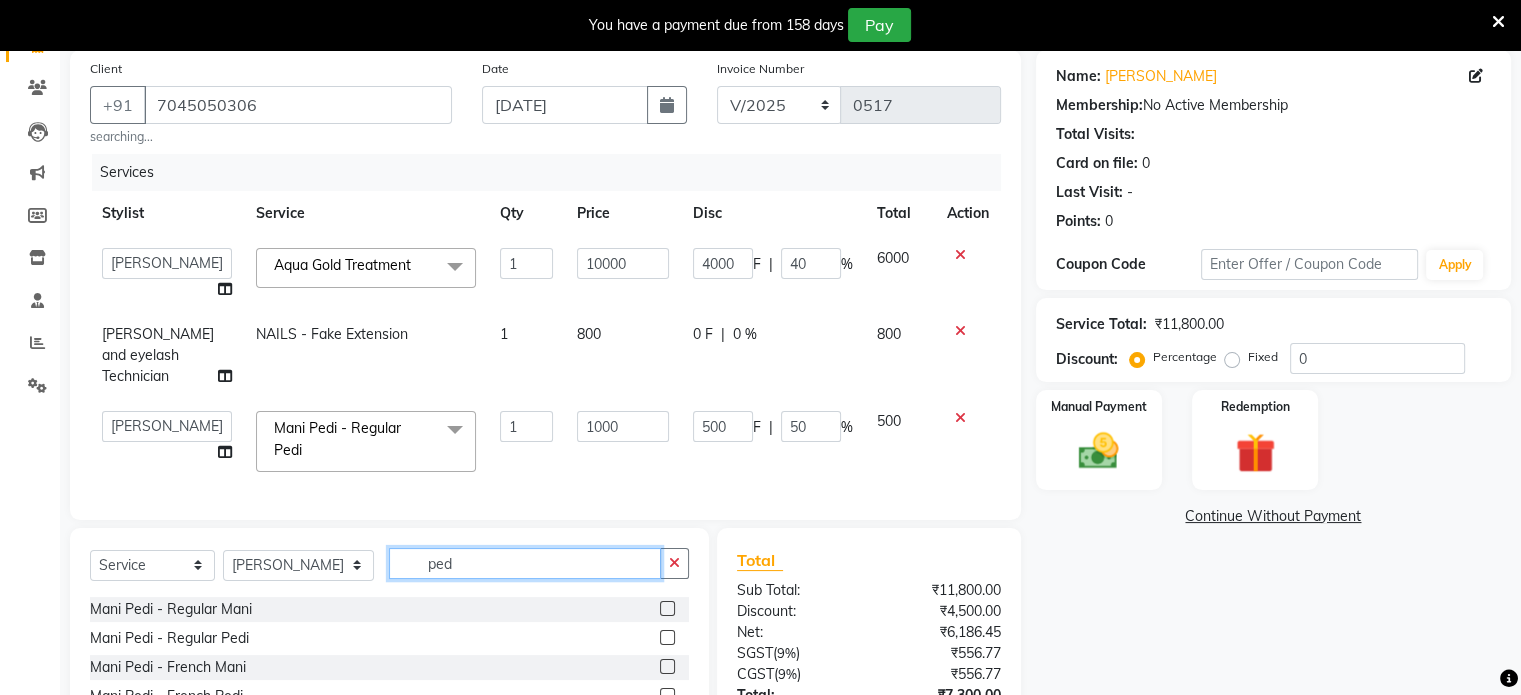 click on "ped" 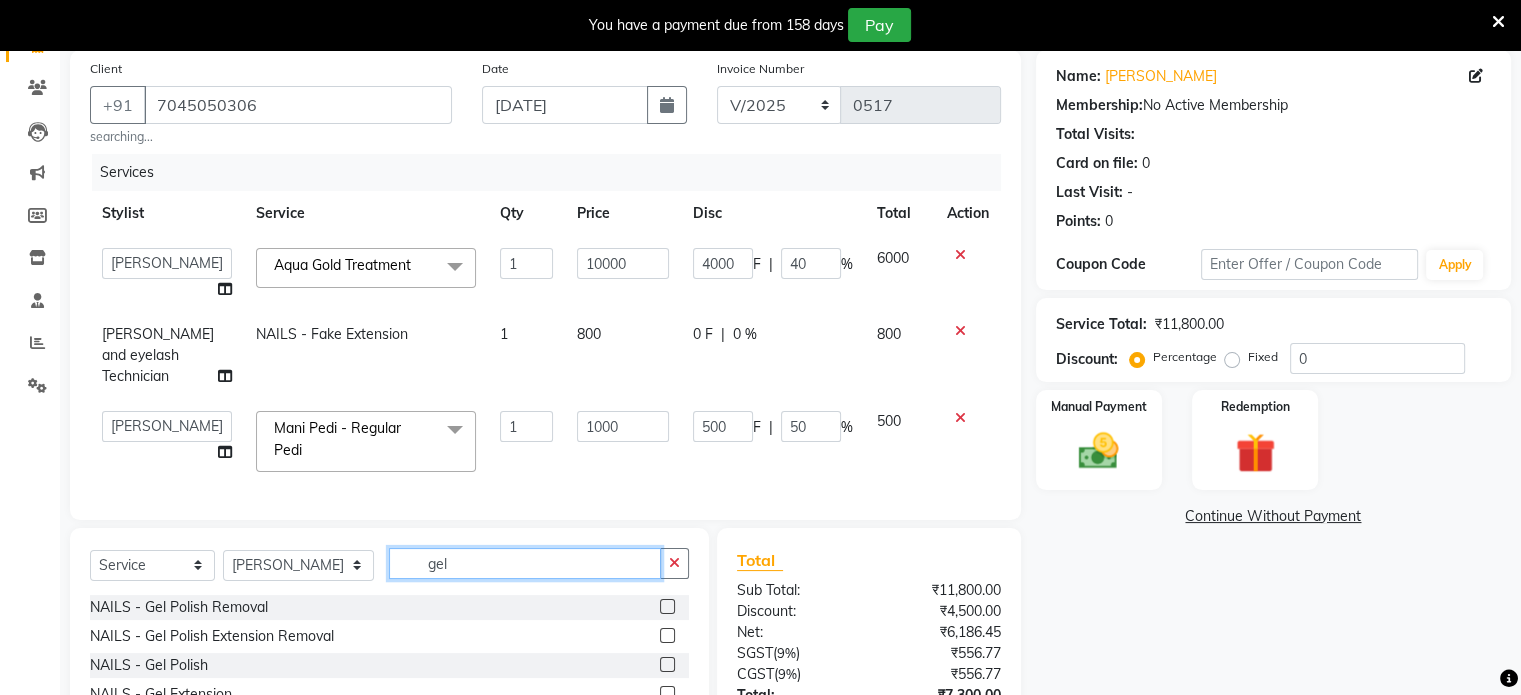 scroll, scrollTop: 3, scrollLeft: 0, axis: vertical 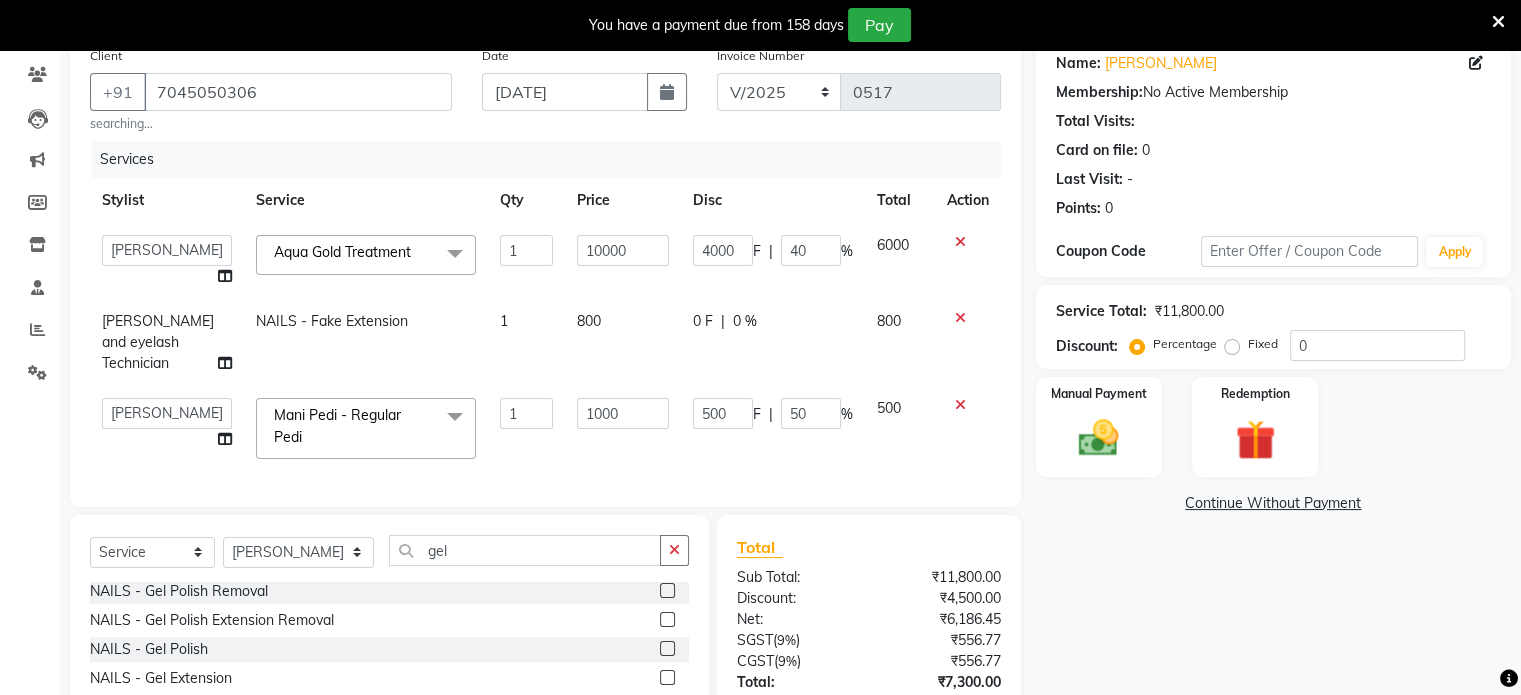 click 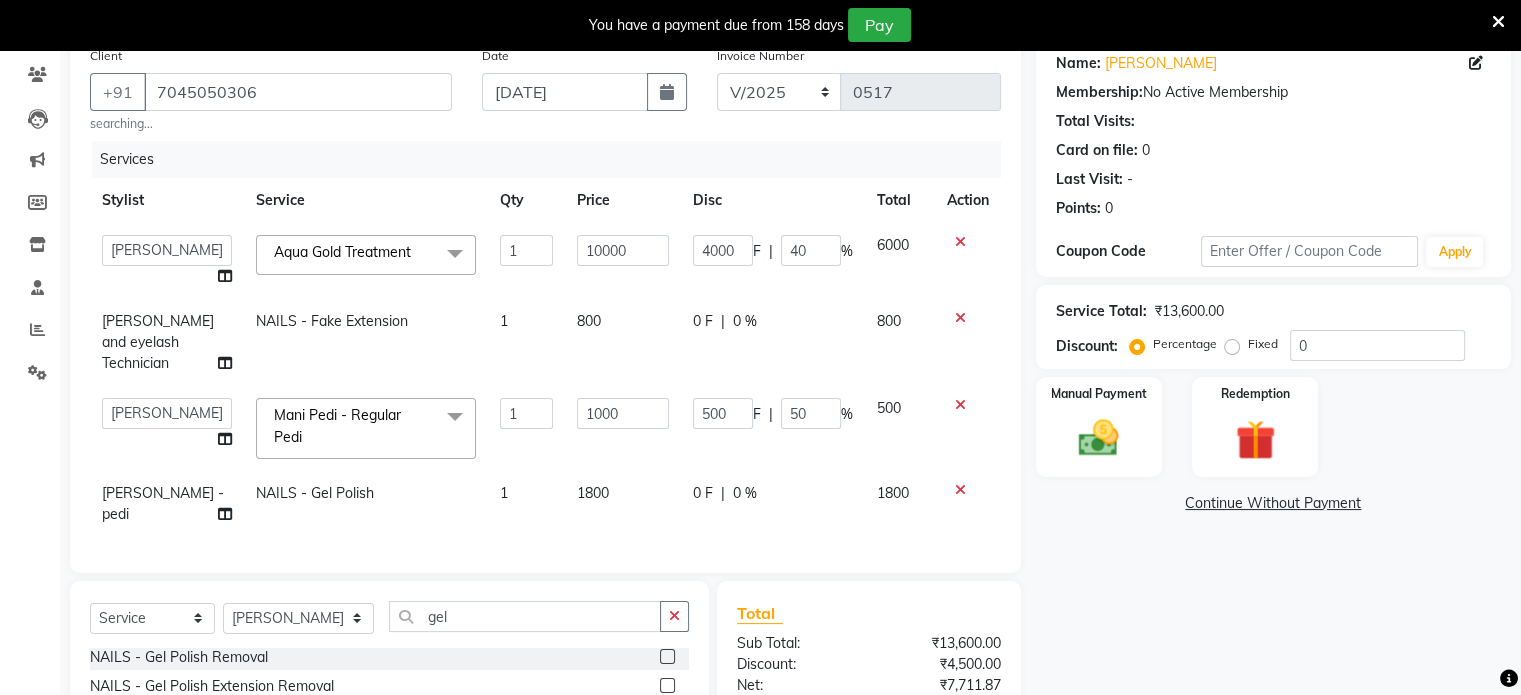 click on "1800" 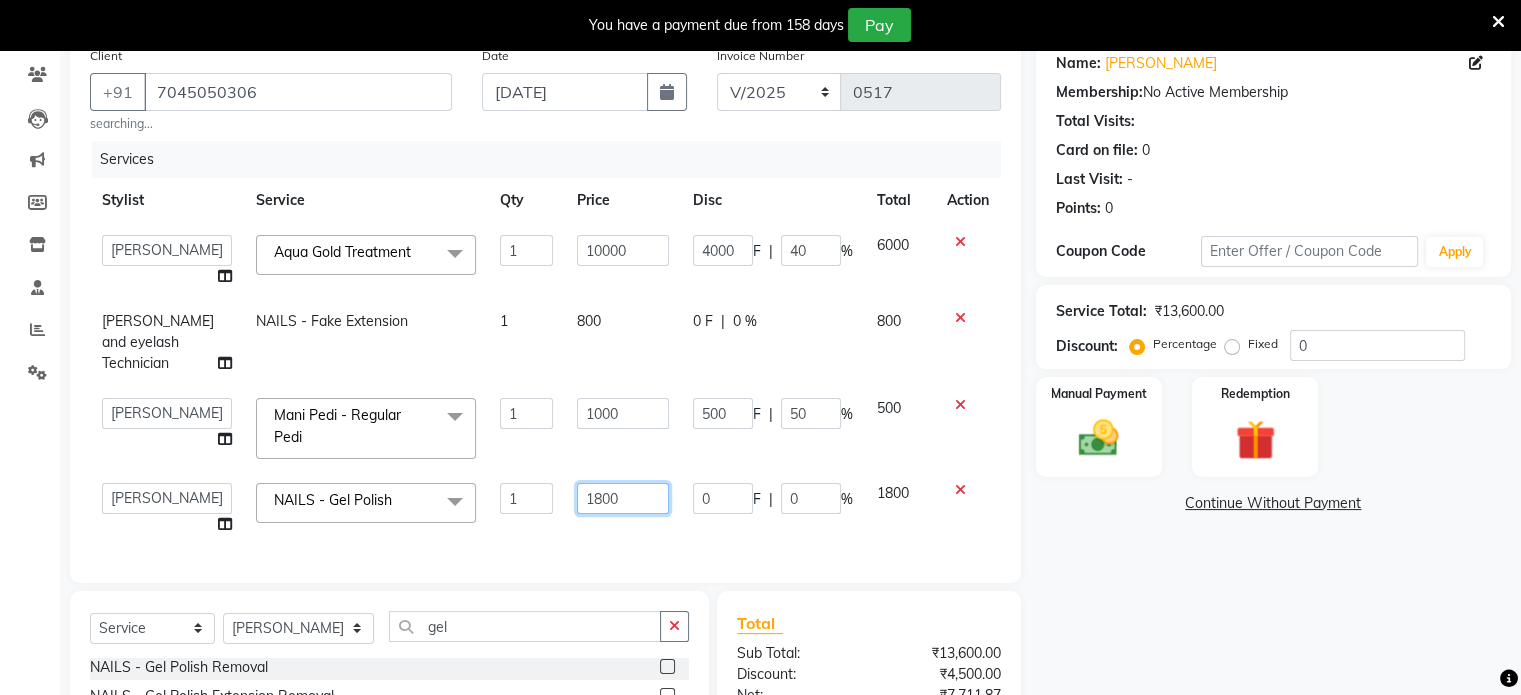 click on "1800" 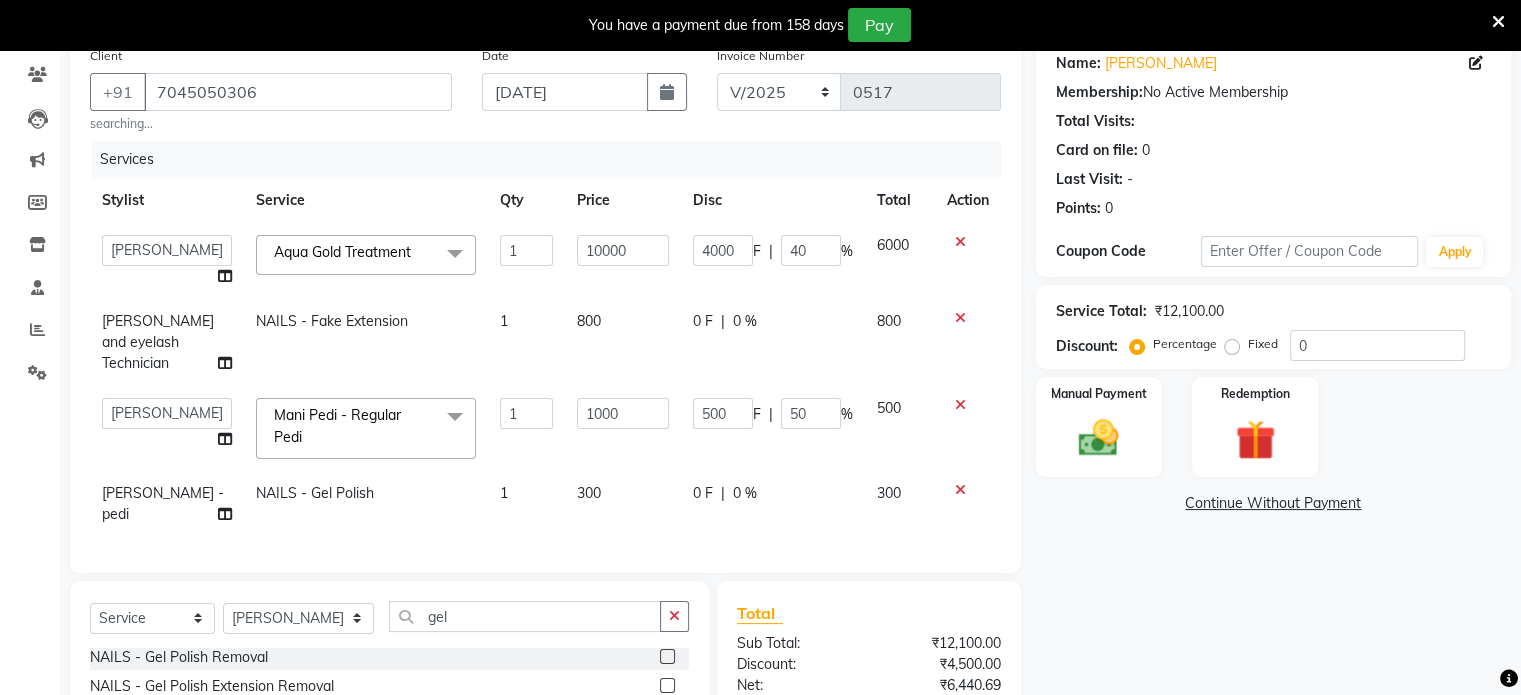 click on "300" 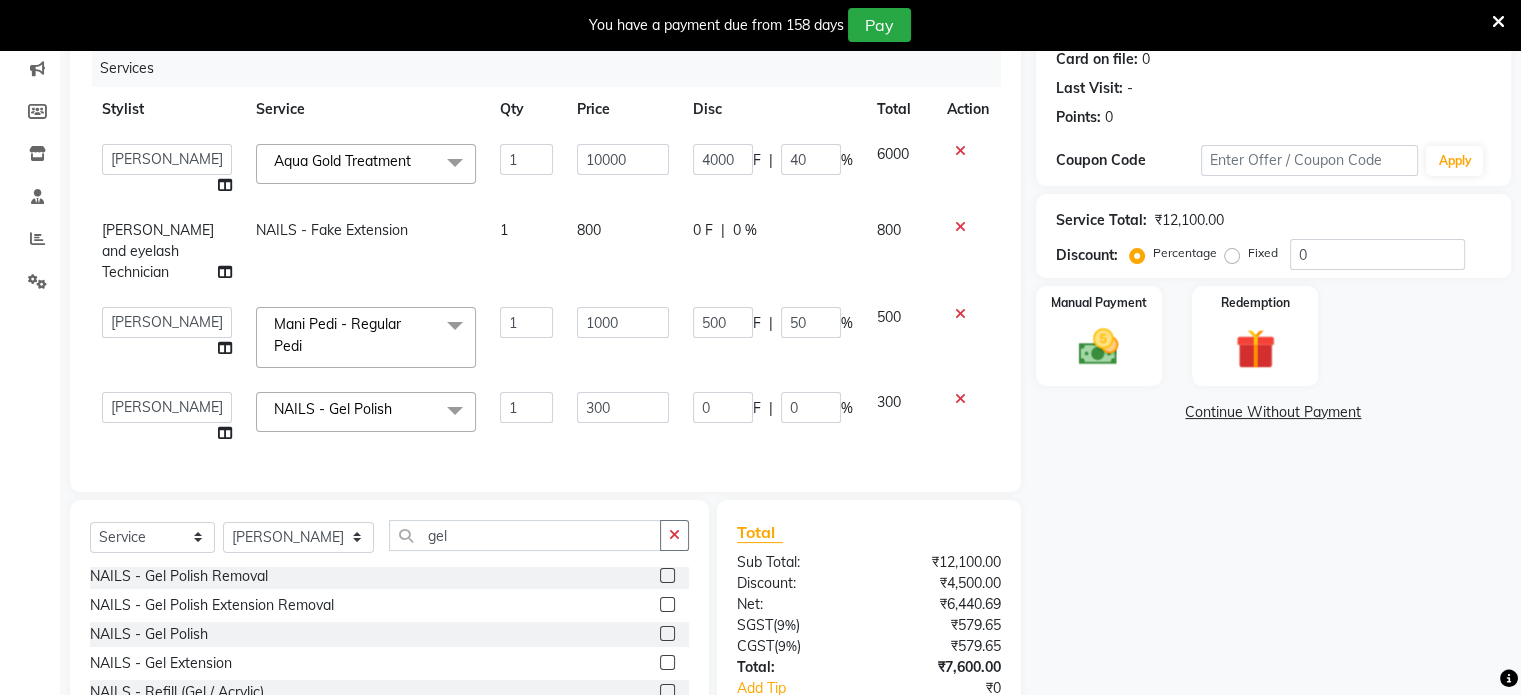 scroll, scrollTop: 260, scrollLeft: 0, axis: vertical 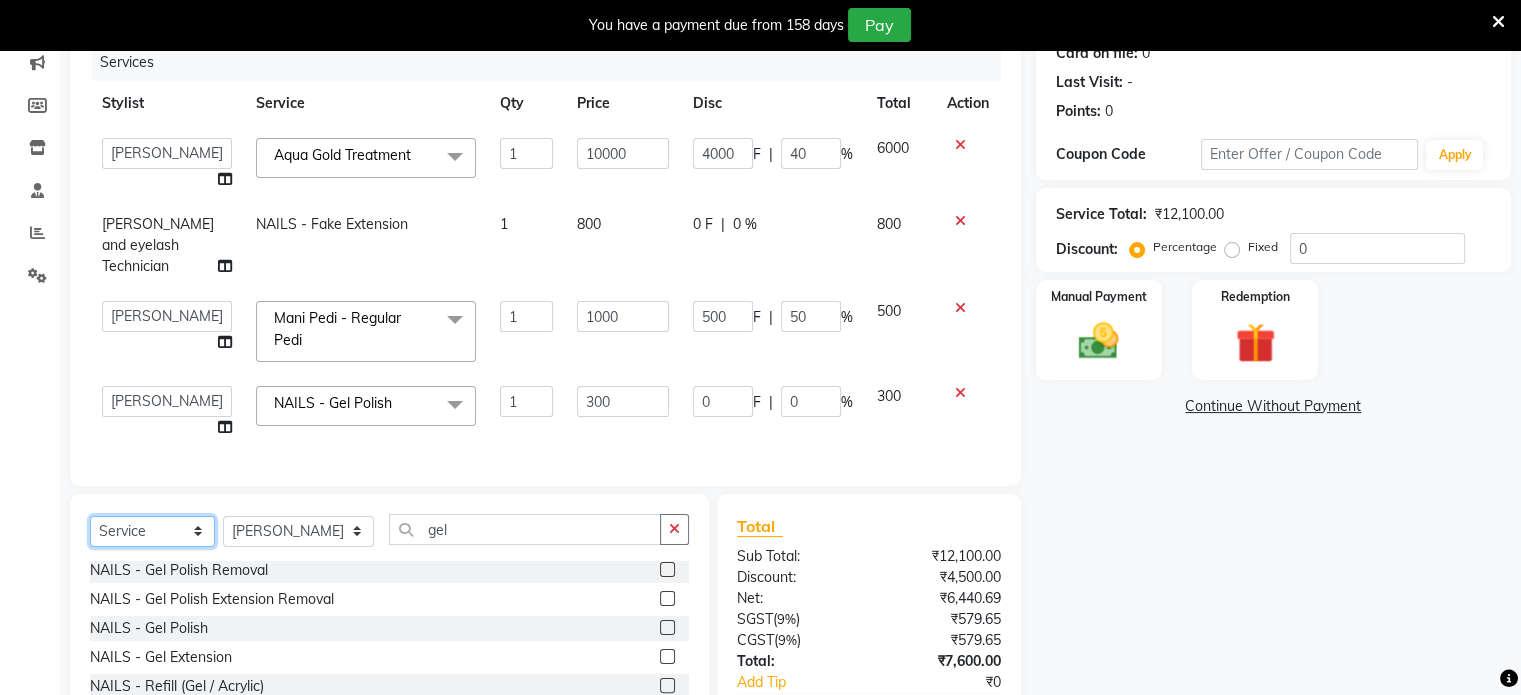 click on "Select  Service  Product  Membership  Package Voucher Prepaid Gift Card" 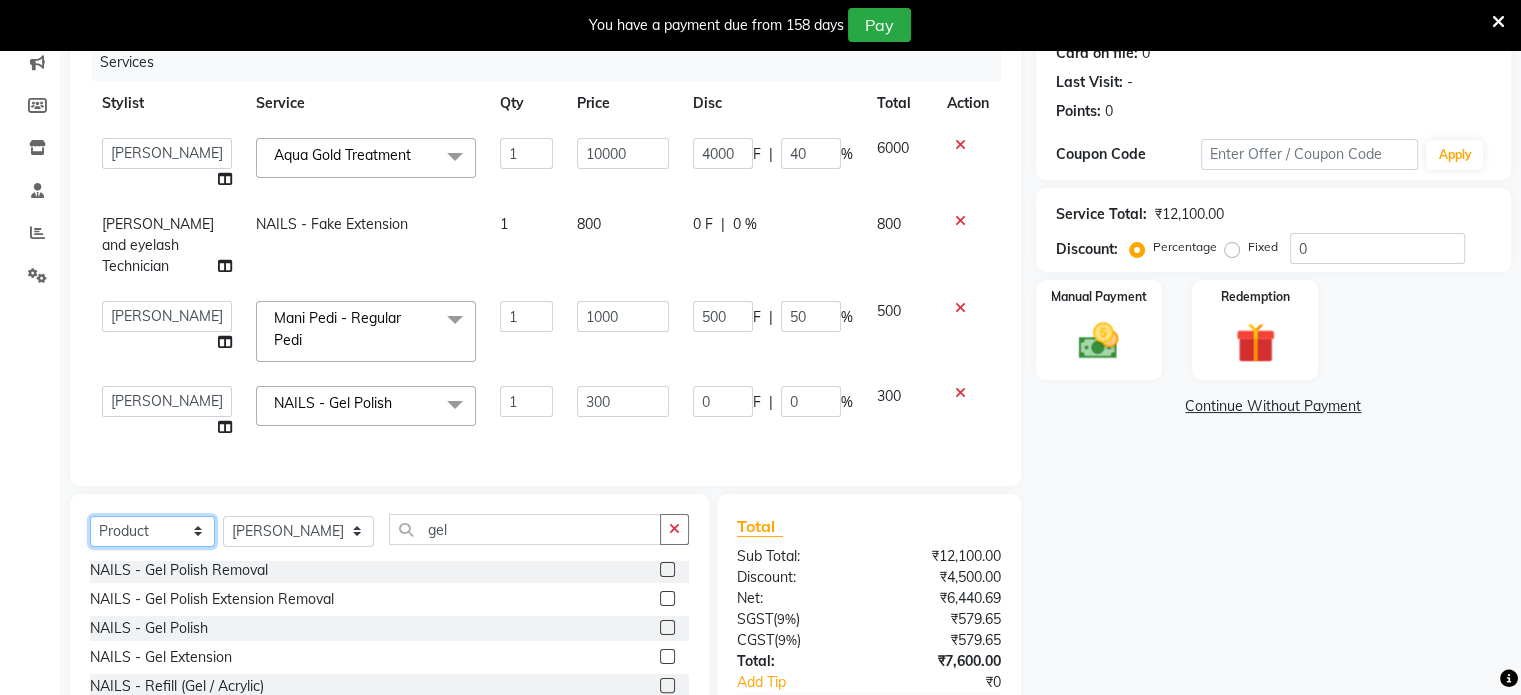 click on "Select  Service  Product  Membership  Package Voucher Prepaid Gift Card" 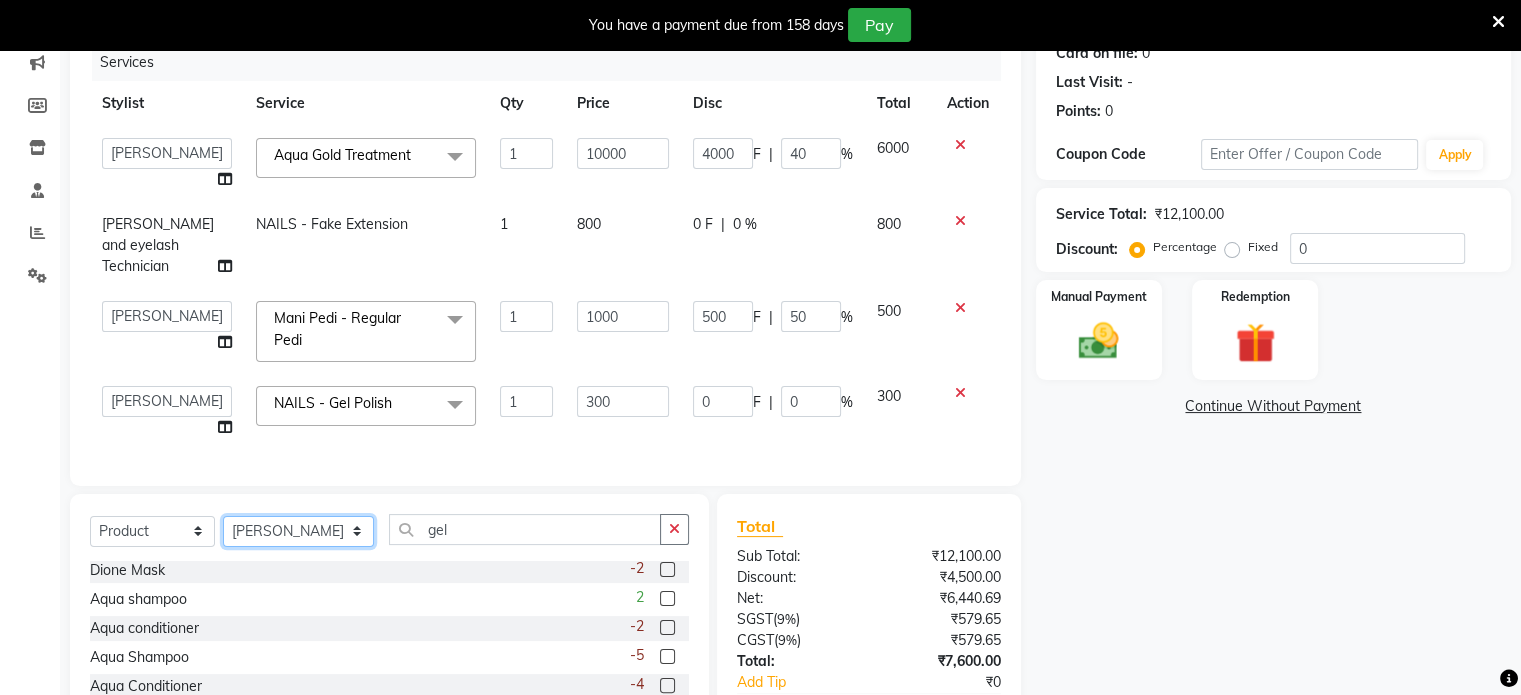 click on "Select Stylist Abulhasan Bimla Jyoti mani - pedi Meena Nail and eyelash Technician Sonia Beautician & Senior Stylist Zaid senior stylist" 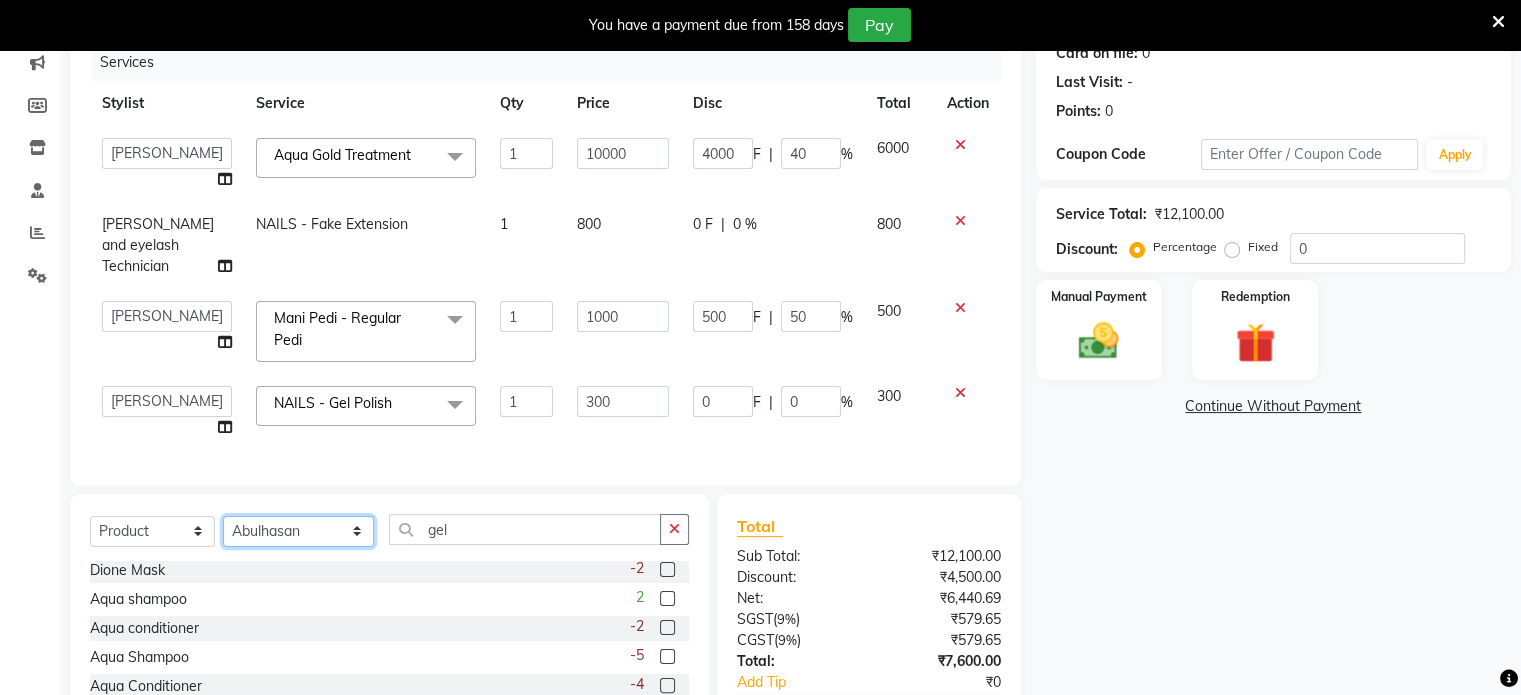 click on "Select Stylist Abulhasan Bimla Jyoti mani - pedi Meena Nail and eyelash Technician Sonia Beautician & Senior Stylist Zaid senior stylist" 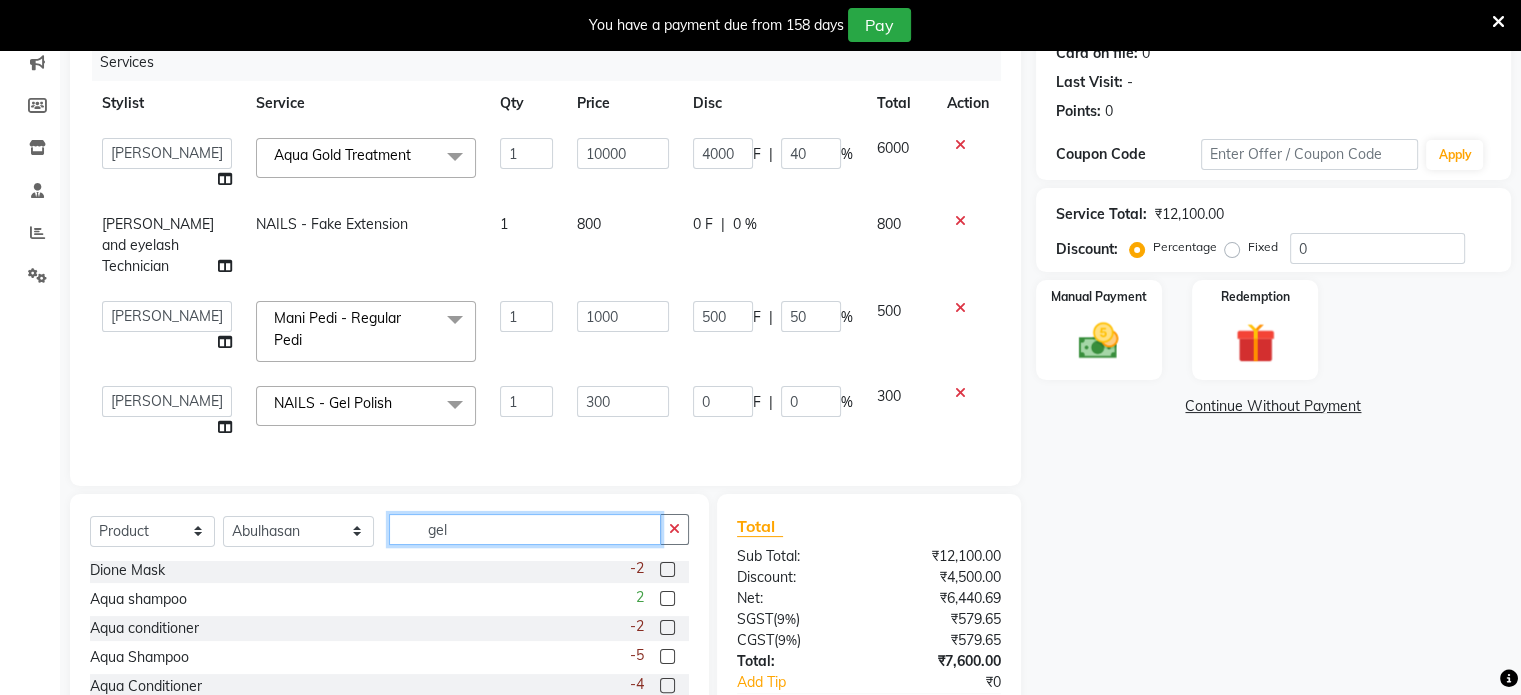 click on "gel" 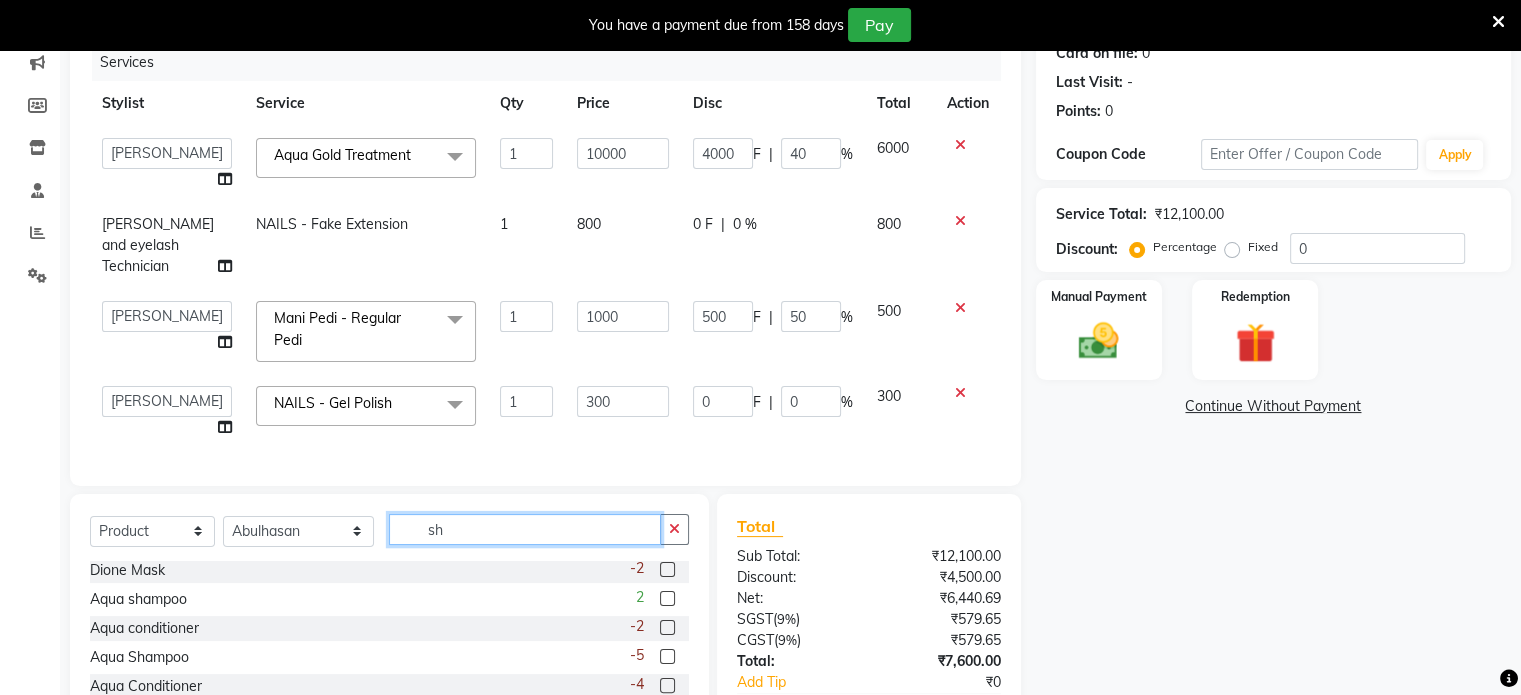 scroll, scrollTop: 0, scrollLeft: 0, axis: both 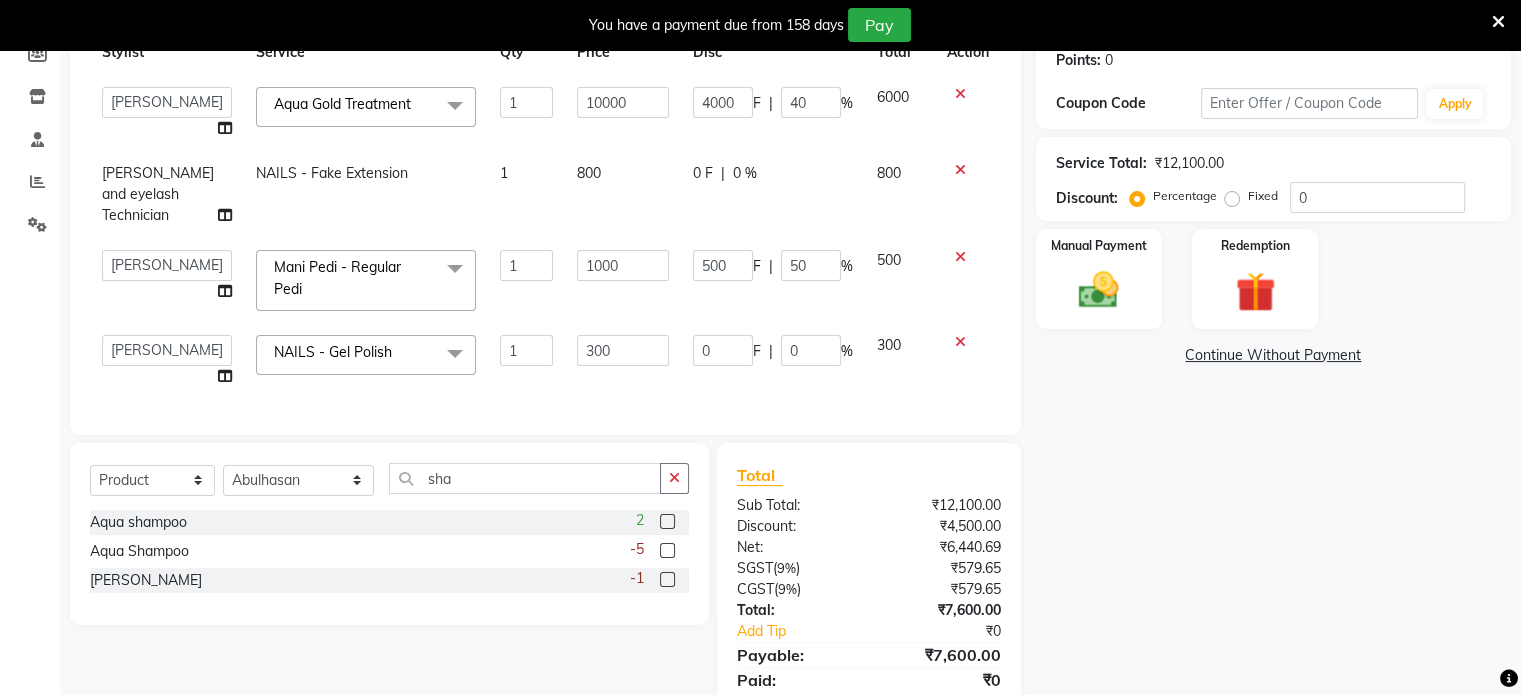 click 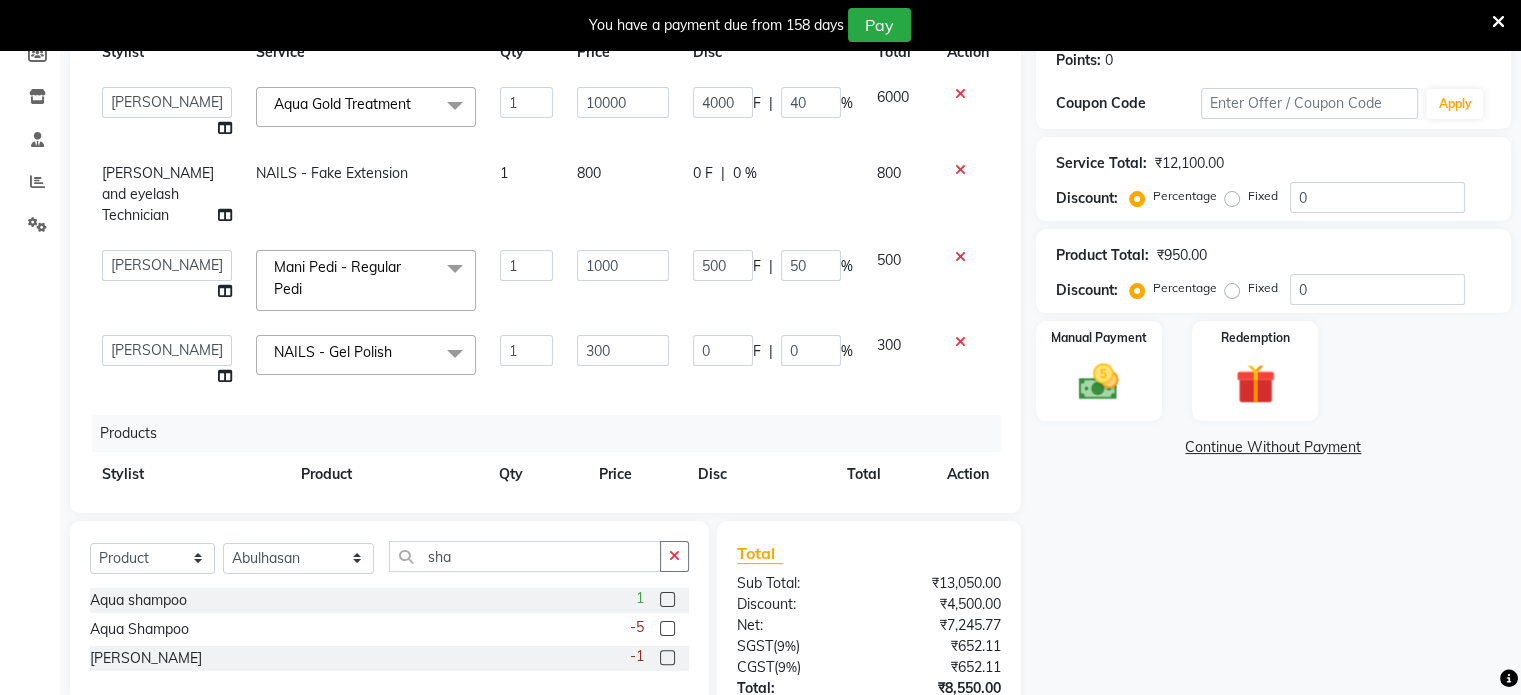 scroll, scrollTop: 80, scrollLeft: 0, axis: vertical 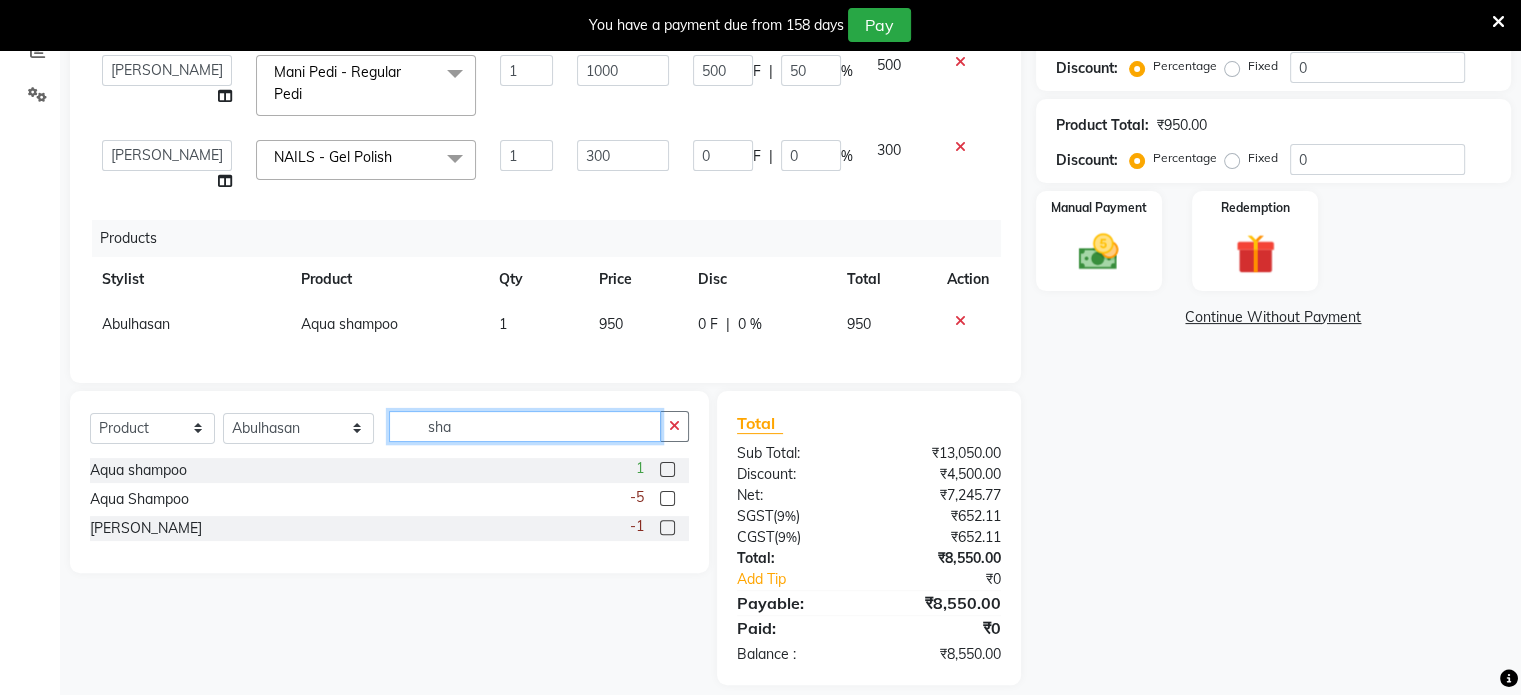 click on "sha" 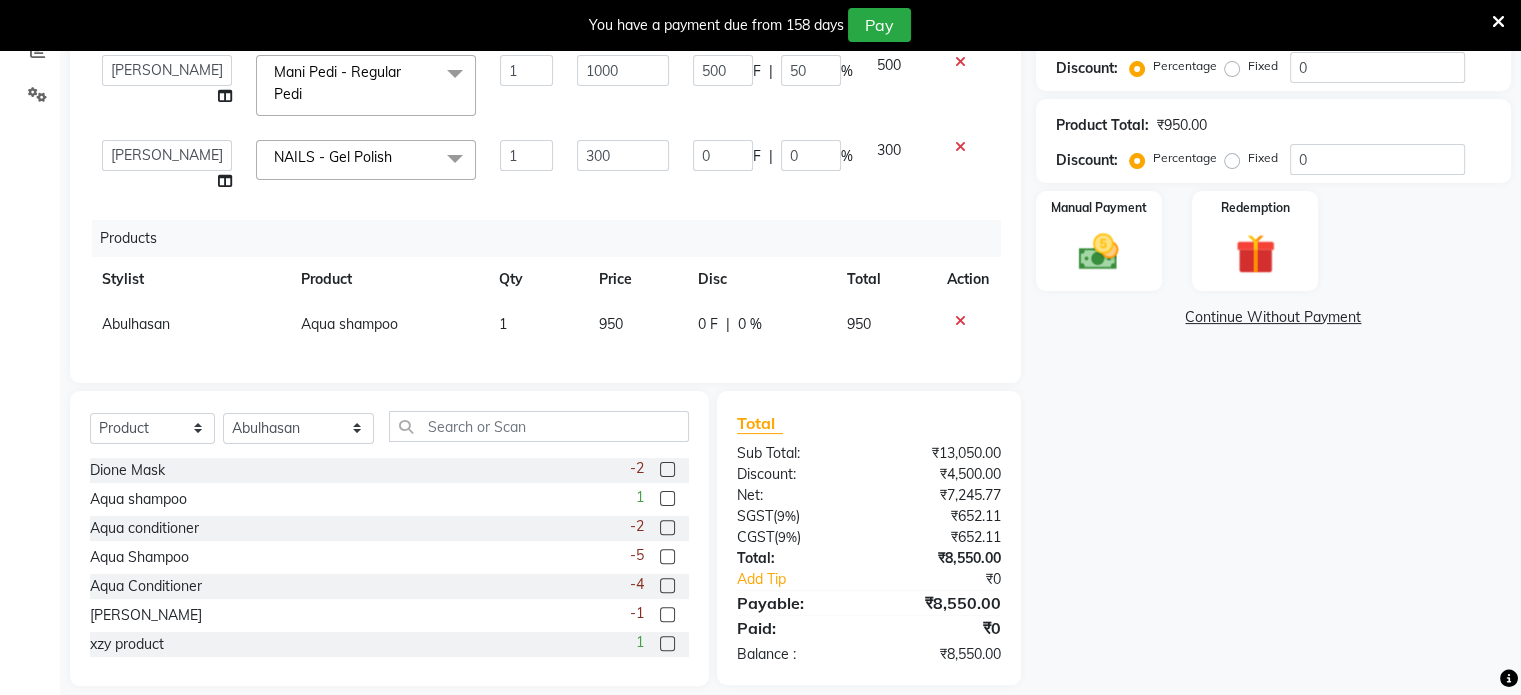 click 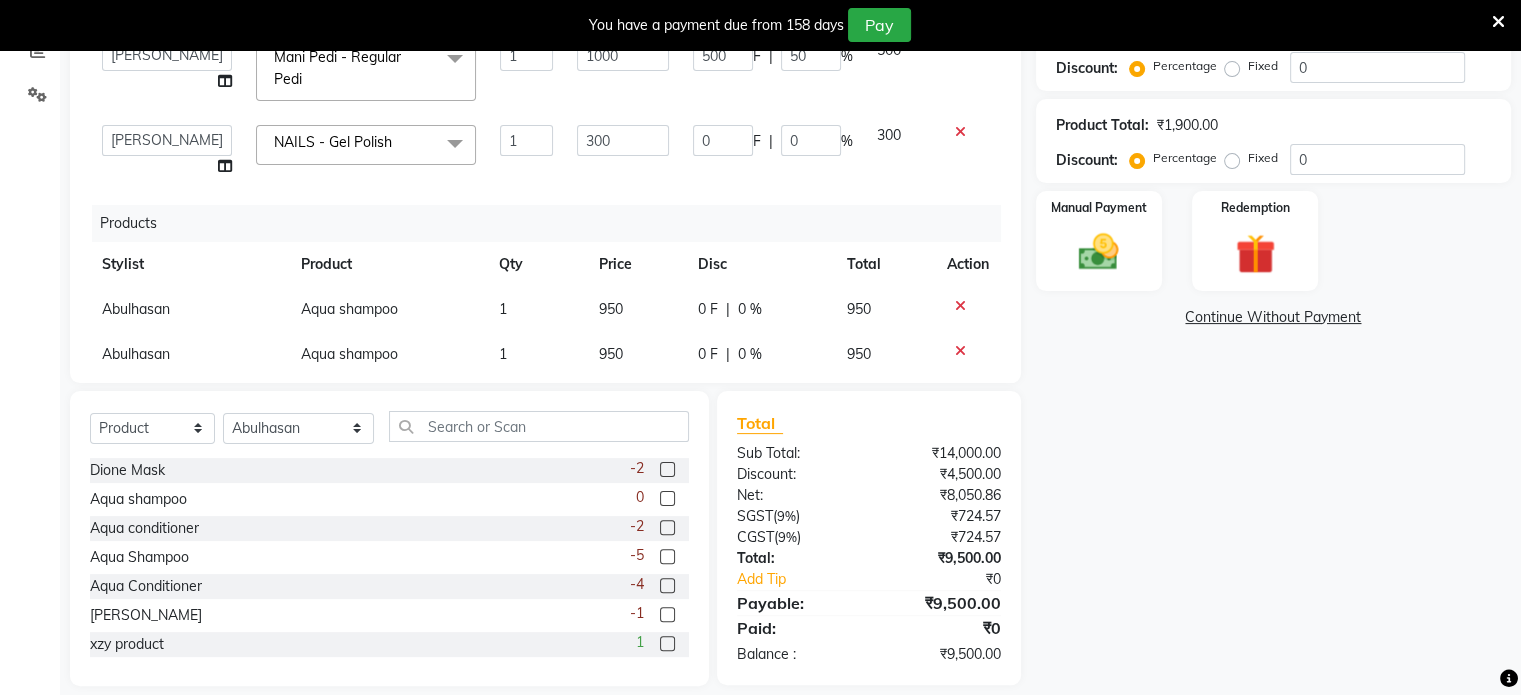 scroll, scrollTop: 124, scrollLeft: 0, axis: vertical 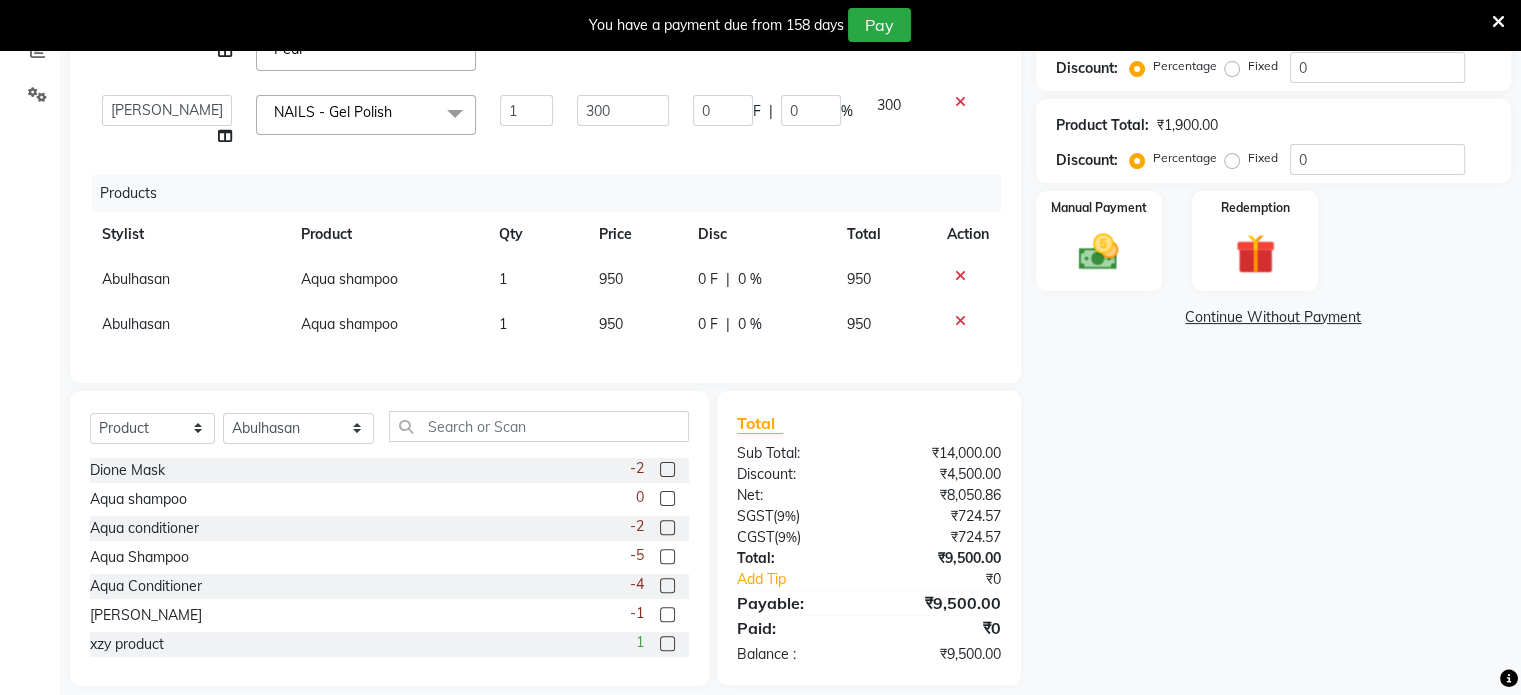 click 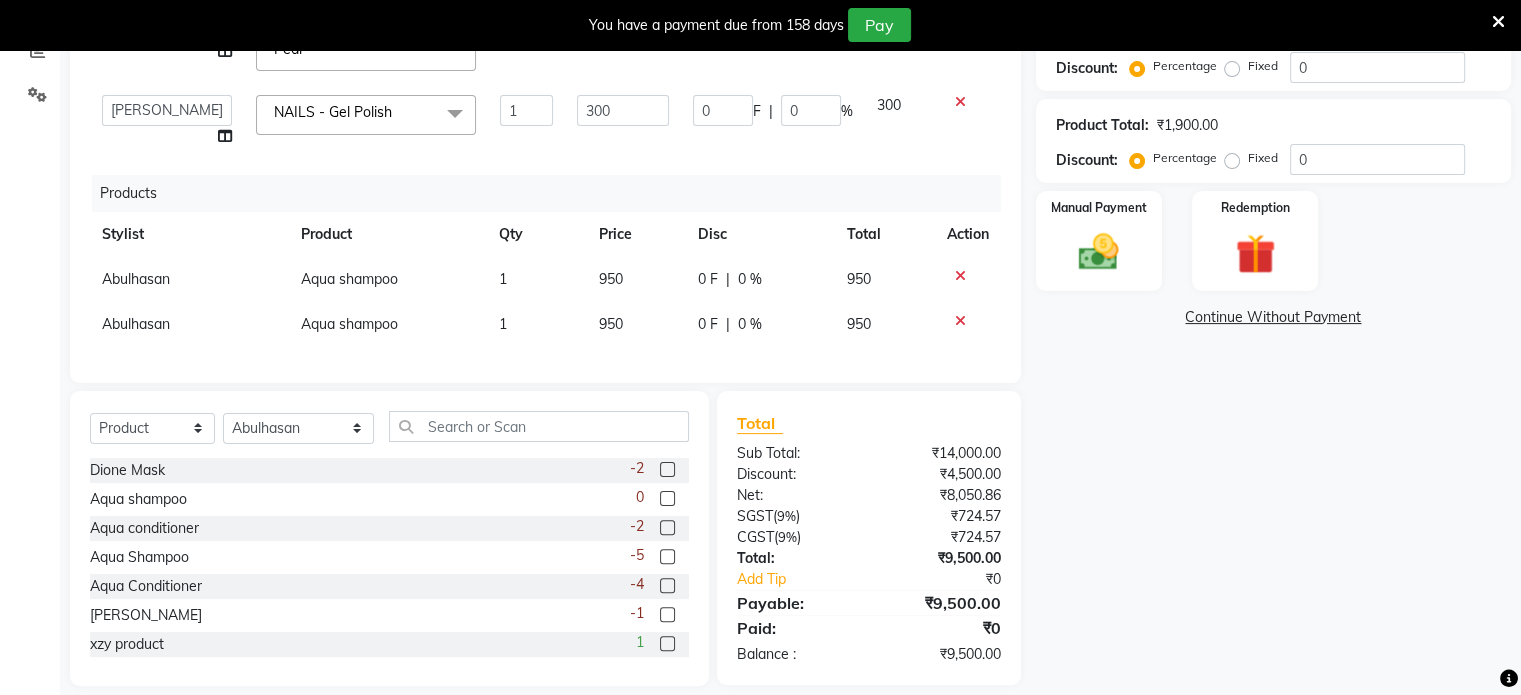 click at bounding box center [666, 557] 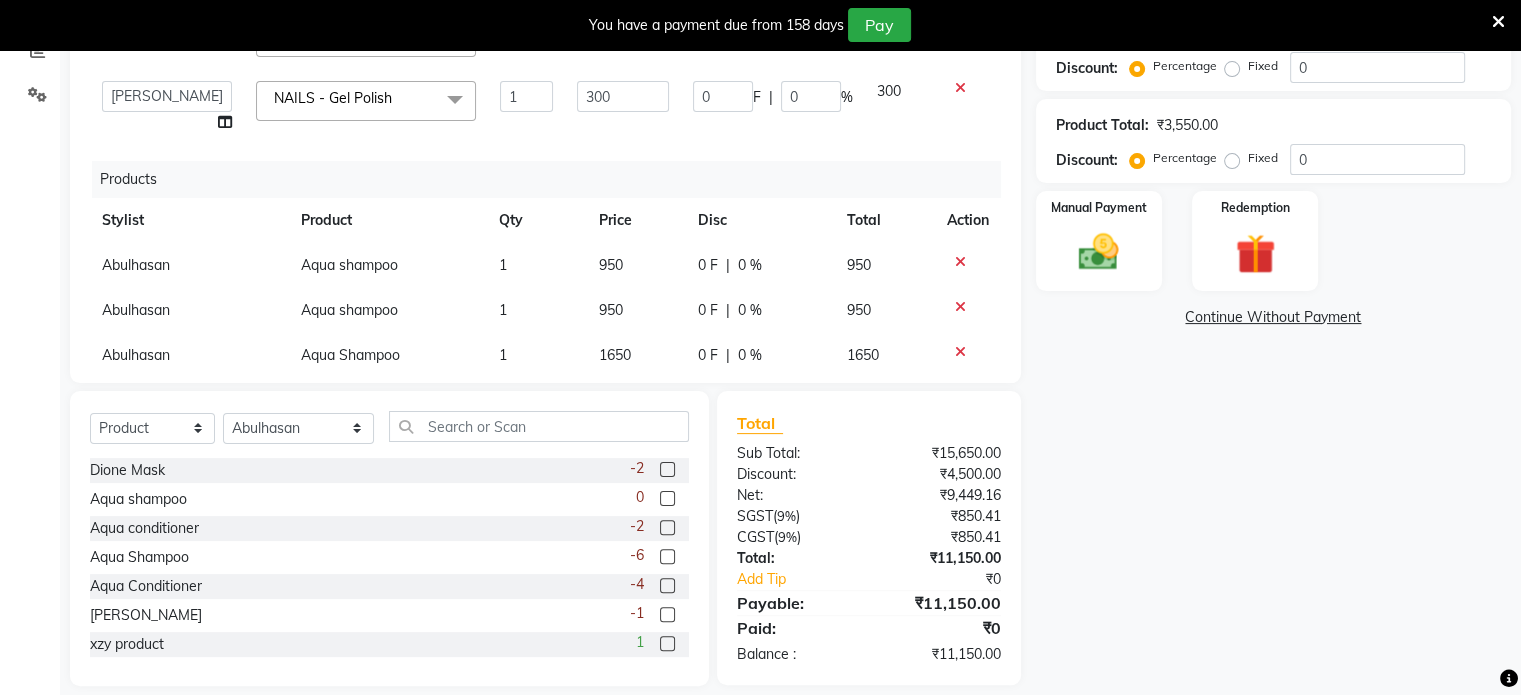 scroll, scrollTop: 169, scrollLeft: 0, axis: vertical 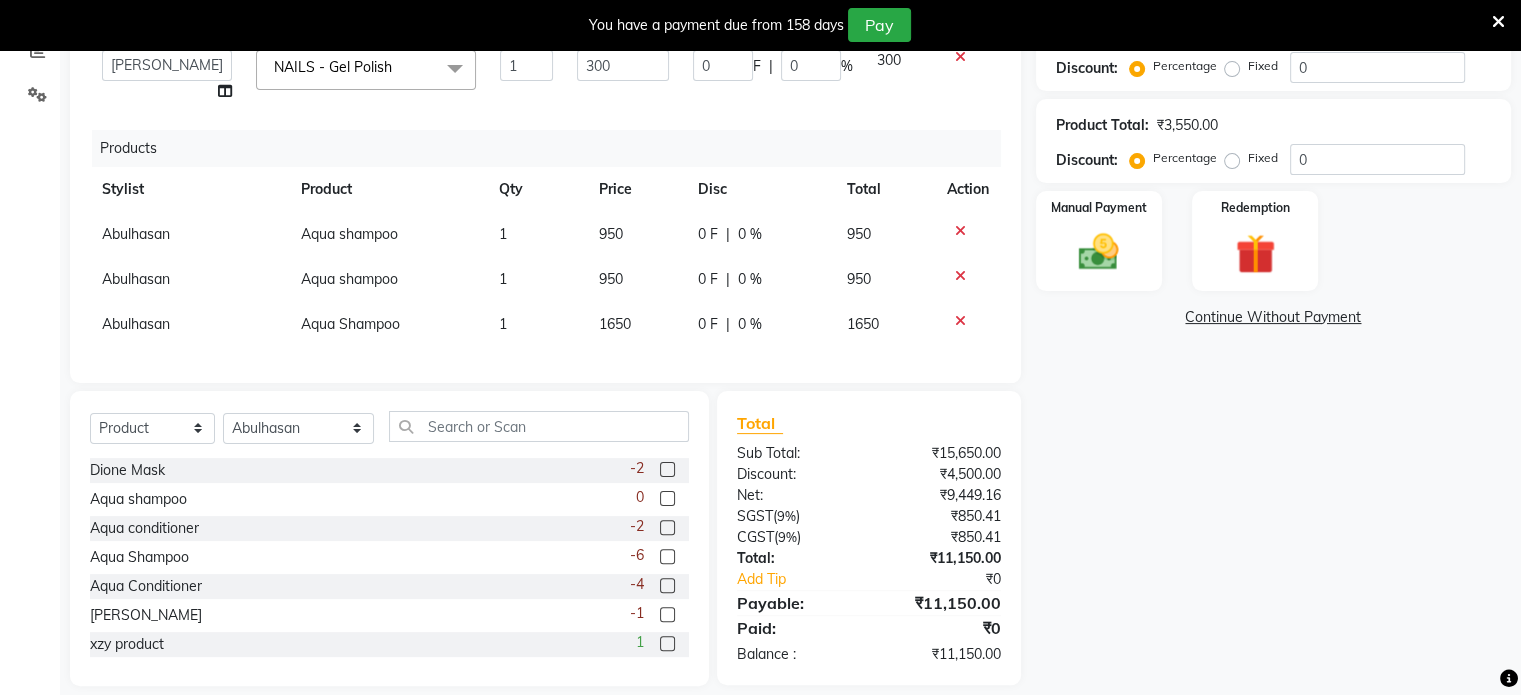 click 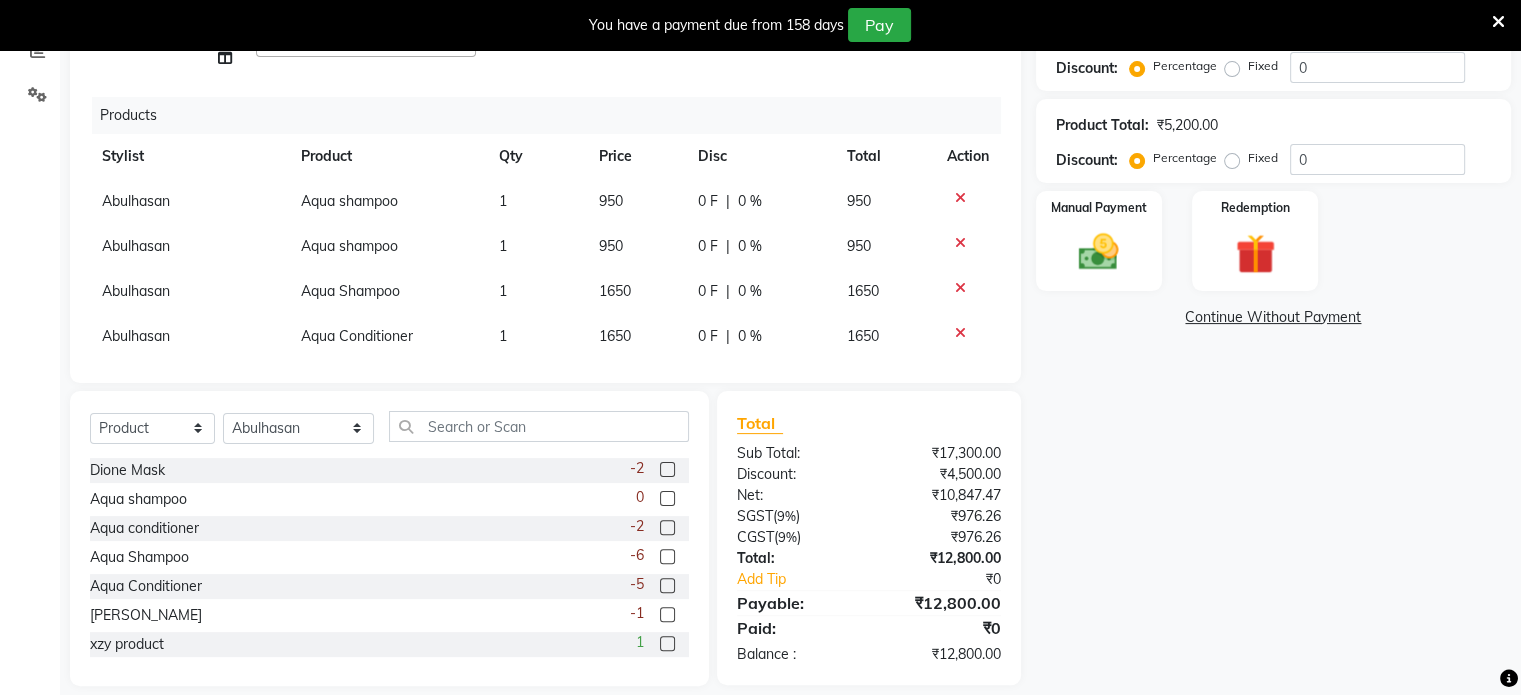 scroll, scrollTop: 187, scrollLeft: 0, axis: vertical 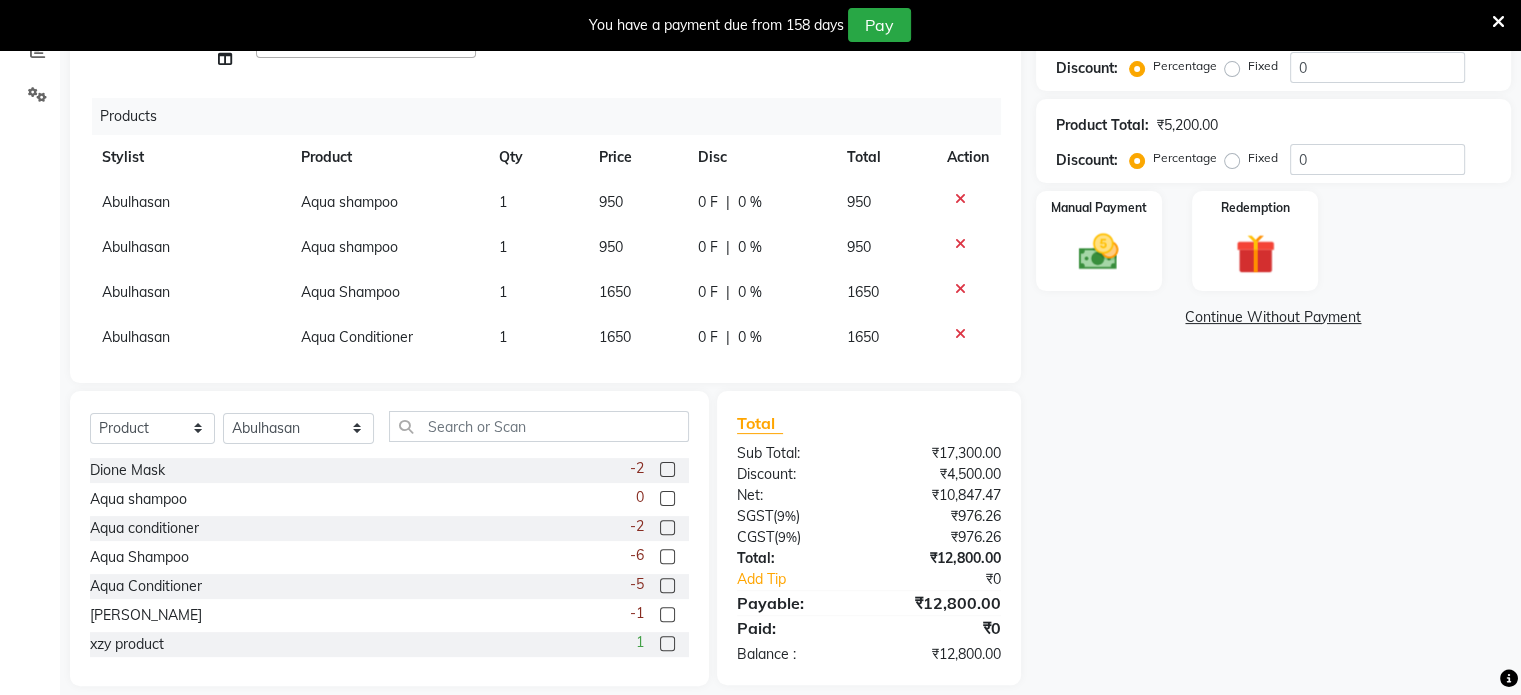 click 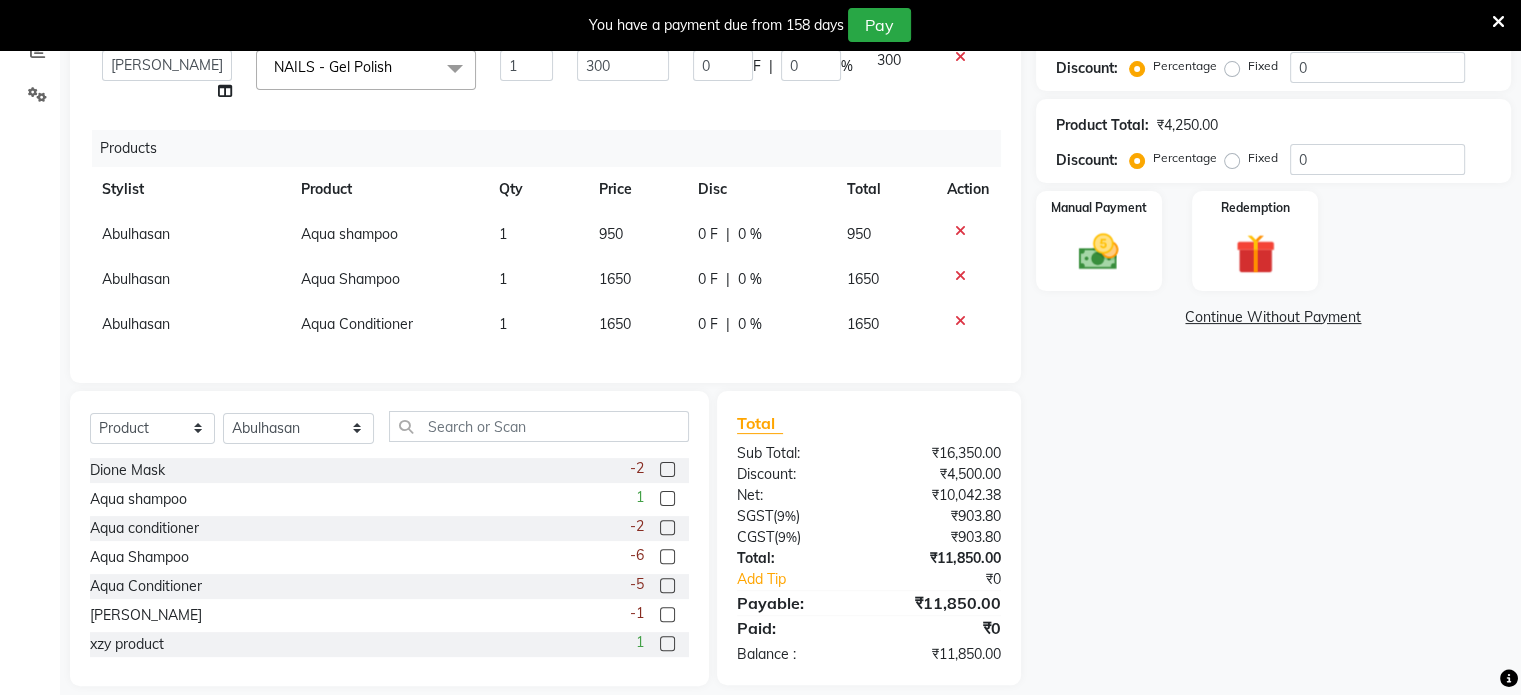 scroll, scrollTop: 169, scrollLeft: 0, axis: vertical 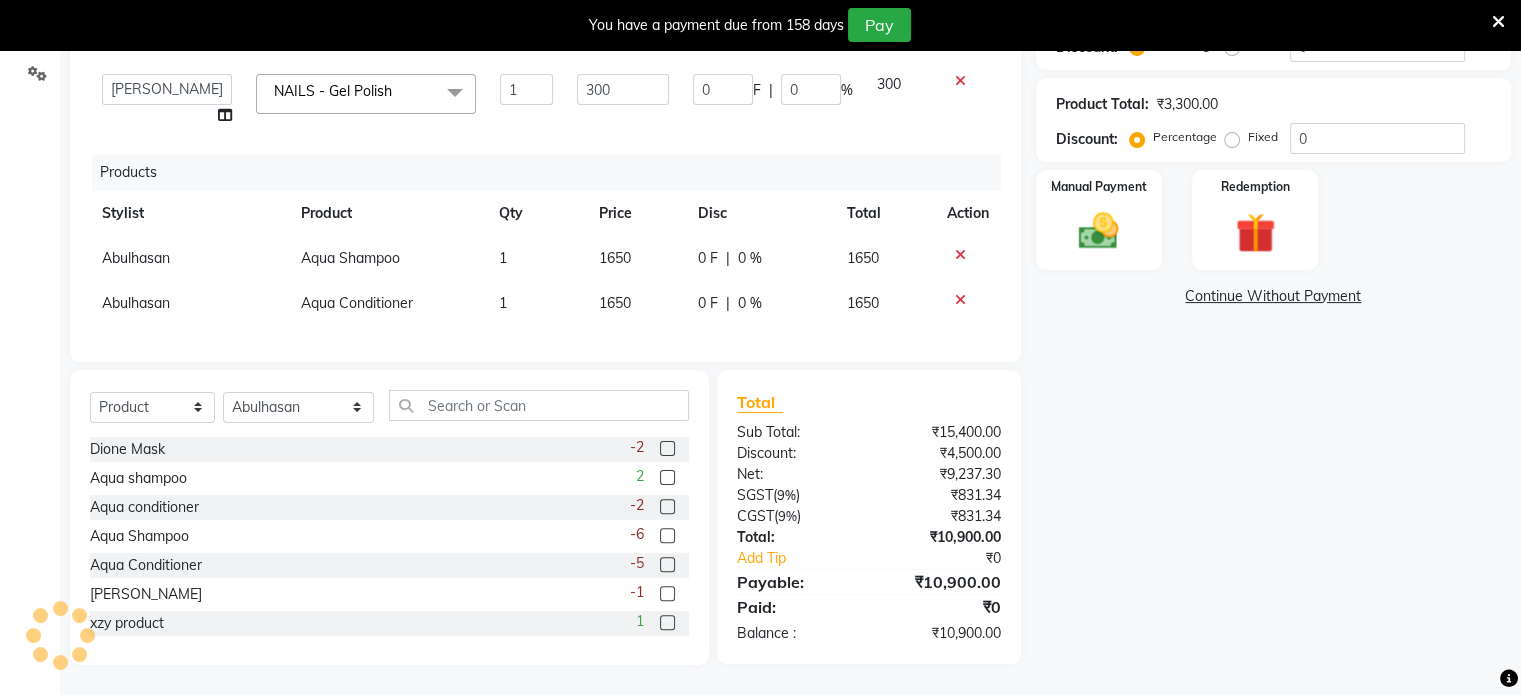 click on "0 %" 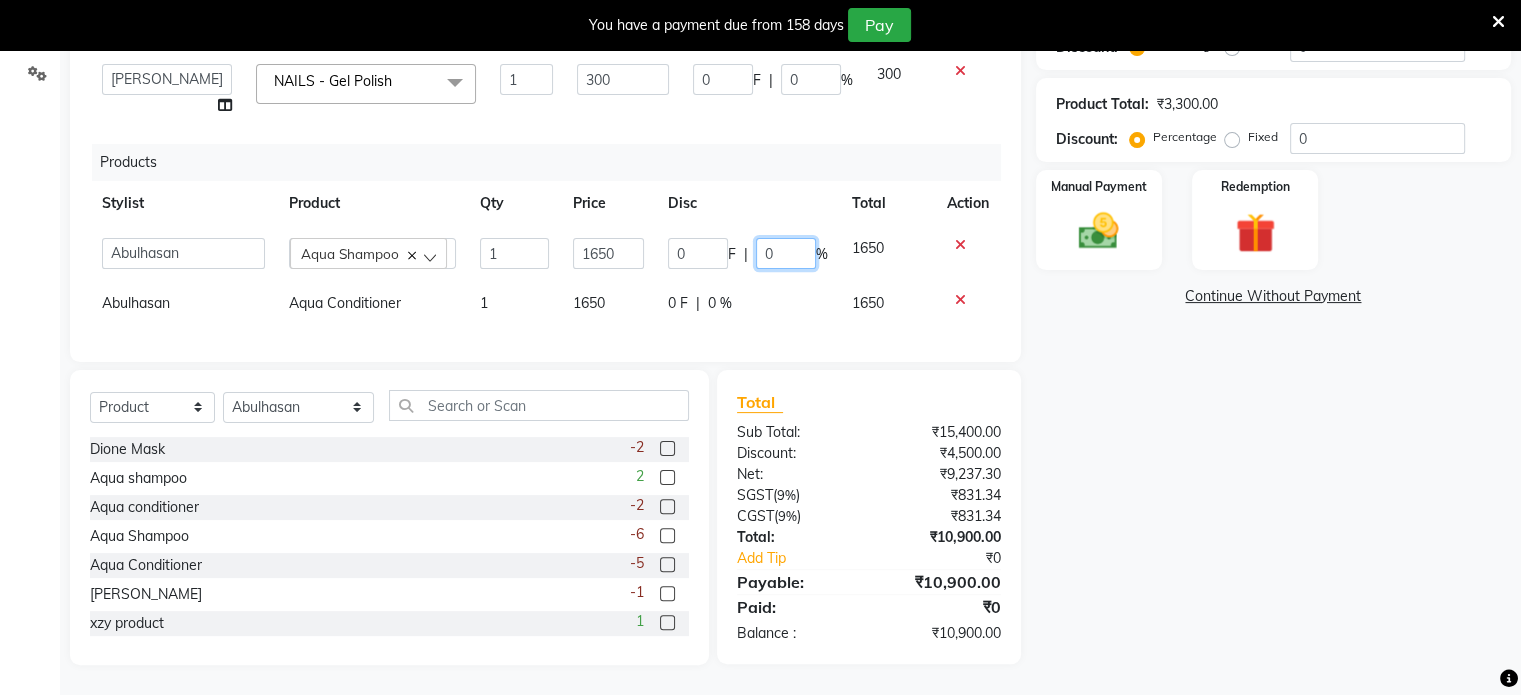 click on "0" 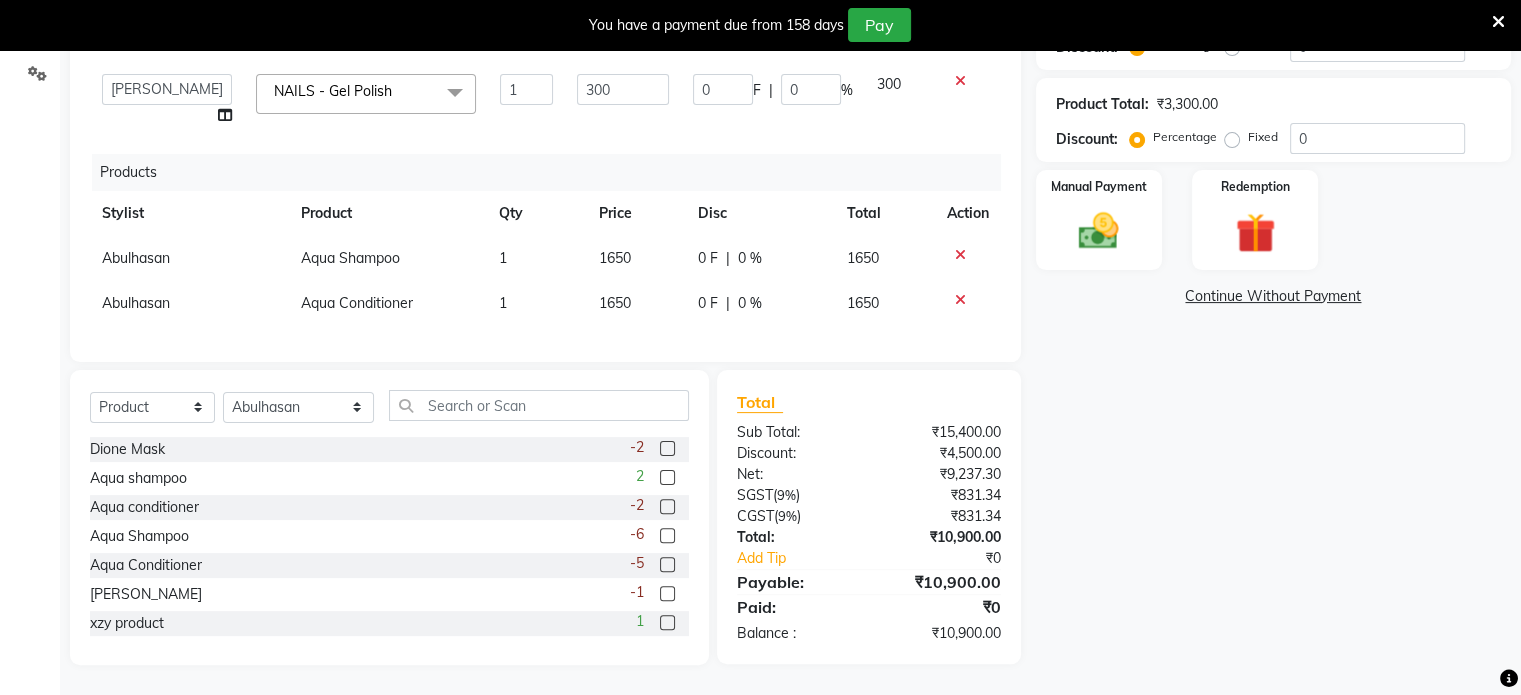 scroll, scrollTop: 124, scrollLeft: 0, axis: vertical 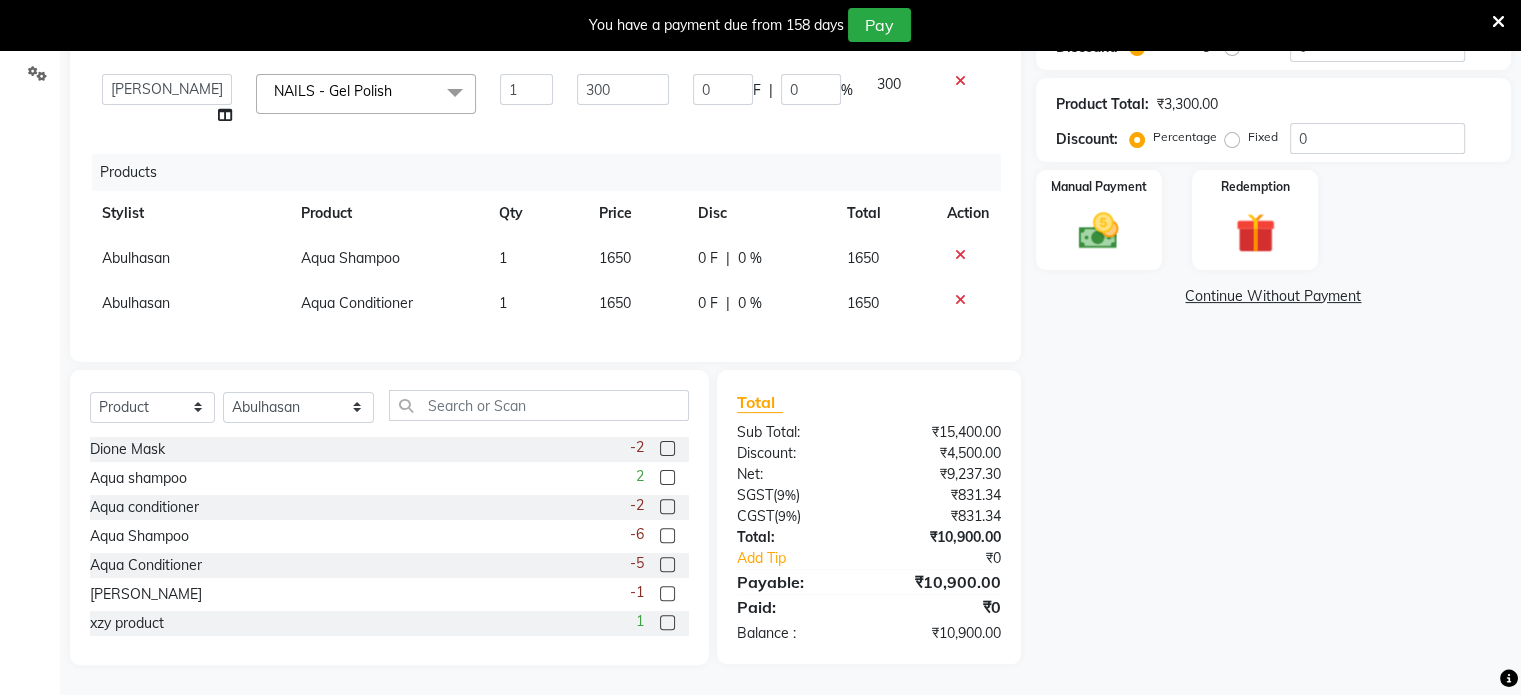 click on "0 F | 0 %" 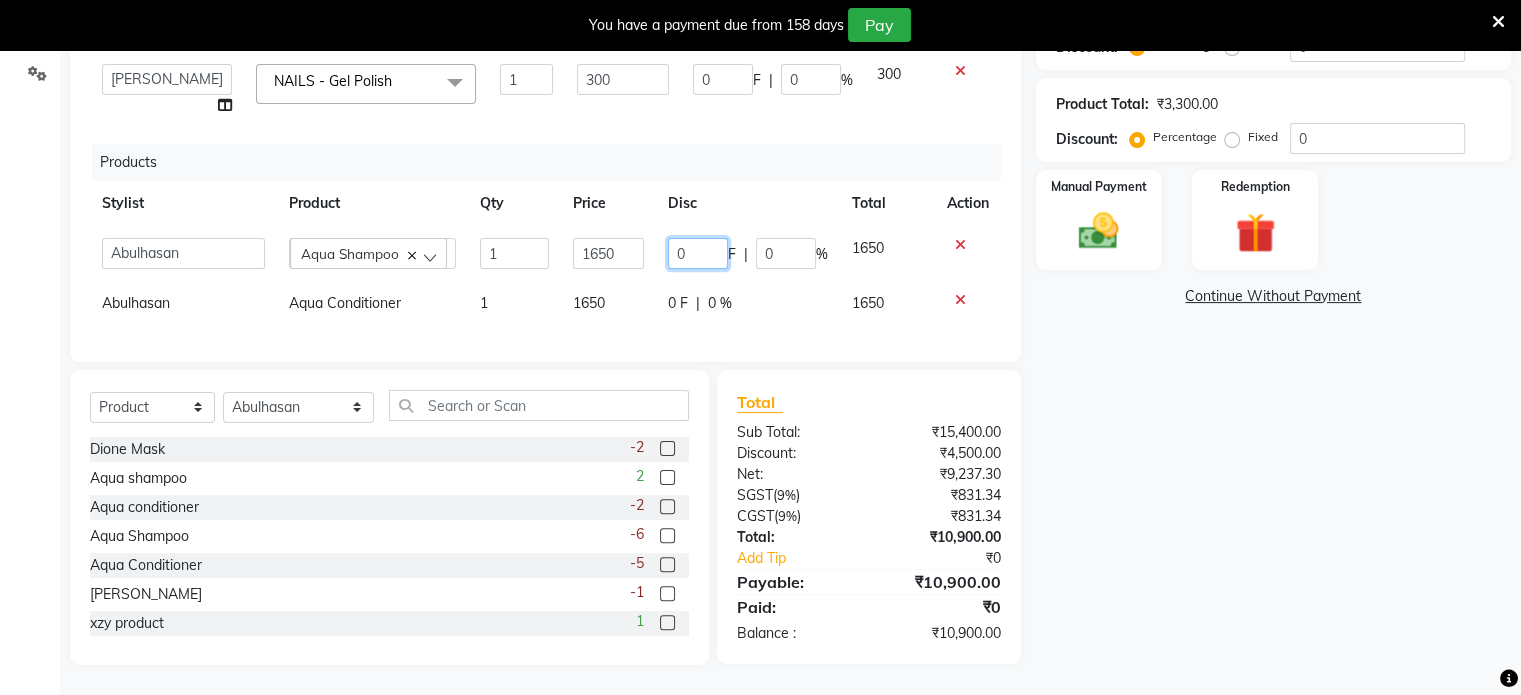 click on "0" 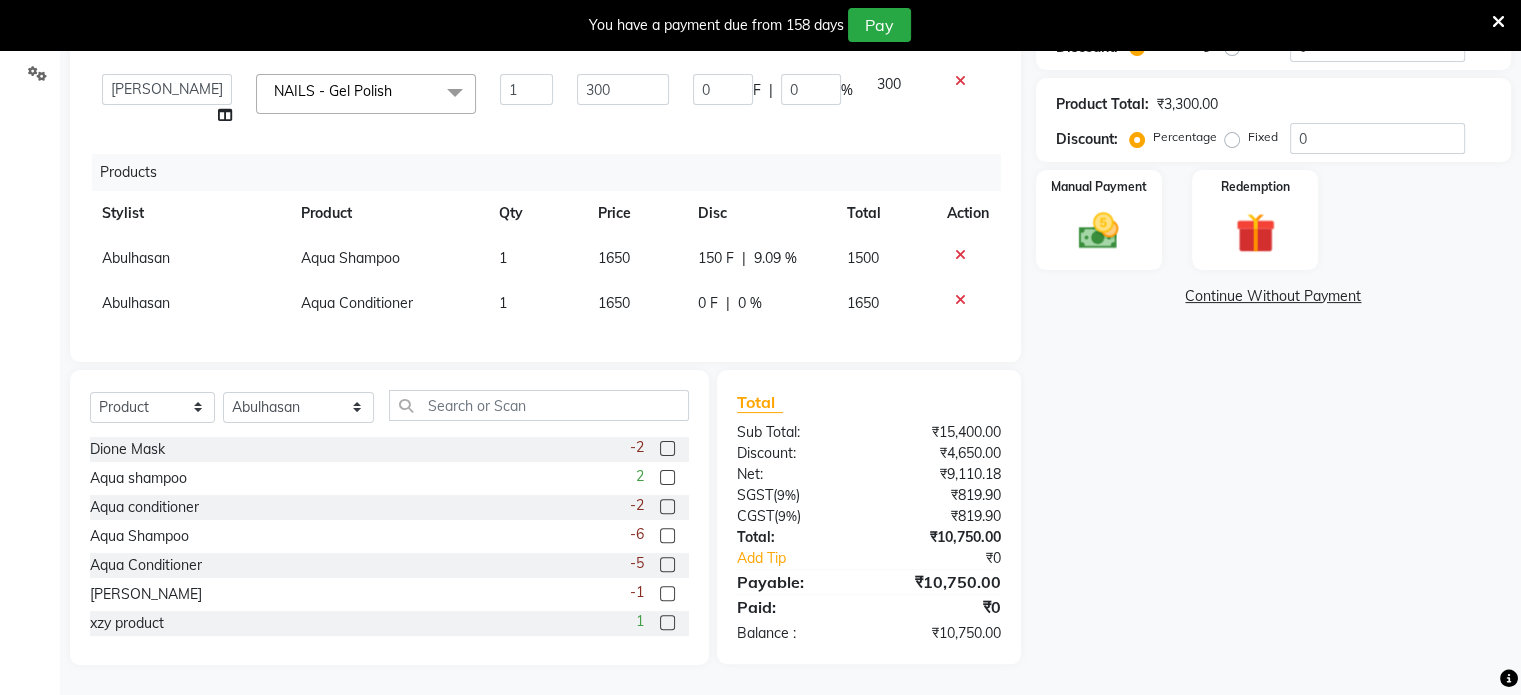 click on "0 F | 0 %" 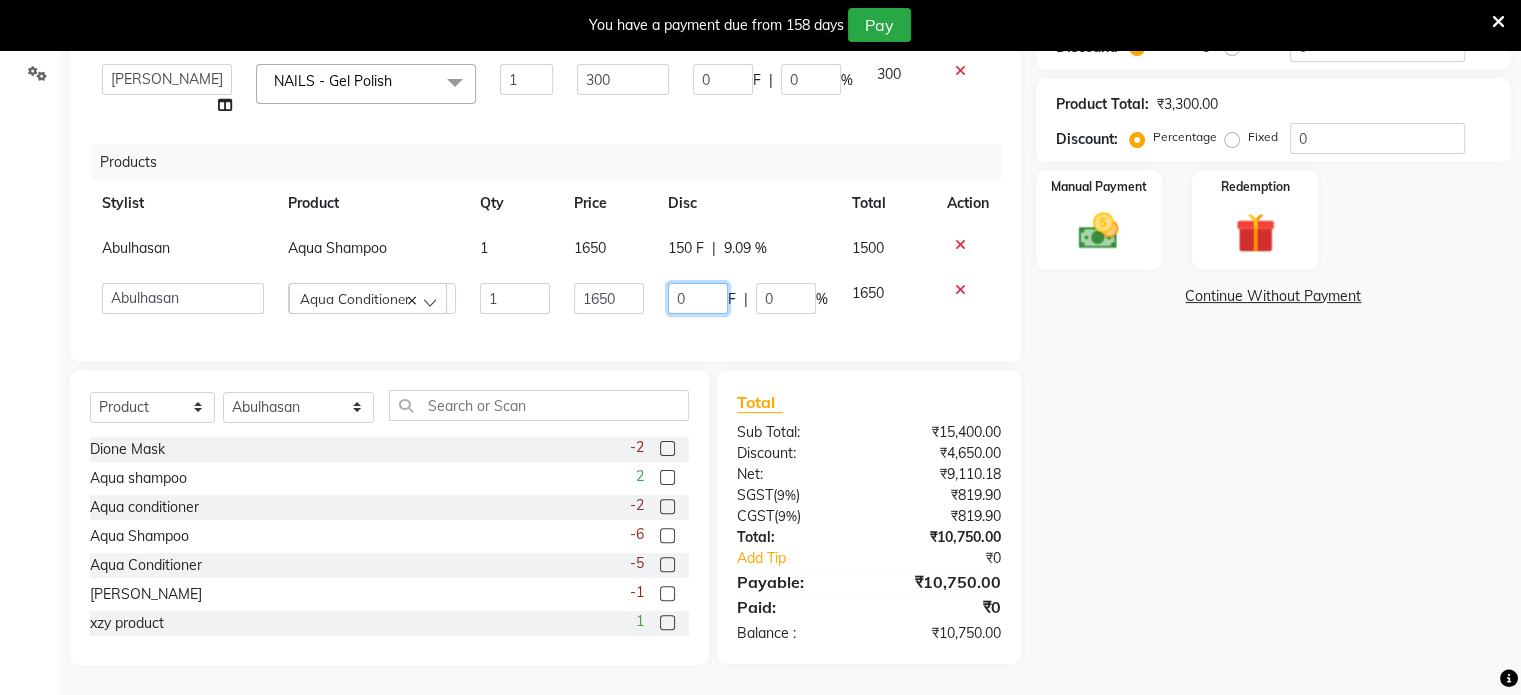click on "0" 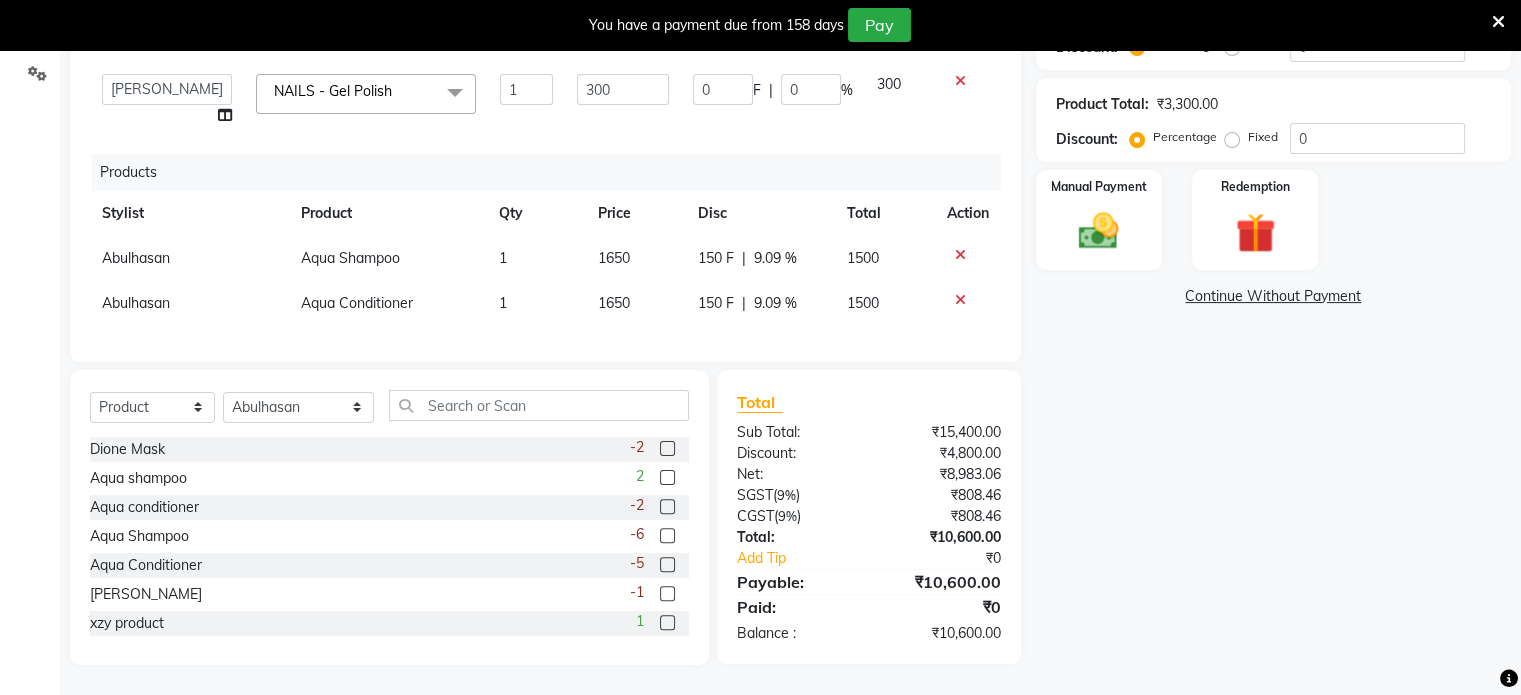 click on "150 F | 9.09 %" 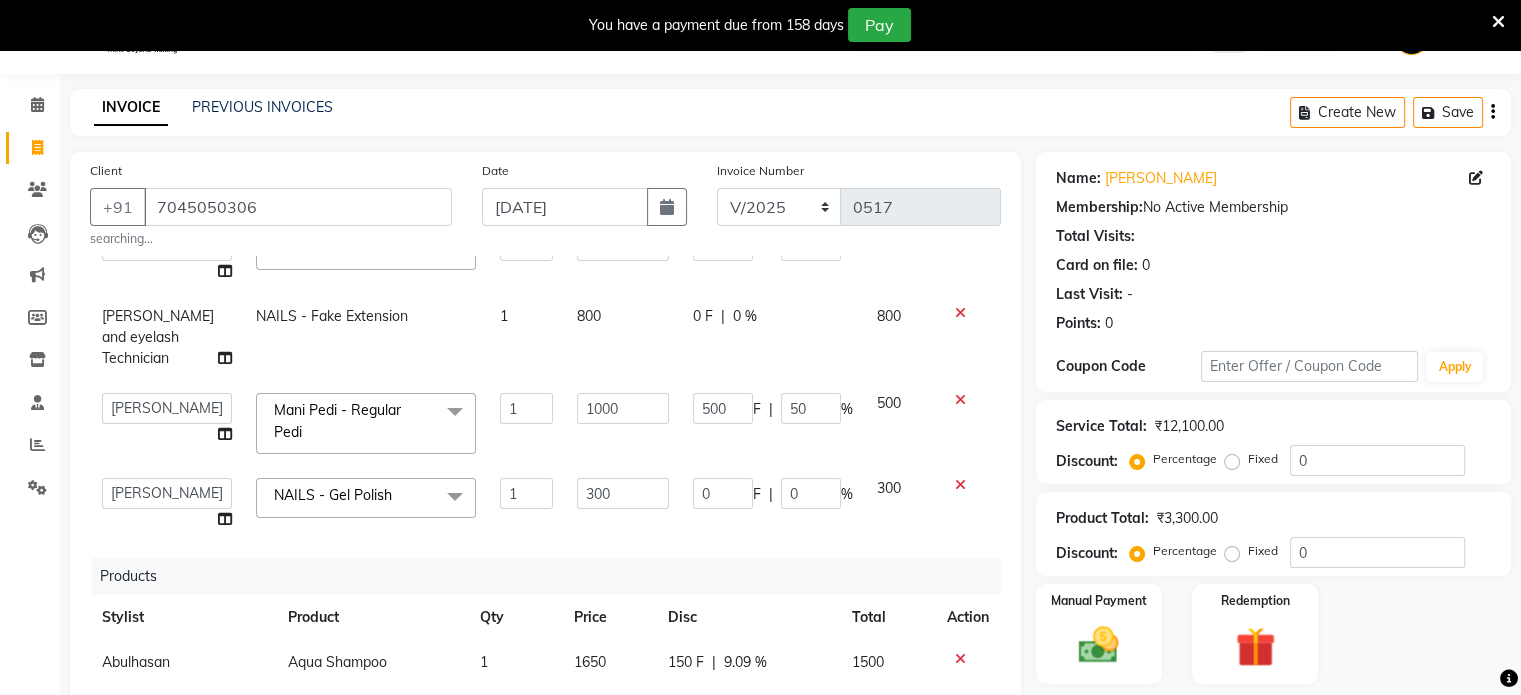 scroll, scrollTop: 47, scrollLeft: 0, axis: vertical 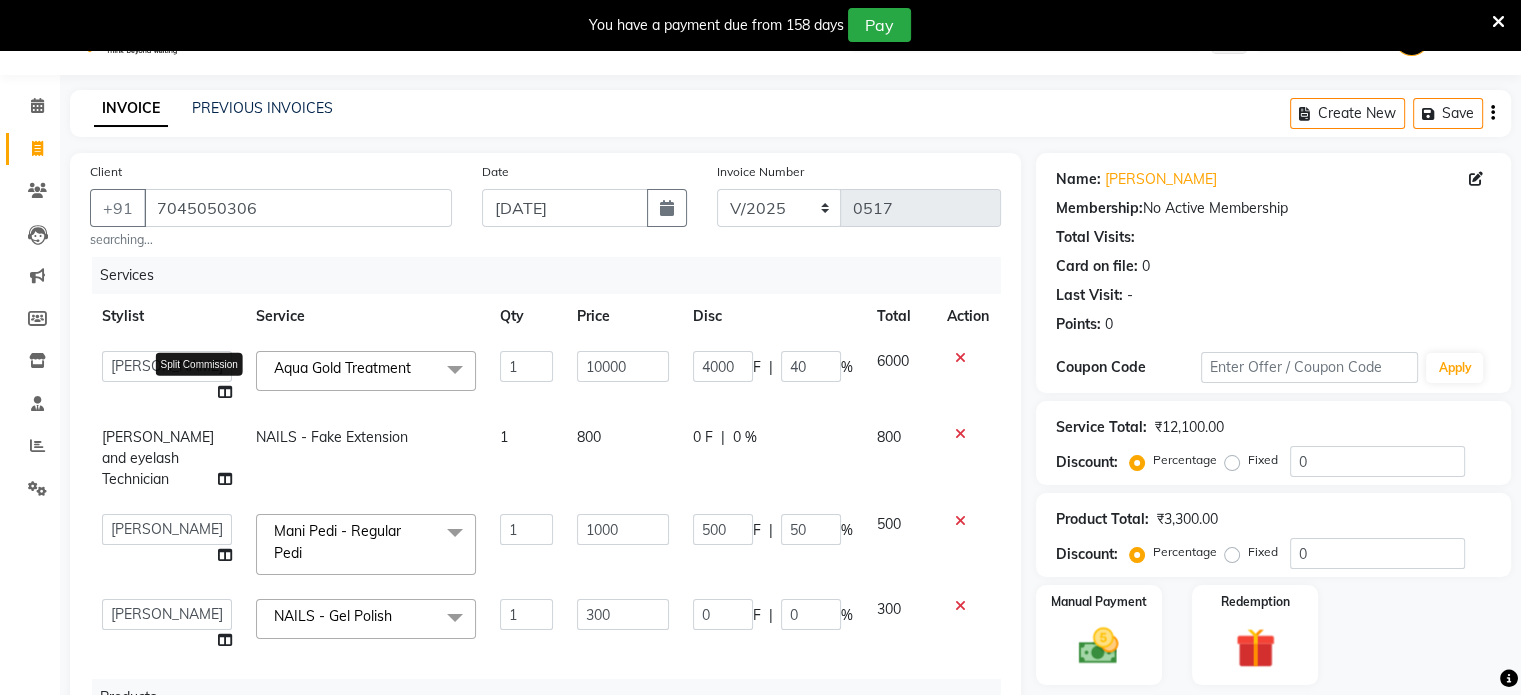 click 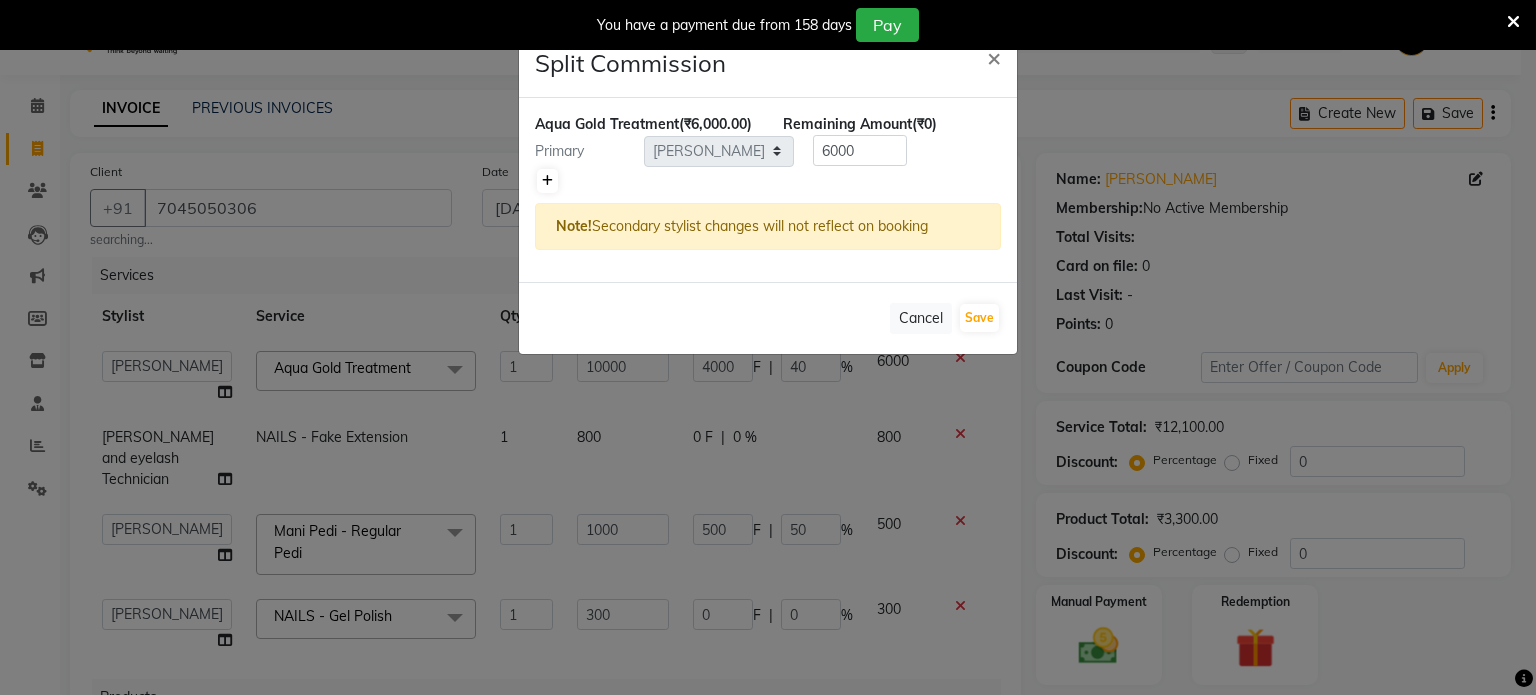 click 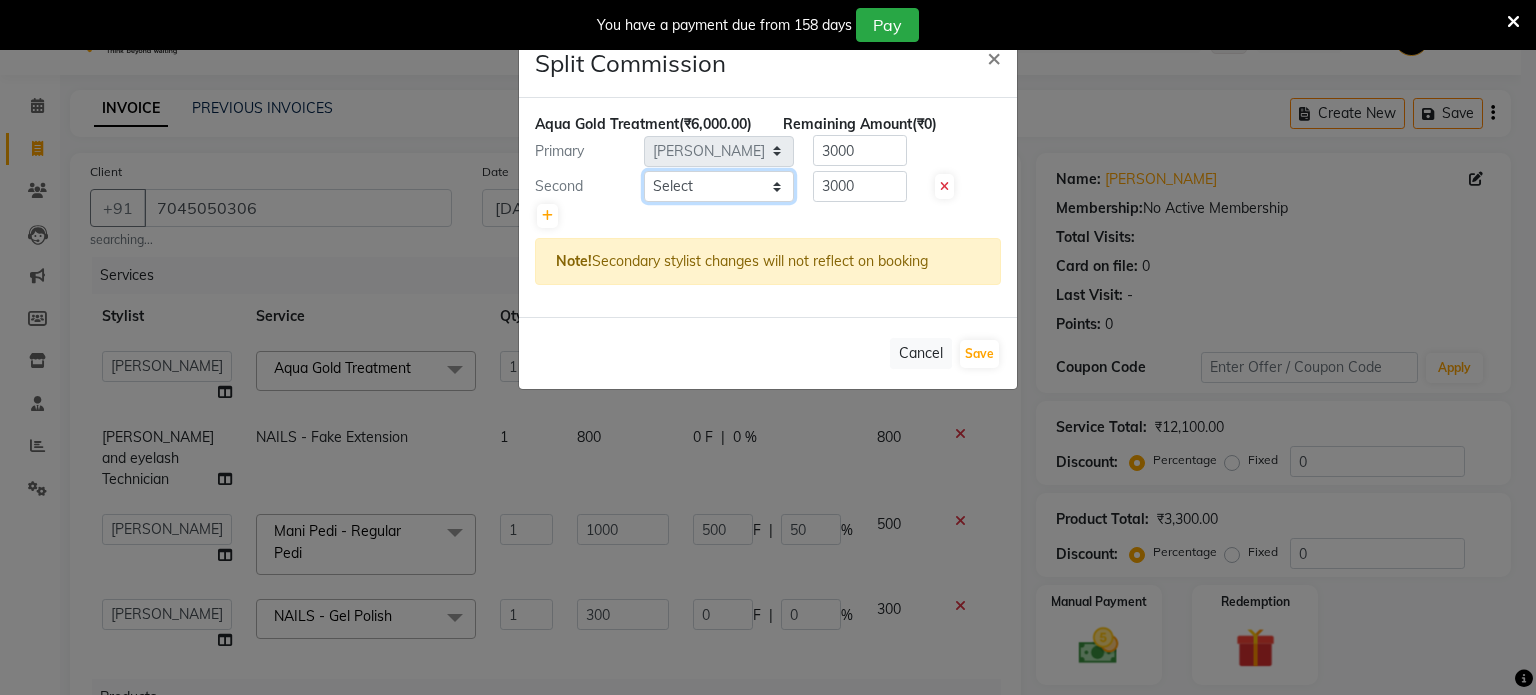 click on "Select  Abulhasan   Bimla   Jyoti mani - pedi   Meena Nail and eyelash Technician   Sonia Beautician & Senior Stylist   Zaid senior stylist" 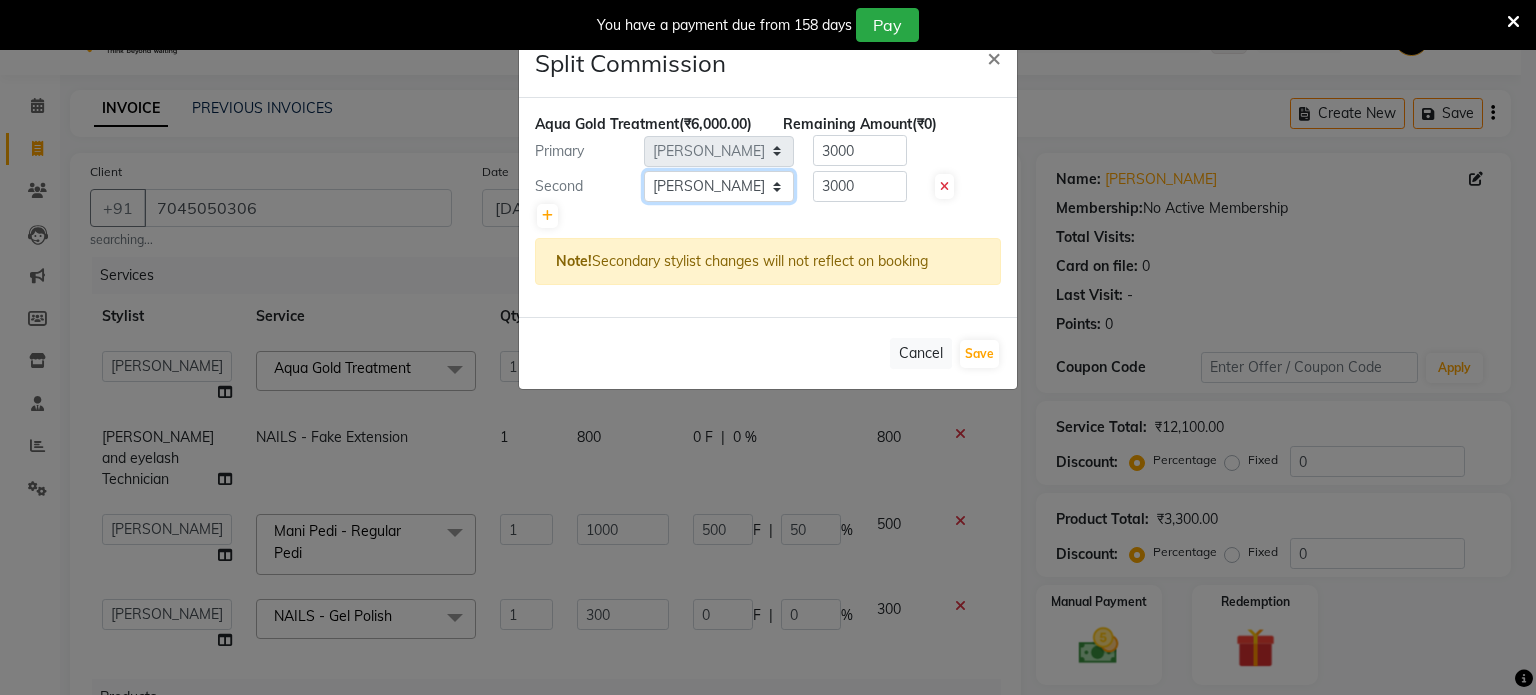 click on "Select  Abulhasan   Bimla   Jyoti mani - pedi   Meena Nail and eyelash Technician   Sonia Beautician & Senior Stylist   Zaid senior stylist" 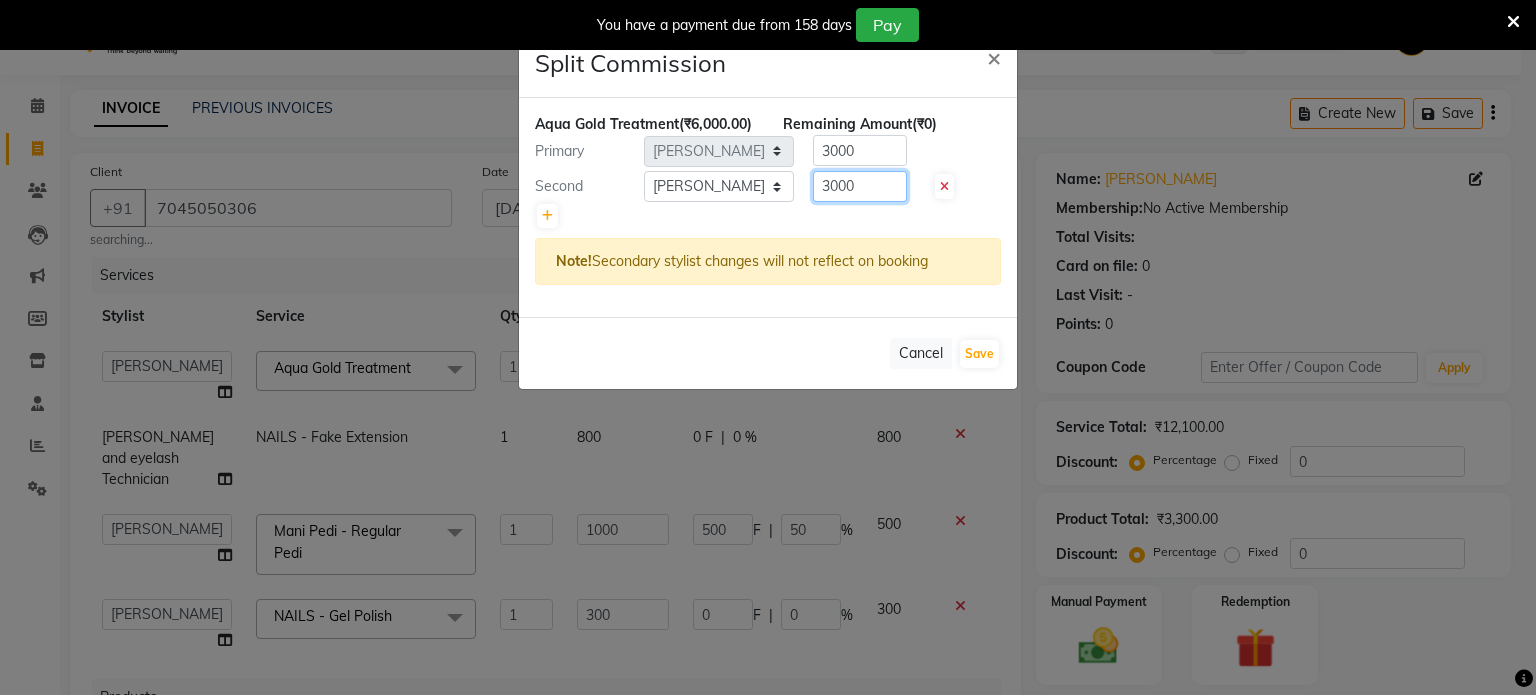 click on "3000" 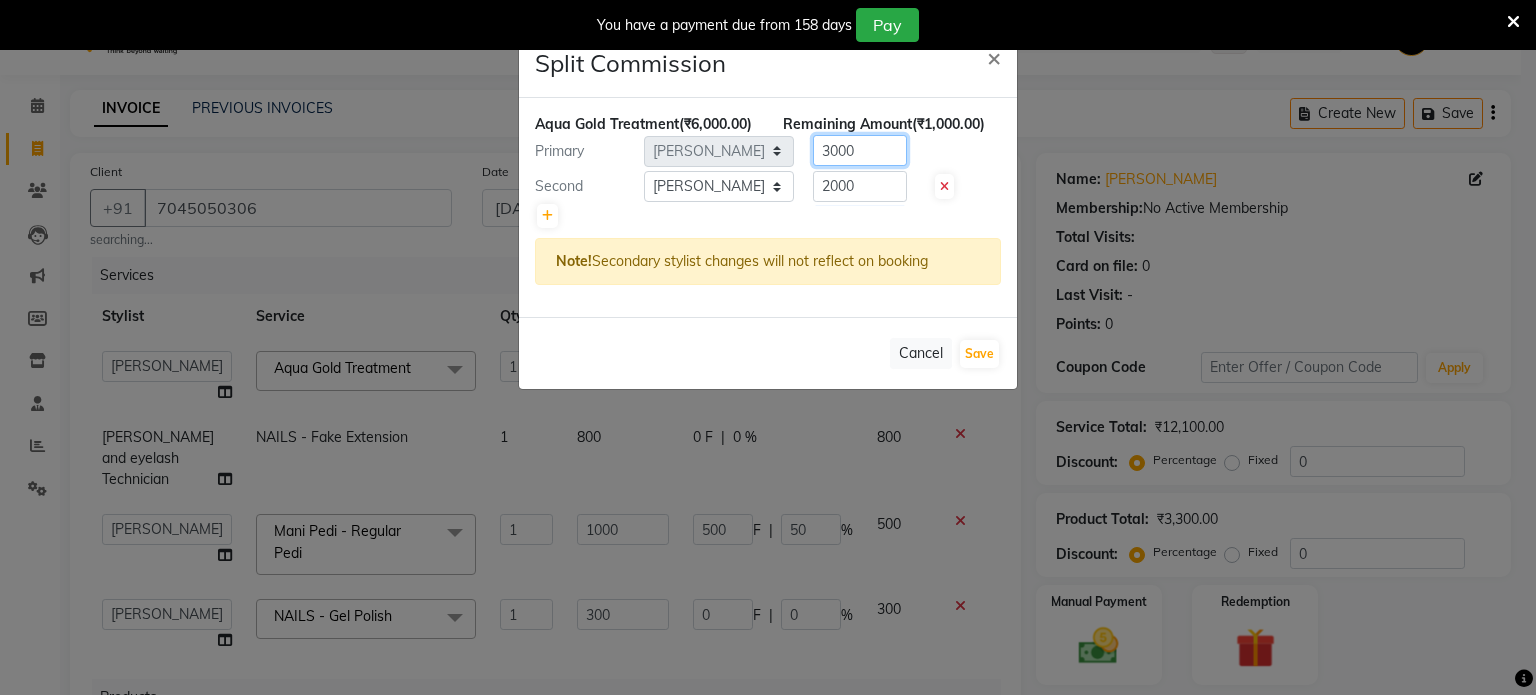 click on "3000" 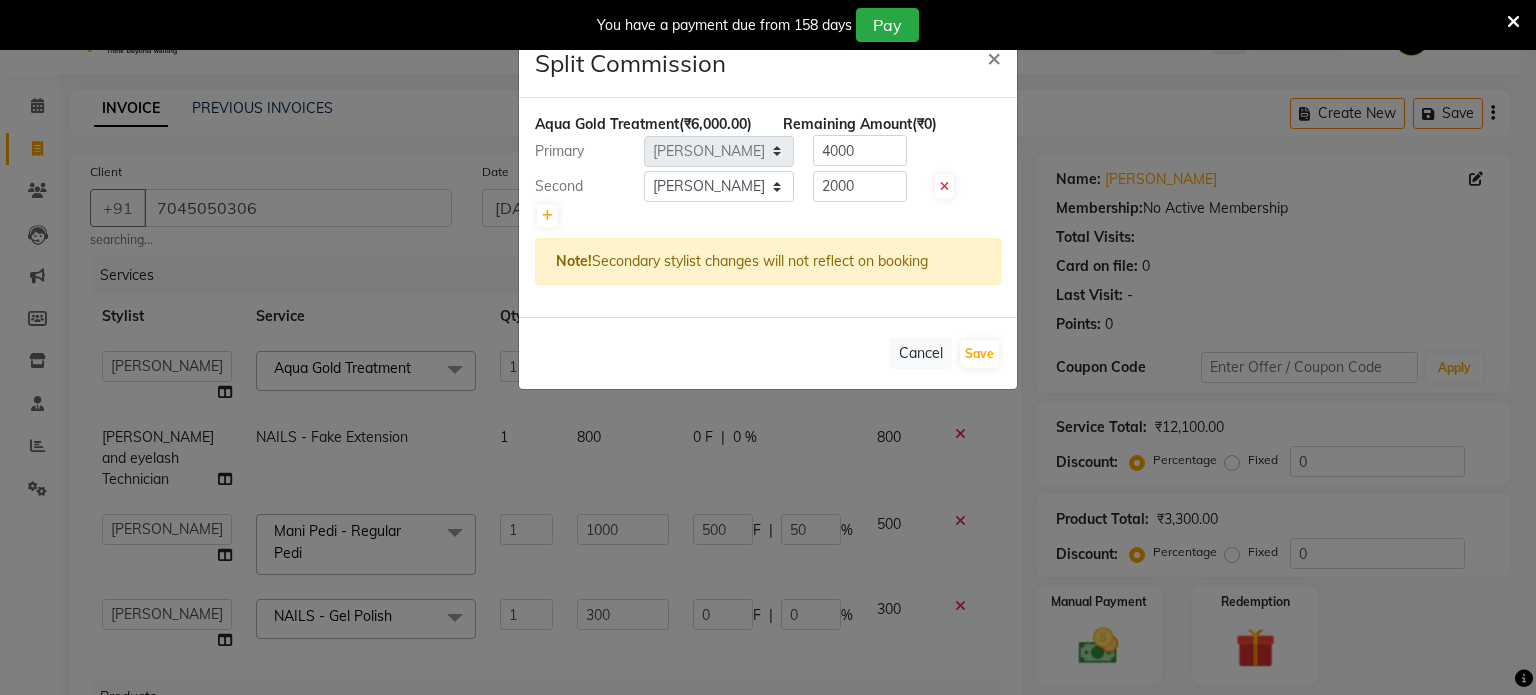 click on "Remaining Amount  (₹0)" 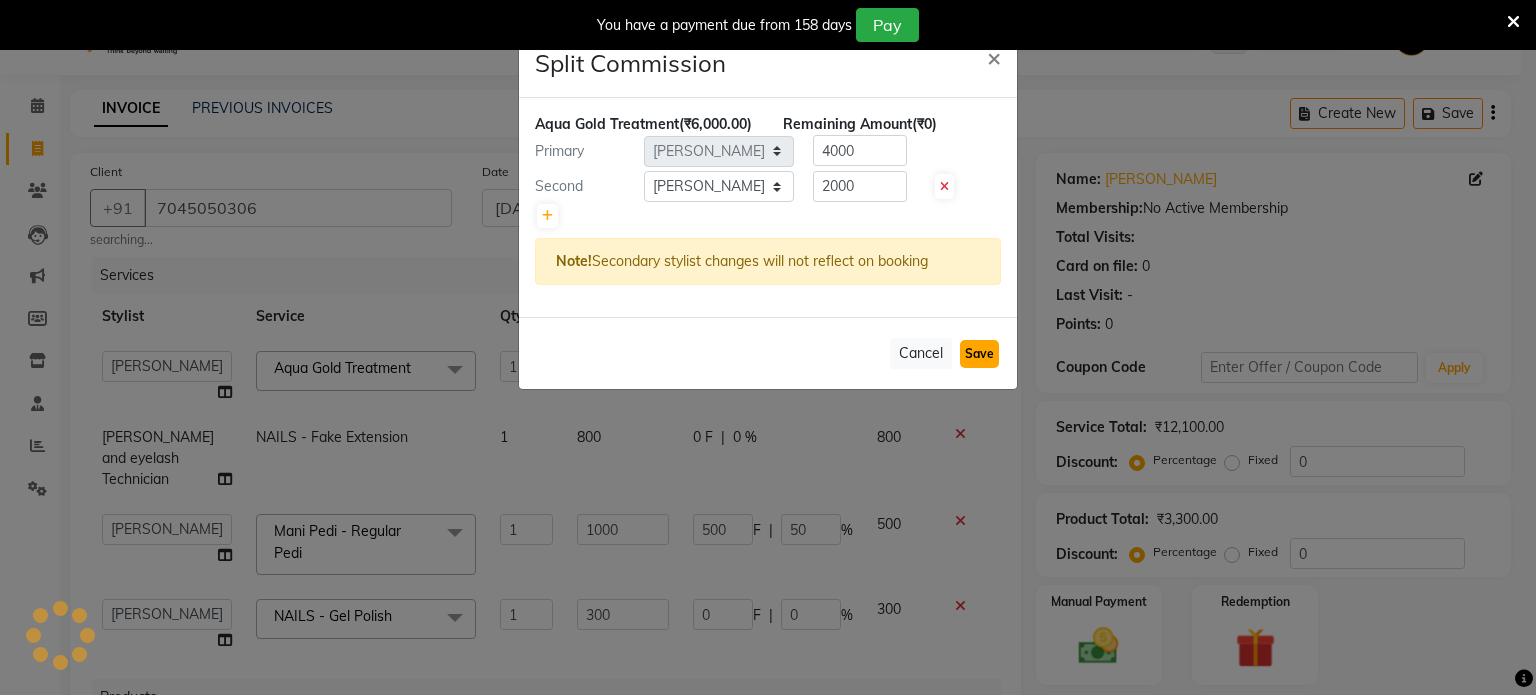 click on "Save" 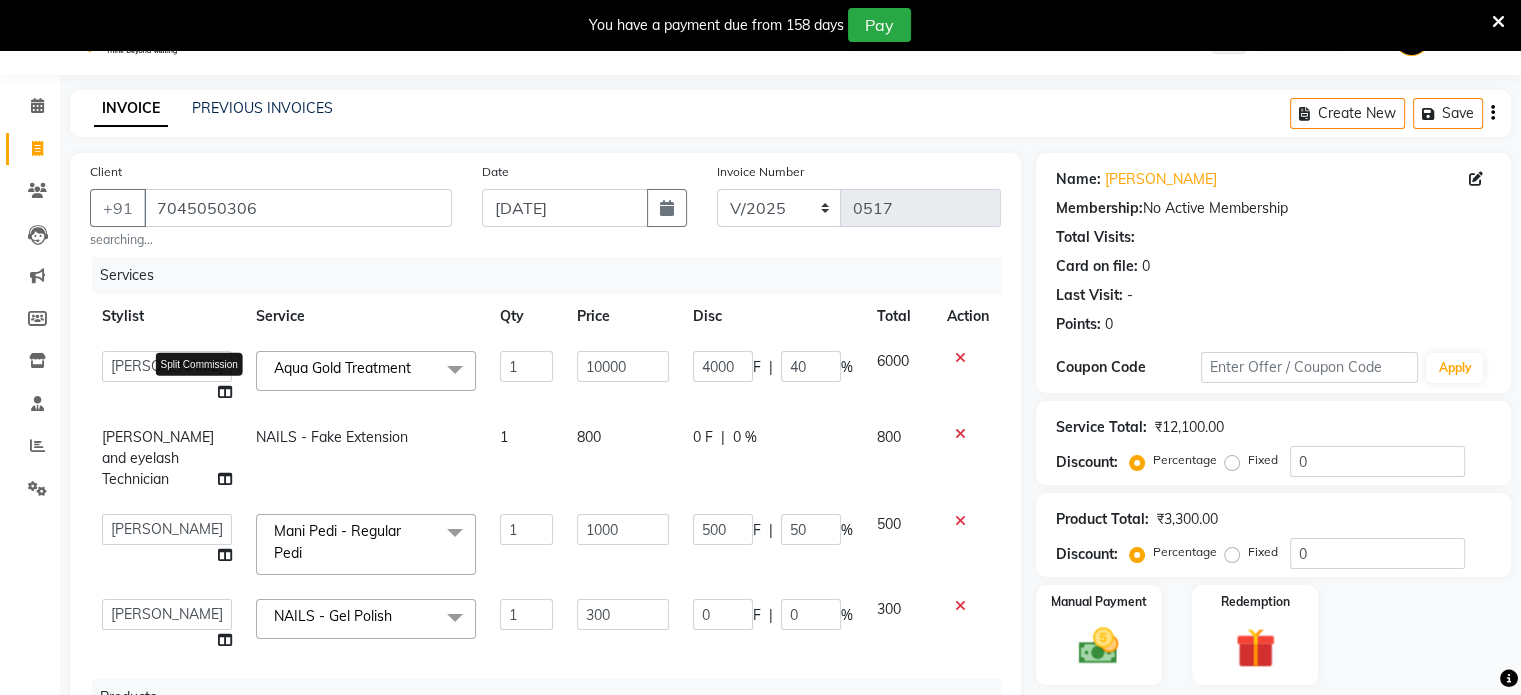 click 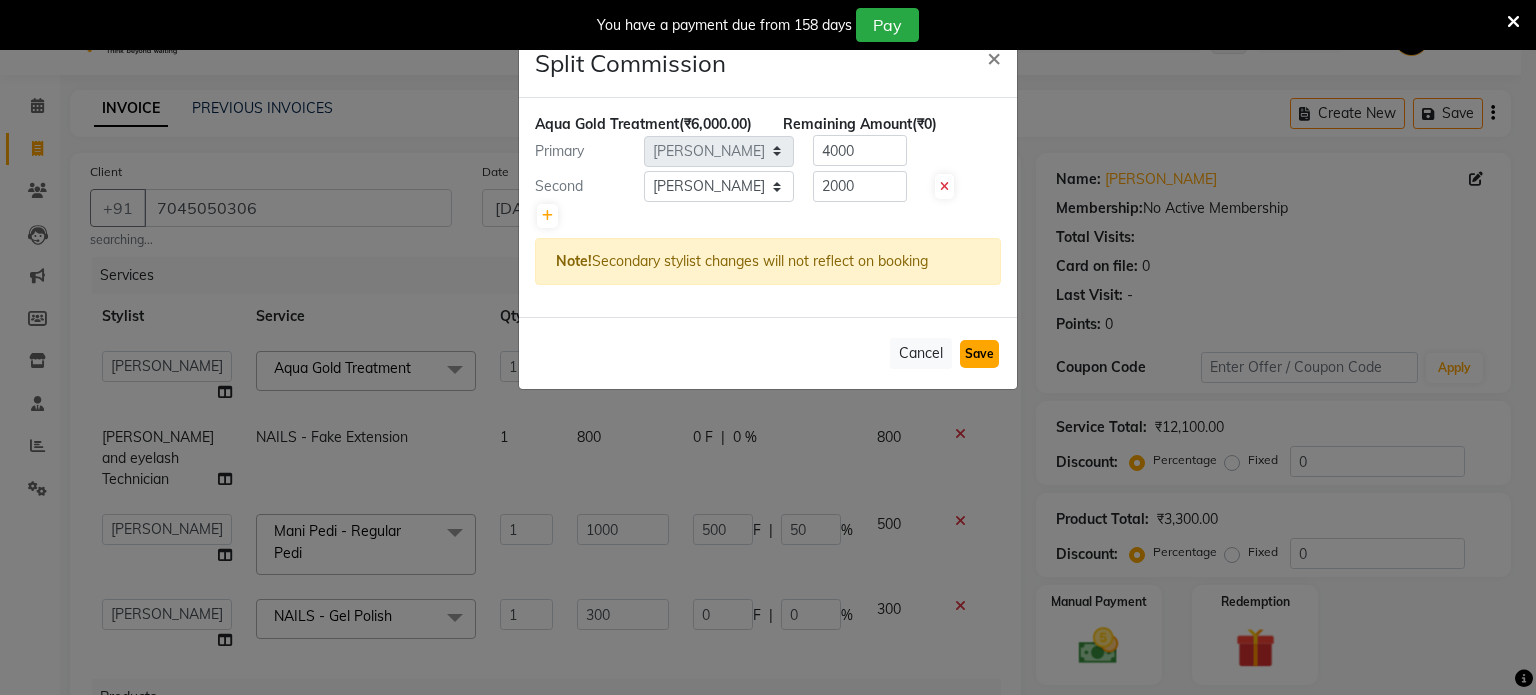 click on "Save" 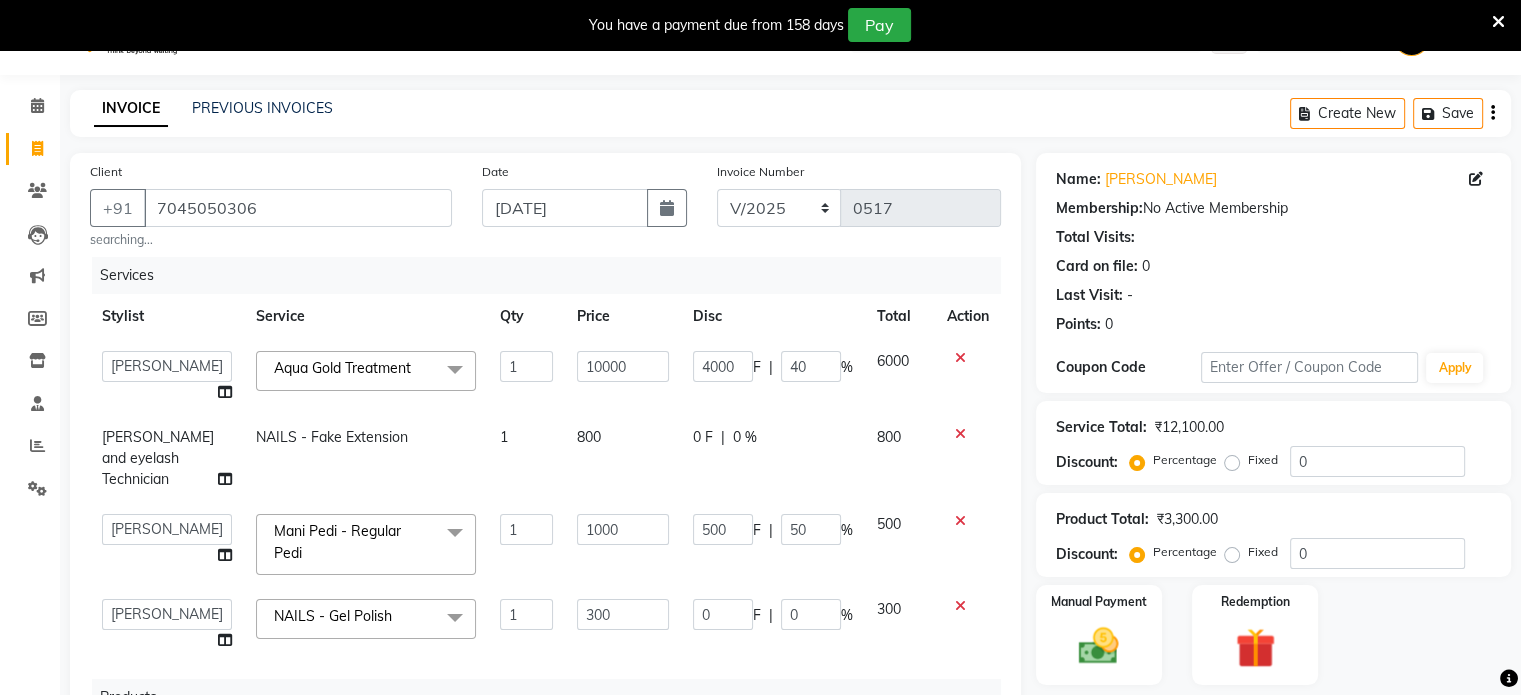 scroll, scrollTop: 134, scrollLeft: 0, axis: vertical 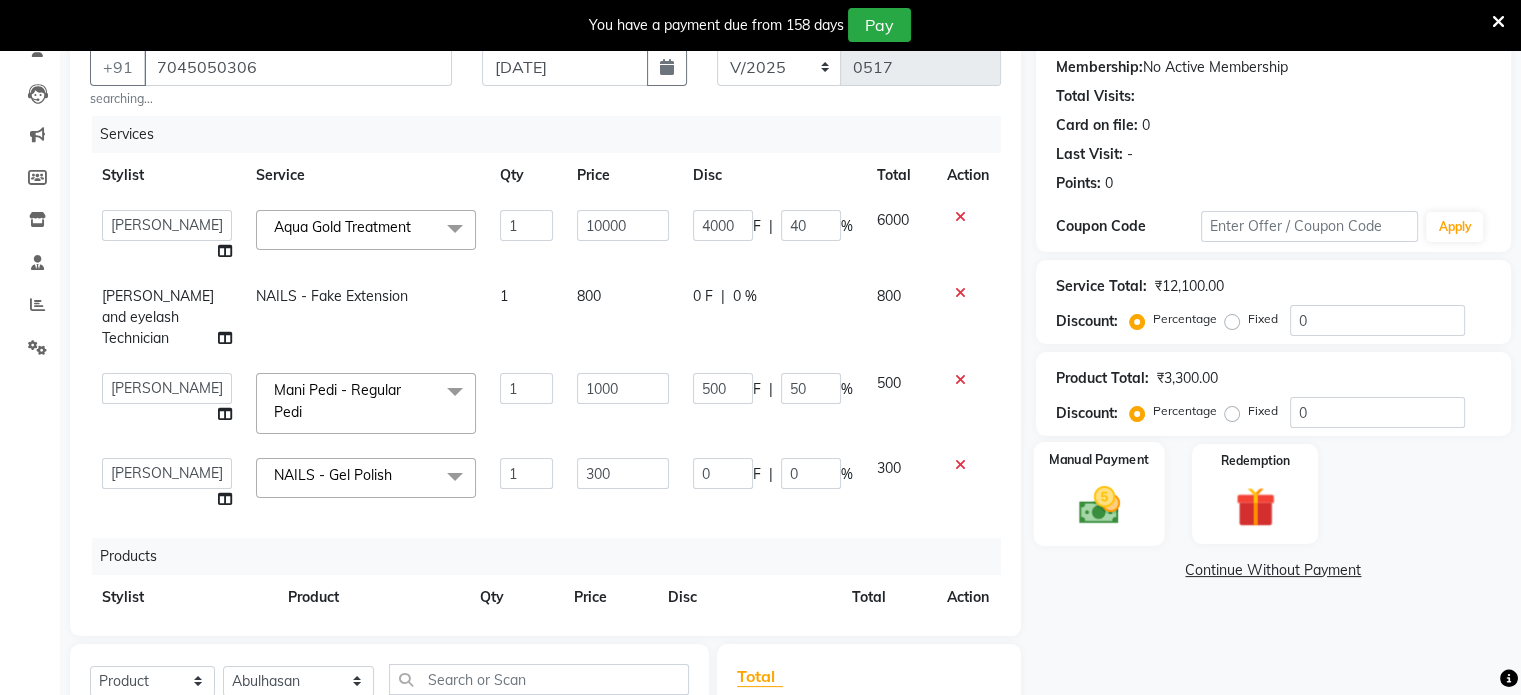click 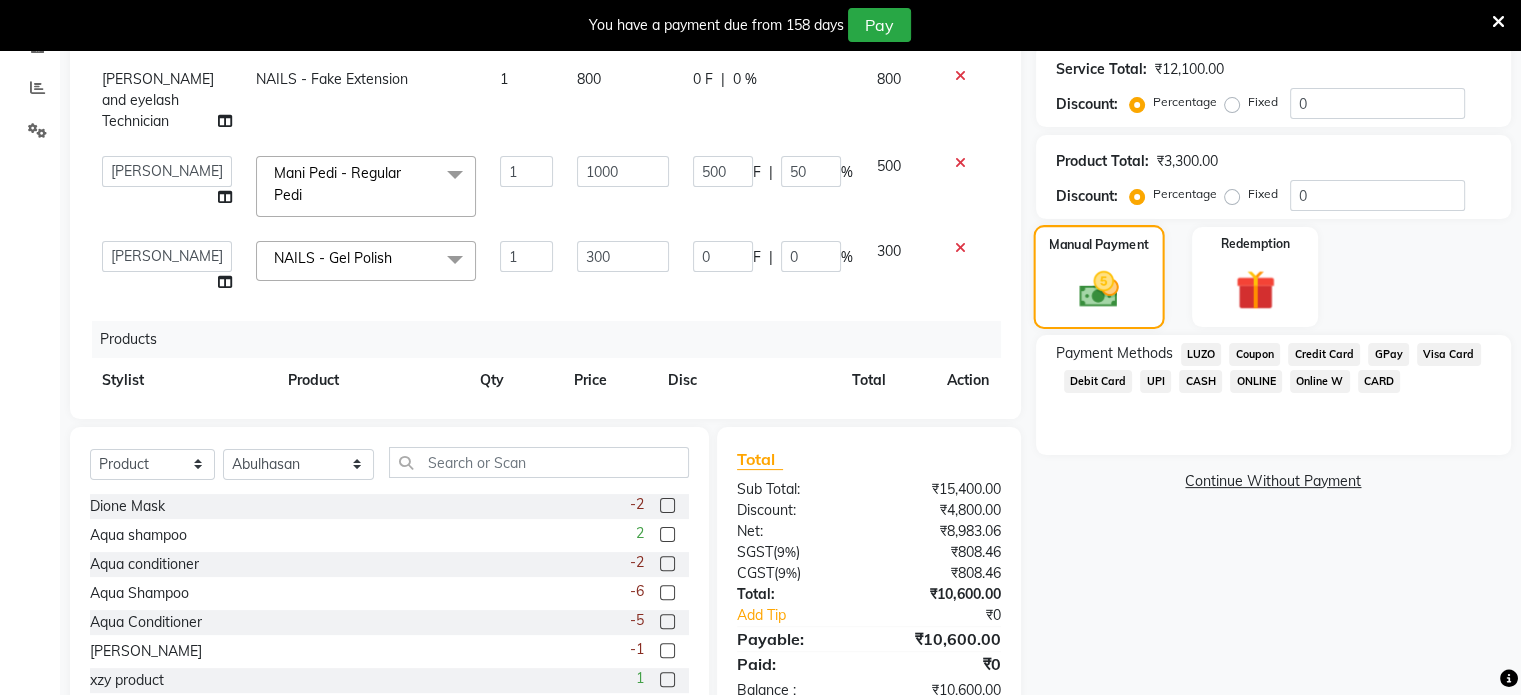 scroll, scrollTop: 408, scrollLeft: 0, axis: vertical 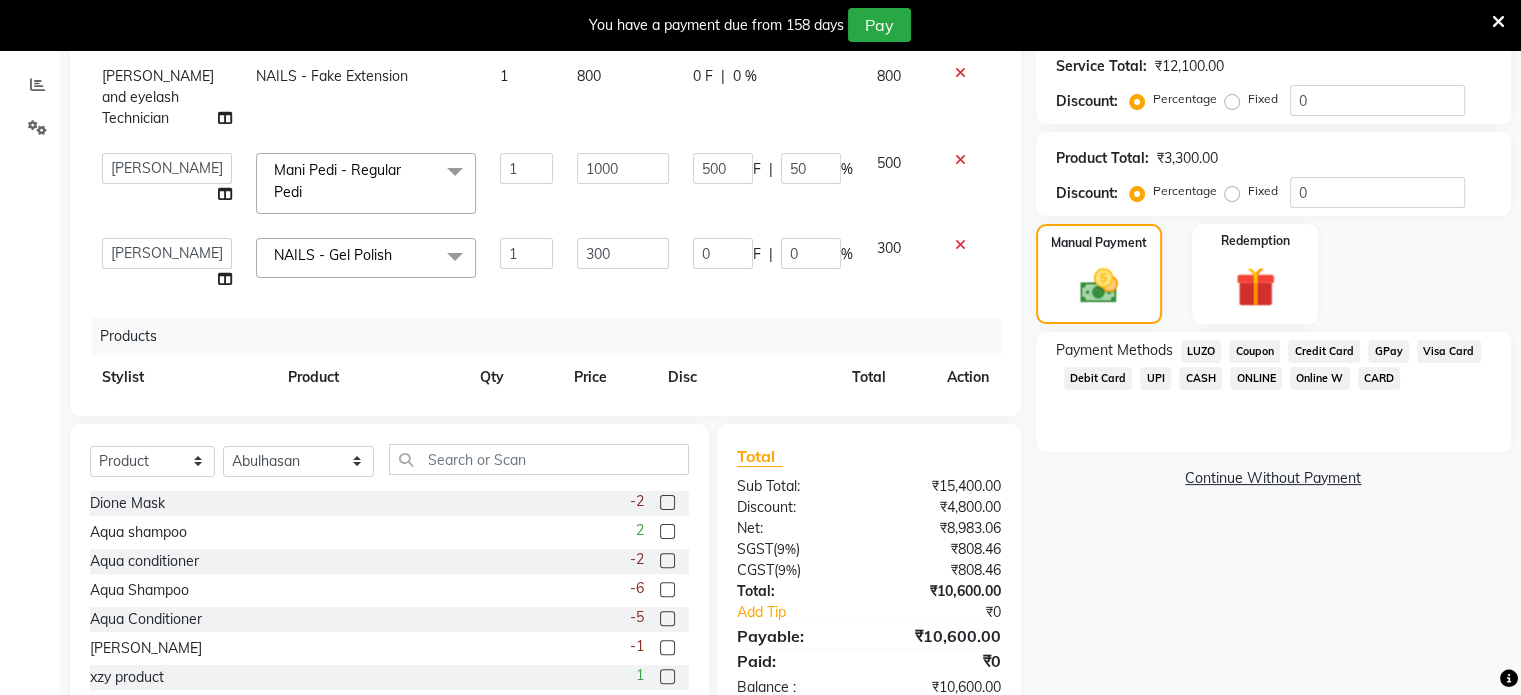 click on "GPay" 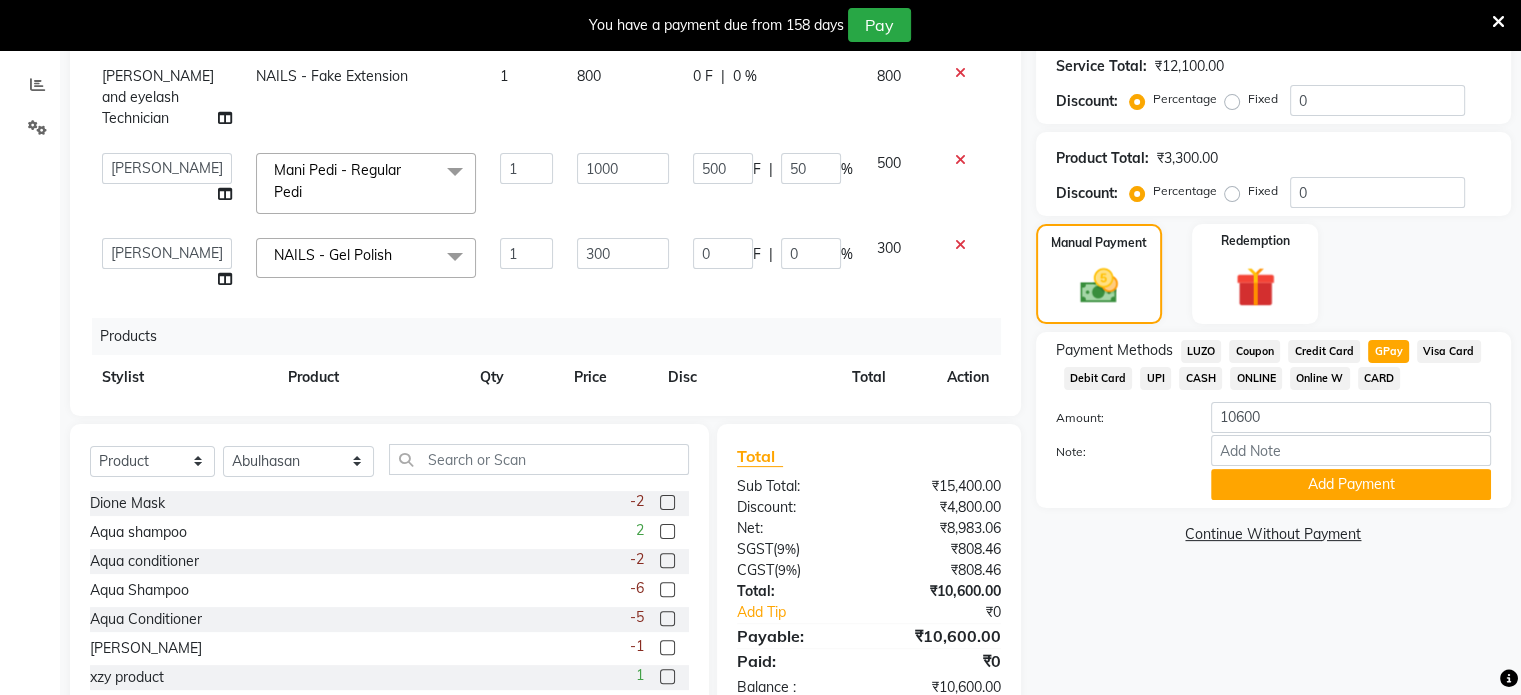 click on "CARD" 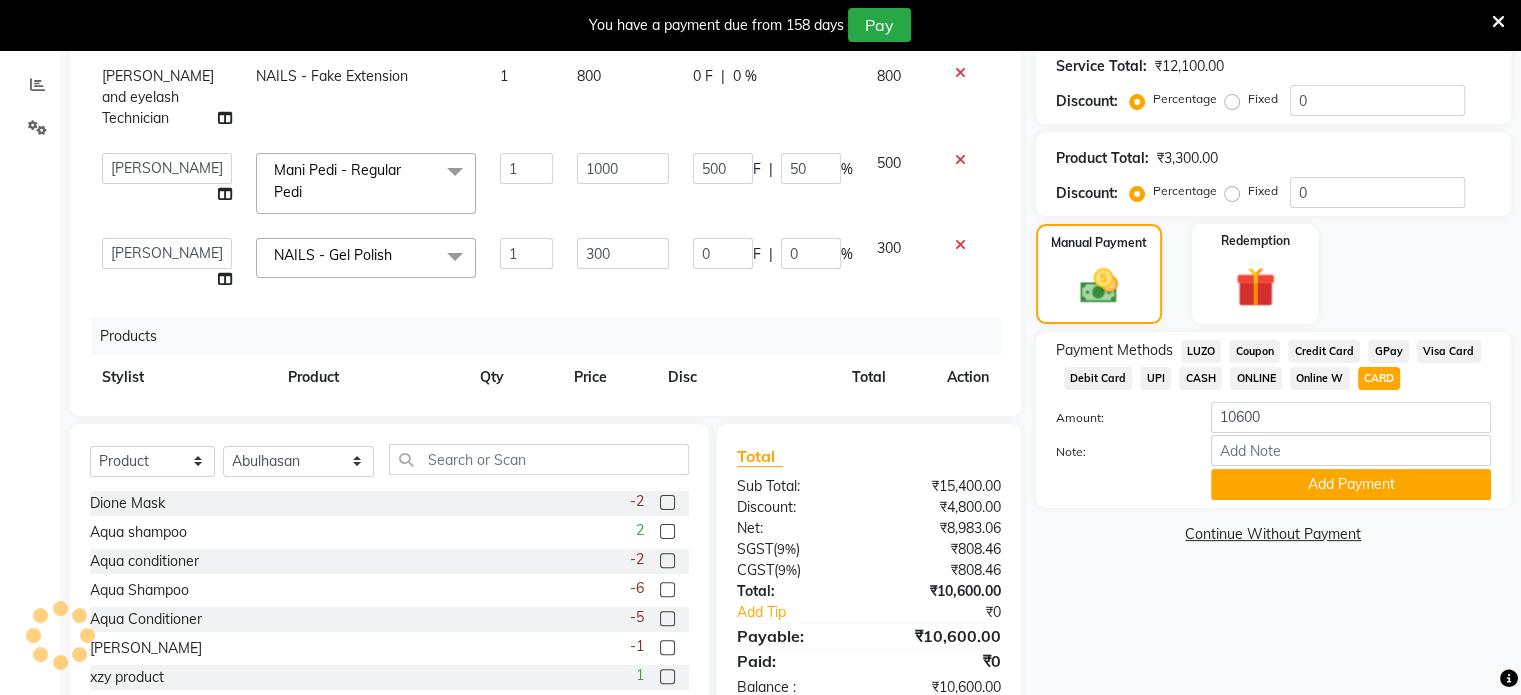 scroll, scrollTop: 463, scrollLeft: 0, axis: vertical 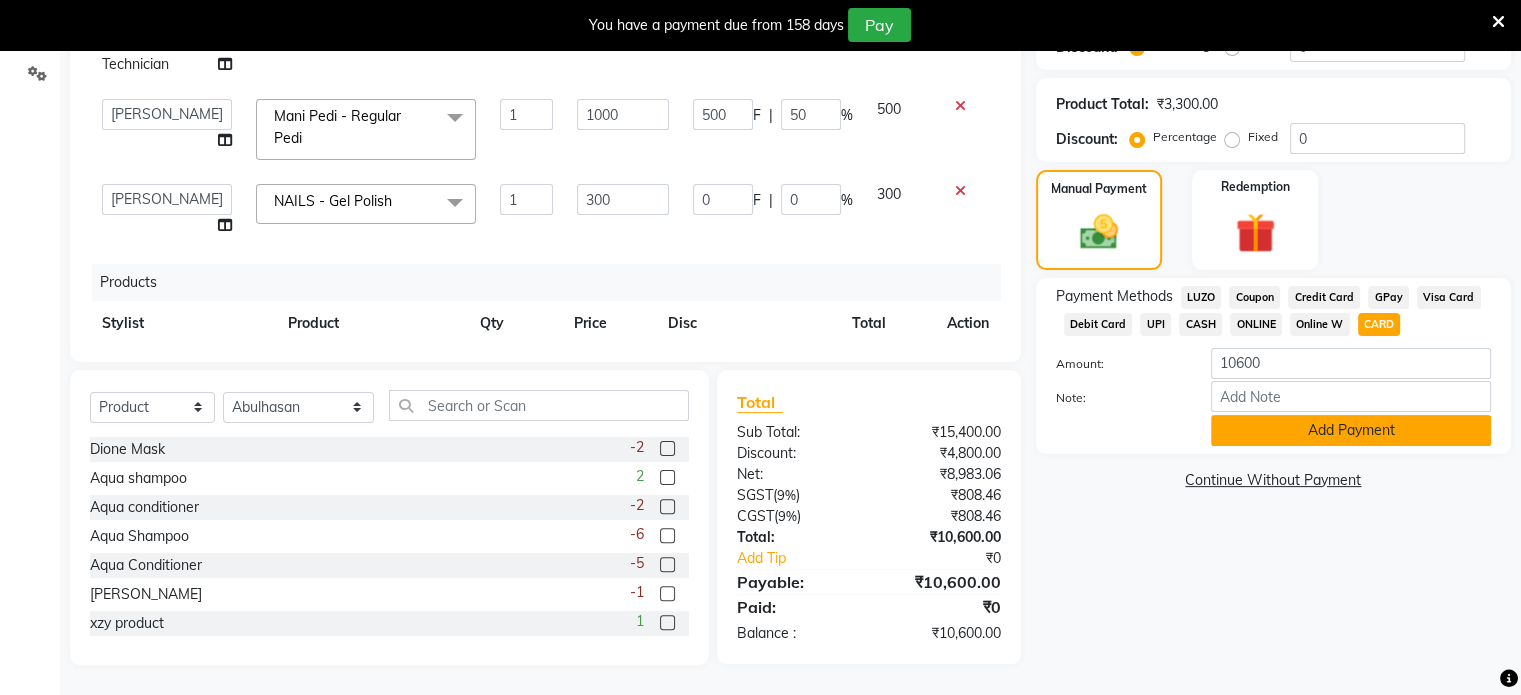 click on "Add Payment" 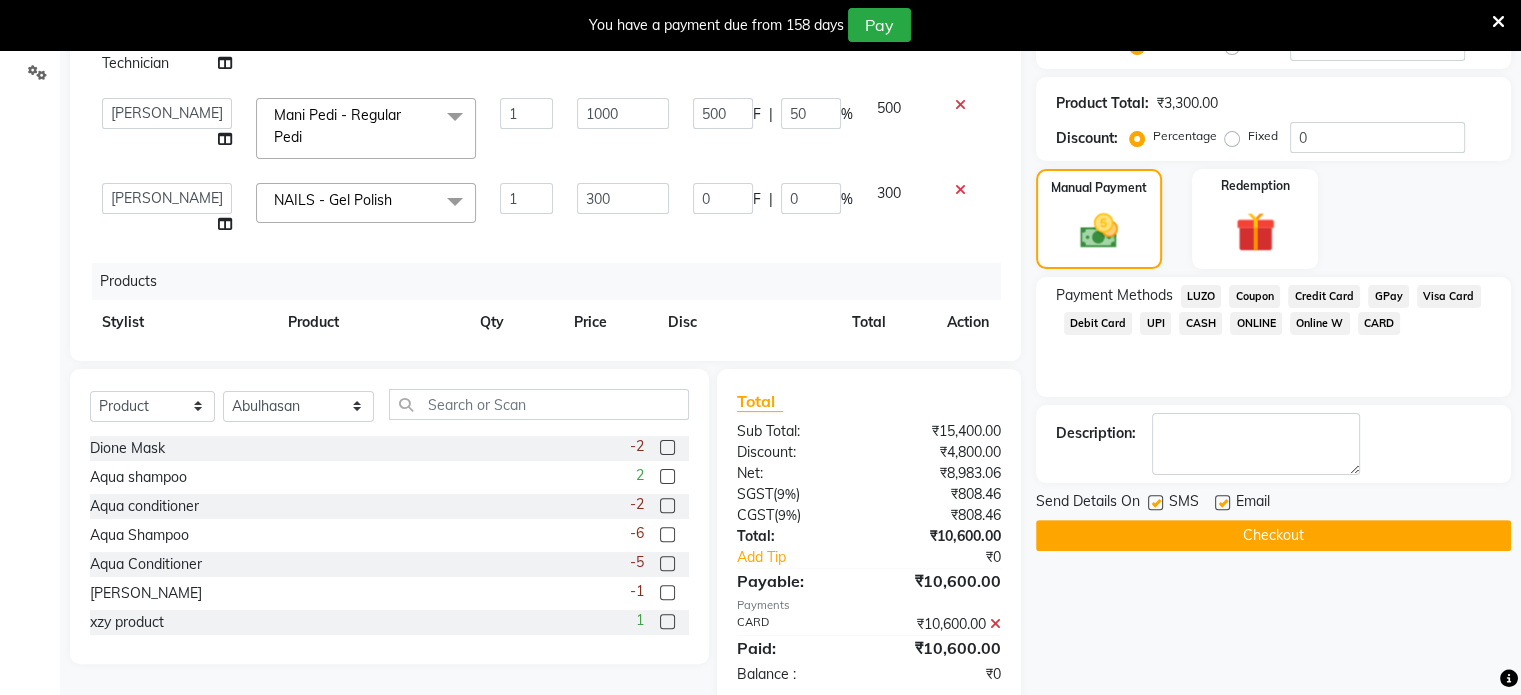 scroll, scrollTop: 503, scrollLeft: 0, axis: vertical 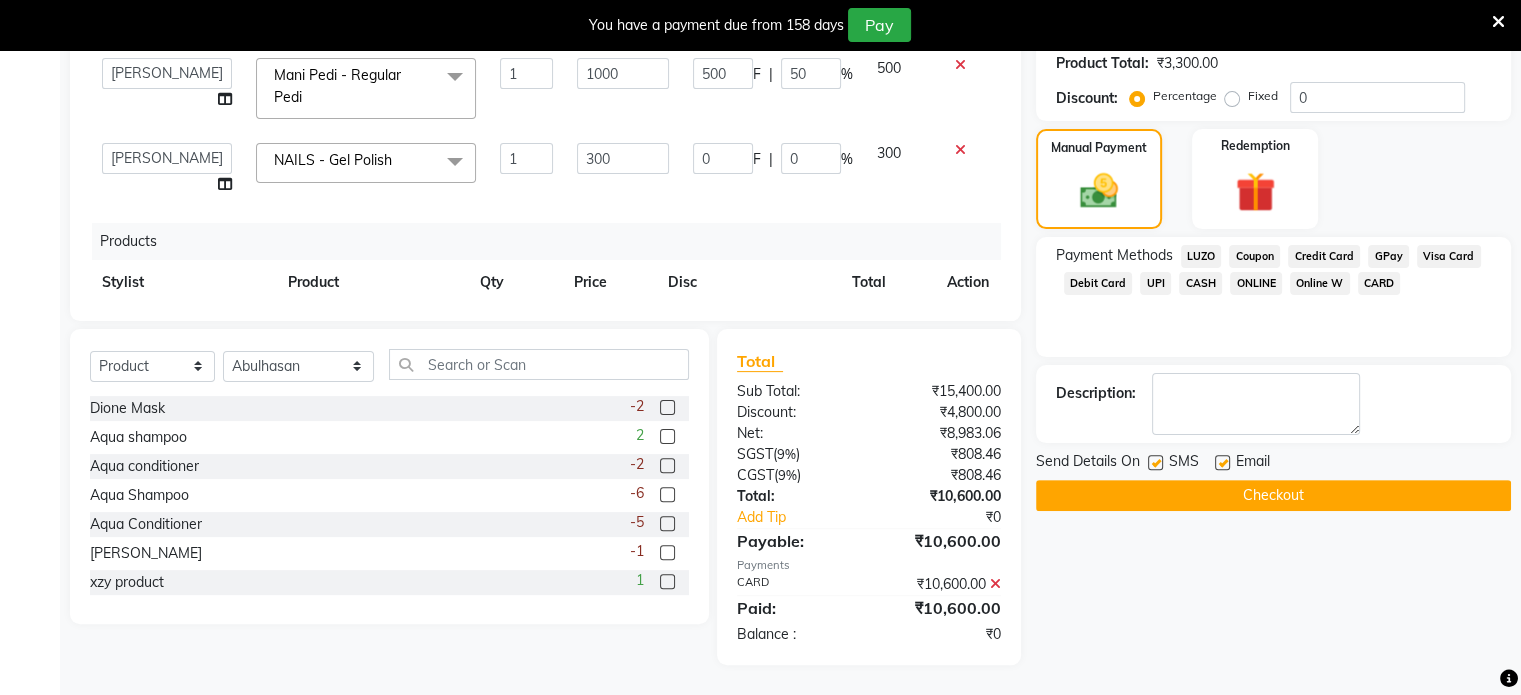 click on "Checkout" 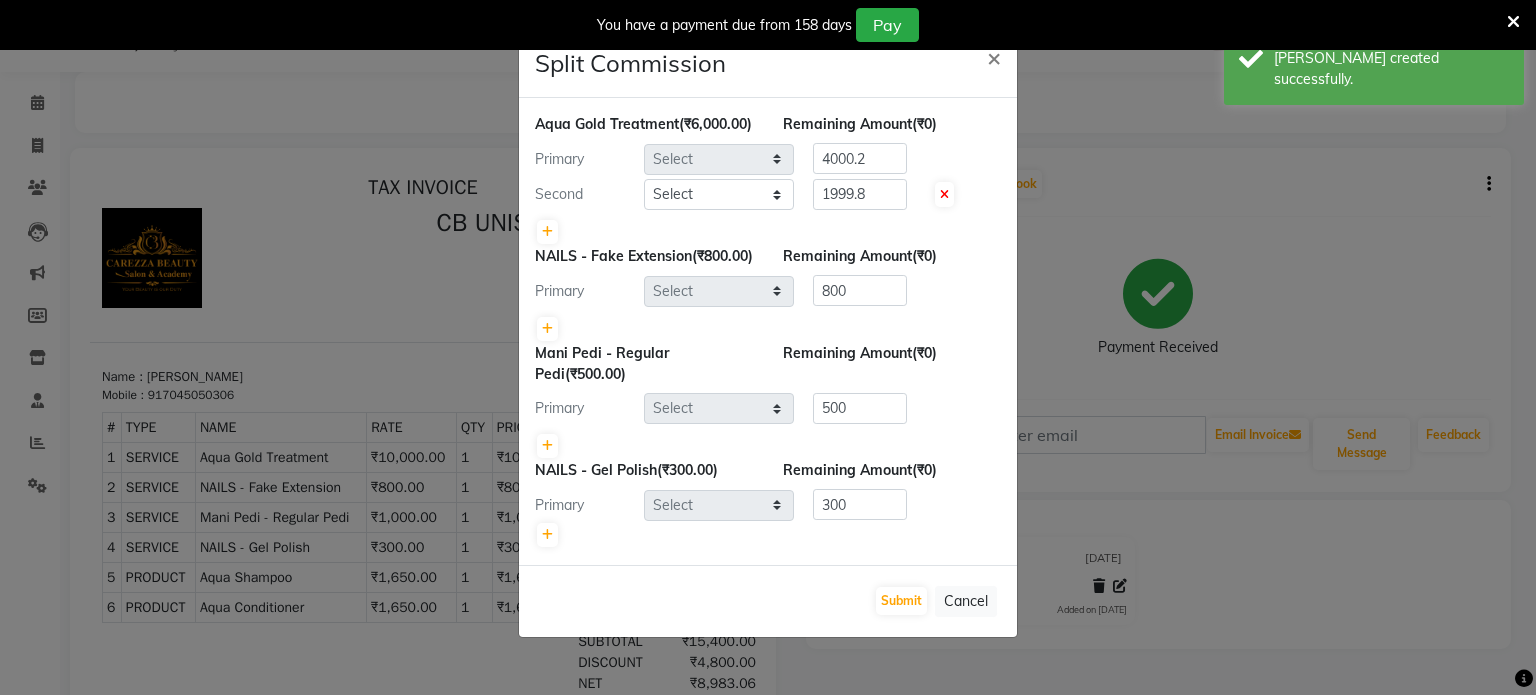 scroll, scrollTop: 0, scrollLeft: 0, axis: both 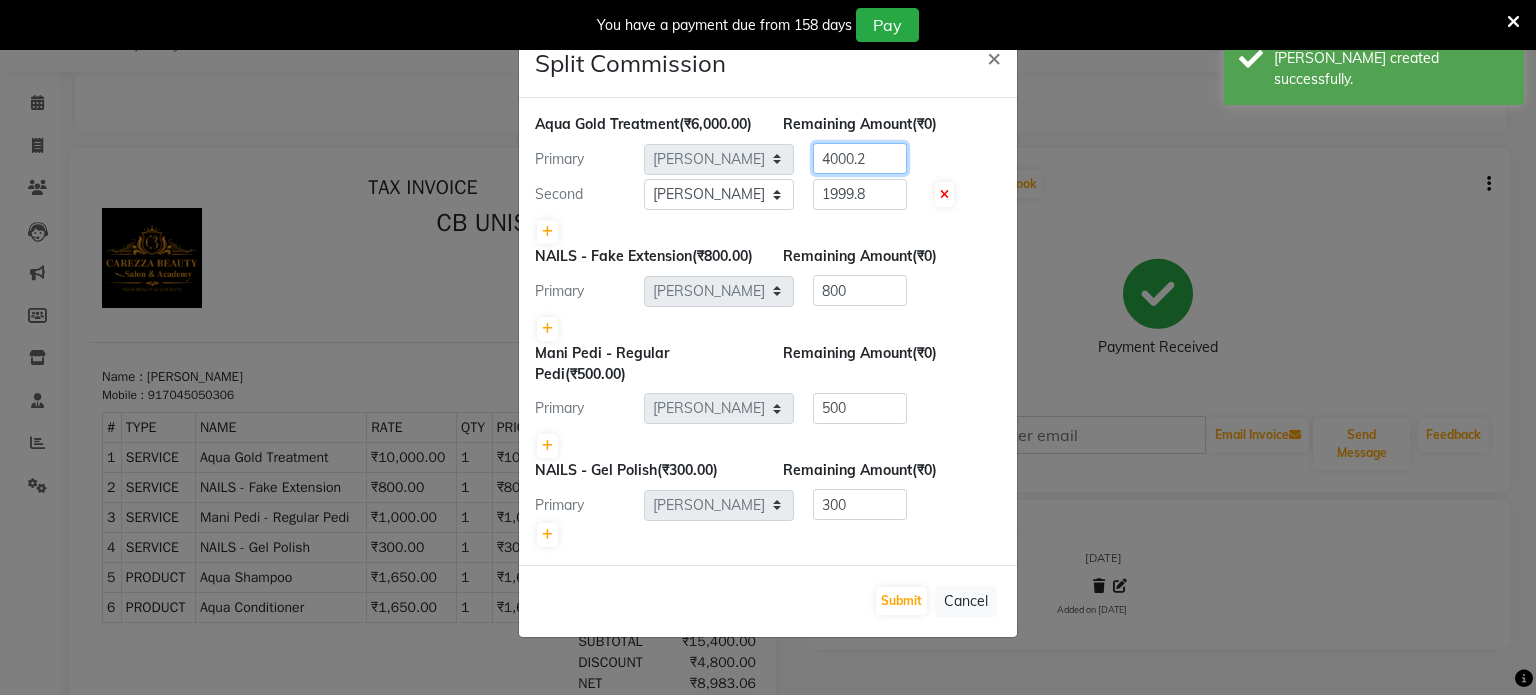 click on "4000.2" 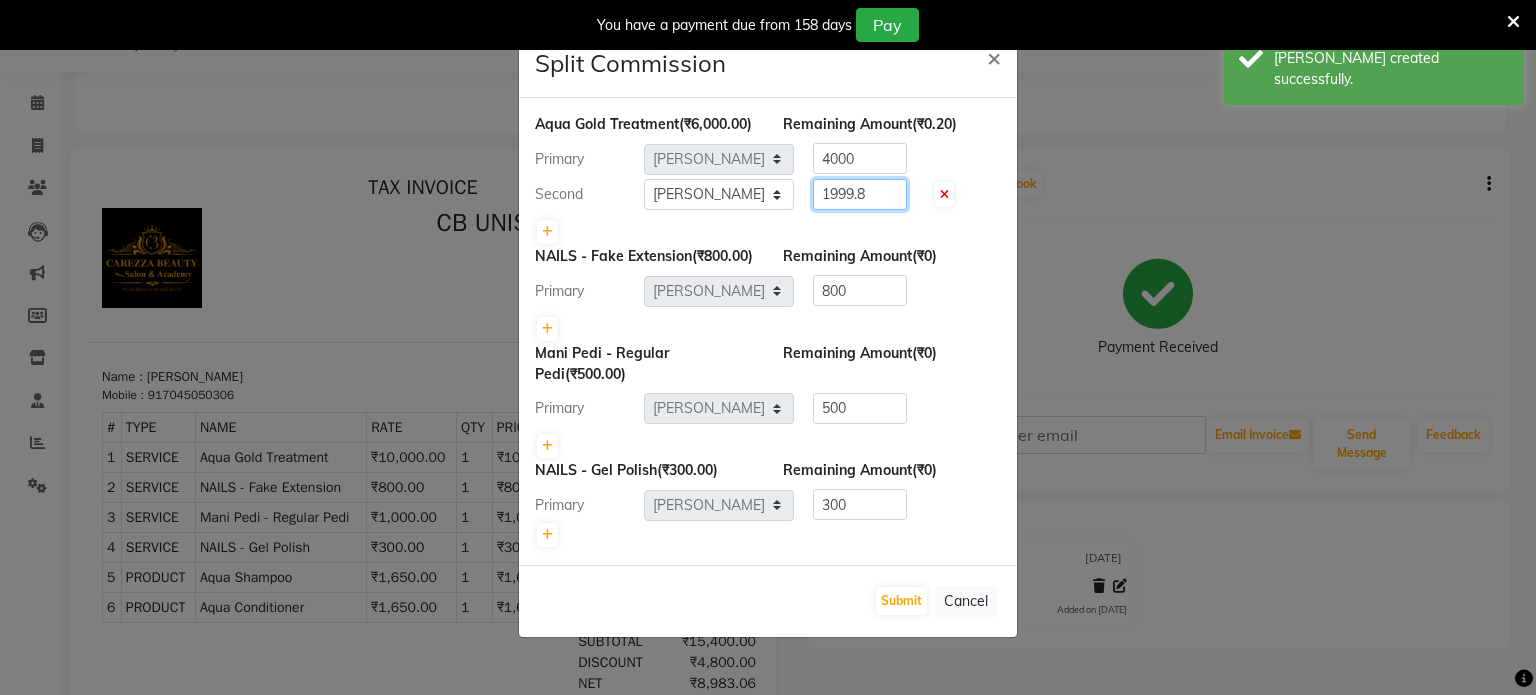 click on "1999.8" 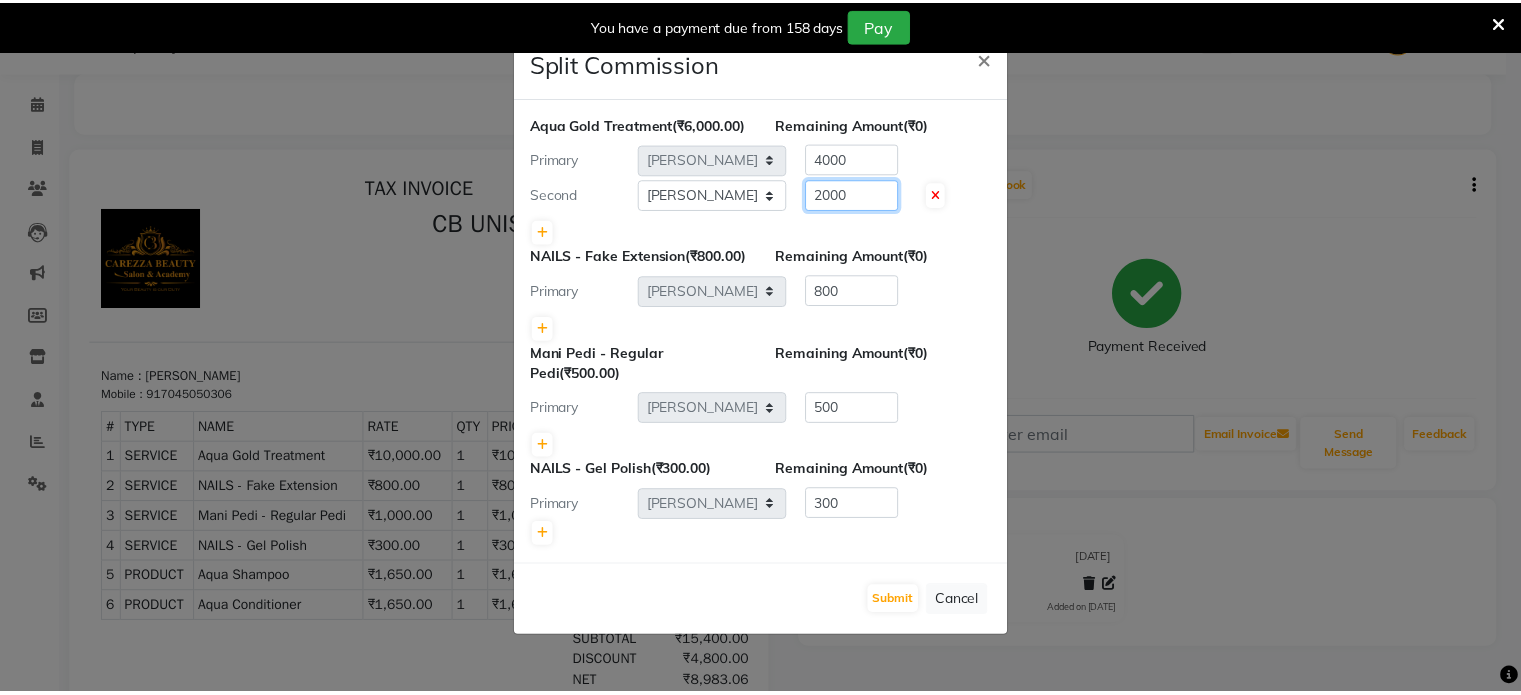 scroll, scrollTop: 8, scrollLeft: 0, axis: vertical 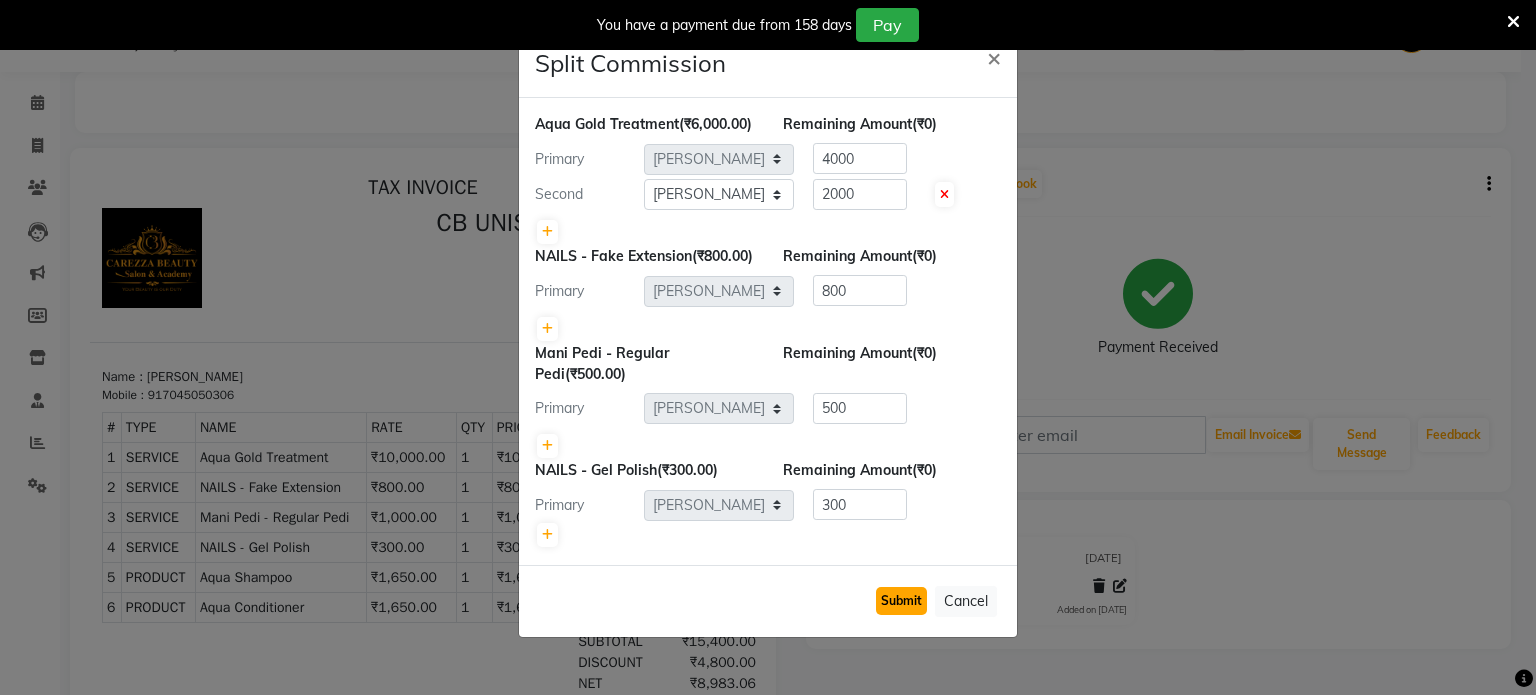 click on "Submit" 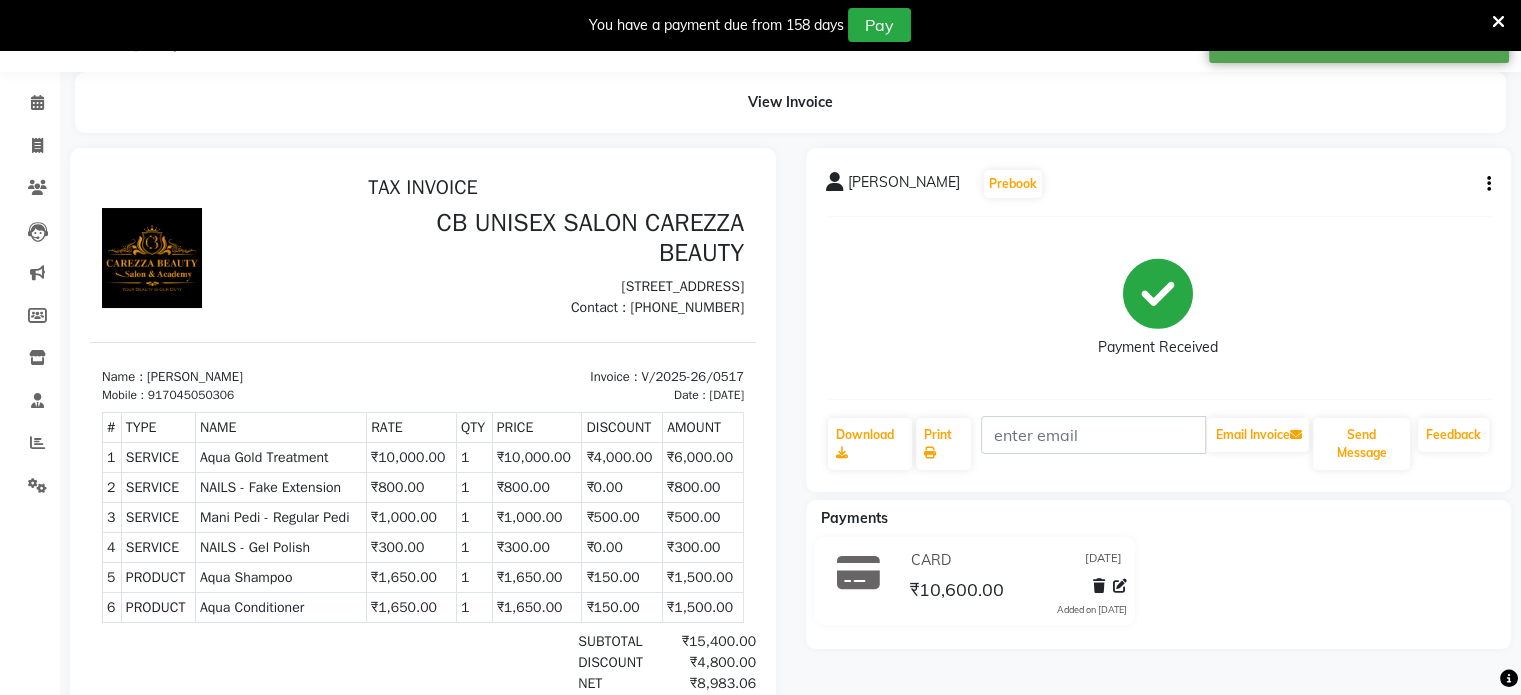 scroll, scrollTop: 0, scrollLeft: 0, axis: both 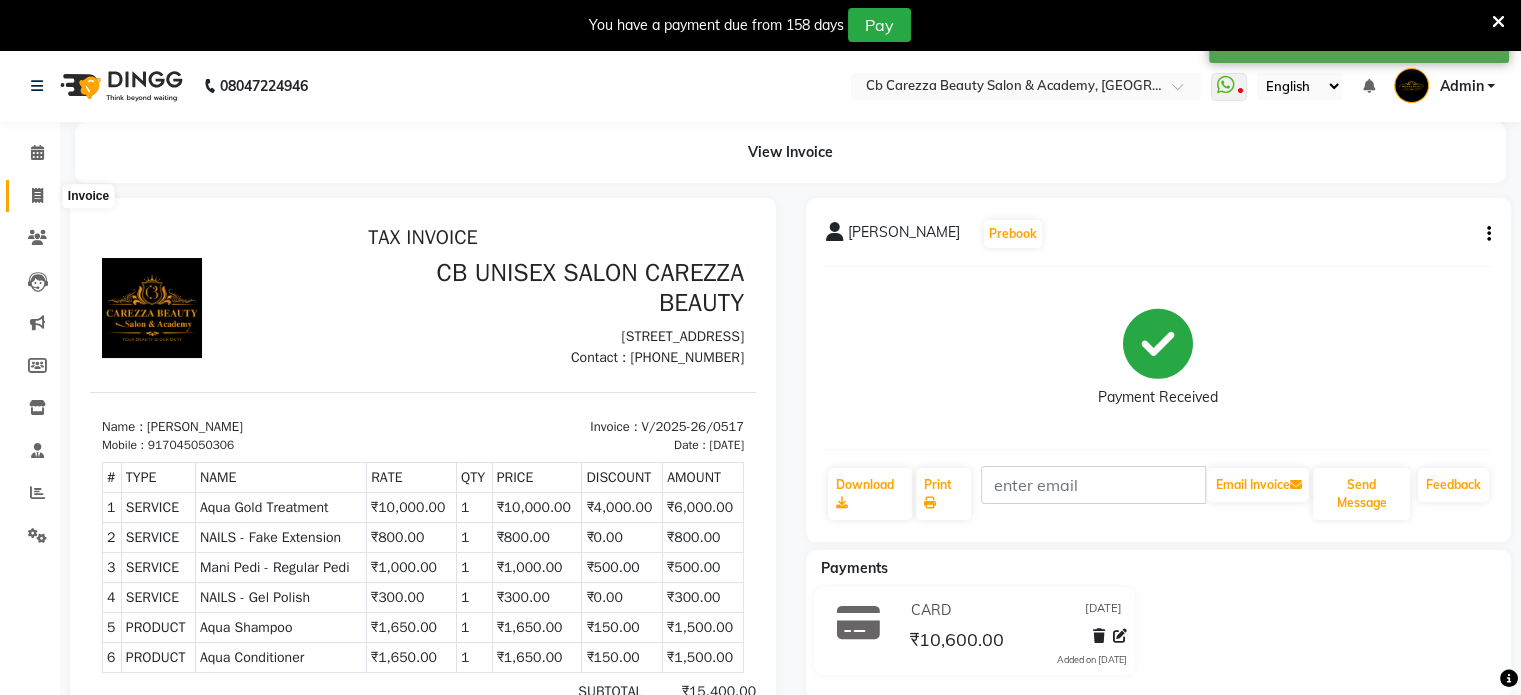 click 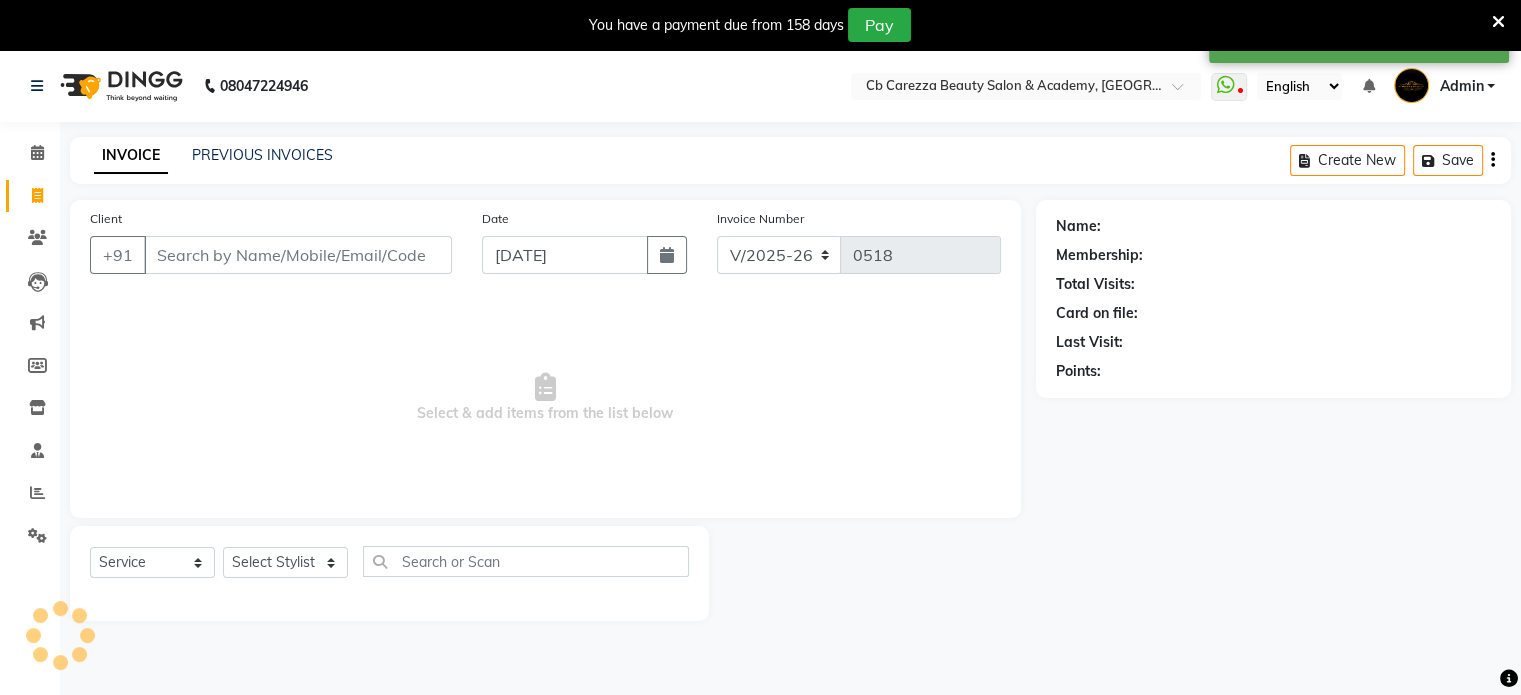 scroll, scrollTop: 50, scrollLeft: 0, axis: vertical 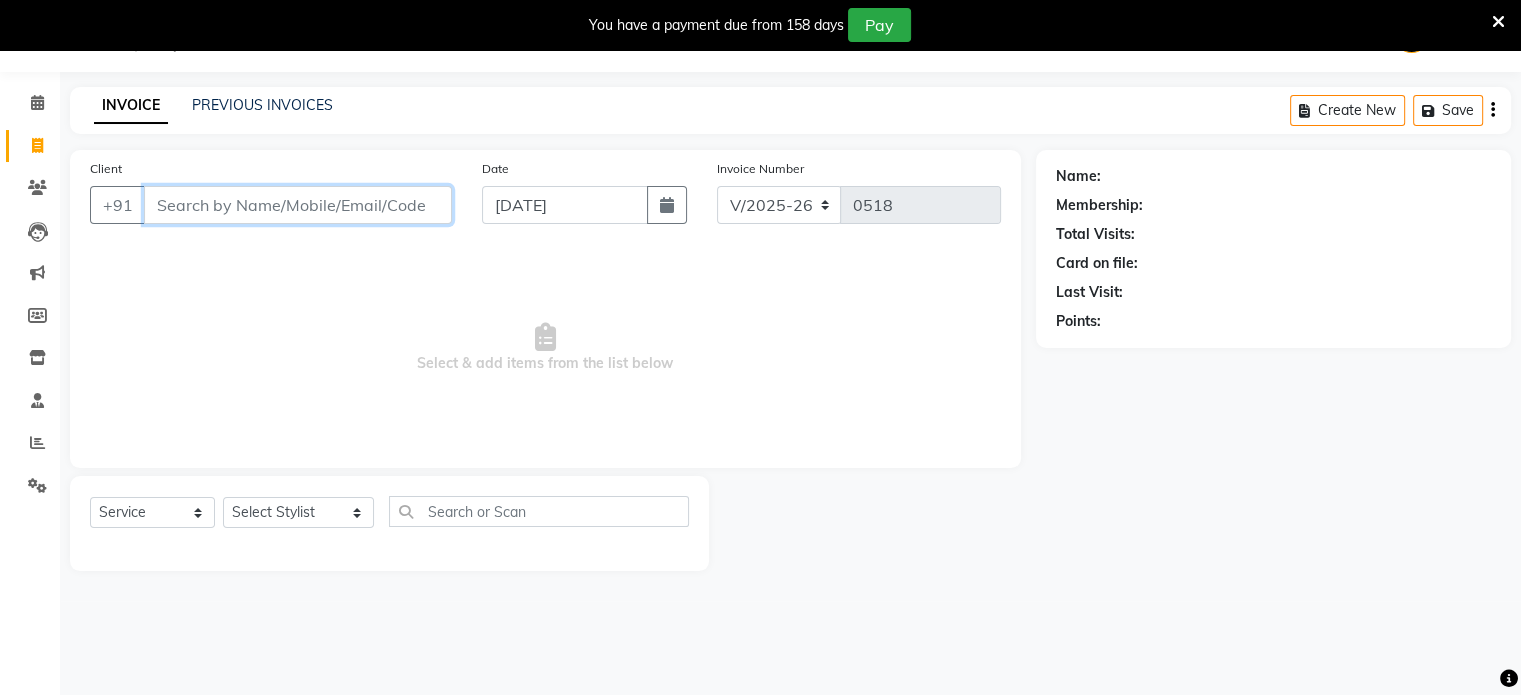 paste on "8974198117" 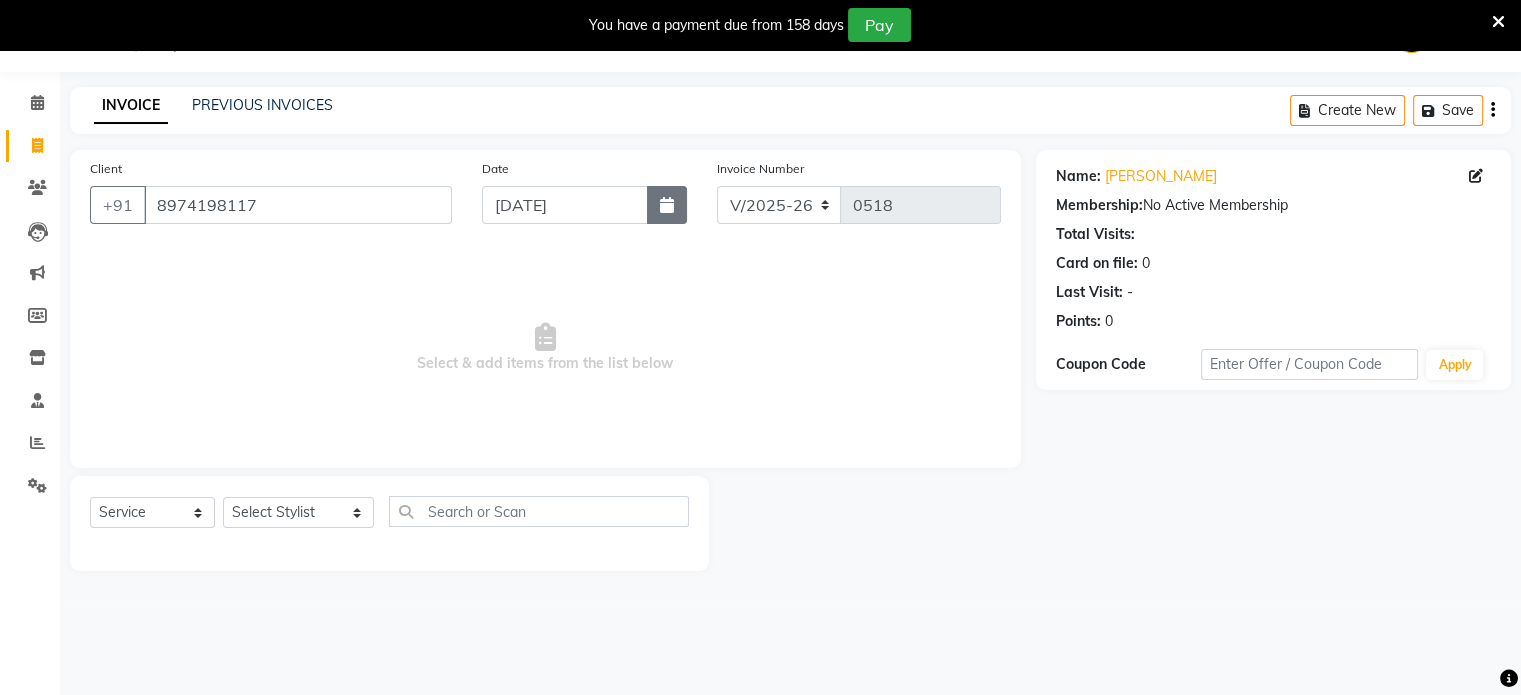 click 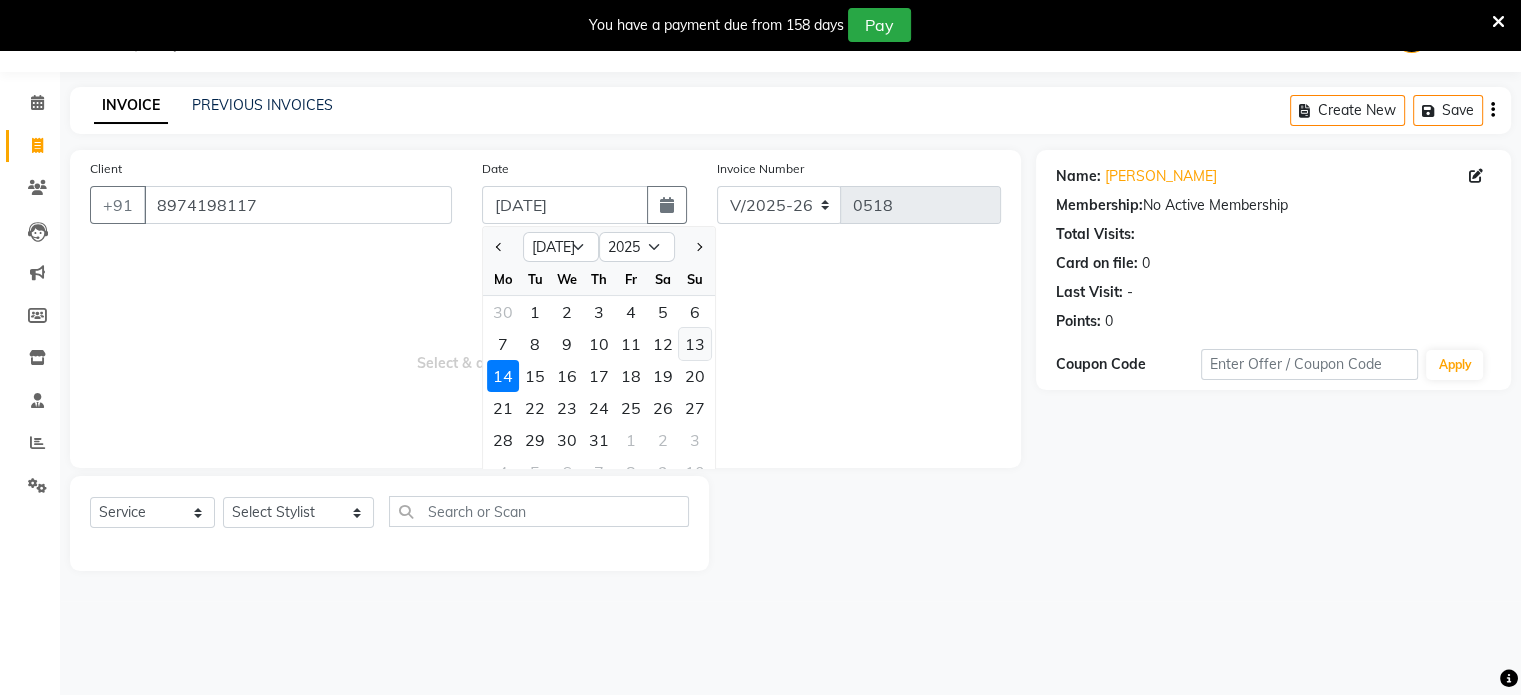 click on "13" 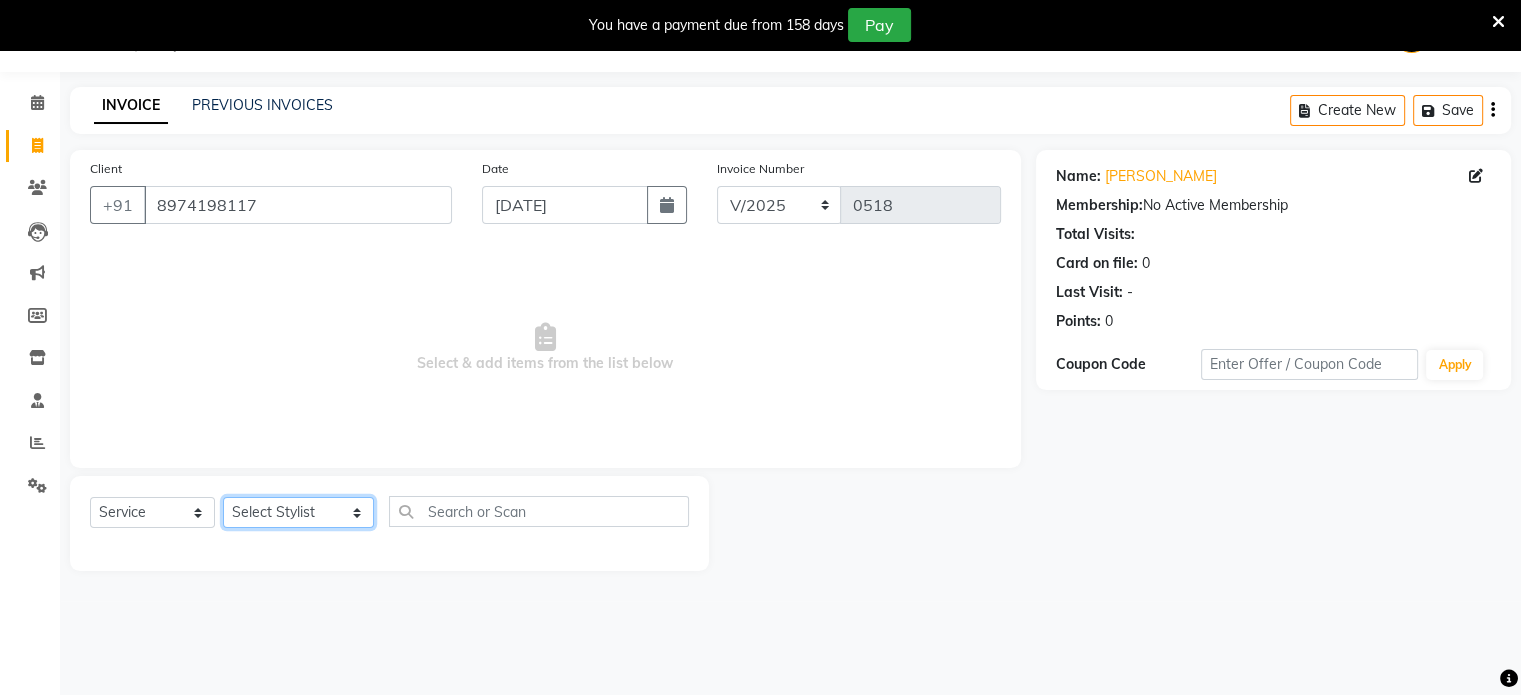 click on "Select Stylist Abulhasan Bimla Jyoti mani - pedi Meena Nail and eyelash Technician Sonia Beautician & Senior Stylist Zaid senior stylist" 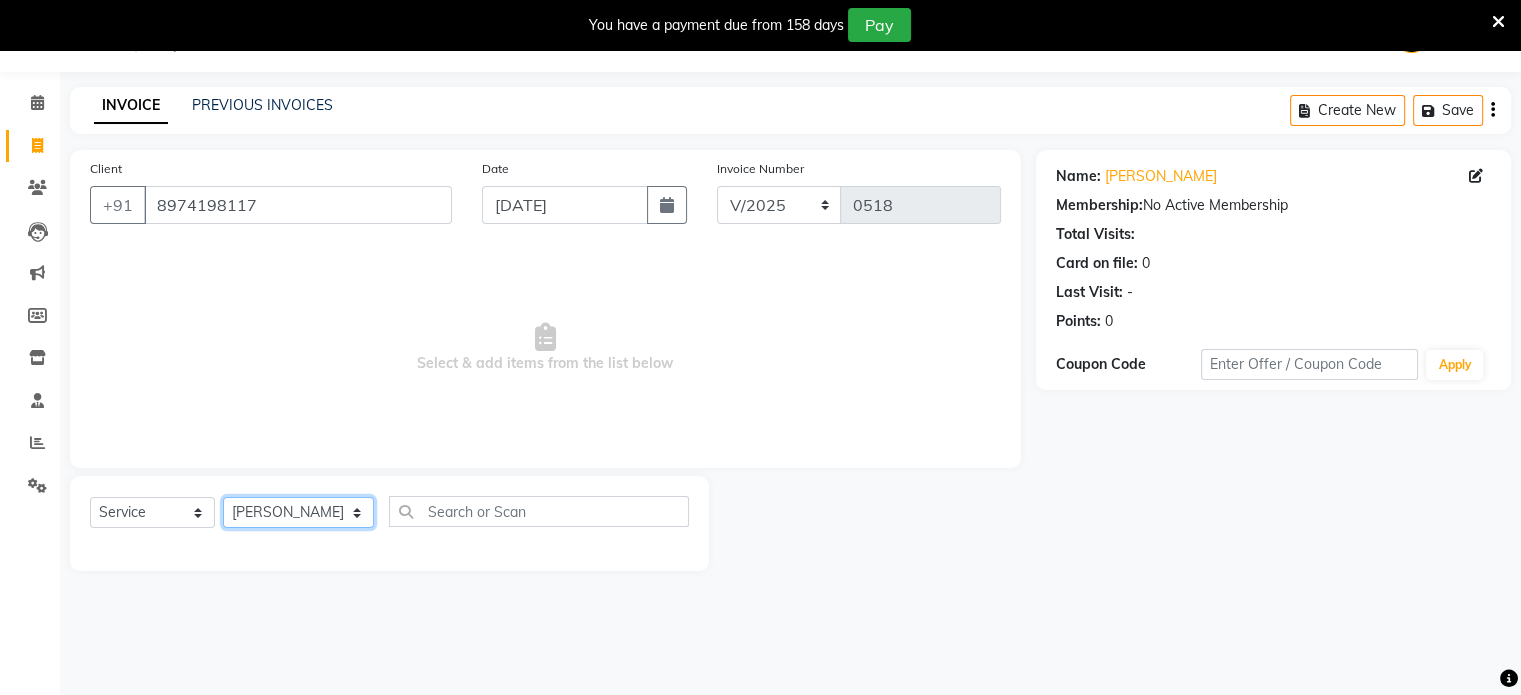 click on "Select Stylist Abulhasan Bimla Jyoti mani - pedi Meena Nail and eyelash Technician Sonia Beautician & Senior Stylist Zaid senior stylist" 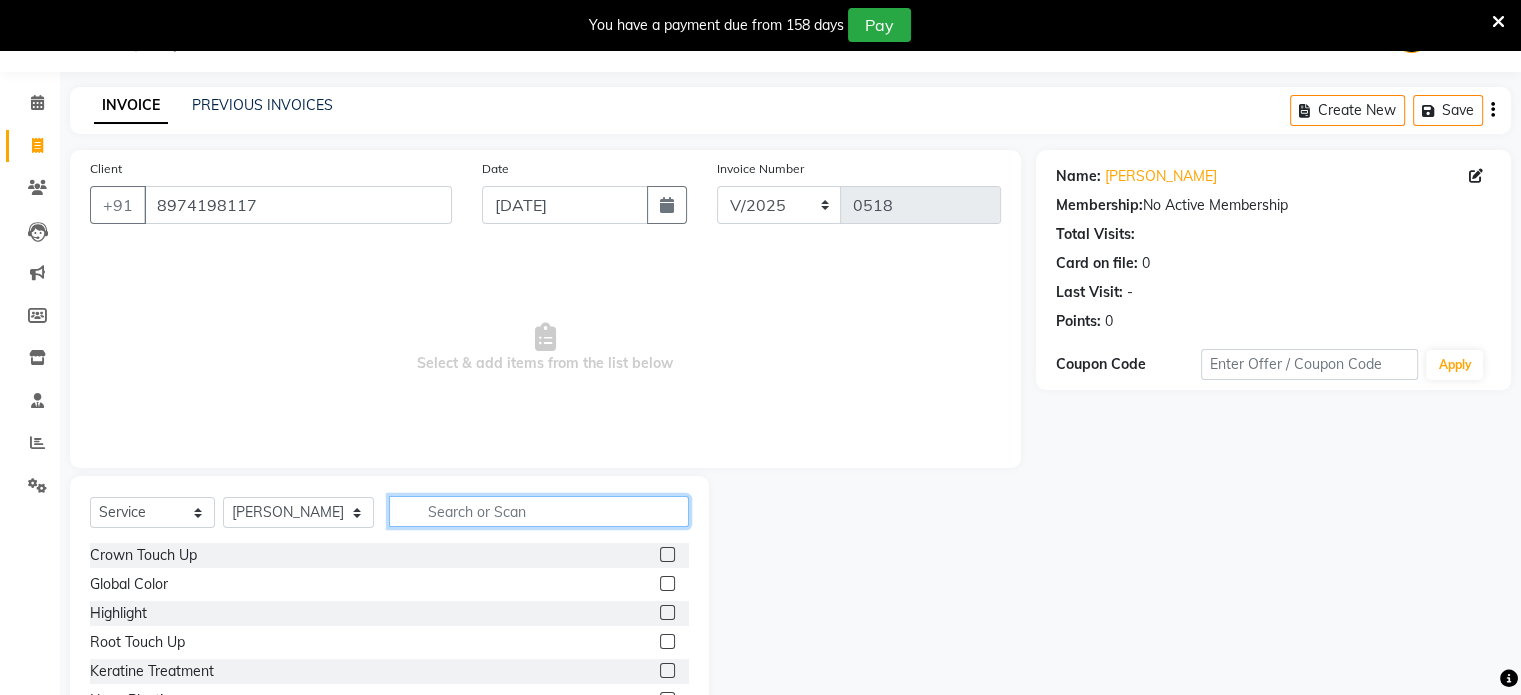 click 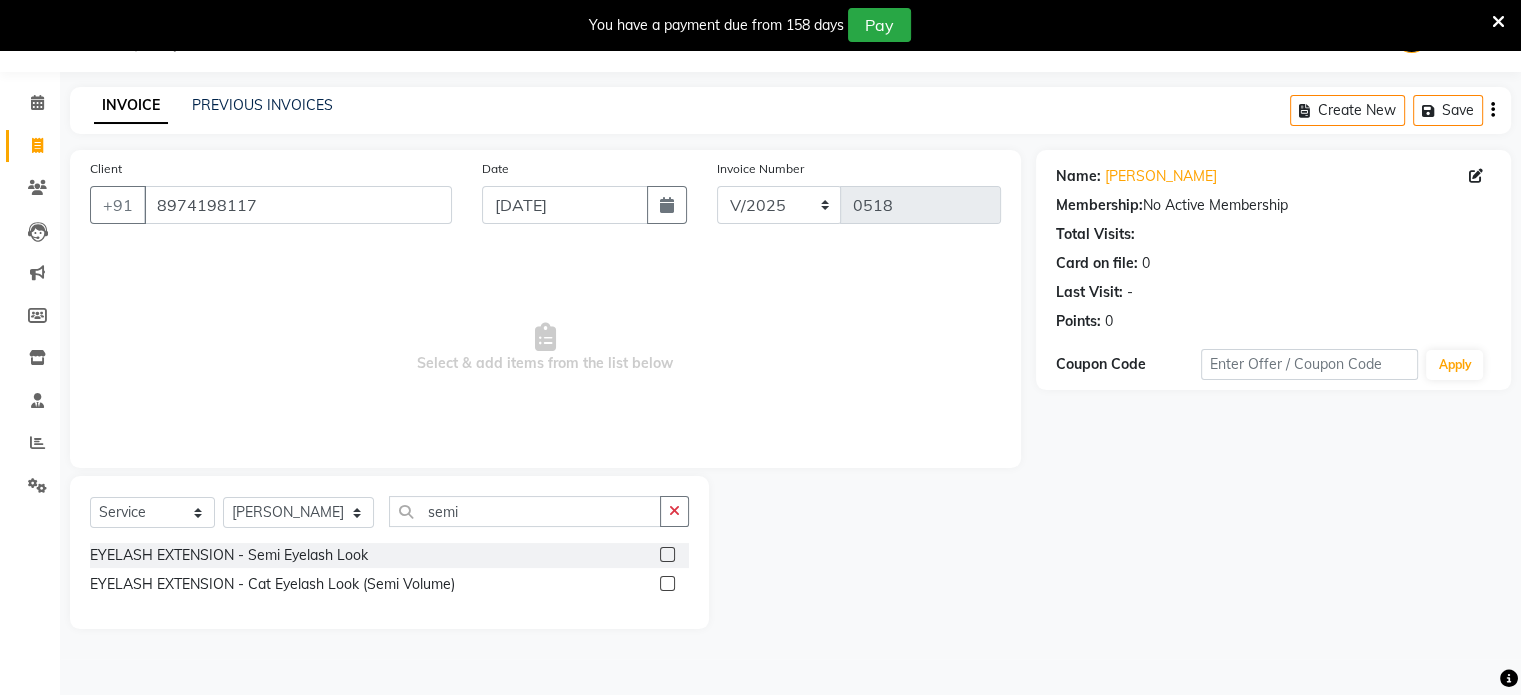 click 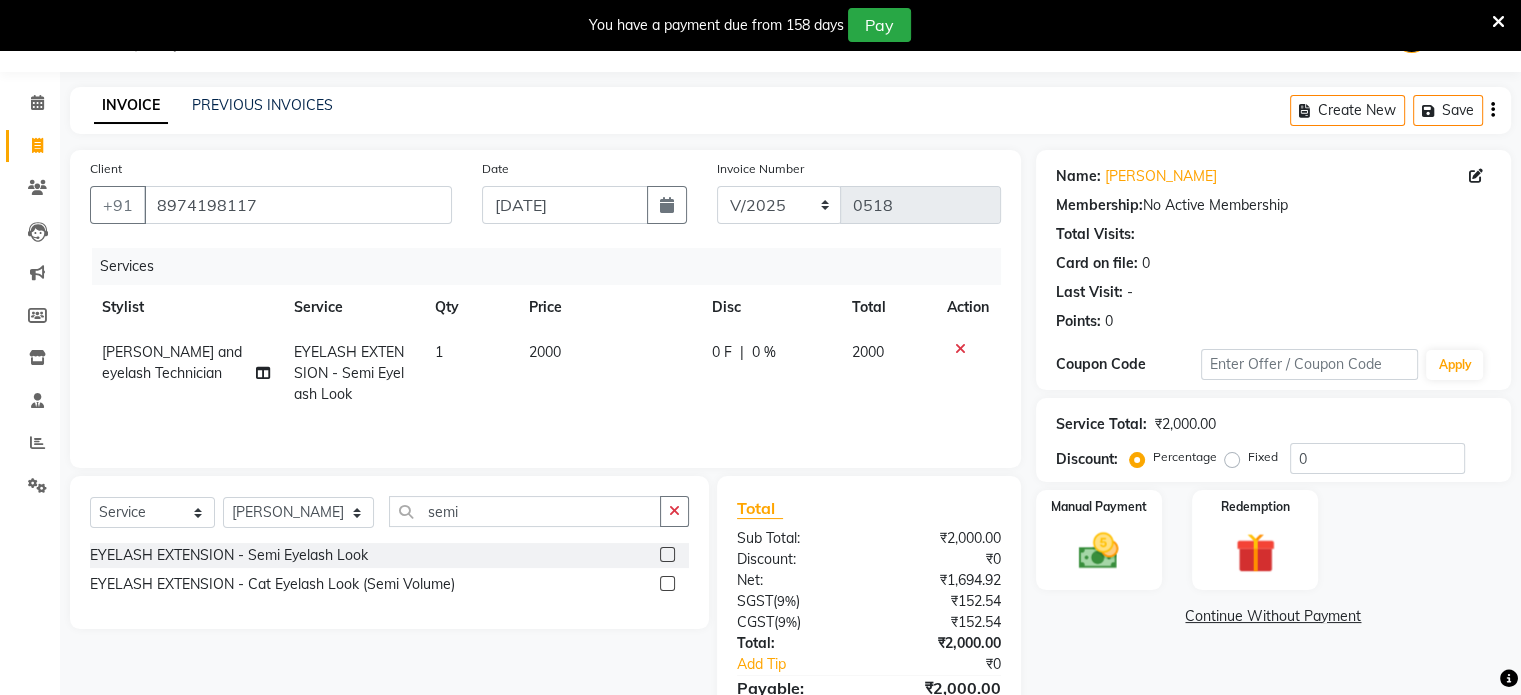 click on "0 F" 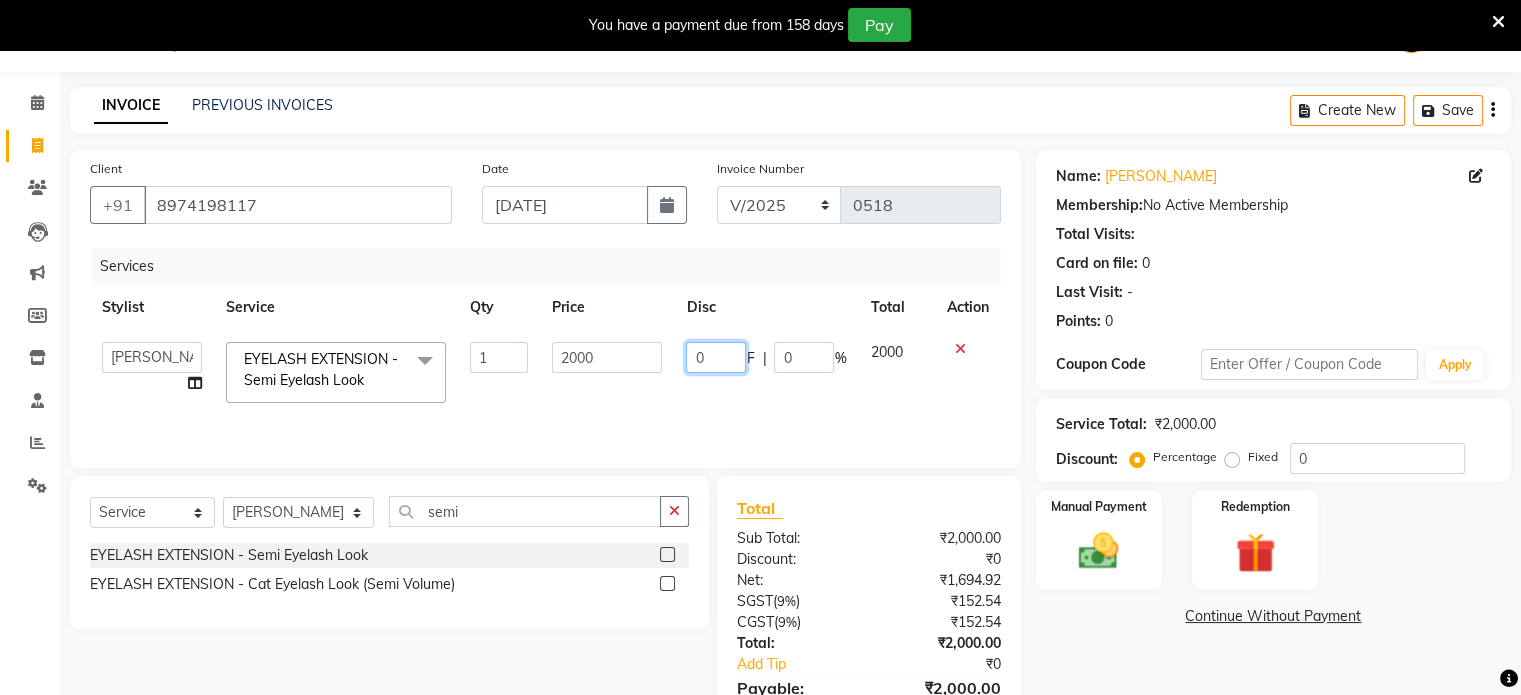 click on "0" 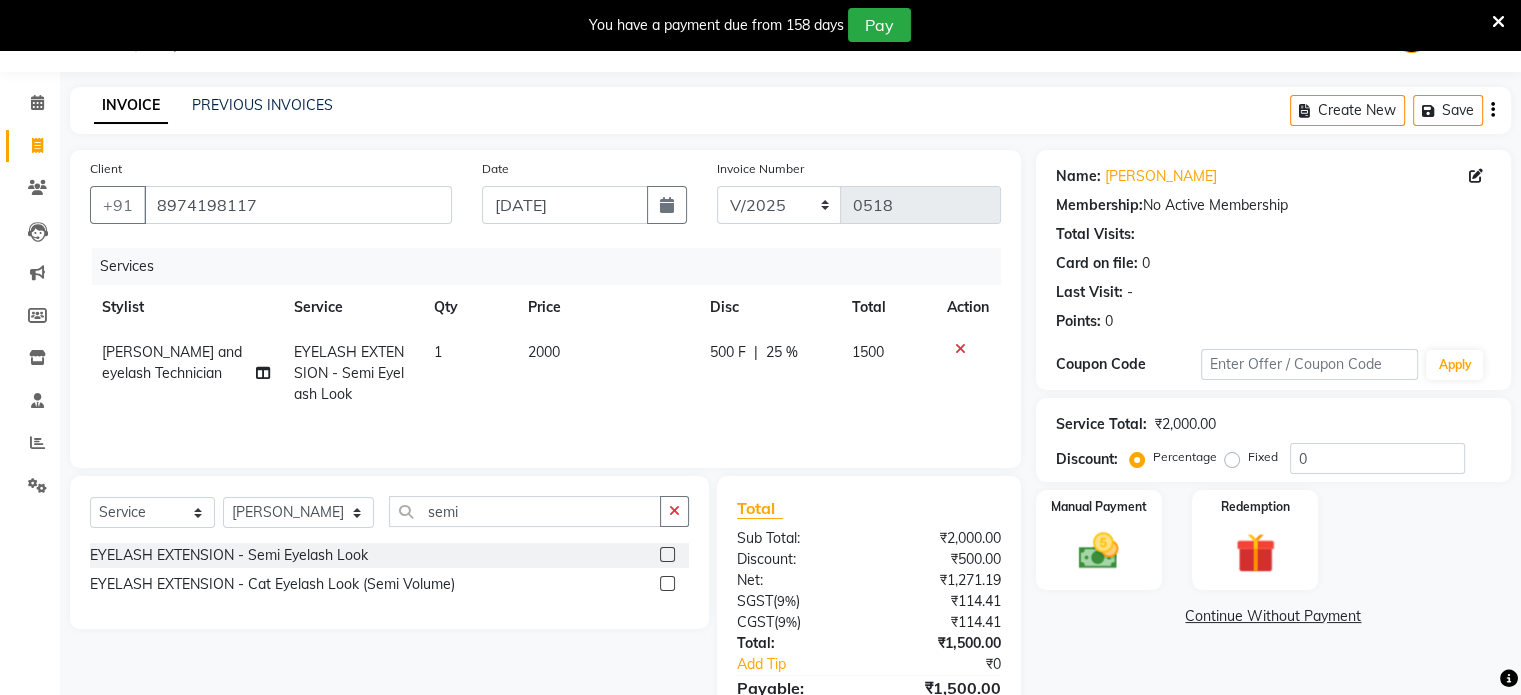 click on "500 F | 25 %" 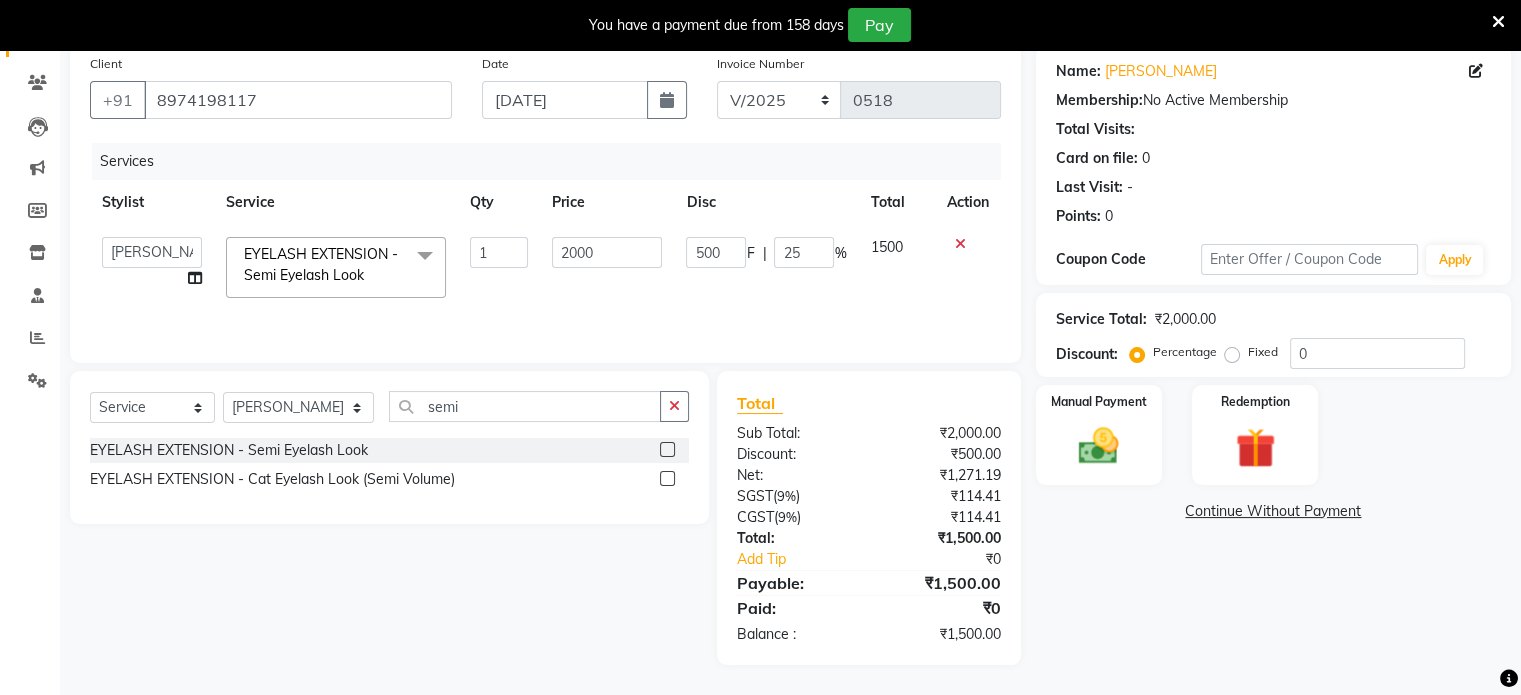 scroll, scrollTop: 0, scrollLeft: 0, axis: both 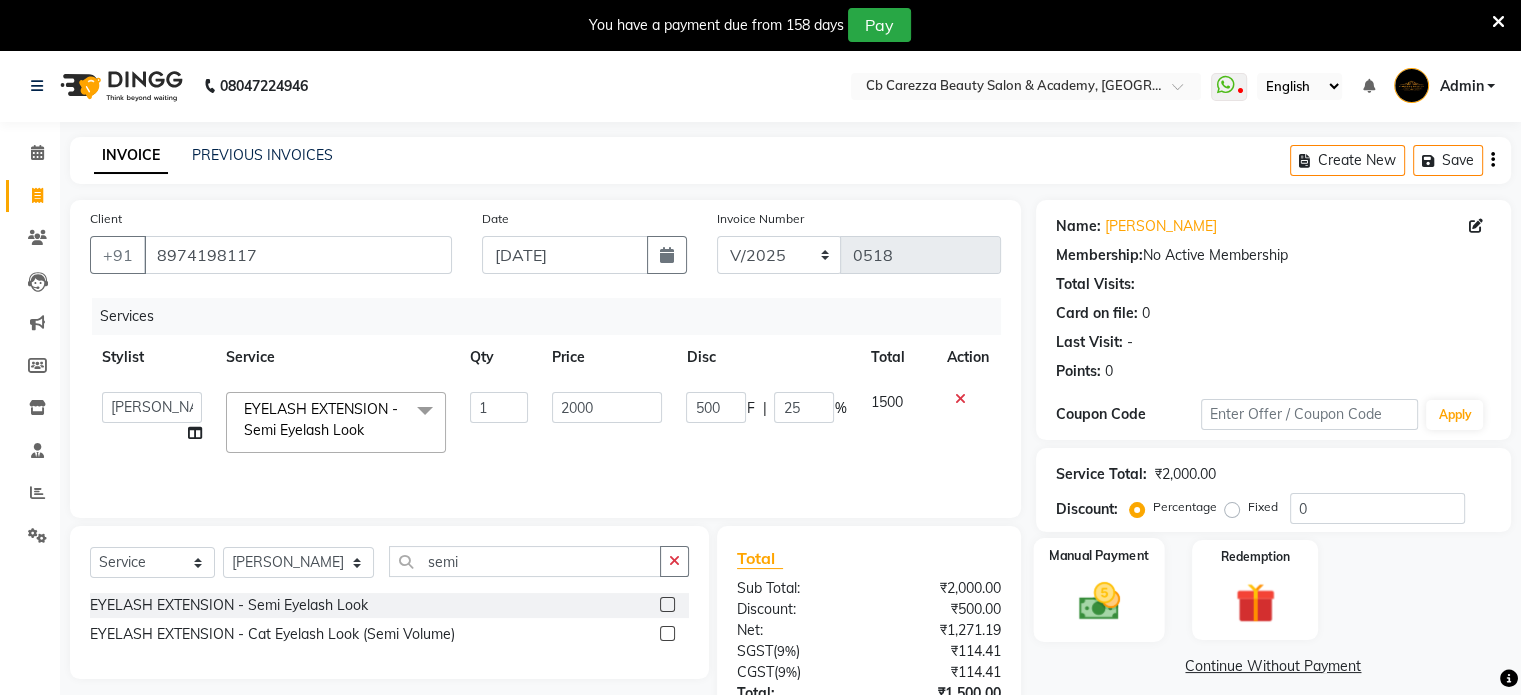 click on "Manual Payment" 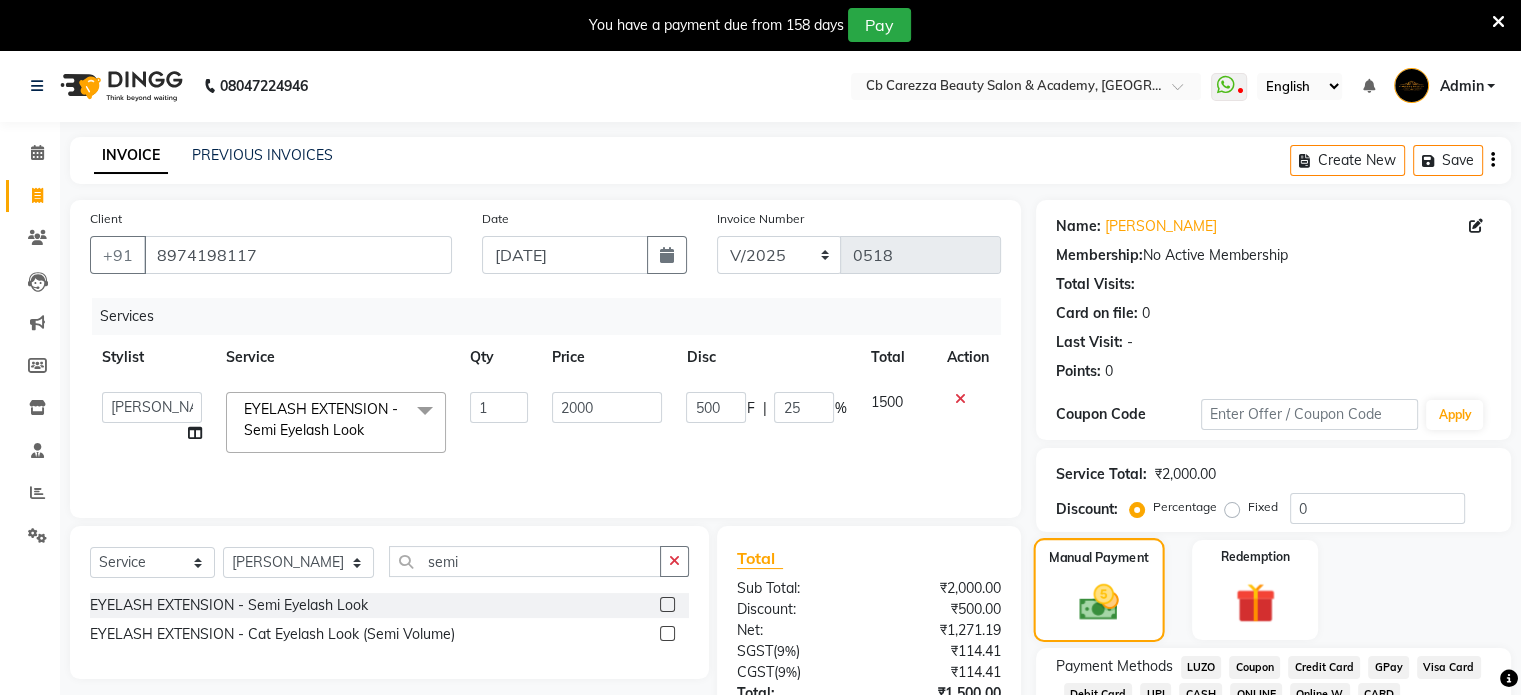 scroll, scrollTop: 155, scrollLeft: 0, axis: vertical 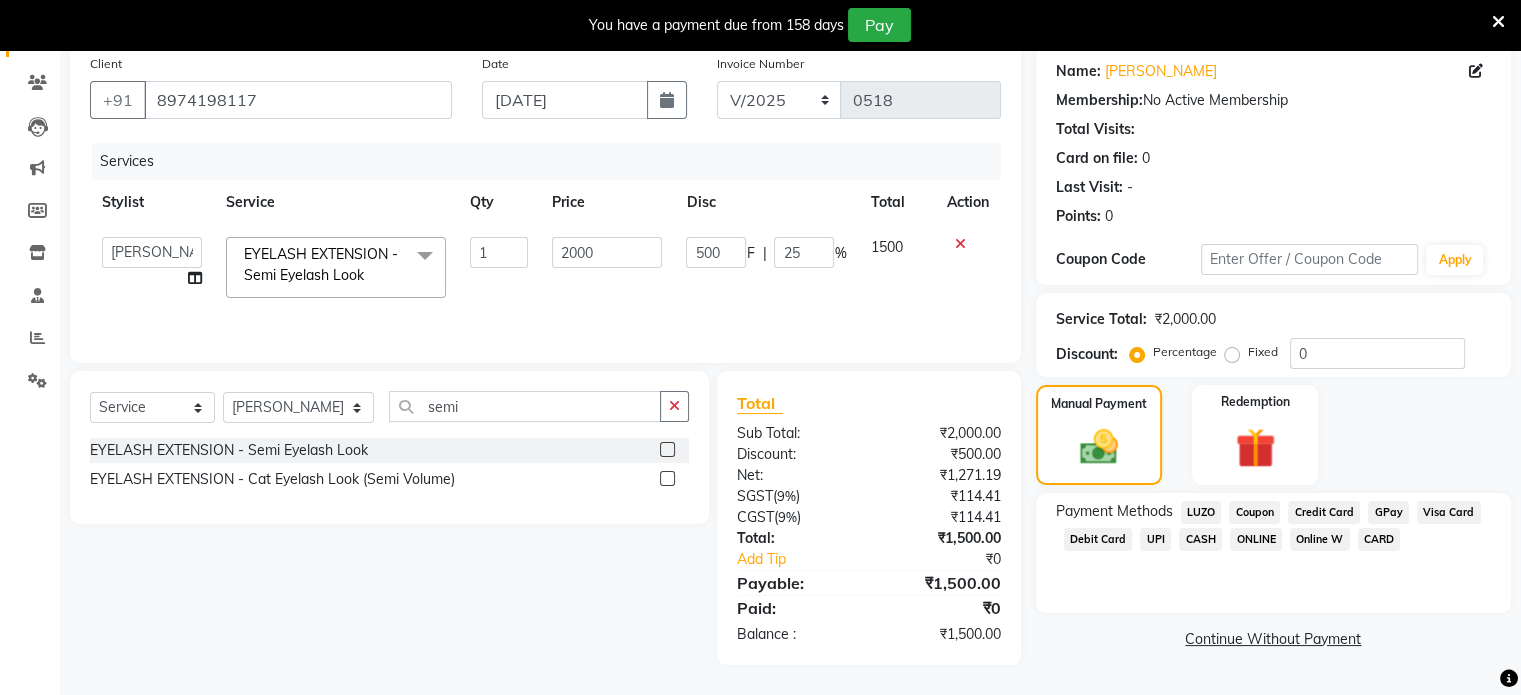 click on "GPay" 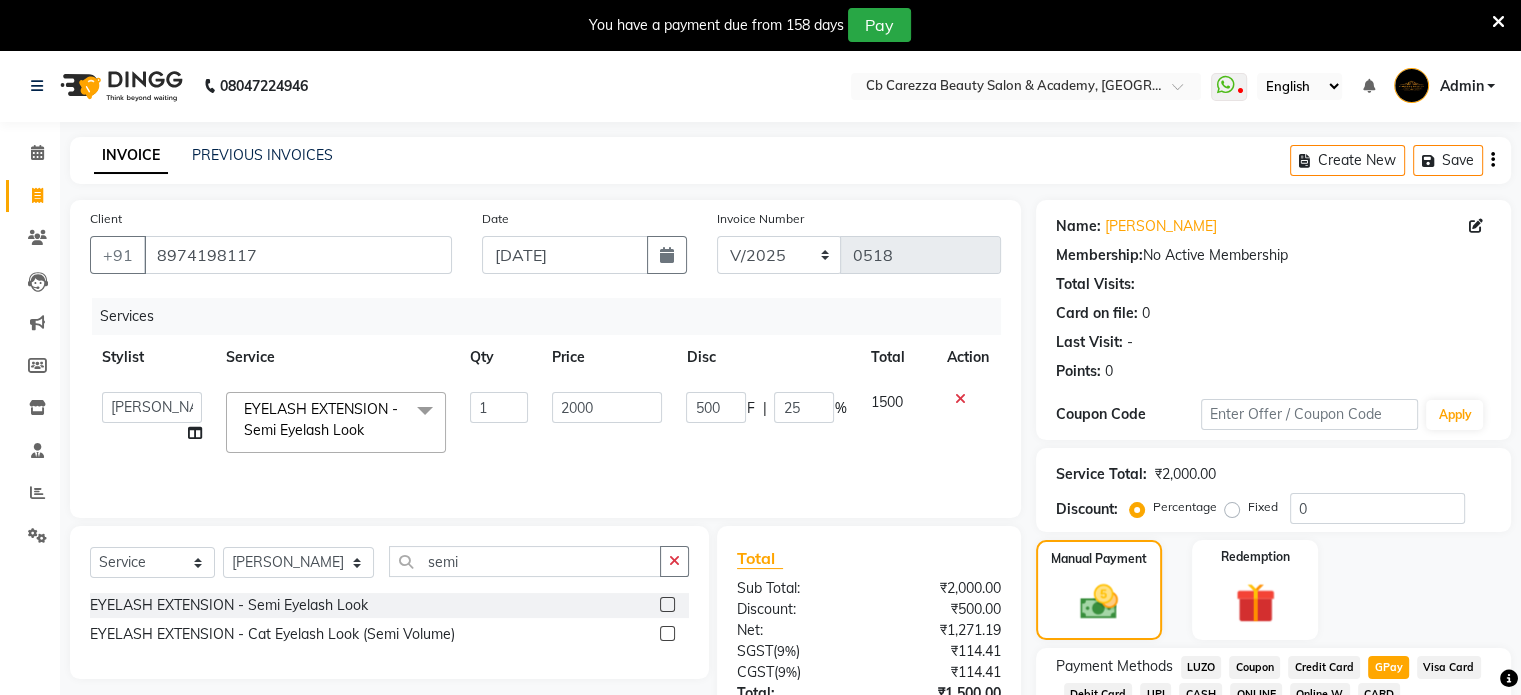 scroll, scrollTop: 201, scrollLeft: 0, axis: vertical 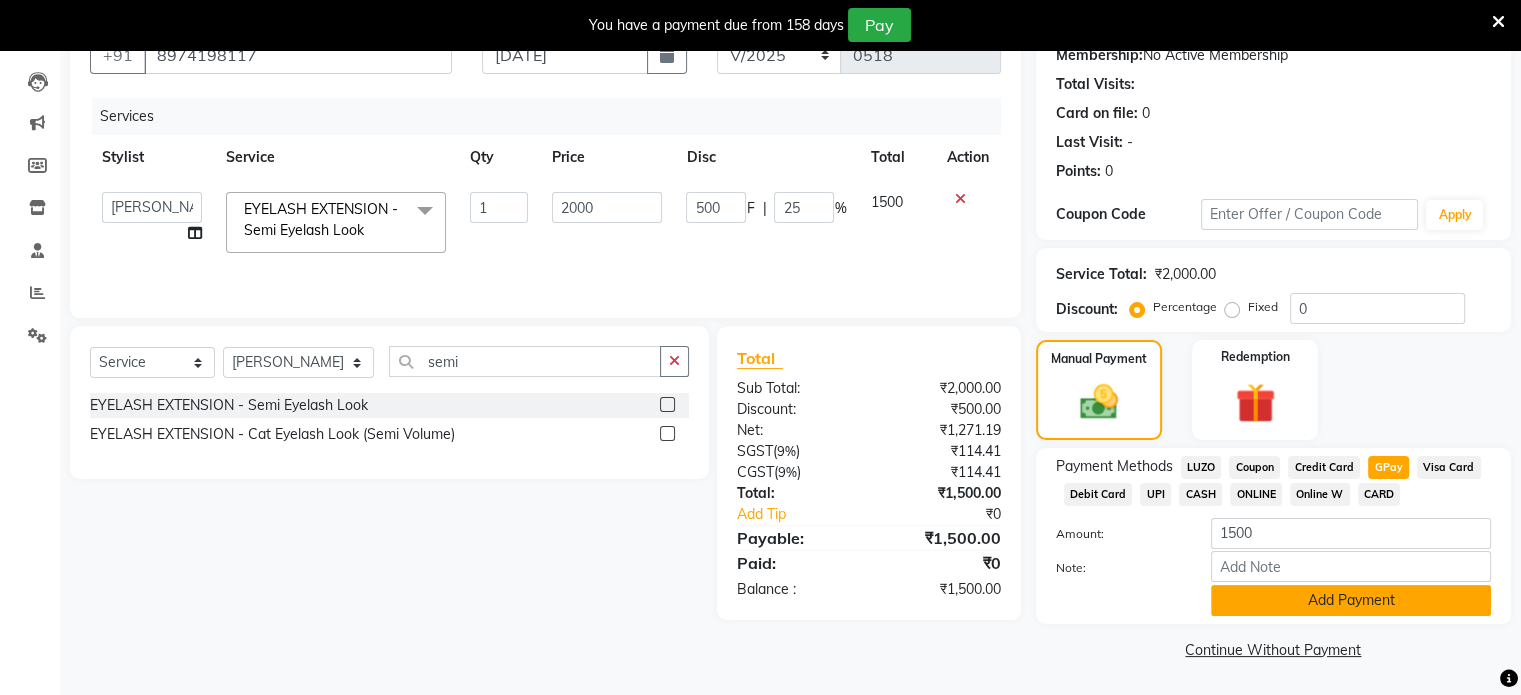 click on "Add Payment" 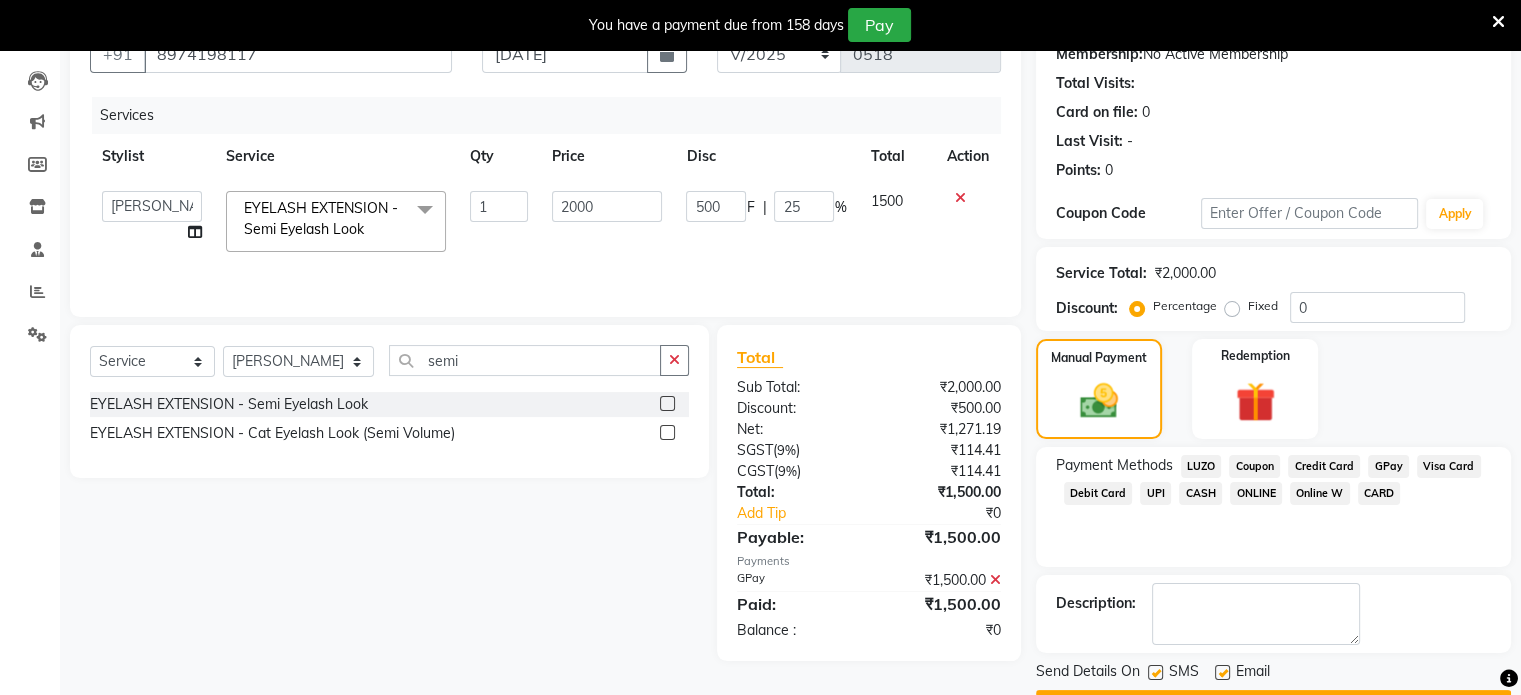 scroll, scrollTop: 255, scrollLeft: 0, axis: vertical 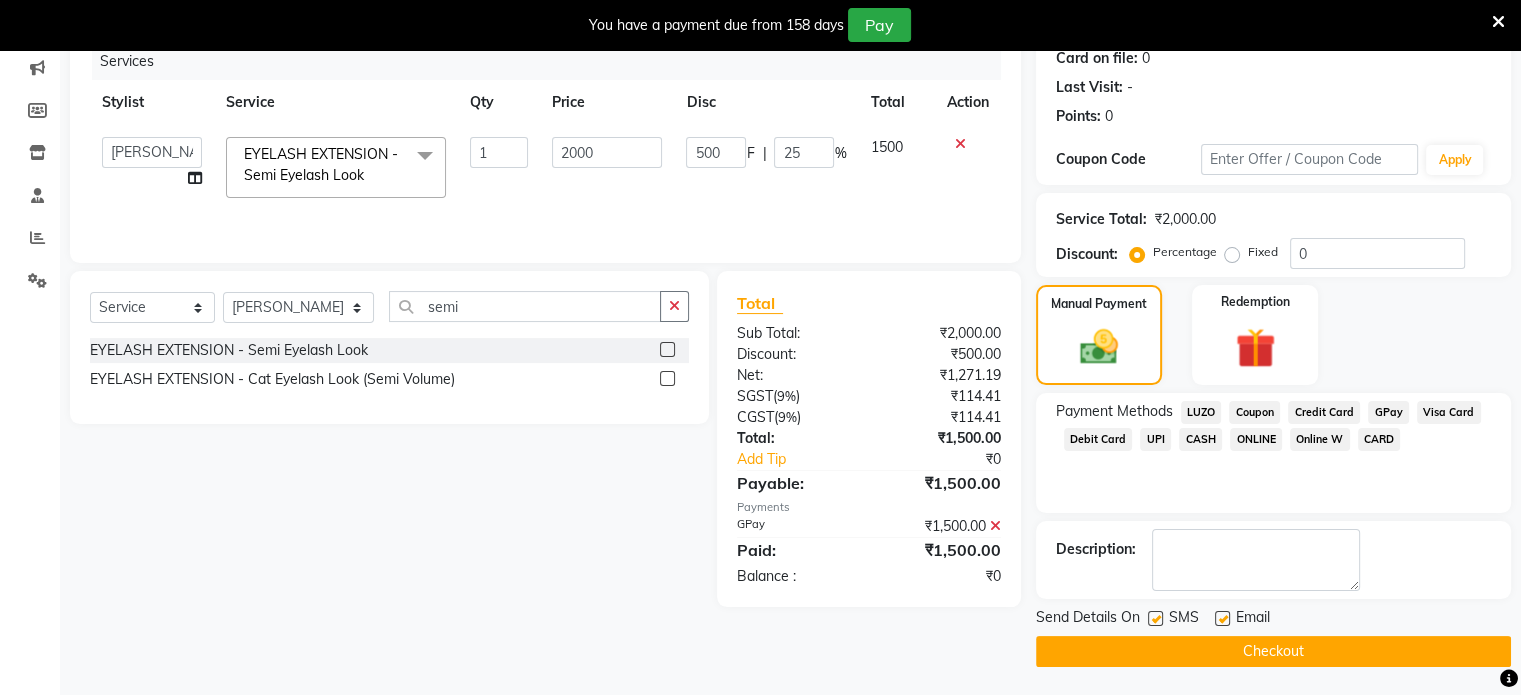 click on "Checkout" 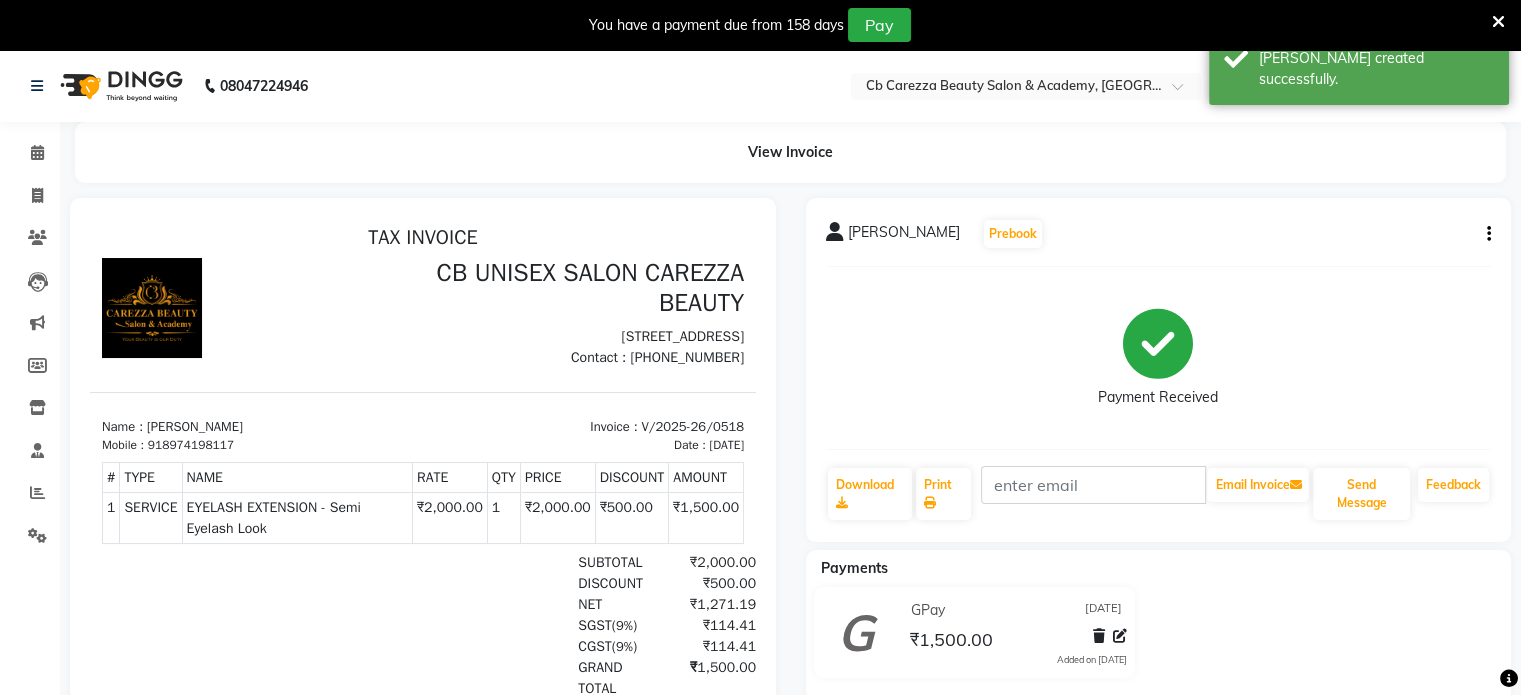 scroll, scrollTop: 0, scrollLeft: 0, axis: both 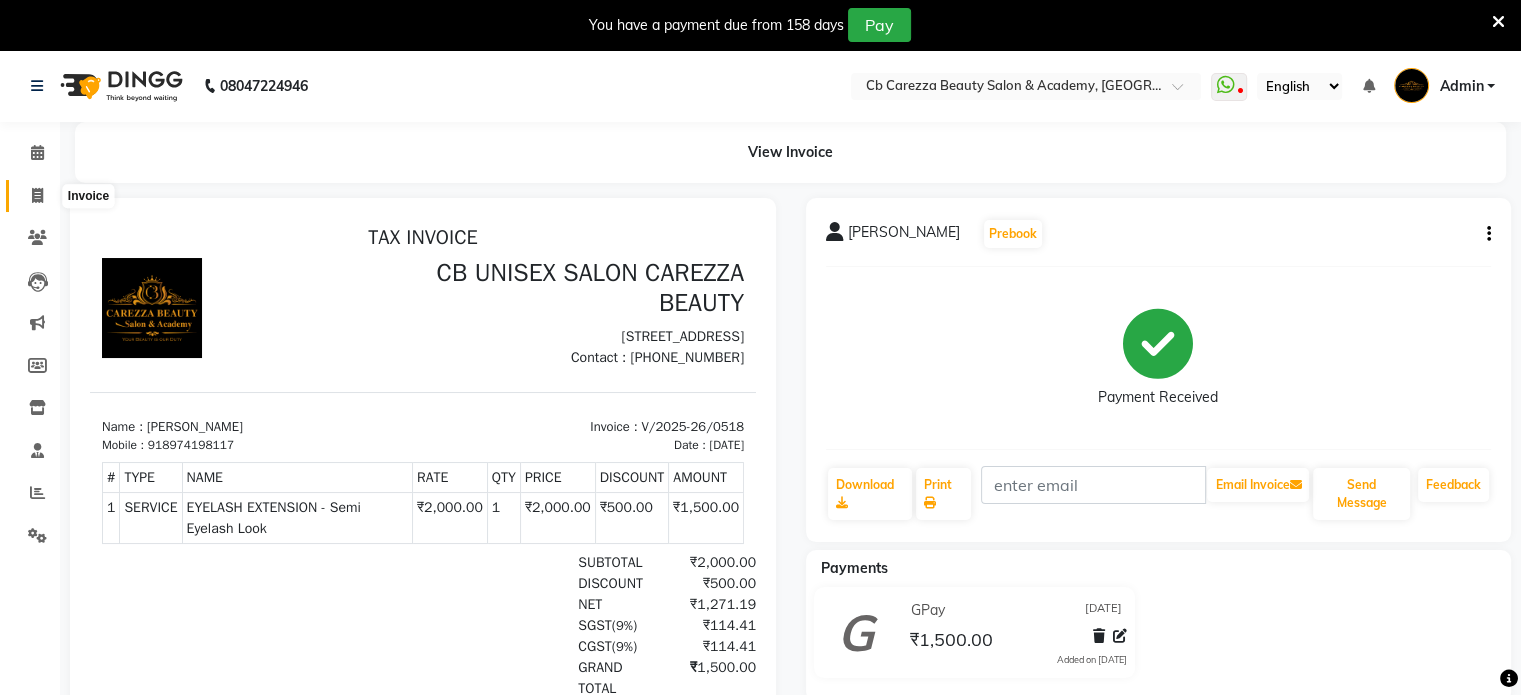 click 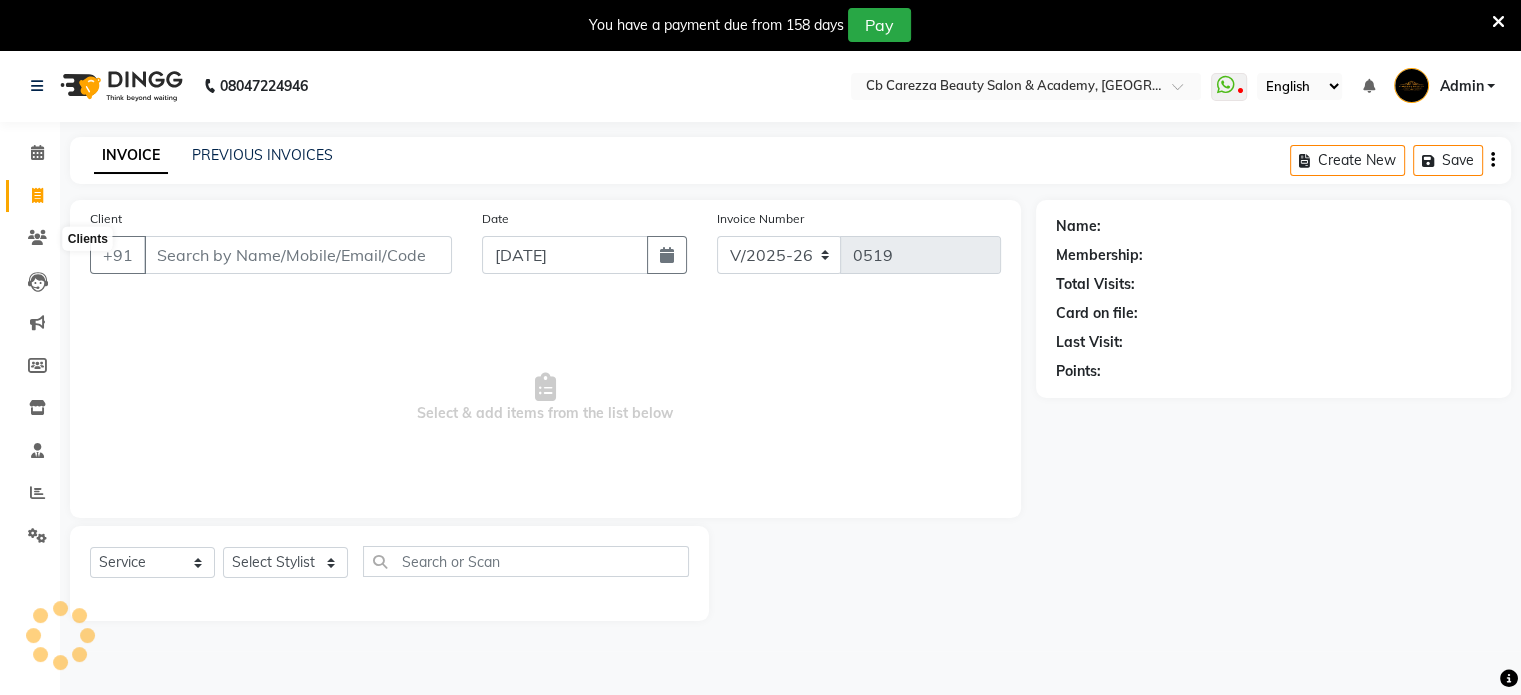 scroll, scrollTop: 50, scrollLeft: 0, axis: vertical 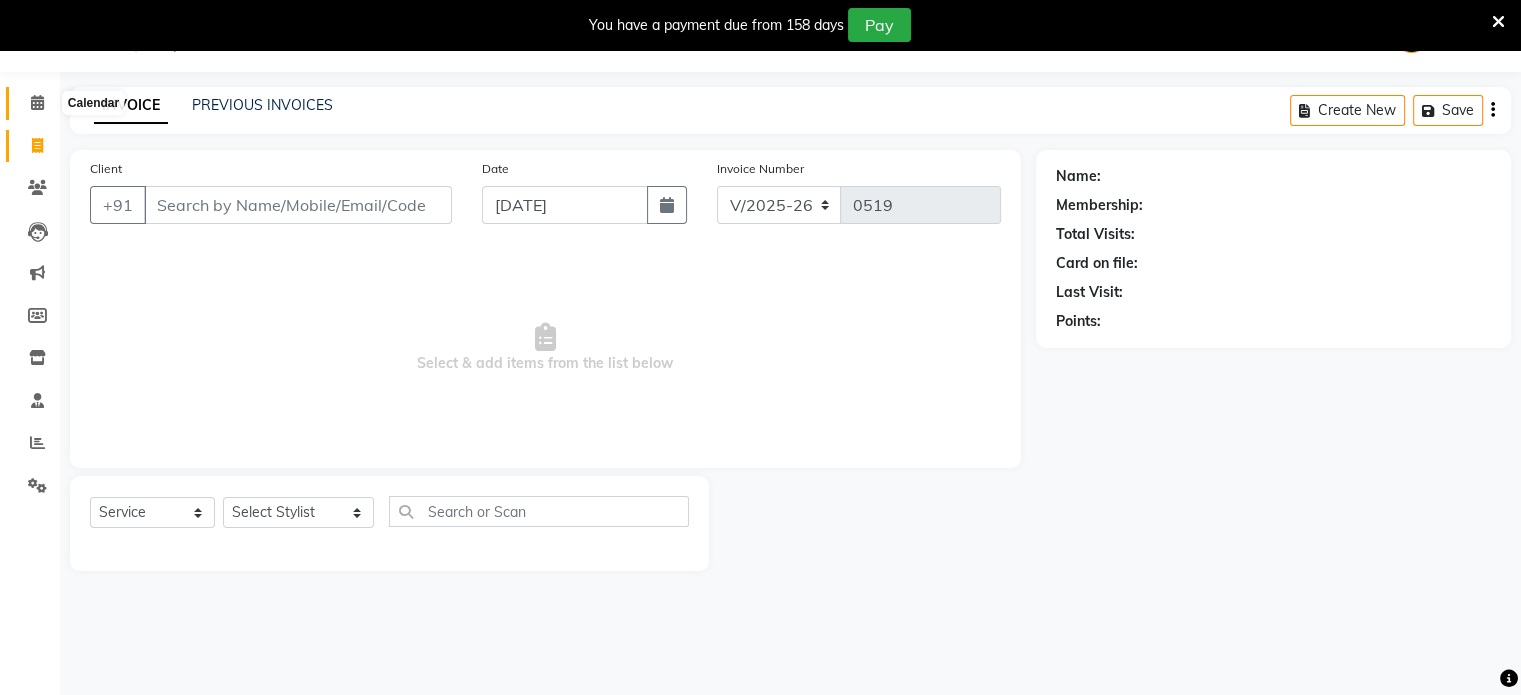 click 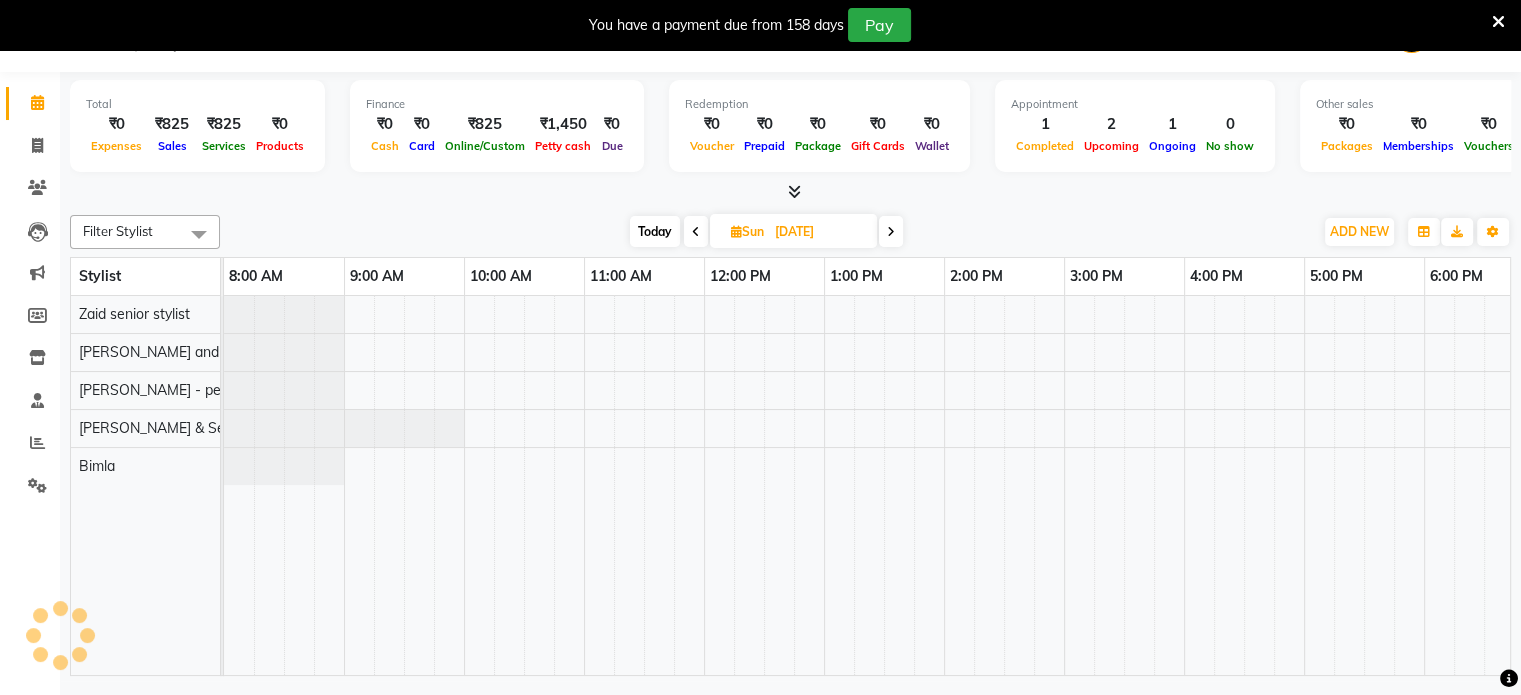 scroll, scrollTop: 0, scrollLeft: 0, axis: both 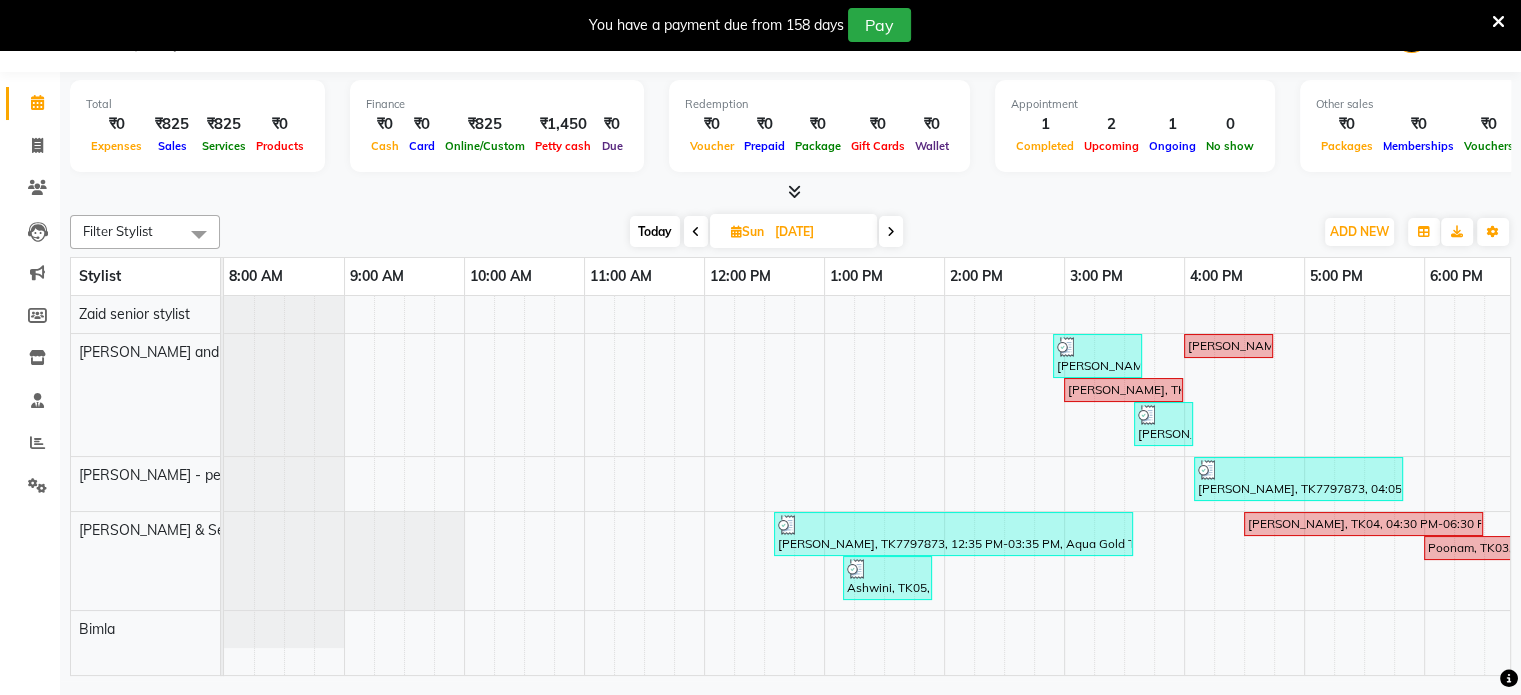 click at bounding box center [794, 191] 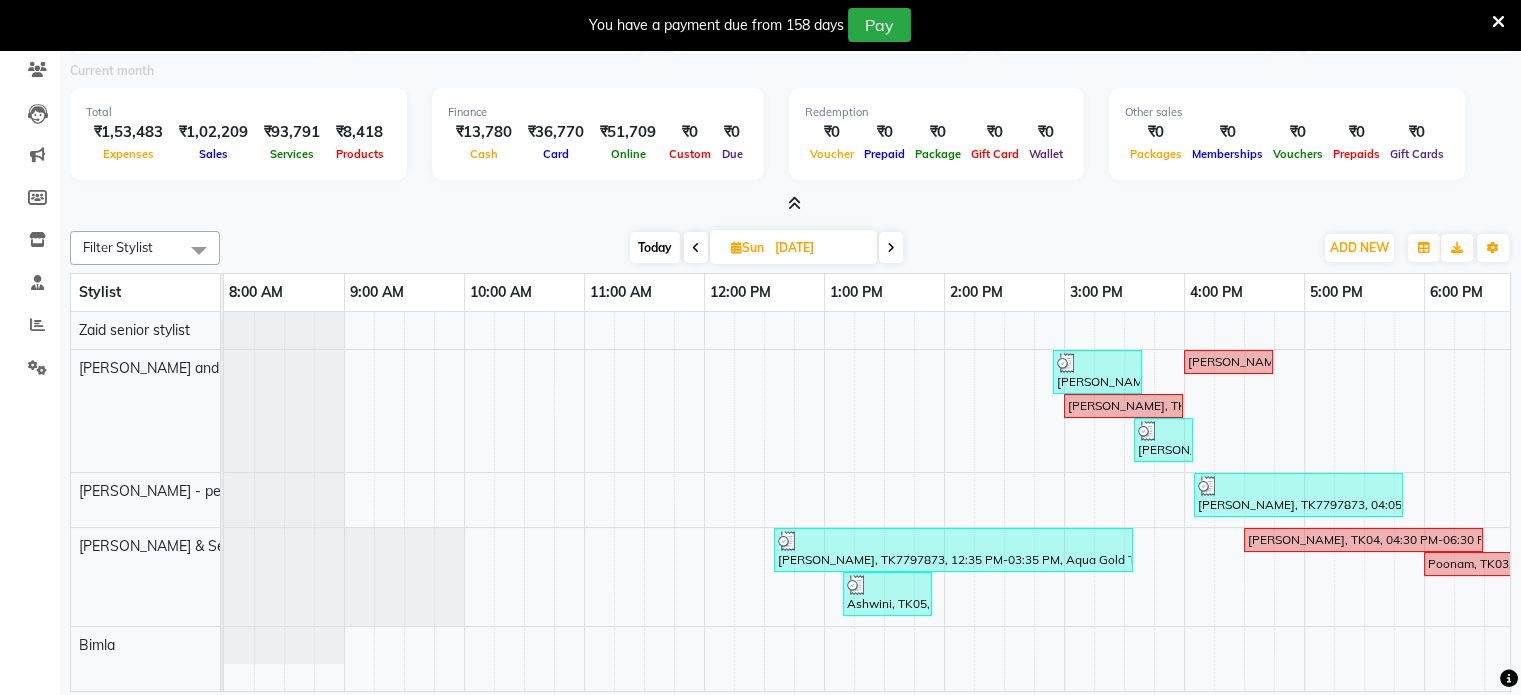 scroll, scrollTop: 168, scrollLeft: 0, axis: vertical 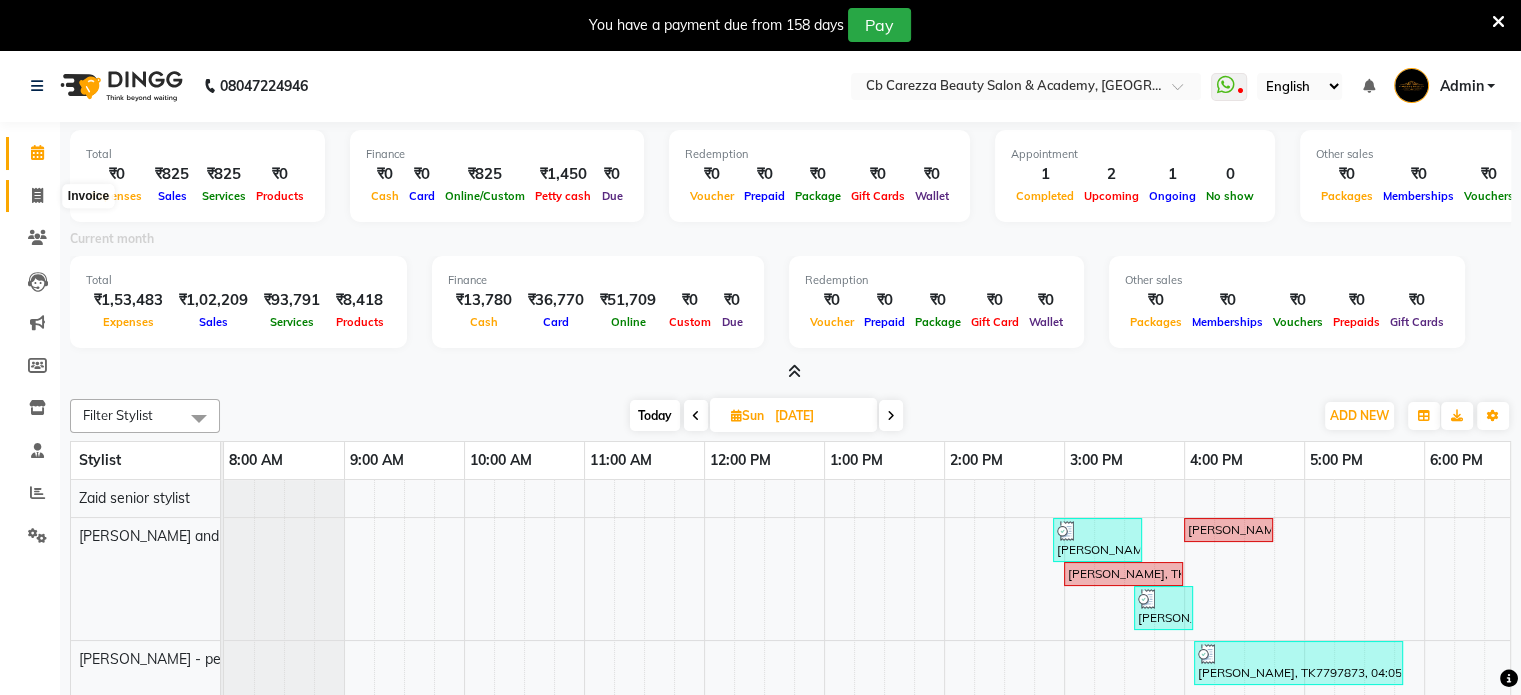 click 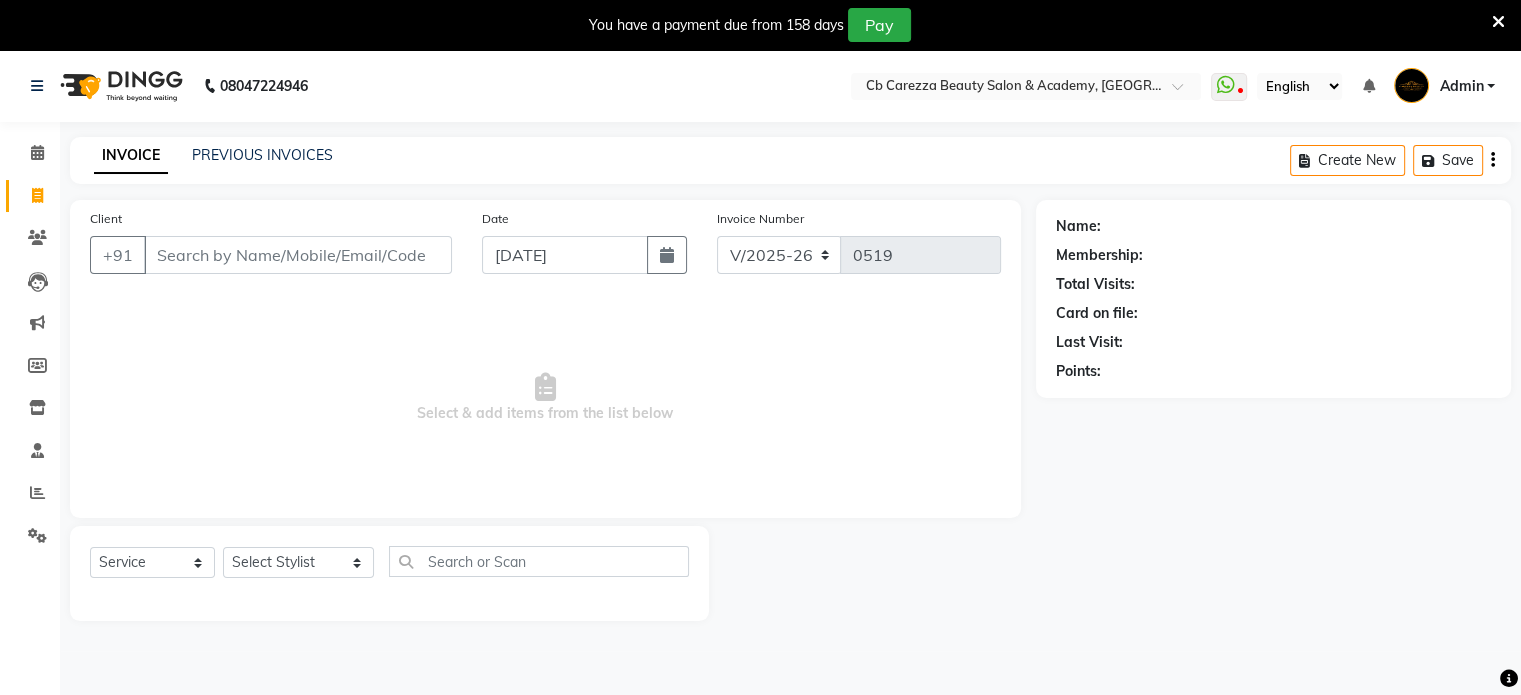 click on "Client" at bounding box center [298, 255] 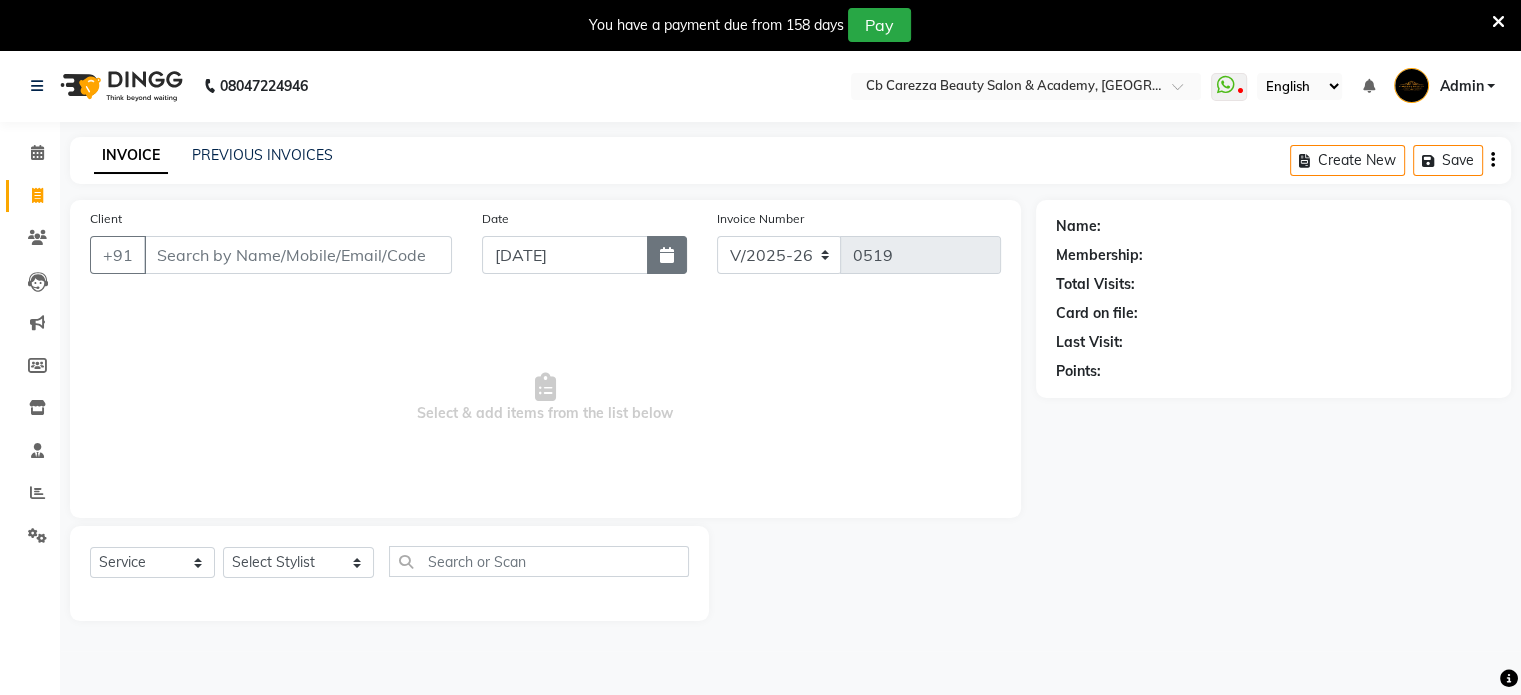 click 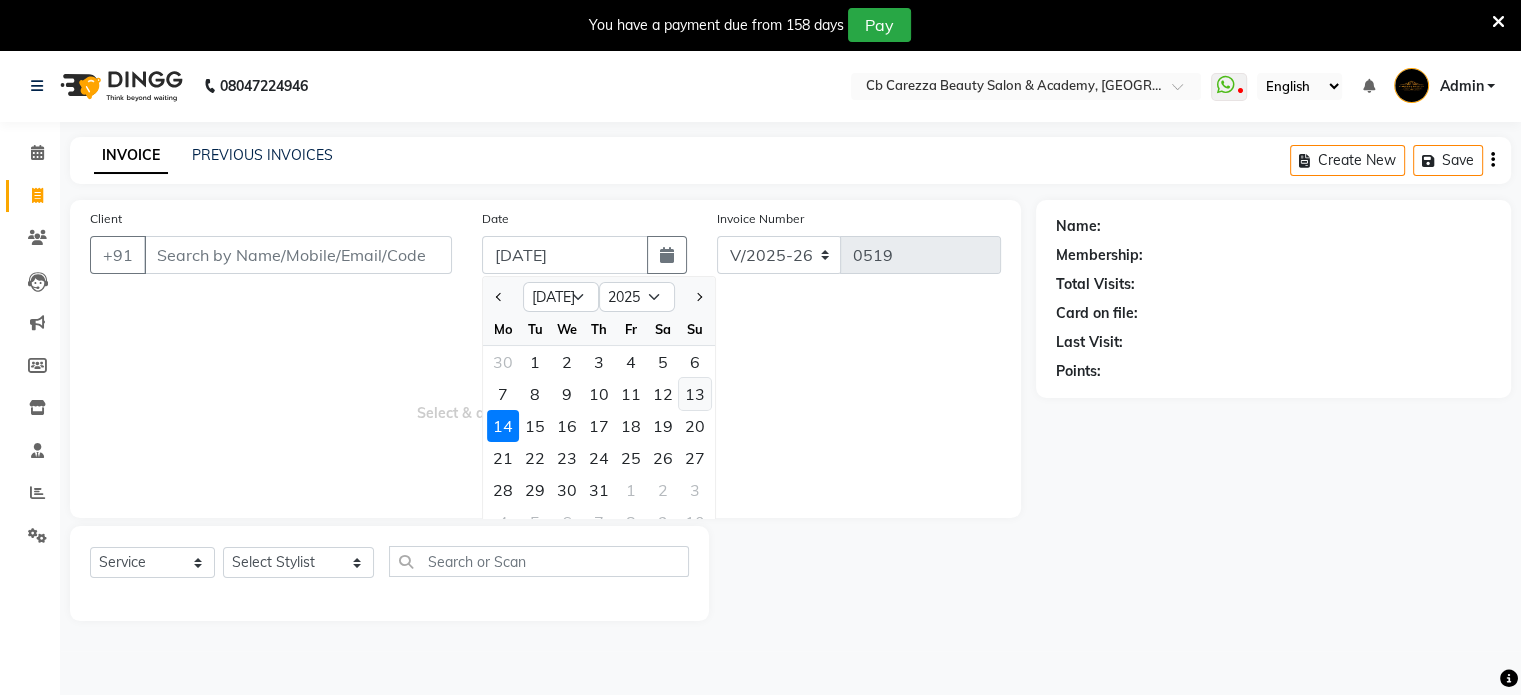 click on "13" 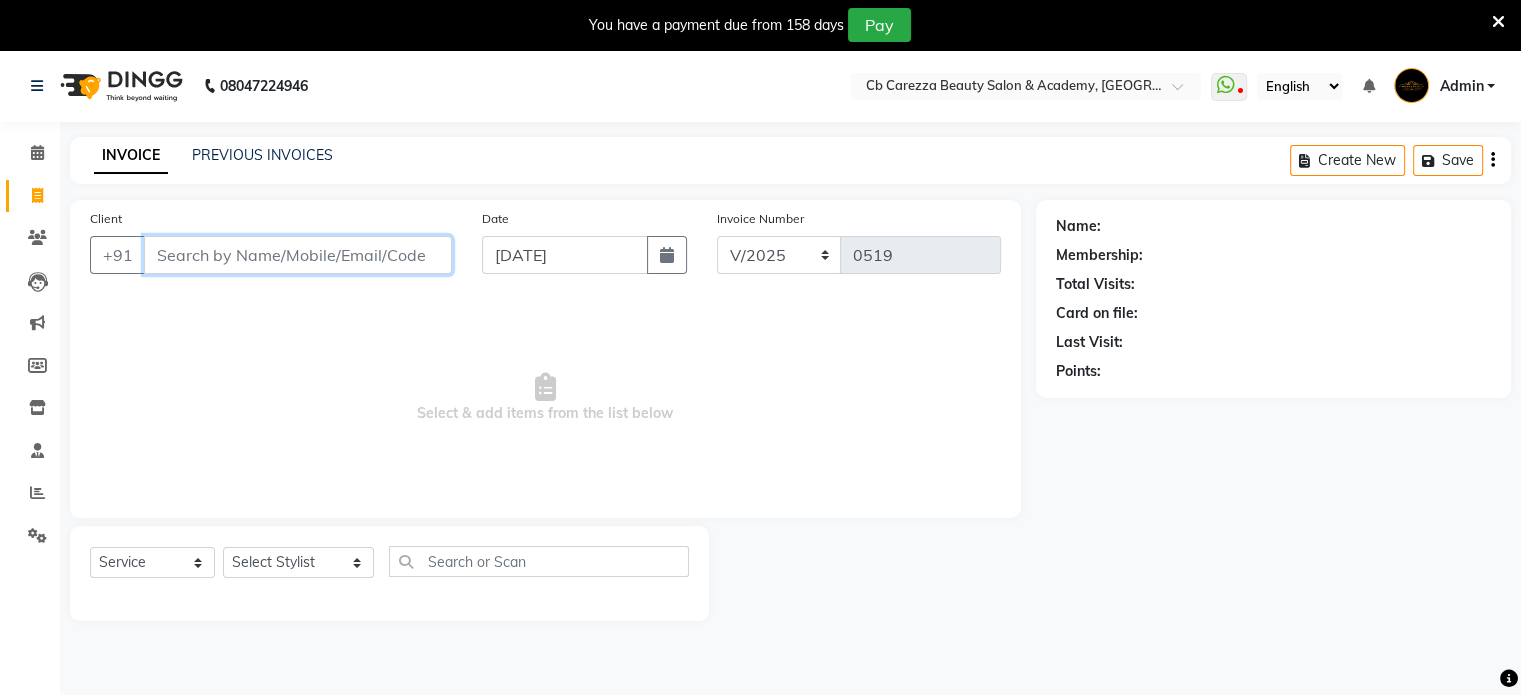 click on "Client" at bounding box center [298, 255] 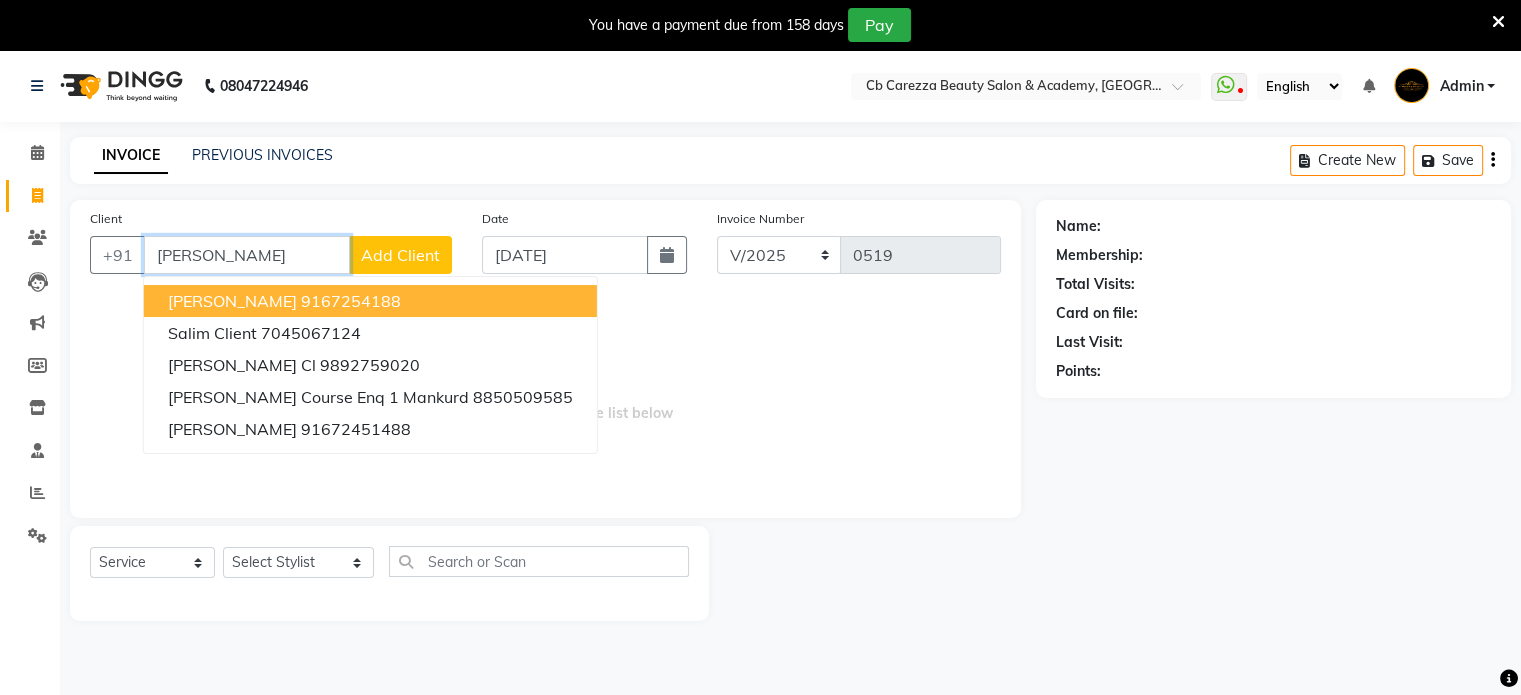 click on "9167254188" at bounding box center [351, 301] 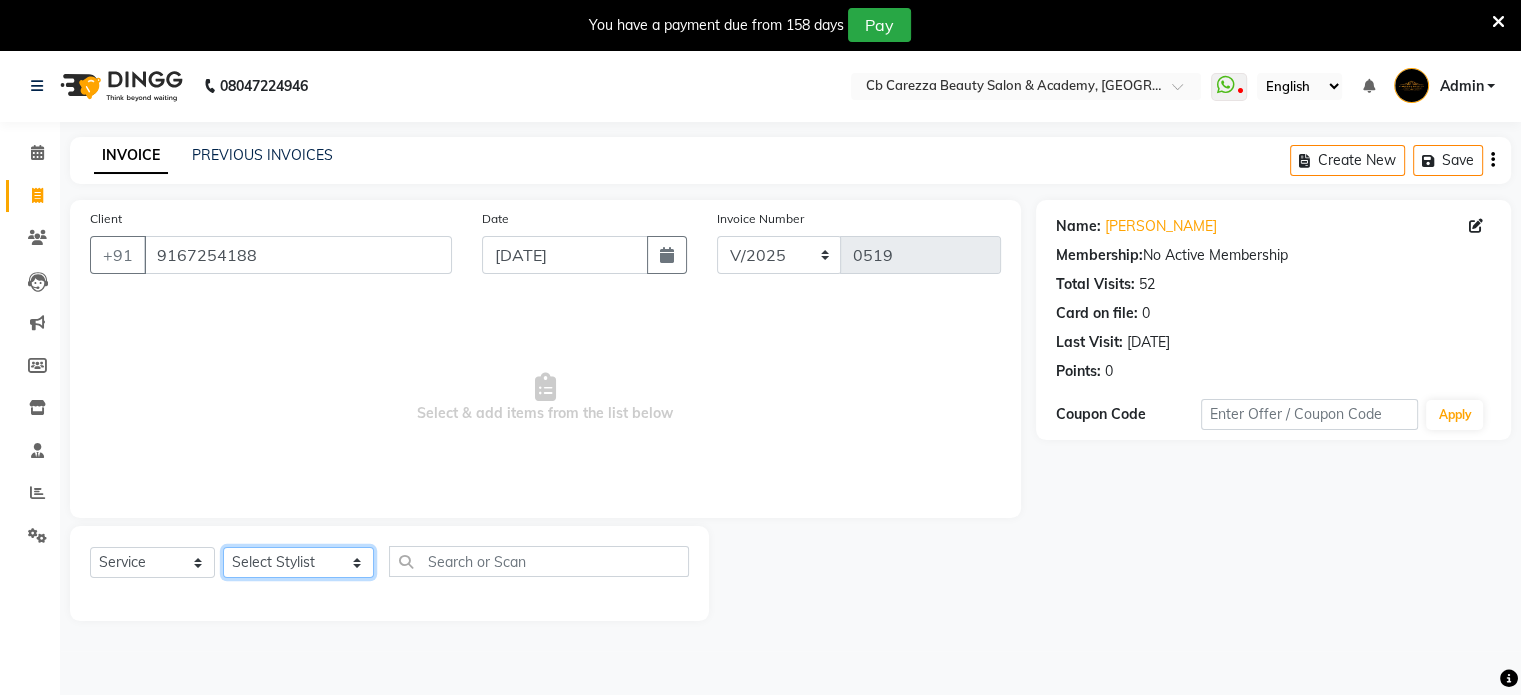 click on "Select Stylist Abulhasan Bimla Jyoti mani - pedi Meena Nail and eyelash Technician Sonia Beautician & Senior Stylist Zaid senior stylist" 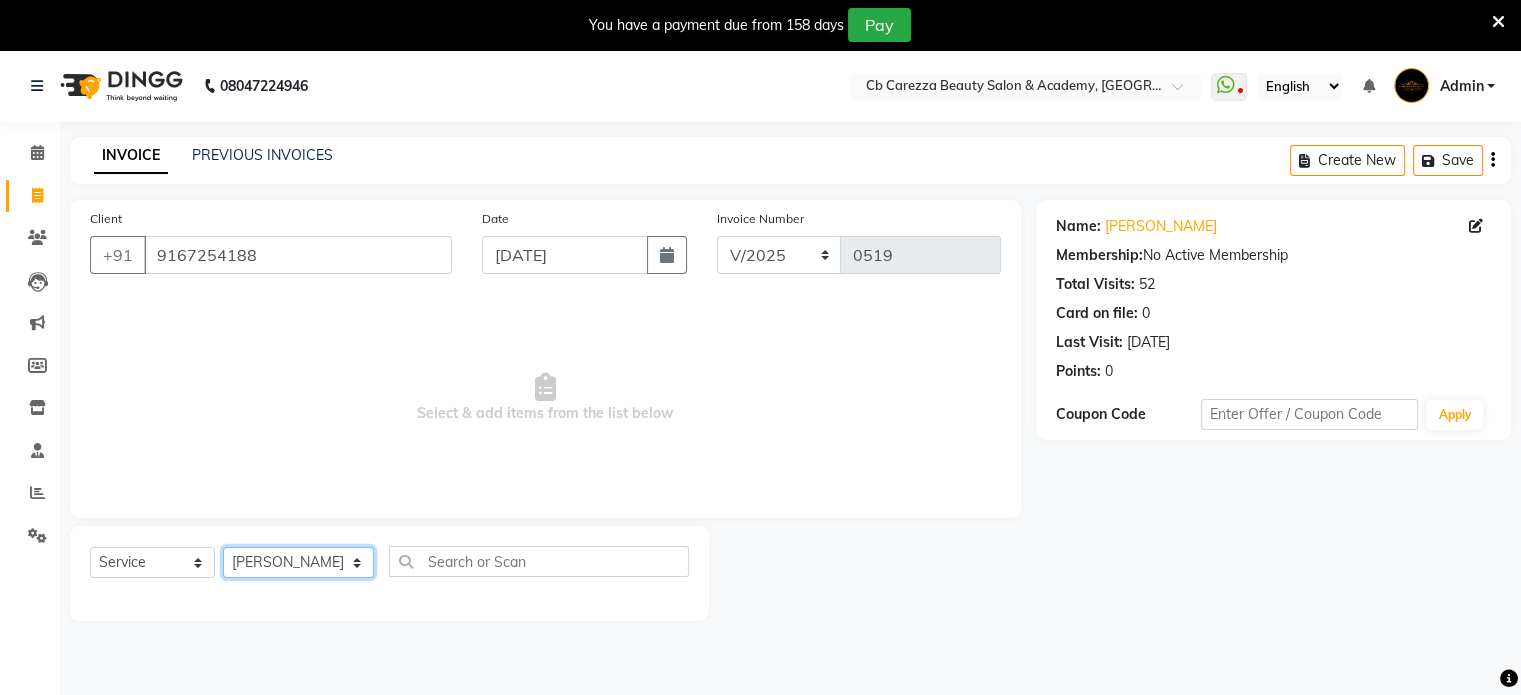 click on "Select Stylist Abulhasan Bimla Jyoti mani - pedi Meena Nail and eyelash Technician Sonia Beautician & Senior Stylist Zaid senior stylist" 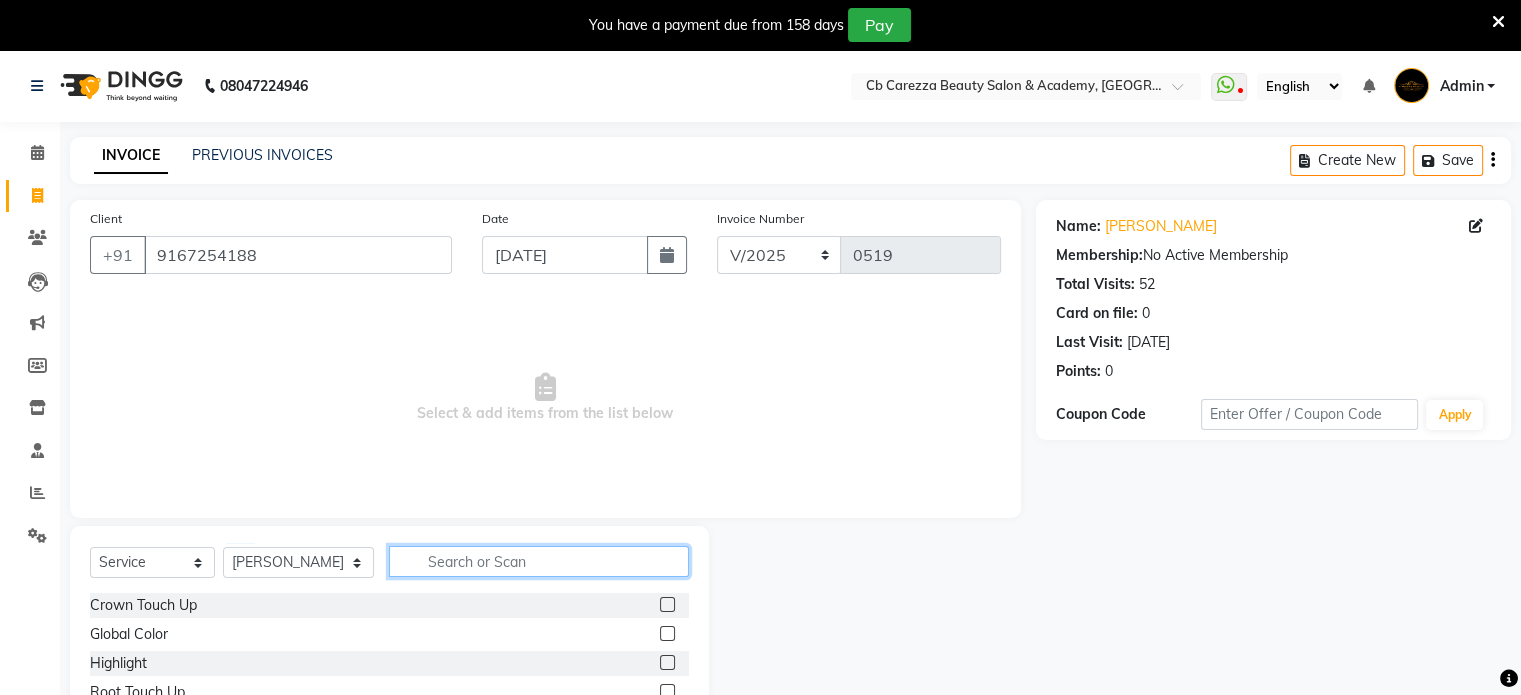 click 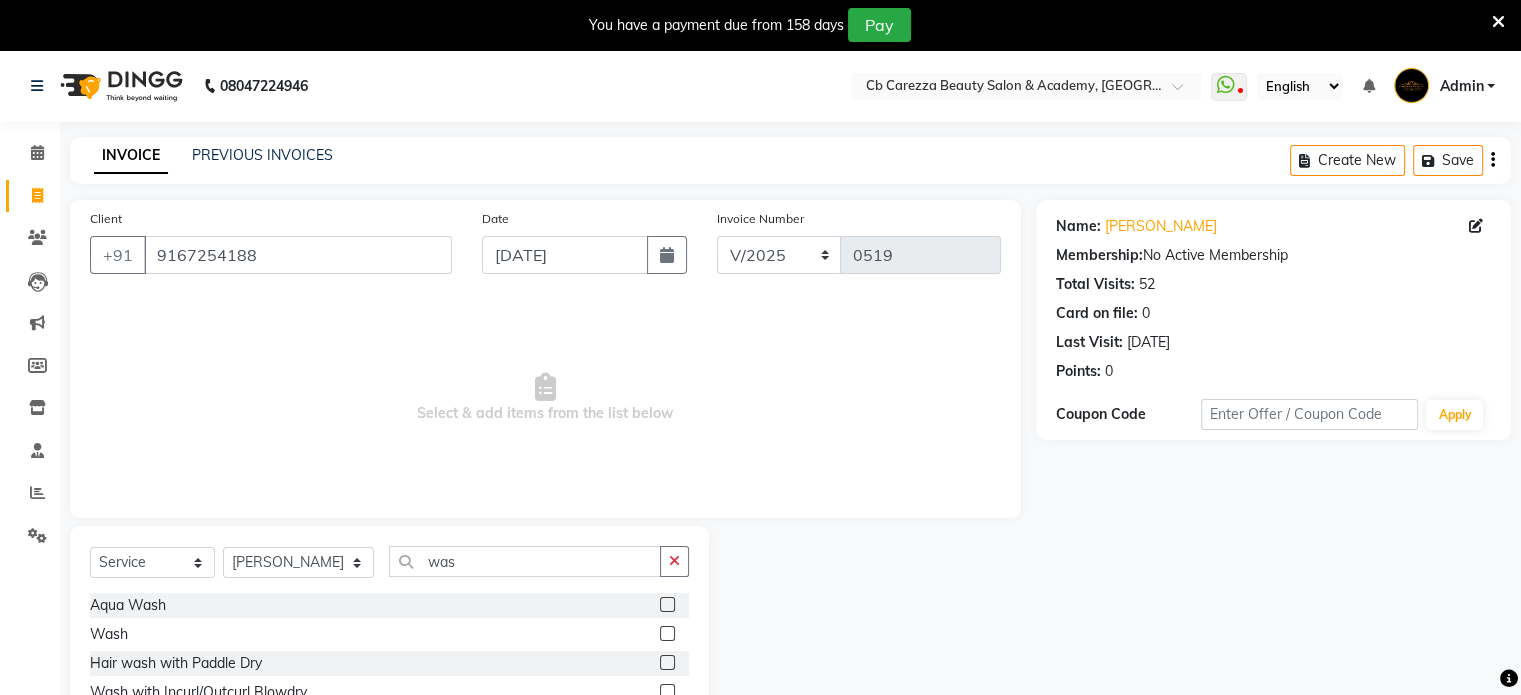 click 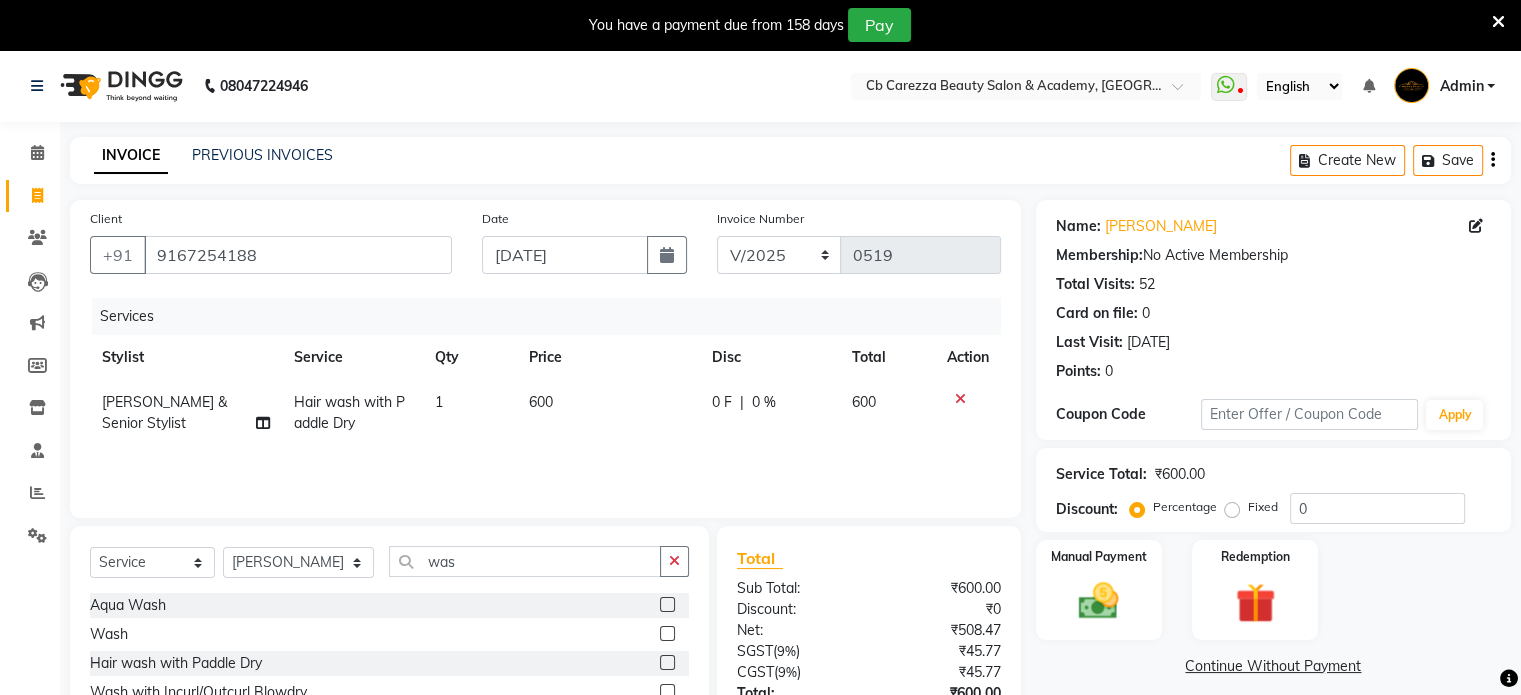 click on "0 F | 0 %" 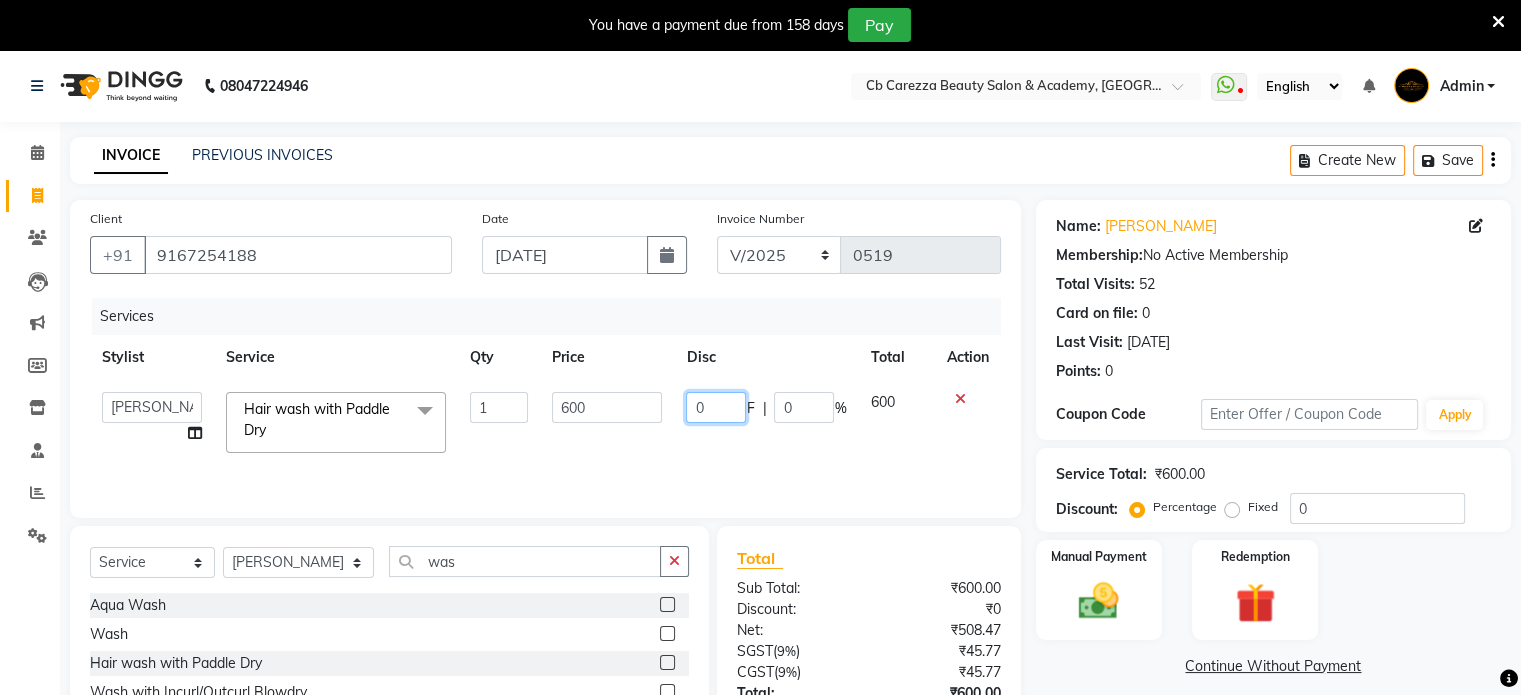 click on "0" 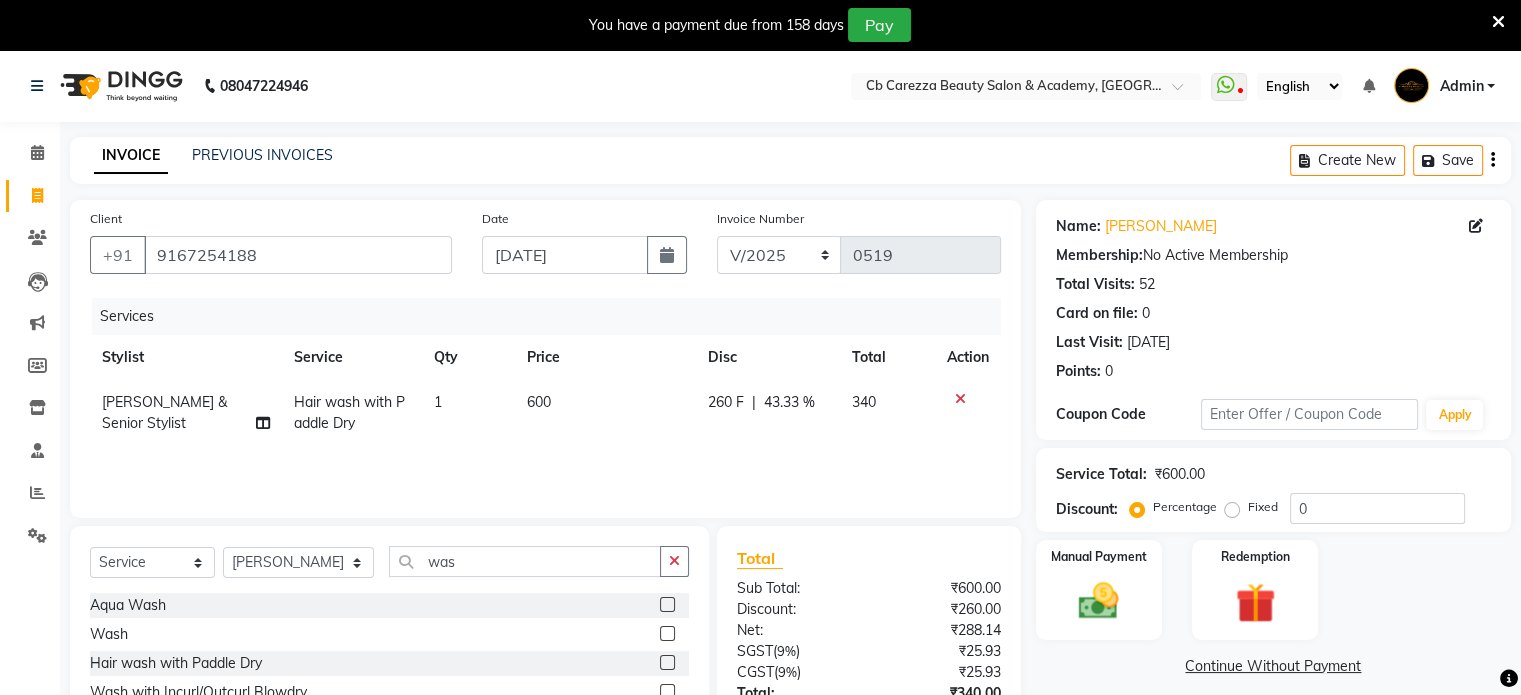 click on "Services Stylist Service Qty Price Disc Total Action Sonia Beautician & Senior Stylist Hair wash with Paddle Dry 1 600 260 F | 43.33 % 340" 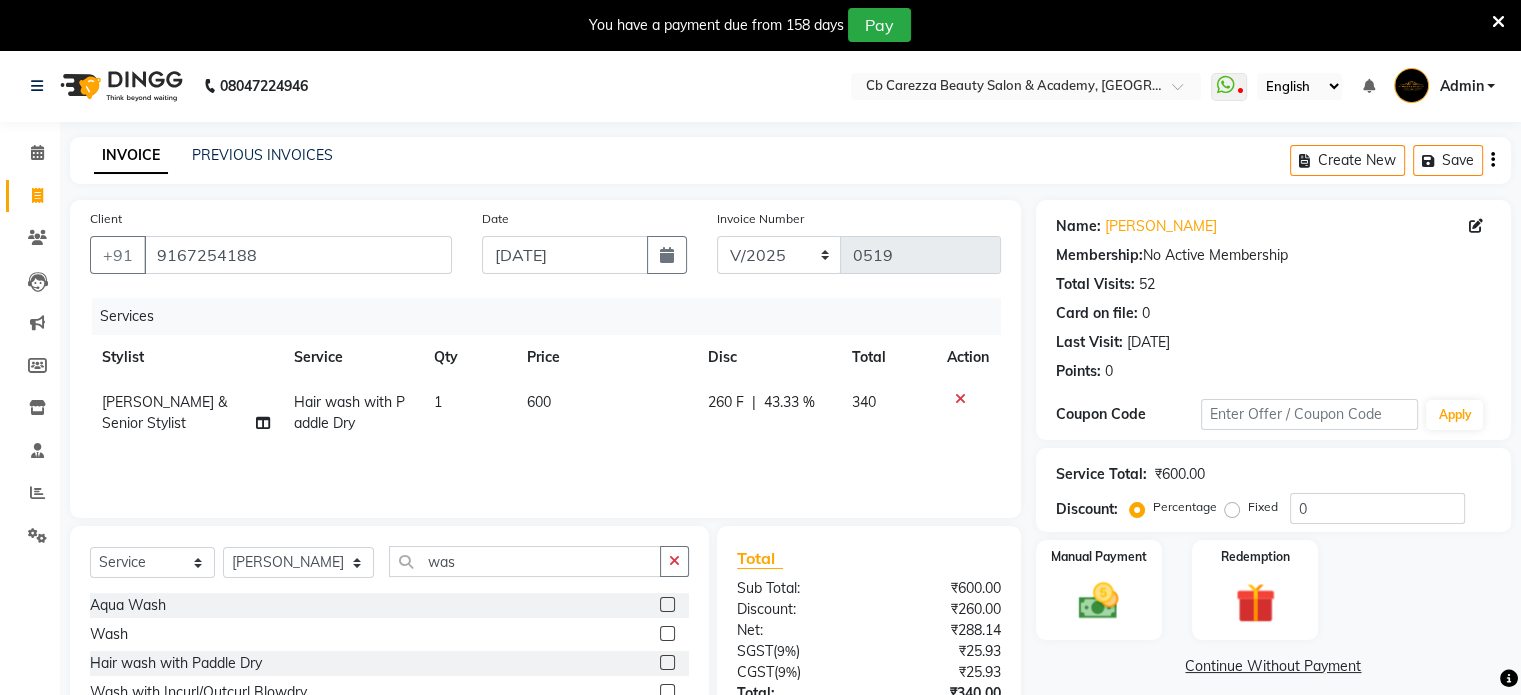 scroll, scrollTop: 156, scrollLeft: 0, axis: vertical 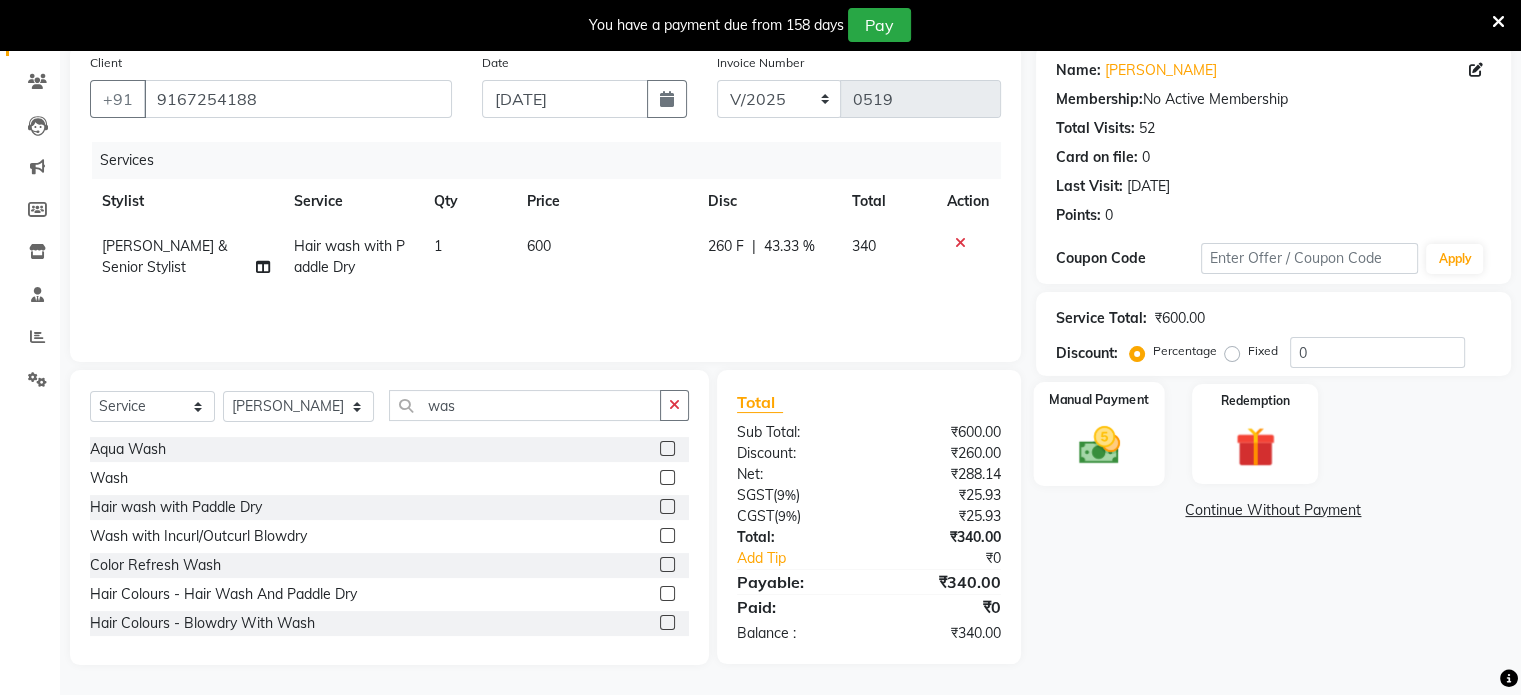 click on "Manual Payment" 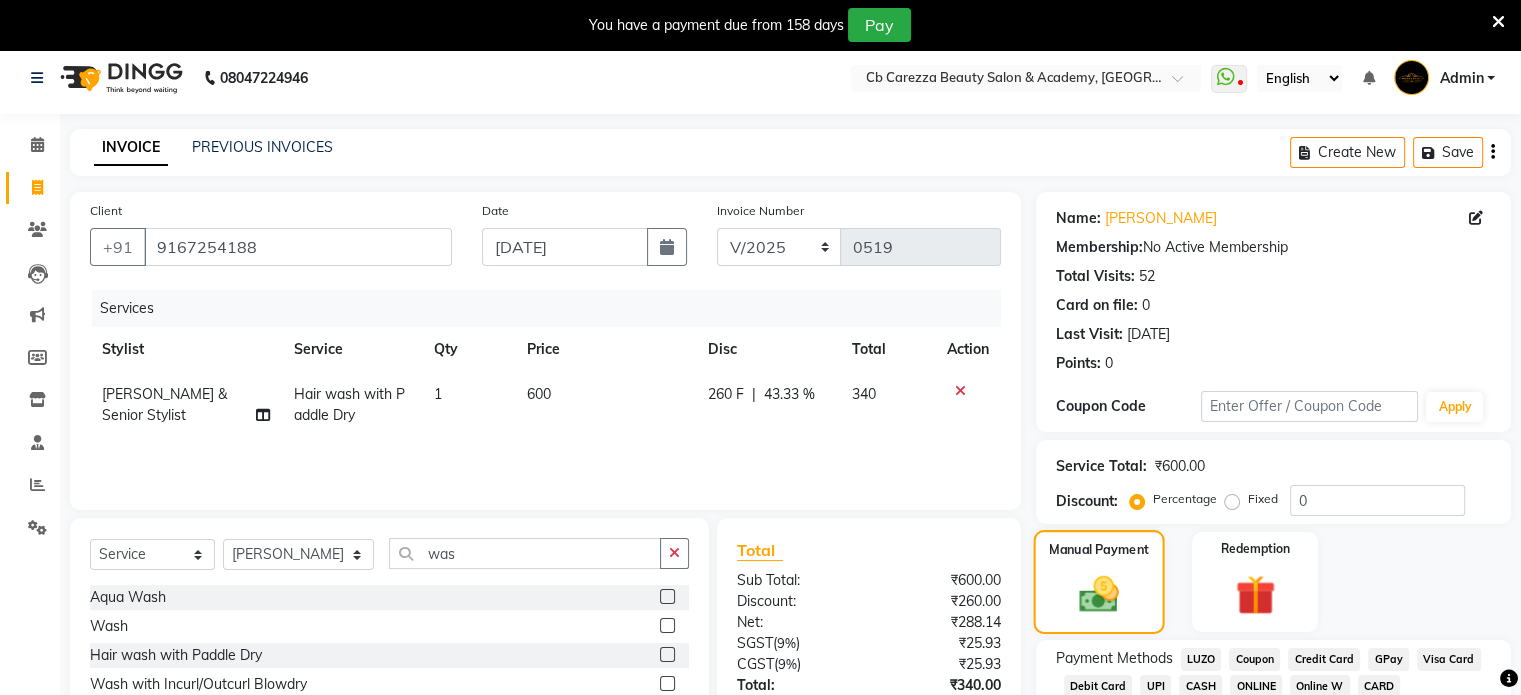 scroll, scrollTop: 156, scrollLeft: 0, axis: vertical 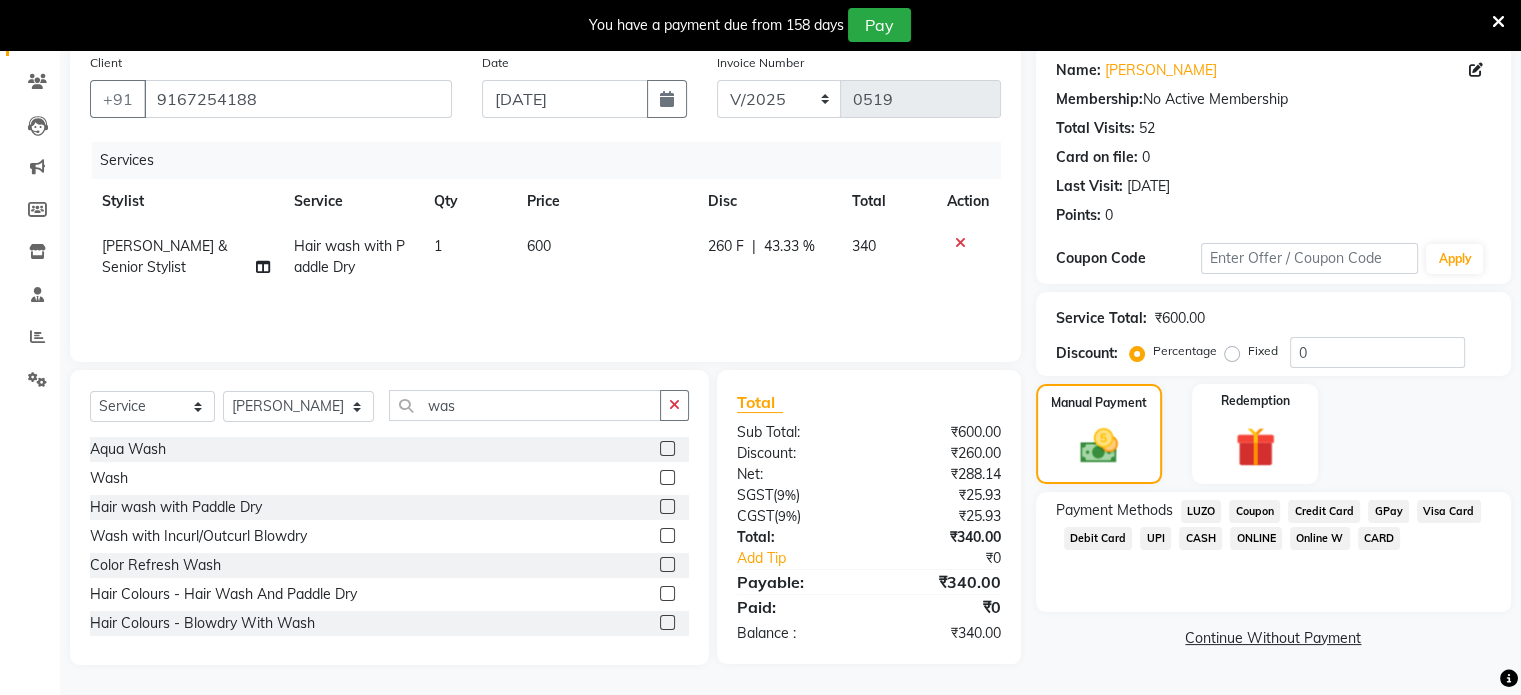click on "GPay" 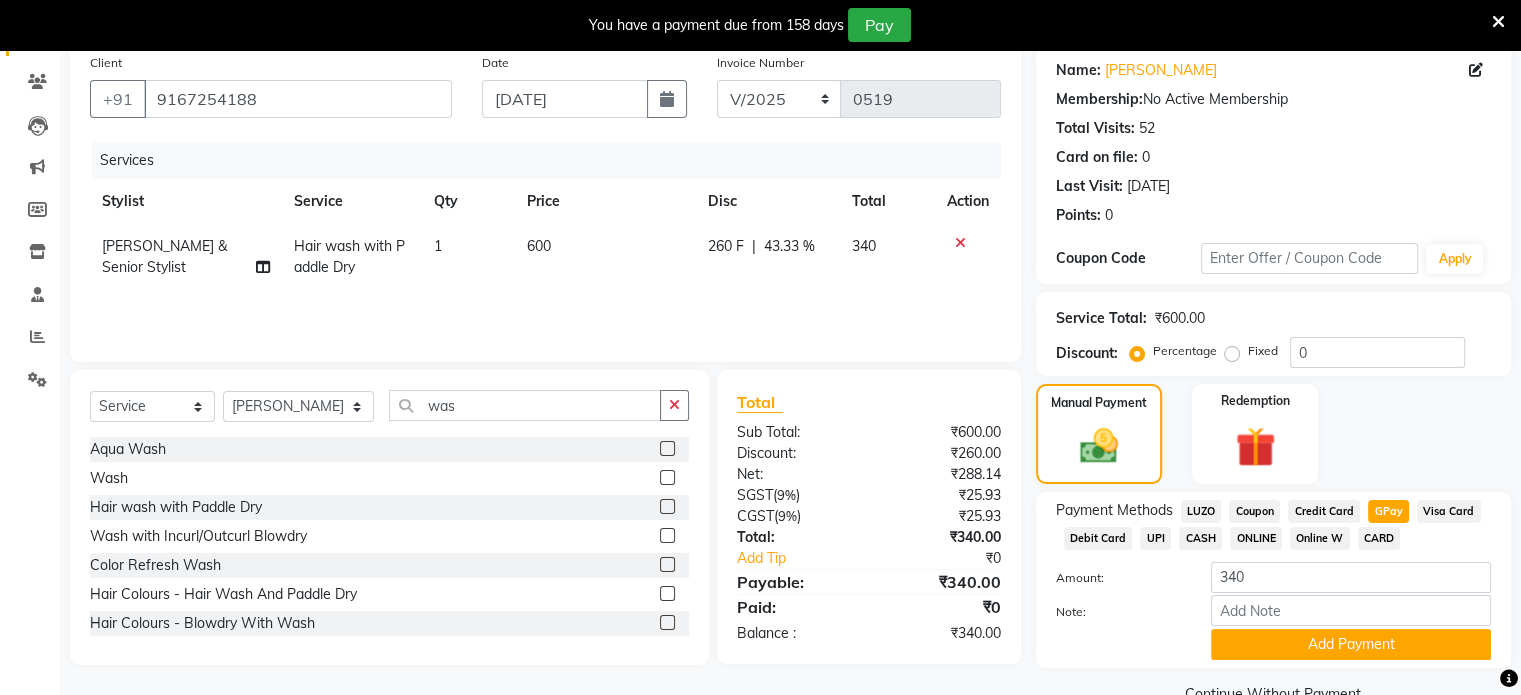 scroll, scrollTop: 201, scrollLeft: 0, axis: vertical 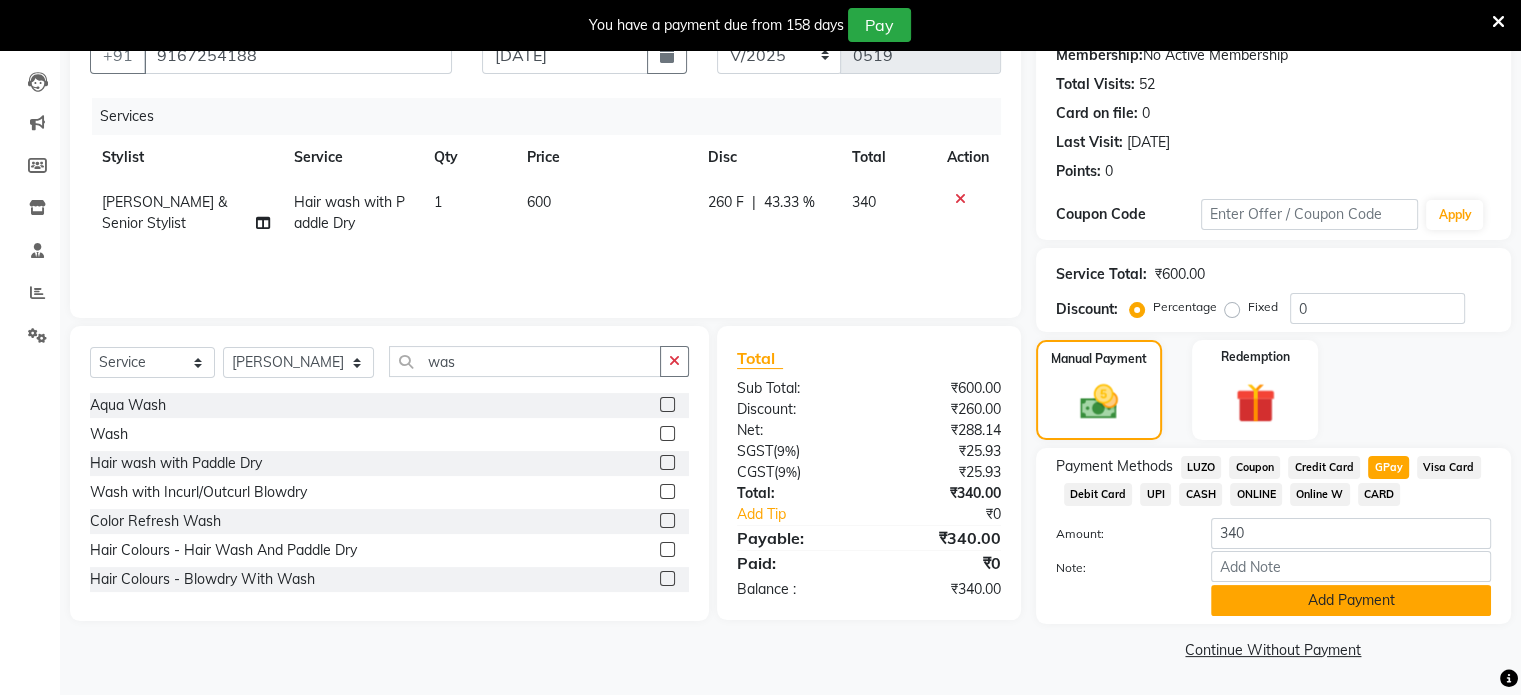 click on "Add Payment" 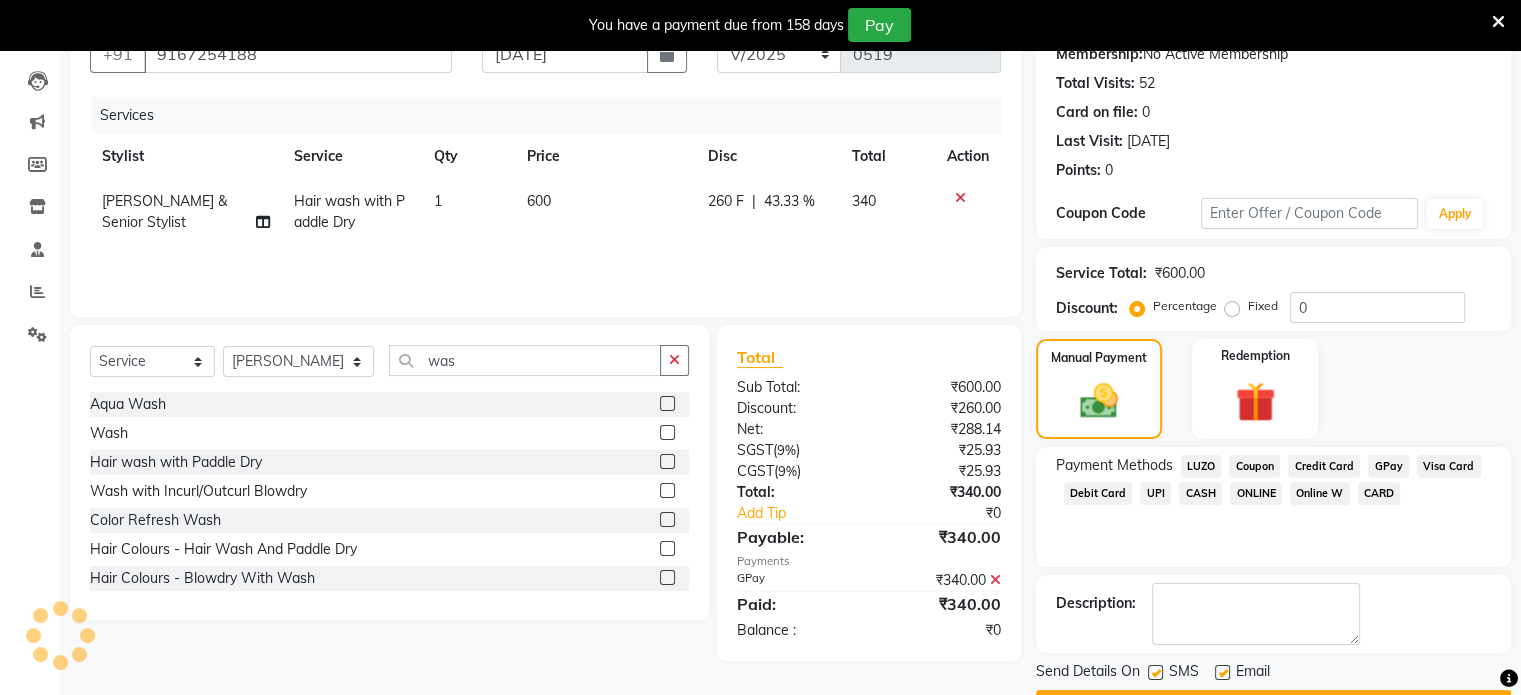 scroll, scrollTop: 255, scrollLeft: 0, axis: vertical 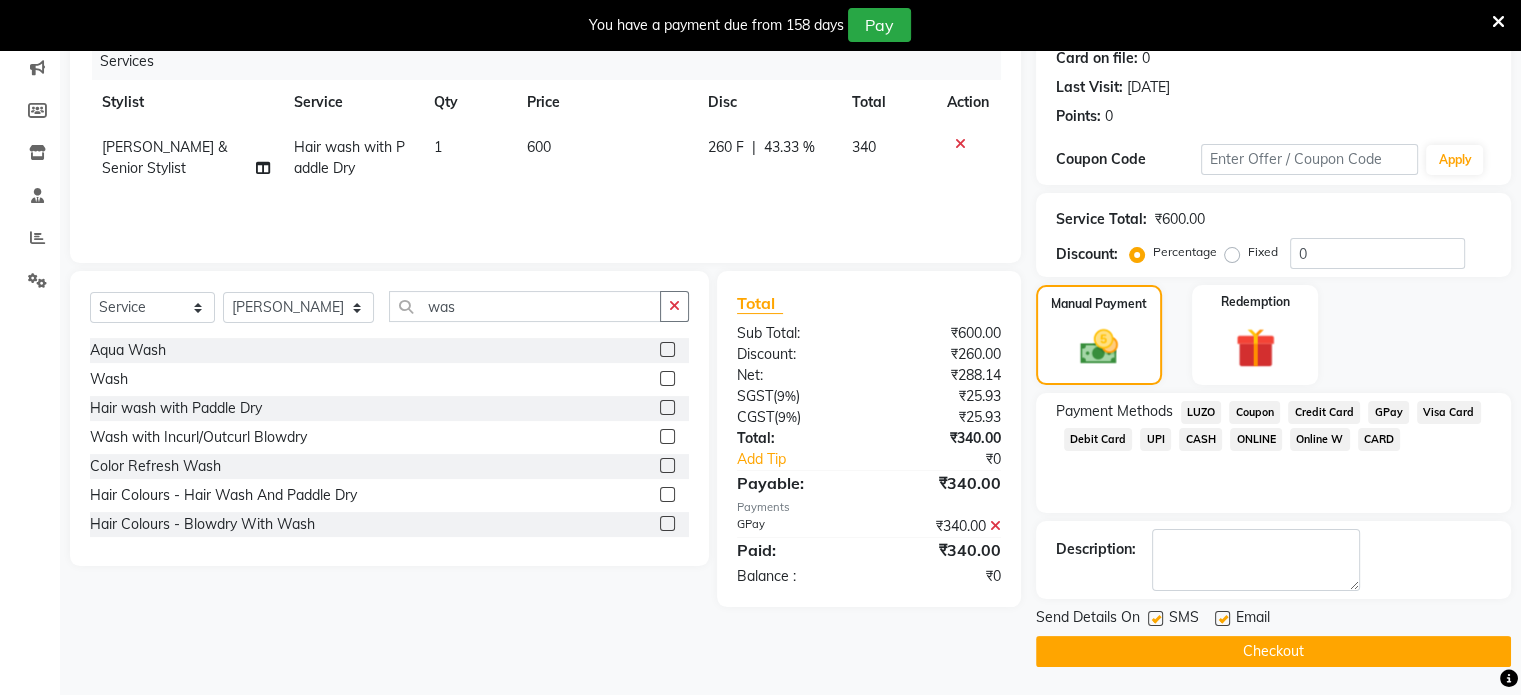 click on "Checkout" 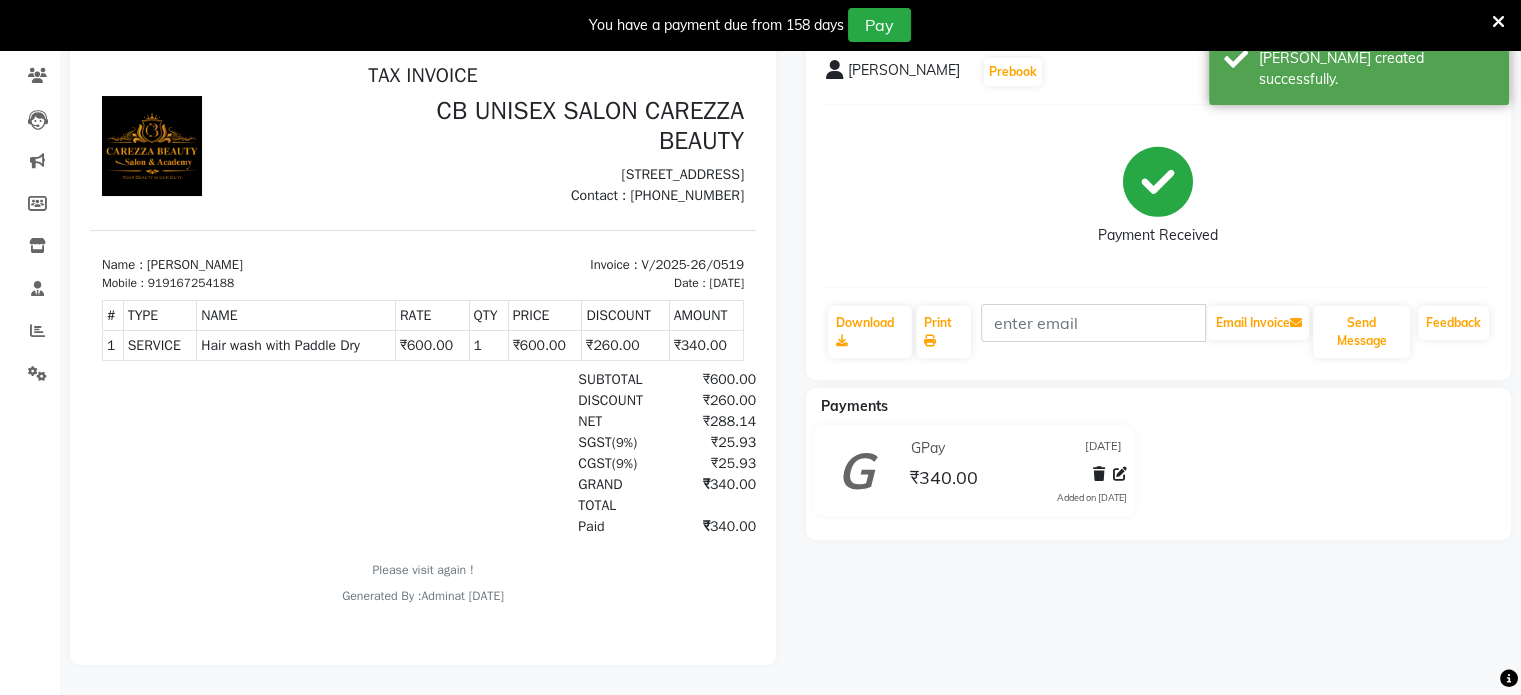 scroll, scrollTop: 0, scrollLeft: 0, axis: both 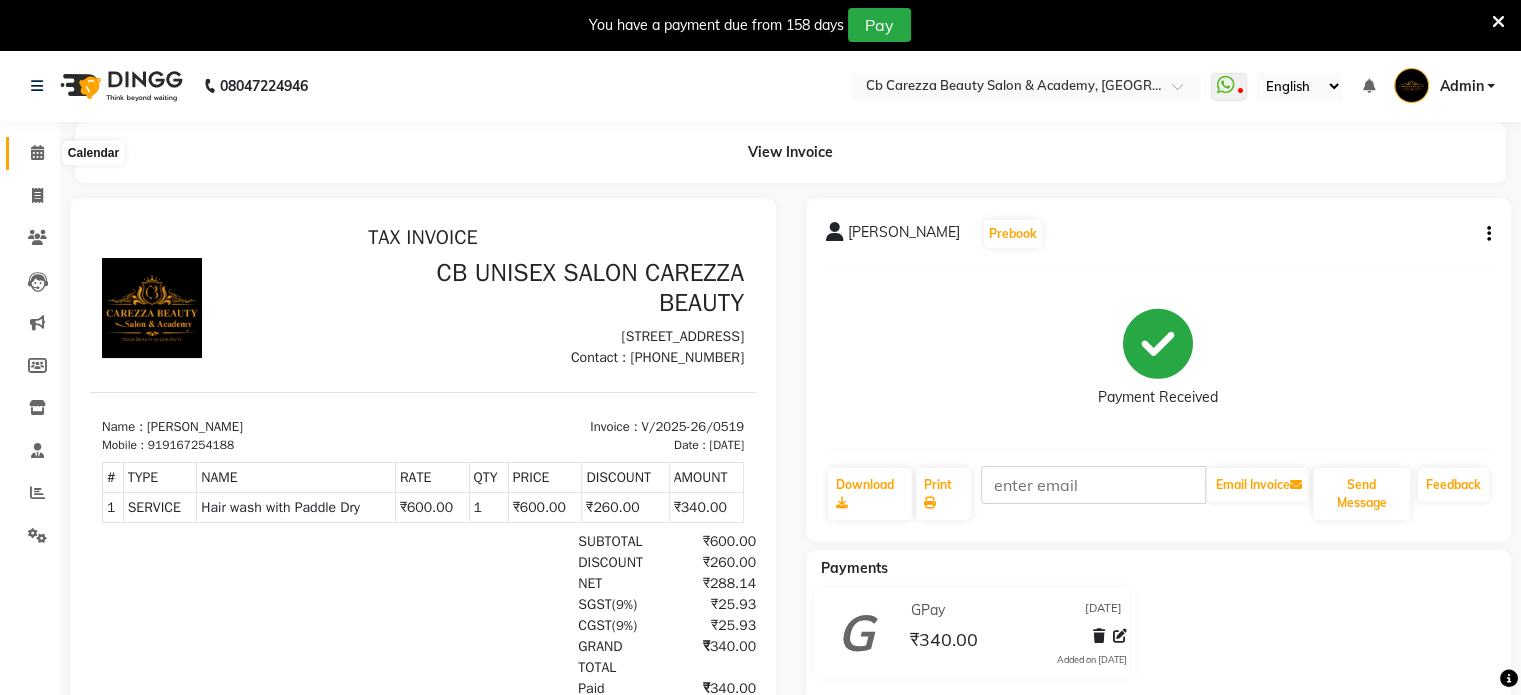 click 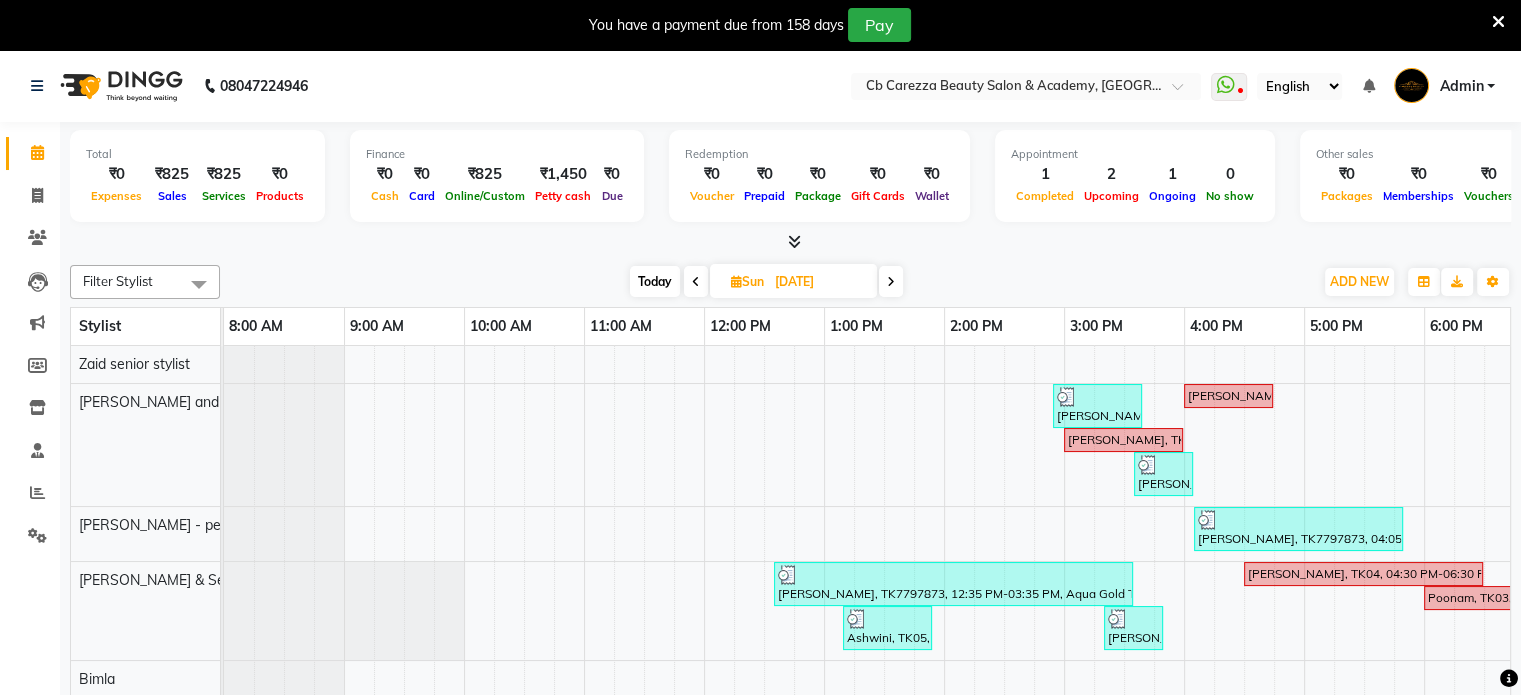 scroll, scrollTop: 0, scrollLeft: 383, axis: horizontal 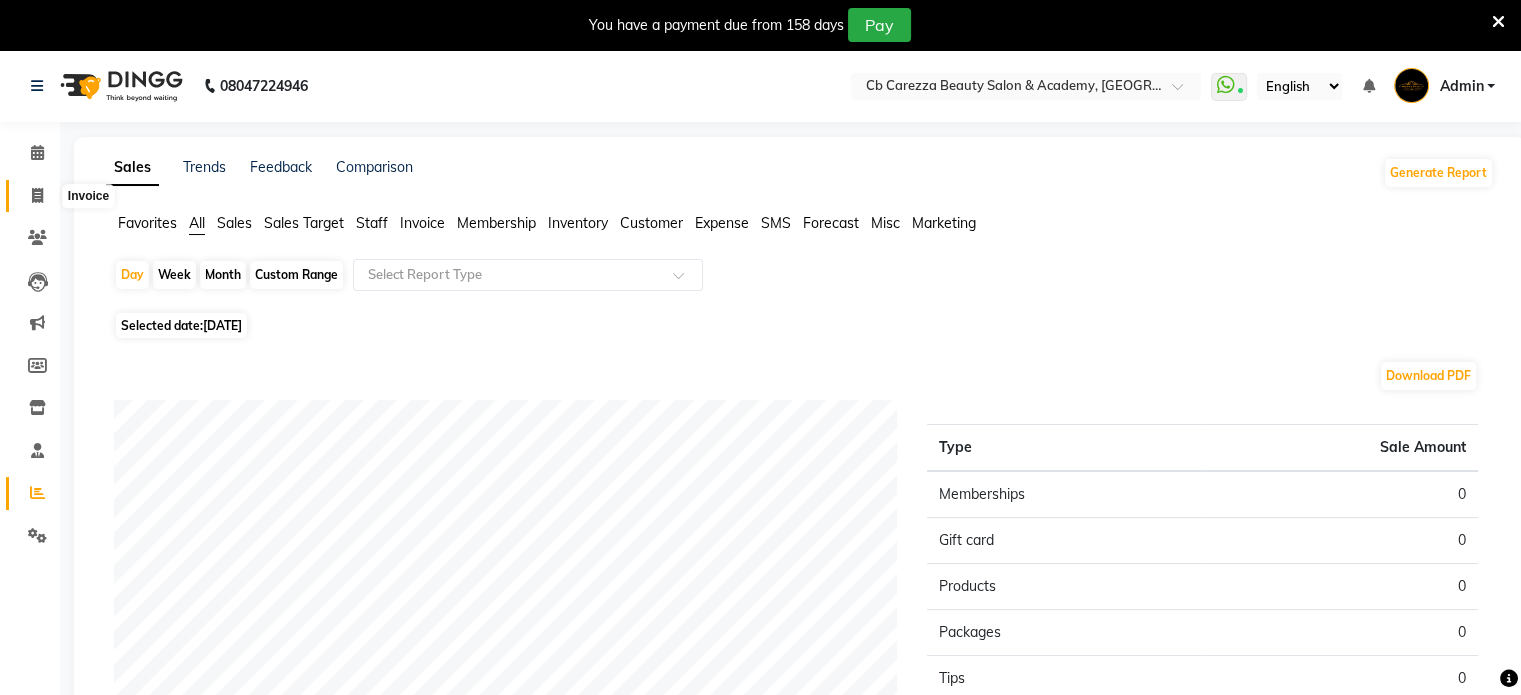 click 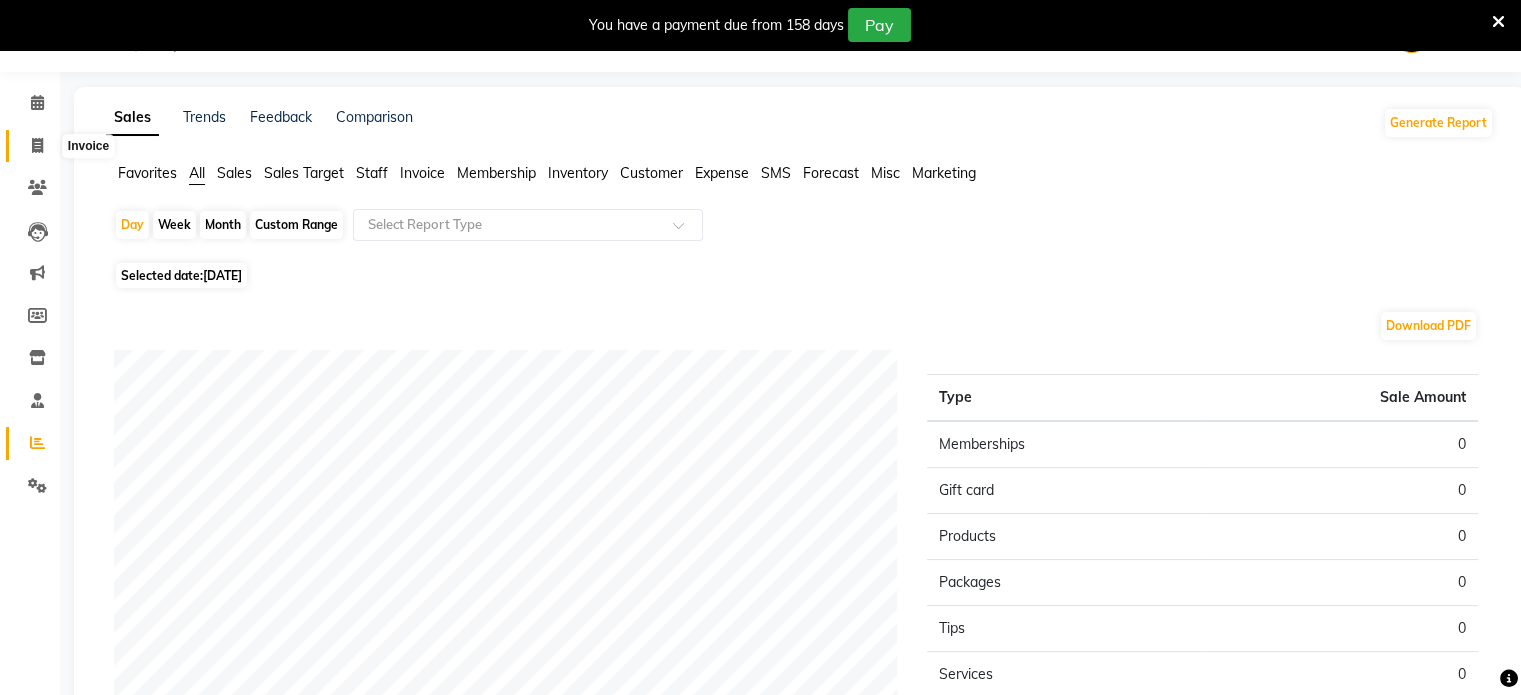 select on "7159" 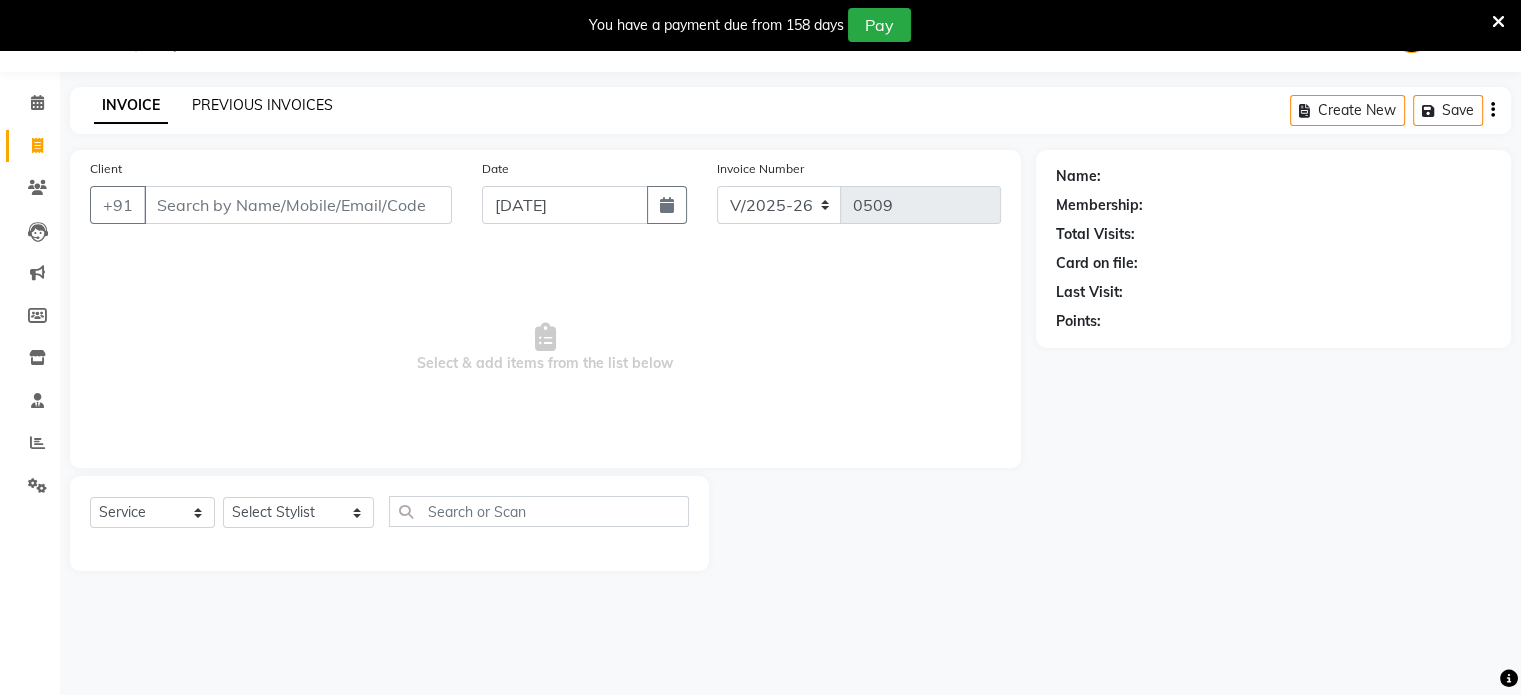 click on "PREVIOUS INVOICES" 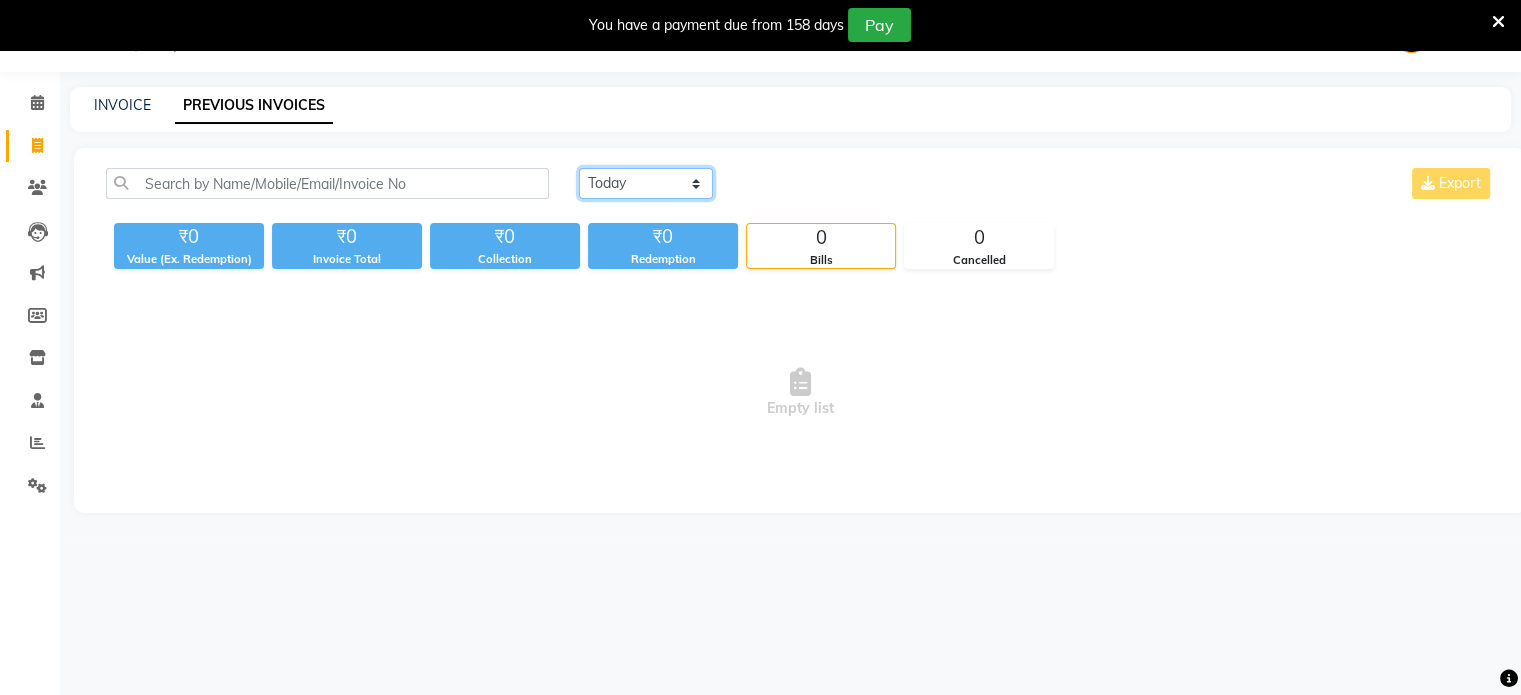 click on "Today Yesterday Custom Range" 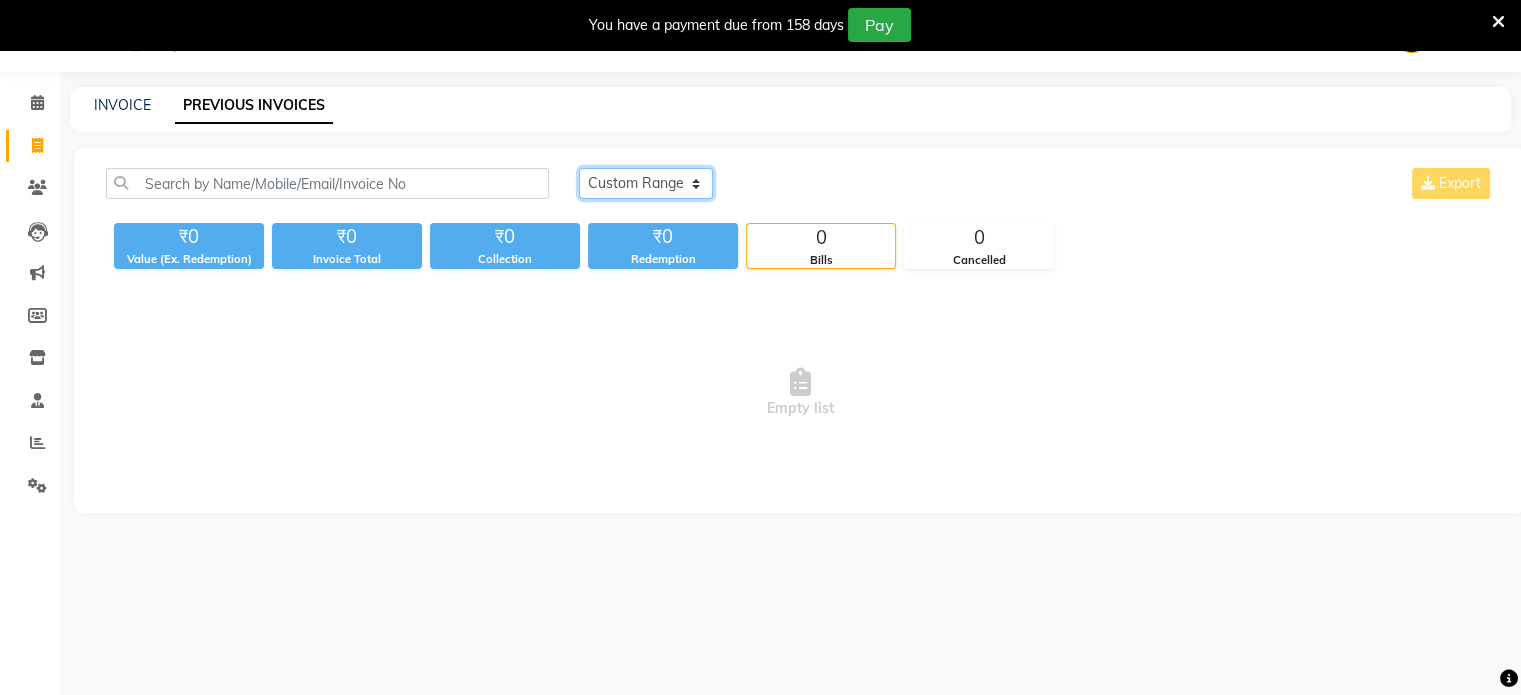 click on "Today Yesterday Custom Range" 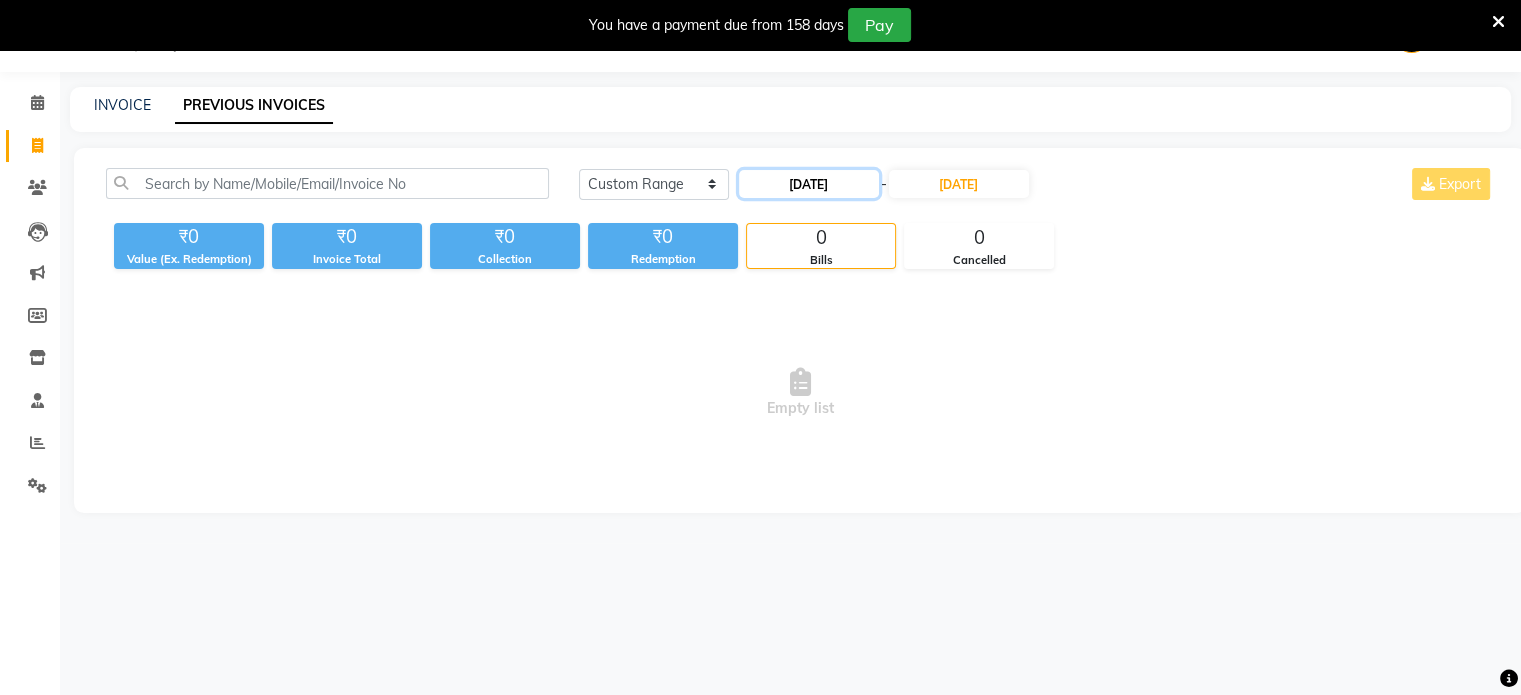 click on "[DATE]" 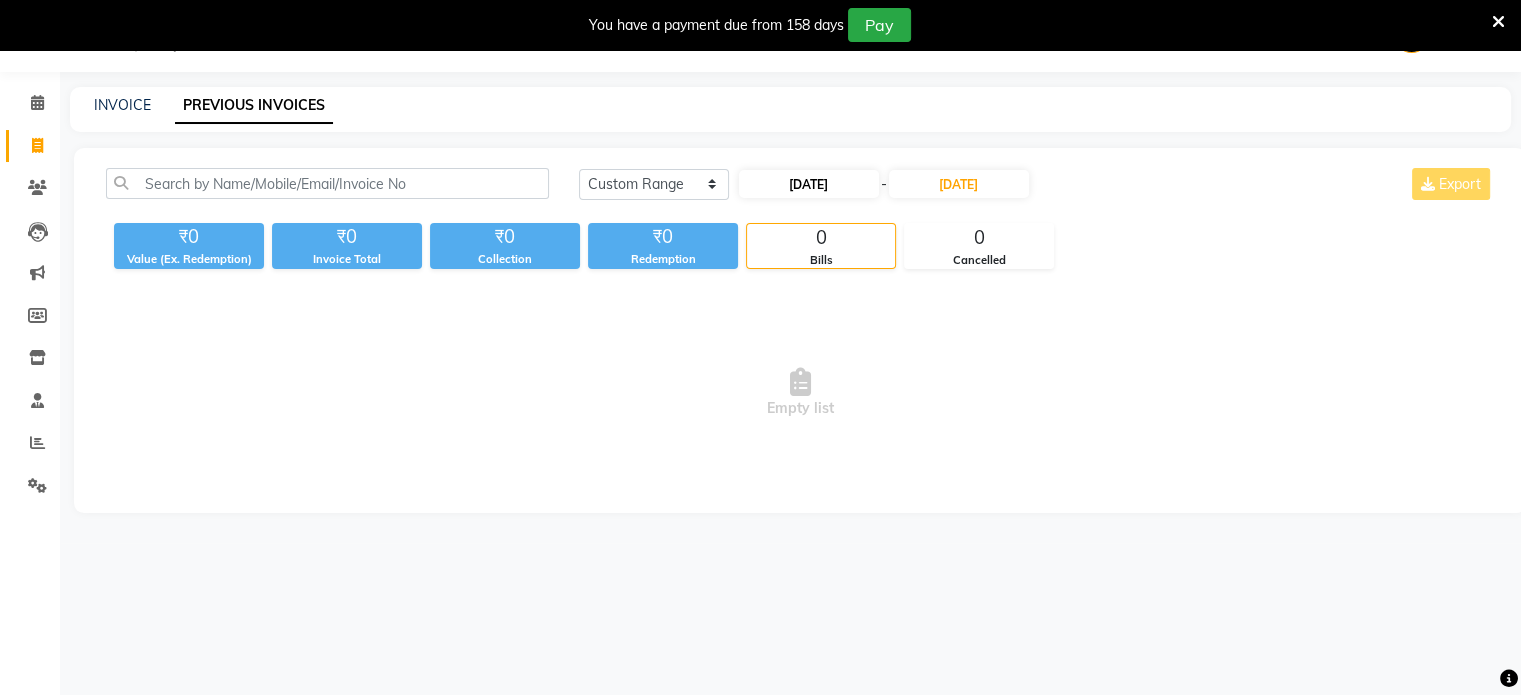 select on "7" 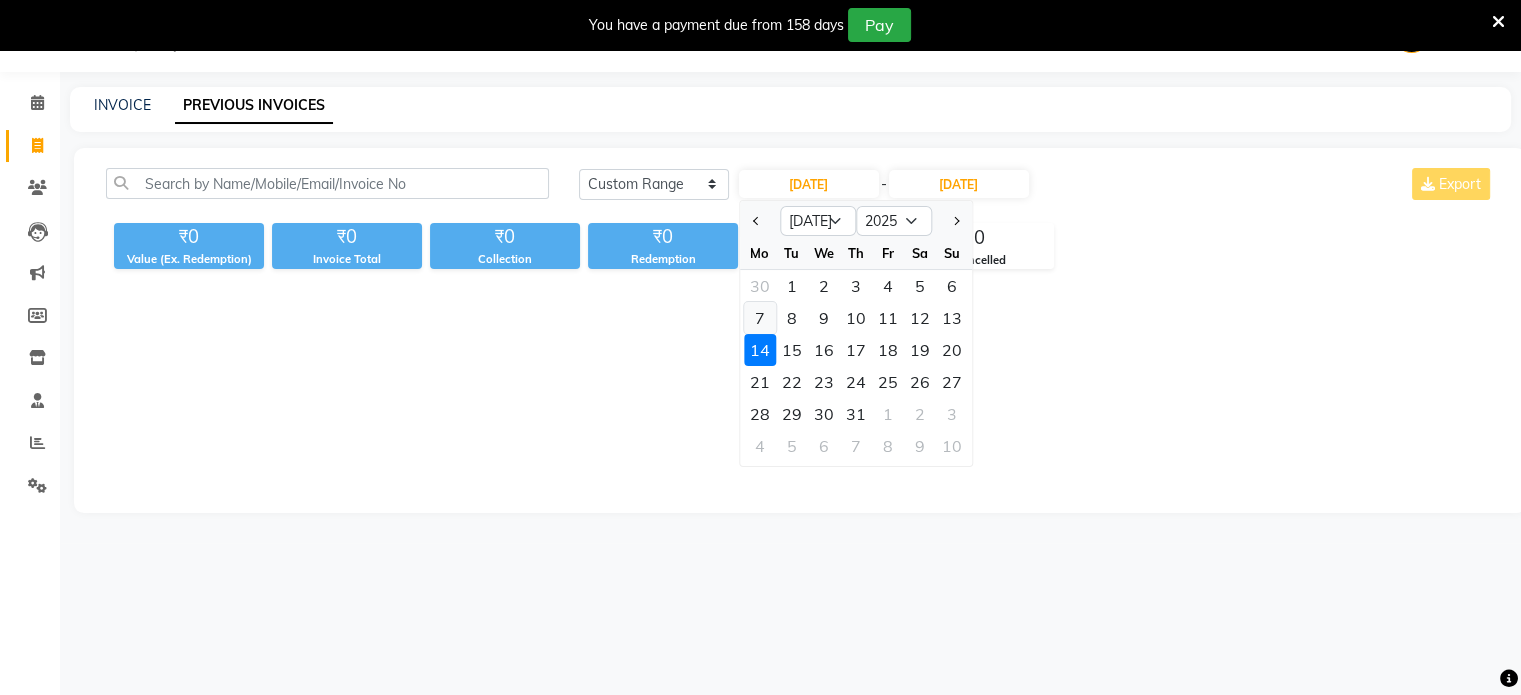 click on "7" 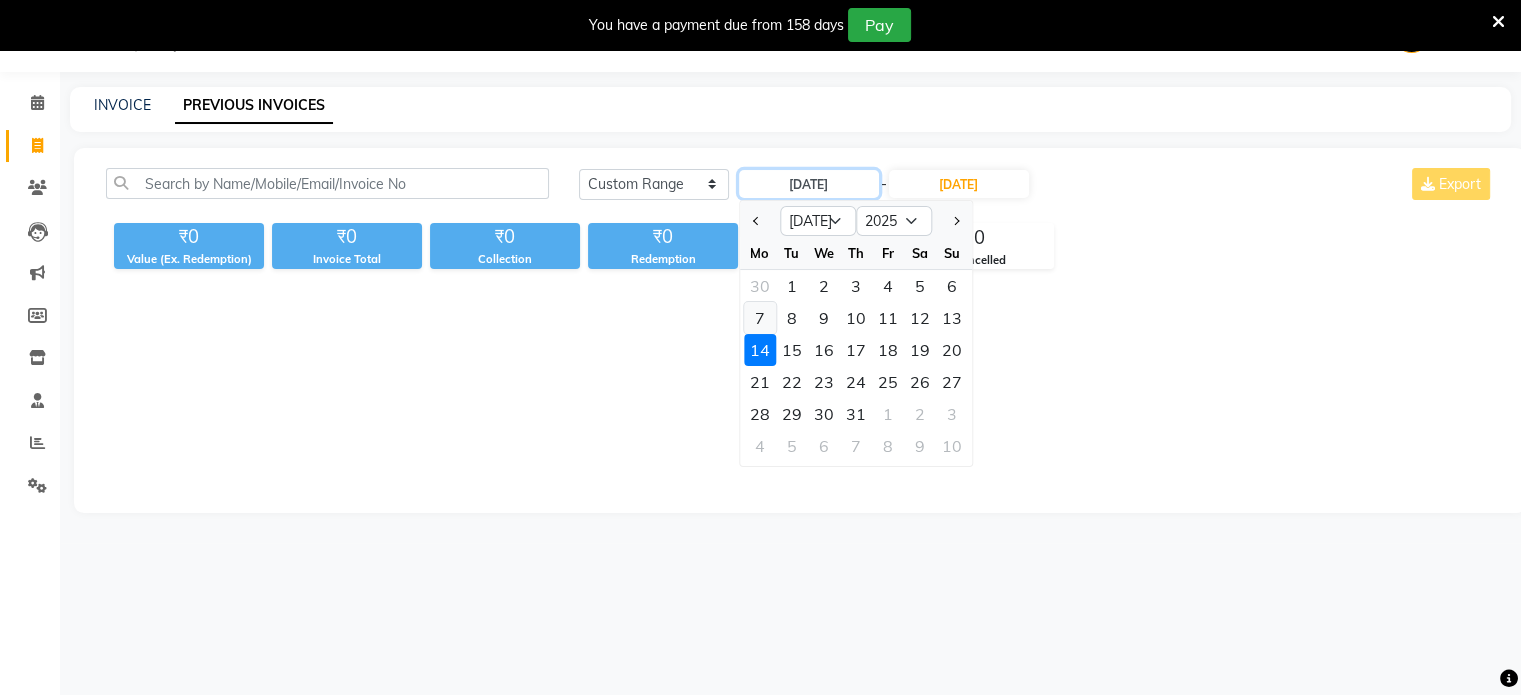 type on "[DATE]" 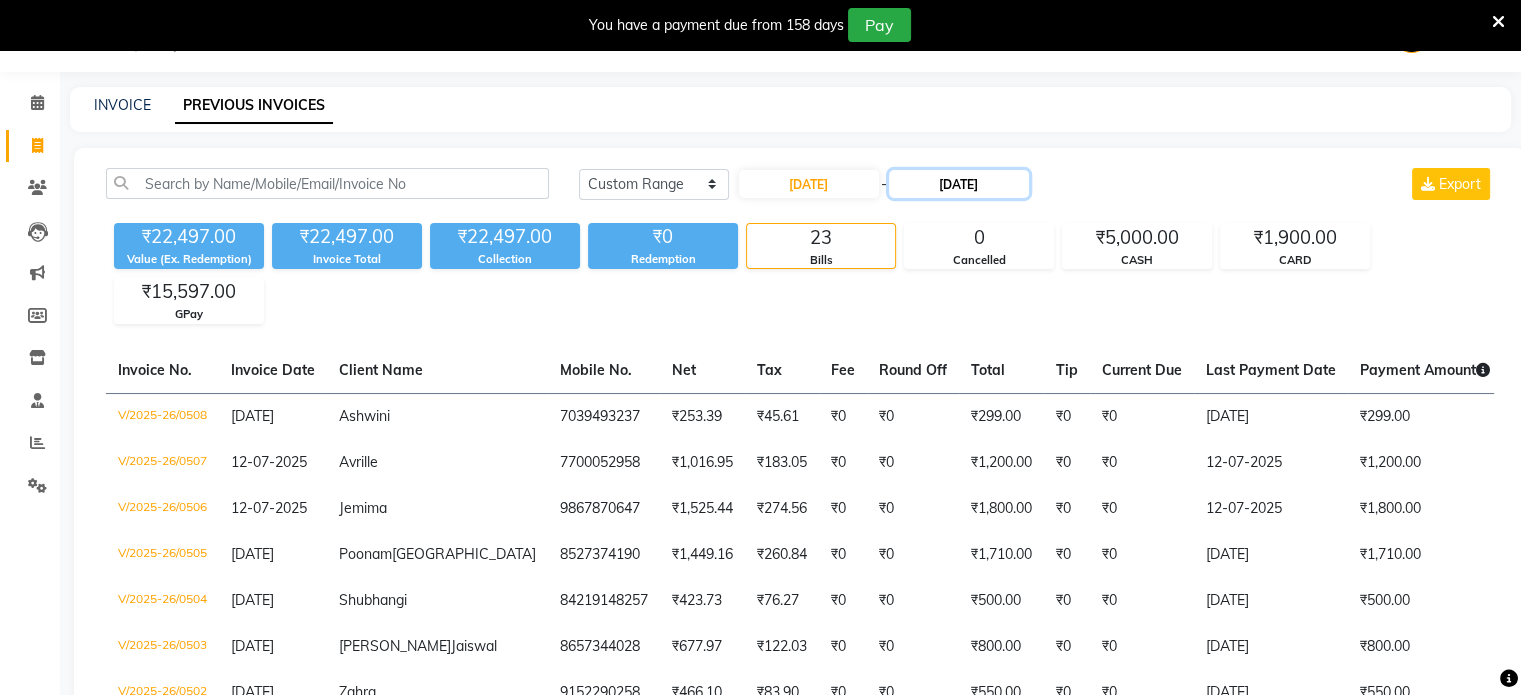 click on "[DATE]" 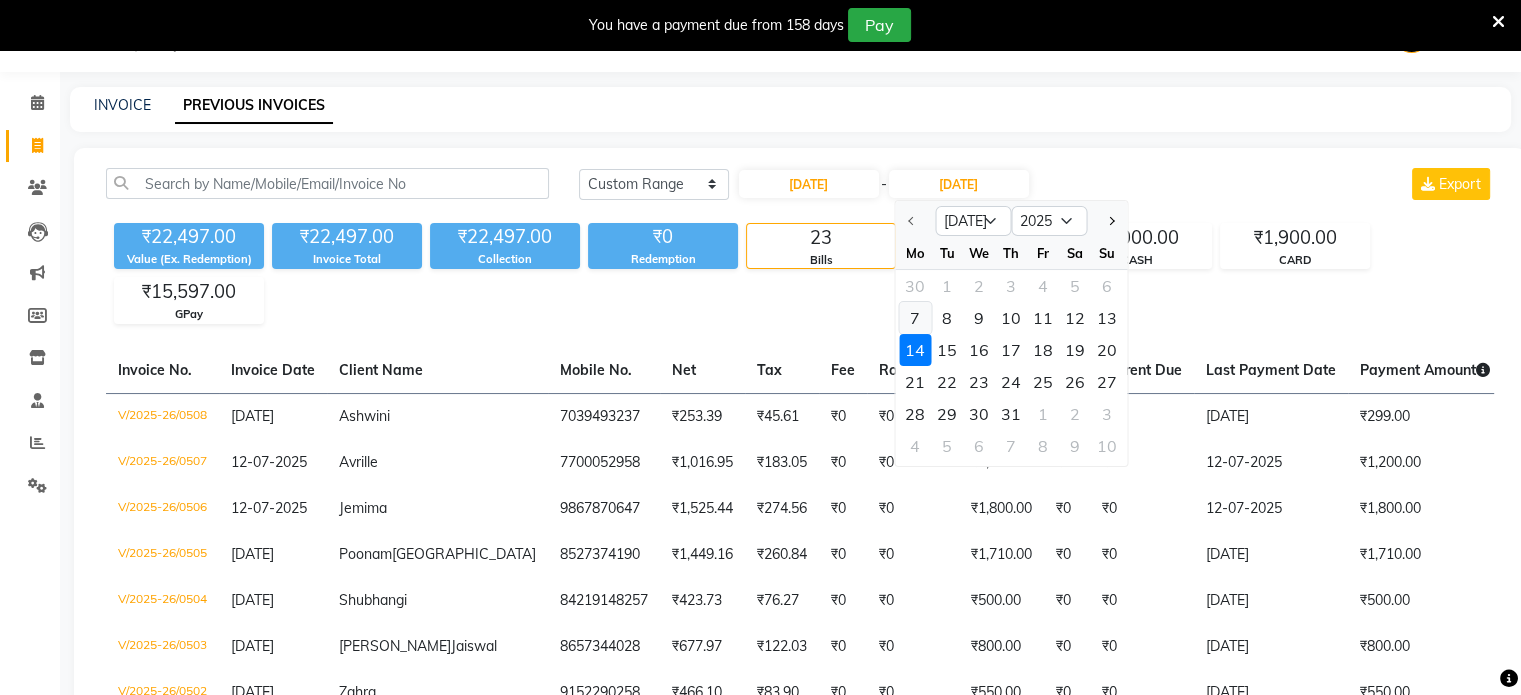 click on "7" 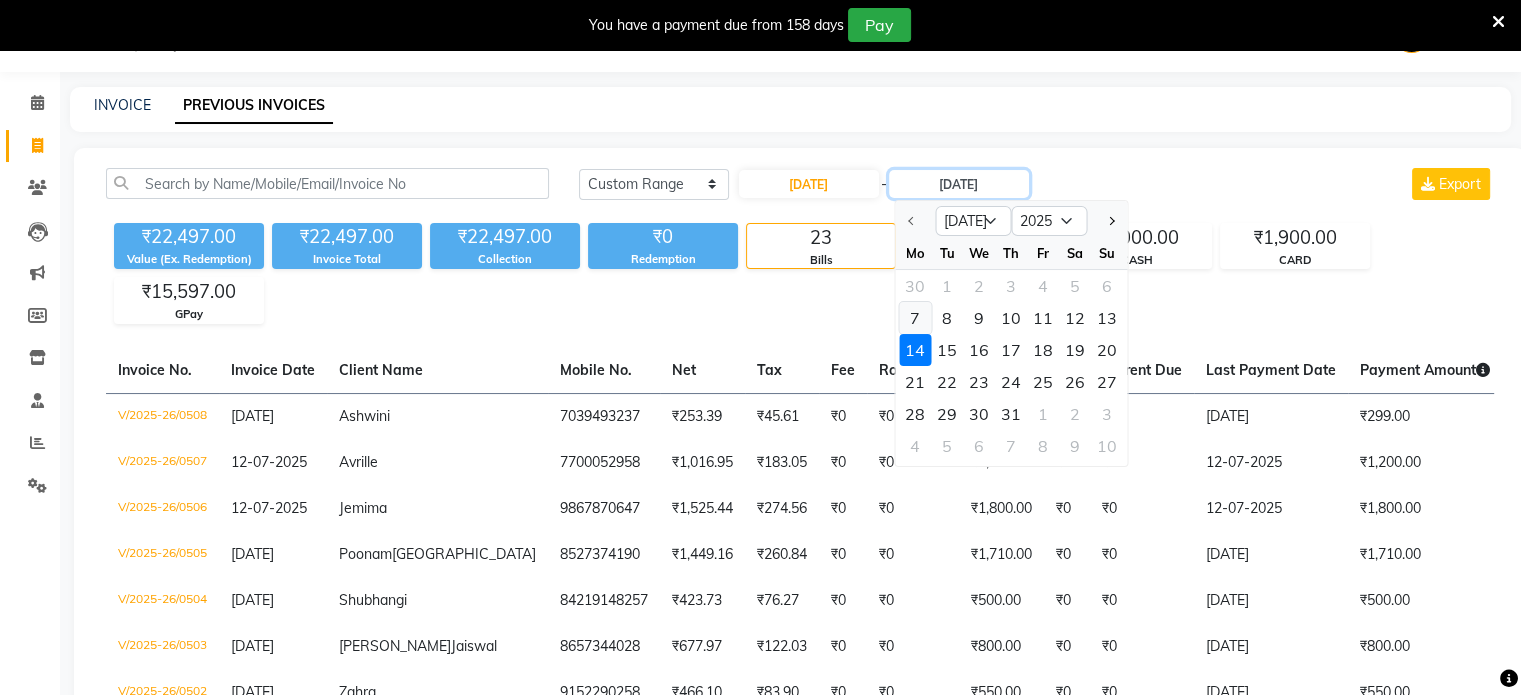 type on "07-07-2025" 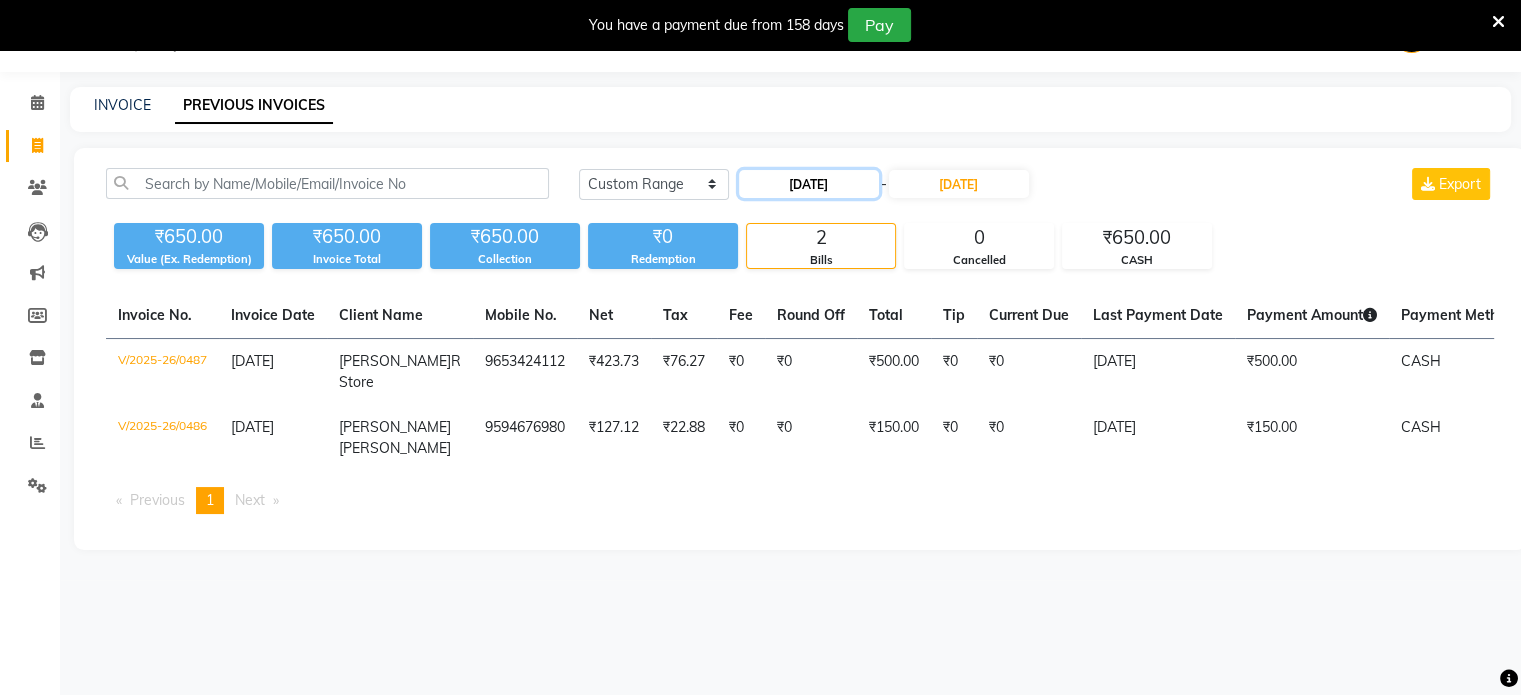 click on "07-07-2025" 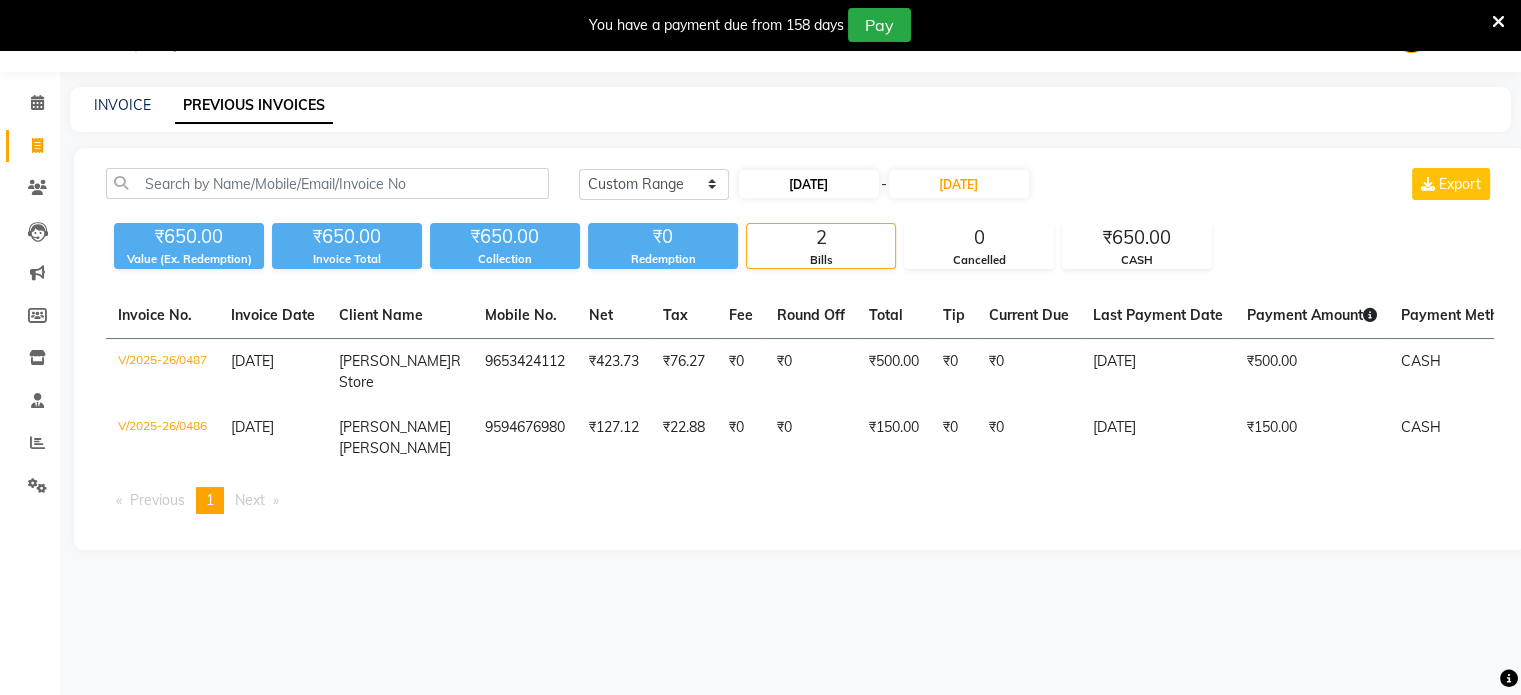 select on "7" 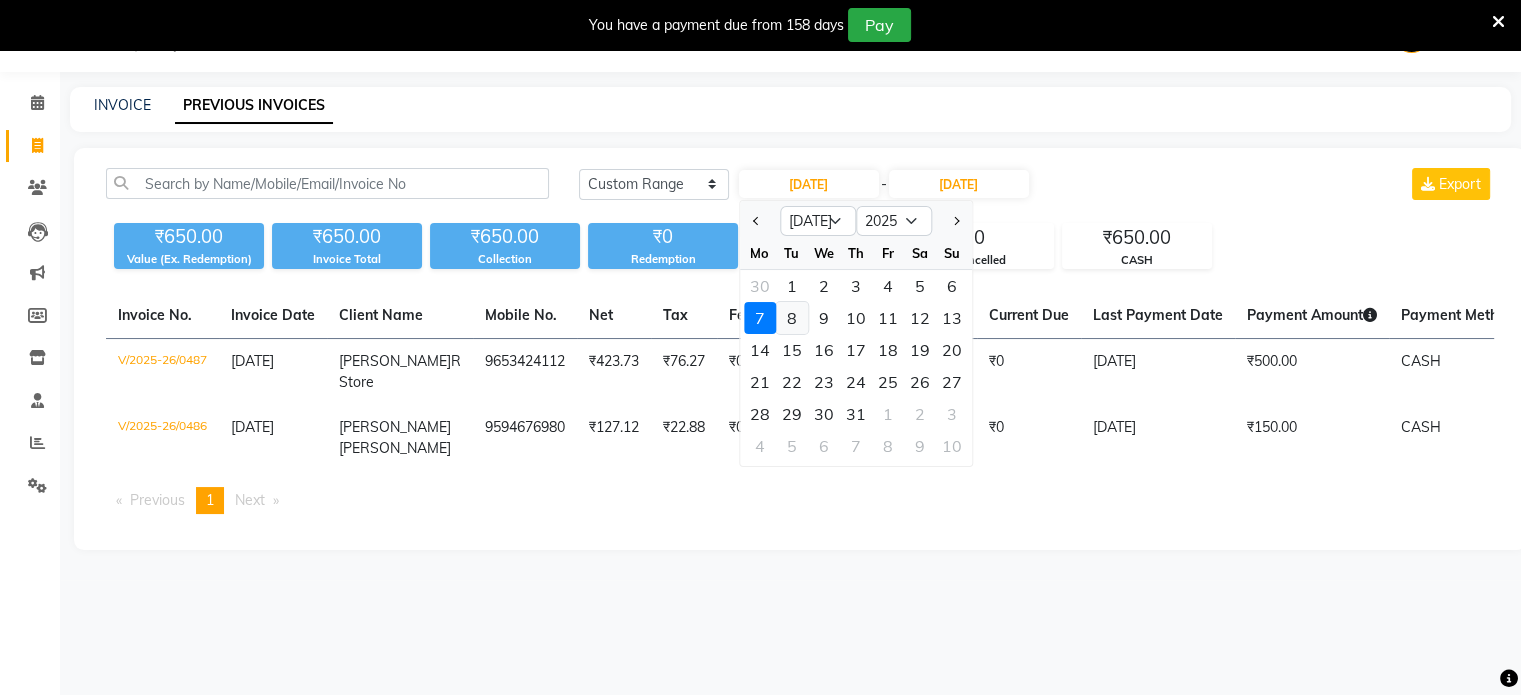 click on "8" 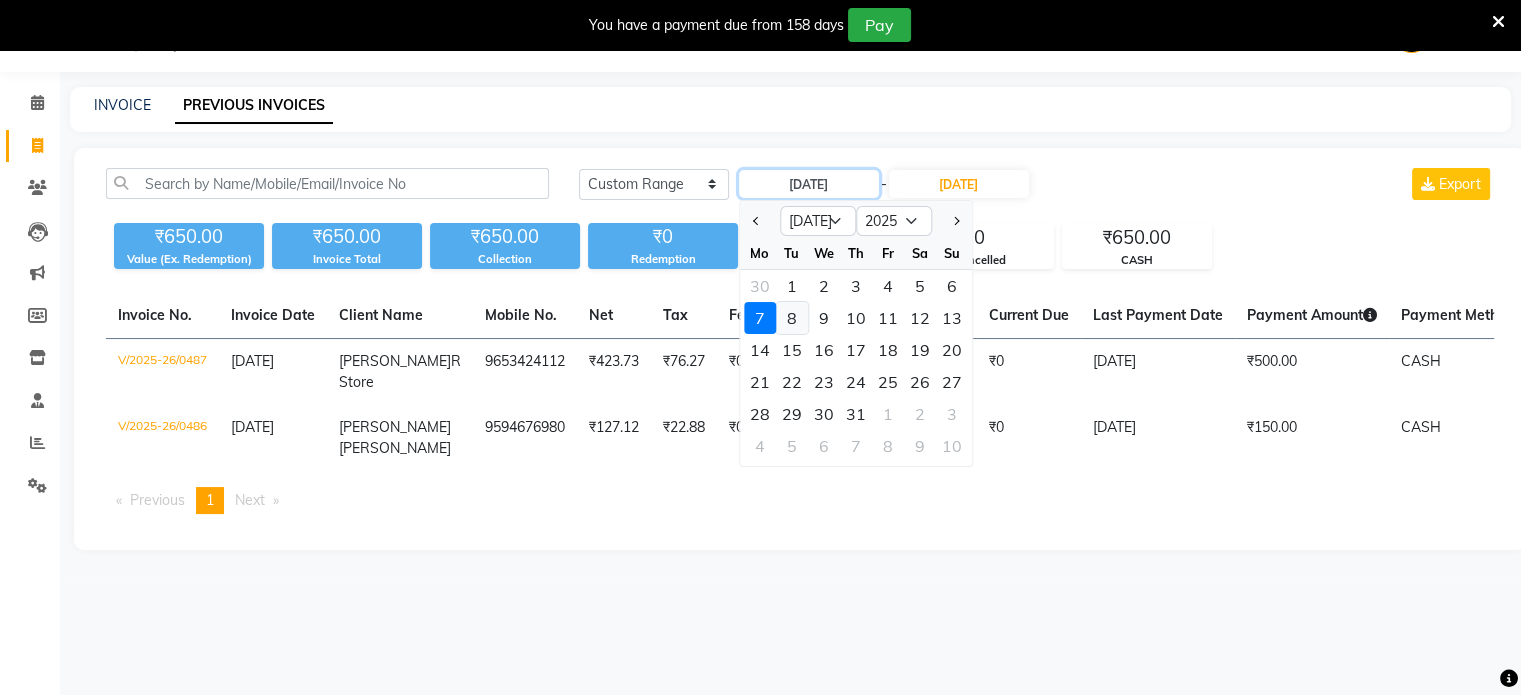 type on "08-07-2025" 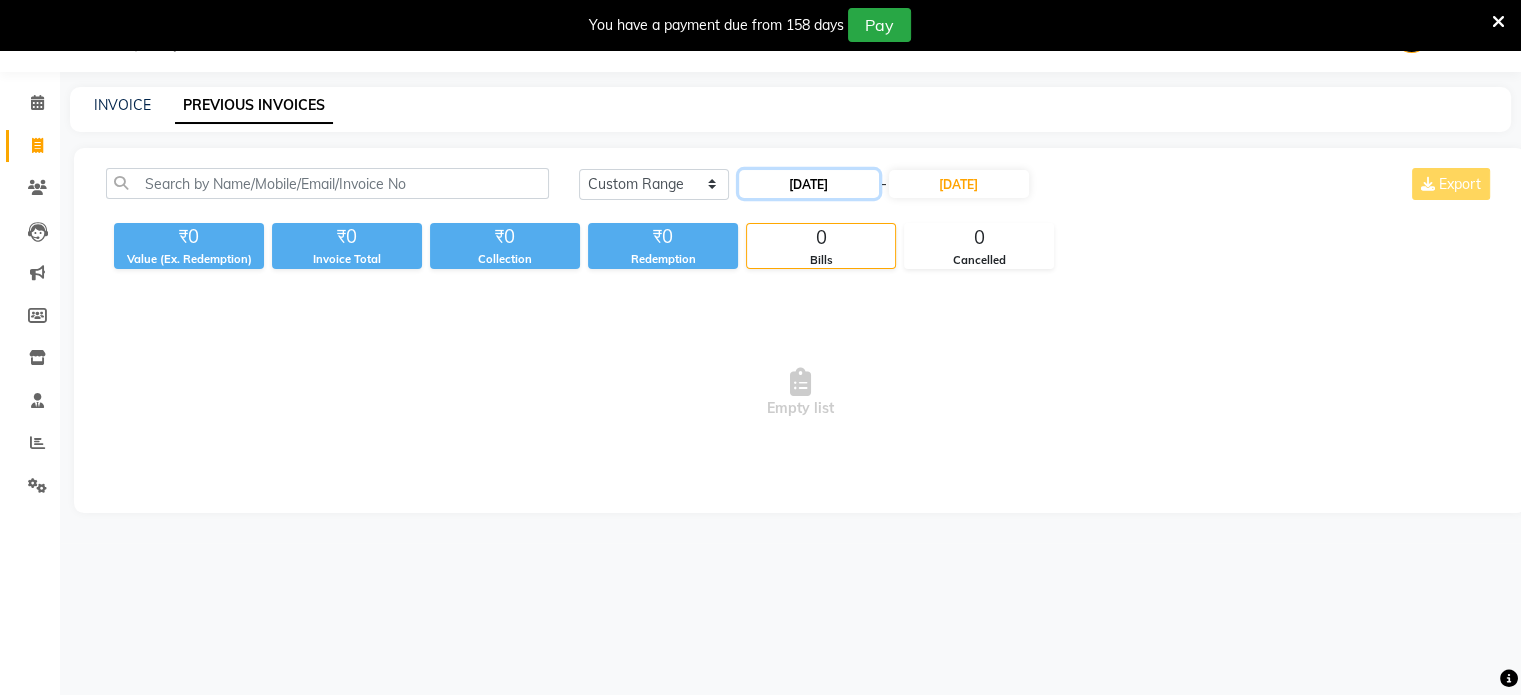 click on "08-07-2025" 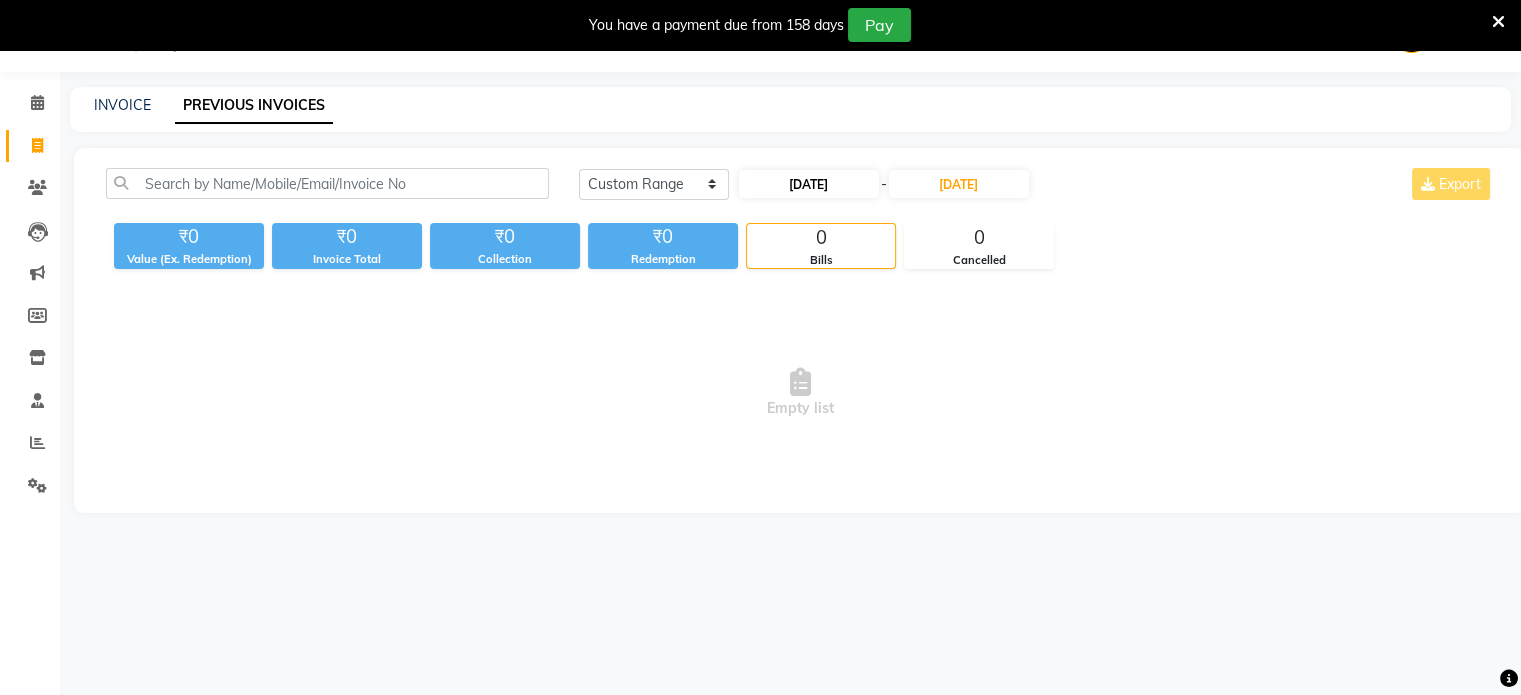 select on "7" 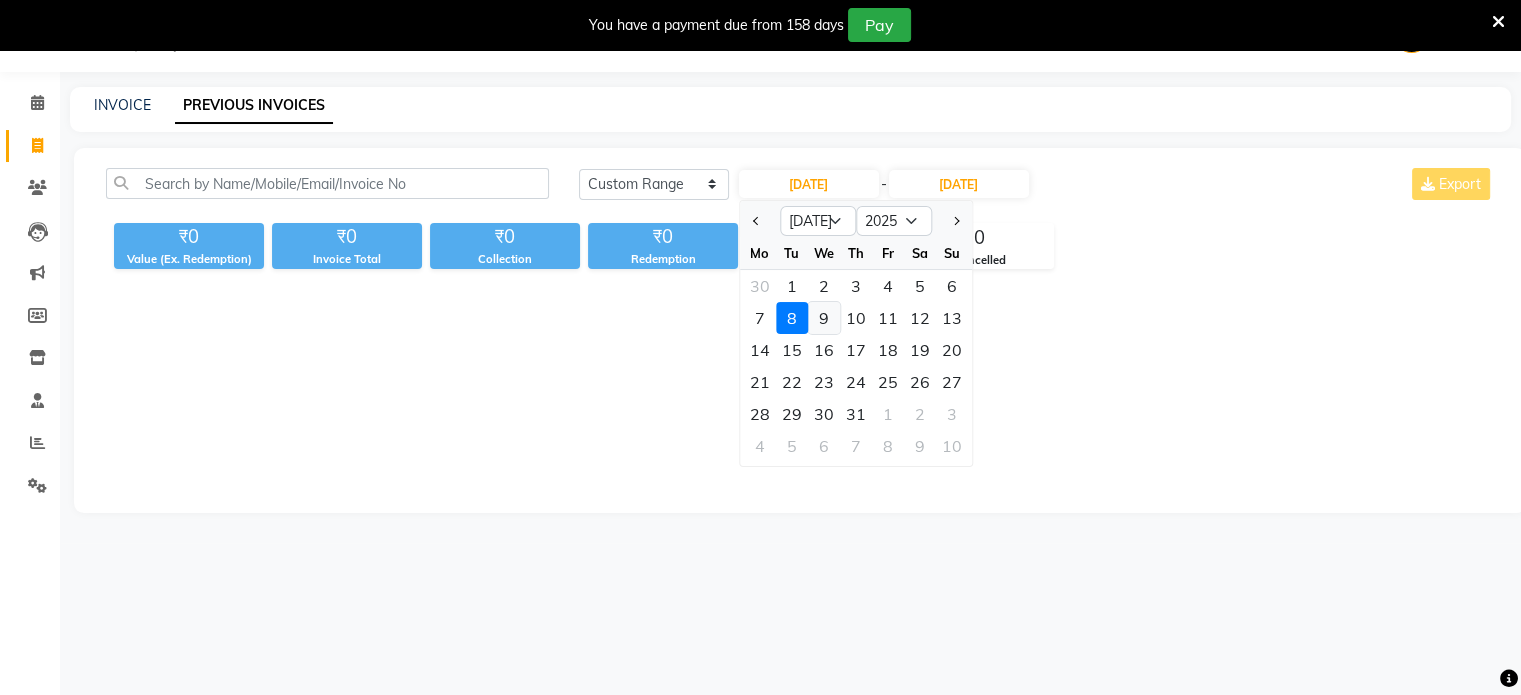 click on "9" 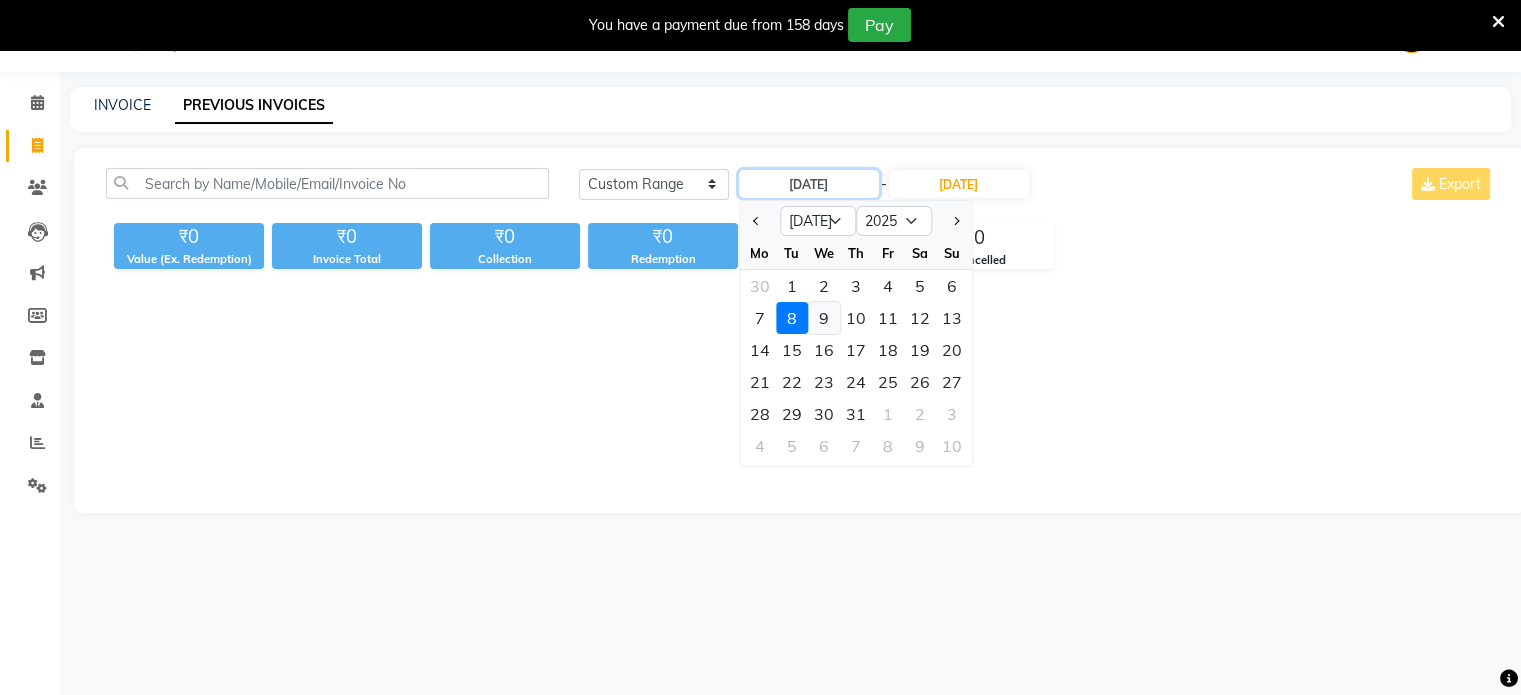 type on "09-07-2025" 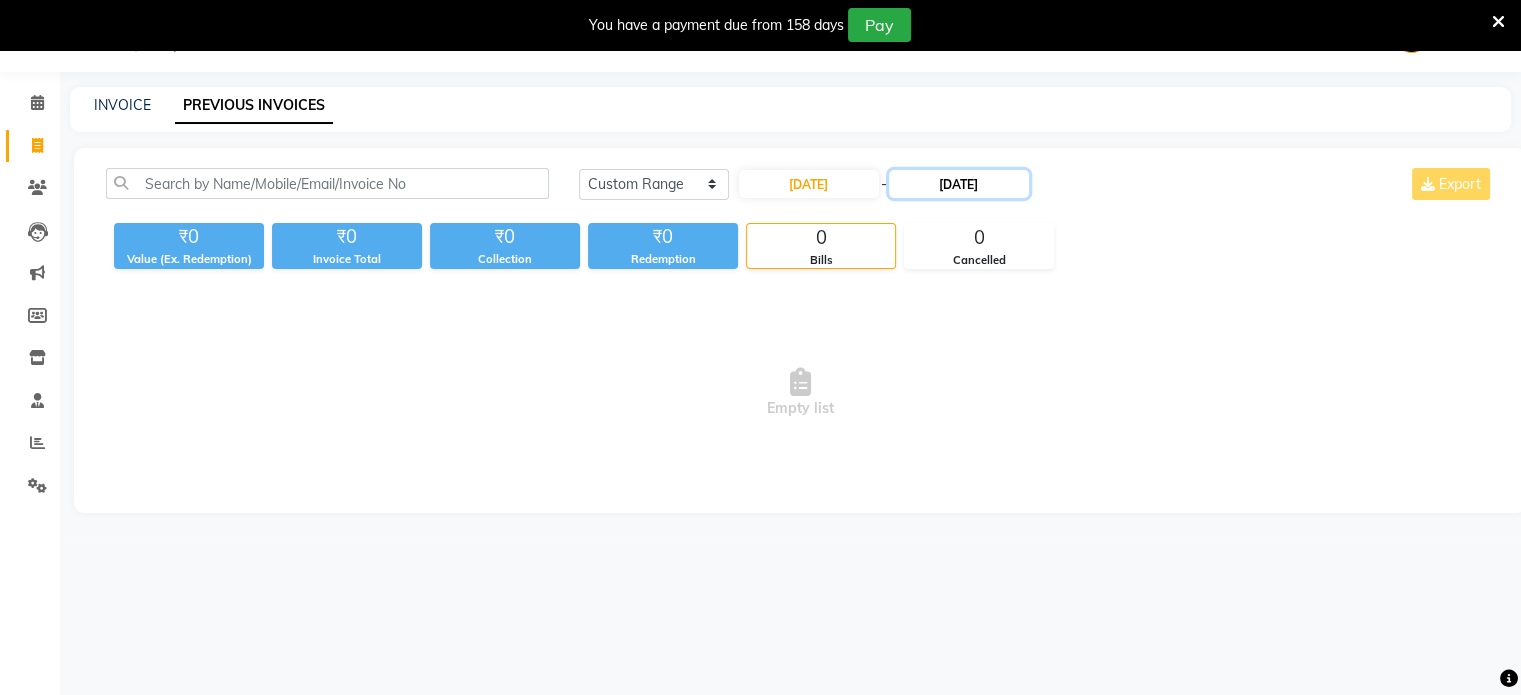 click on "07-07-2025" 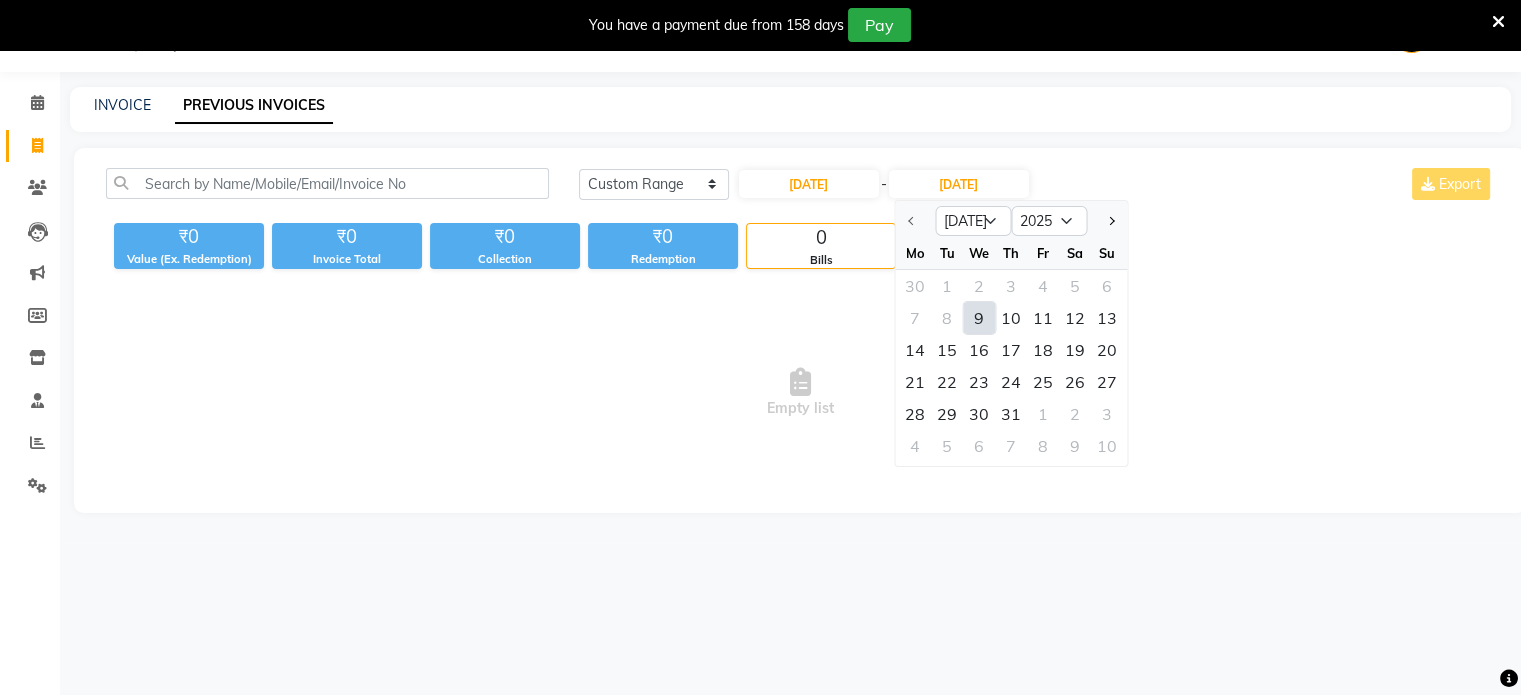 click on "9" 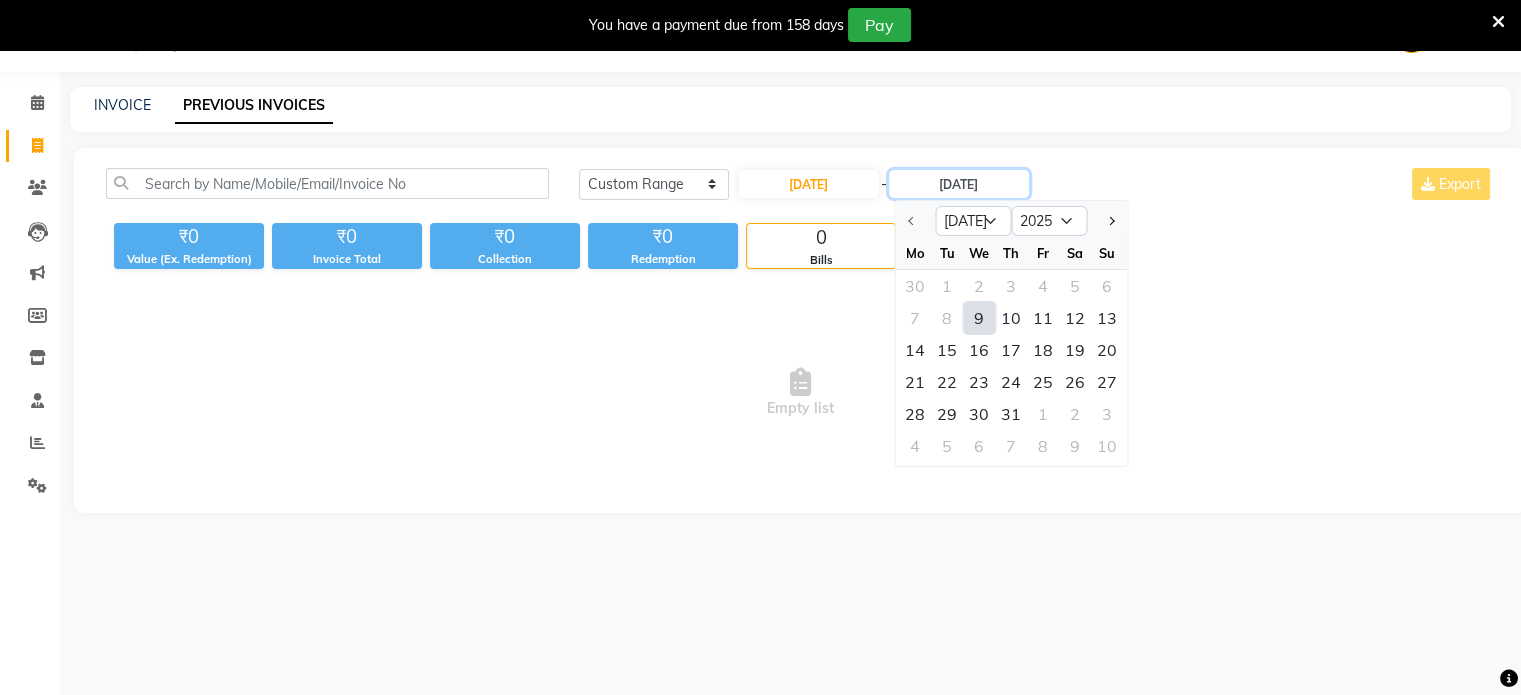 type on "09-07-2025" 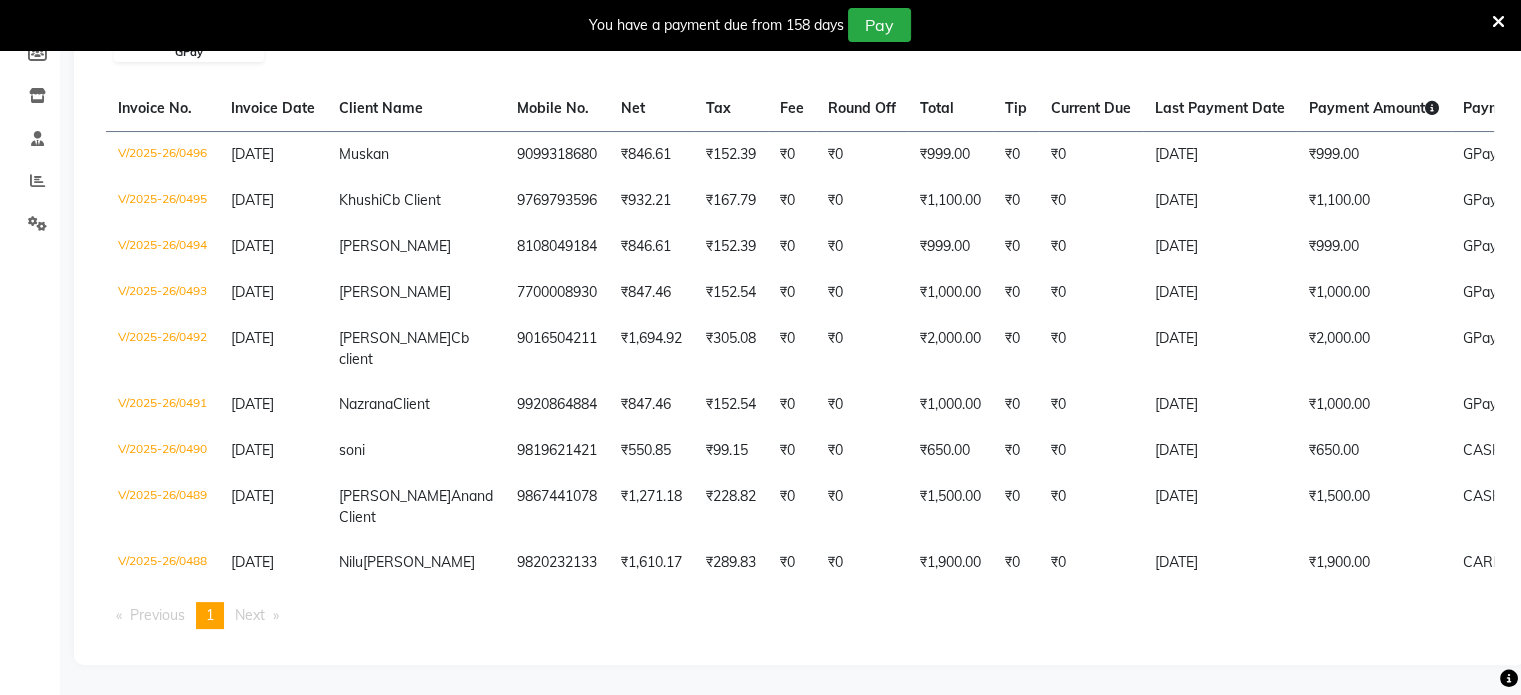 scroll, scrollTop: 0, scrollLeft: 0, axis: both 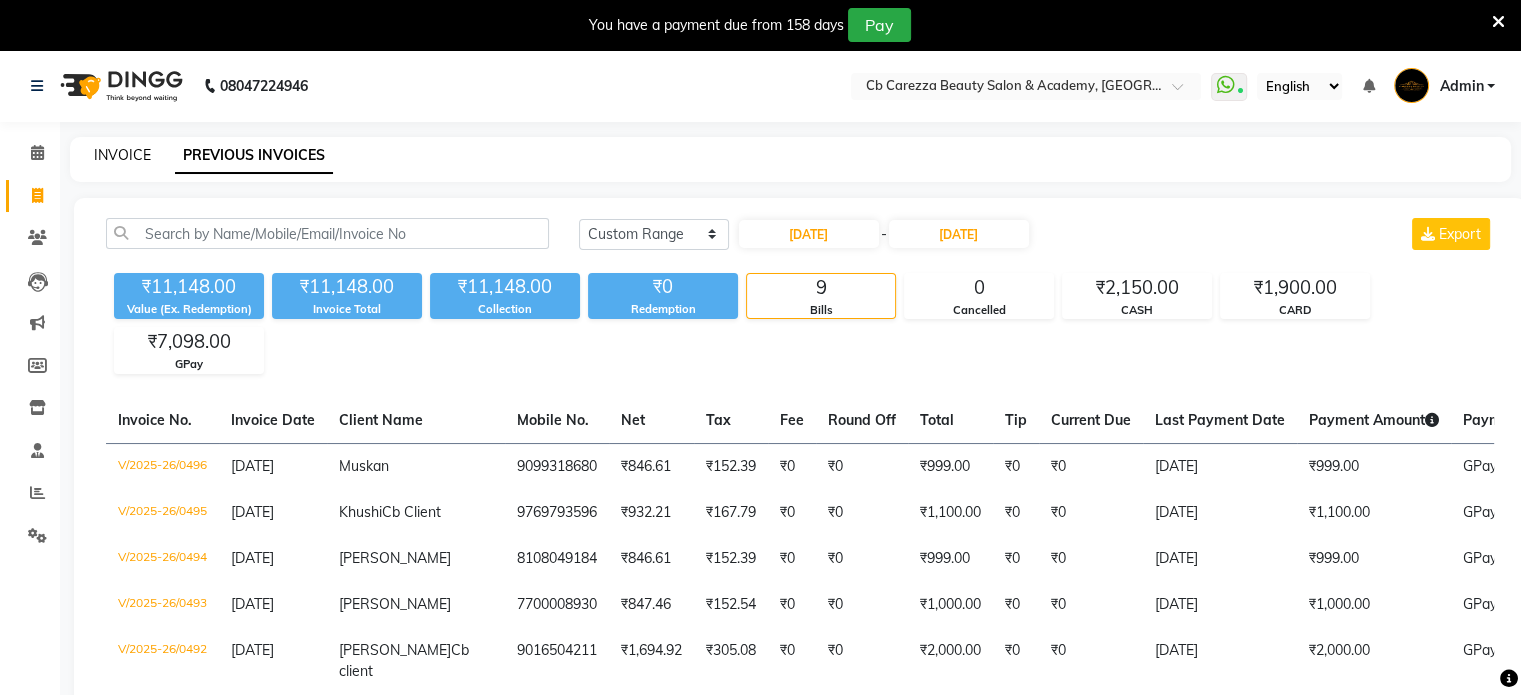 click on "INVOICE" 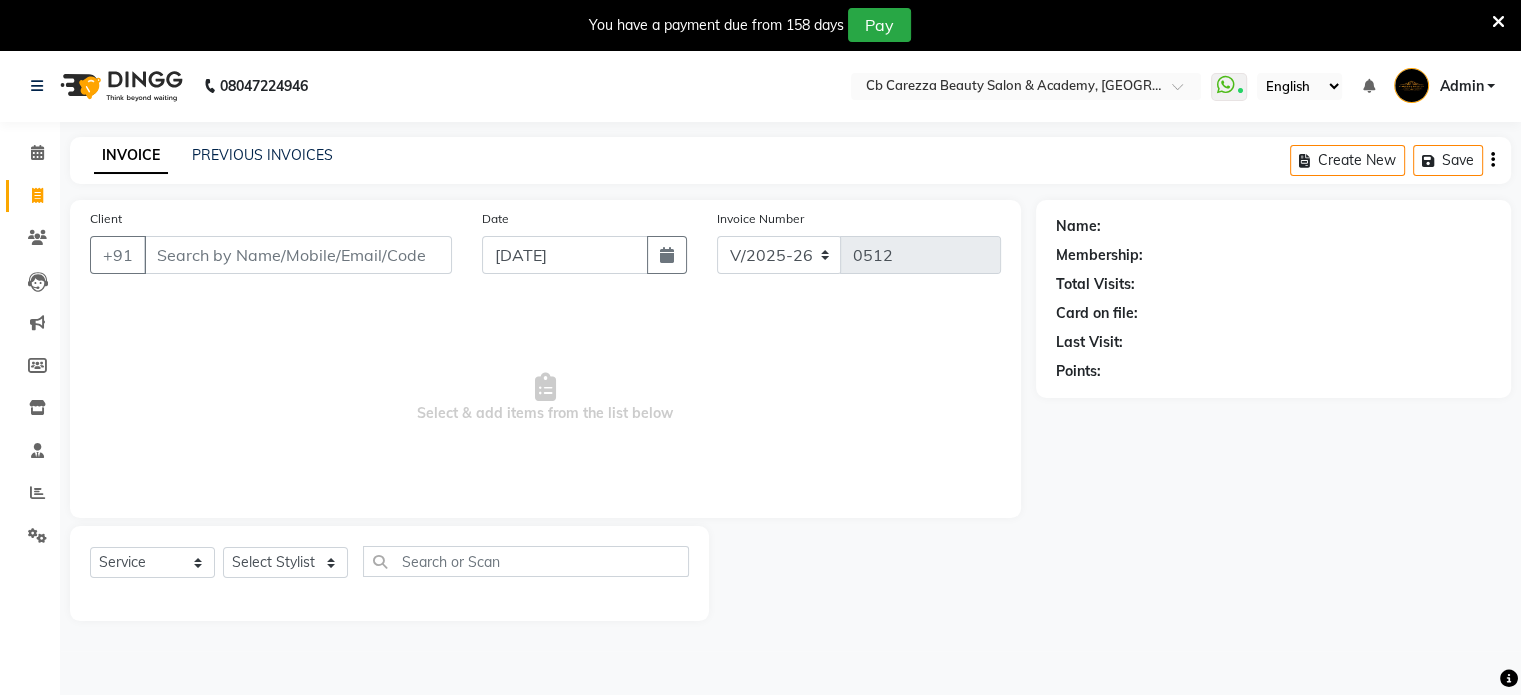 scroll, scrollTop: 50, scrollLeft: 0, axis: vertical 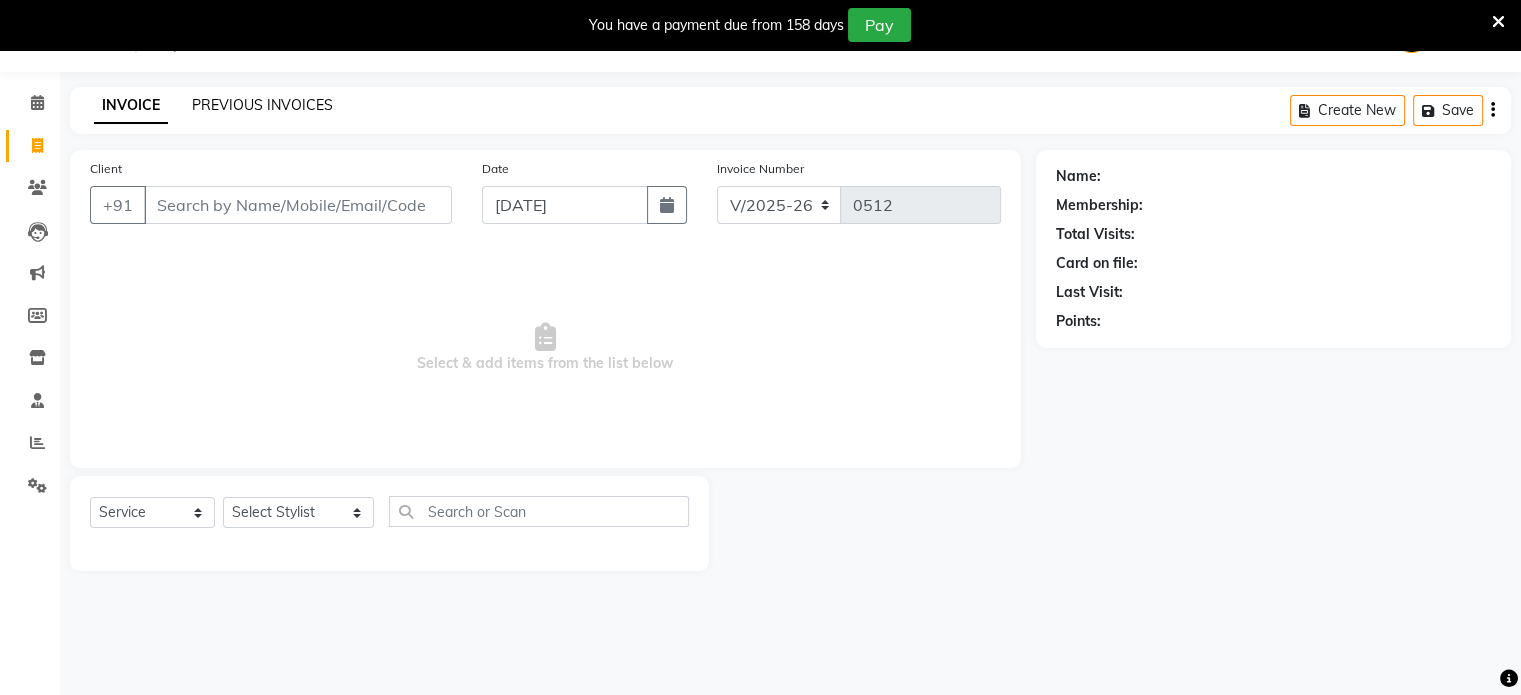 click on "PREVIOUS INVOICES" 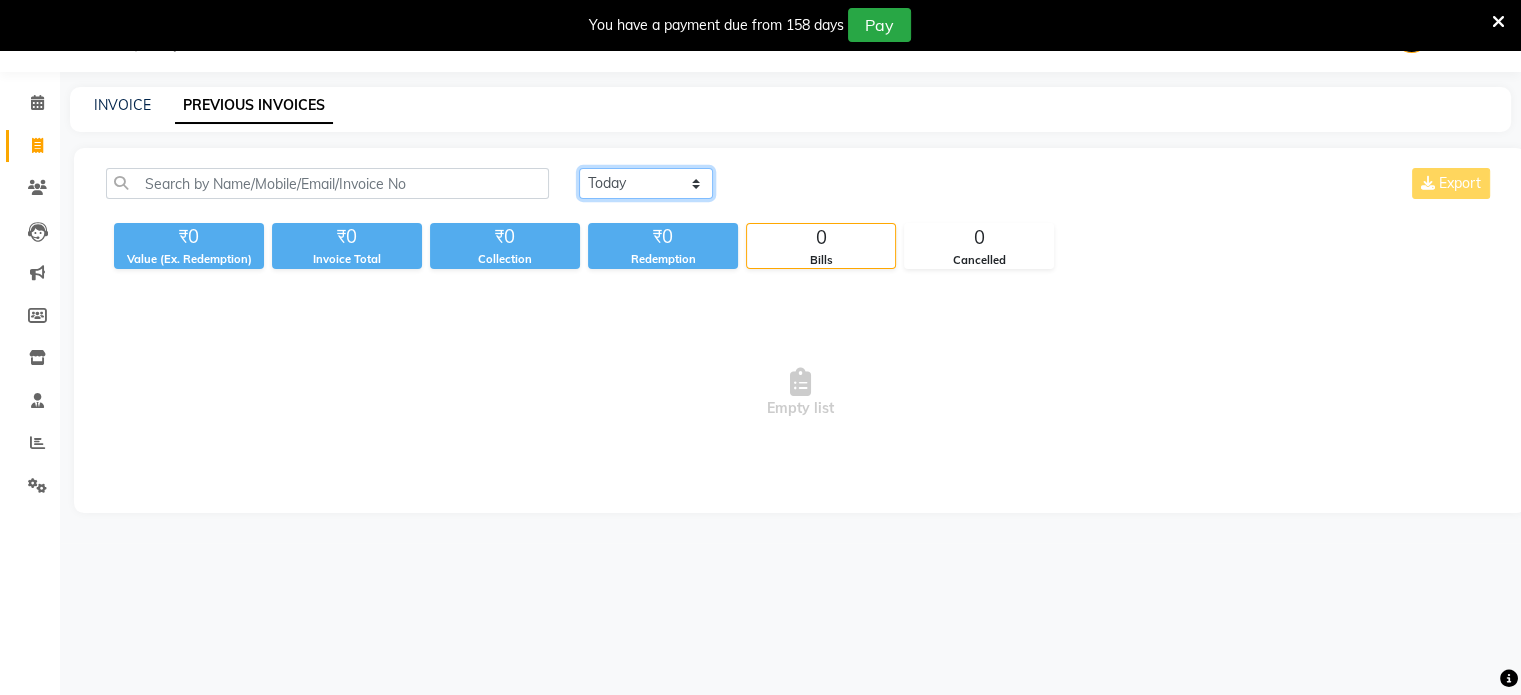 click on "Today Yesterday Custom Range" 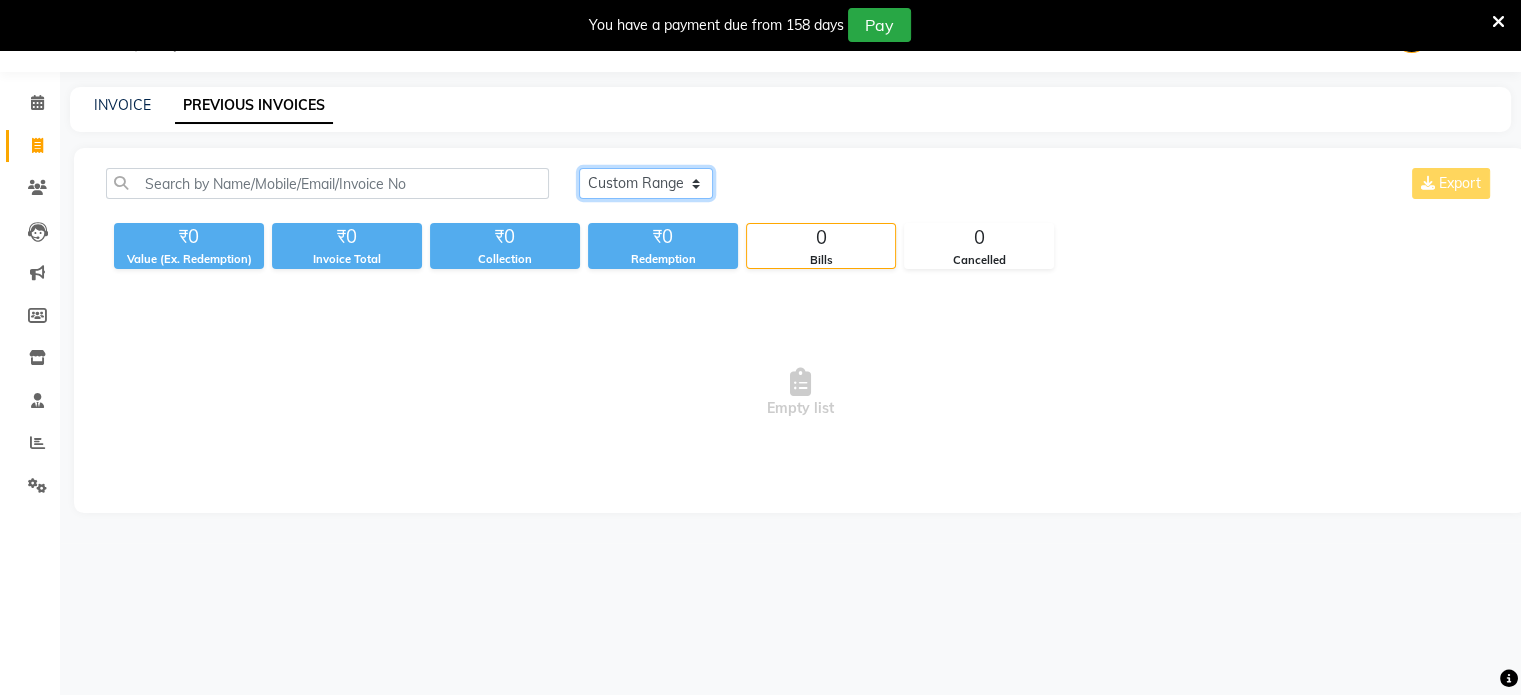 click on "Today Yesterday Custom Range" 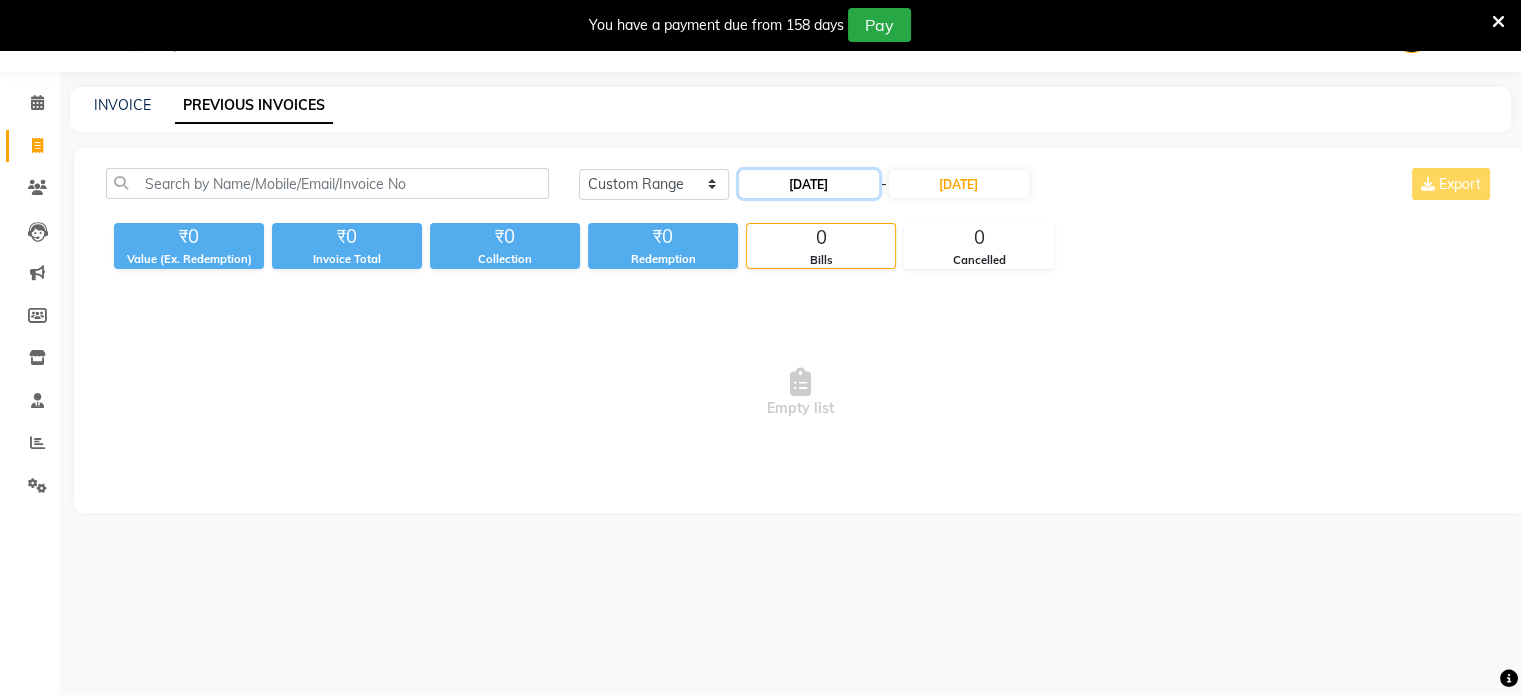 click on "[DATE]" 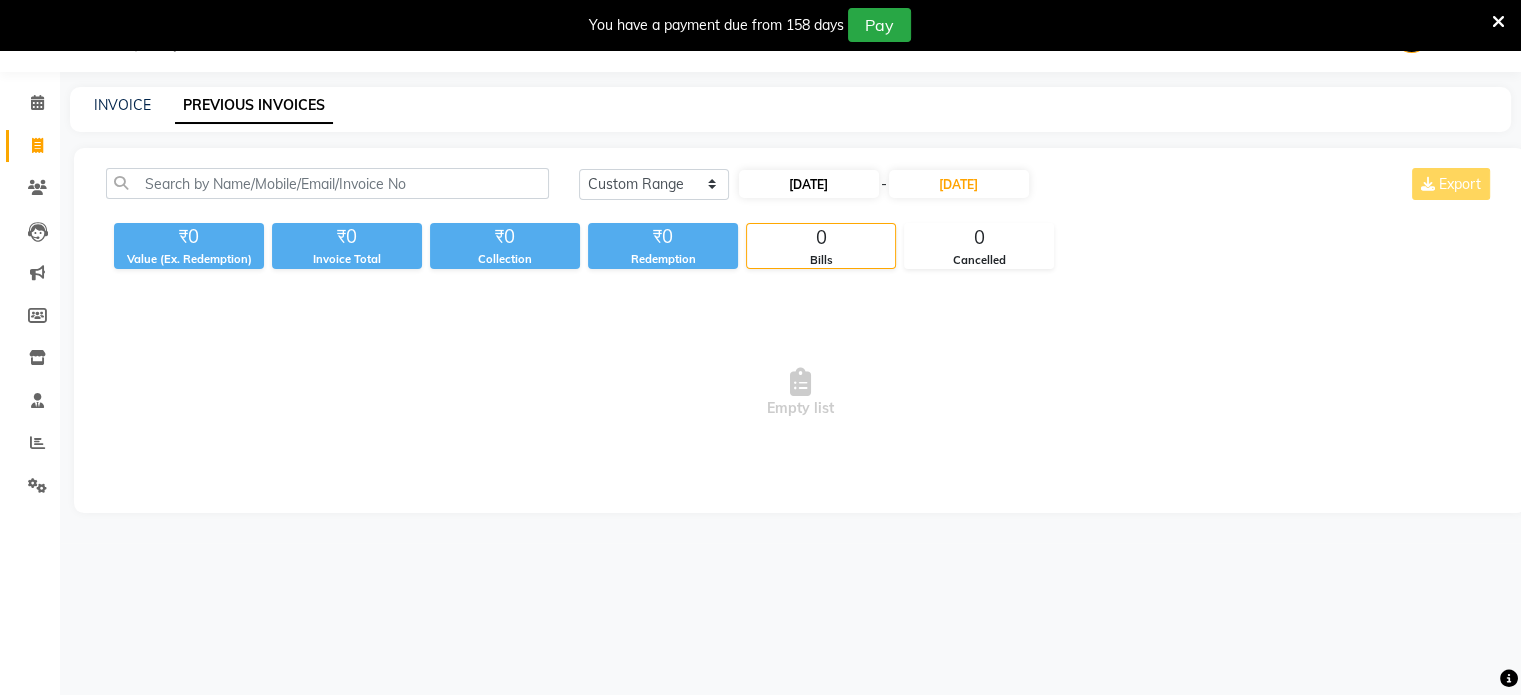 select on "7" 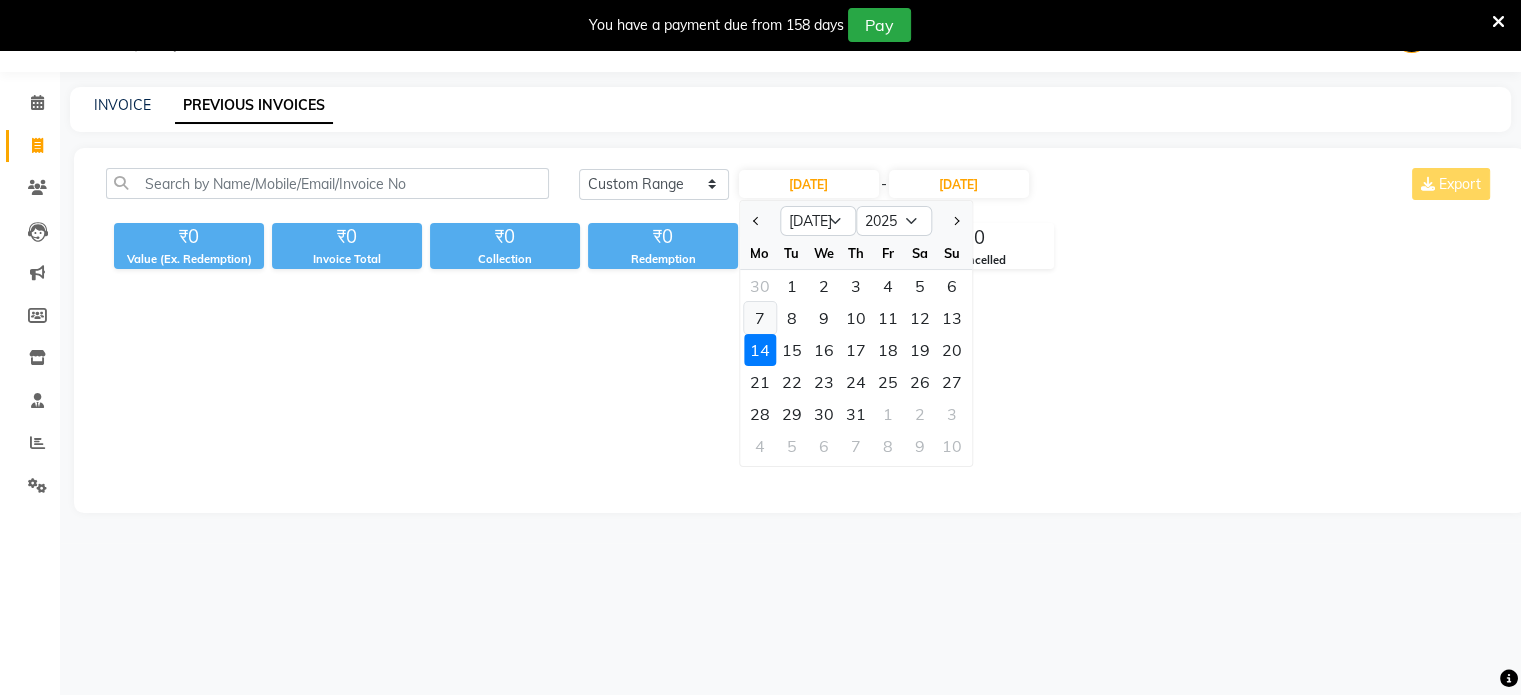 click on "7" 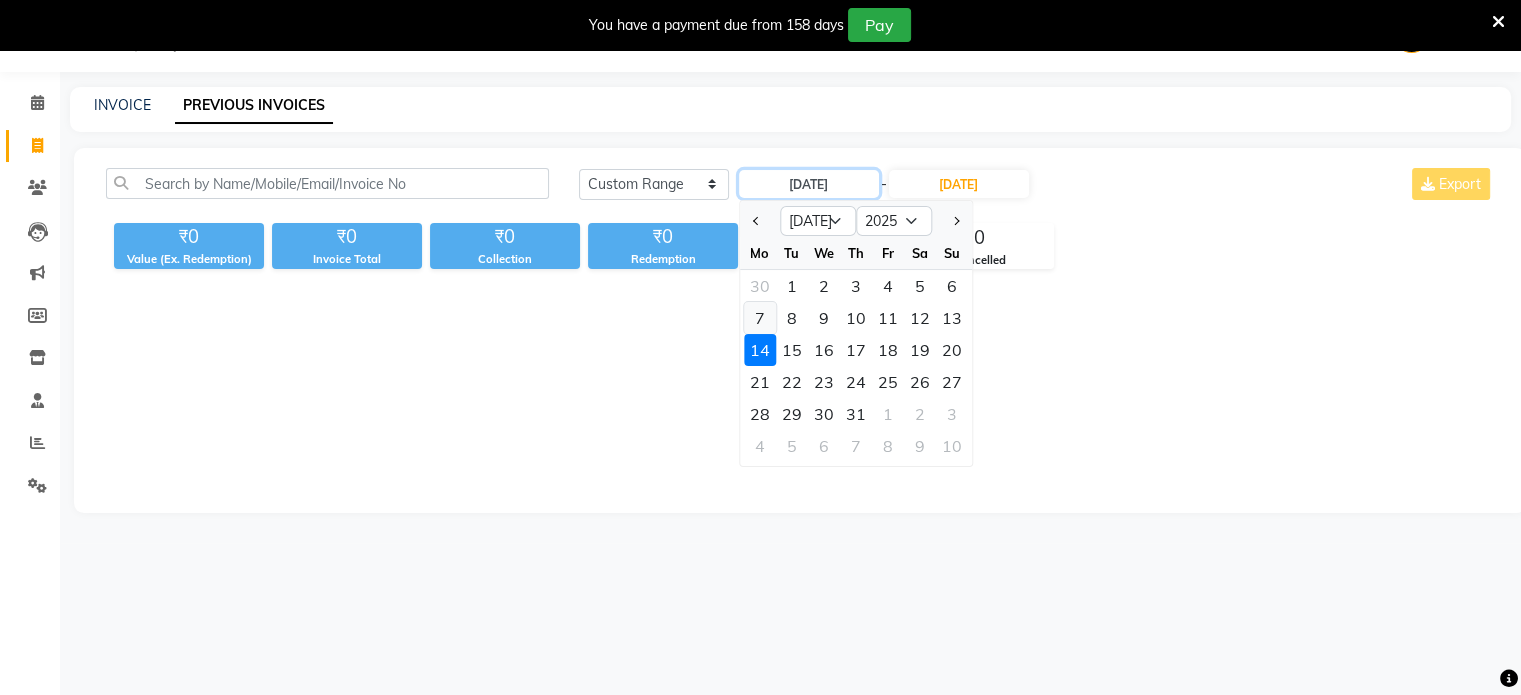 type on "07-07-2025" 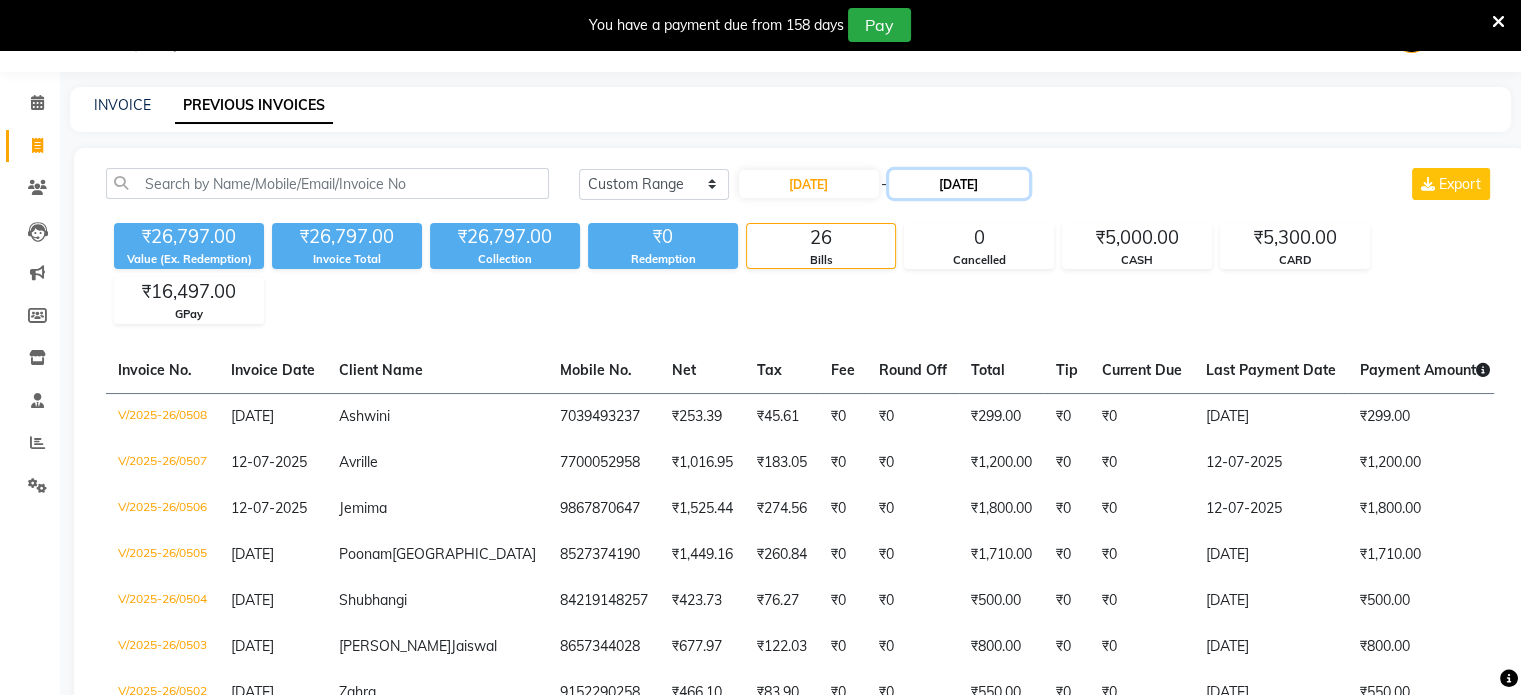 click on "[DATE]" 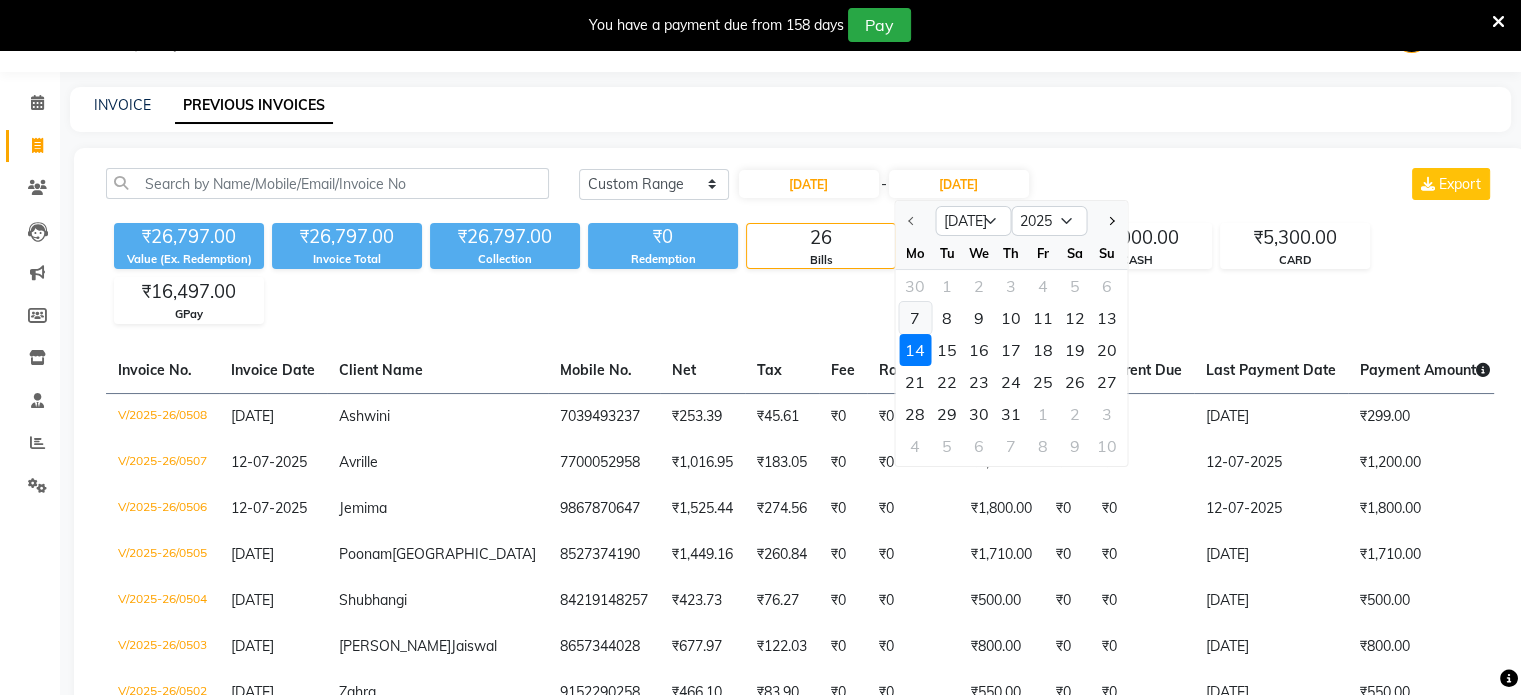 click on "7" 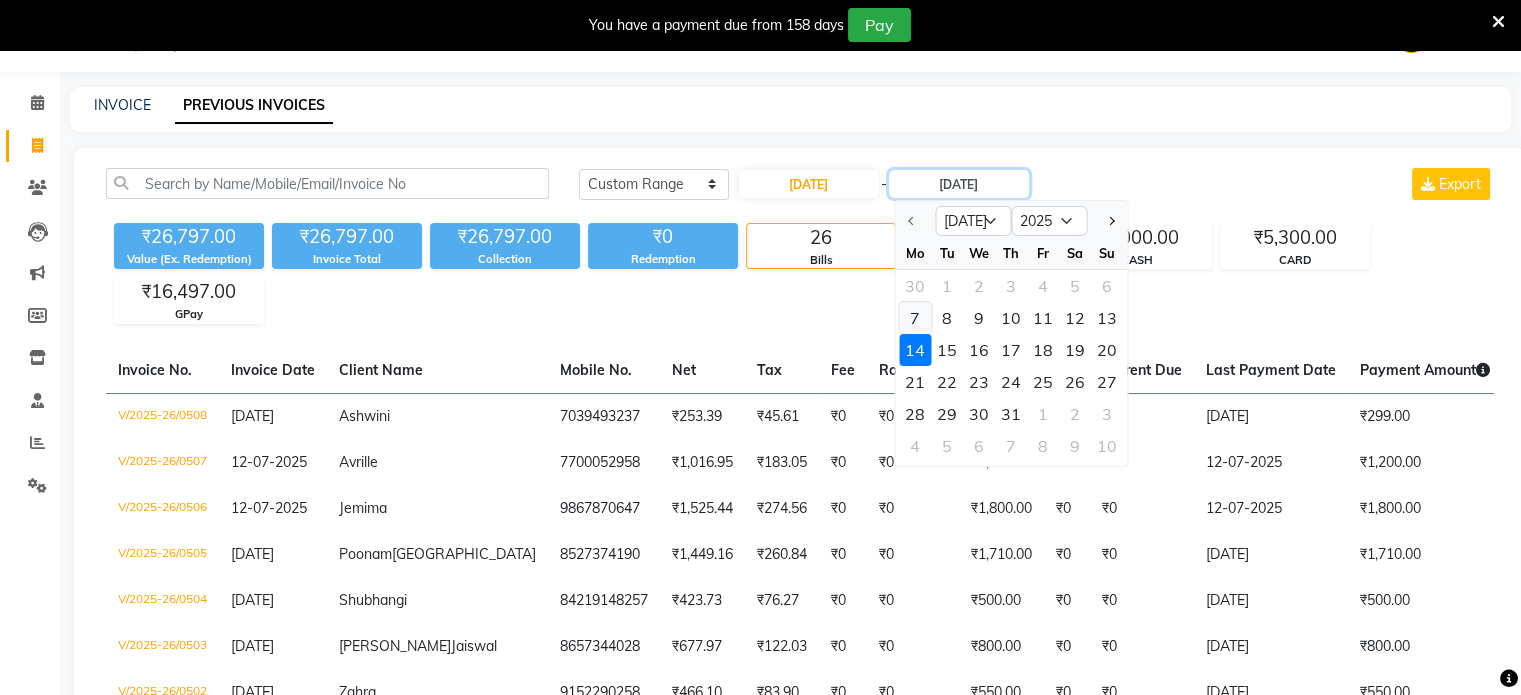type on "07-07-2025" 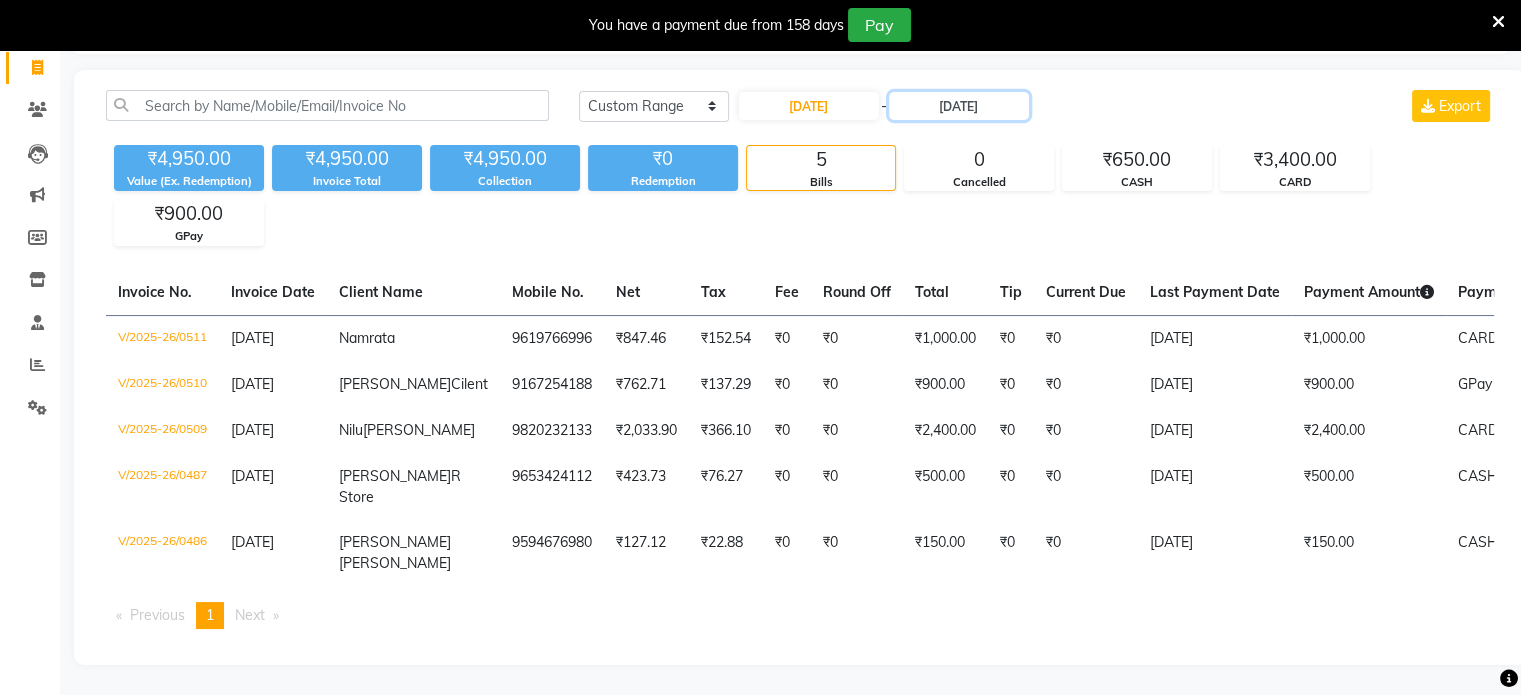 scroll, scrollTop: 0, scrollLeft: 0, axis: both 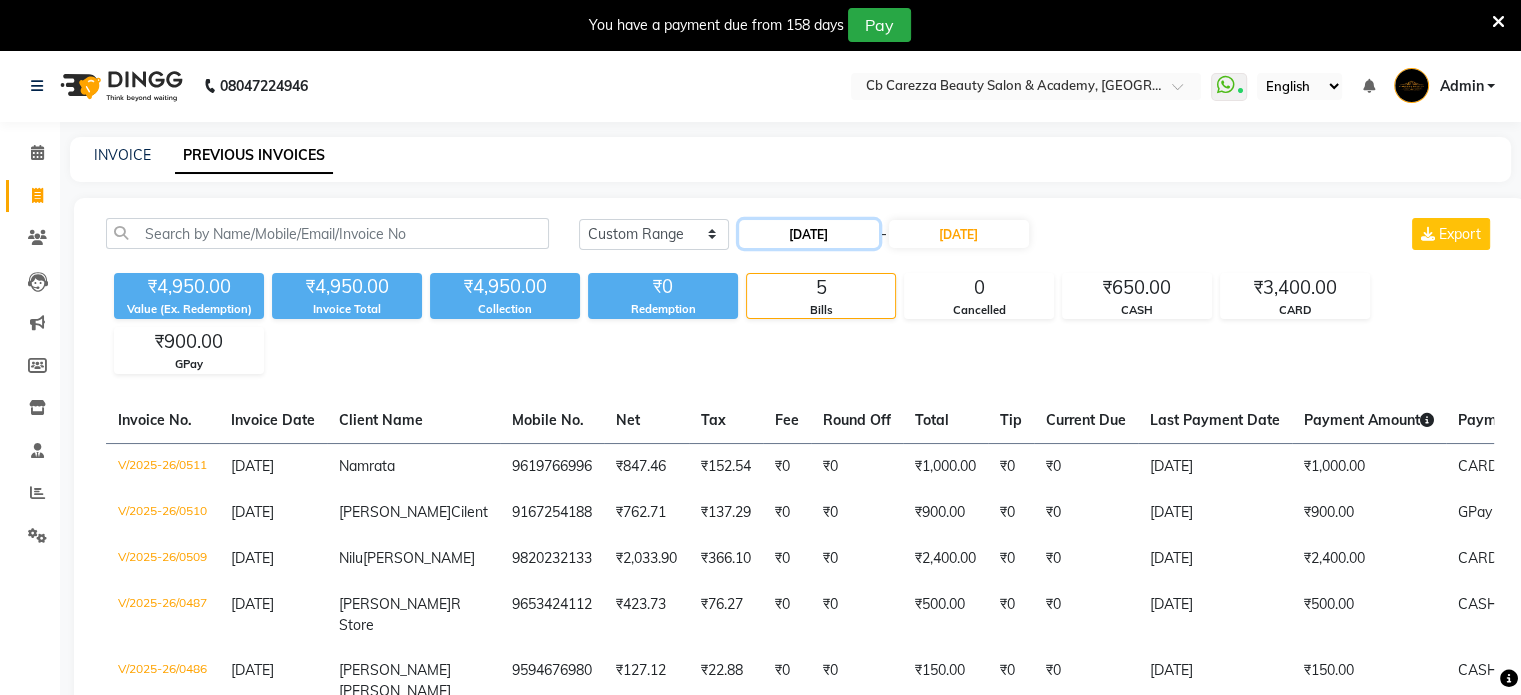 click on "07-07-2025" 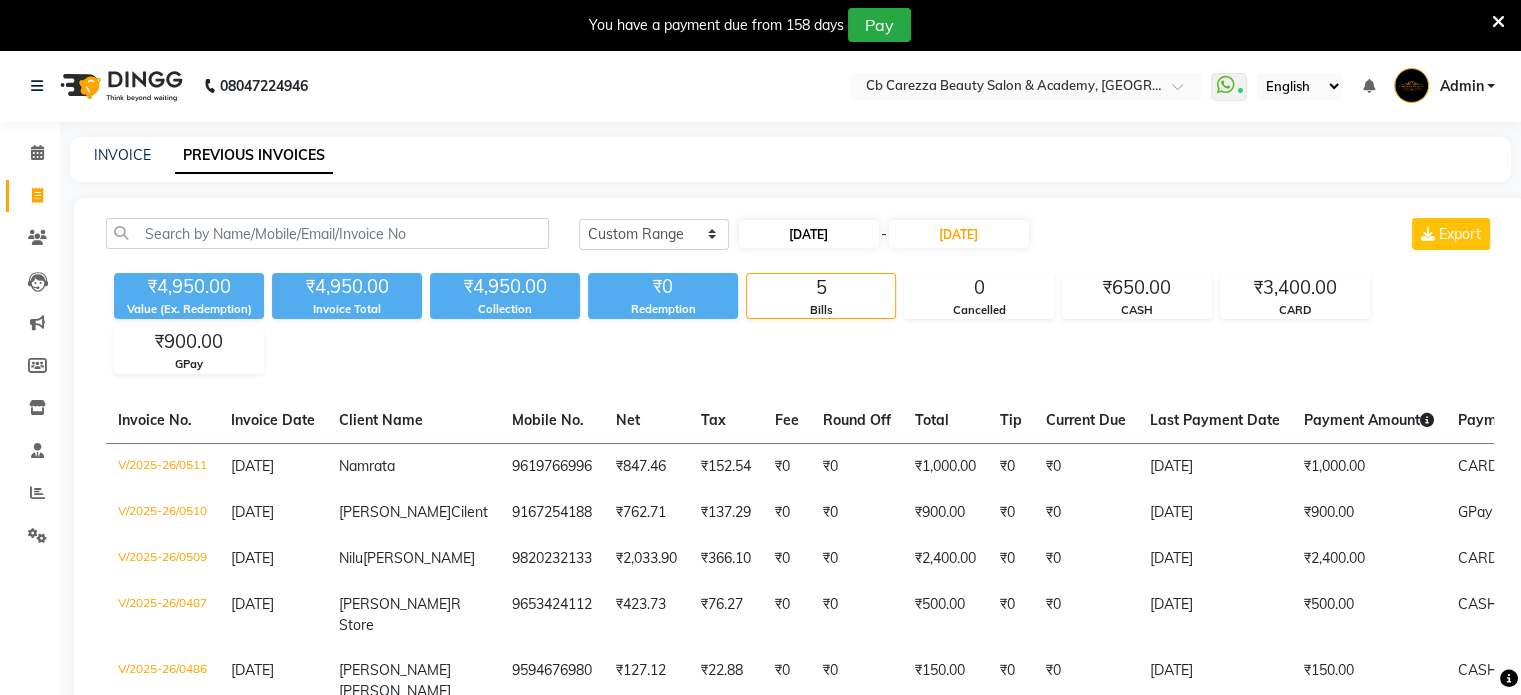 select on "7" 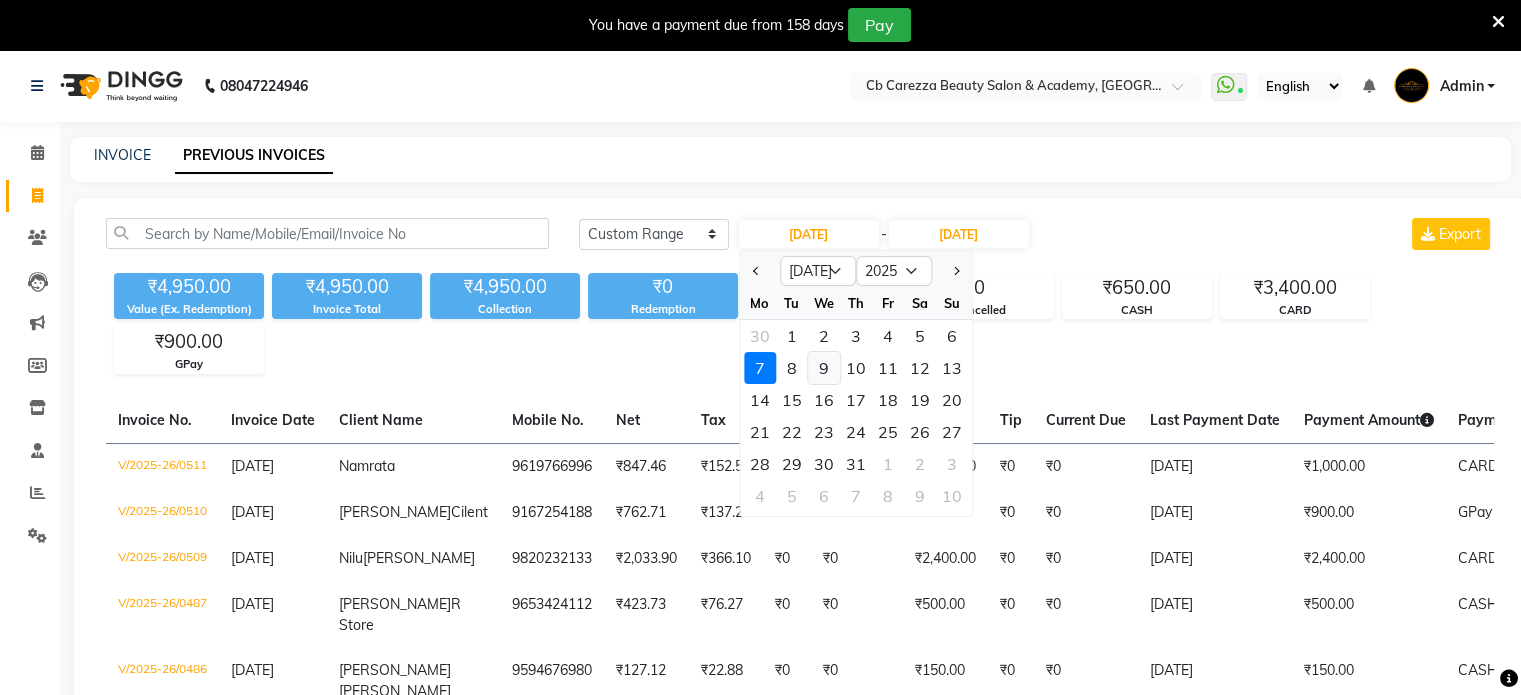 click on "9" 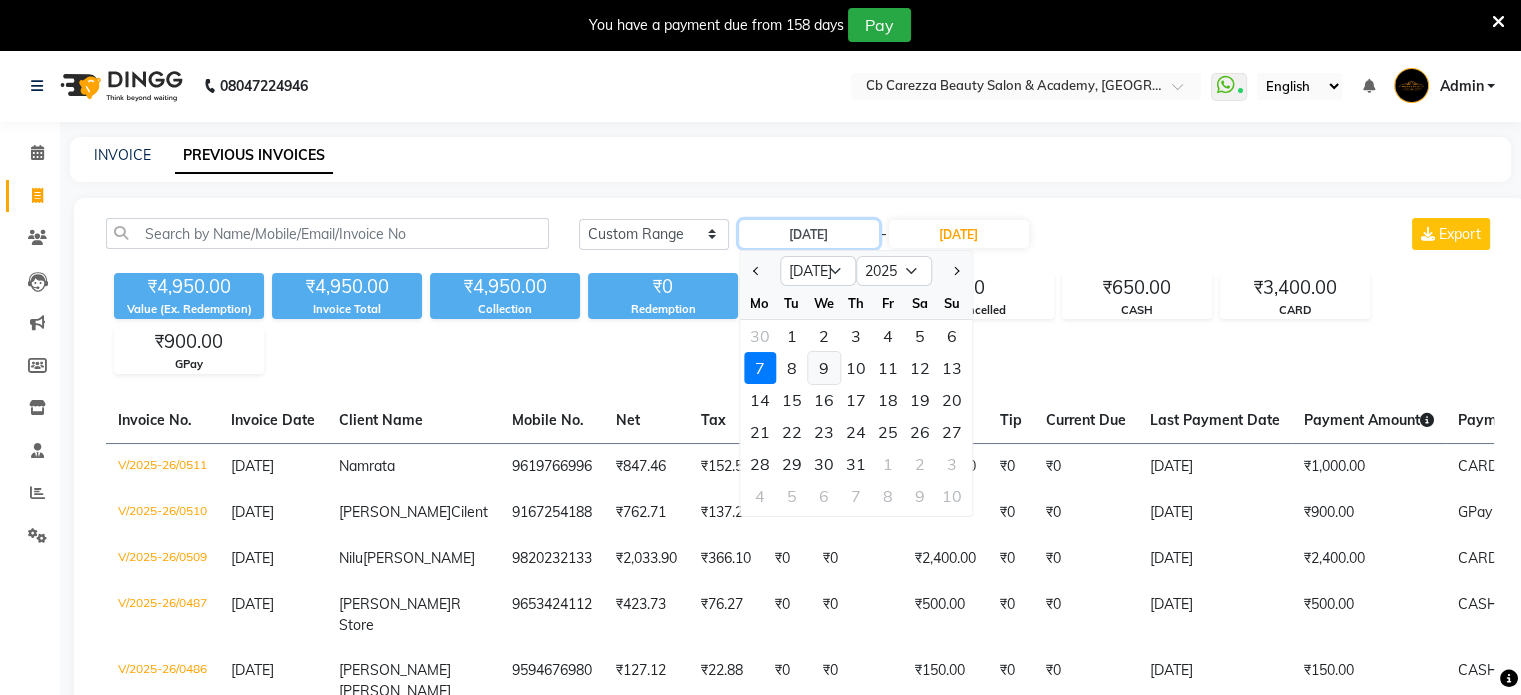 type on "09-07-2025" 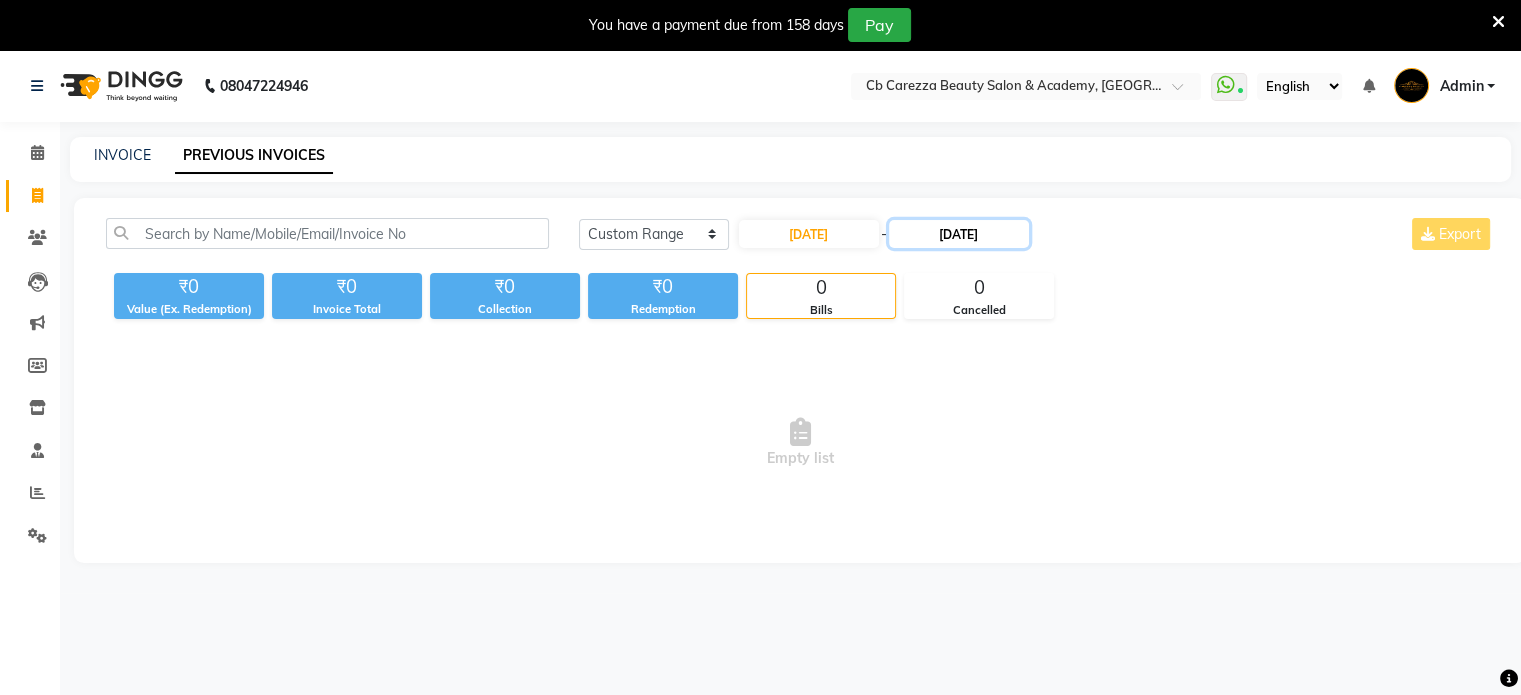 click on "07-07-2025" 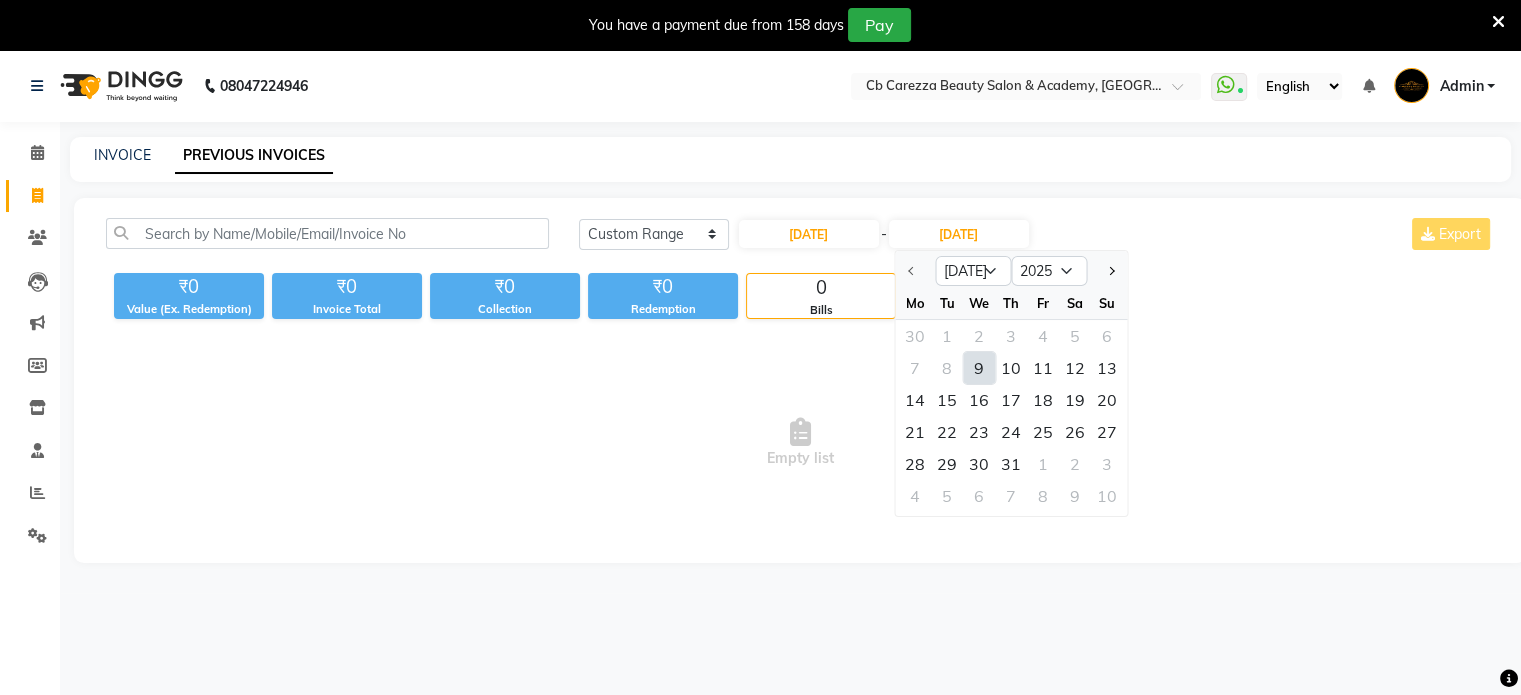 click on "9" 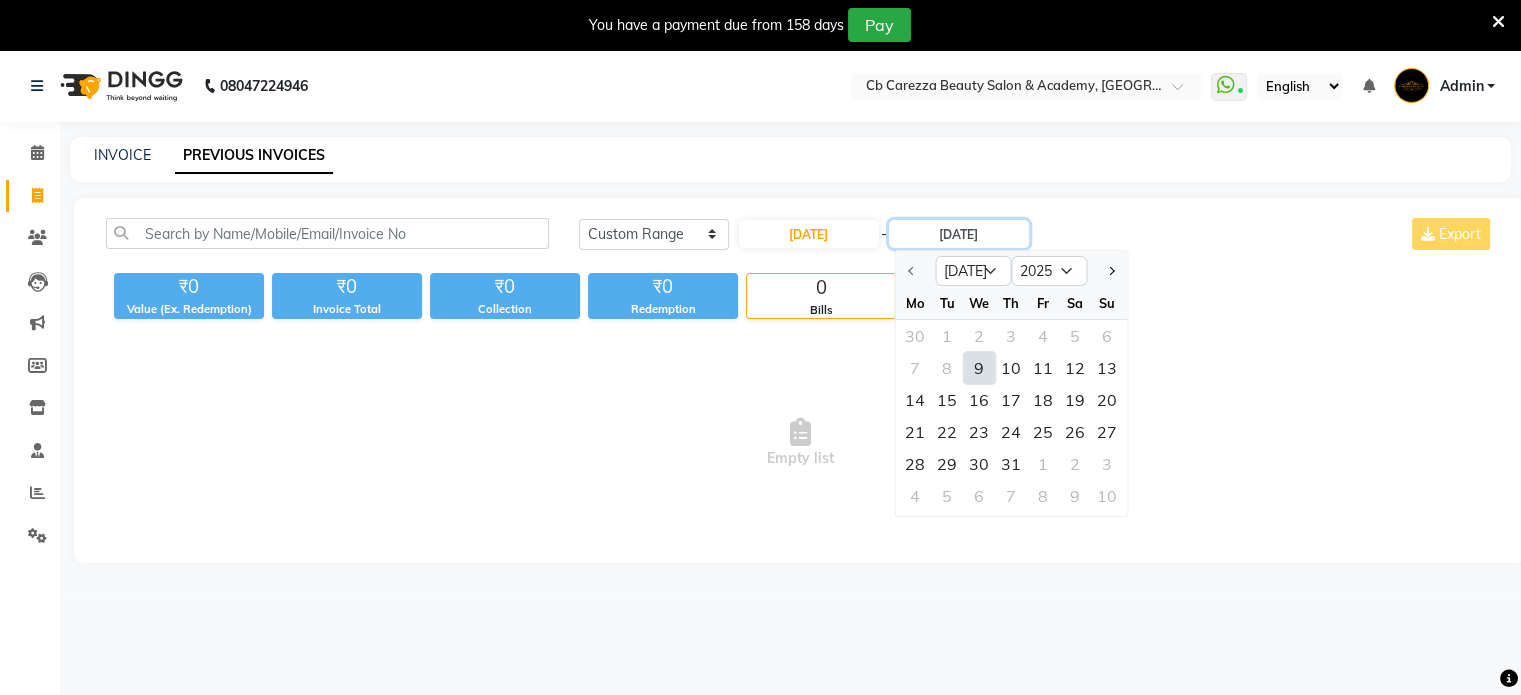 type on "09-07-2025" 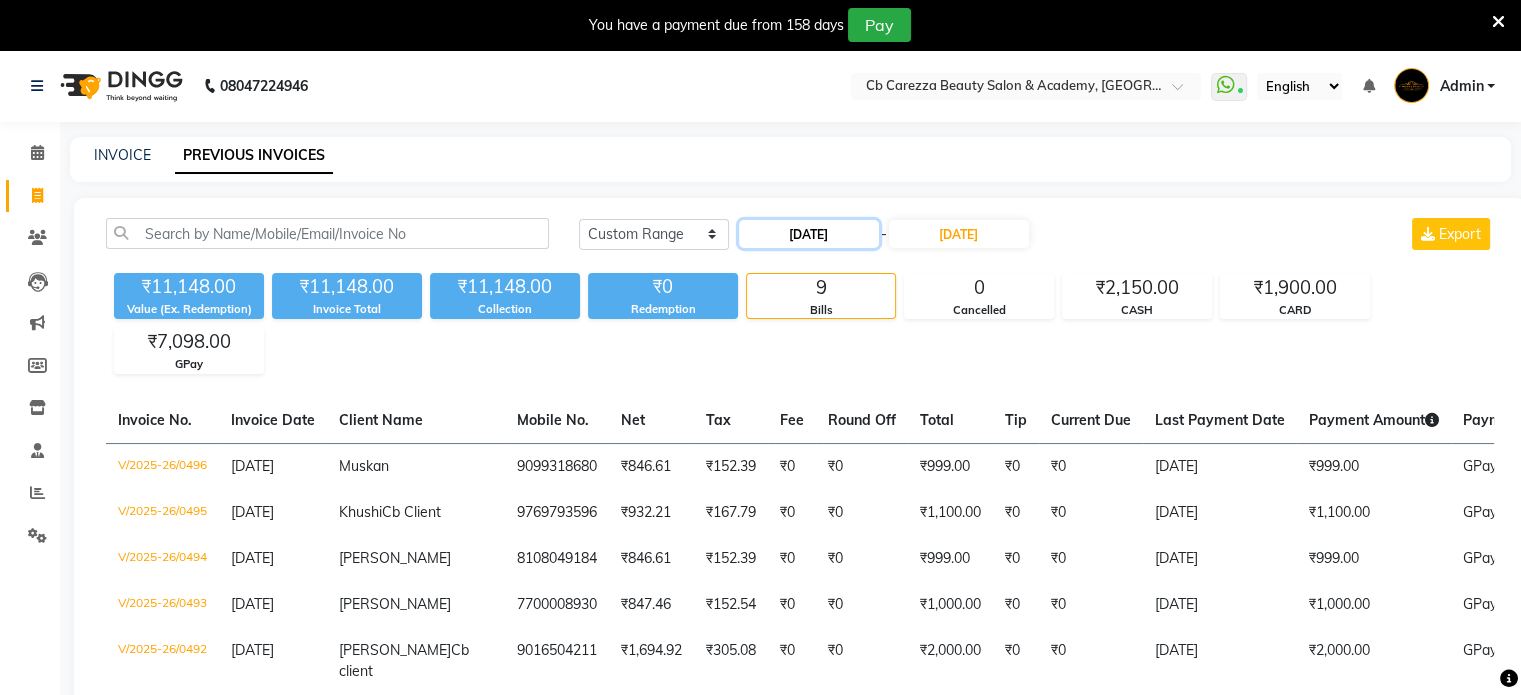 click on "09-07-2025" 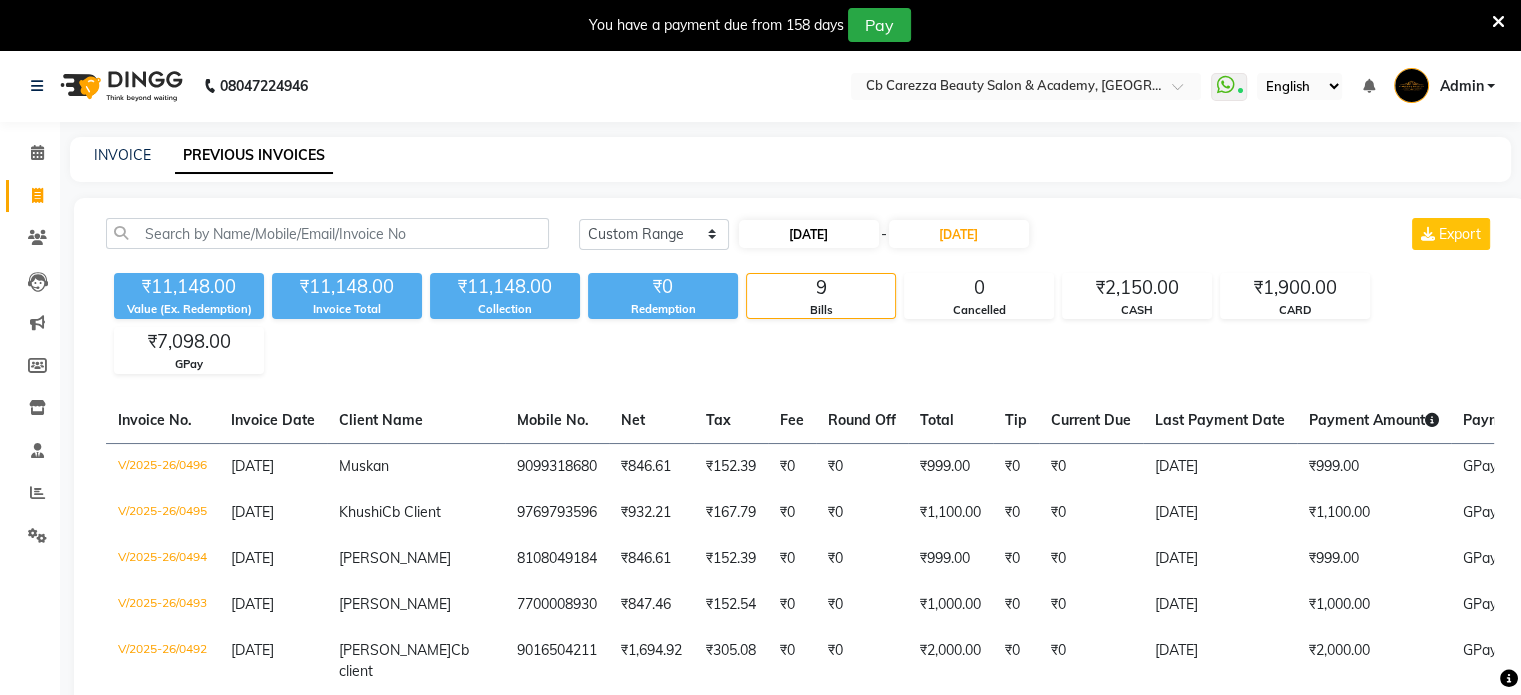 select on "7" 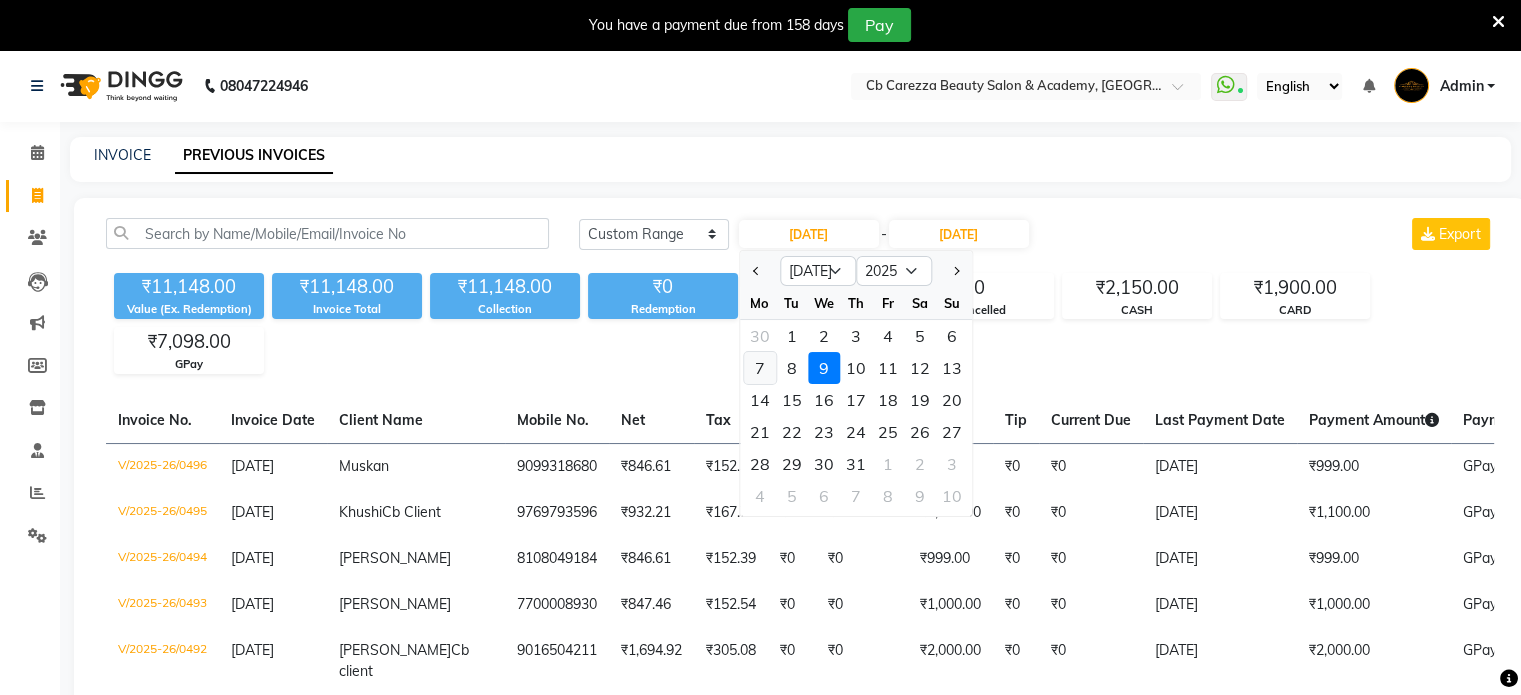 click on "7" 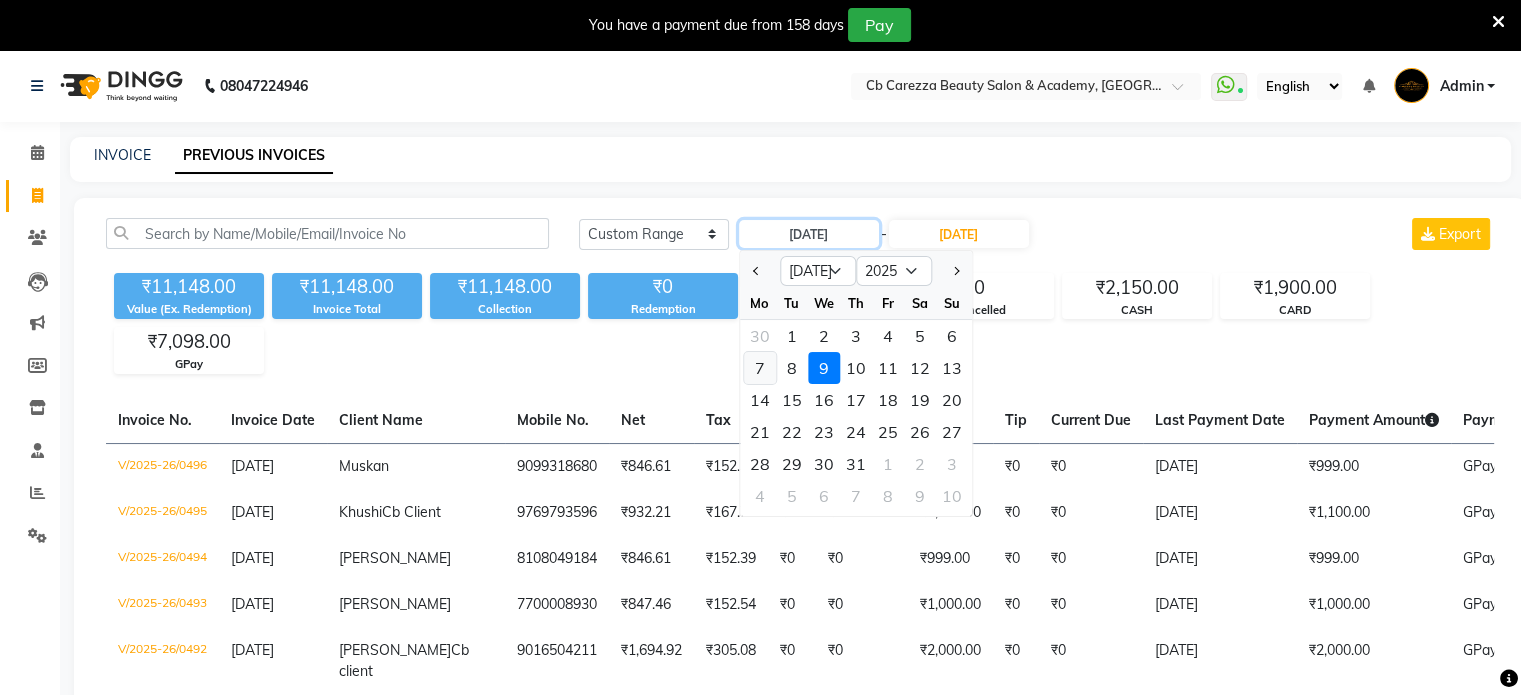 type on "07-07-2025" 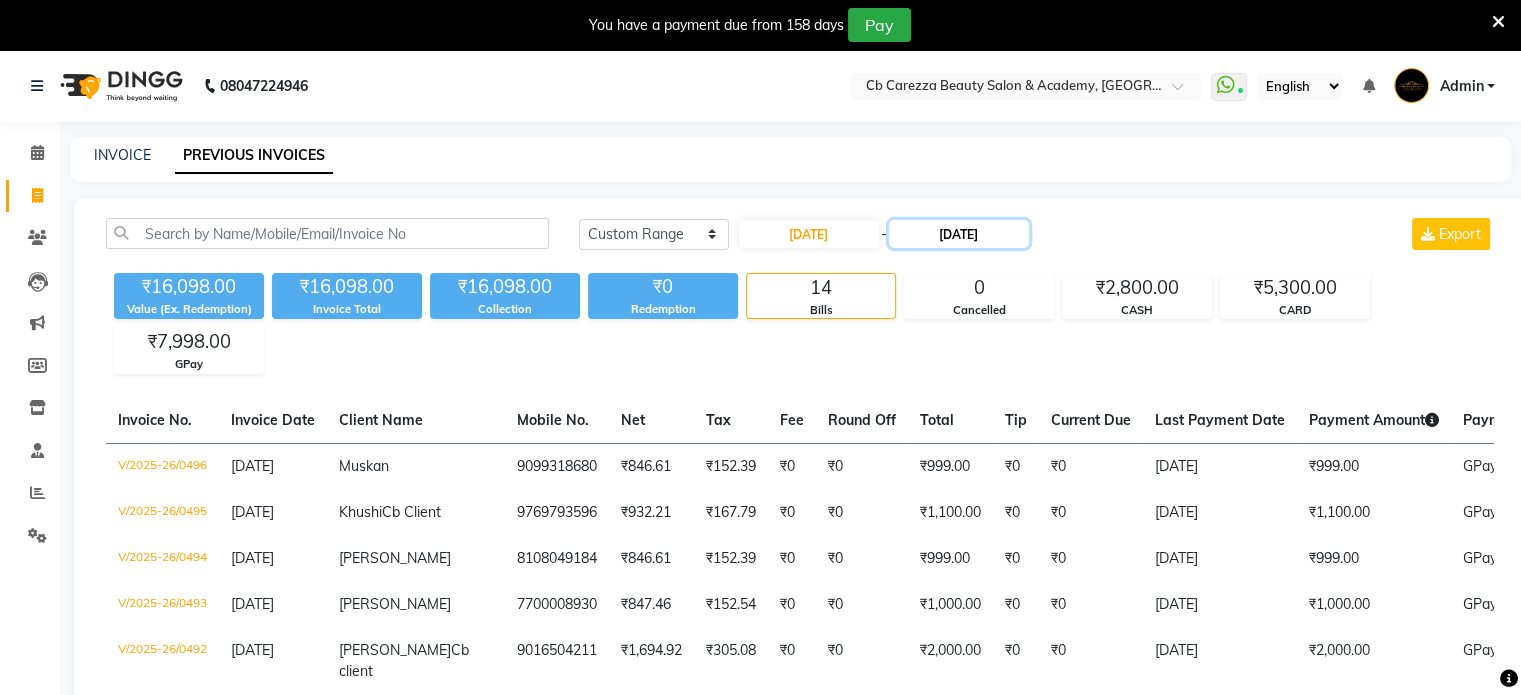 click on "09-07-2025" 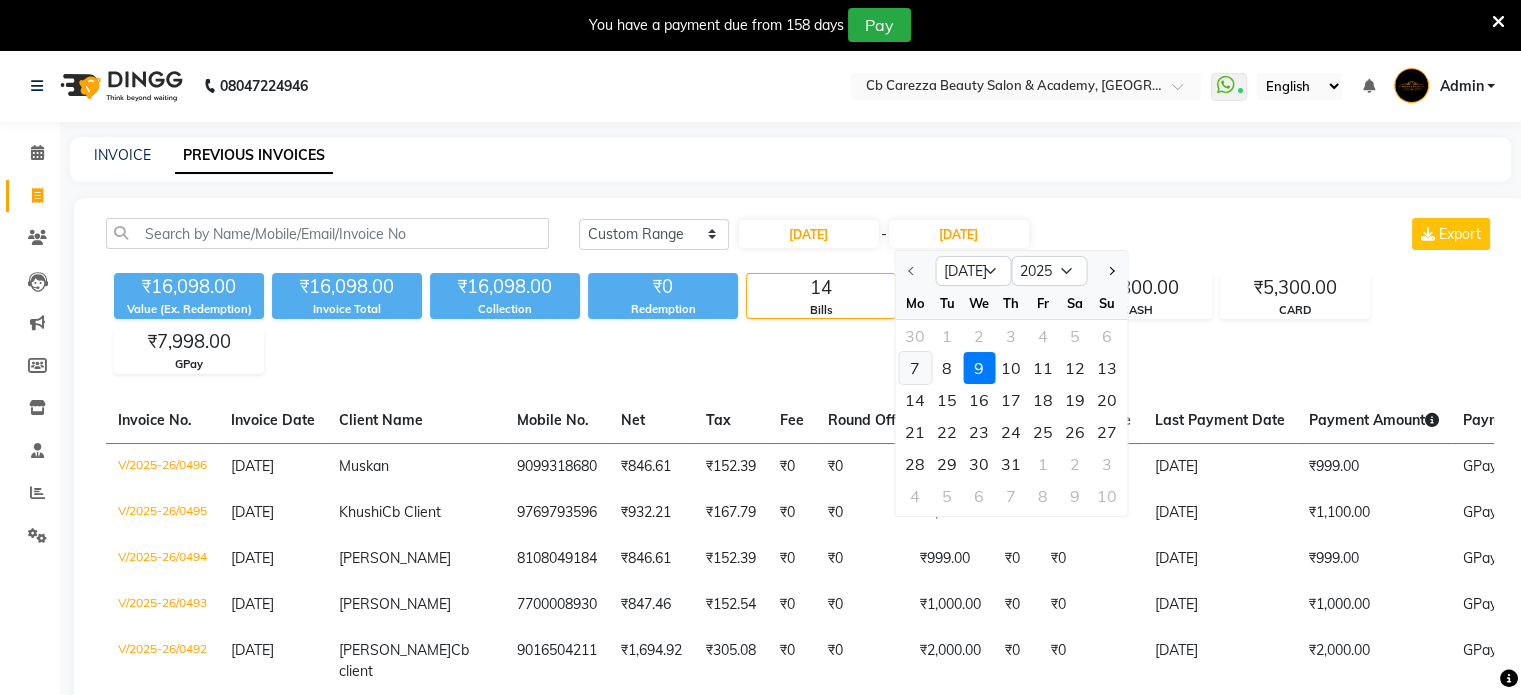 click on "7" 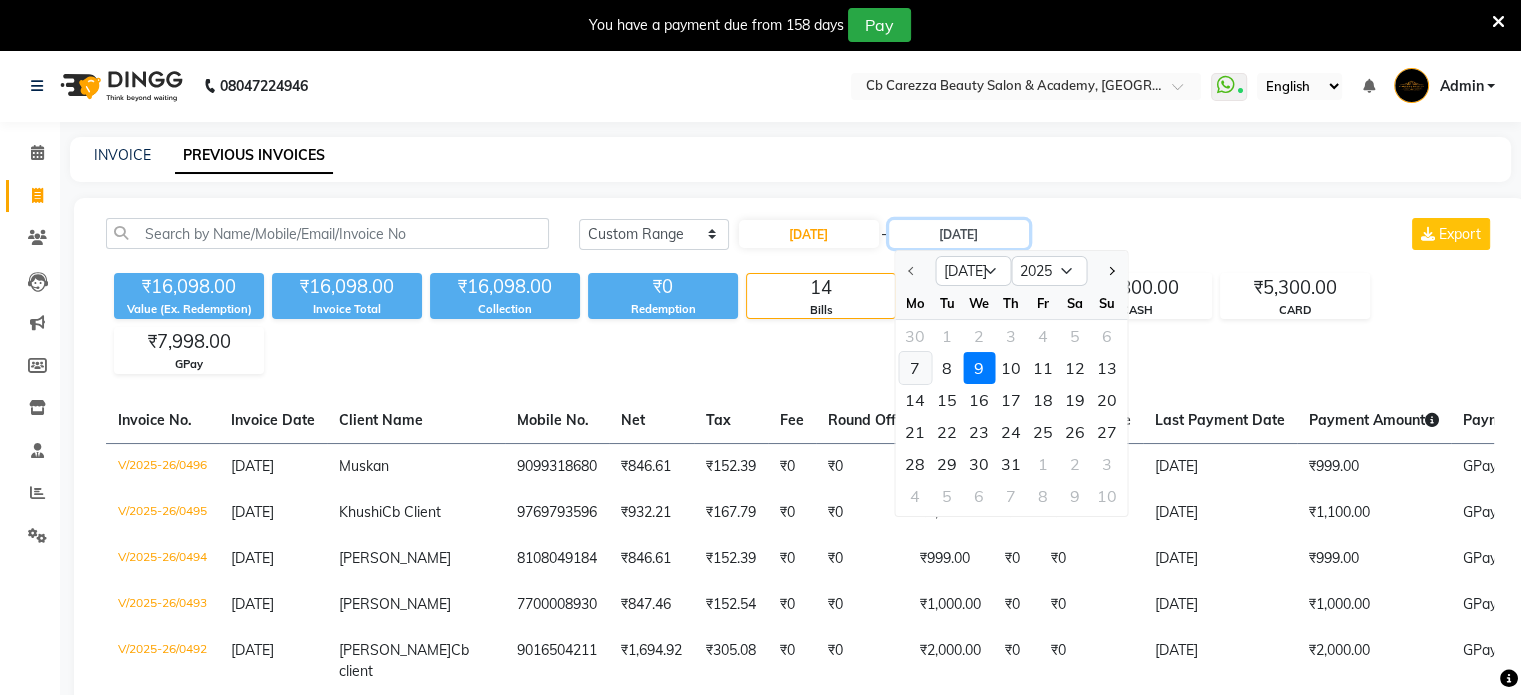 type on "07-07-2025" 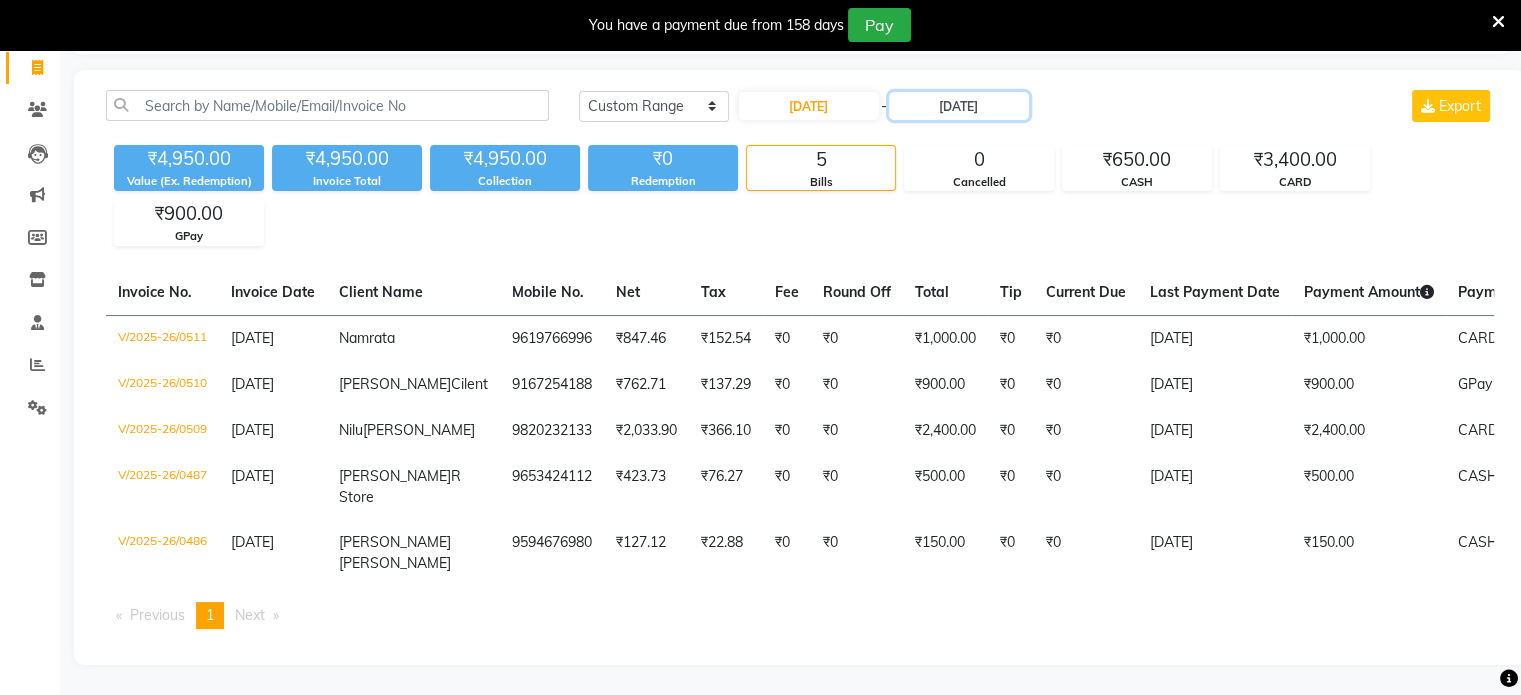 scroll, scrollTop: 0, scrollLeft: 0, axis: both 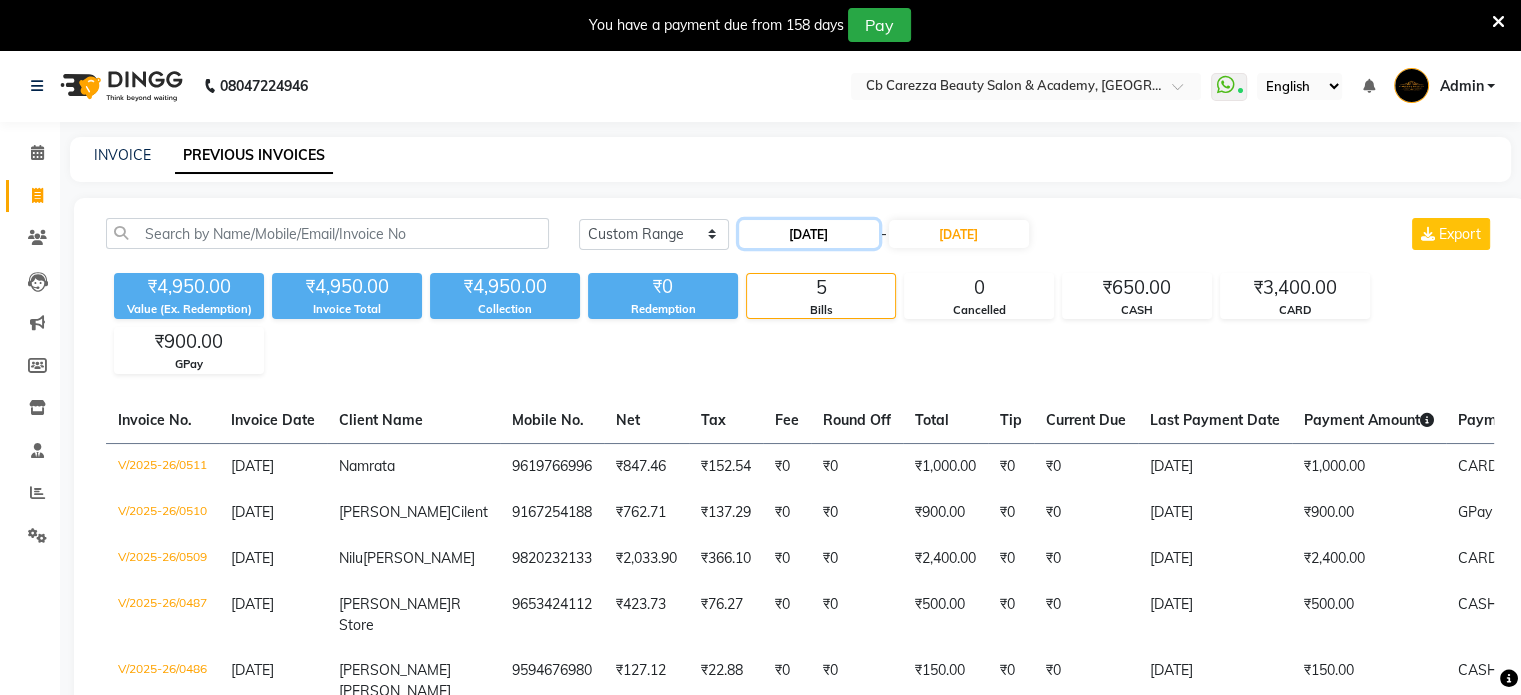 click on "07-07-2025" 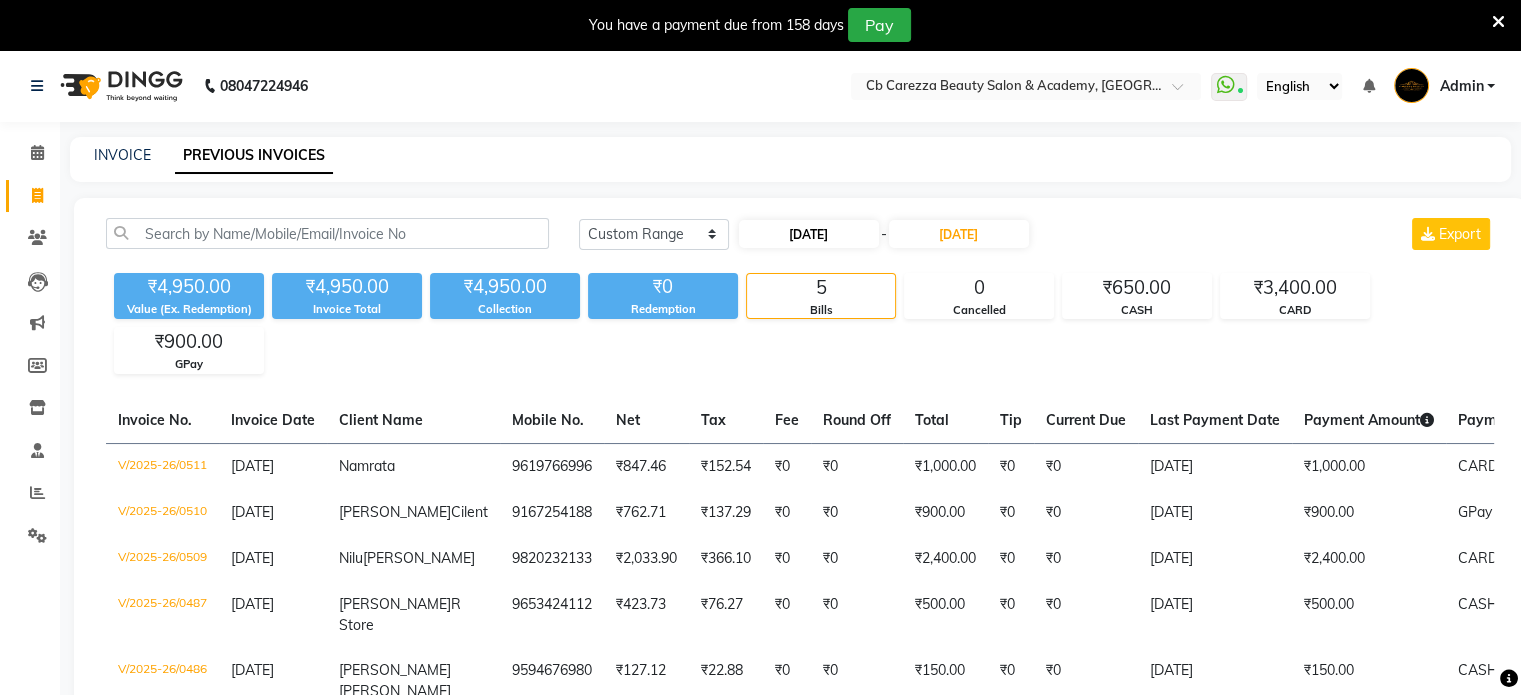 select on "7" 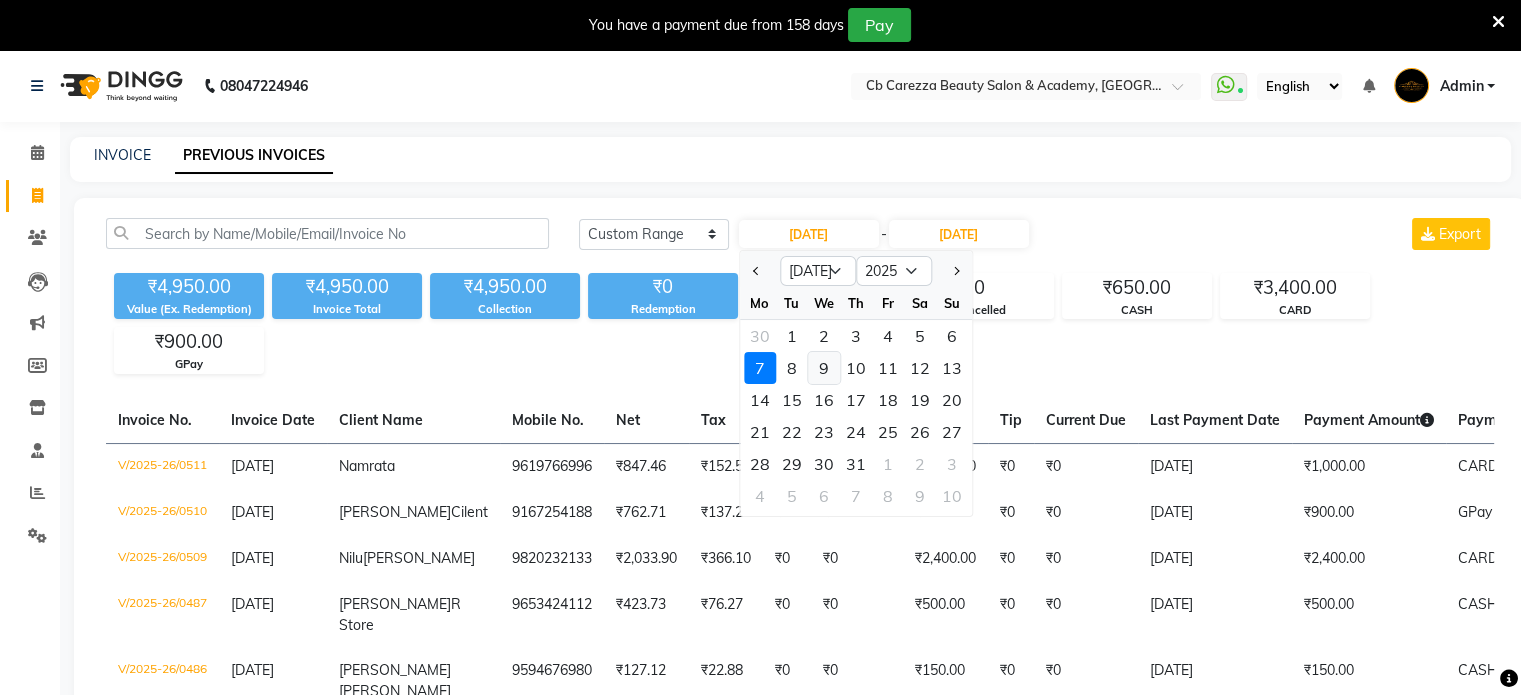 click on "9" 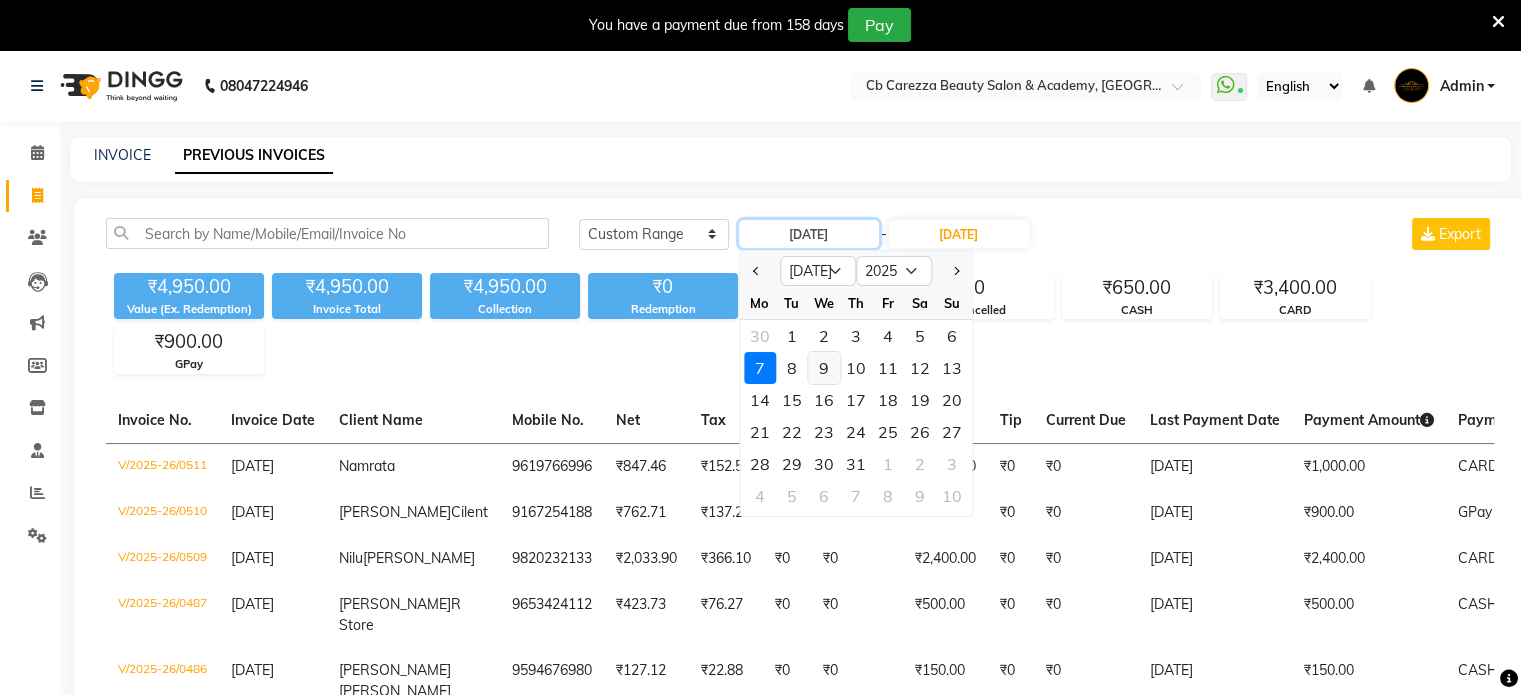 type on "09-07-2025" 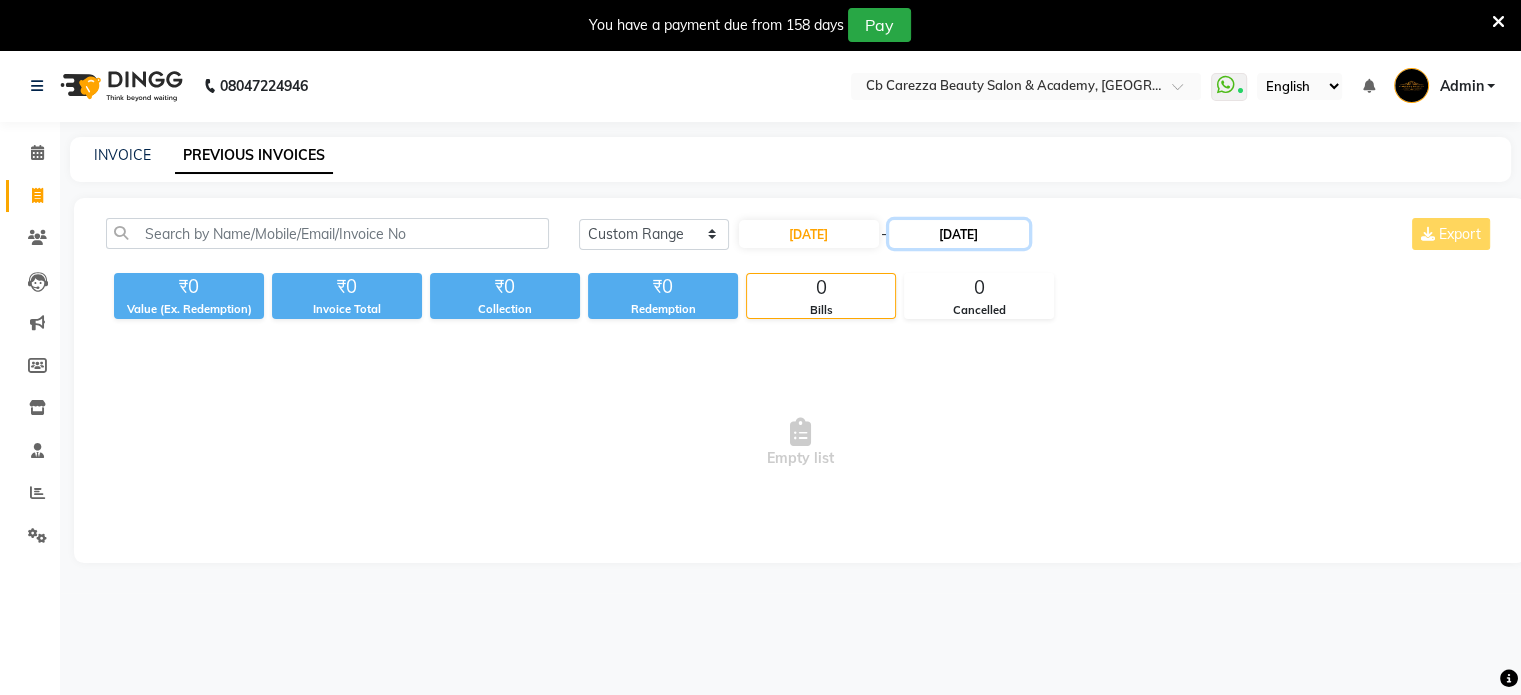 click on "07-07-2025" 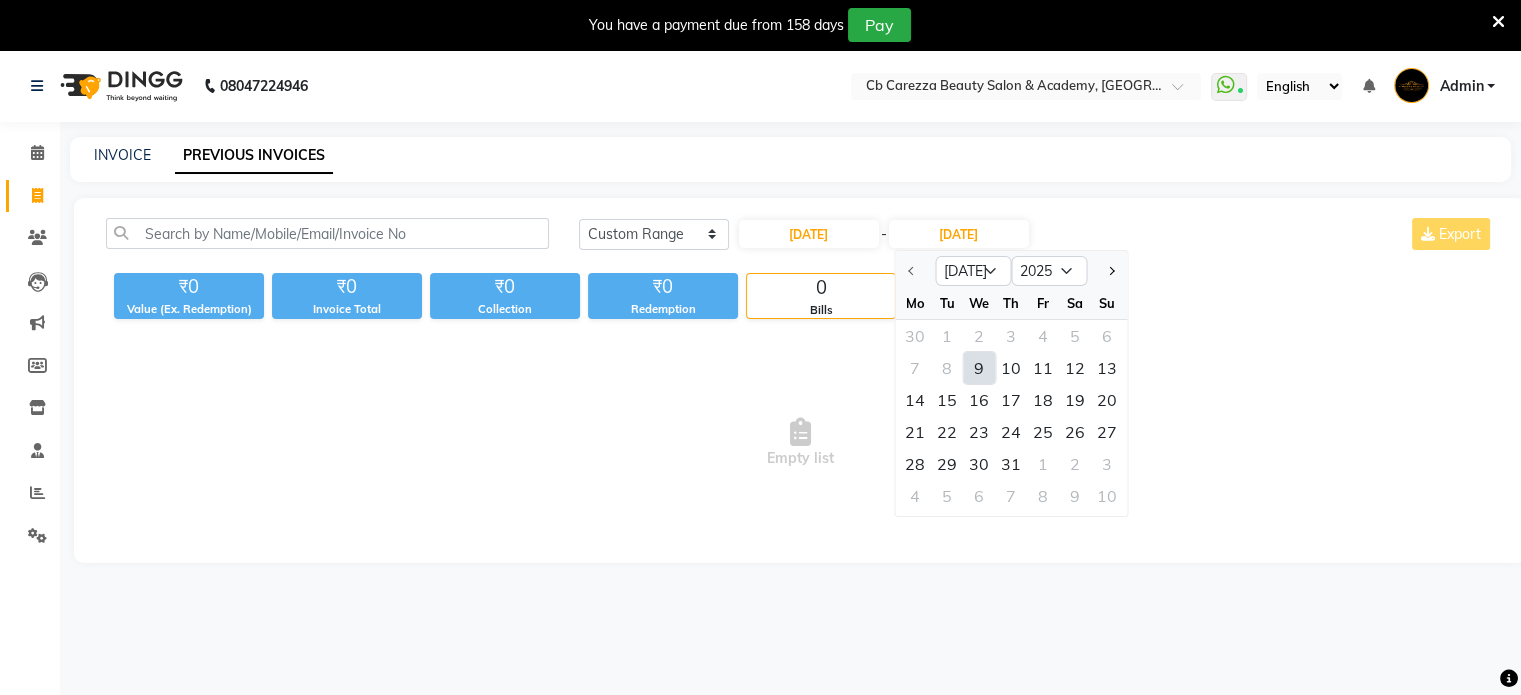 click on "9" 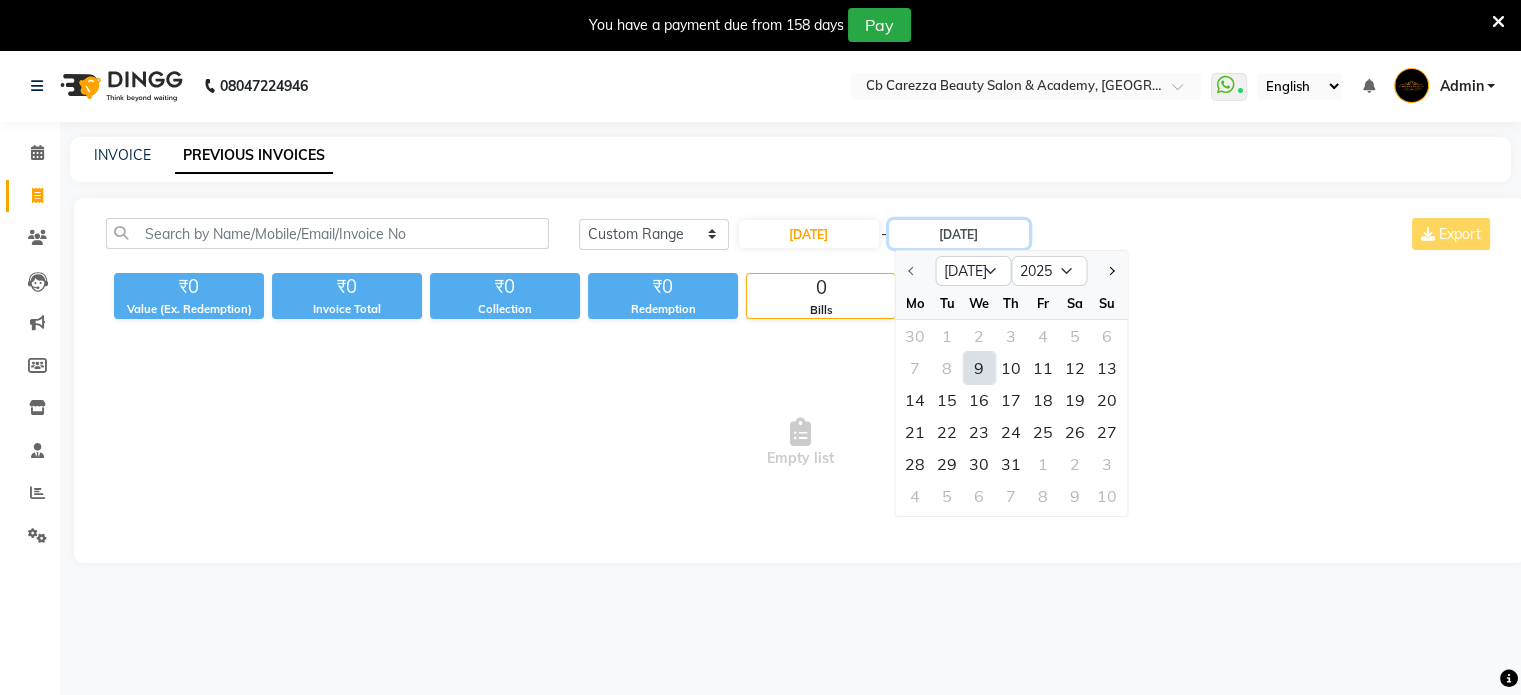 type on "09-07-2025" 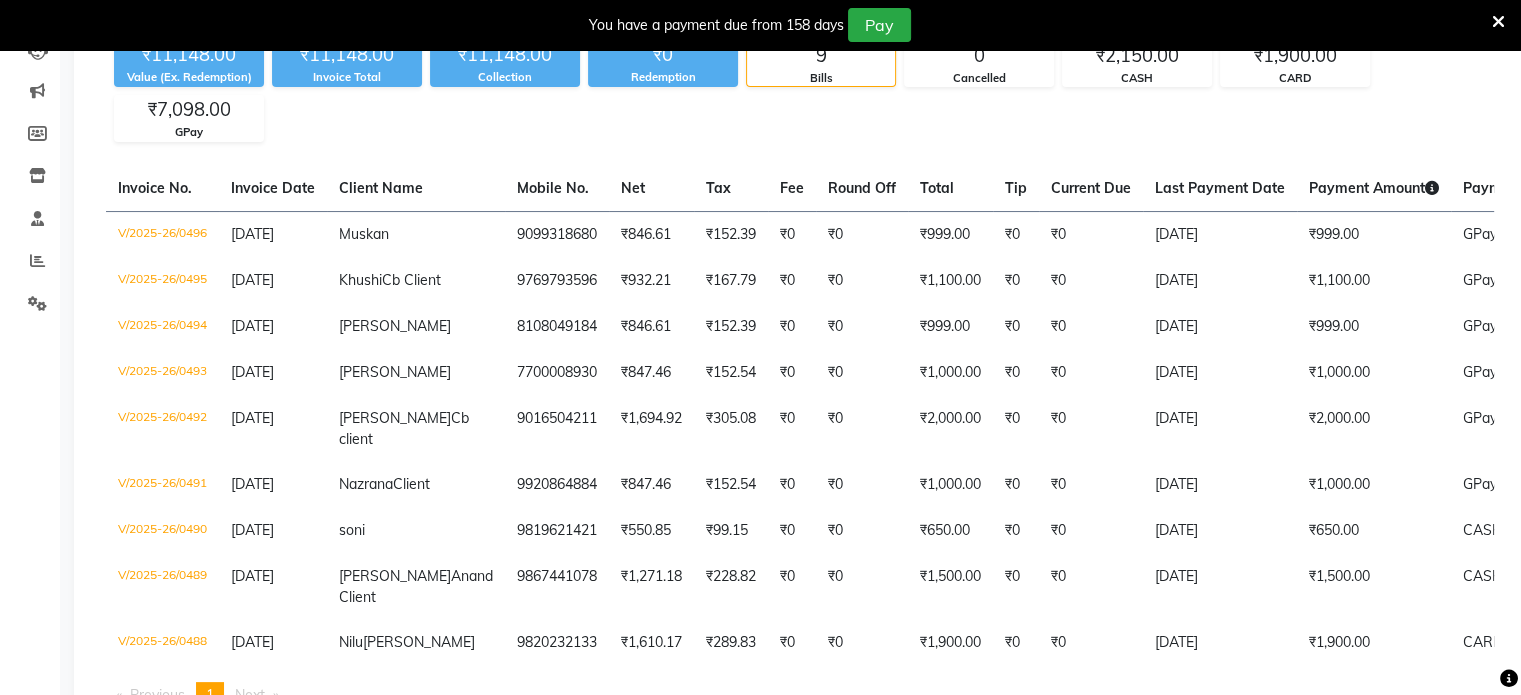 scroll, scrollTop: 367, scrollLeft: 0, axis: vertical 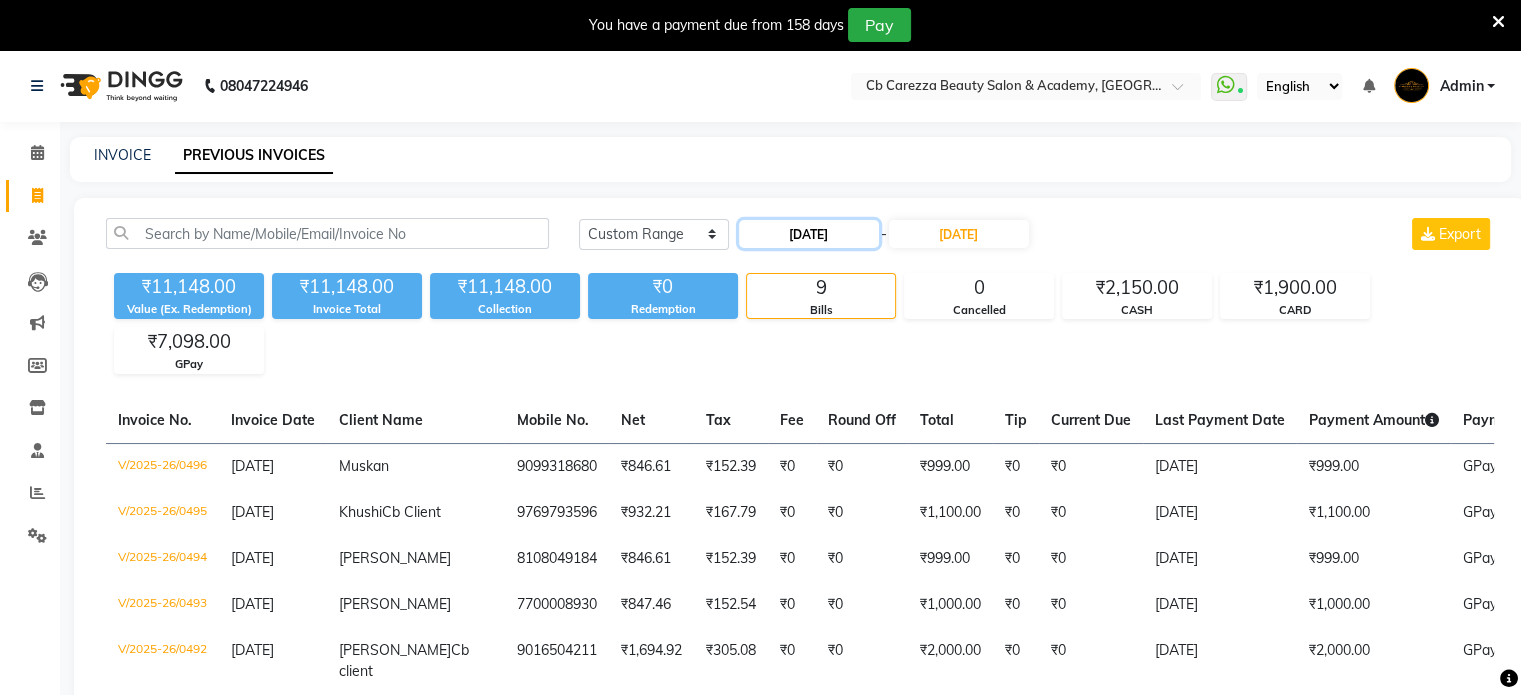 click on "09-07-2025" 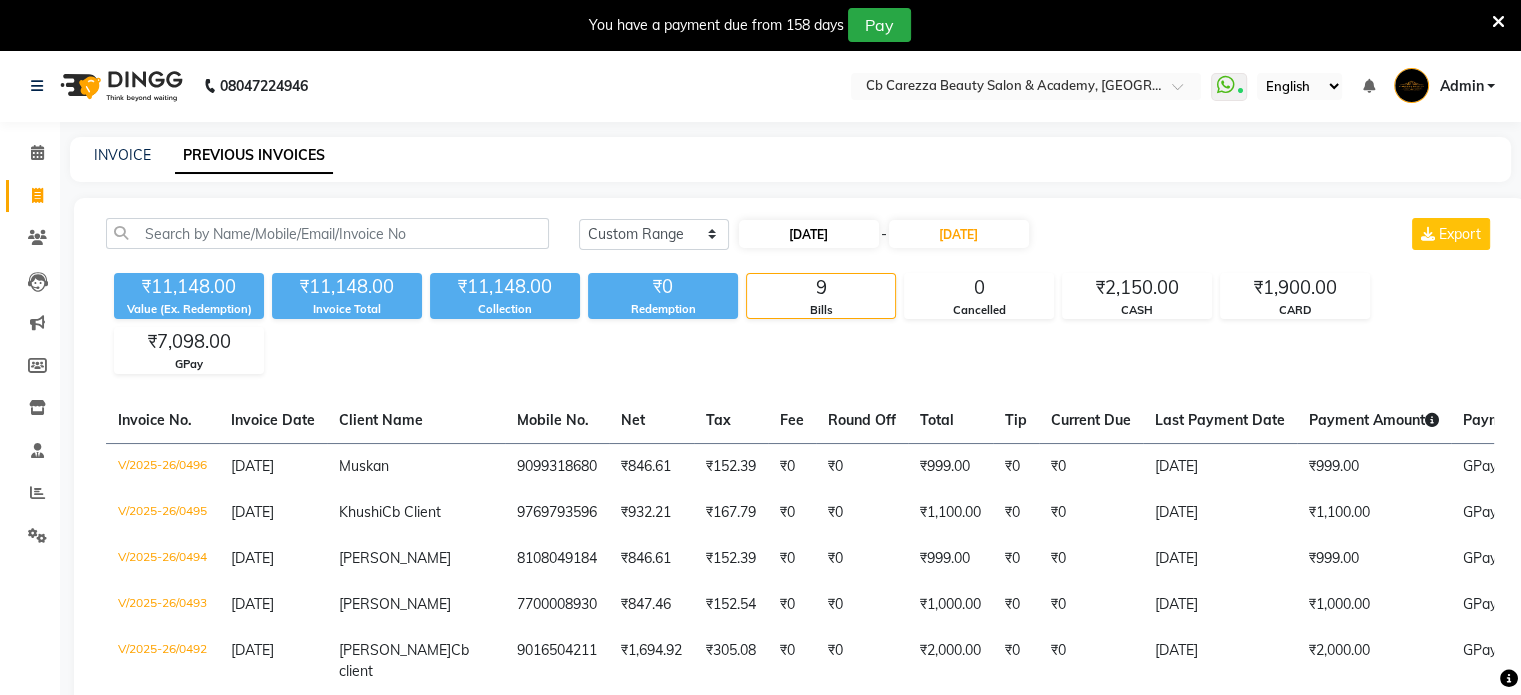 select on "7" 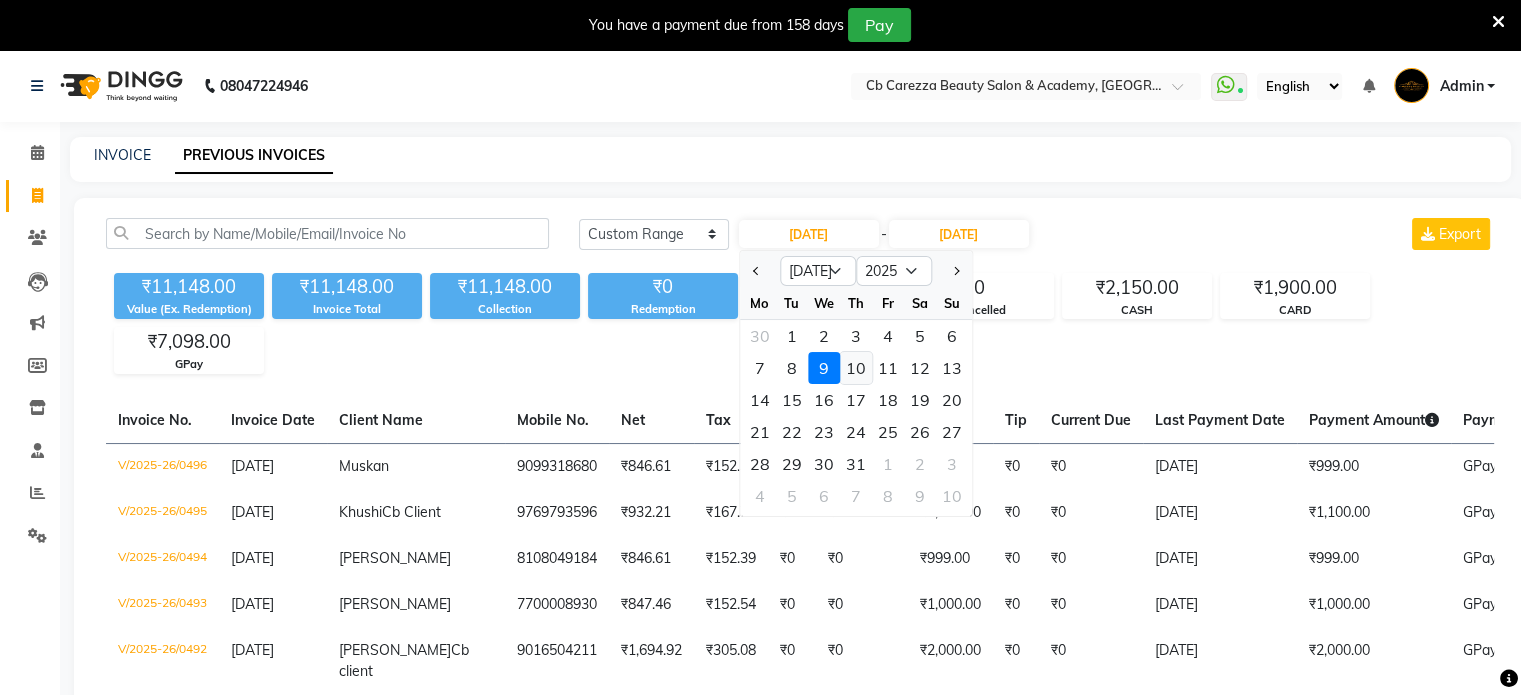 click on "10" 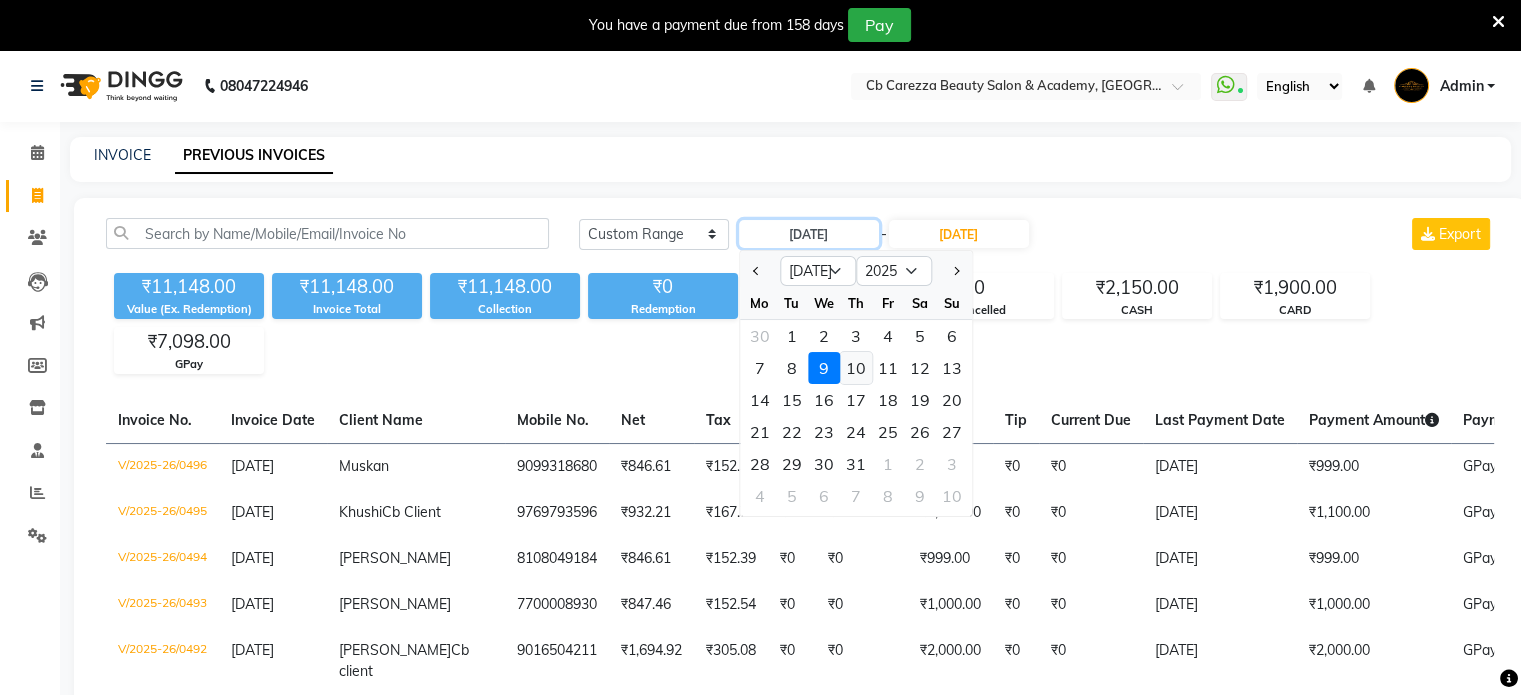 type on "10-07-2025" 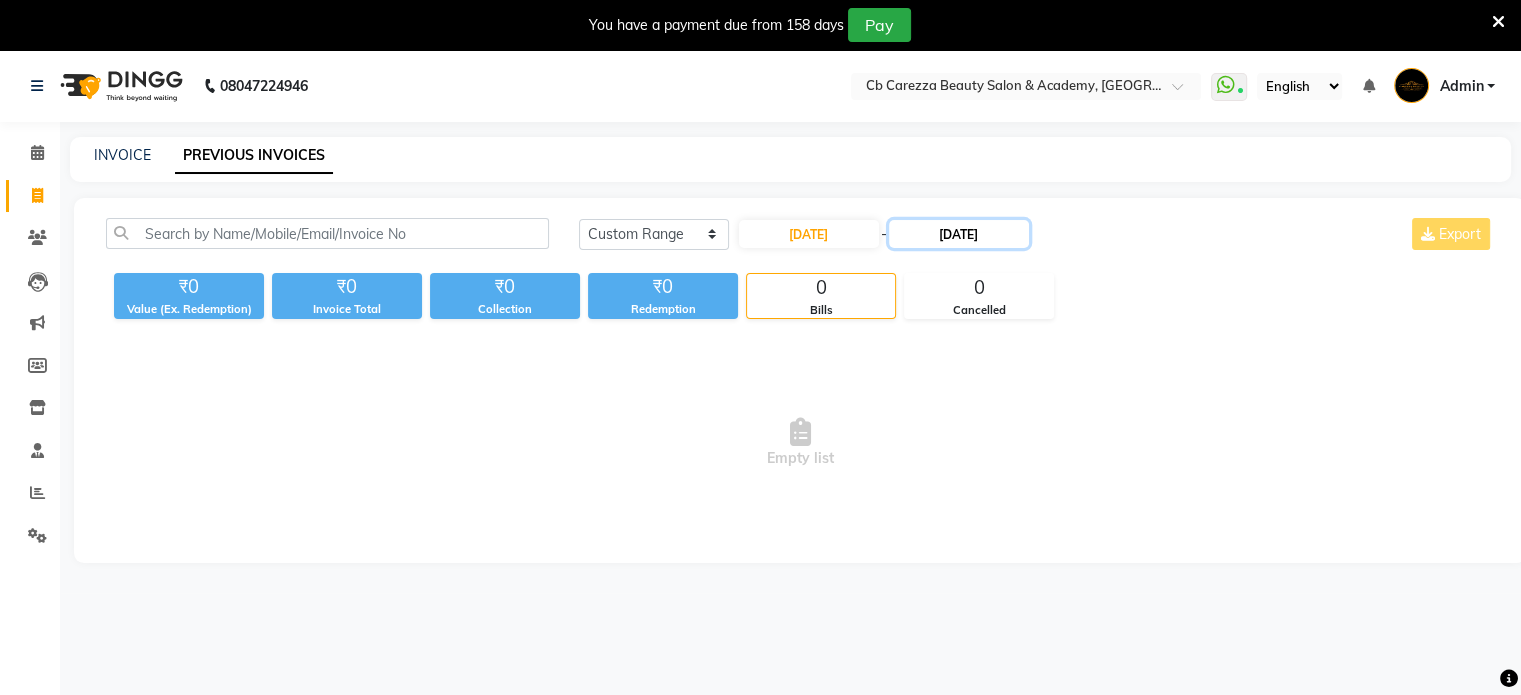 click on "09-07-2025" 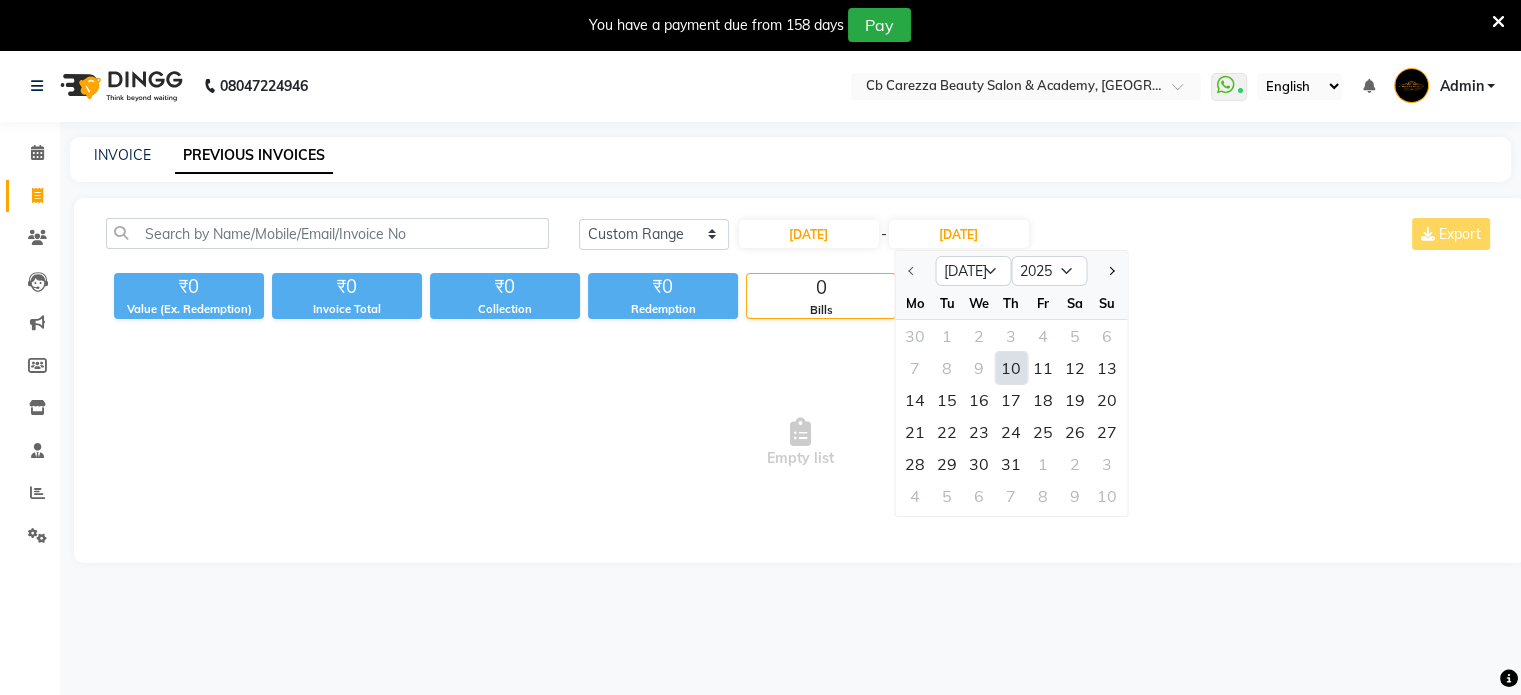 click on "10" 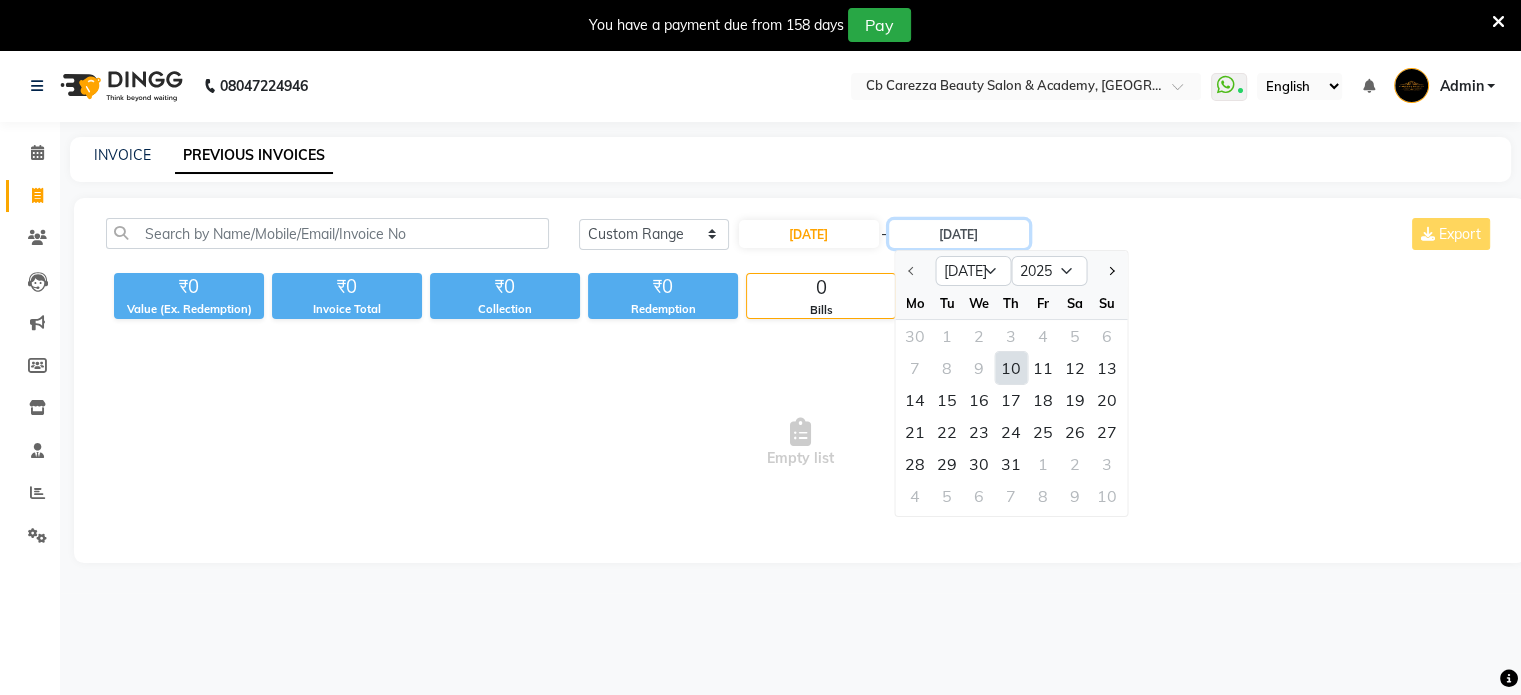 type on "10-07-2025" 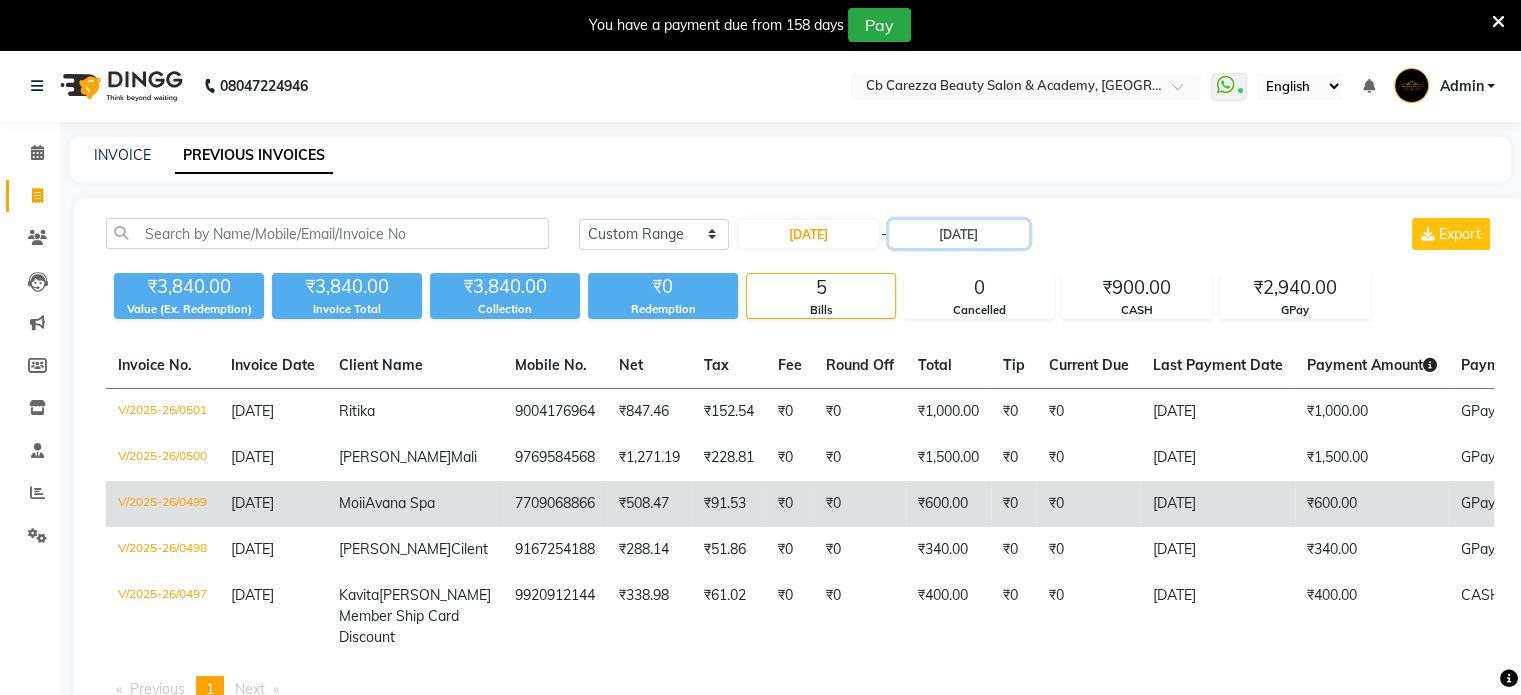 scroll, scrollTop: 191, scrollLeft: 0, axis: vertical 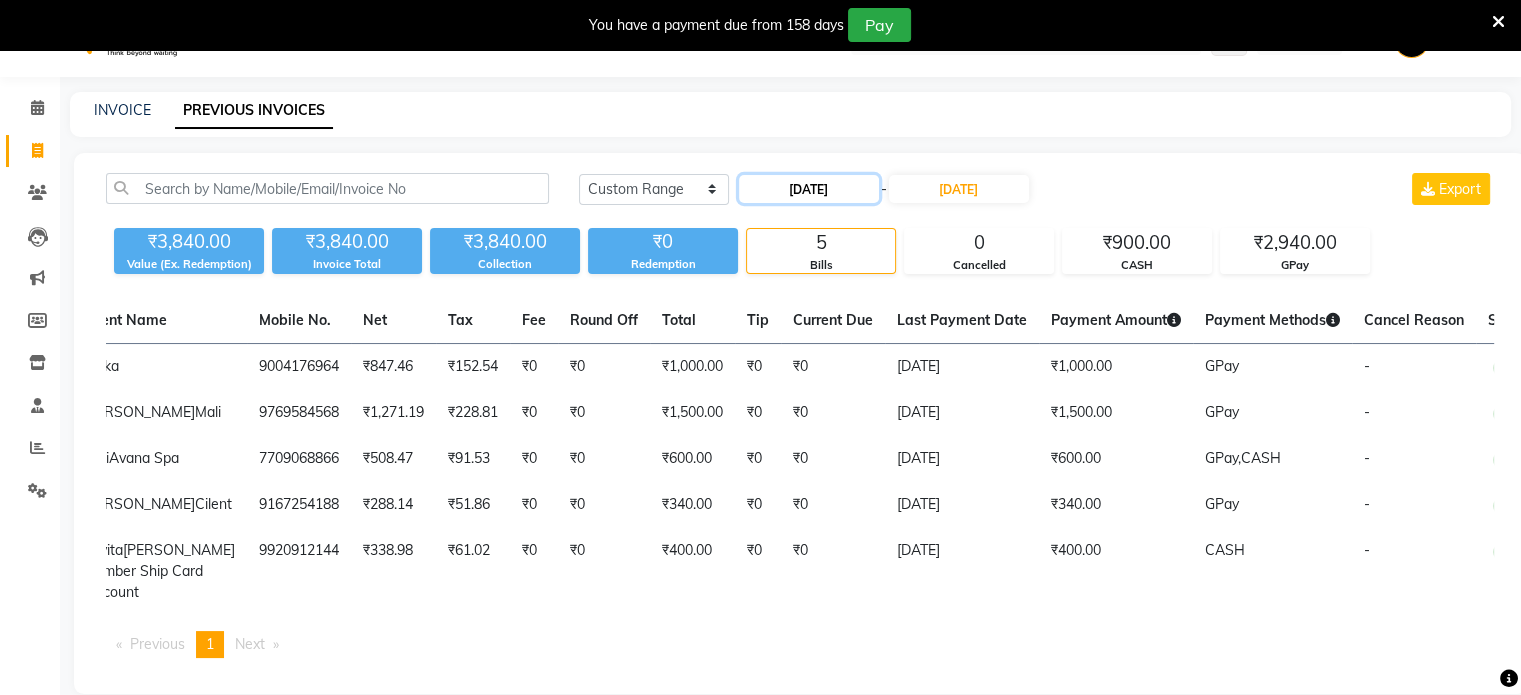 click on "10-07-2025" 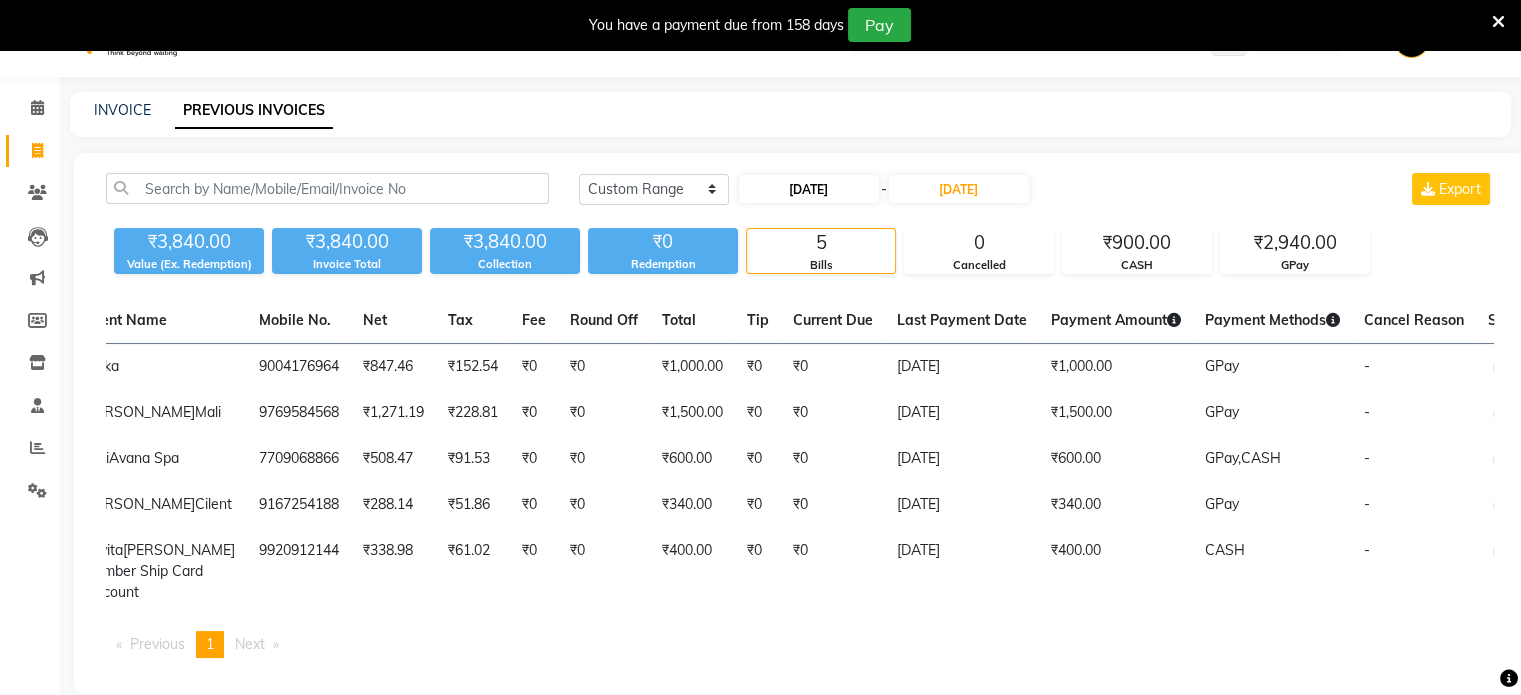 select on "7" 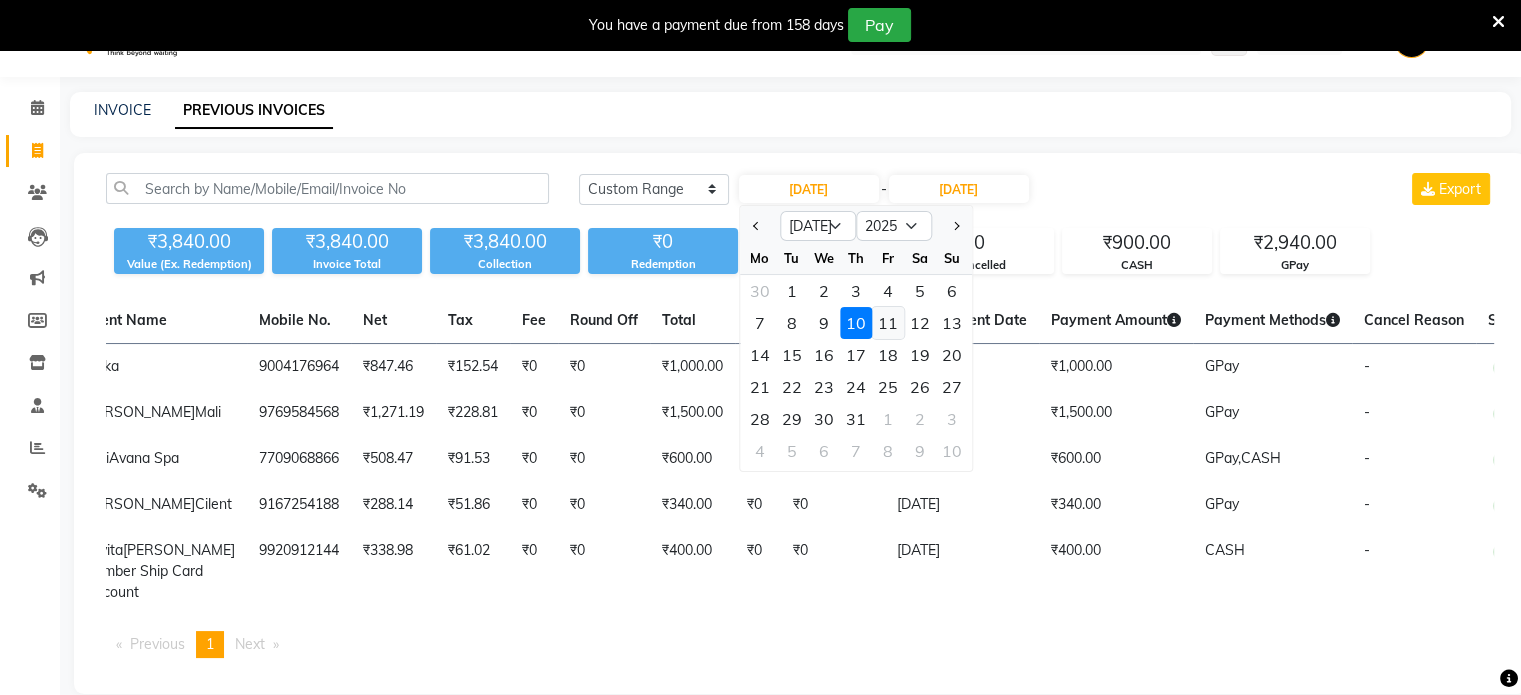 click on "11" 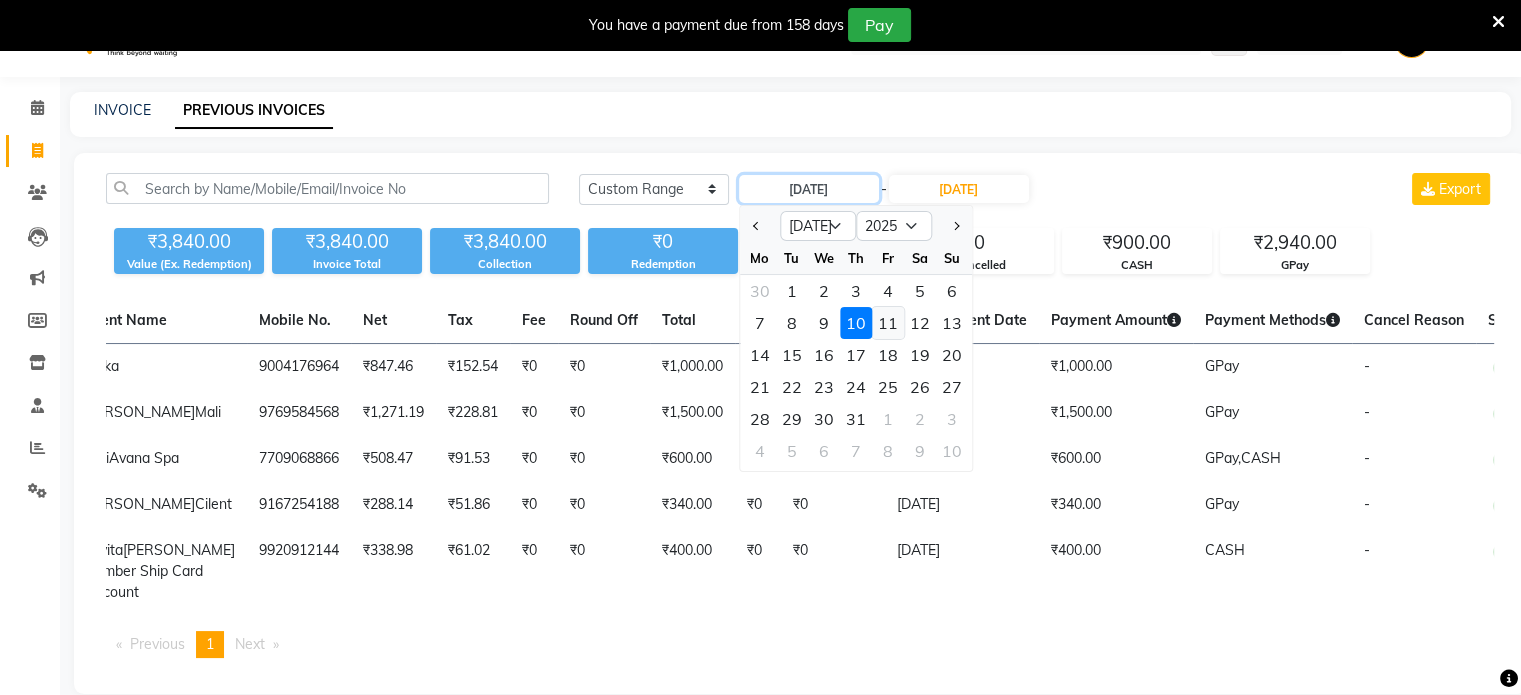 type on "11-07-2025" 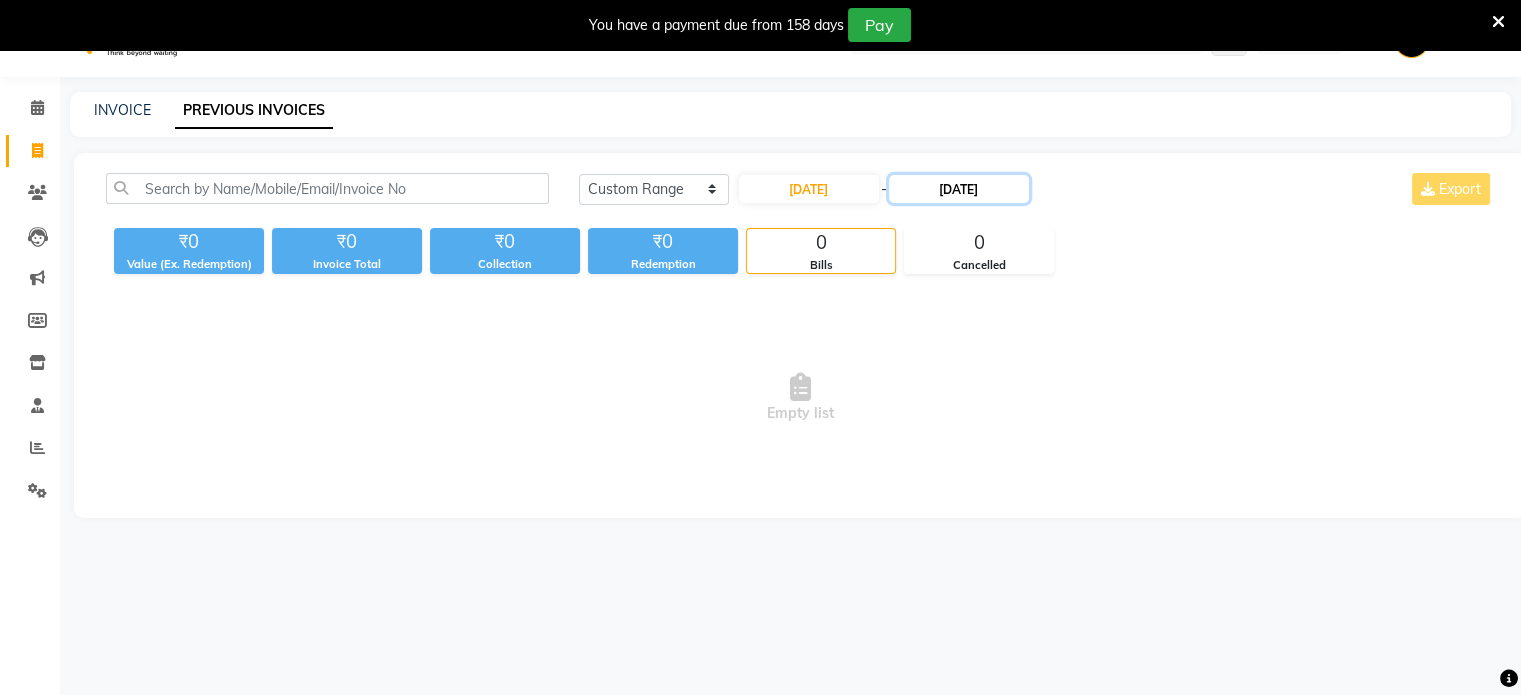 click on "10-07-2025" 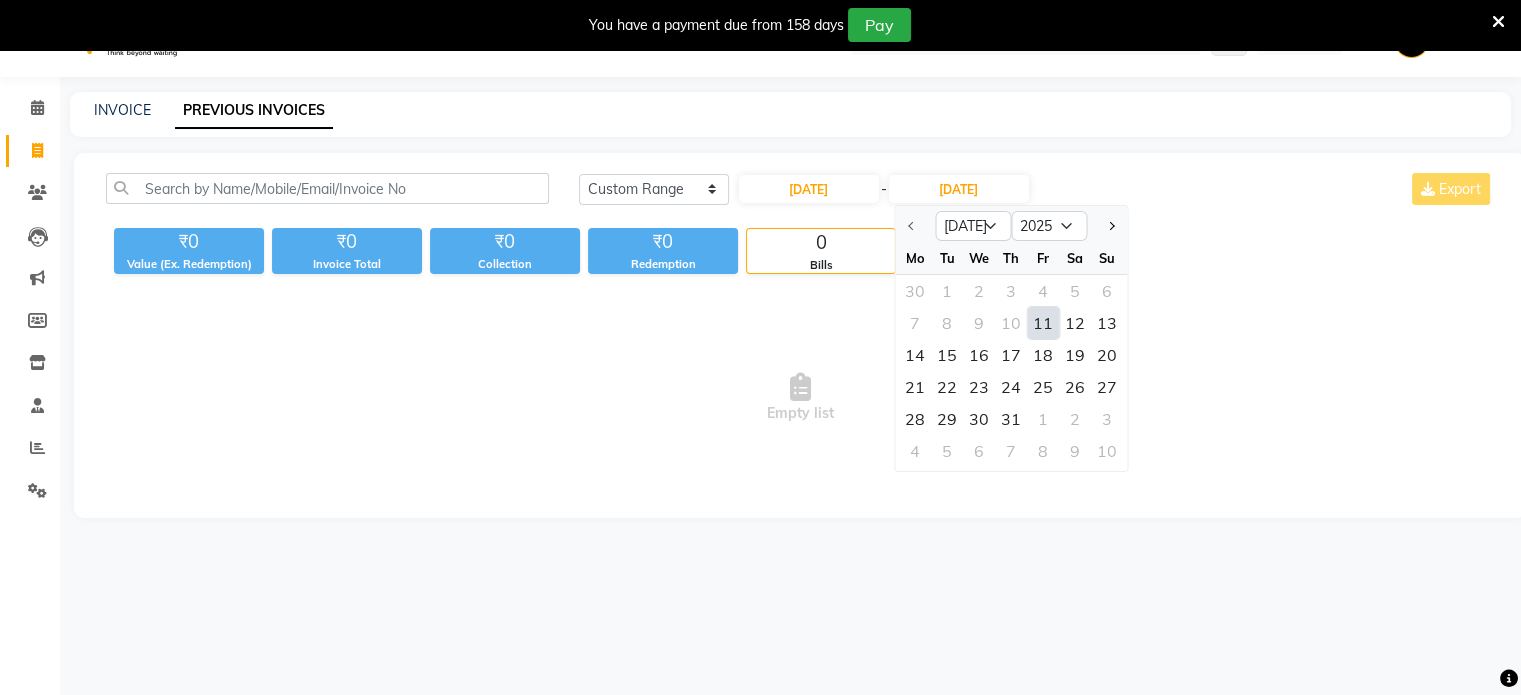 click on "11" 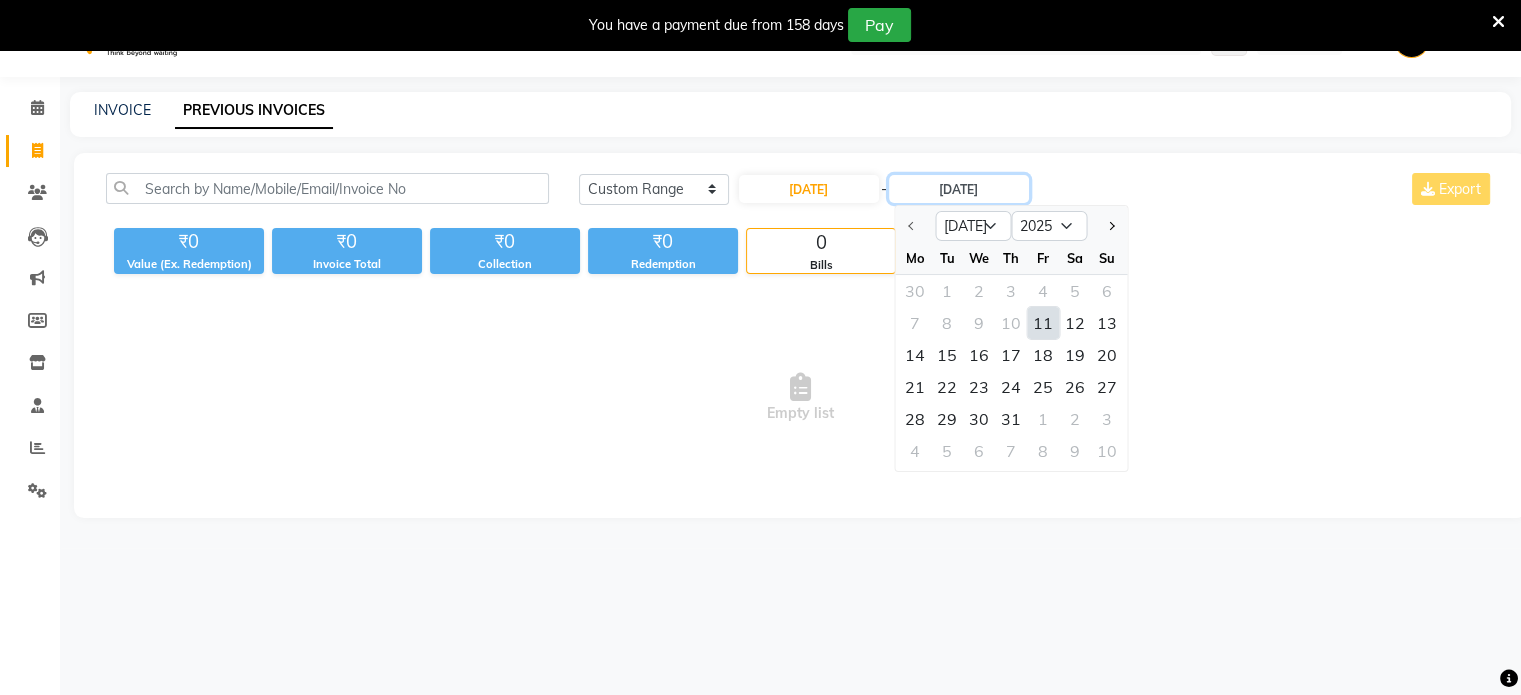 type on "11-07-2025" 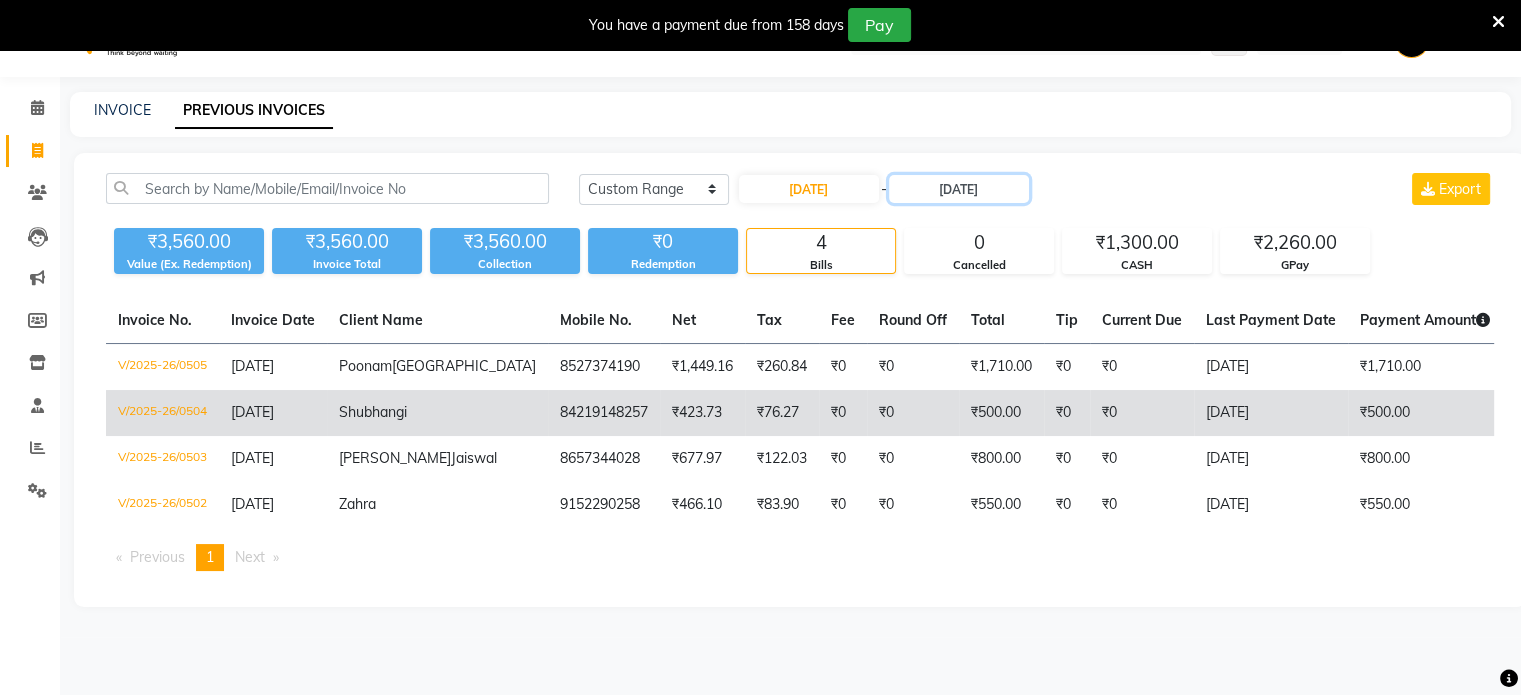 scroll, scrollTop: 50, scrollLeft: 0, axis: vertical 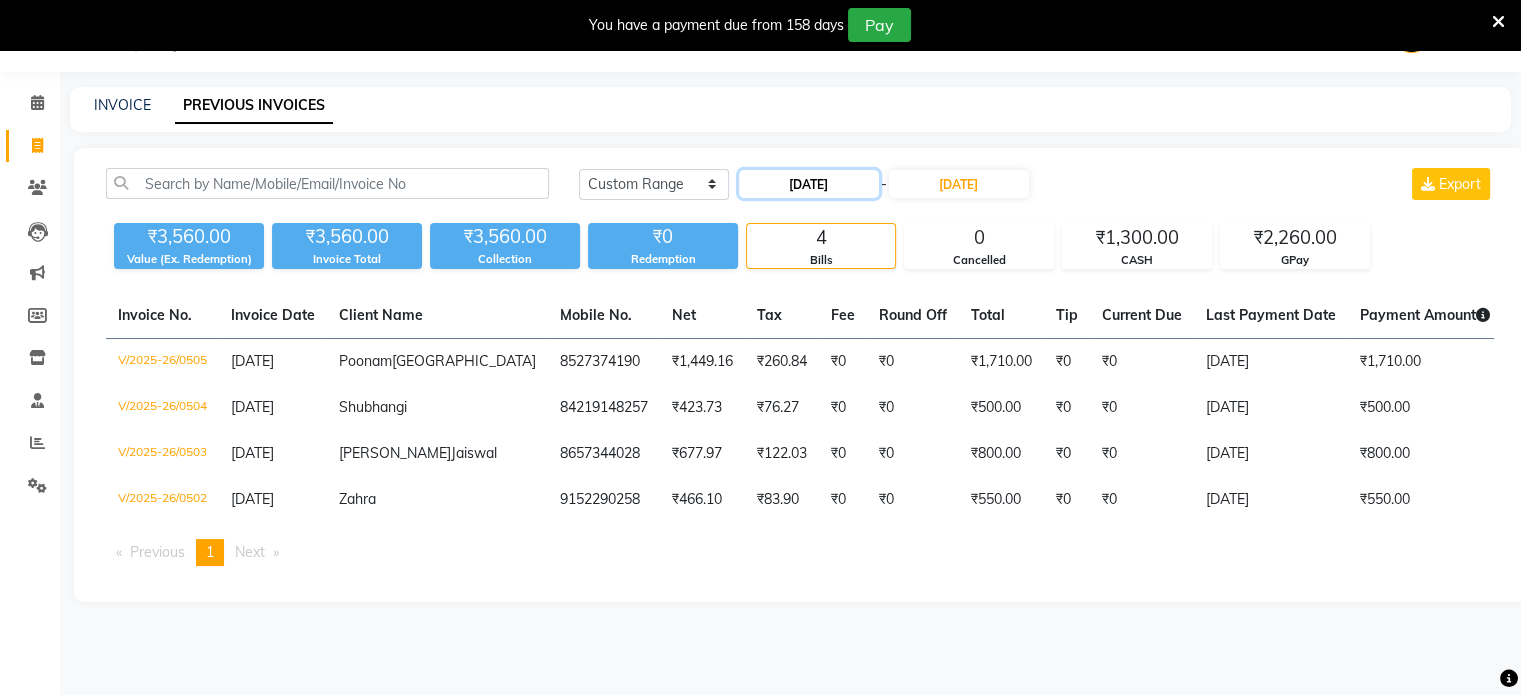 click on "11-07-2025" 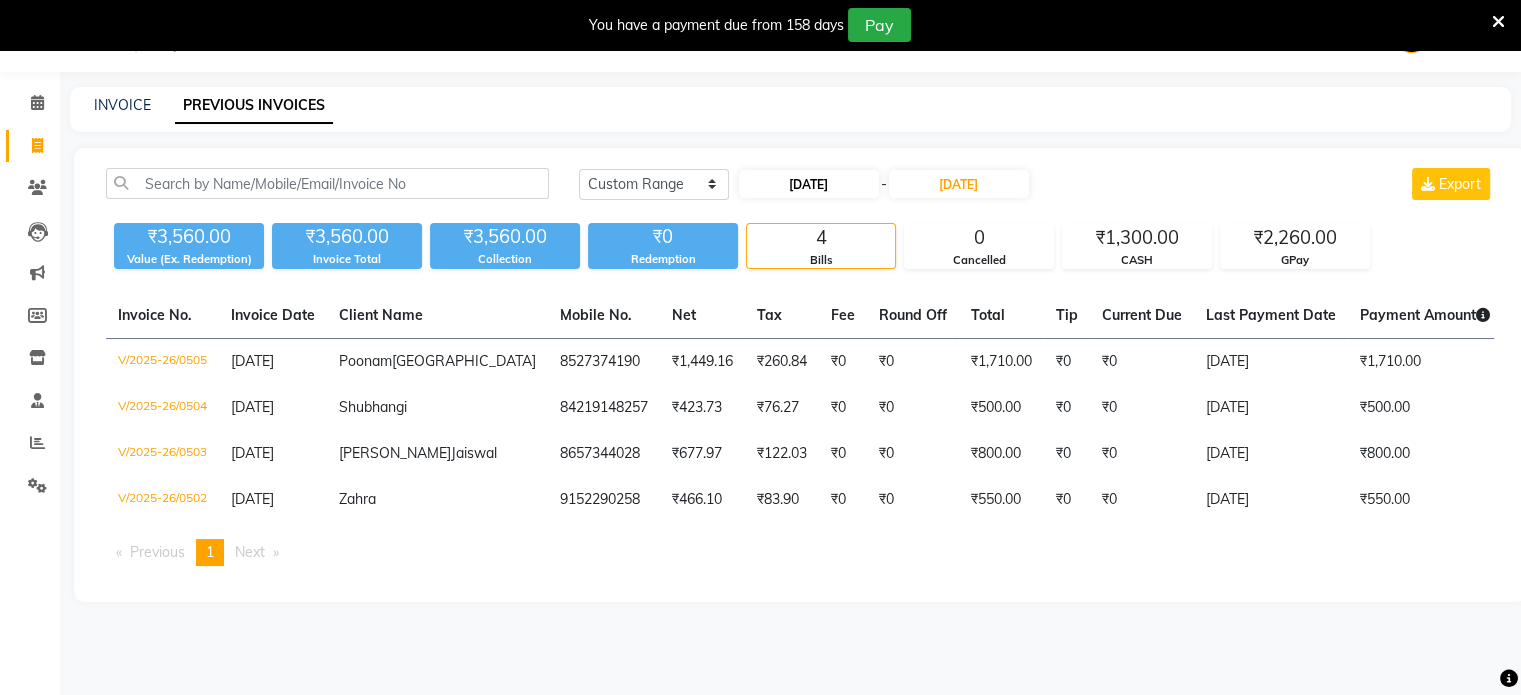 select on "7" 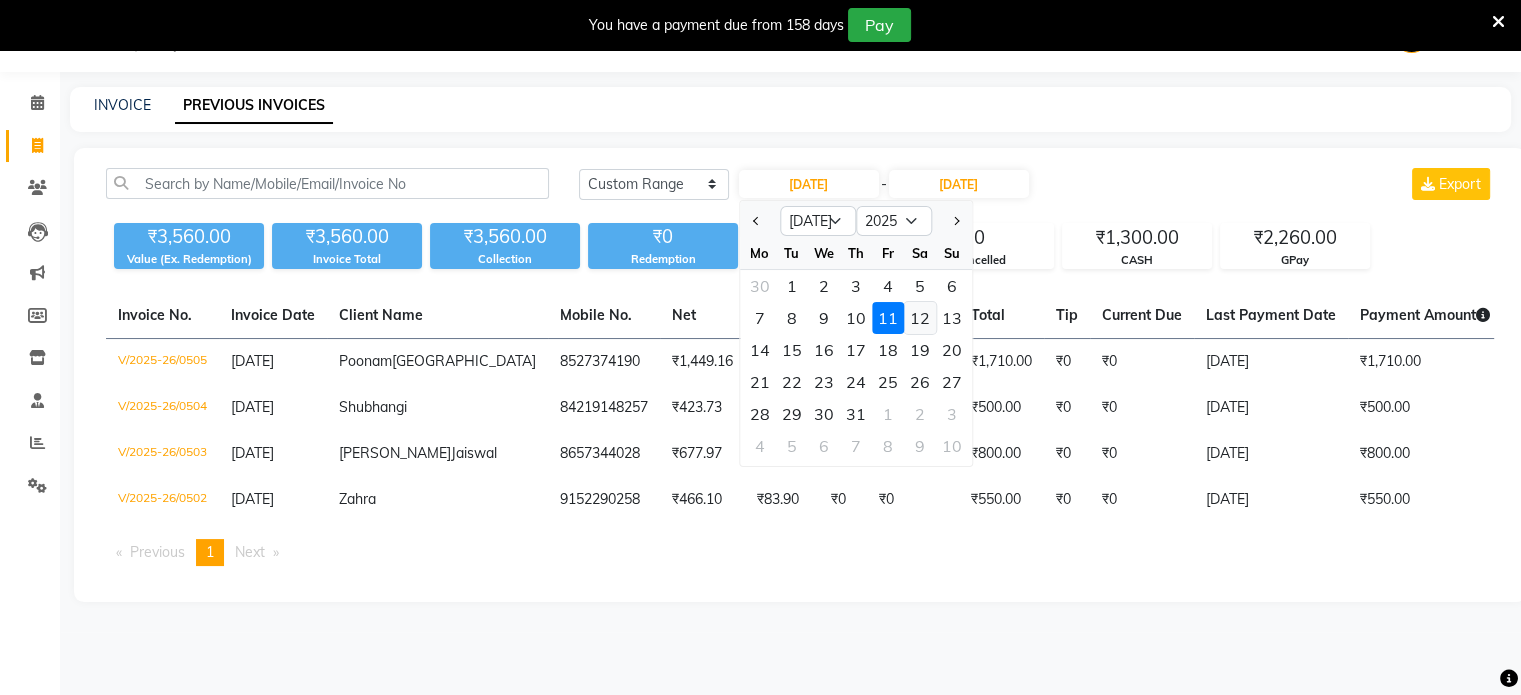 click on "12" 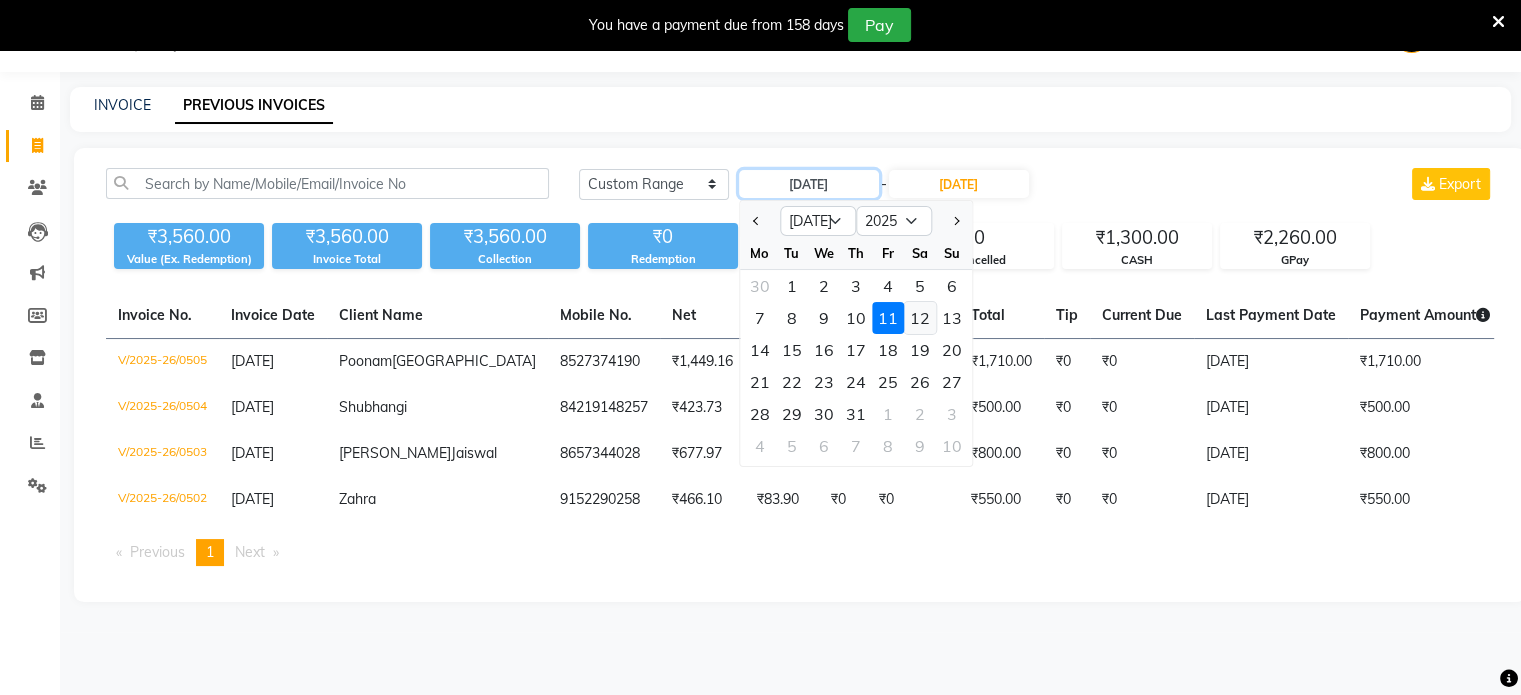 type on "12-07-2025" 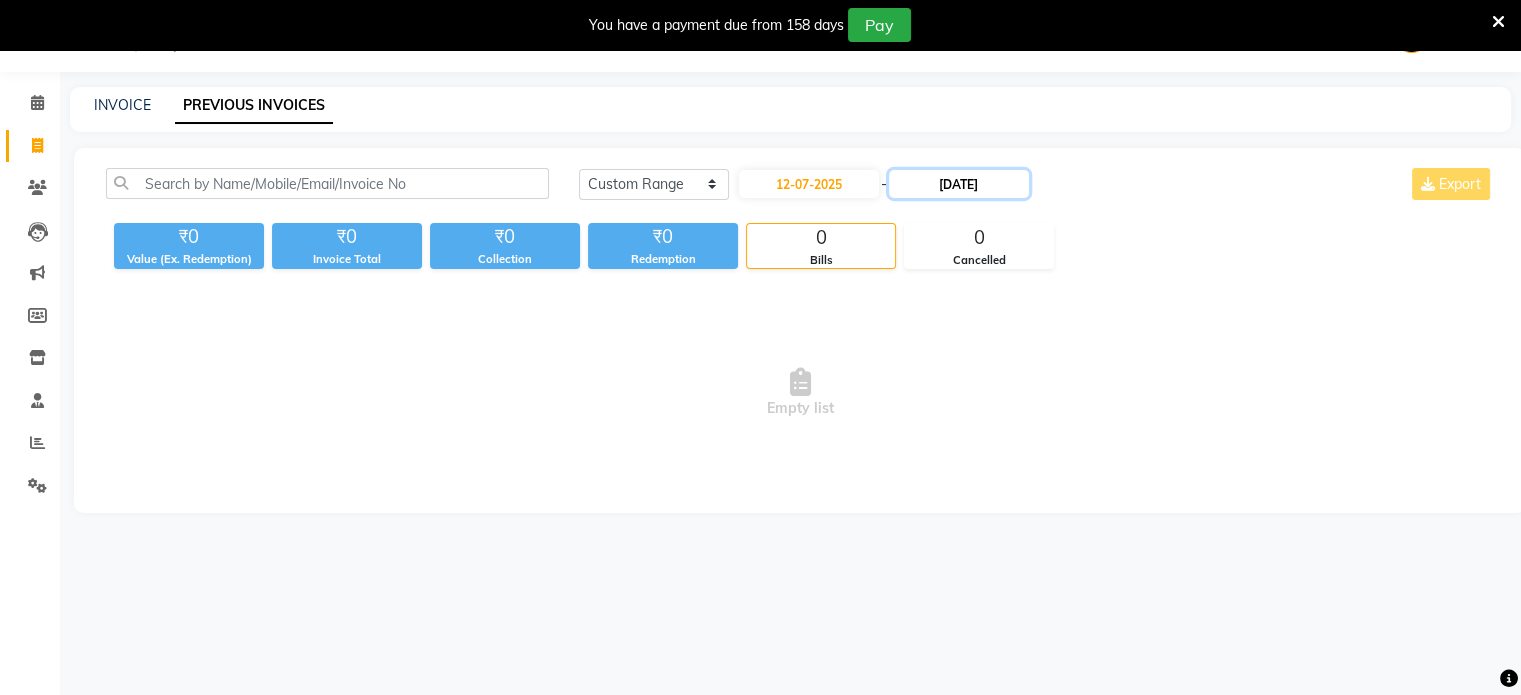 click on "11-07-2025" 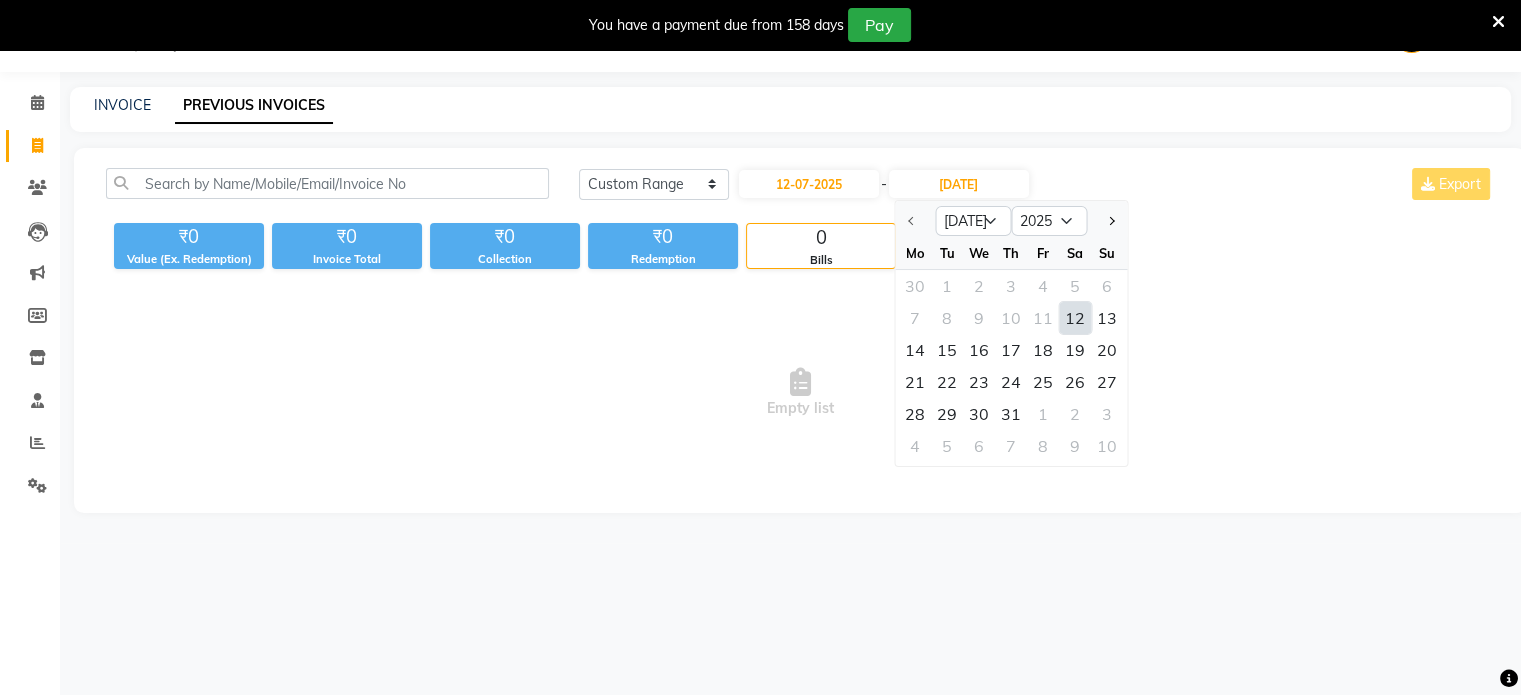 click on "12" 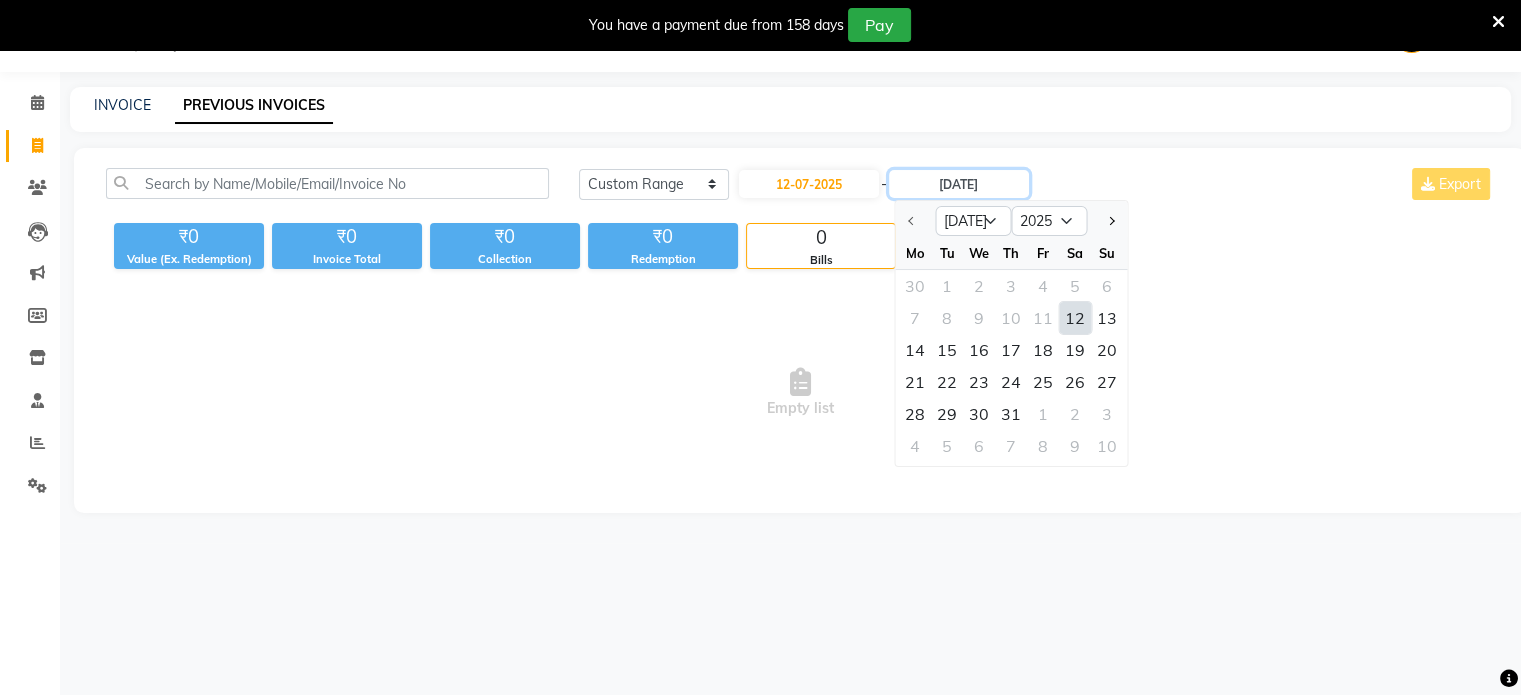 type on "12-07-2025" 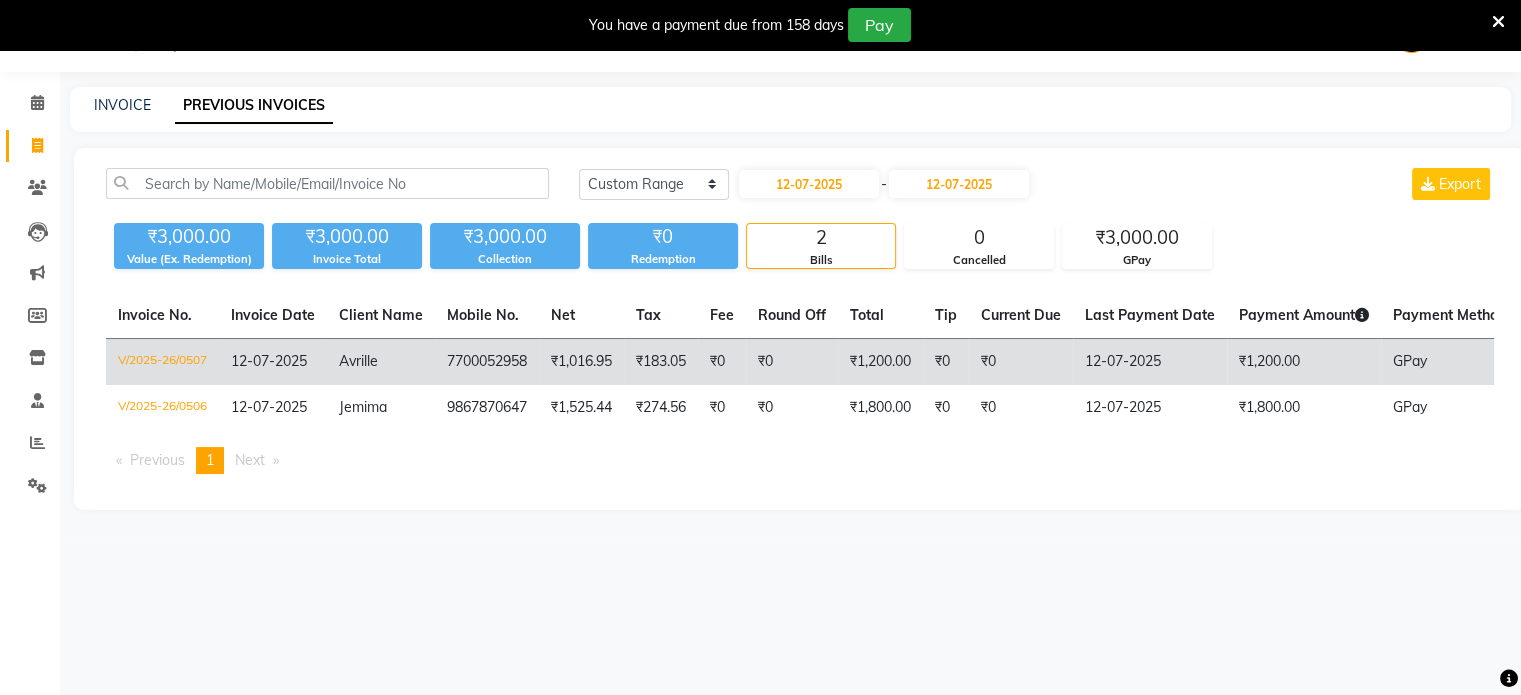 click on "₹183.05" 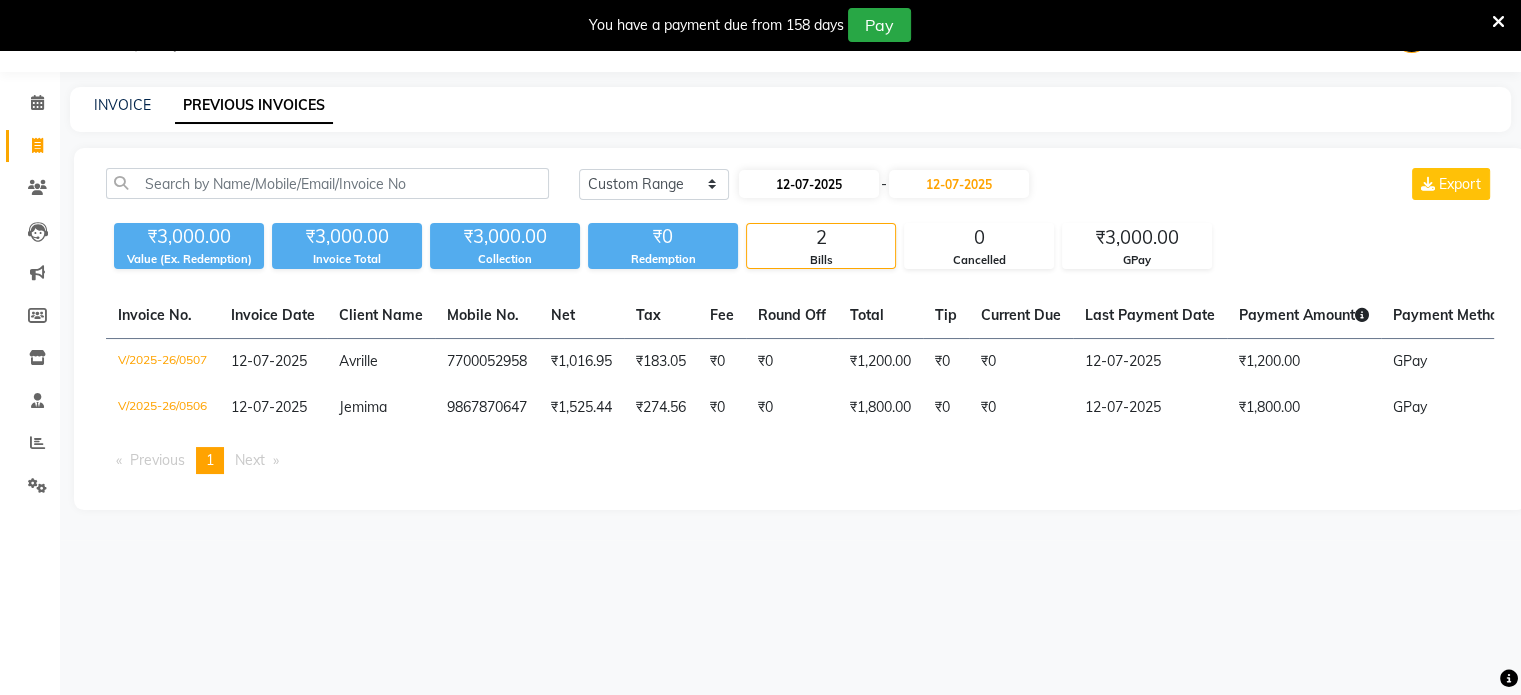 select on "7" 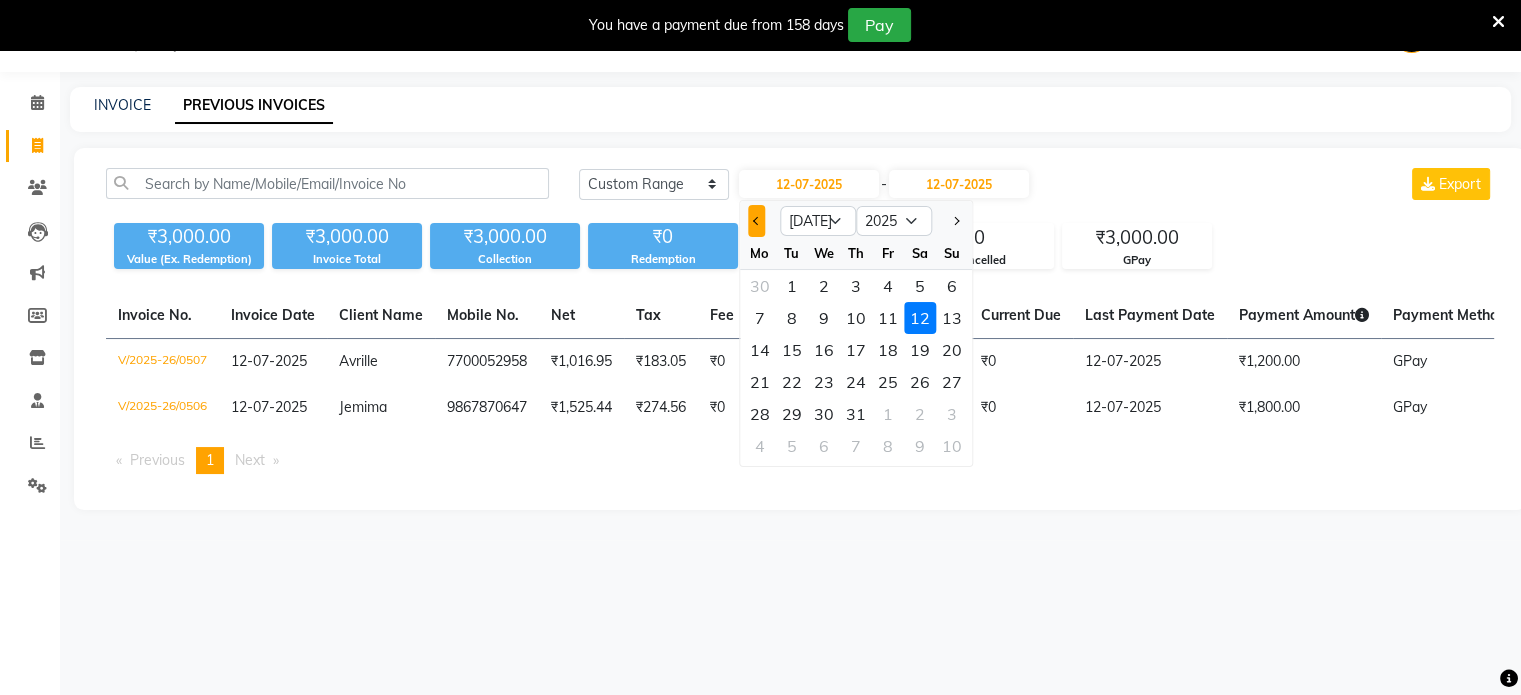 click 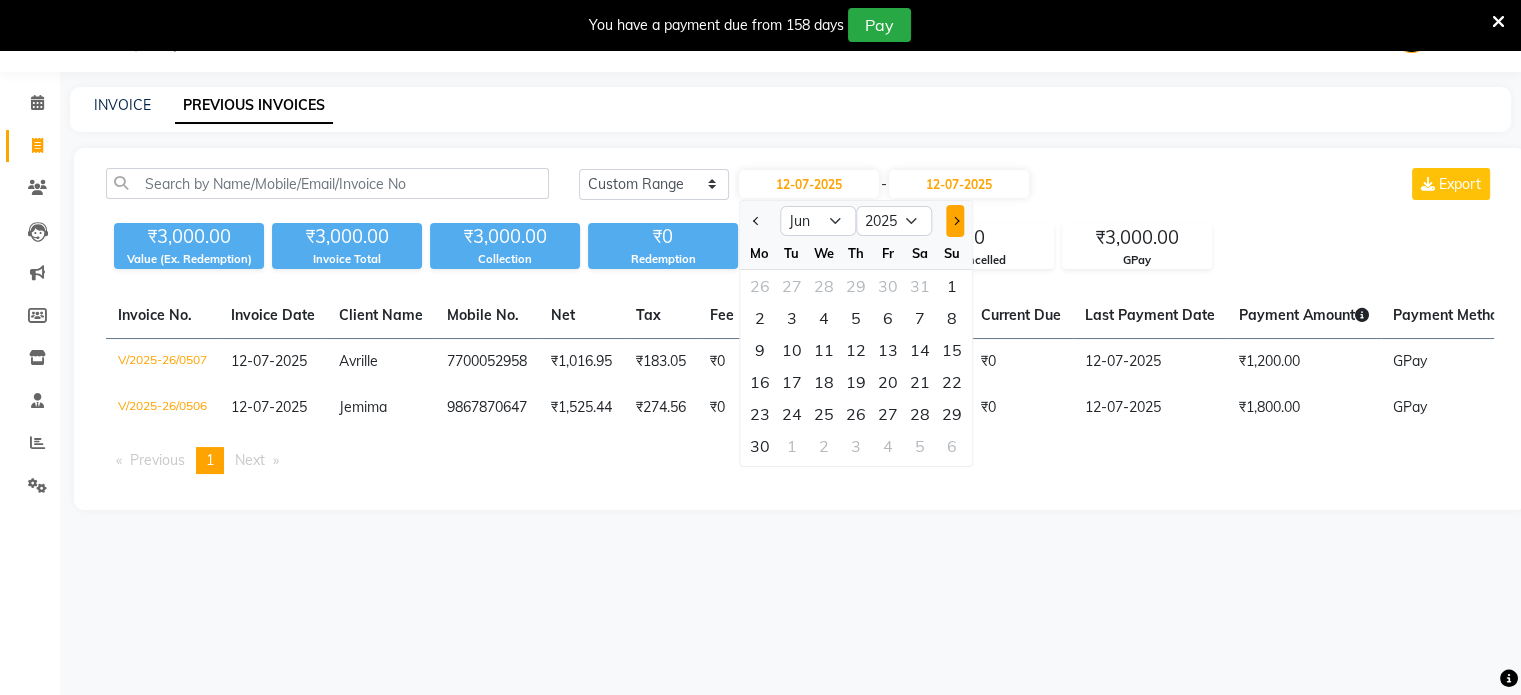 click 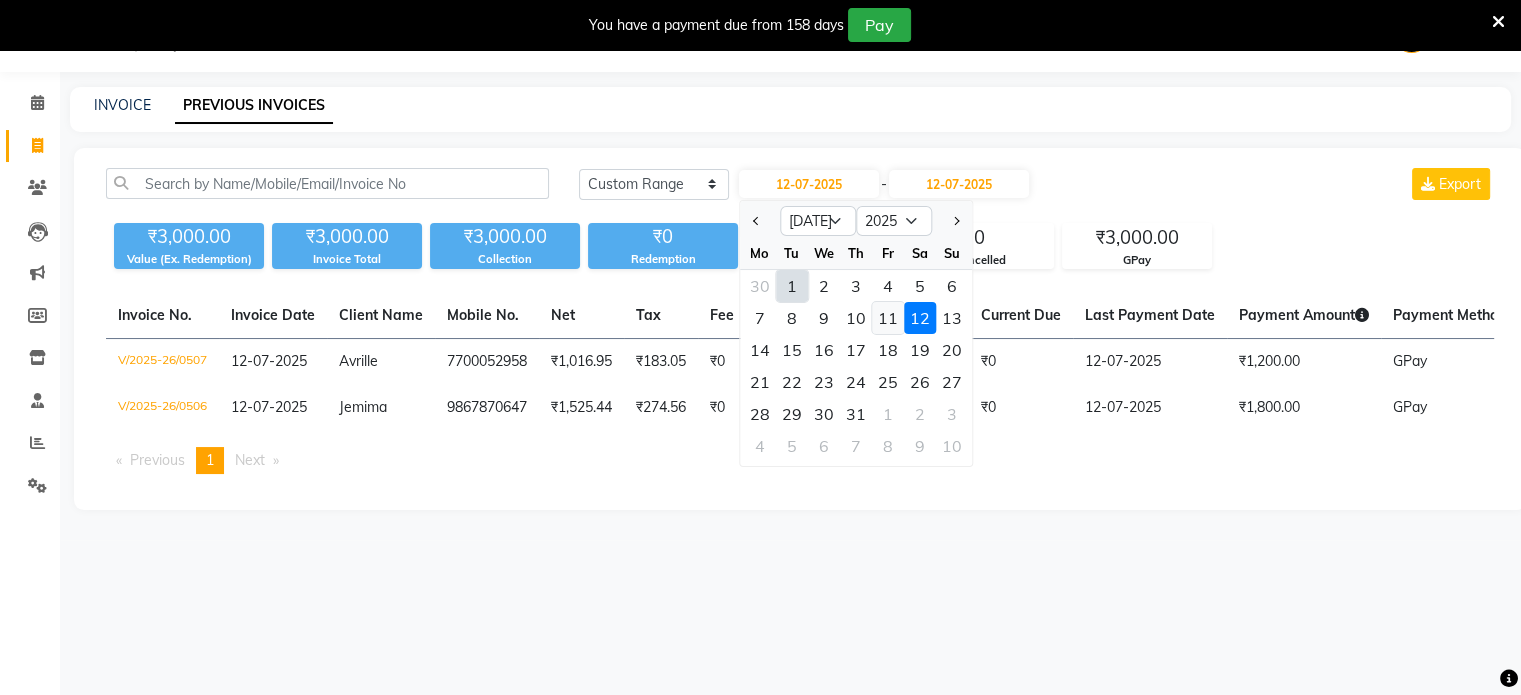 click on "11" 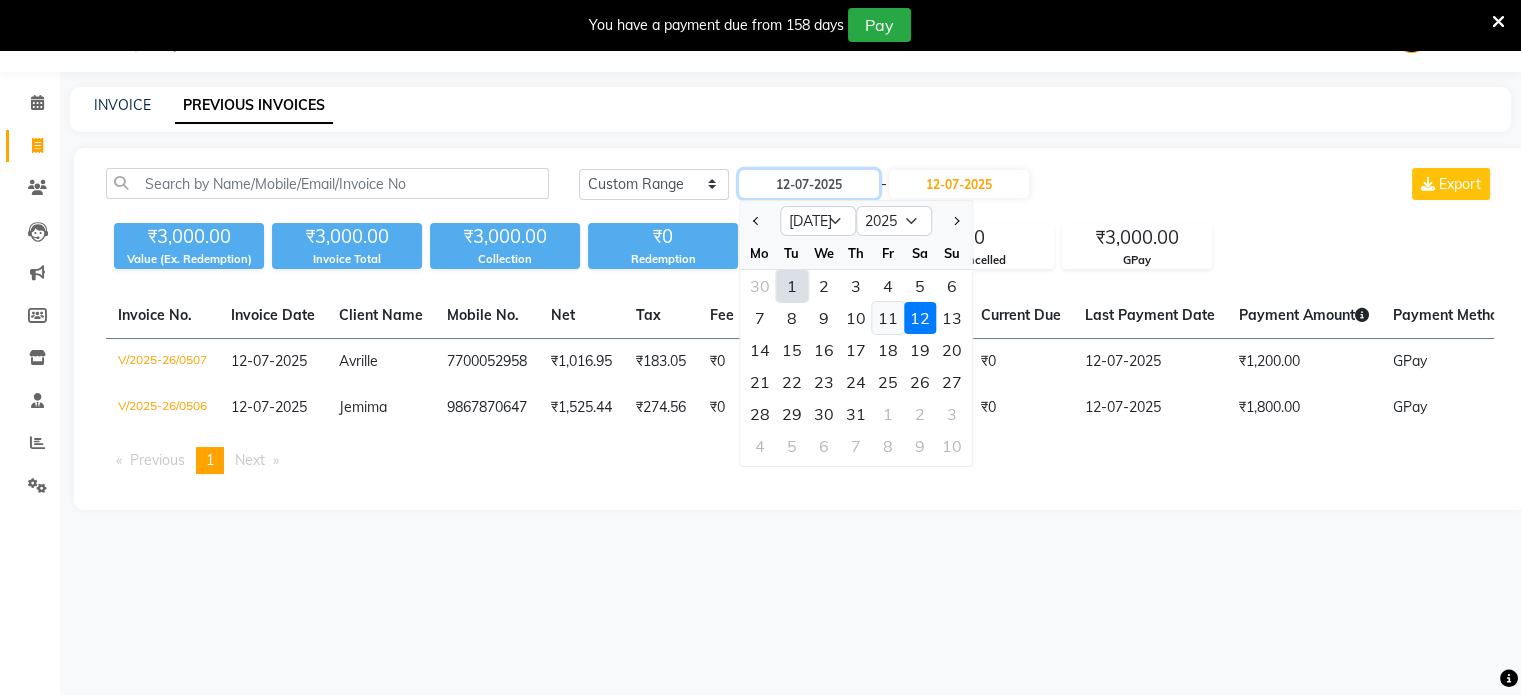 type on "11-07-2025" 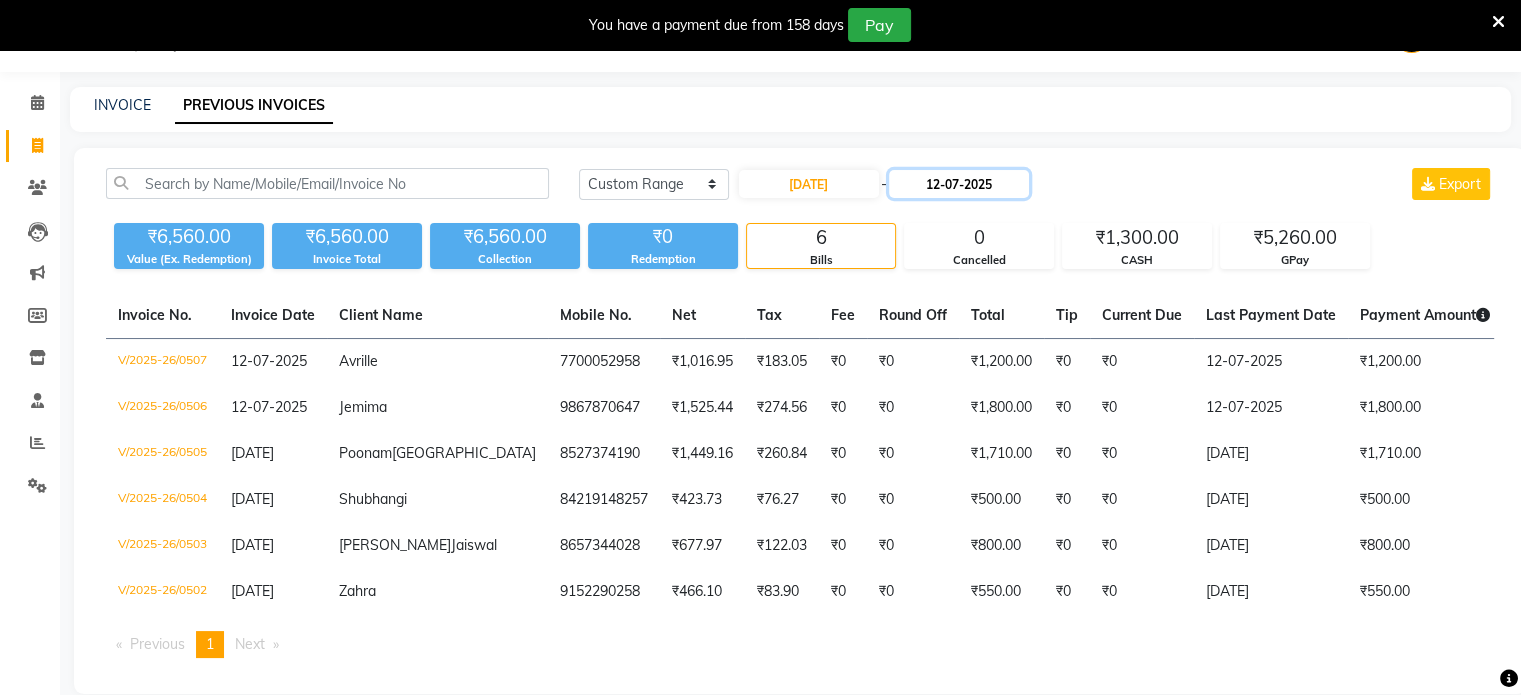 click on "12-07-2025" 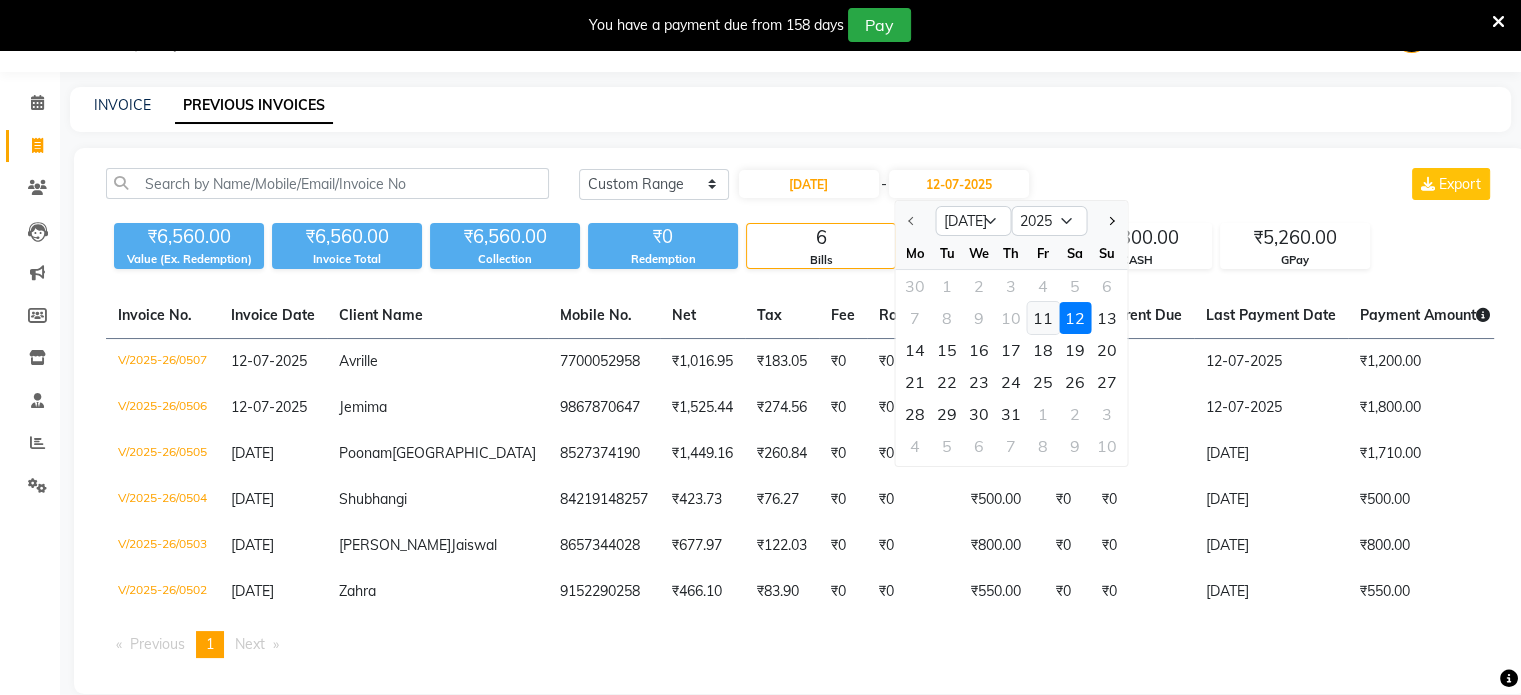 click on "11" 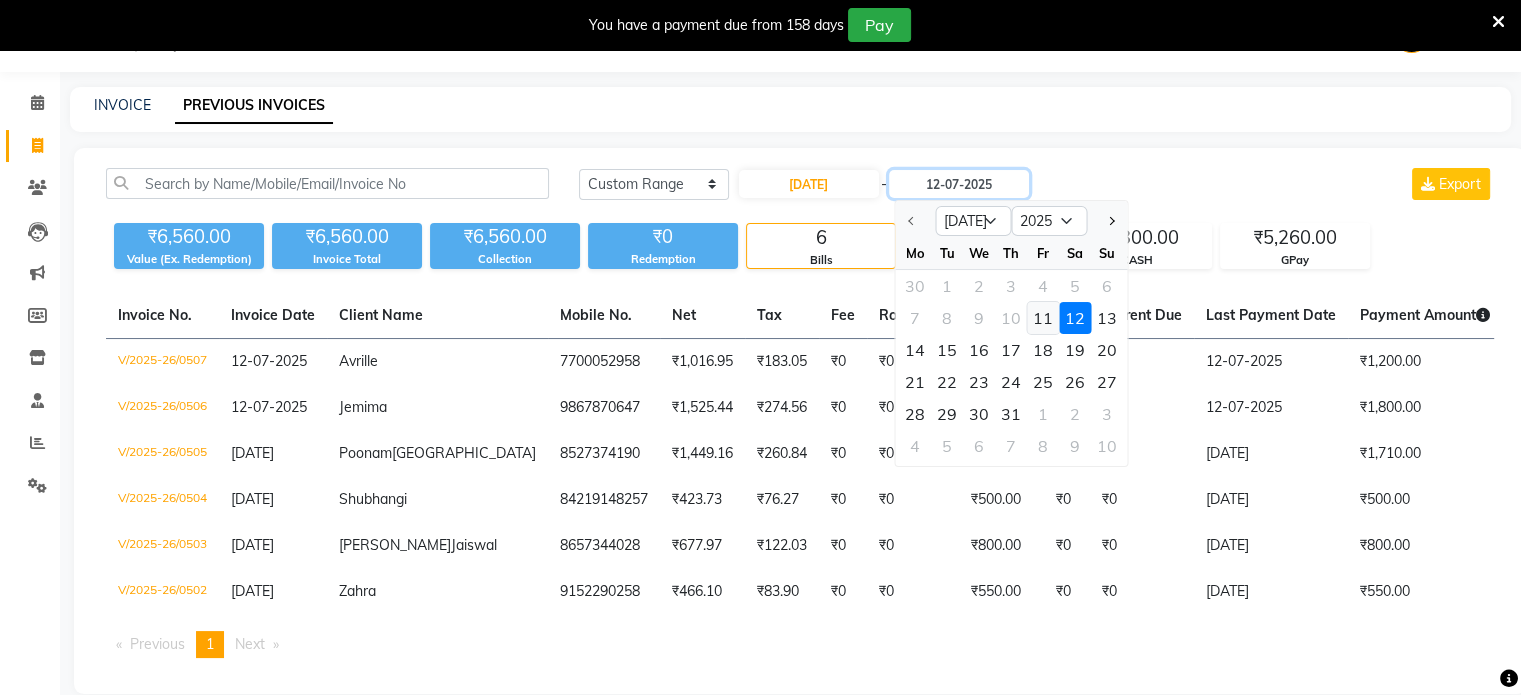 type on "11-07-2025" 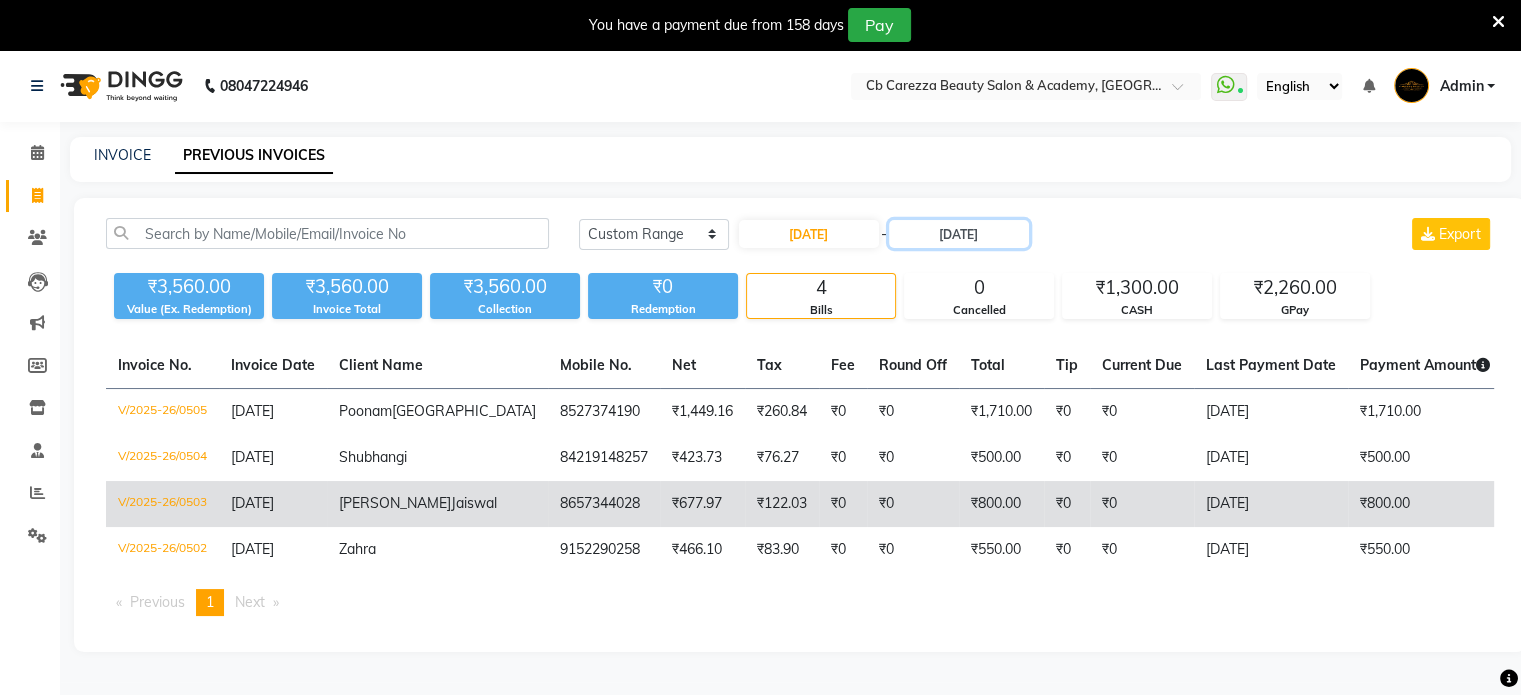 scroll, scrollTop: 50, scrollLeft: 0, axis: vertical 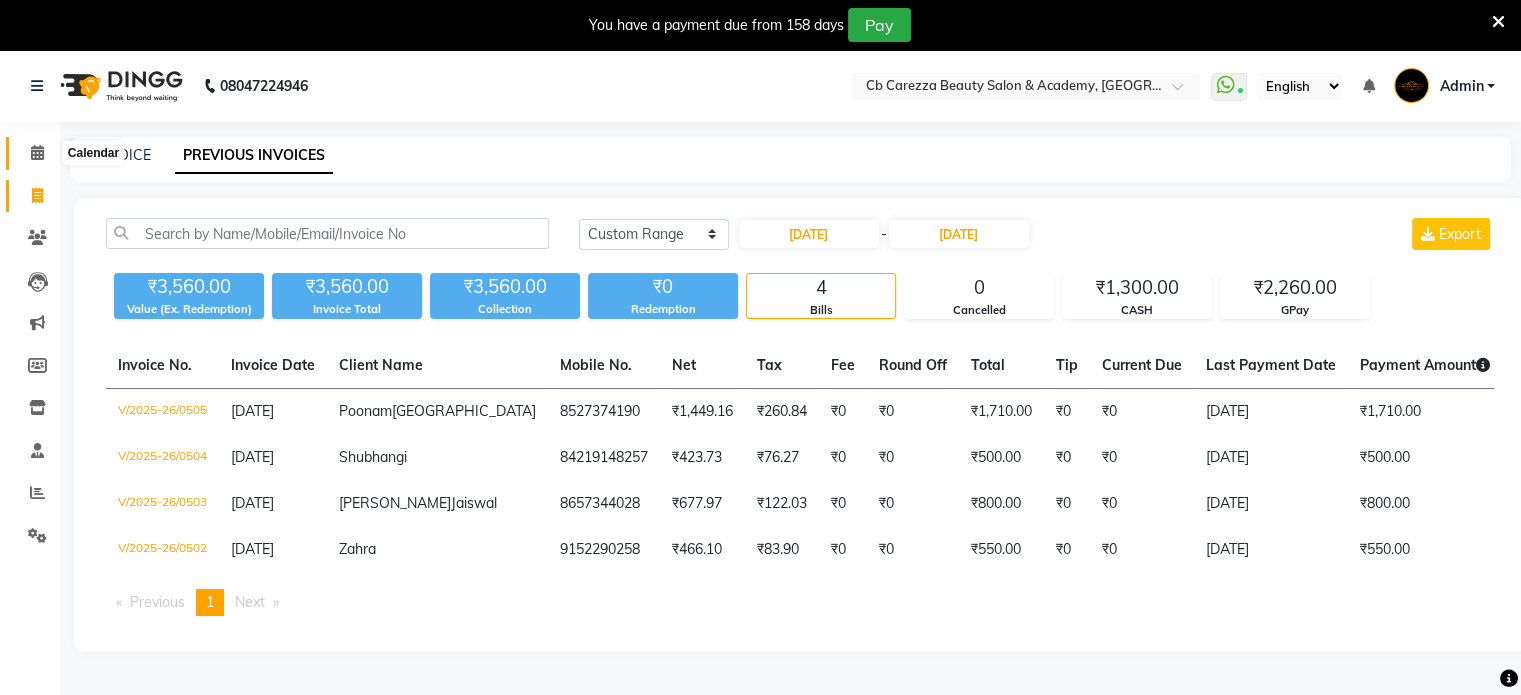 click 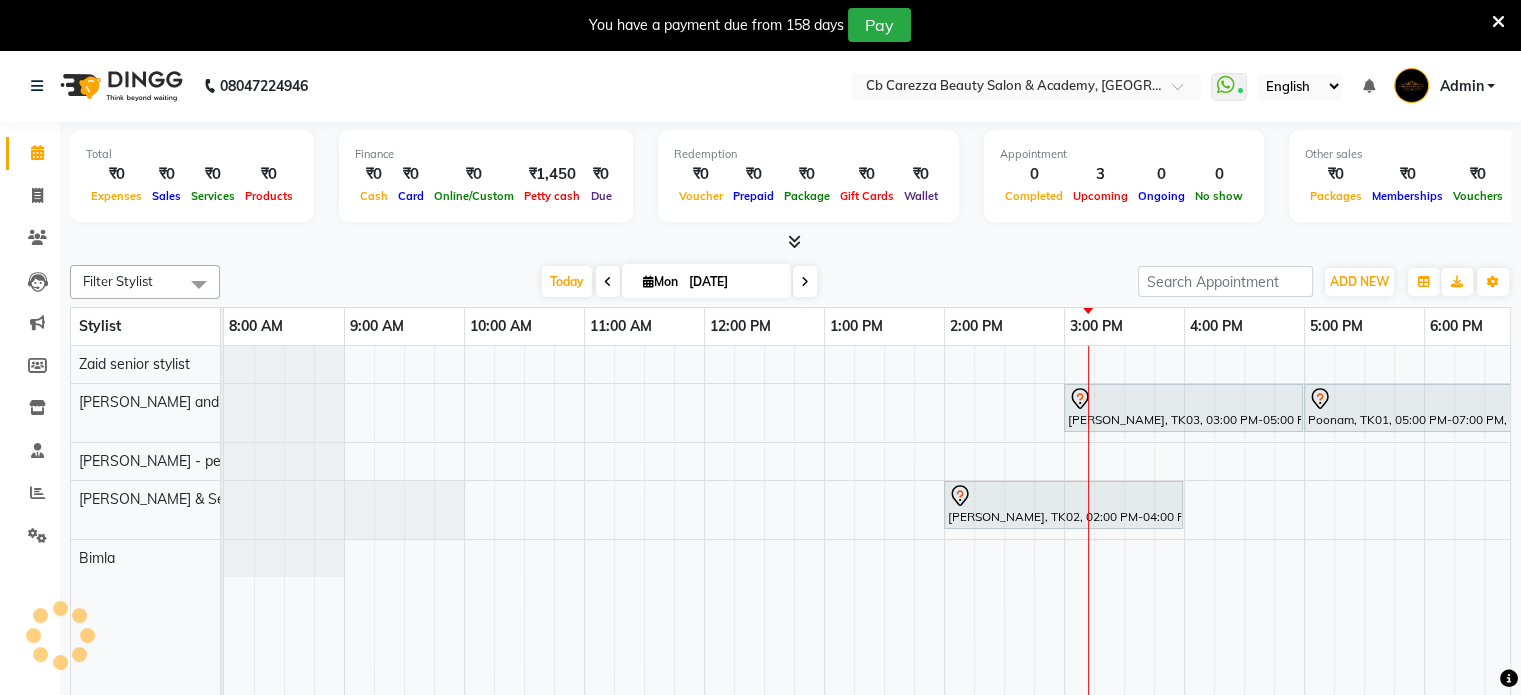 click on "[DATE]" at bounding box center (733, 282) 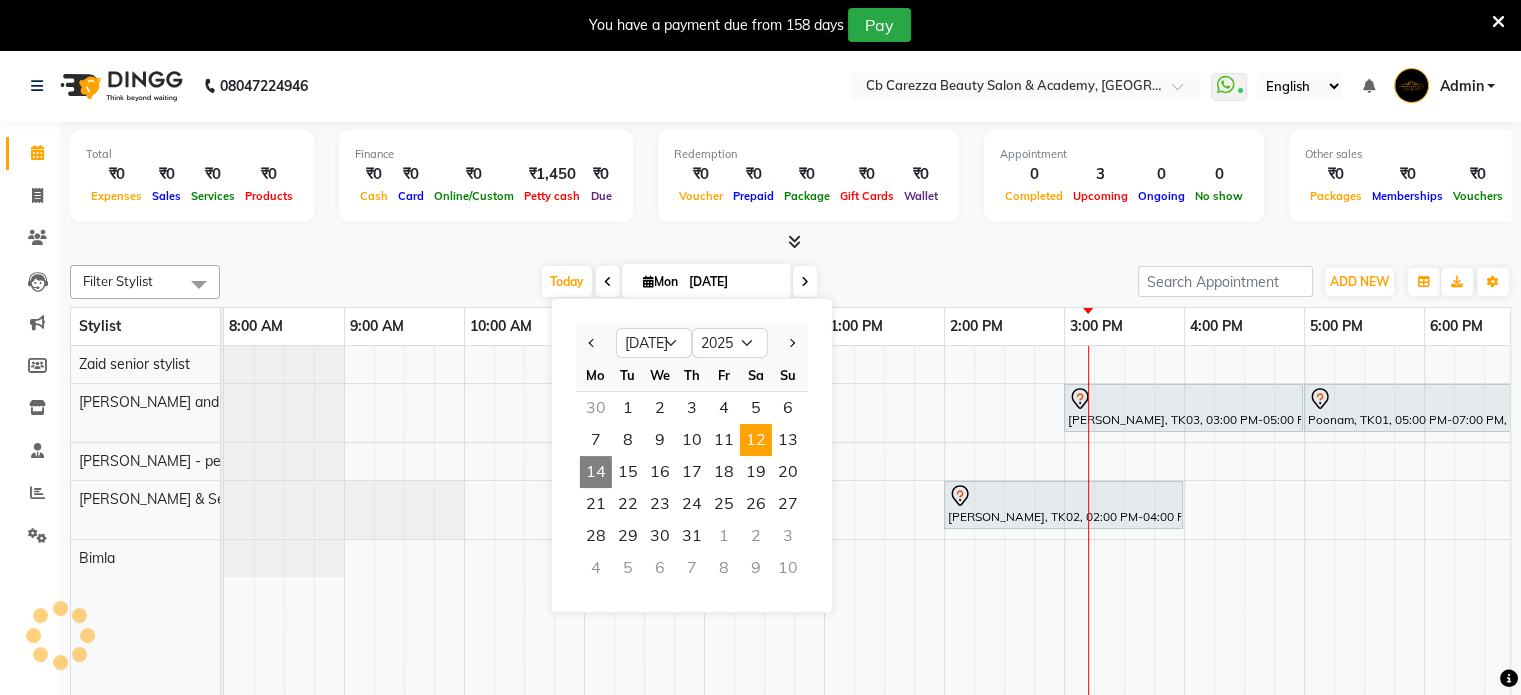 click on "12" at bounding box center [756, 440] 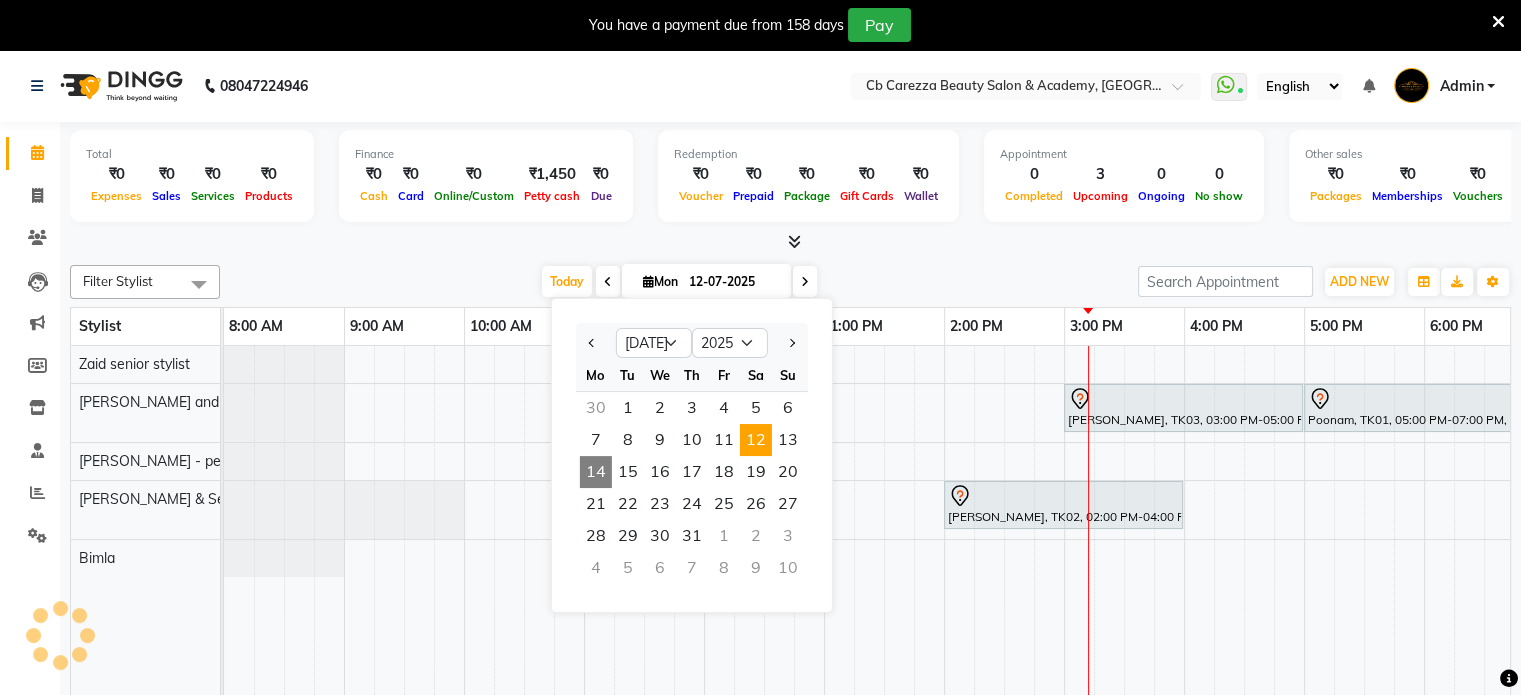 scroll, scrollTop: 0, scrollLeft: 393, axis: horizontal 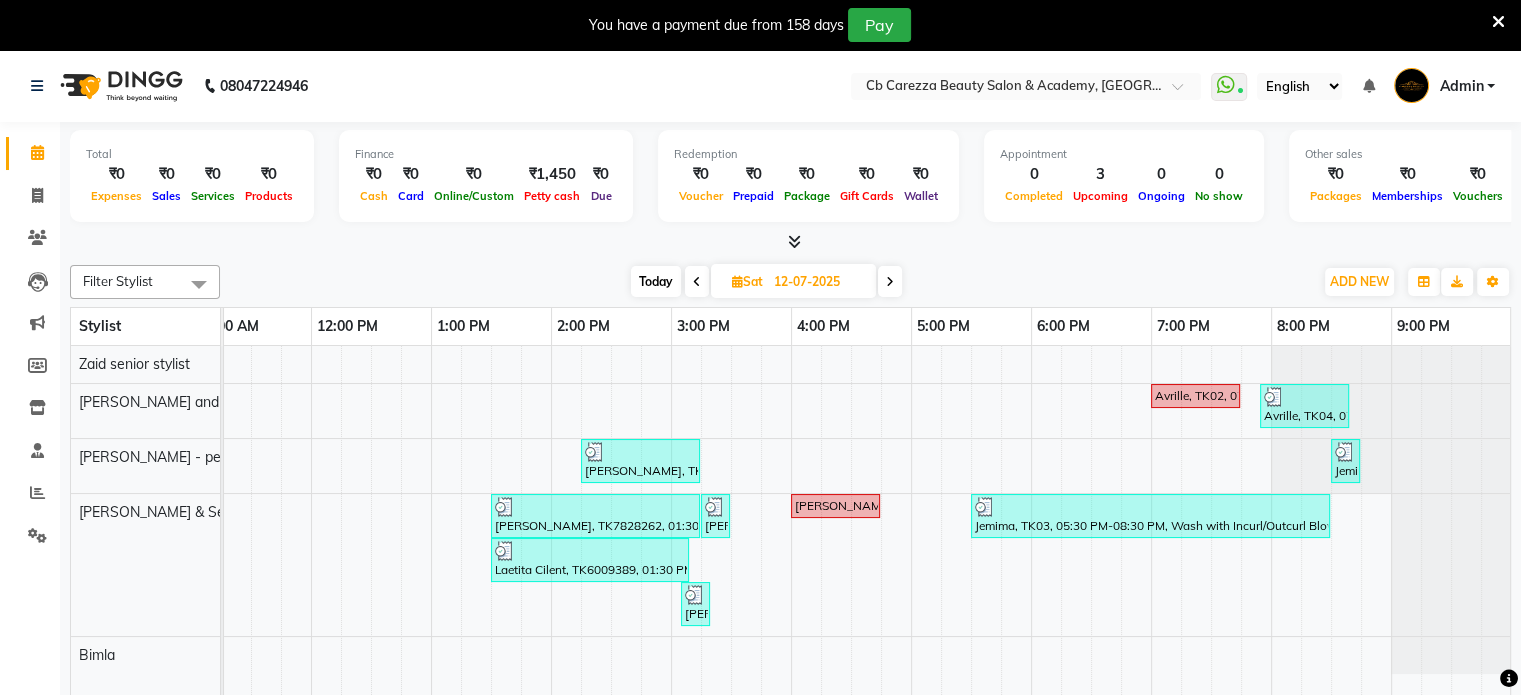 click at bounding box center [890, 281] 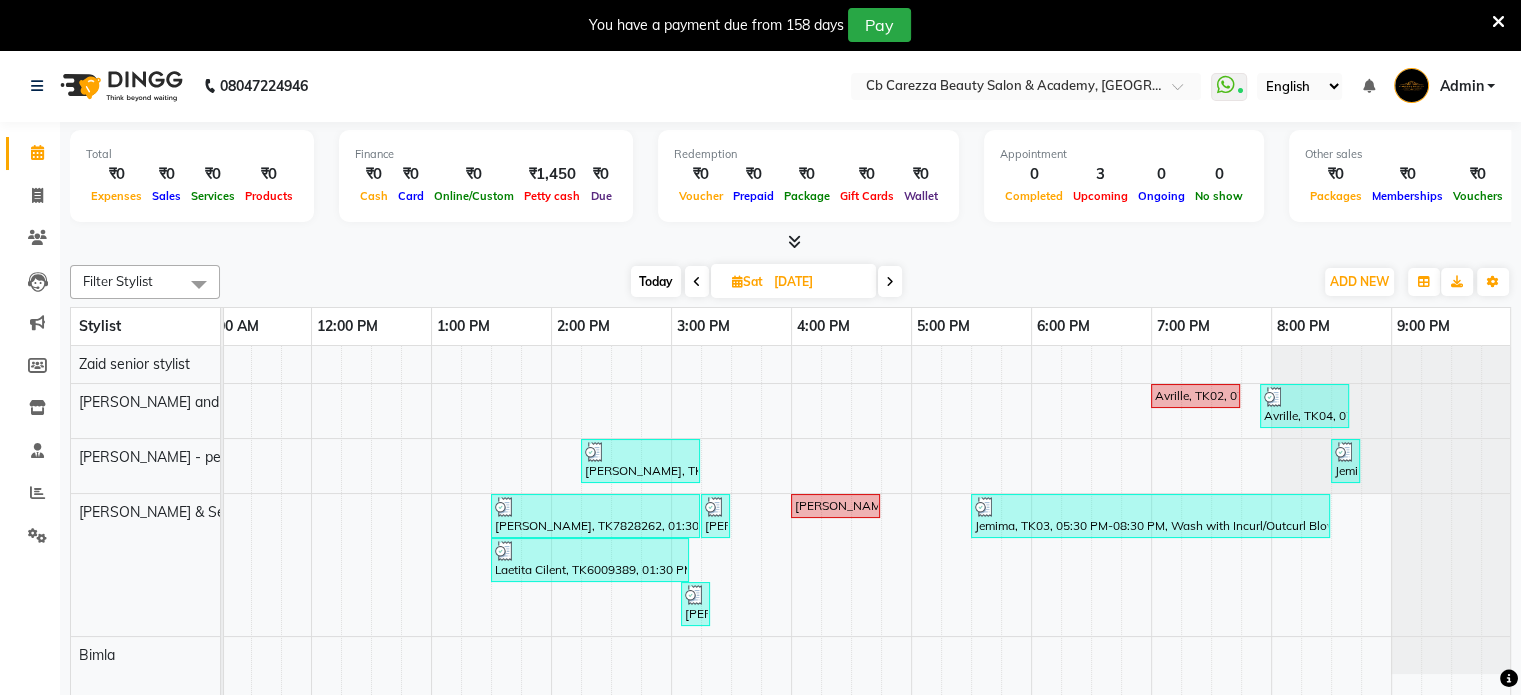scroll, scrollTop: 0, scrollLeft: 393, axis: horizontal 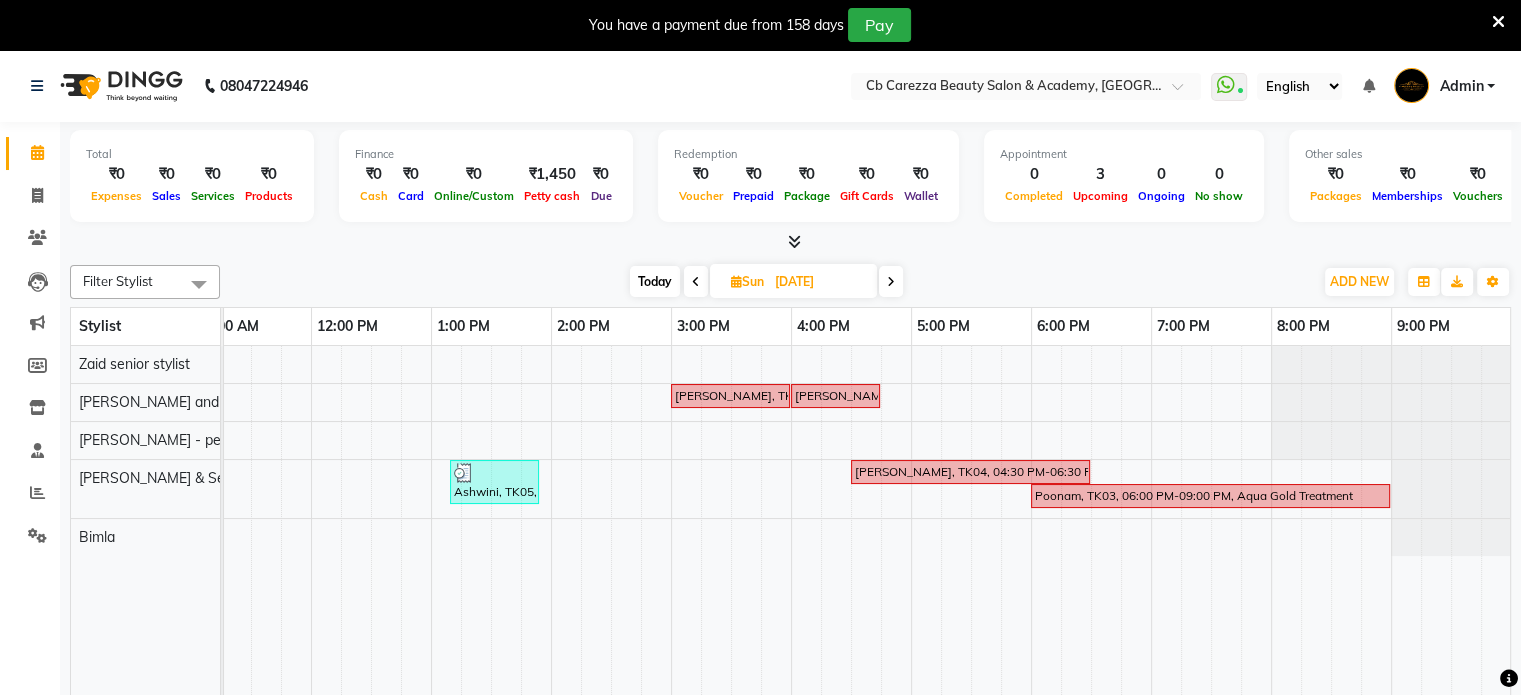 click at bounding box center (696, 281) 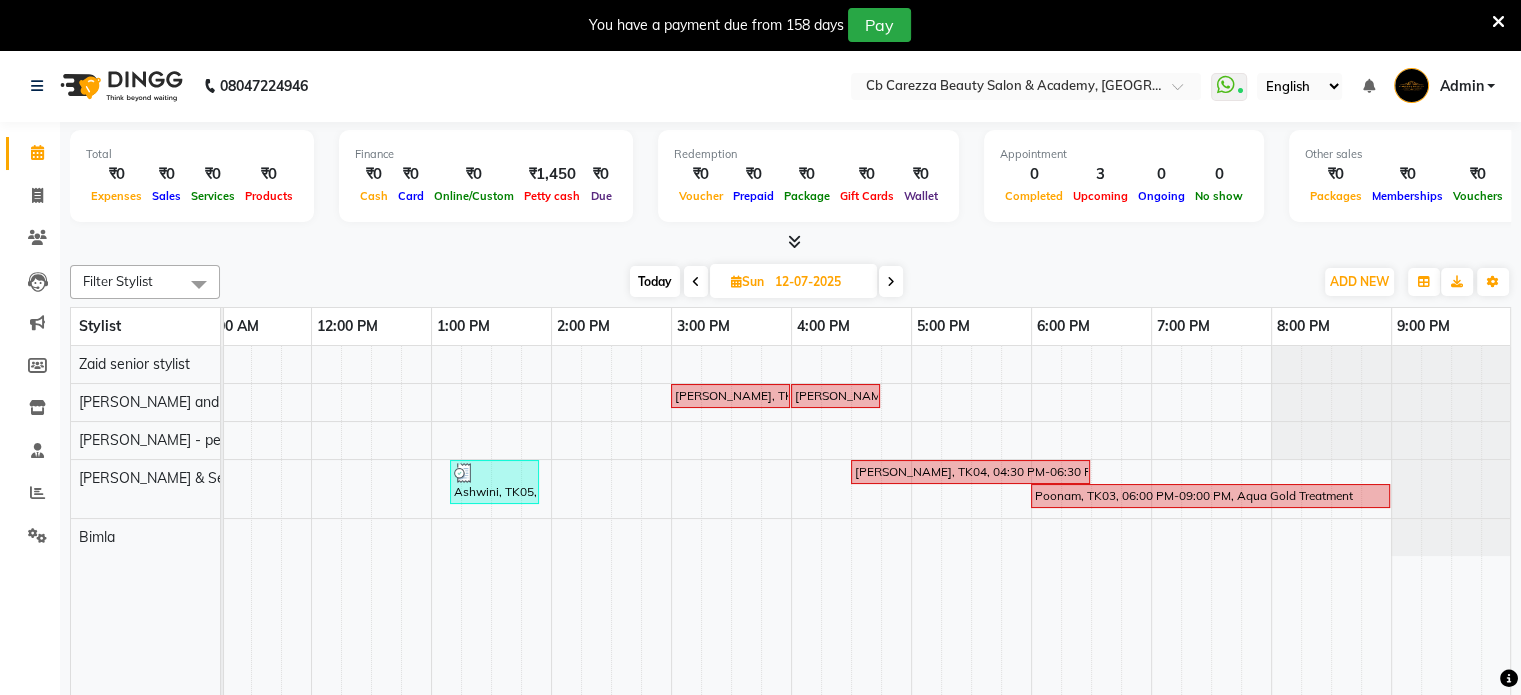 scroll, scrollTop: 0, scrollLeft: 393, axis: horizontal 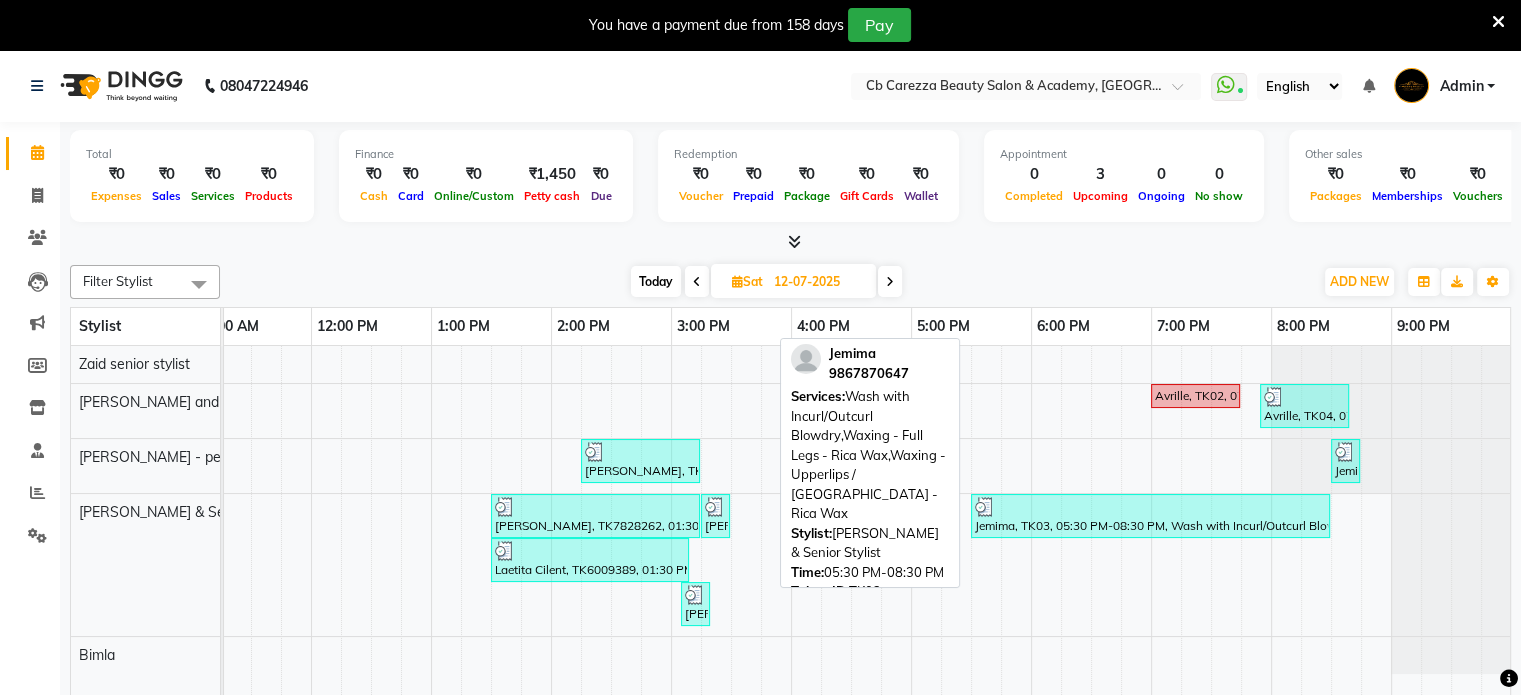 click on "Jemima, TK03, 05:30 PM-08:30 PM, Wash with Incurl/Outcurl Blowdry,Waxing - Full Legs - Rica [GEOGRAPHIC_DATA],Waxing - Upperlips / [GEOGRAPHIC_DATA] - Rica Wax" at bounding box center (1150, 516) 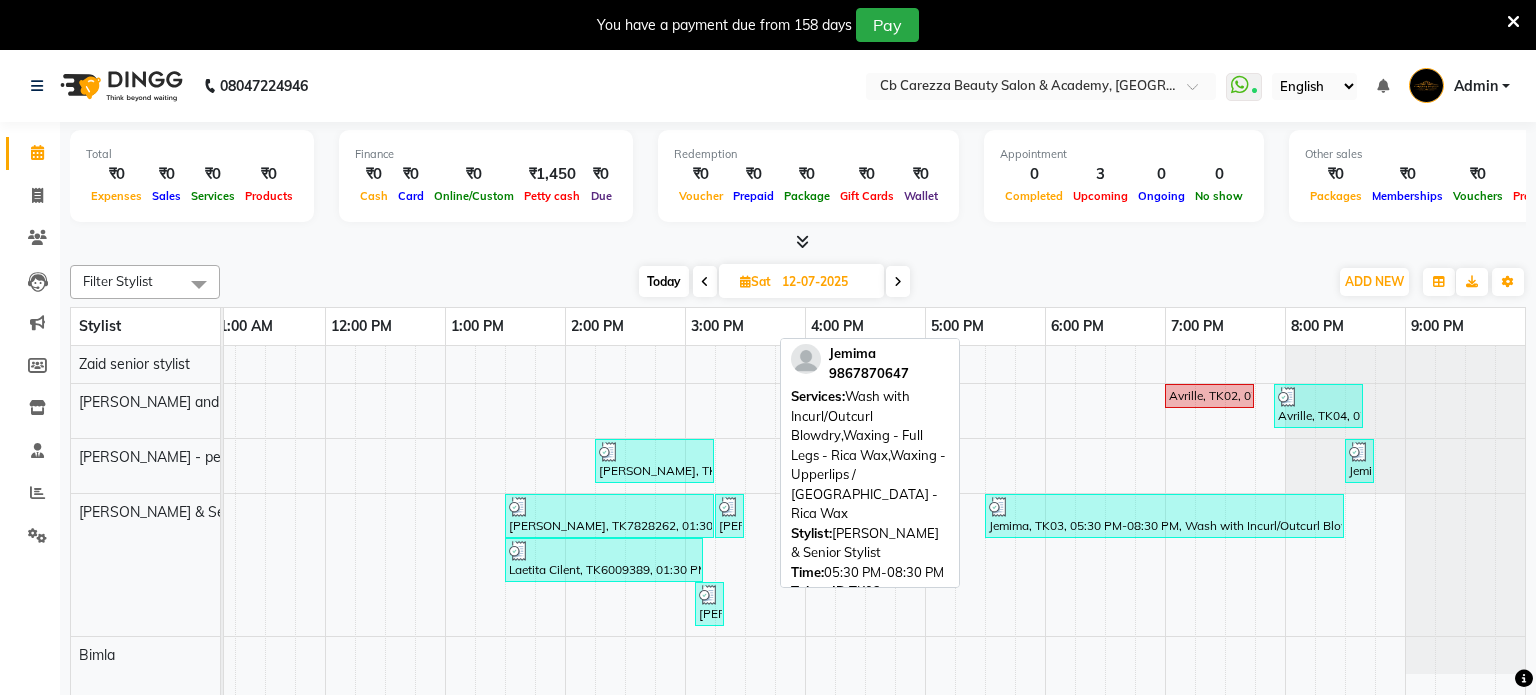 select on "3" 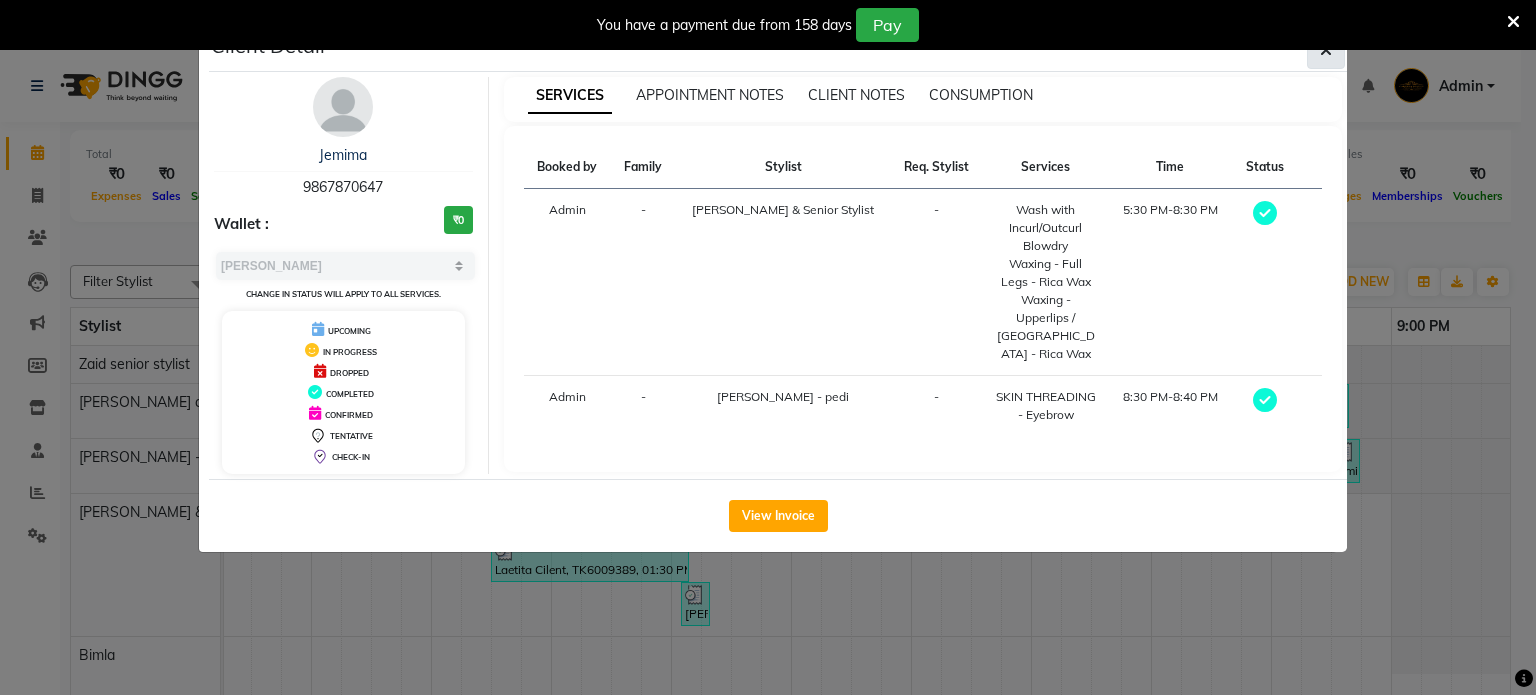 click 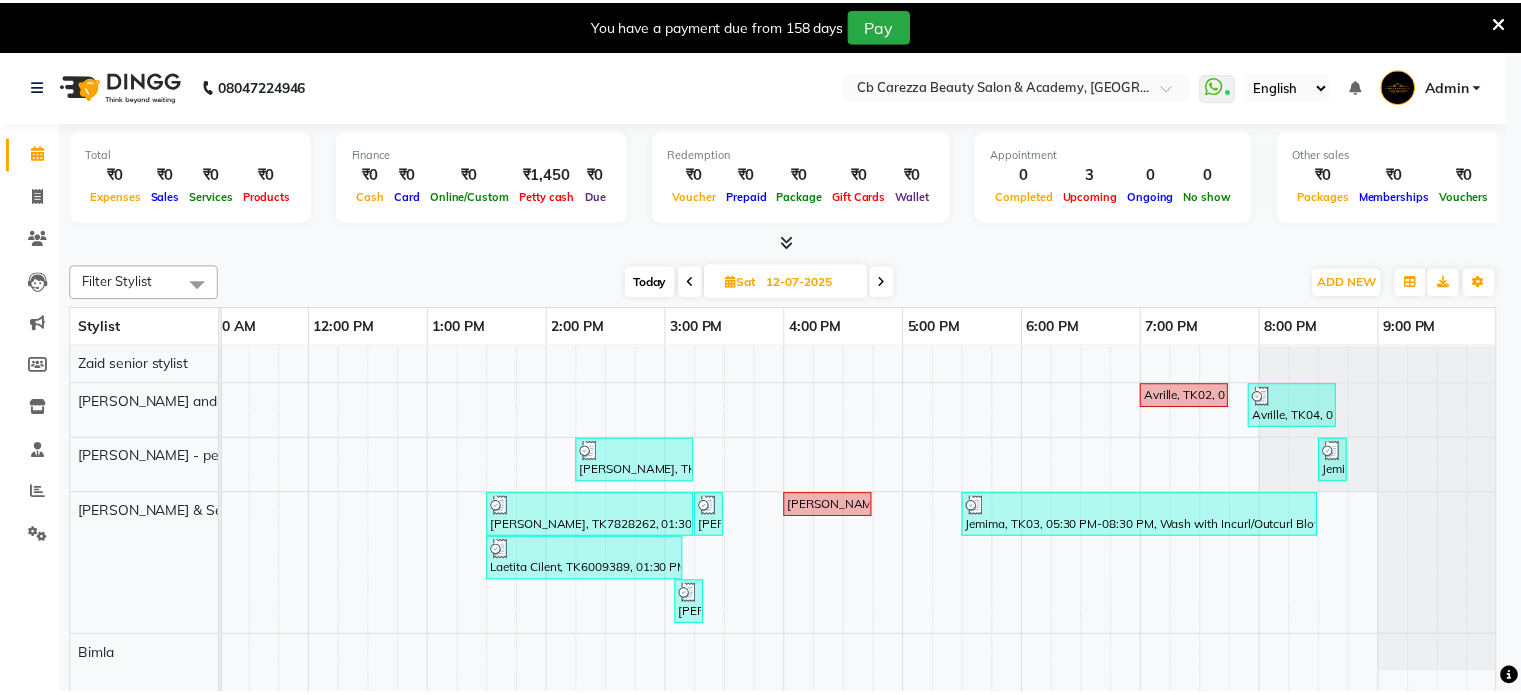 scroll, scrollTop: 0, scrollLeft: 378, axis: horizontal 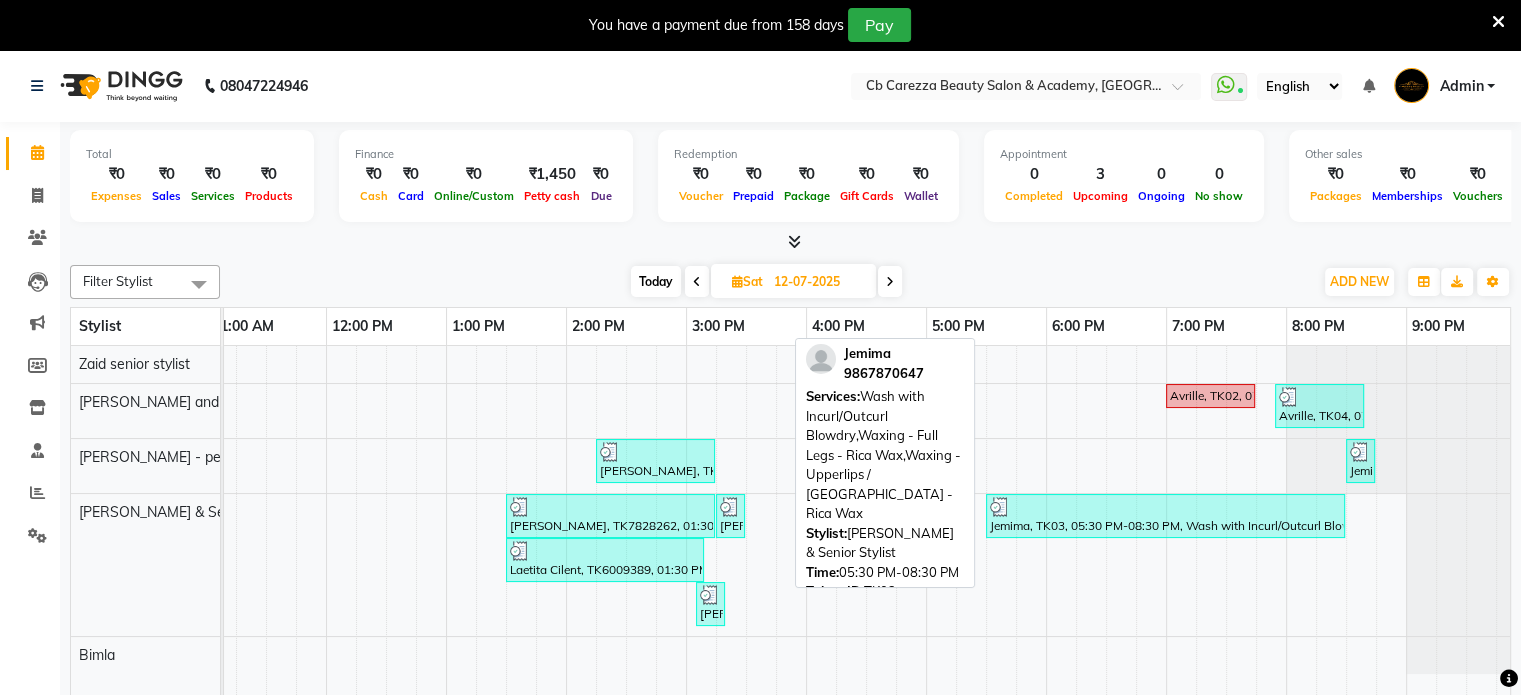 click at bounding box center [1165, 507] 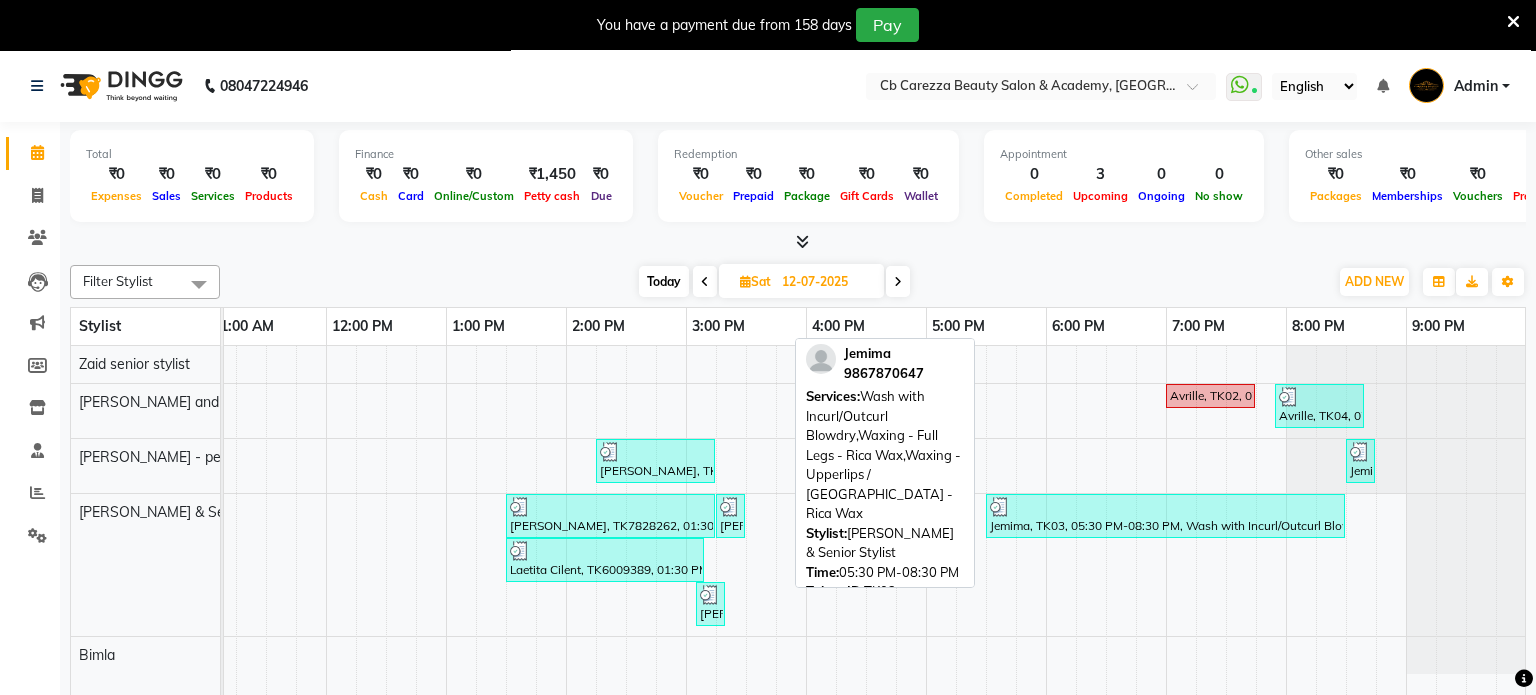 select on "3" 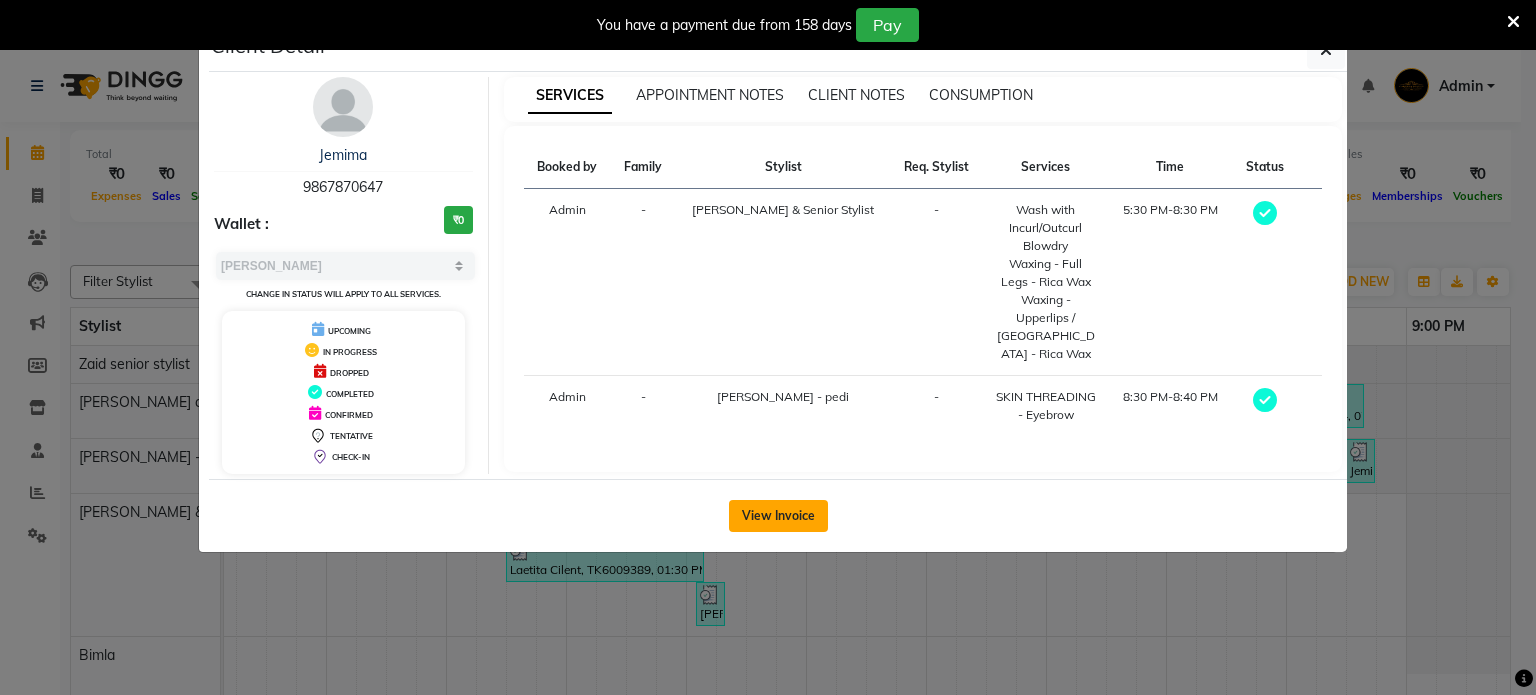 click on "View Invoice" 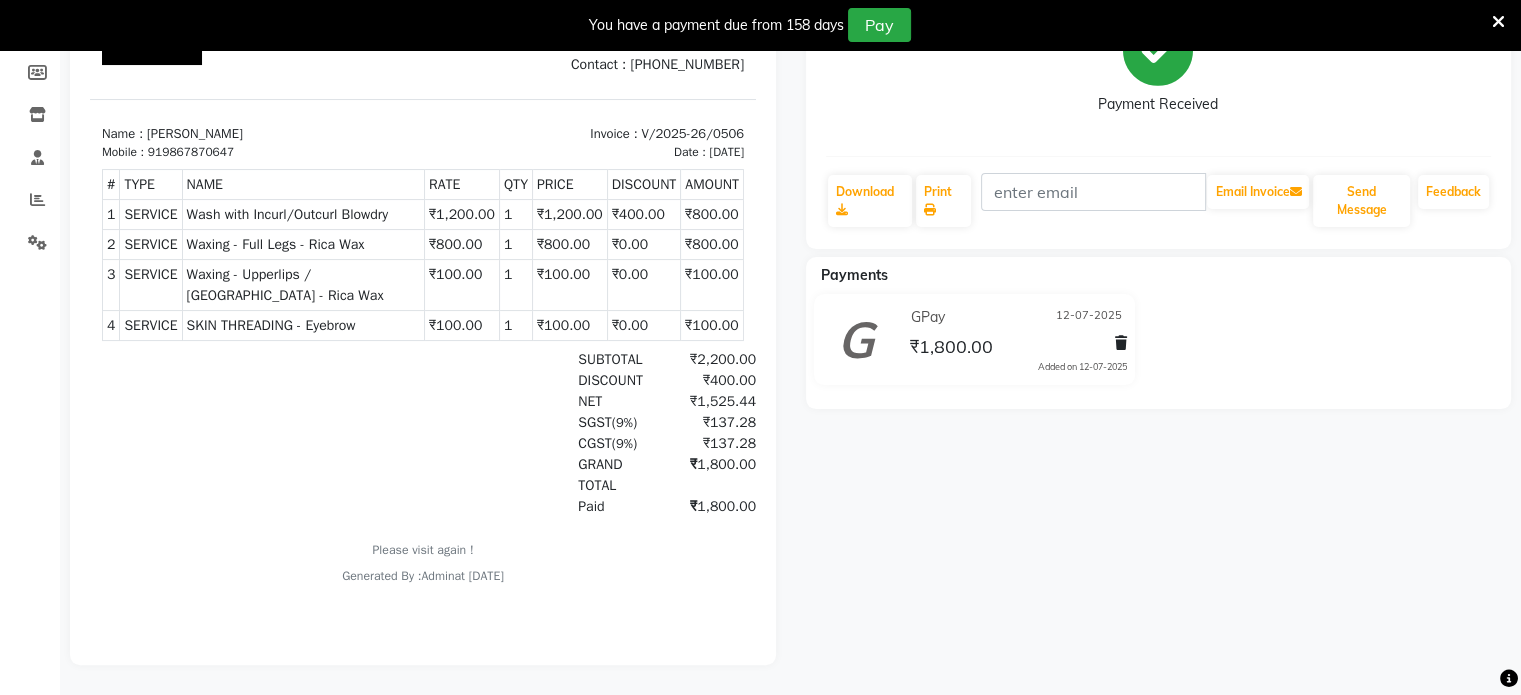 scroll, scrollTop: 0, scrollLeft: 0, axis: both 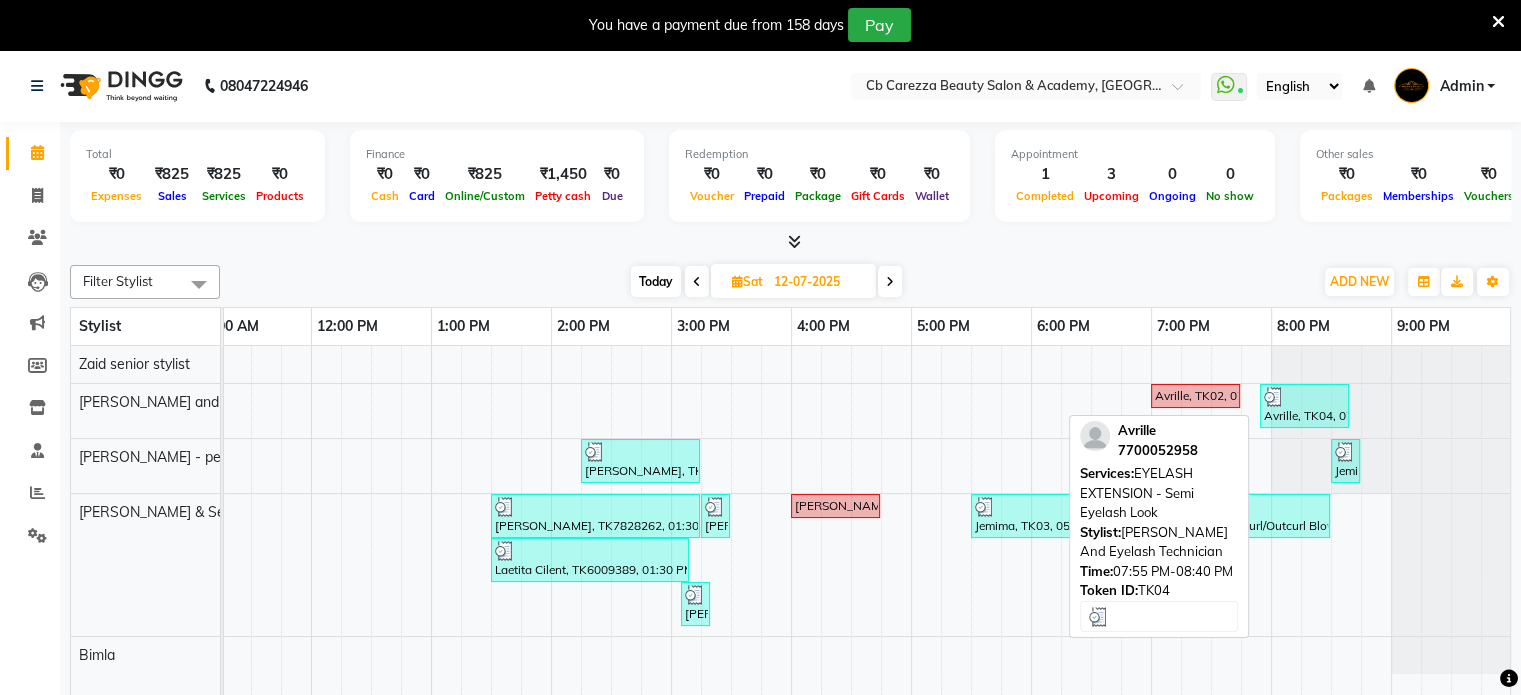 click on "Avrille, TK04, 07:55 PM-08:40 PM, EYELASH EXTENSION - Semi Eyelash Look" at bounding box center [1304, 406] 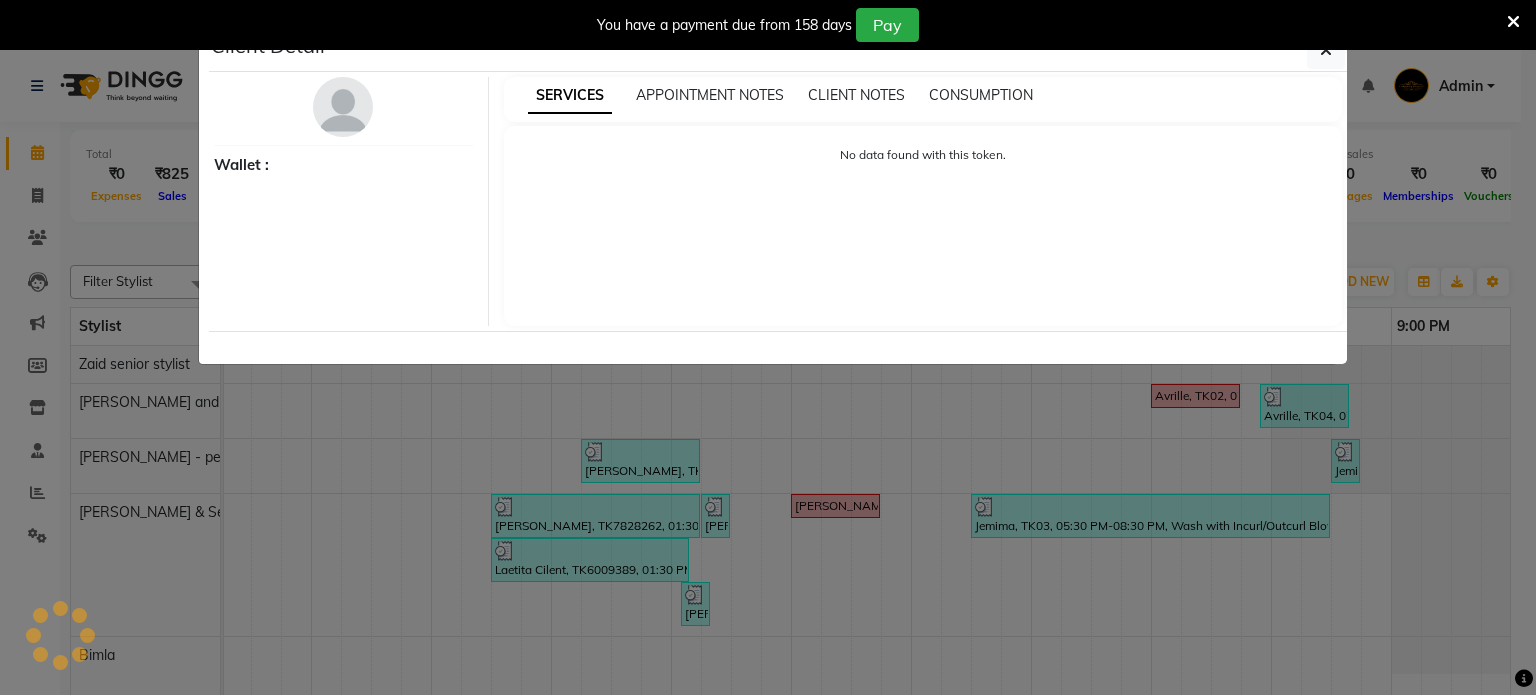 select on "3" 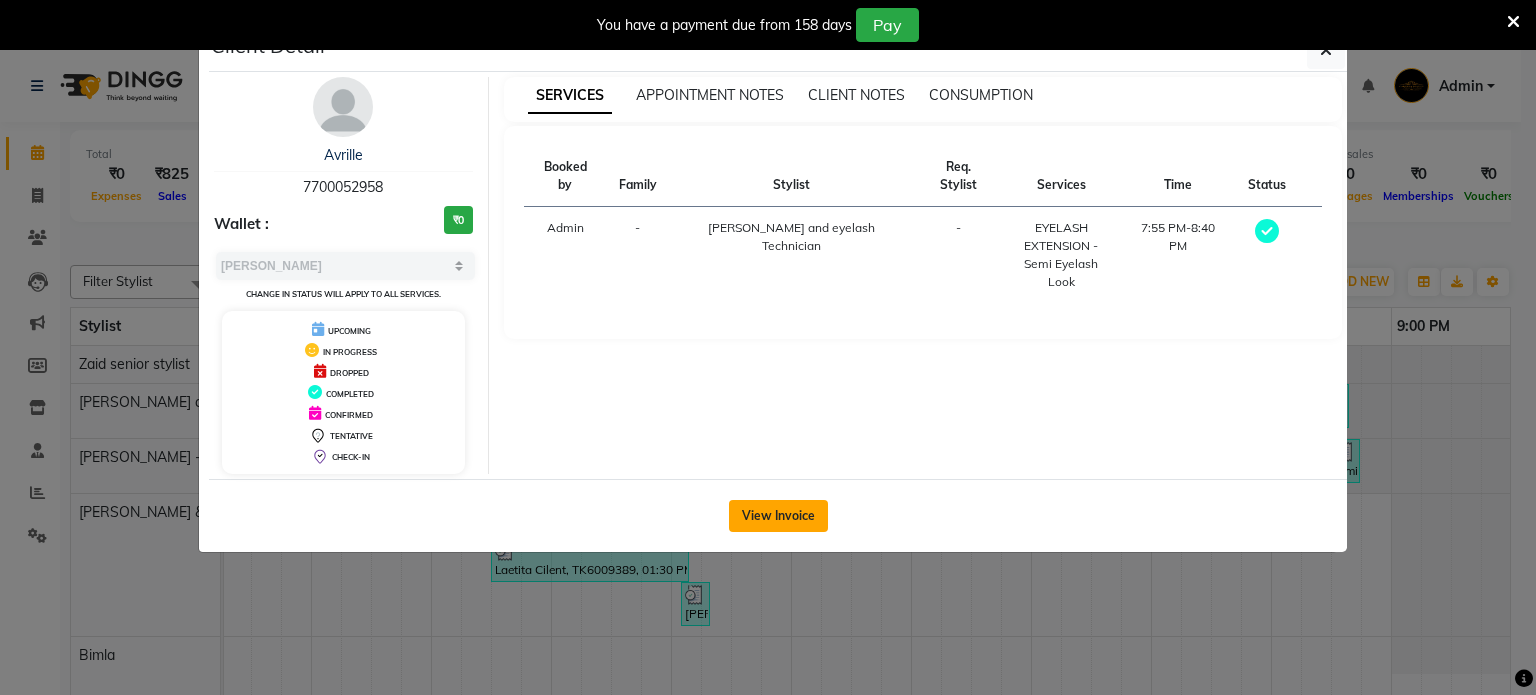 click on "View Invoice" 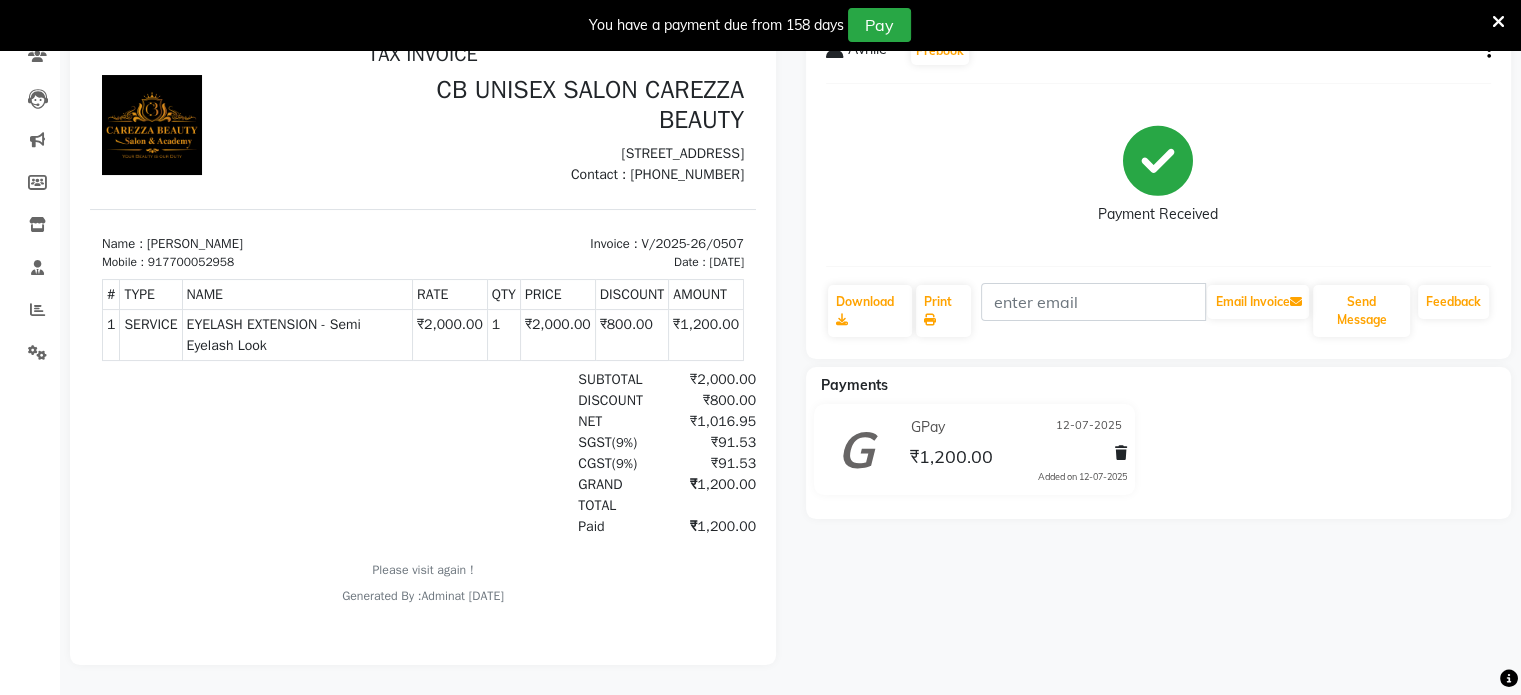 scroll, scrollTop: 0, scrollLeft: 0, axis: both 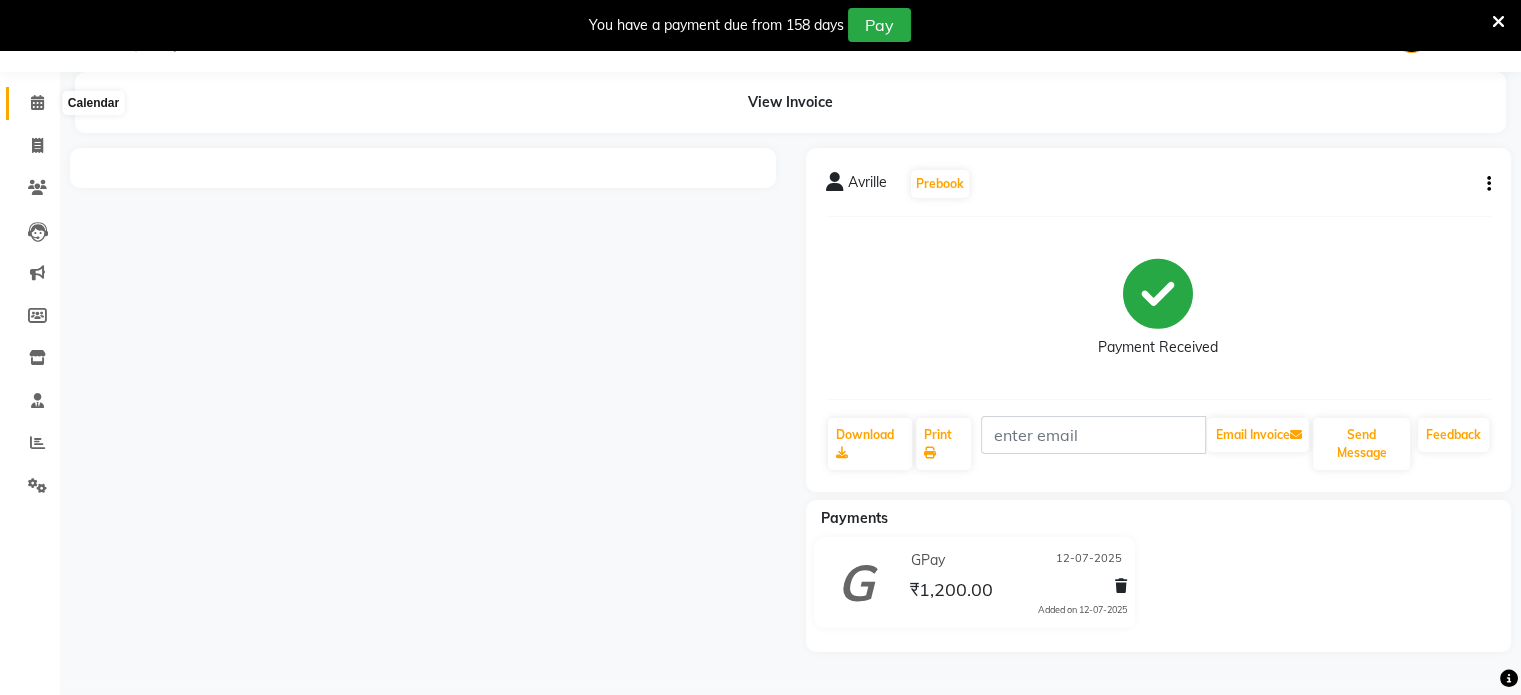click 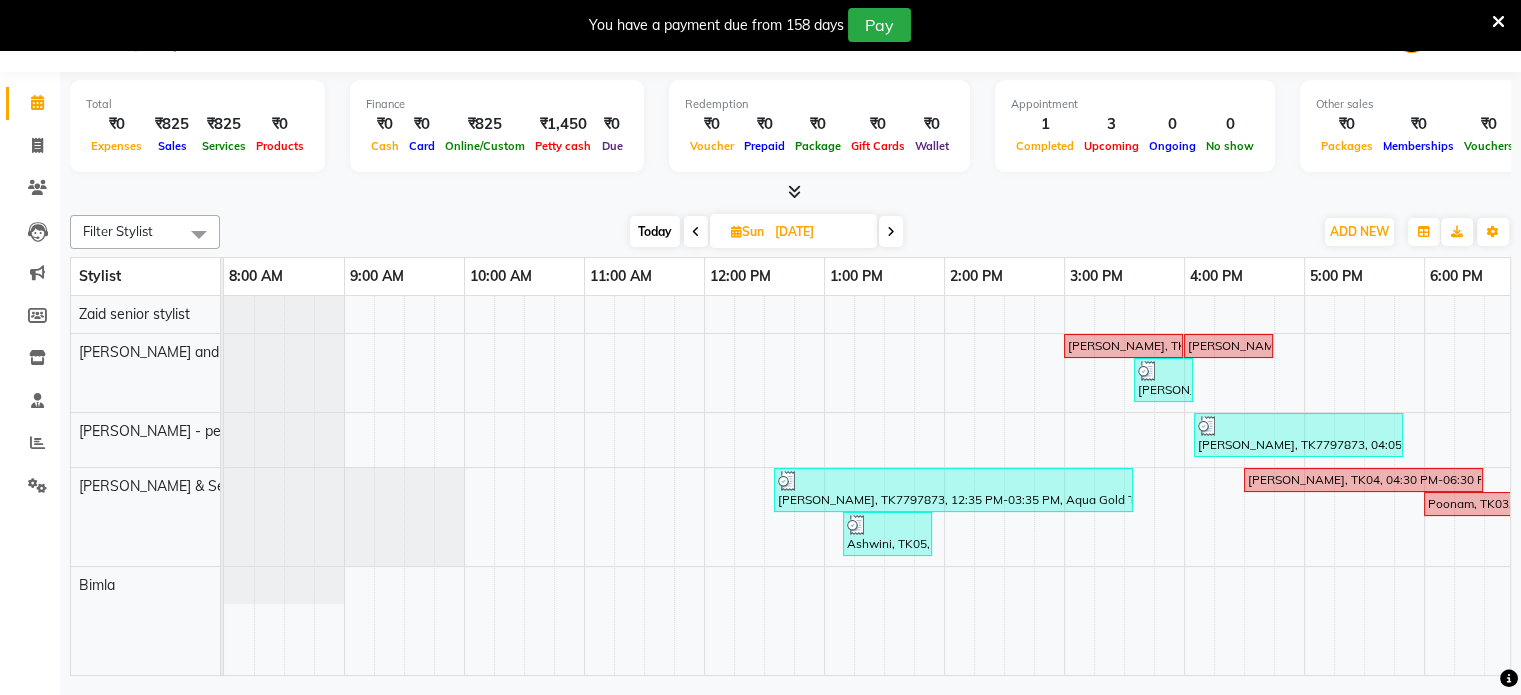 click on "Today" at bounding box center (655, 231) 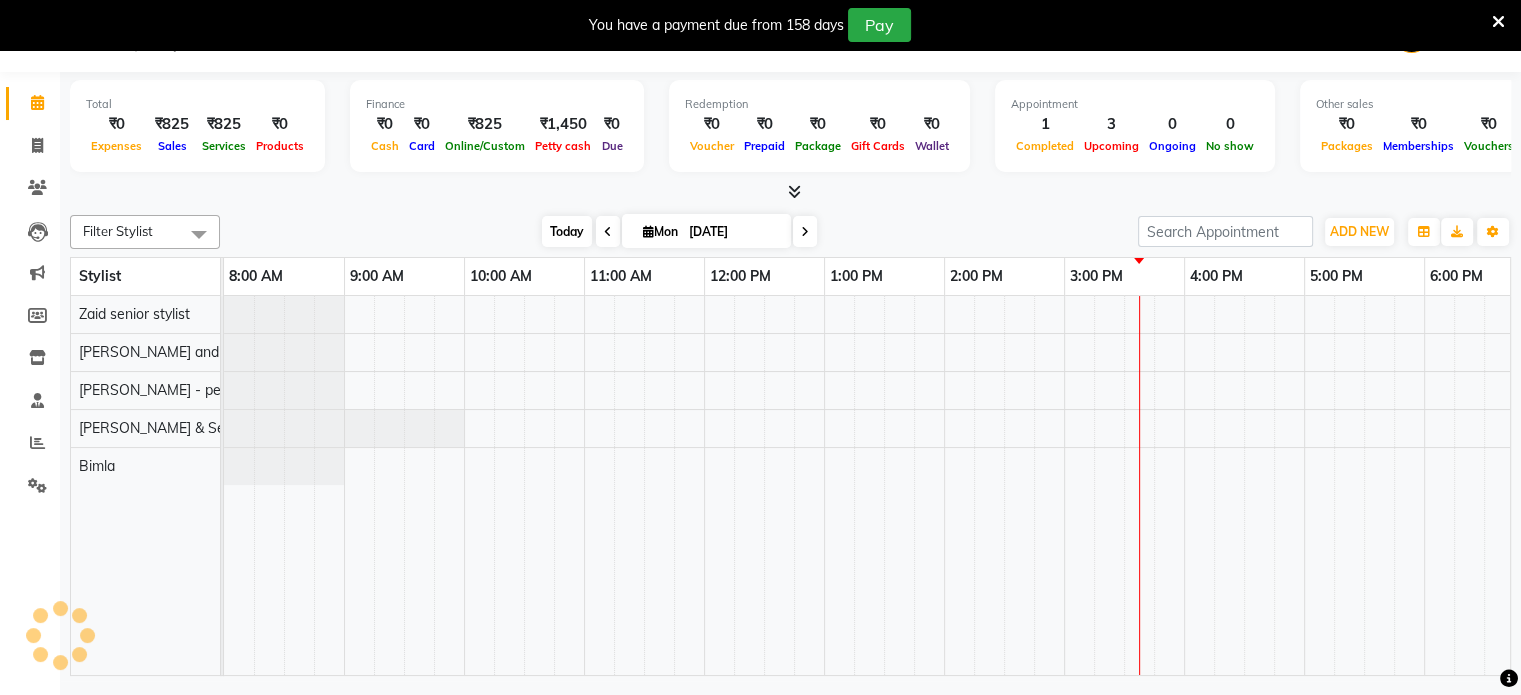 scroll, scrollTop: 0, scrollLeft: 393, axis: horizontal 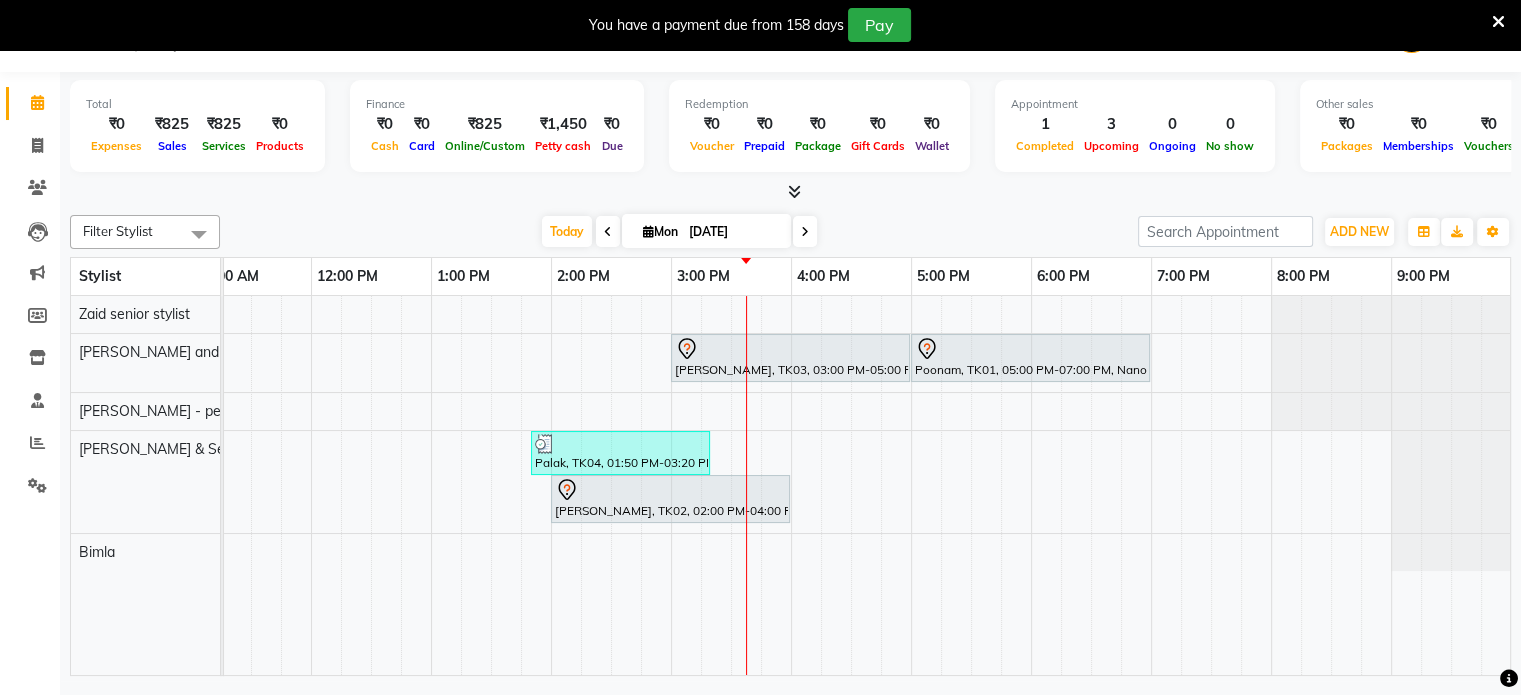 click at bounding box center (608, 232) 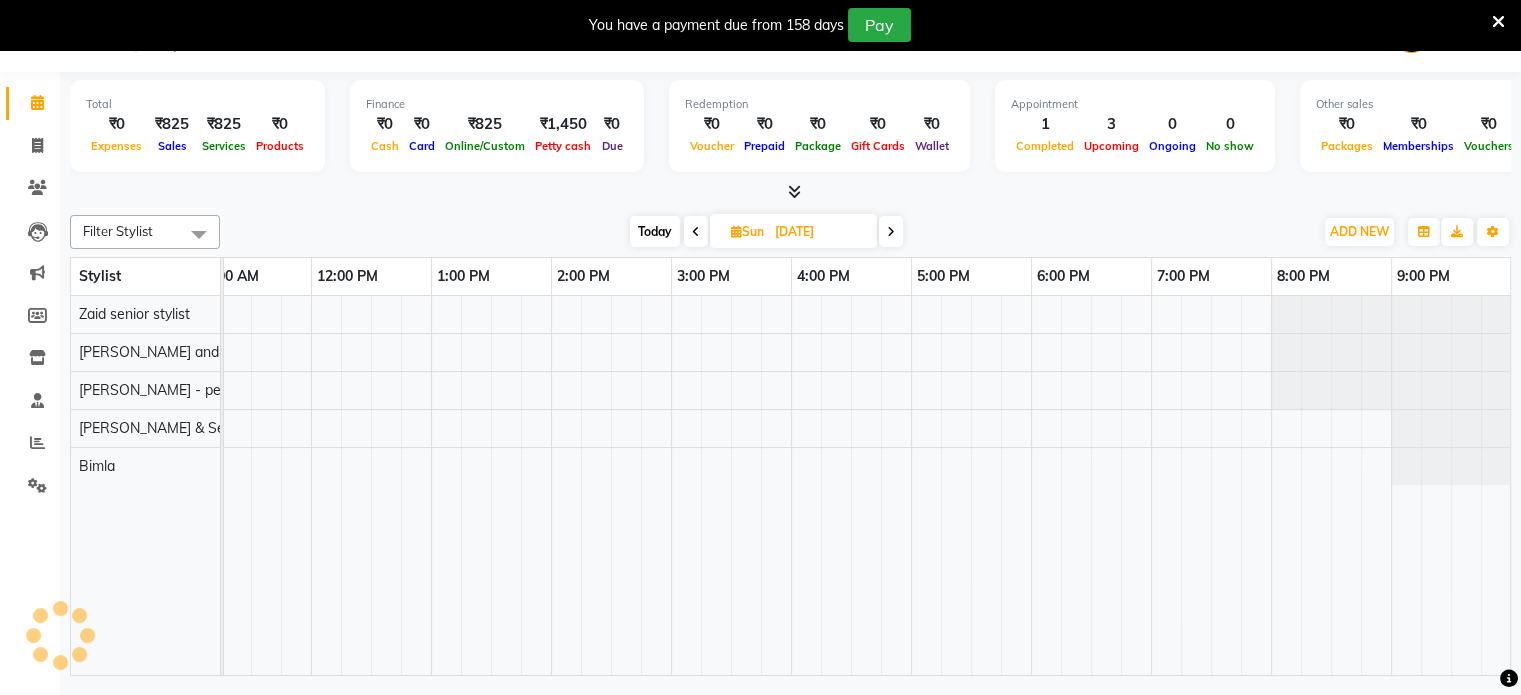 scroll, scrollTop: 0, scrollLeft: 393, axis: horizontal 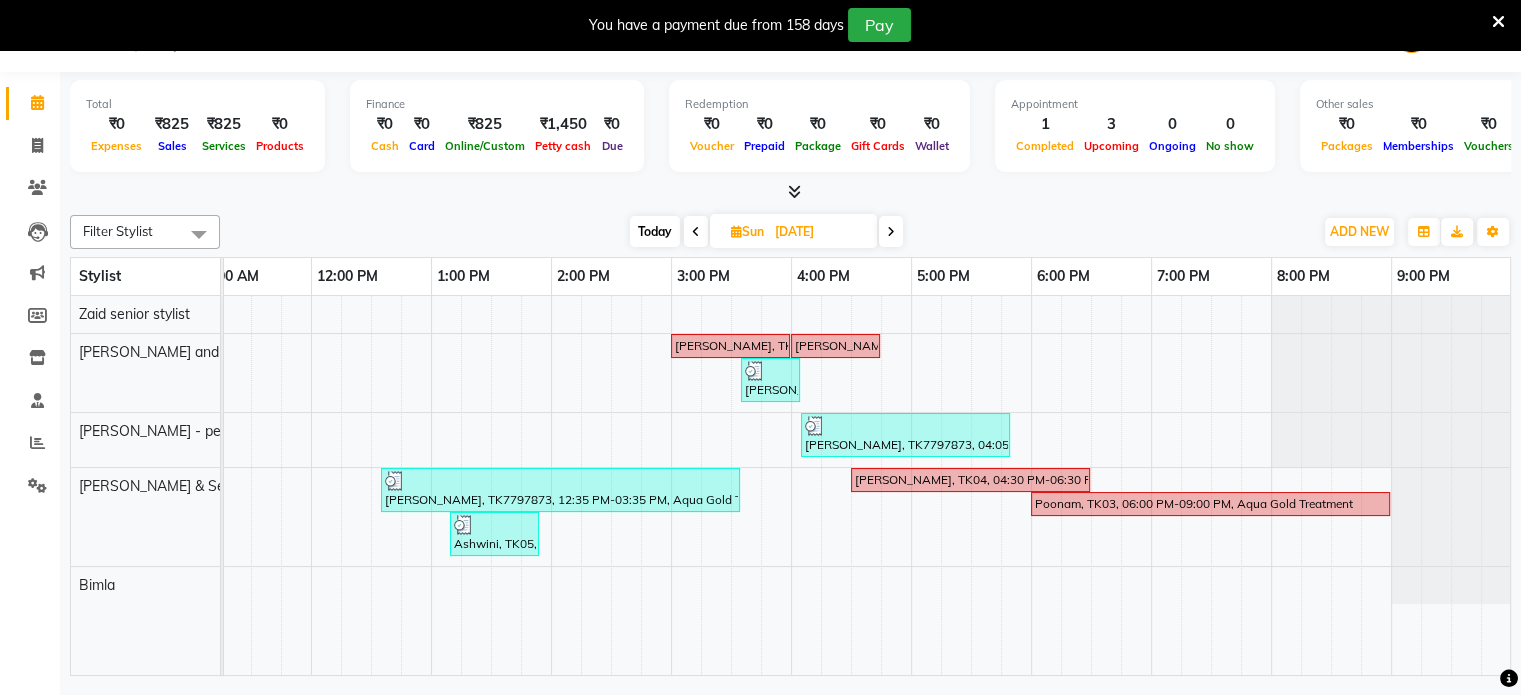 click at bounding box center (891, 231) 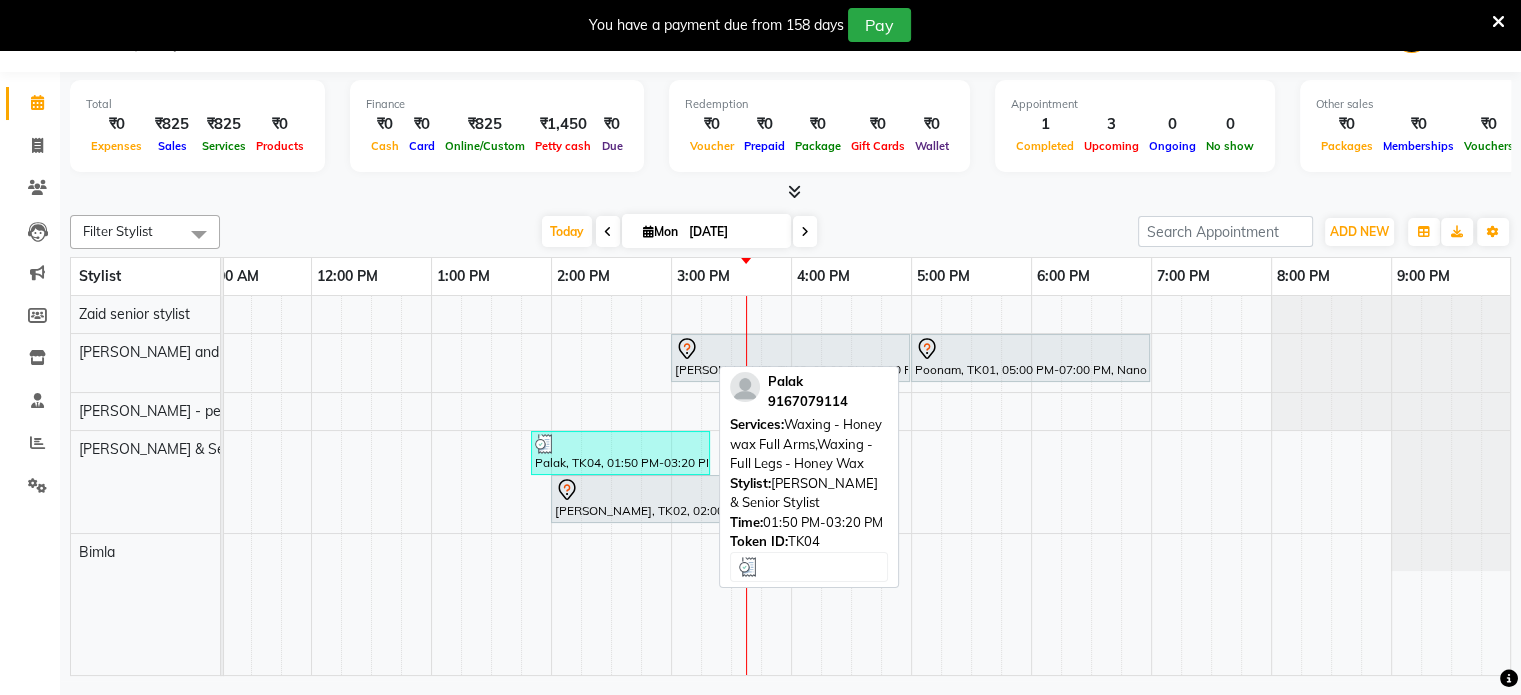 click at bounding box center (620, 444) 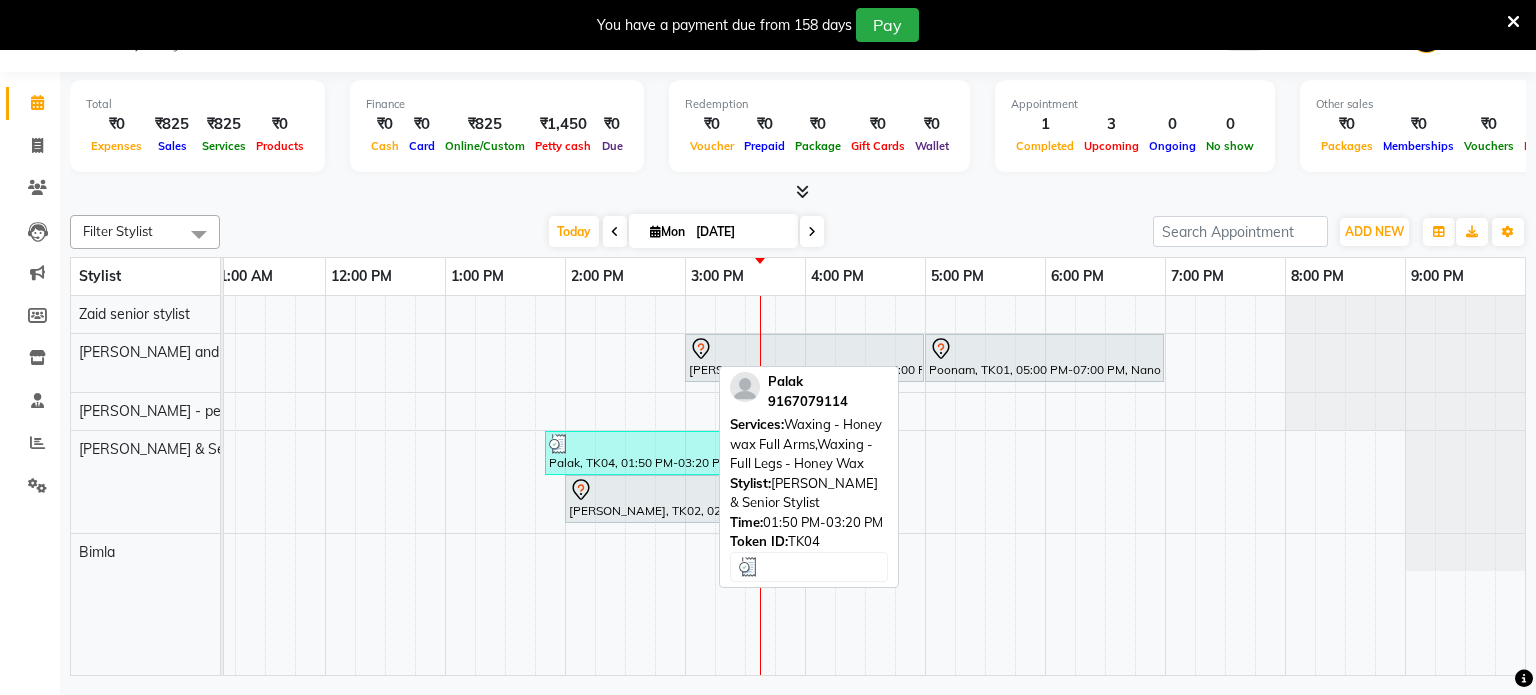 select on "3" 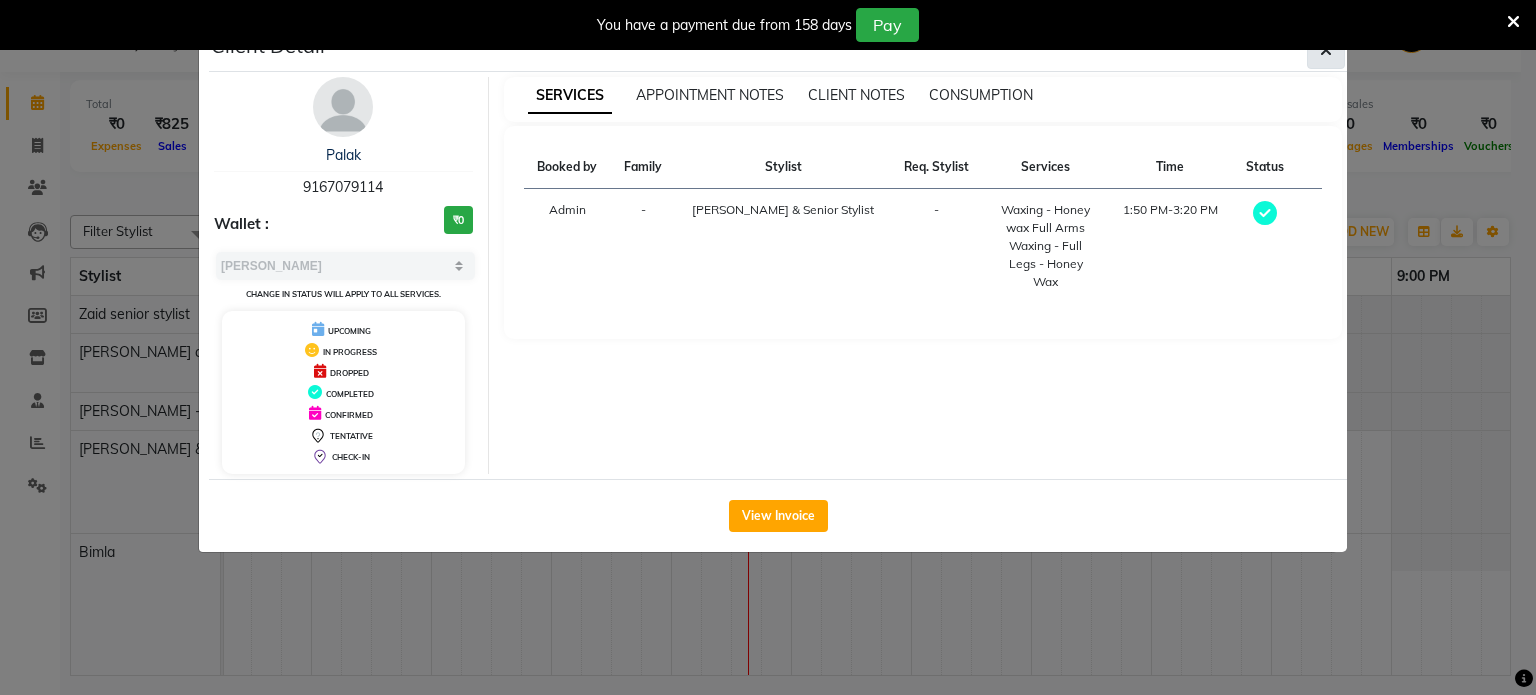 click 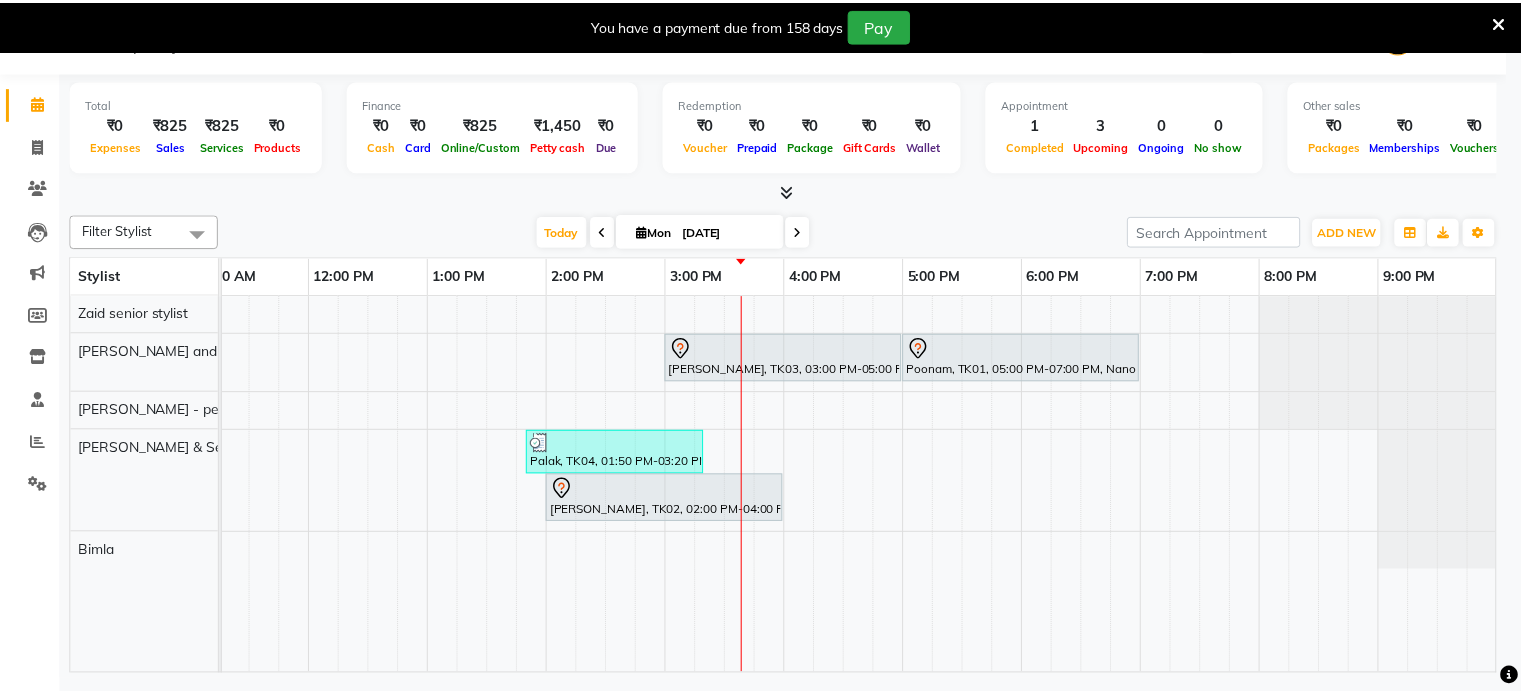 scroll, scrollTop: 0, scrollLeft: 378, axis: horizontal 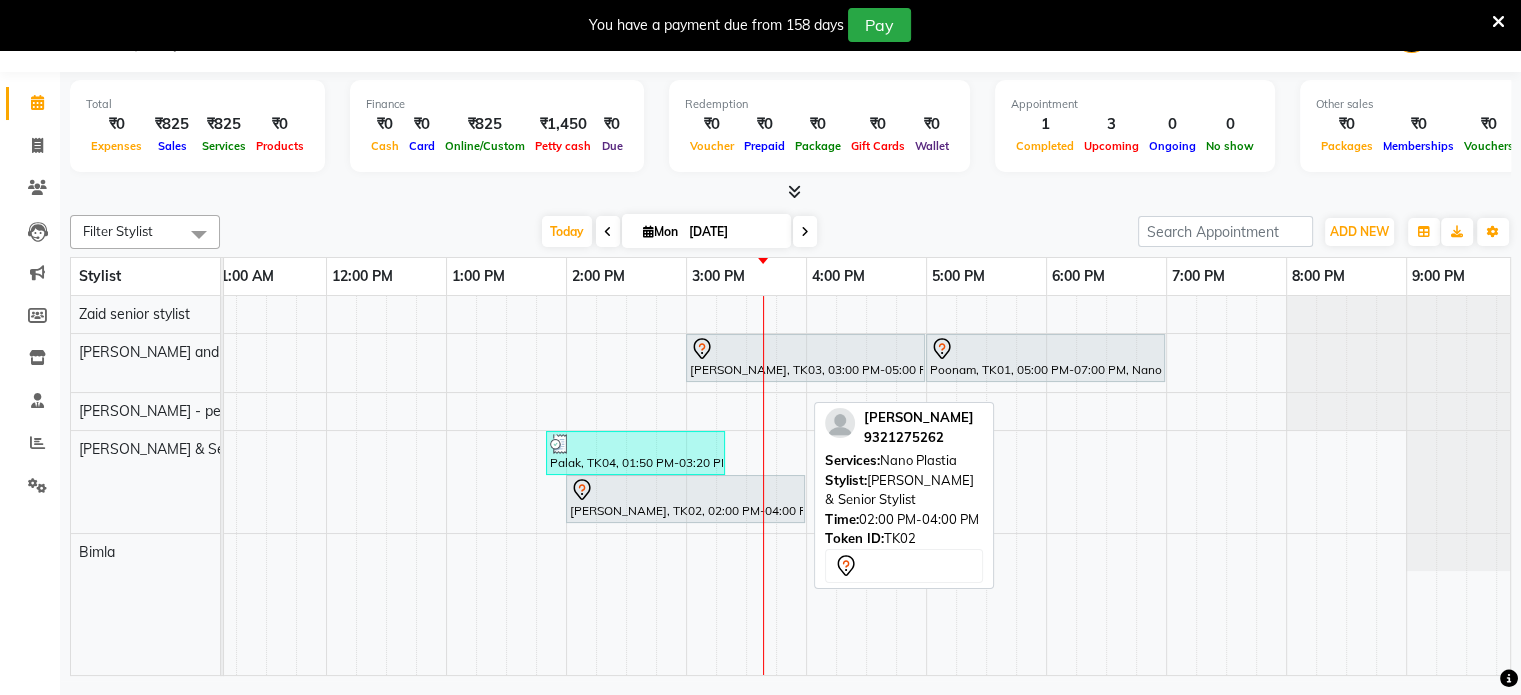 click at bounding box center [685, 490] 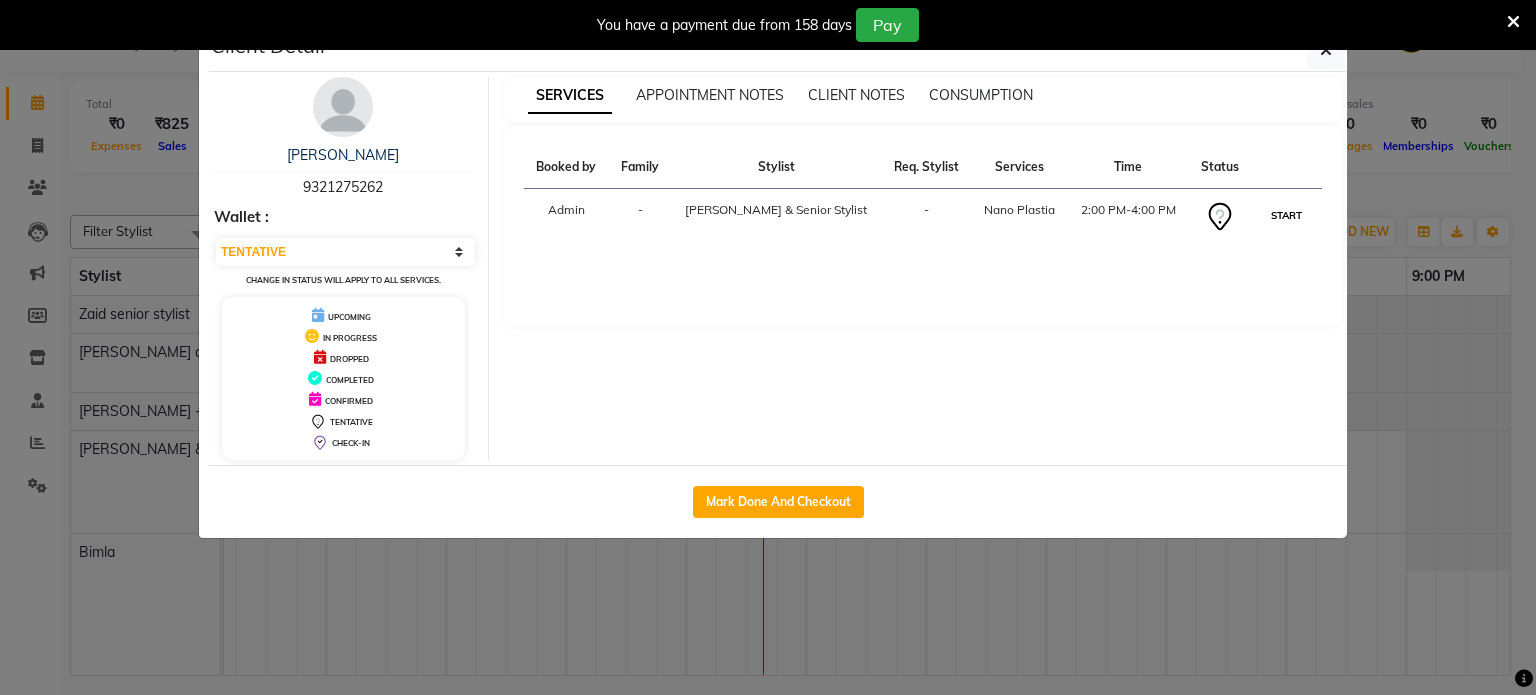 click on "START" at bounding box center [1286, 215] 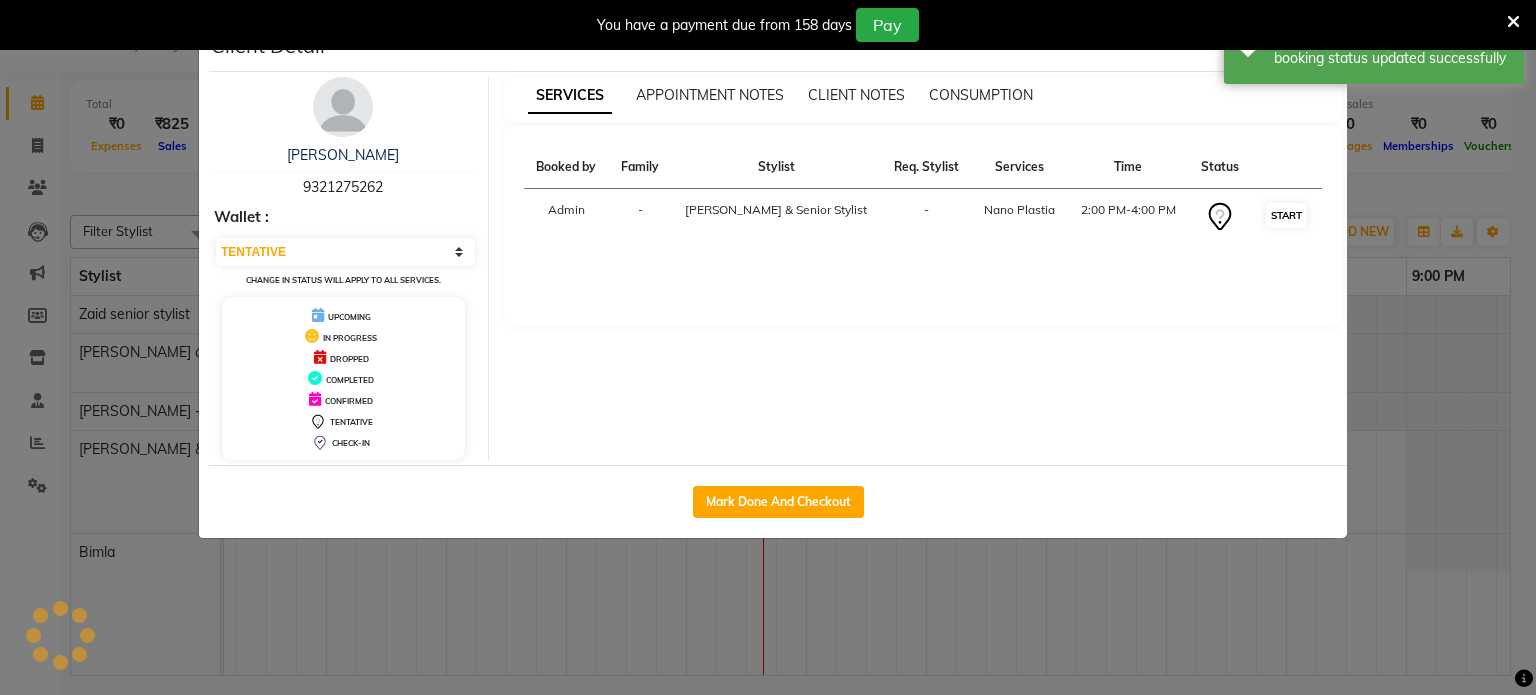 select on "1" 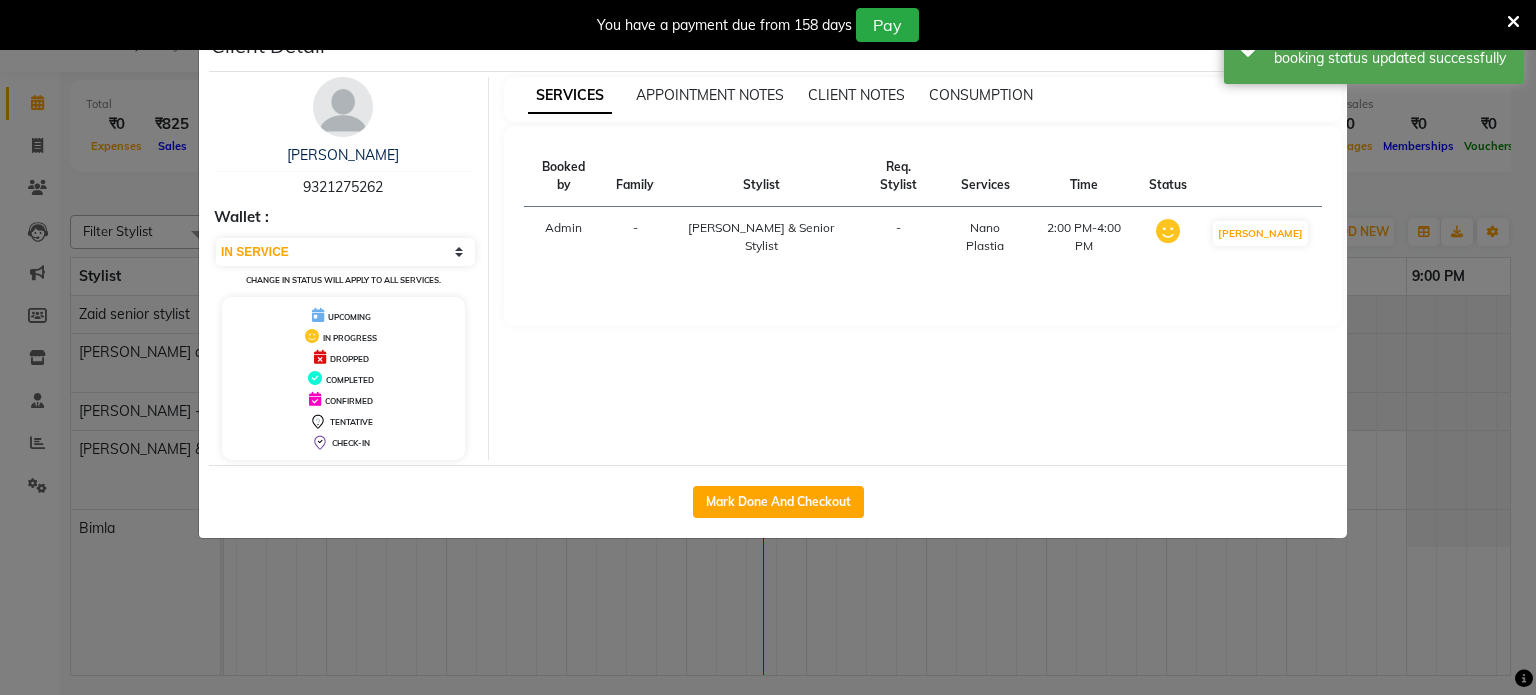 click on "Client Detail" 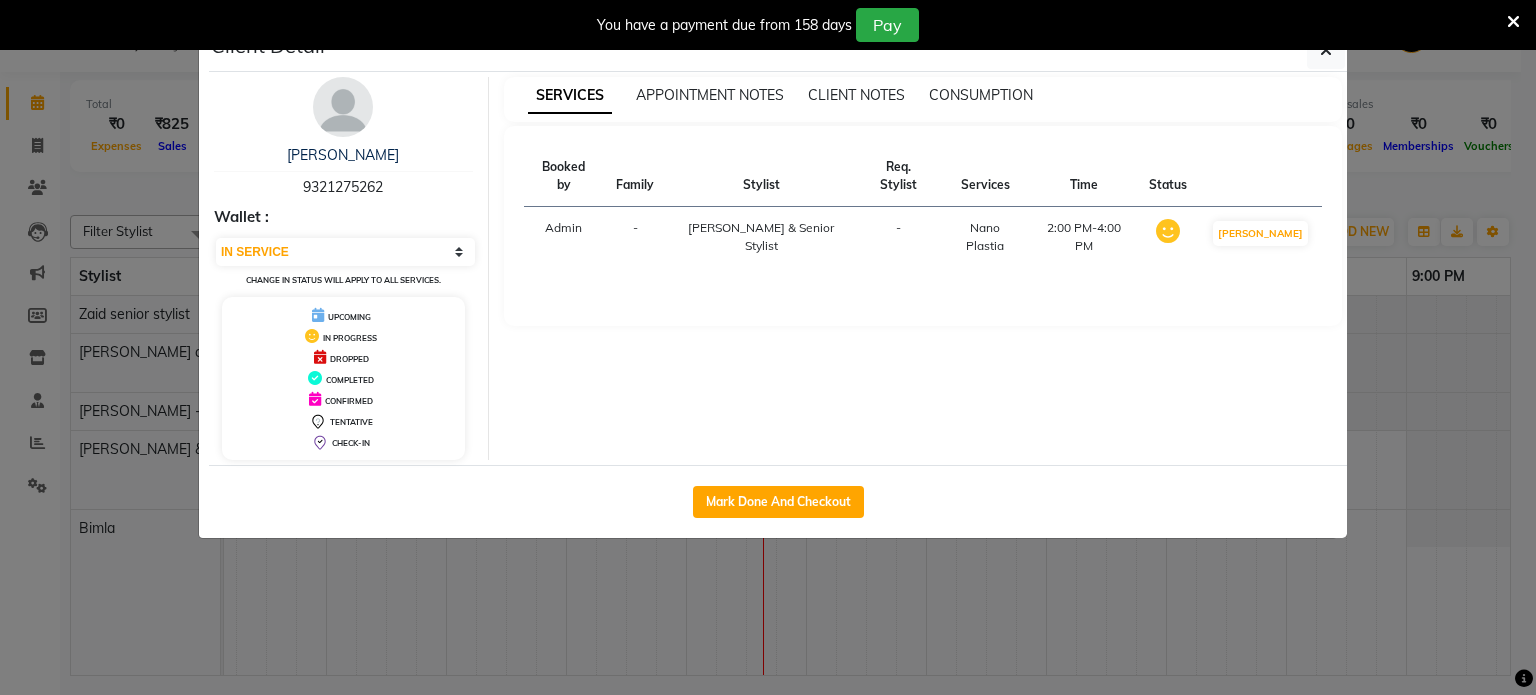 click on "You have a payment due from 158 days   Pay" at bounding box center [757, 25] 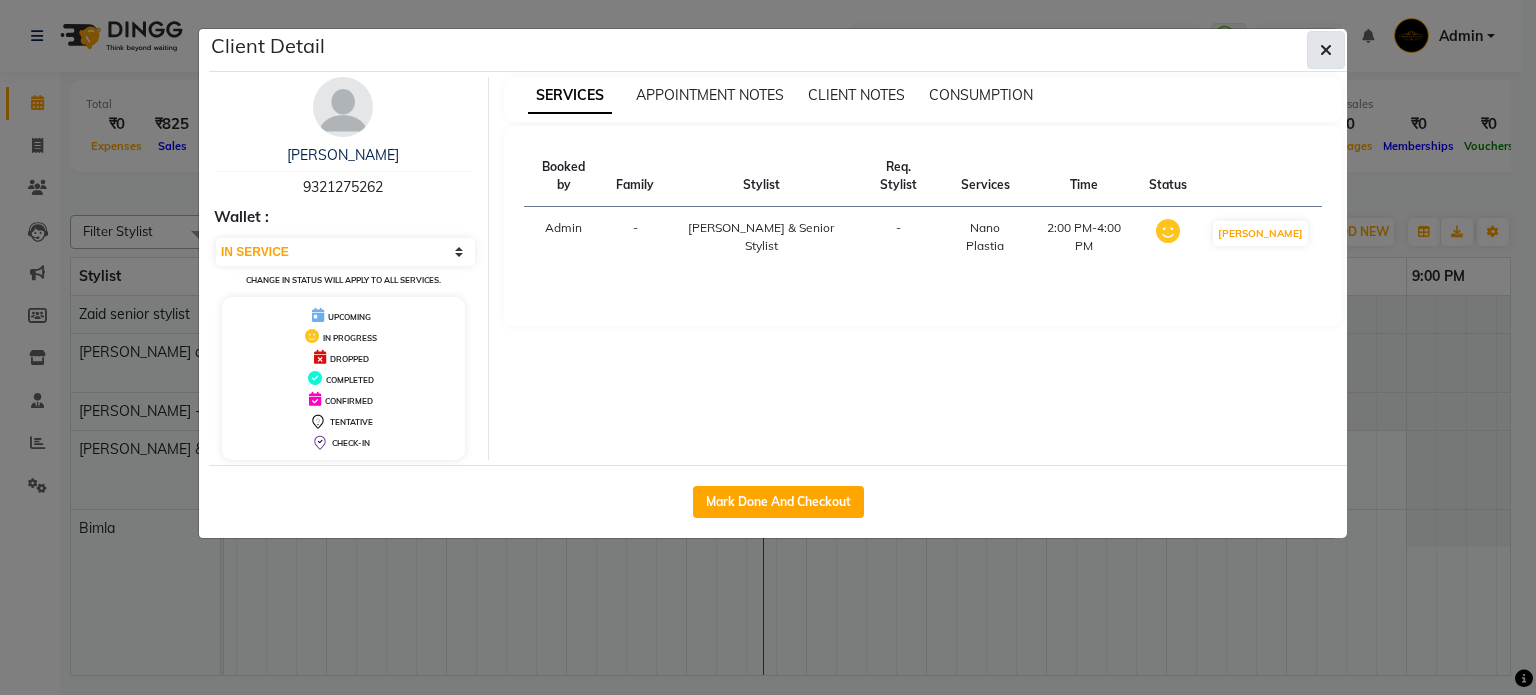 click 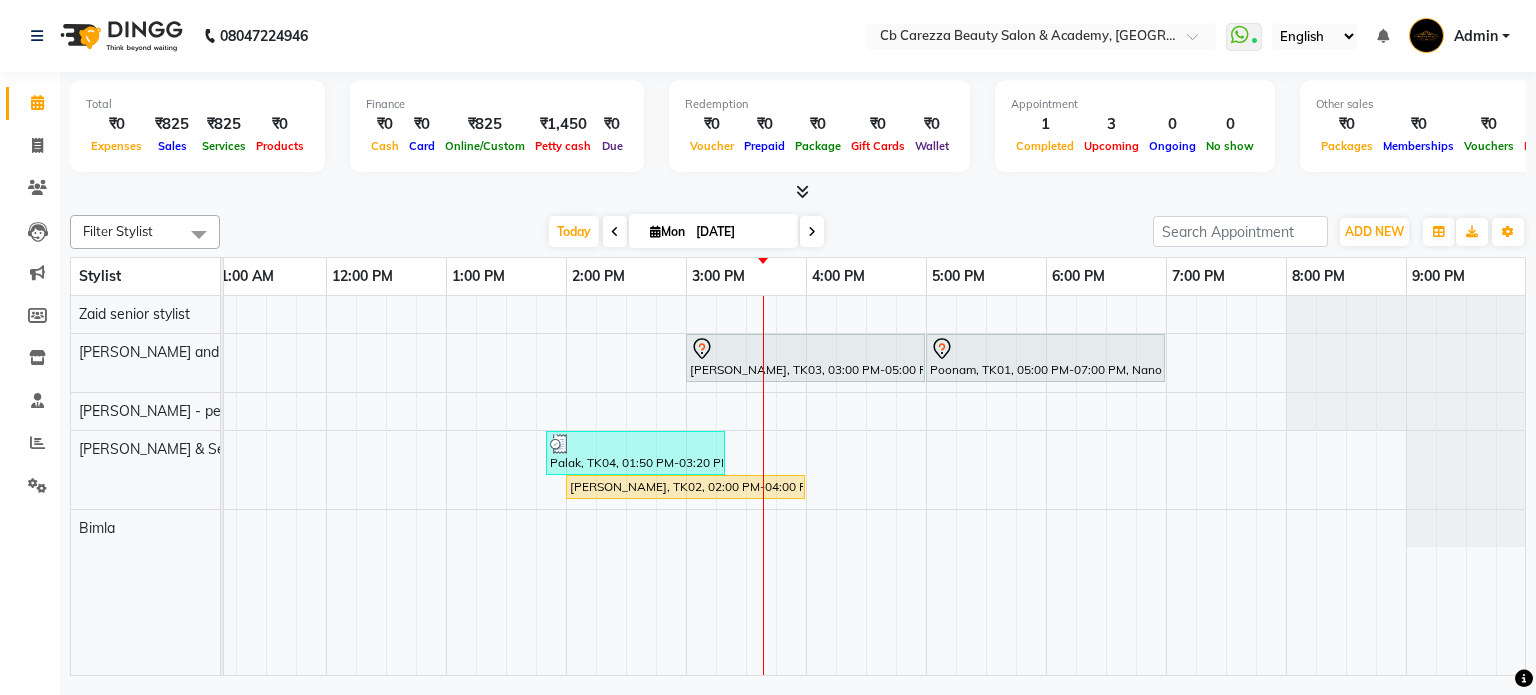 click at bounding box center [615, 231] 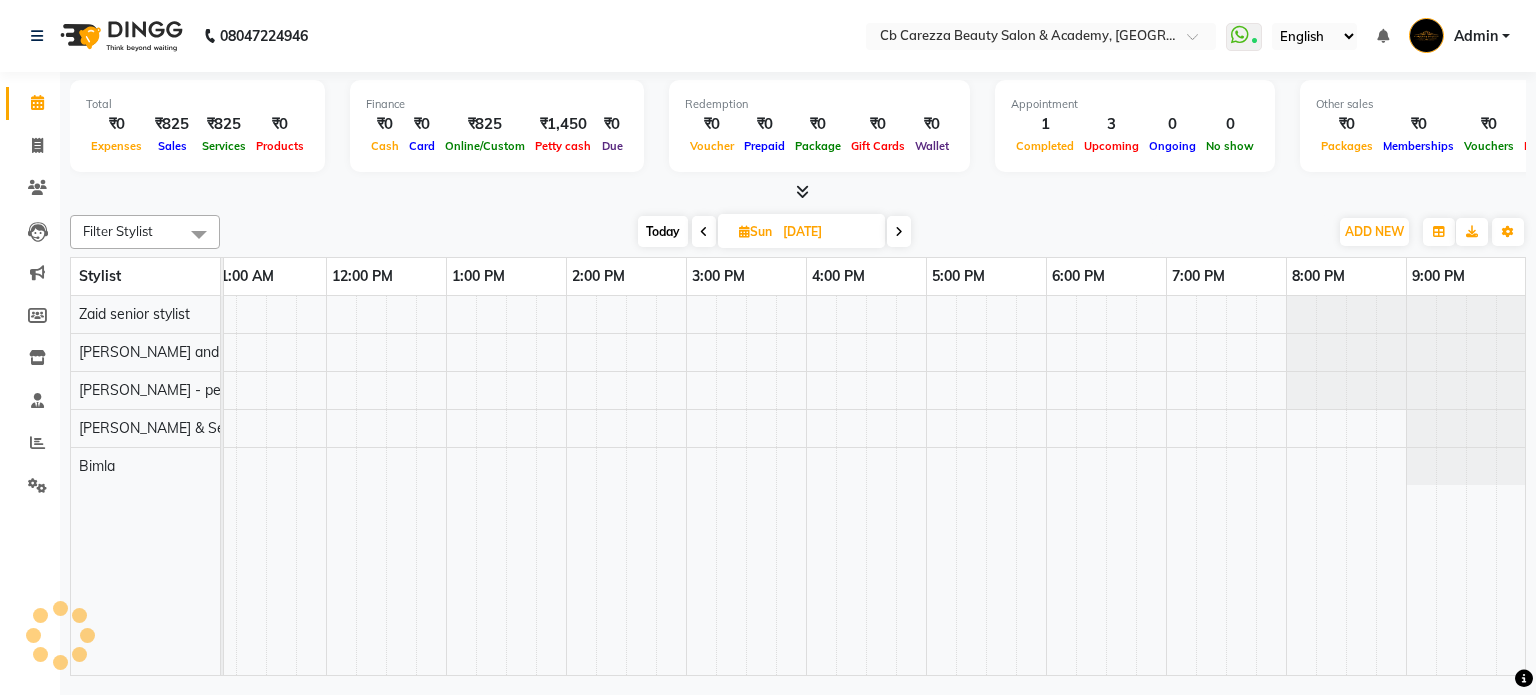 scroll, scrollTop: 0, scrollLeft: 378, axis: horizontal 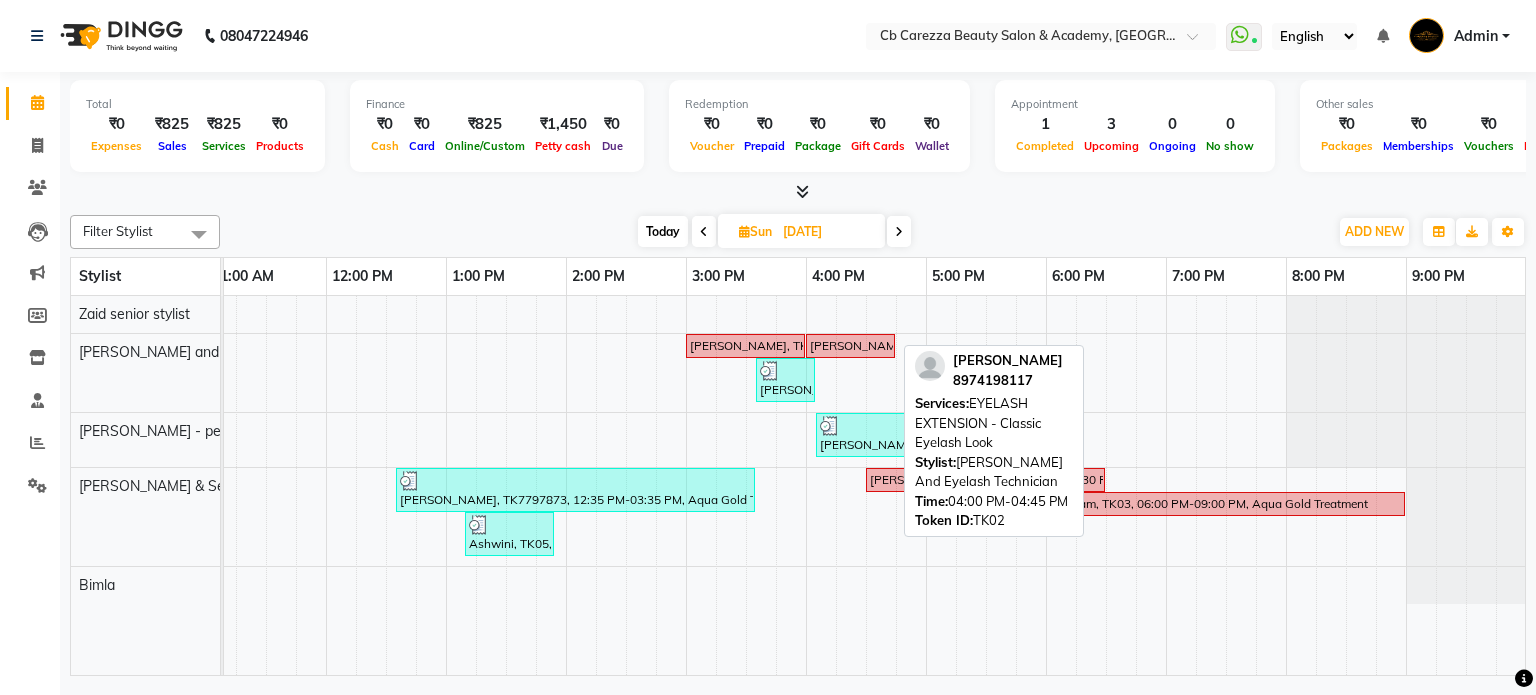 click on "[PERSON_NAME], TK02, 04:00 PM-04:45 PM, EYELASH EXTENSION - Classic Eyelash Look" at bounding box center (850, 346) 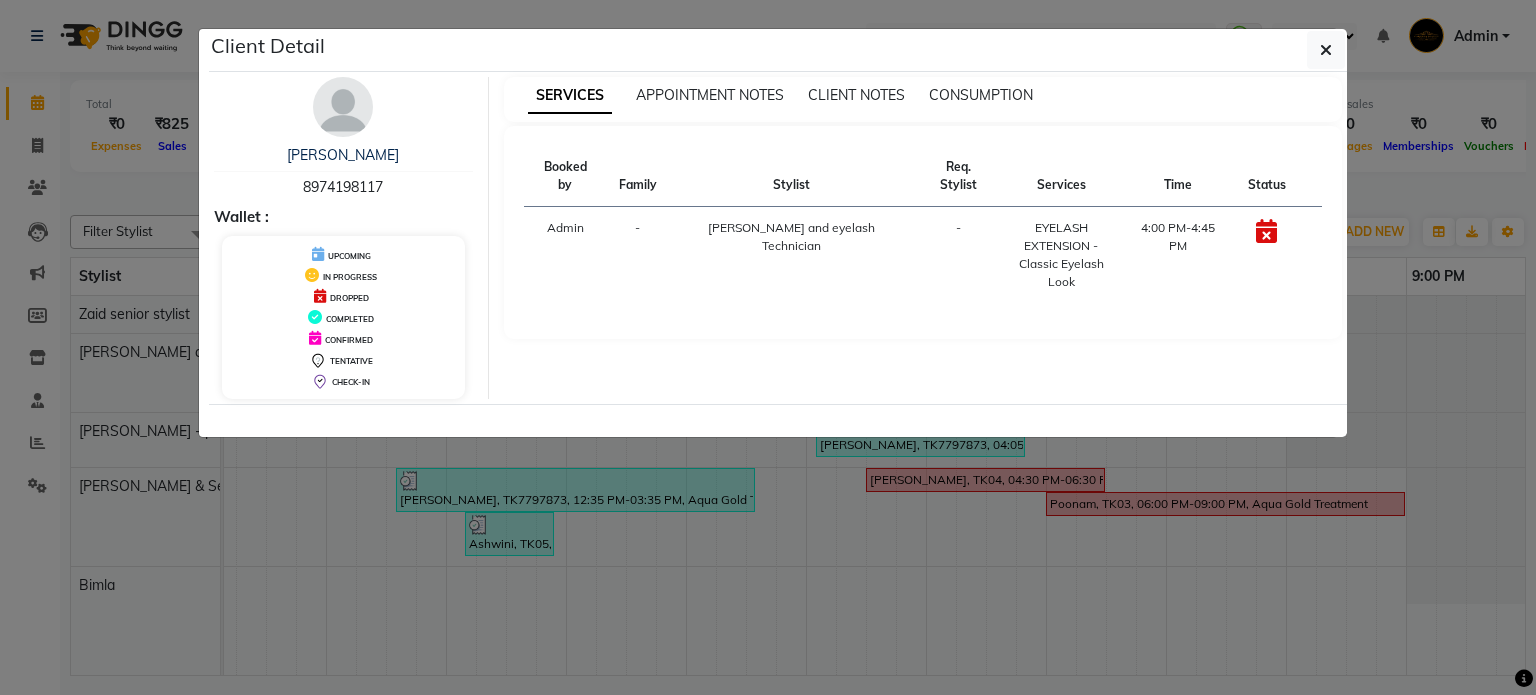 click on "8974198117" at bounding box center [343, 187] 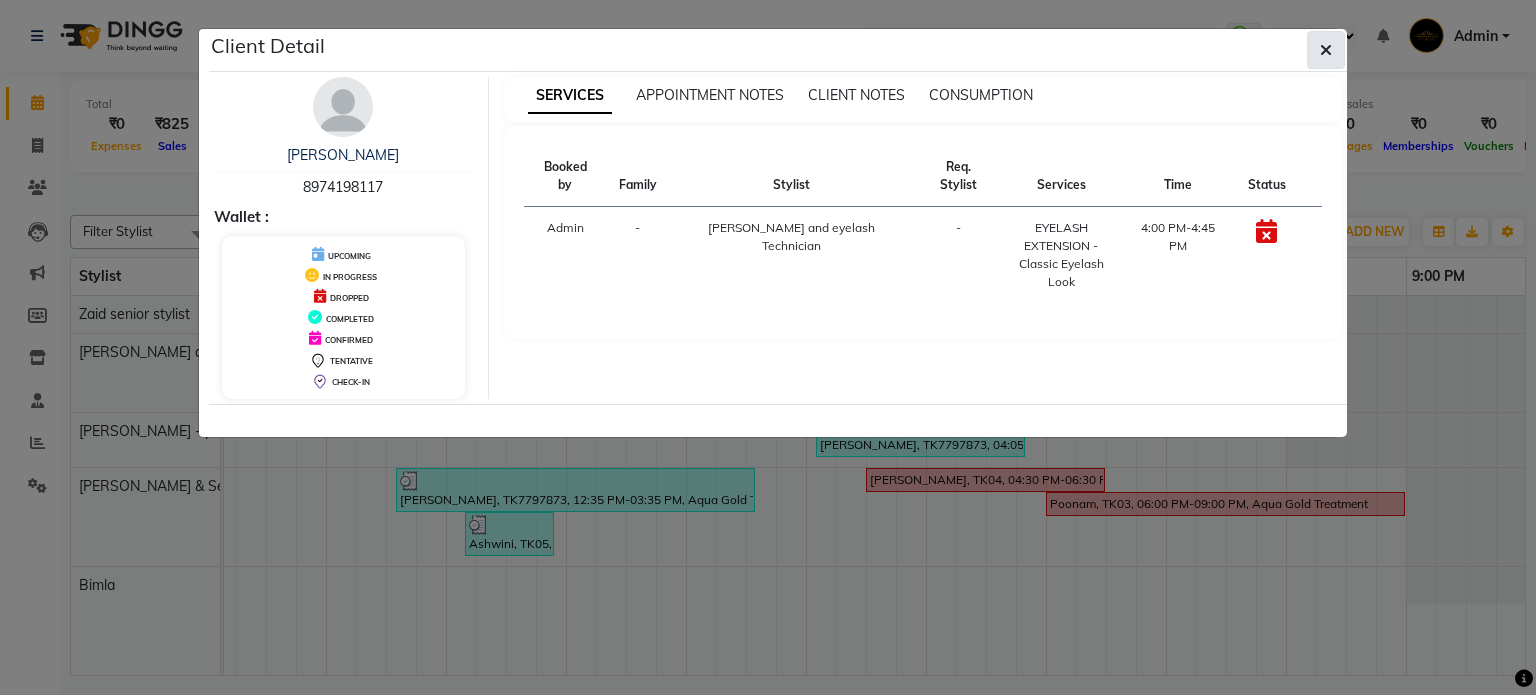click 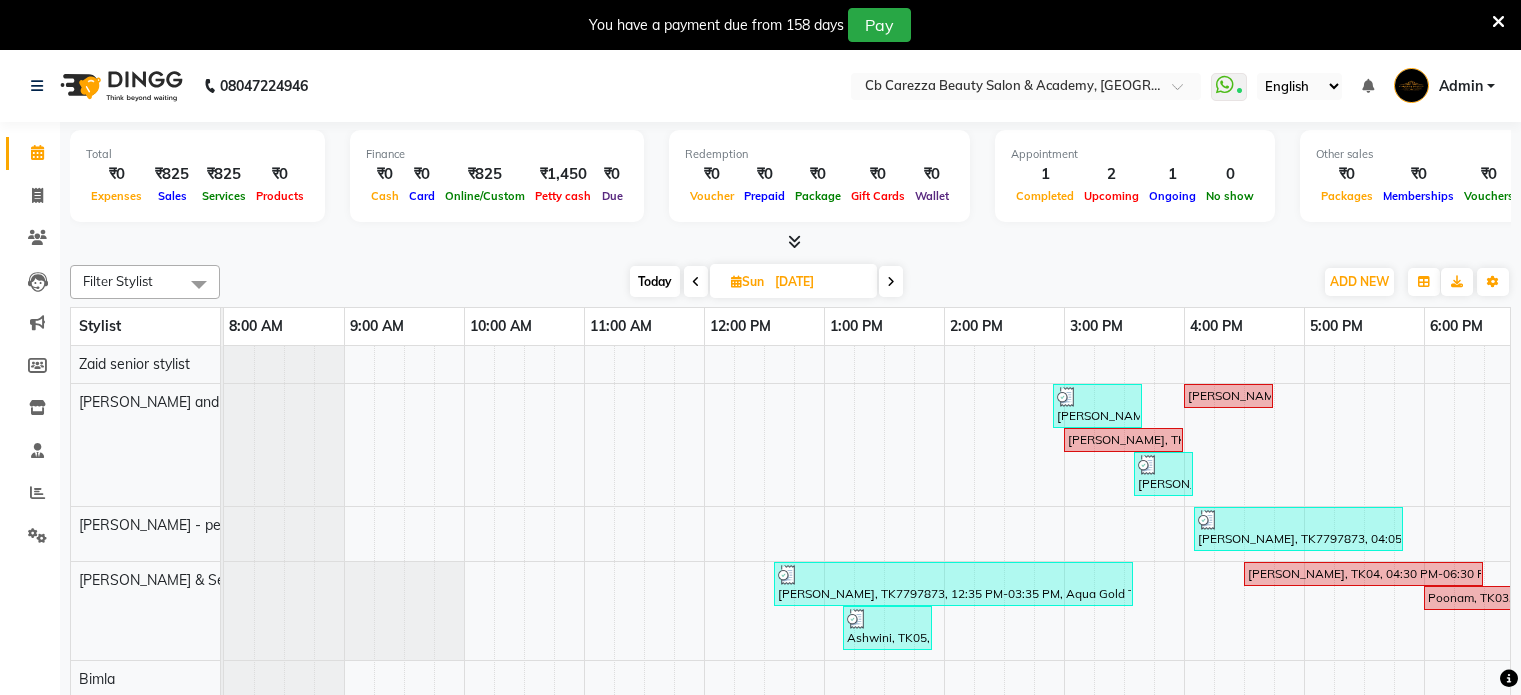 scroll, scrollTop: 0, scrollLeft: 0, axis: both 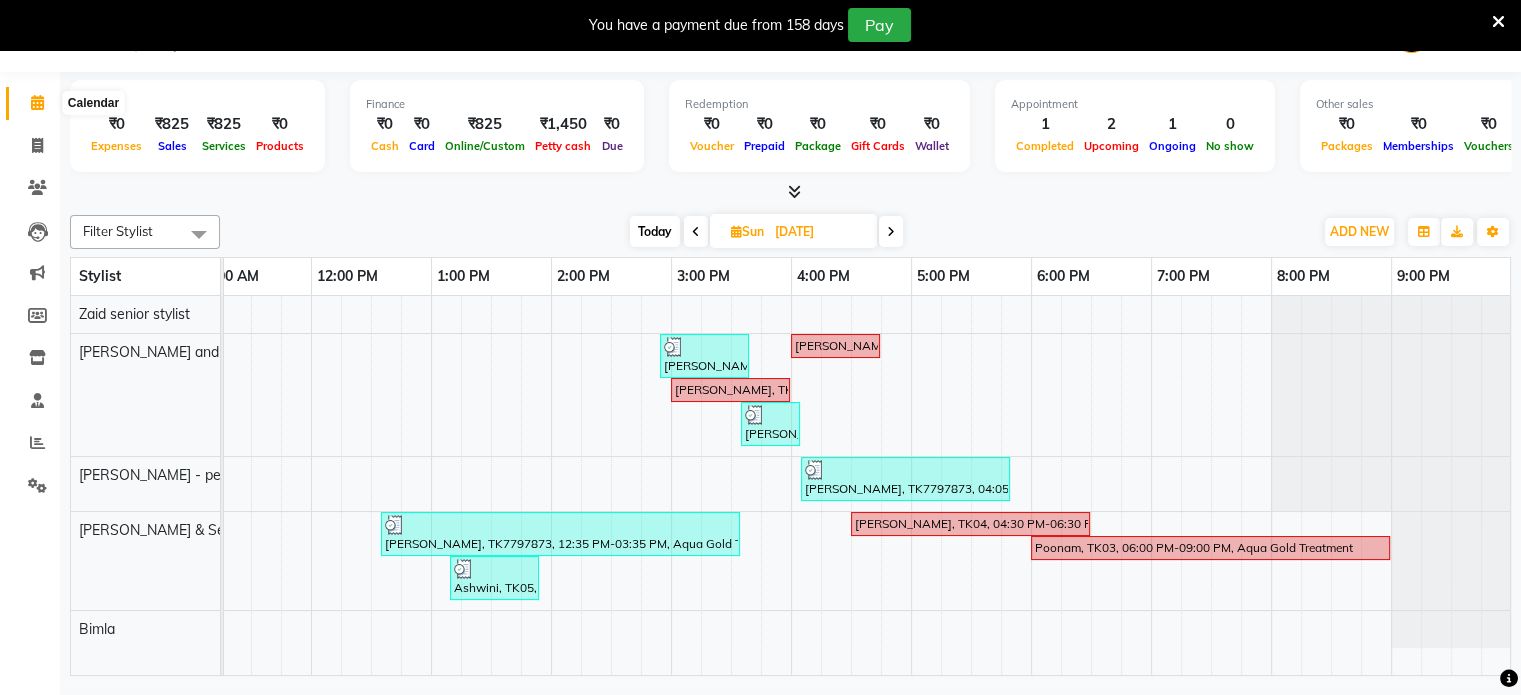click 